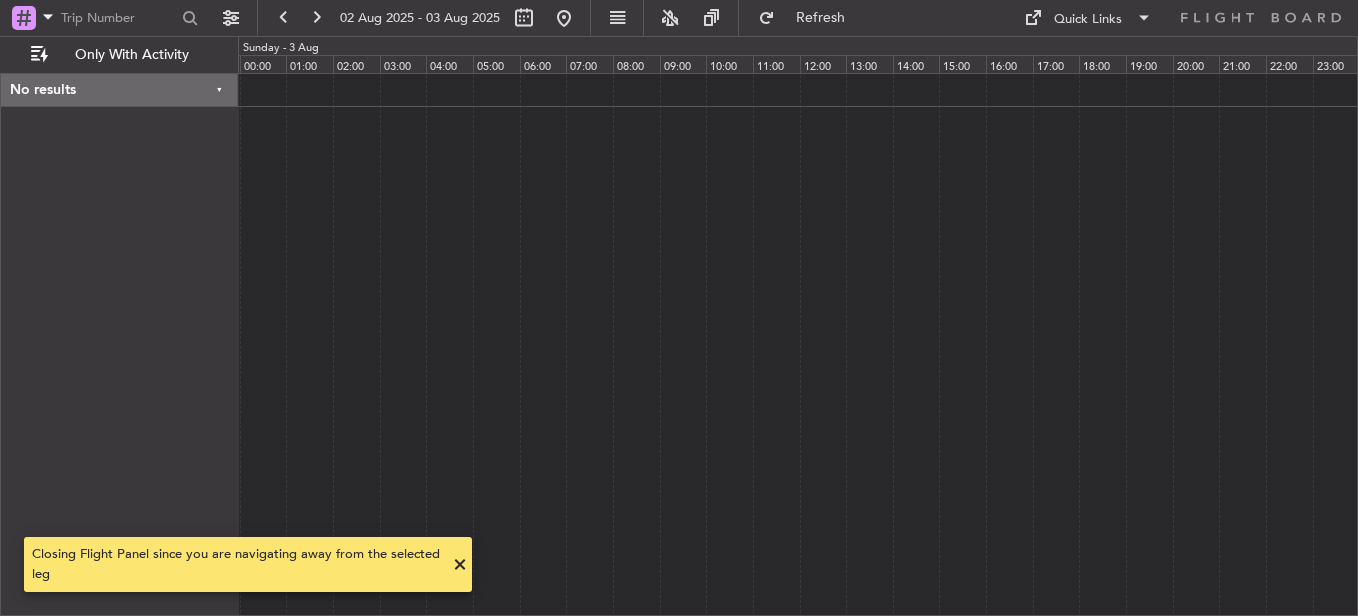 scroll, scrollTop: 0, scrollLeft: 0, axis: both 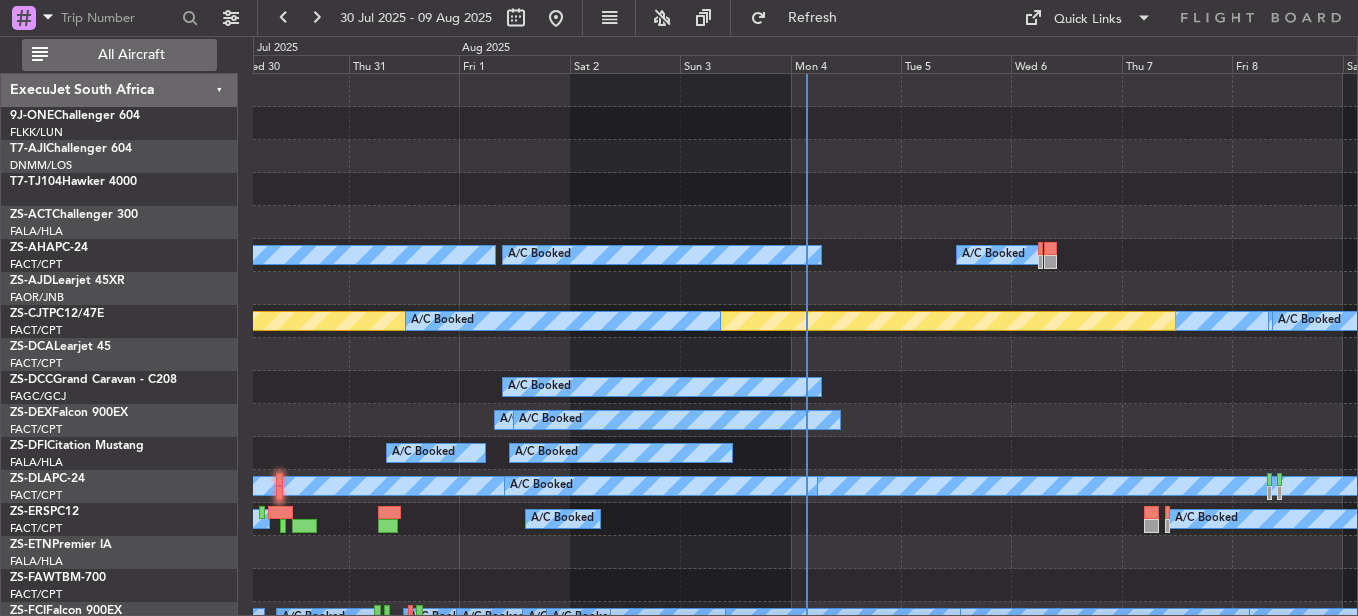 click on "All Aircraft" at bounding box center [131, 55] 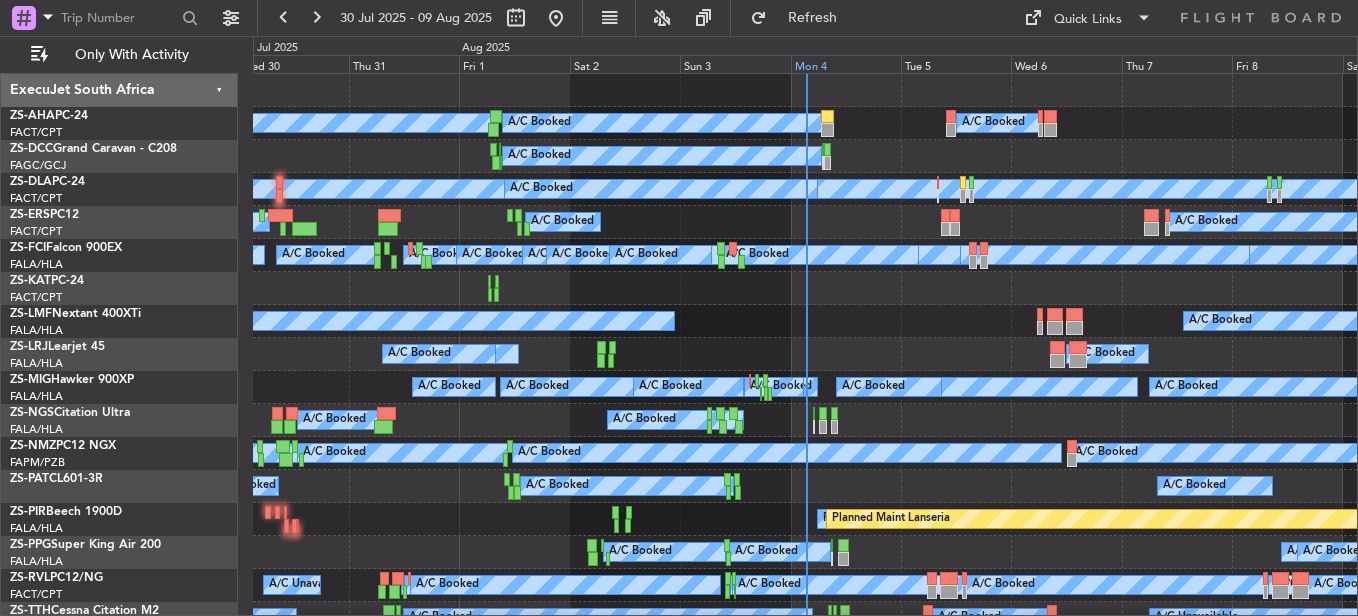 click on "Mon 4" 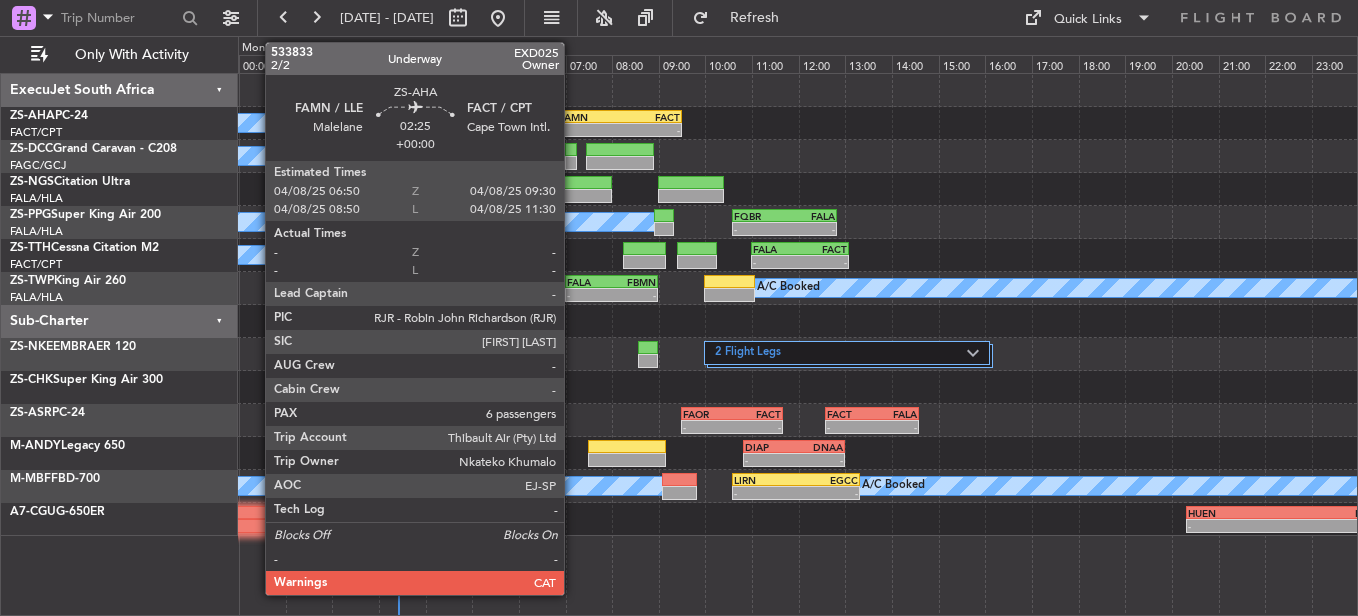 click on "FAMN" 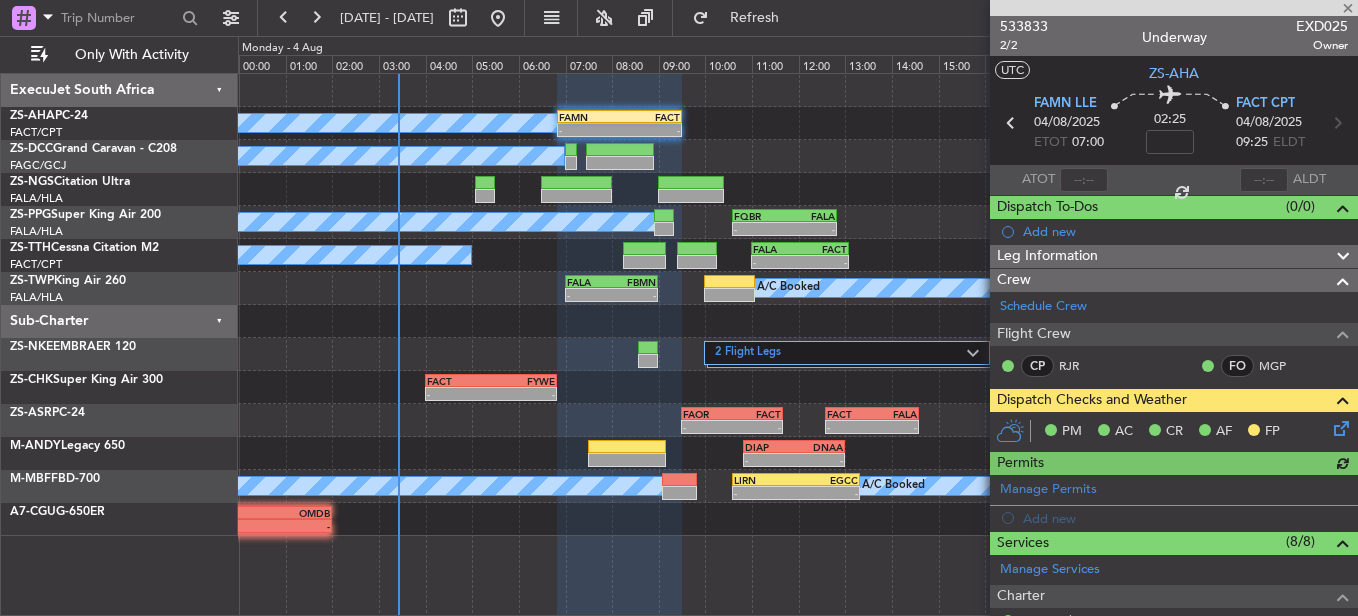 click 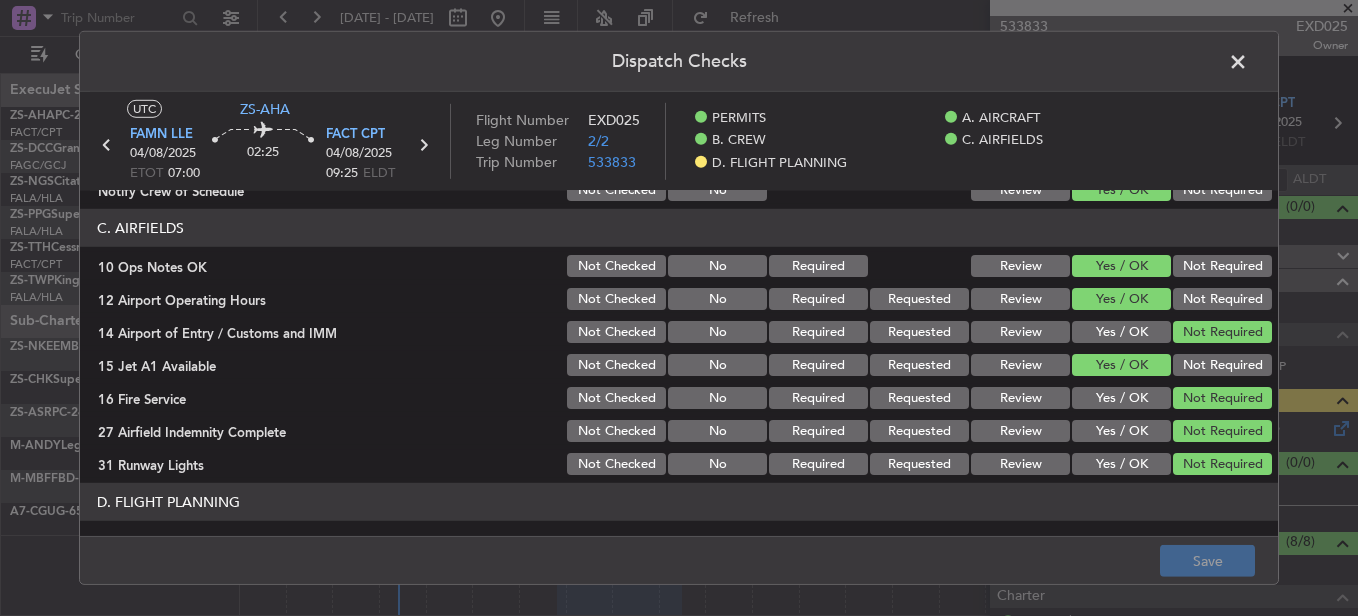 scroll, scrollTop: 542, scrollLeft: 0, axis: vertical 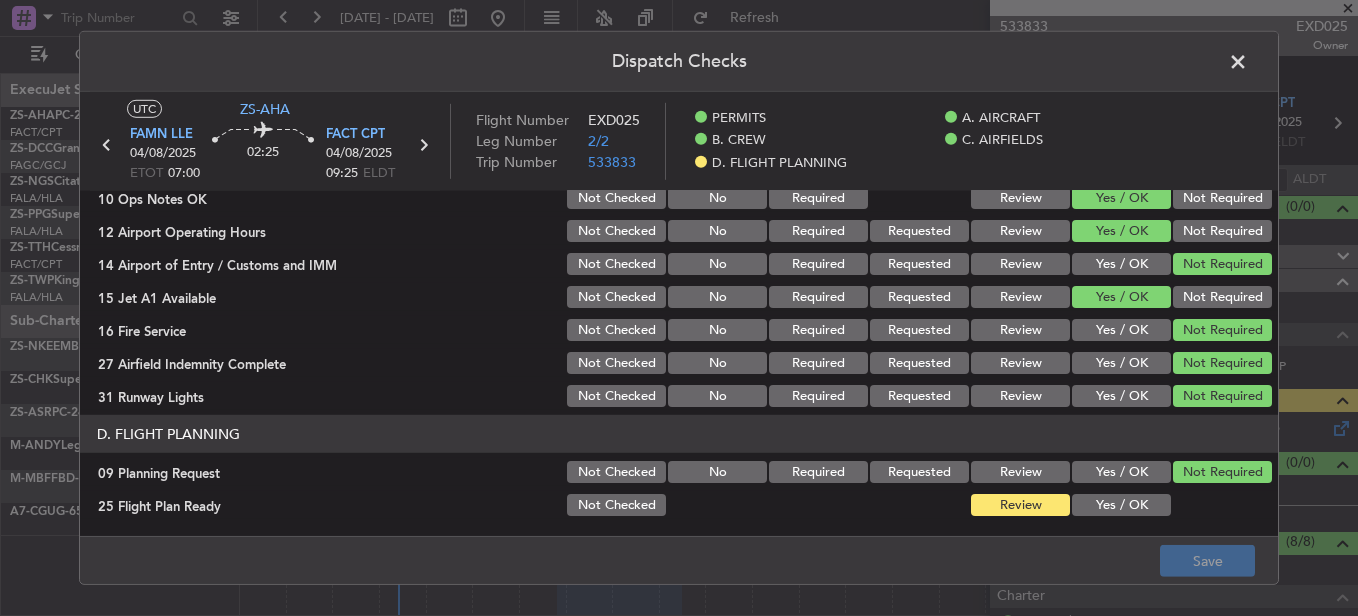 click on "Yes / OK" 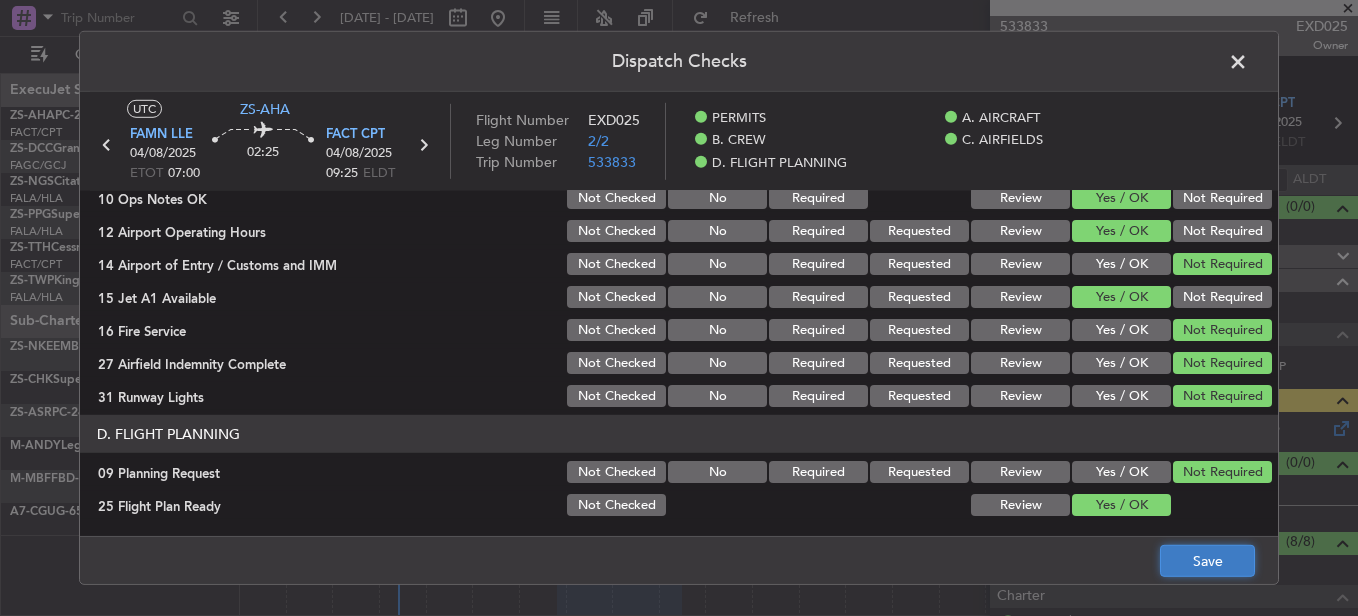 click on "Save" 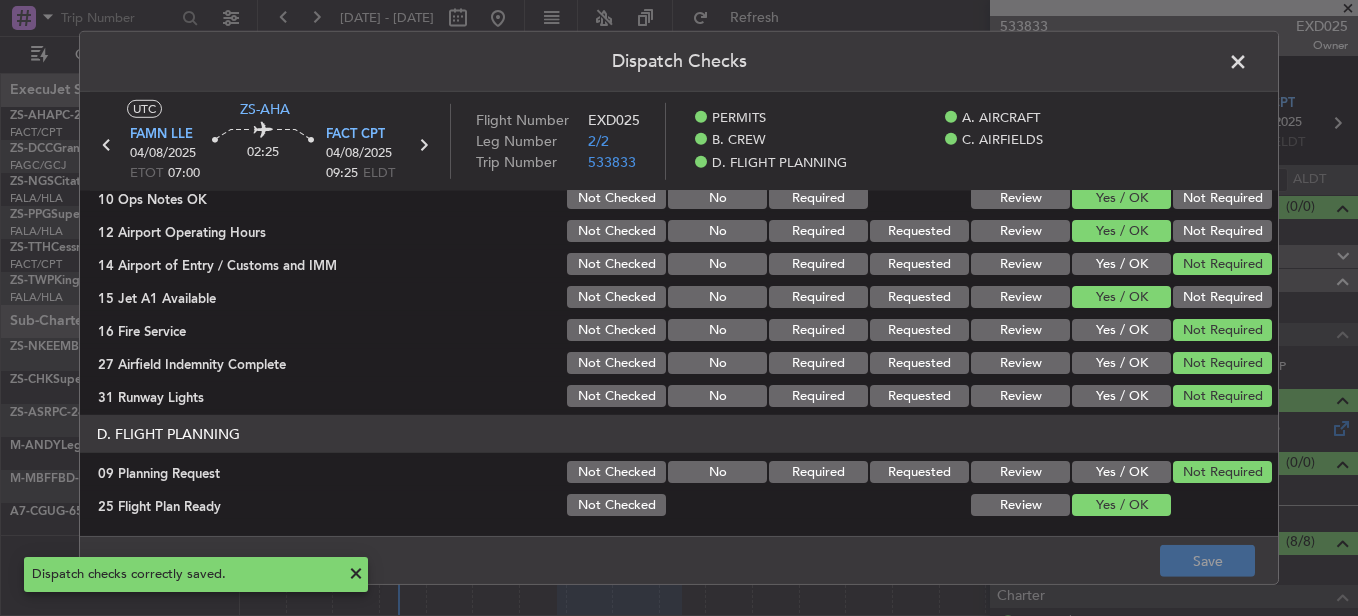 click 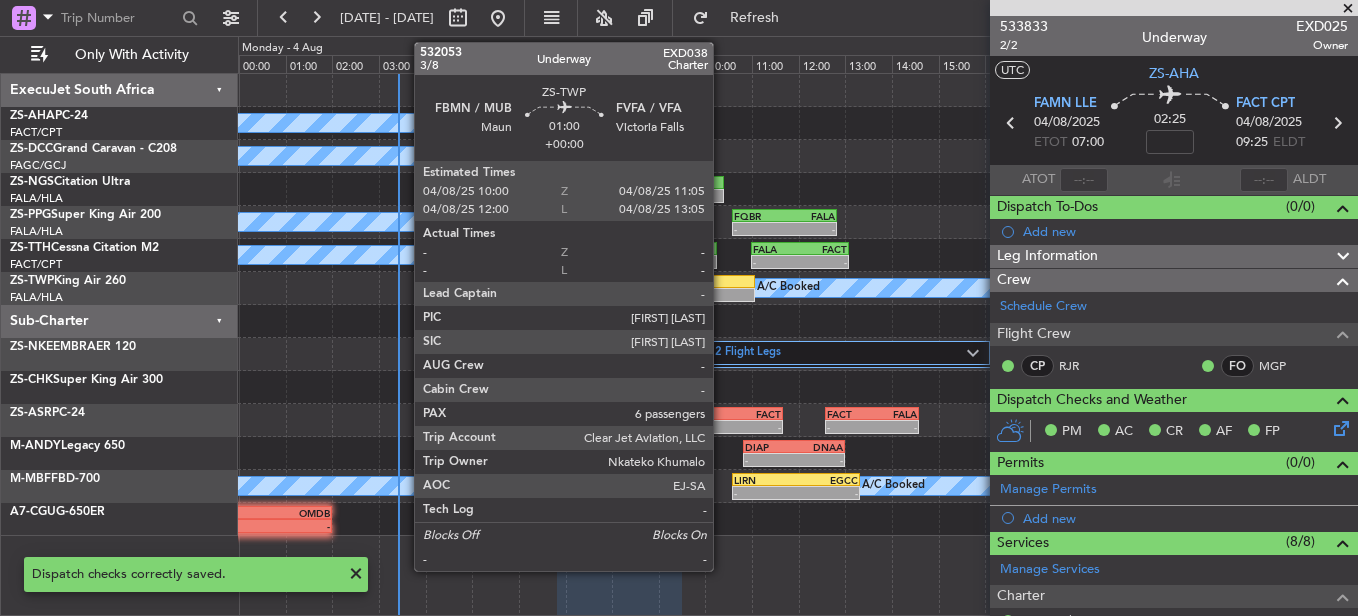 click 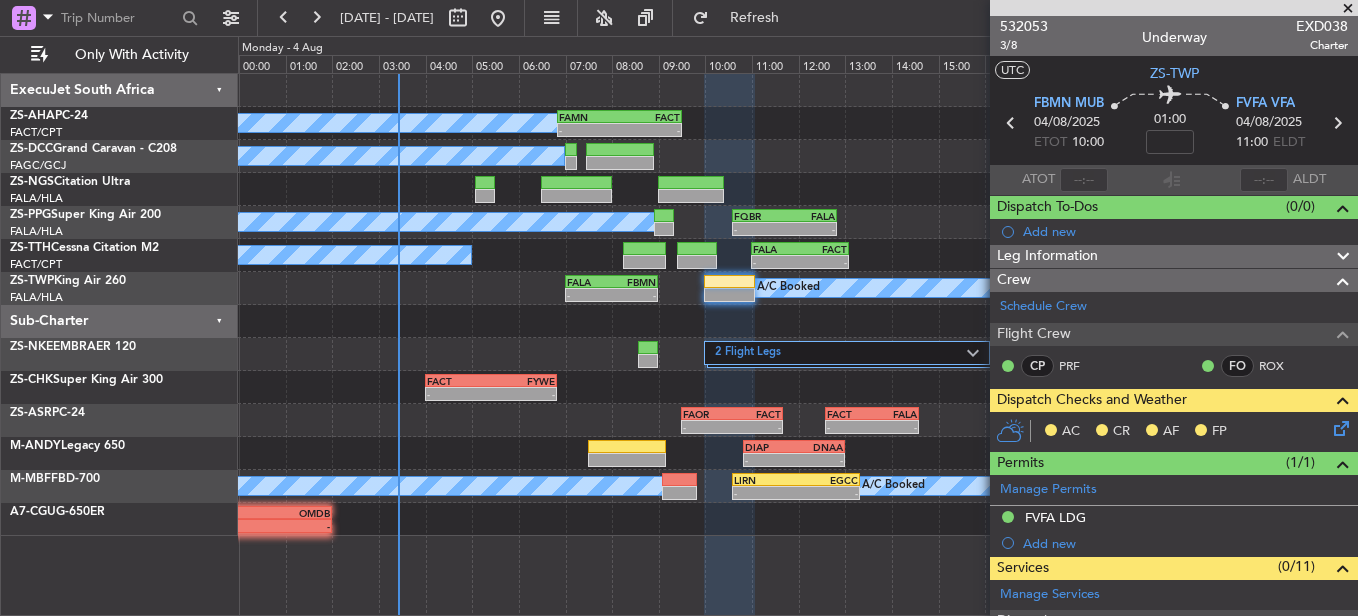 click 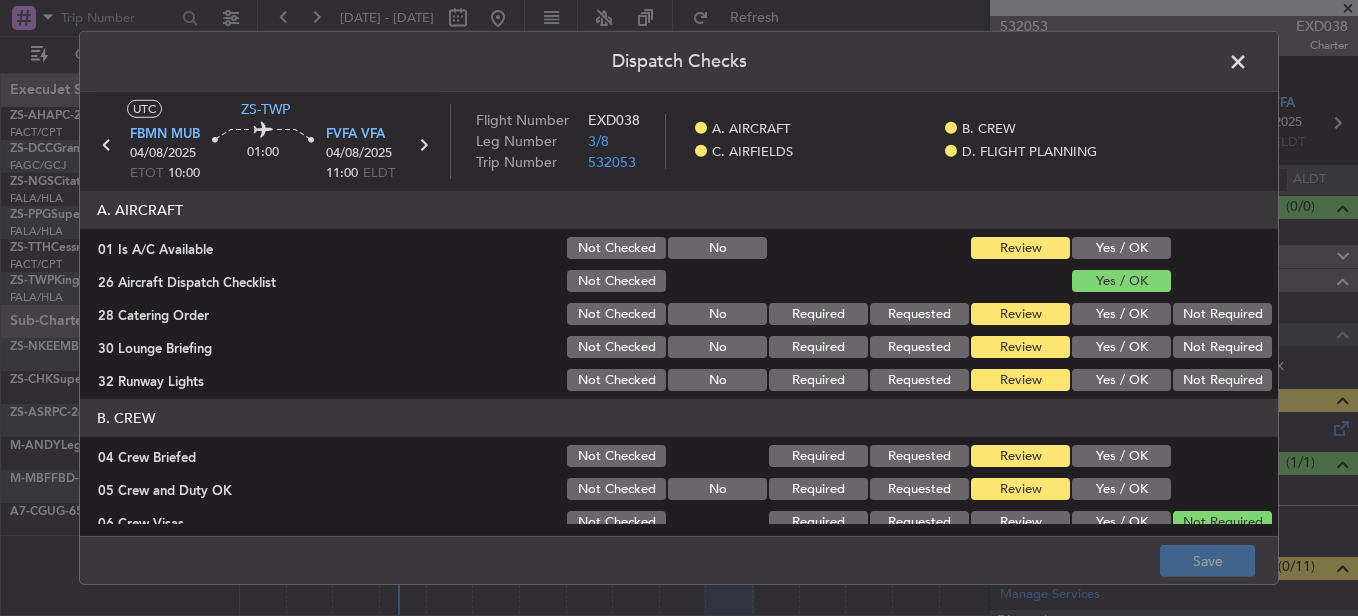 drag, startPoint x: 1110, startPoint y: 236, endPoint x: 1119, endPoint y: 256, distance: 21.931713 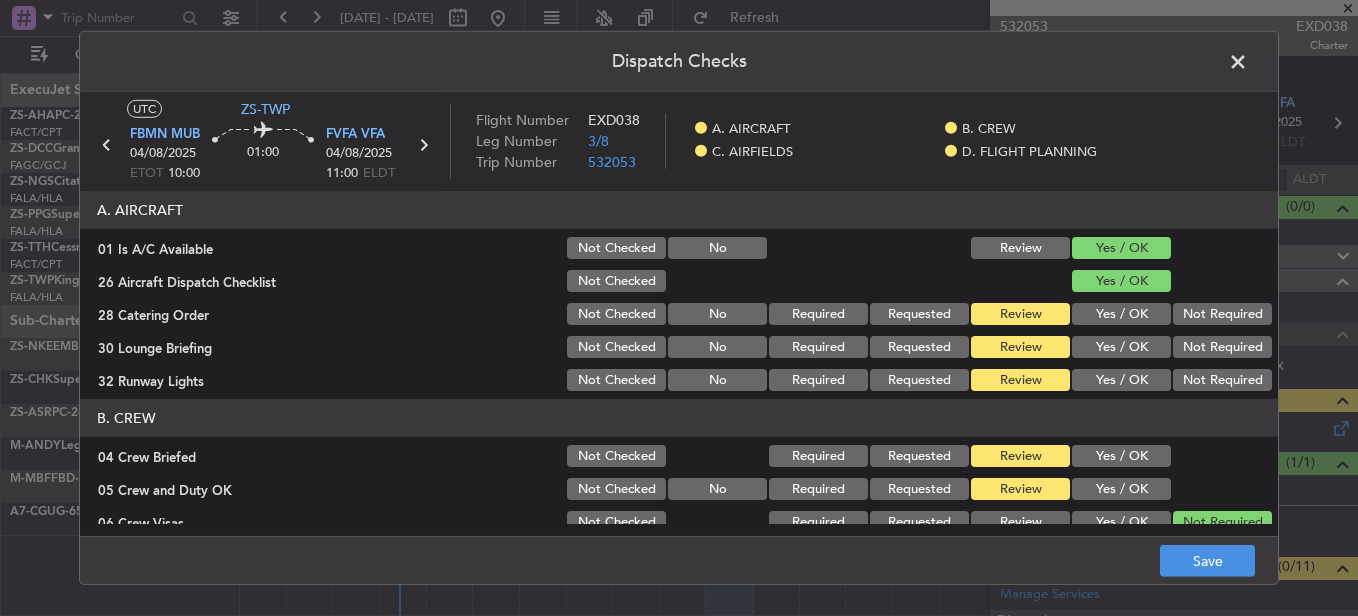 click on "Not Required" 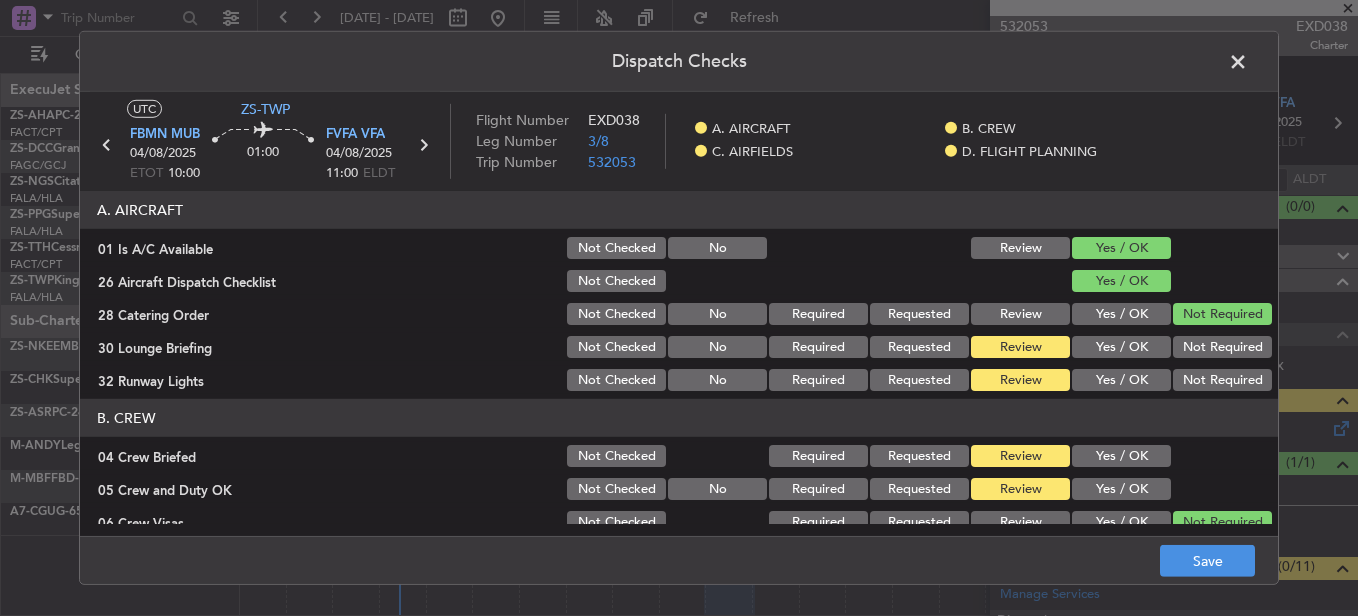 click on "Not Required" 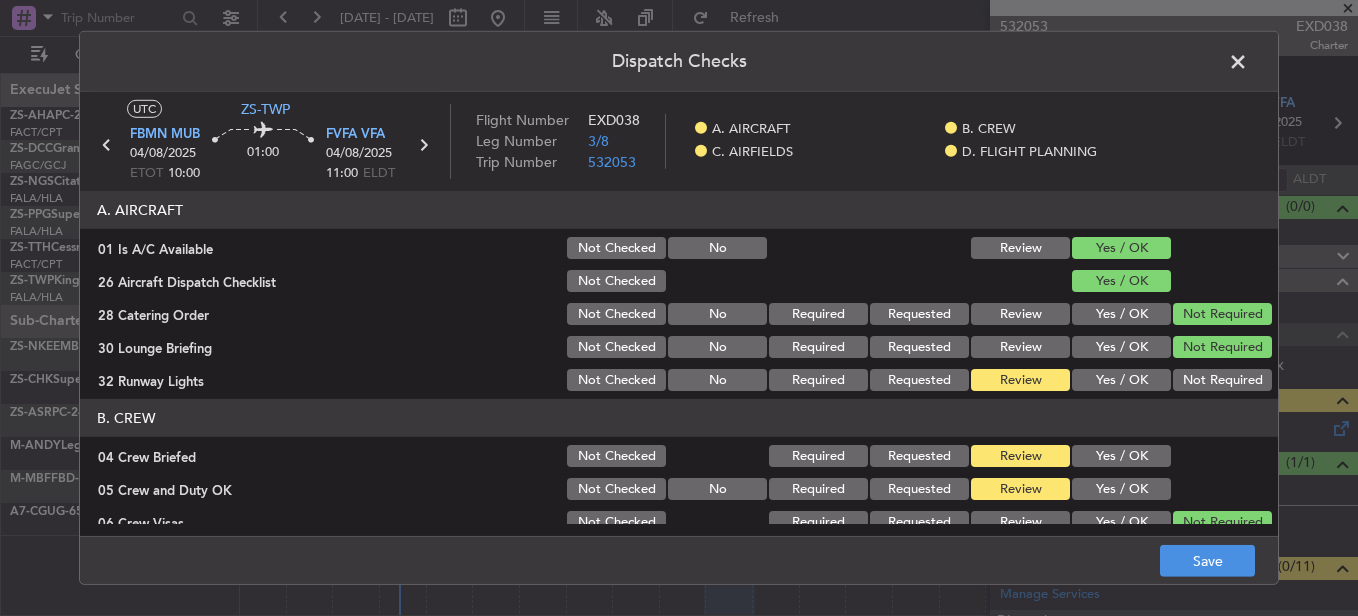 click on "A. AIRCRAFT   01 Is A/C Available  Not Checked No Review Yes / OK  26 Aircraft Dispatch Checklist  Not Checked Yes / OK  28 Catering Order  Not Checked No Required Requested Review Yes / OK Not Required  30 Lounge Briefing  Not Checked No Required Requested Review Yes / OK Not Required  32 Runway Lights  Not Checked No Required Requested Review Yes / OK Not Required  B. CREW   04 Crew Briefed  Not Checked Required Requested Review Yes / OK  05 Crew and Duty OK  Not Checked No Required Requested Review Yes / OK  06 Crew Visas  Not Checked Required Requested Review Yes / OK Not Required  29 Crew Accomadation and Transport  Not Checked No Required Requested Review Yes / OK Not Required  31 Money Order  Not Checked No Required Requested Review Yes / OK Not Required  Notify Crew of Schedule  Not Checked No Review Yes / OK Not Required  C. AIRFIELDS   09 Crew Airport Qualified  Not Checked No Required Requested Review Yes / OK Not Required  10 Ops Notes OK  Not Checked No Review Yes / OK Not Checked No Required No" 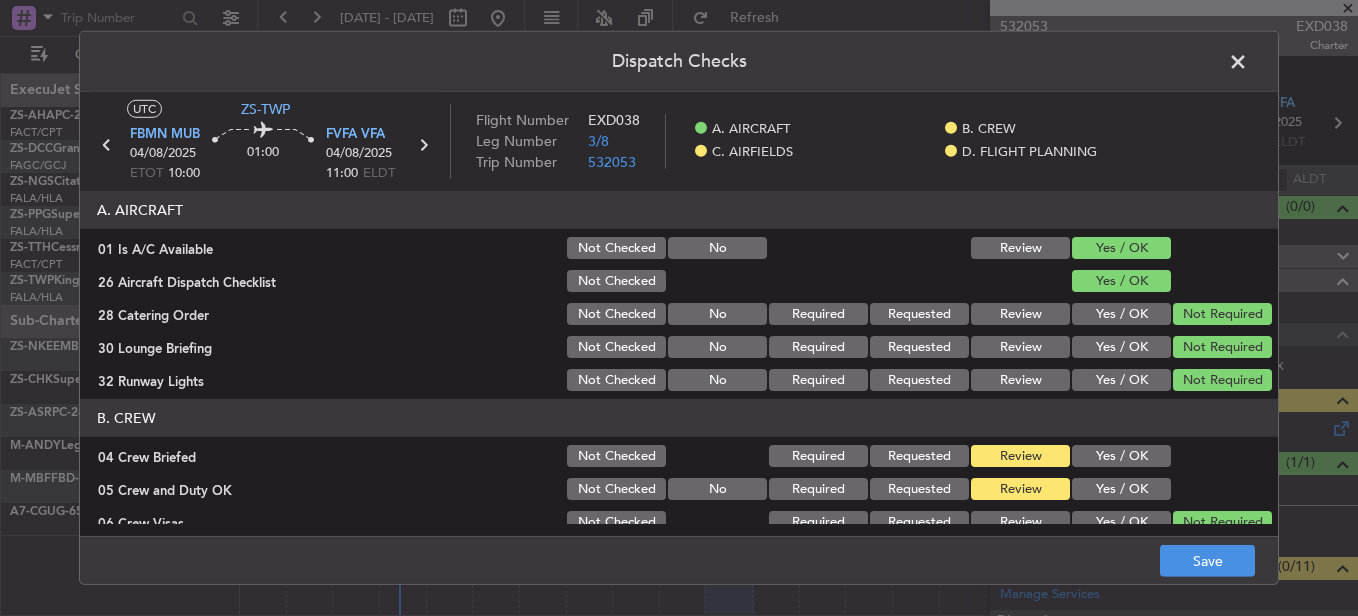 click on "Yes / OK" 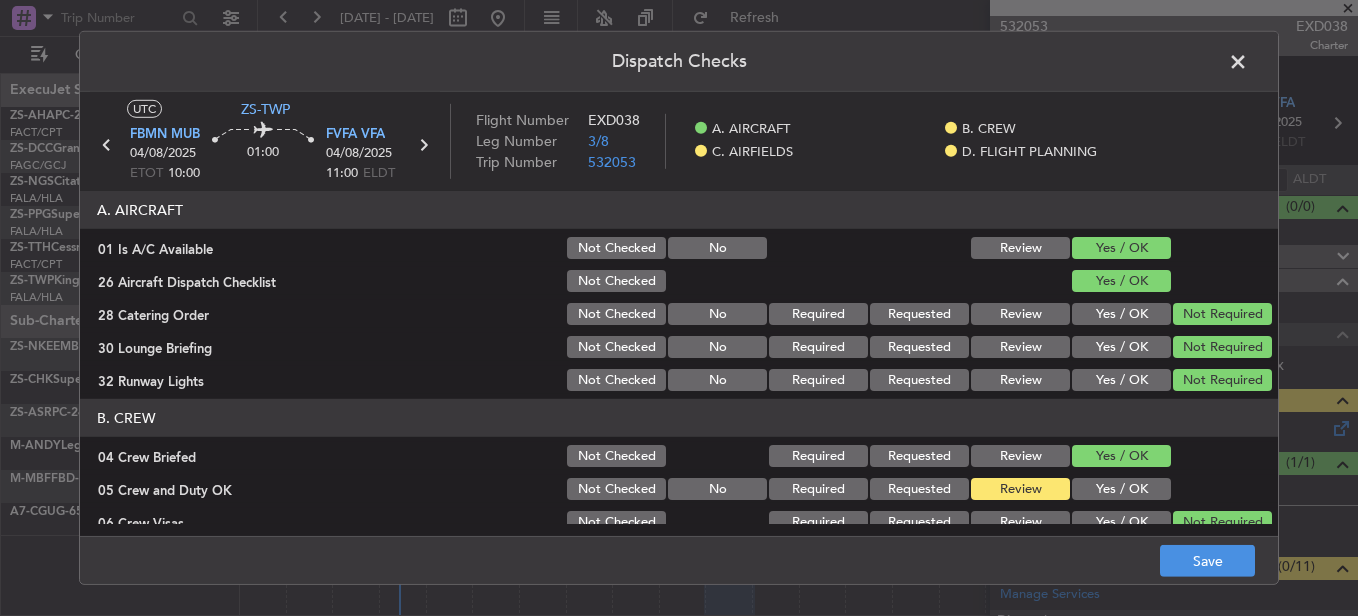 click on "Yes / OK" 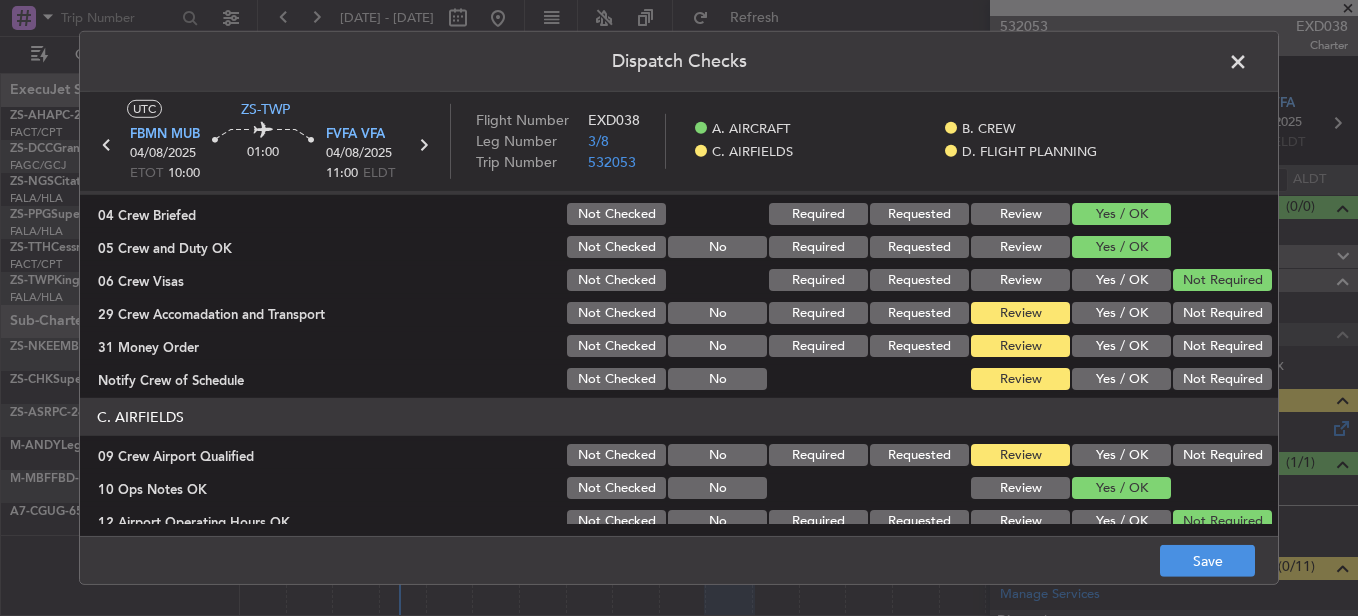 scroll, scrollTop: 200, scrollLeft: 0, axis: vertical 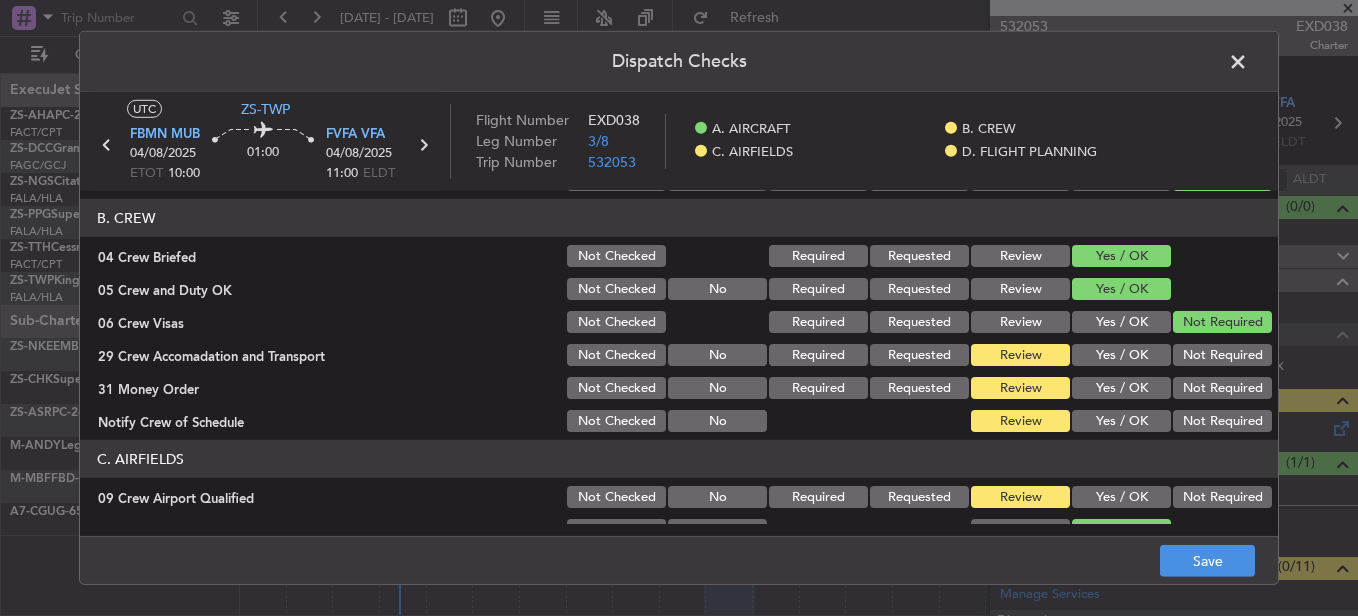 click on "Not Required" 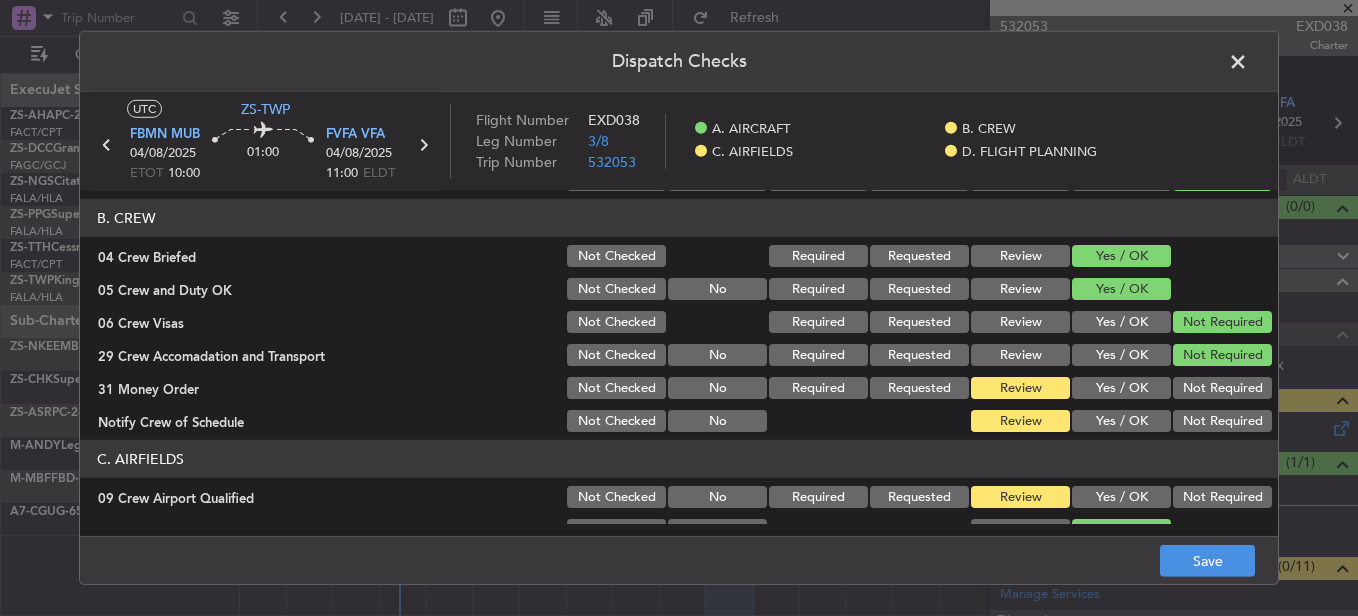 click on "Not Required" 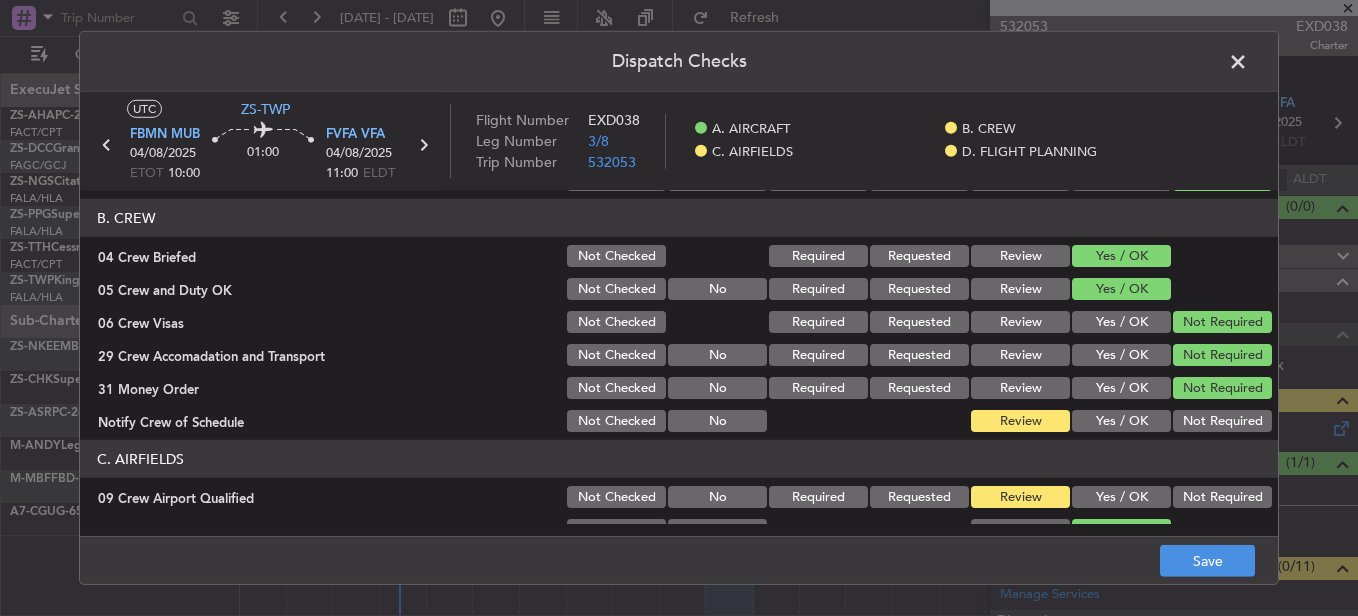 click on "A. AIRCRAFT   01 Is A/C Available  Not Checked No Review Yes / OK  26 Aircraft Dispatch Checklist  Not Checked Yes / OK  28 Catering Order  Not Checked No Required Requested Review Yes / OK Not Required  30 Lounge Briefing  Not Checked No Required Requested Review Yes / OK Not Required  32 Runway Lights  Not Checked No Required Requested Review Yes / OK Not Required  B. CREW   04 Crew Briefed  Not Checked Required Requested Review Yes / OK  05 Crew and Duty OK  Not Checked No Required Requested Review Yes / OK  06 Crew Visas  Not Checked Required Requested Review Yes / OK Not Required  29 Crew Accomadation and Transport  Not Checked No Required Requested Review Yes / OK Not Required  31 Money Order  Not Checked No Required Requested Review Yes / OK Not Required  Notify Crew of Schedule  Not Checked No Review Yes / OK Not Required  C. AIRFIELDS   09 Crew Airport Qualified  Not Checked No Required Requested Review Yes / OK Not Required  10 Ops Notes OK  Not Checked No Review Yes / OK Not Checked No Required No" 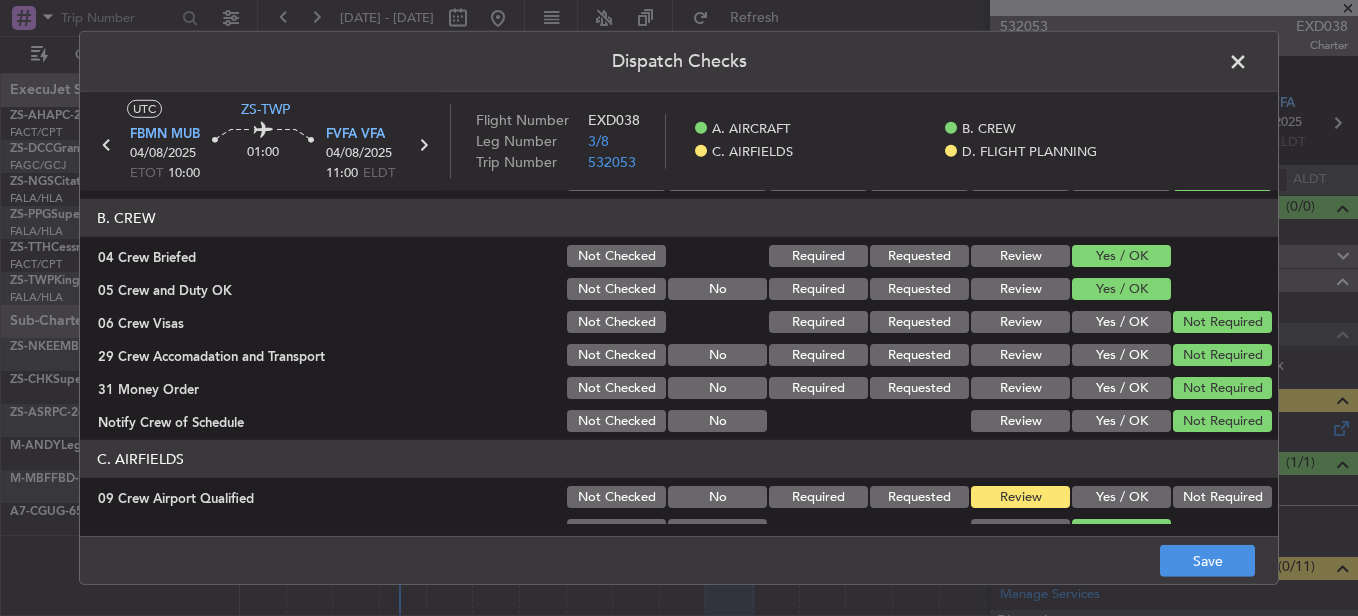 click on "Not Required" 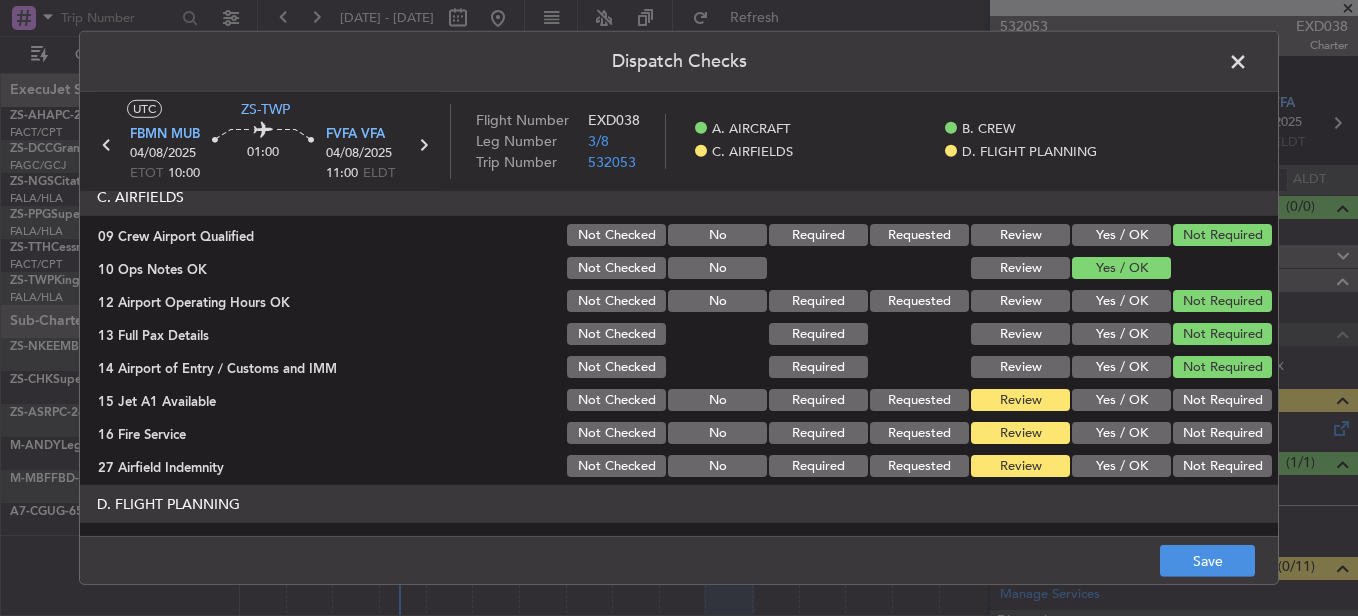 scroll, scrollTop: 500, scrollLeft: 0, axis: vertical 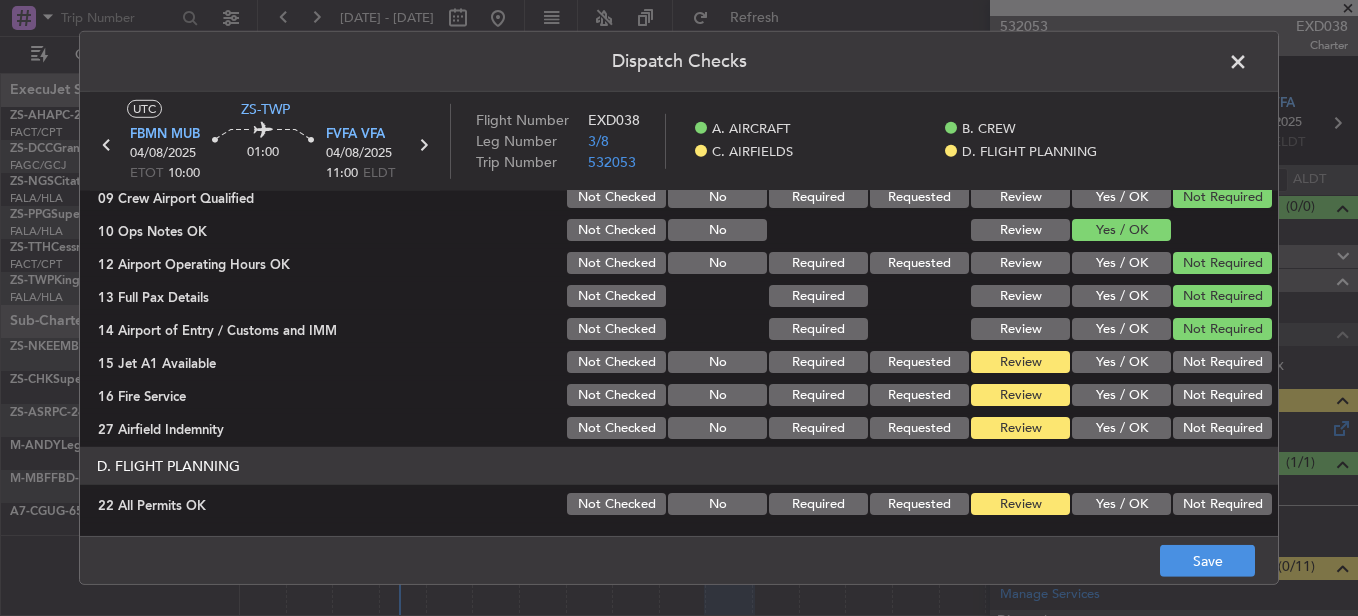 click on "Not Required" 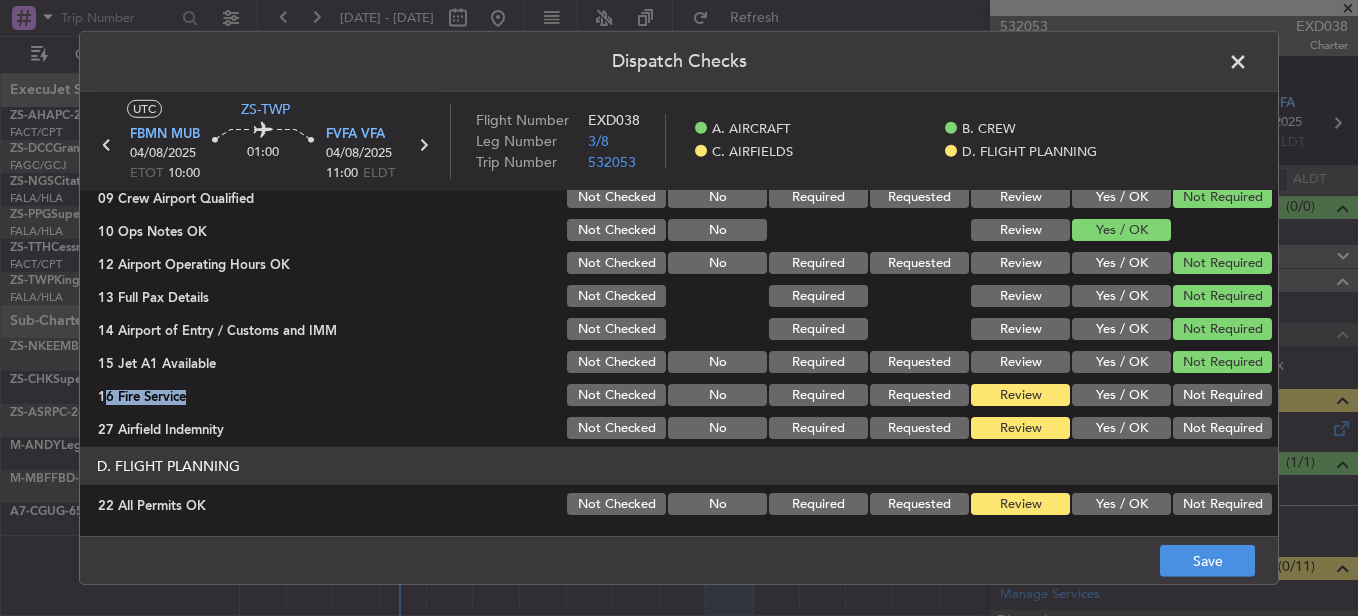 click on "C. AIRFIELDS   09 Crew Airport Qualified  Not Checked No Required Requested Review Yes / OK Not Required  10 Ops Notes OK  Not Checked No Review Yes / OK  12 Airport Operating Hours OK  Not Checked No Required Requested Review Yes / OK Not Required  13 Full Pax Details  Not Checked Required Review Yes / OK Not Required  14 Airport of Entry / Customs and IMM  Not Checked Required Review Yes / OK Not Required  15 Jet A1 Available  Not Checked No Required Requested Review Yes / OK Not Required  16 Fire Service  Not Checked No Required Requested Review Yes / OK Not Required  27 Airfield Indemnity  Not Checked No Required Requested Review Yes / OK Not Required" 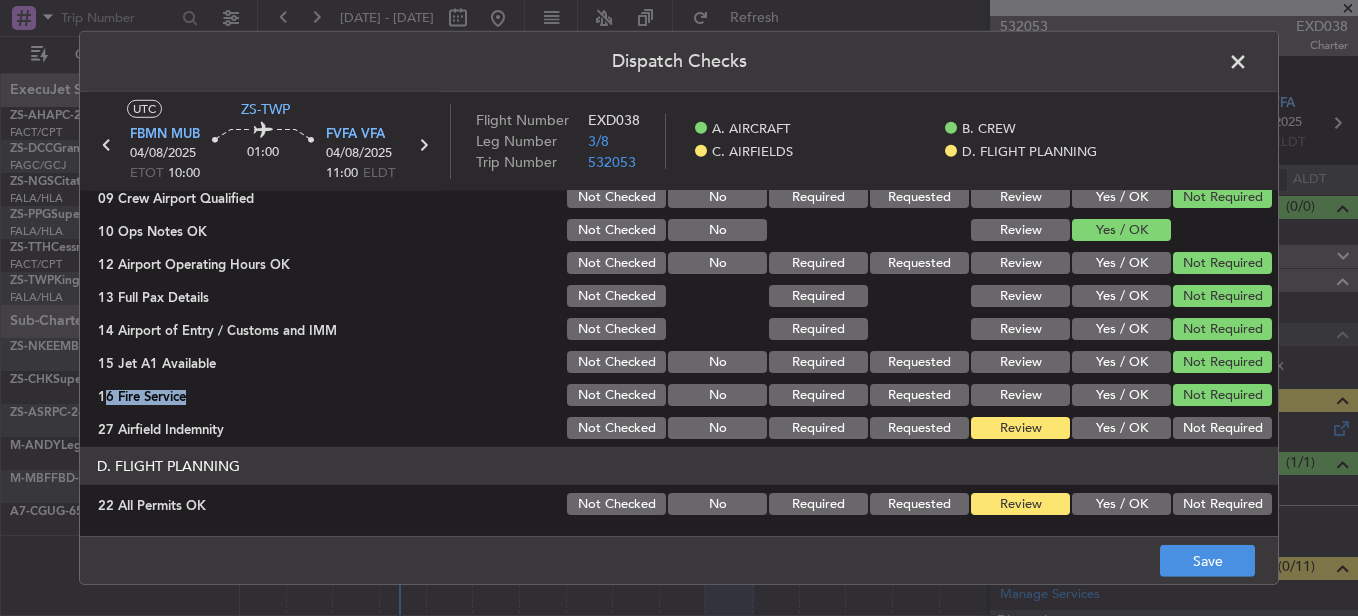 click on "Not Required" 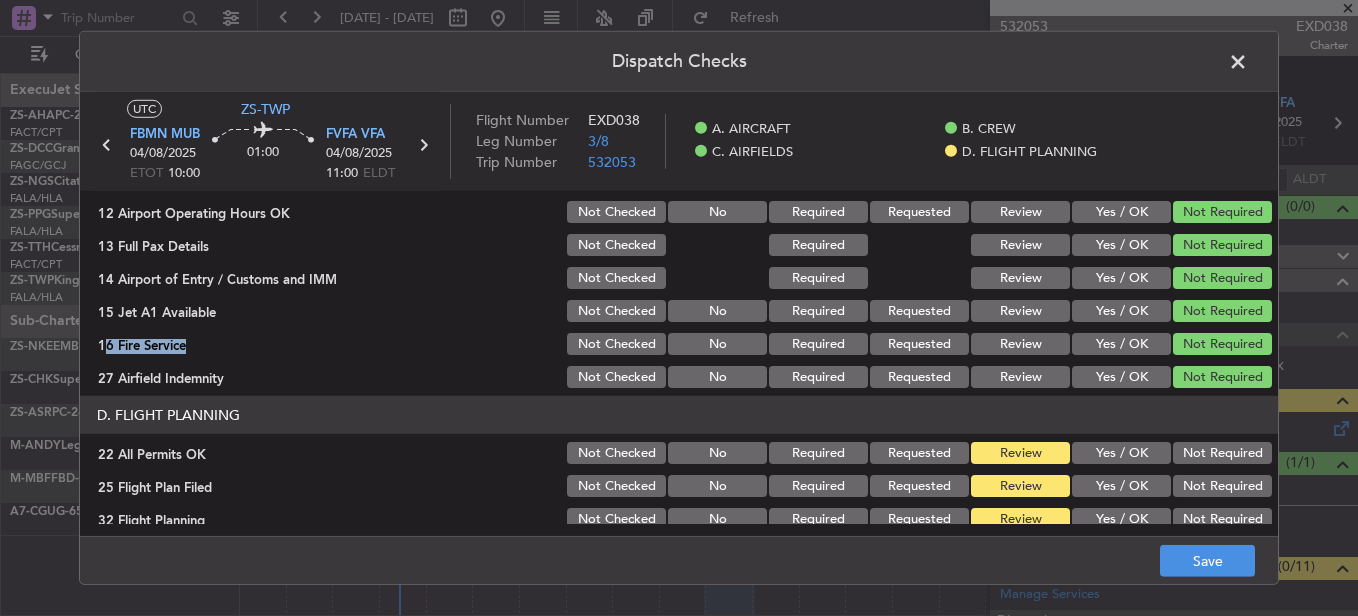 scroll, scrollTop: 565, scrollLeft: 0, axis: vertical 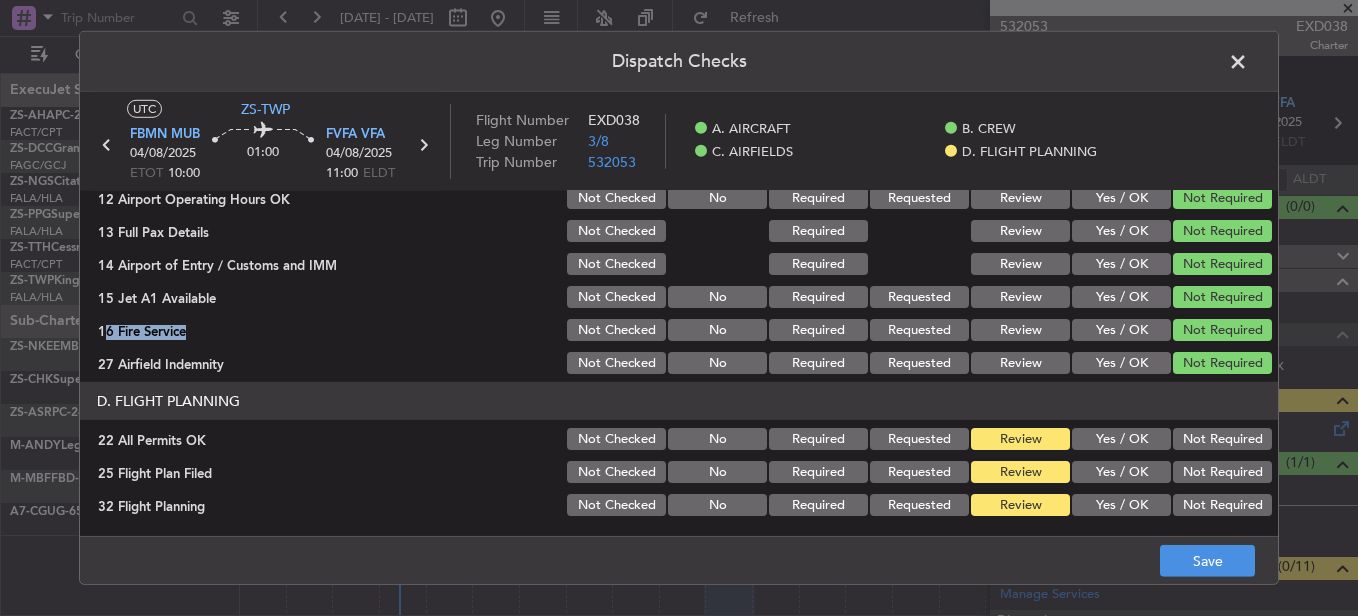 click on "Not Required" 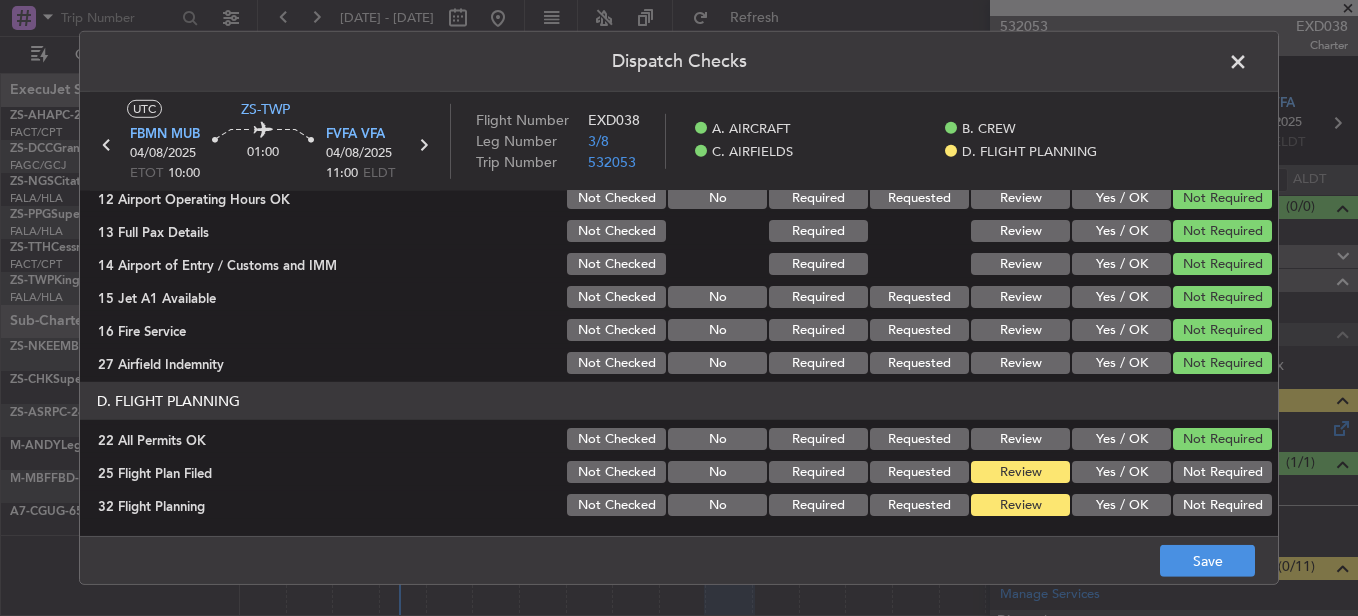 click on "Not Required" 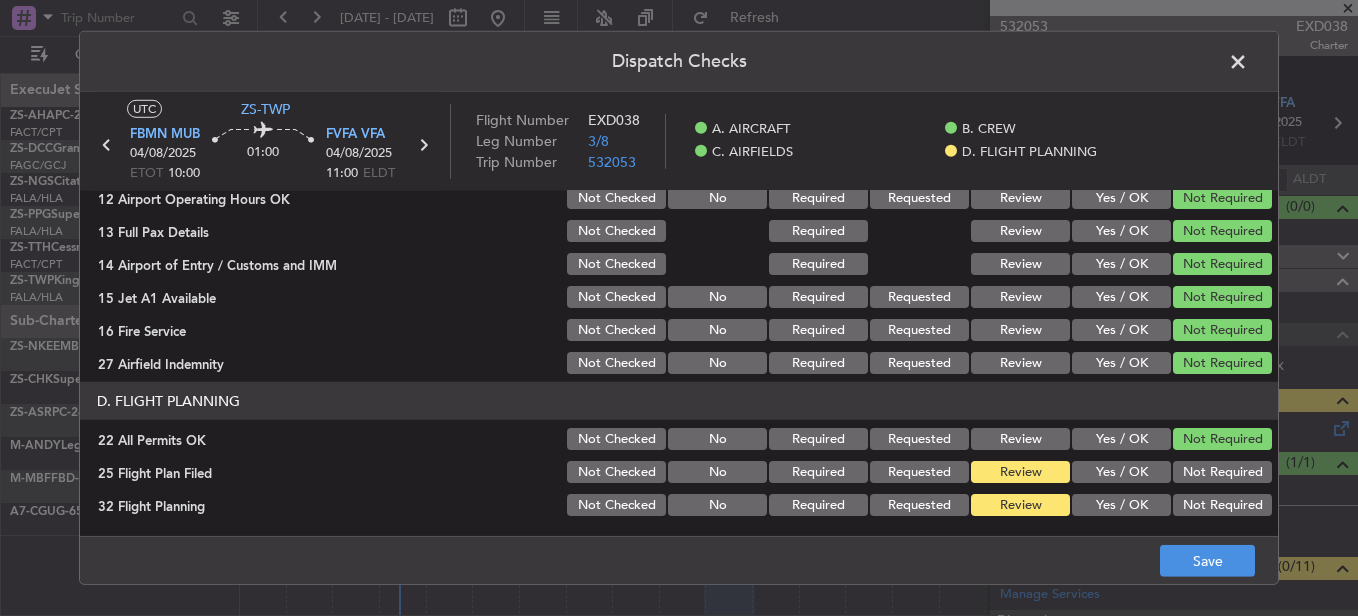 drag, startPoint x: 1115, startPoint y: 477, endPoint x: 1124, endPoint y: 614, distance: 137.2953 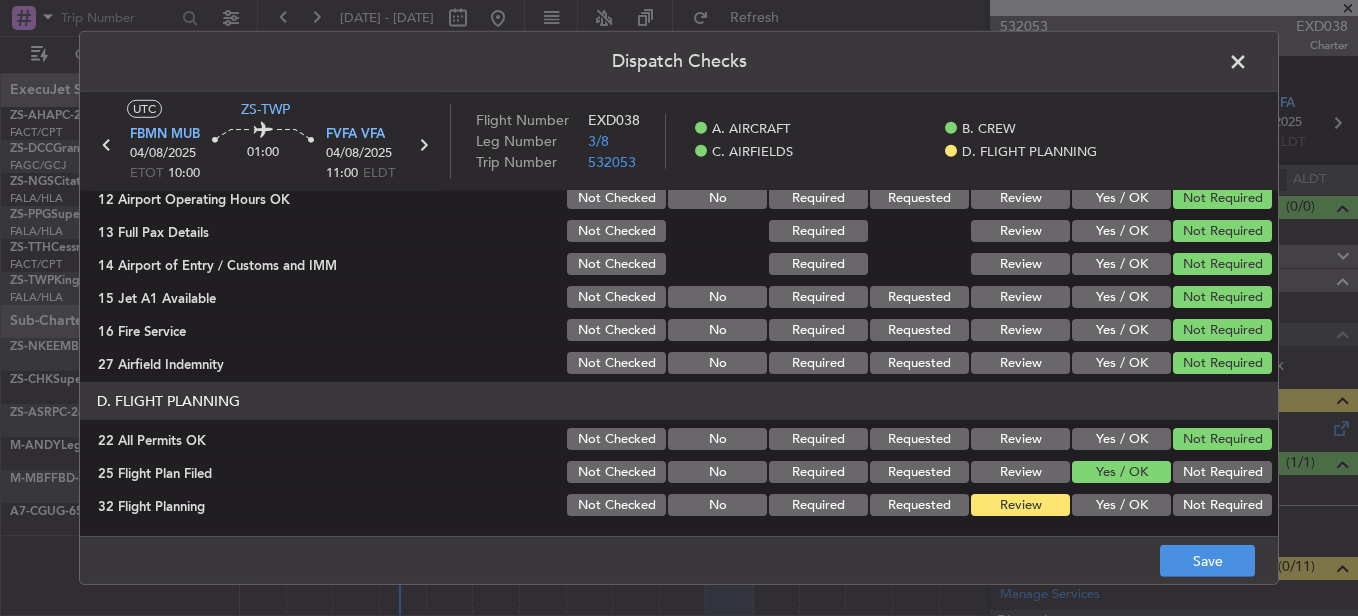 click on "Yes / OK" 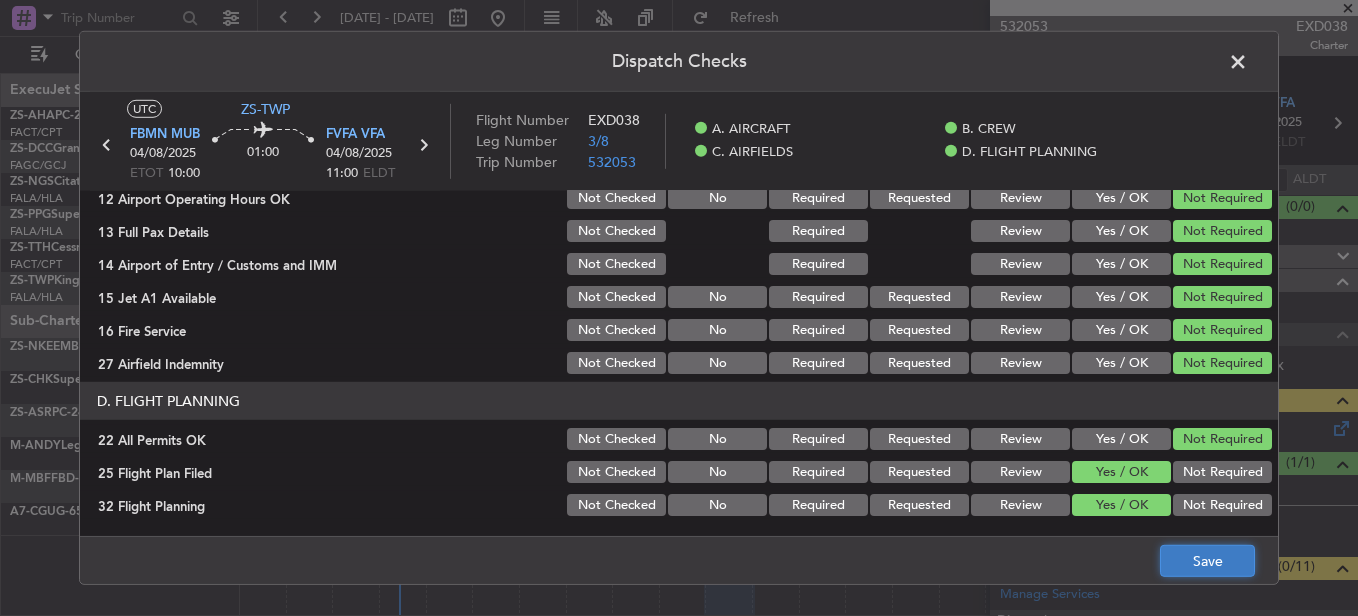 click on "Save" 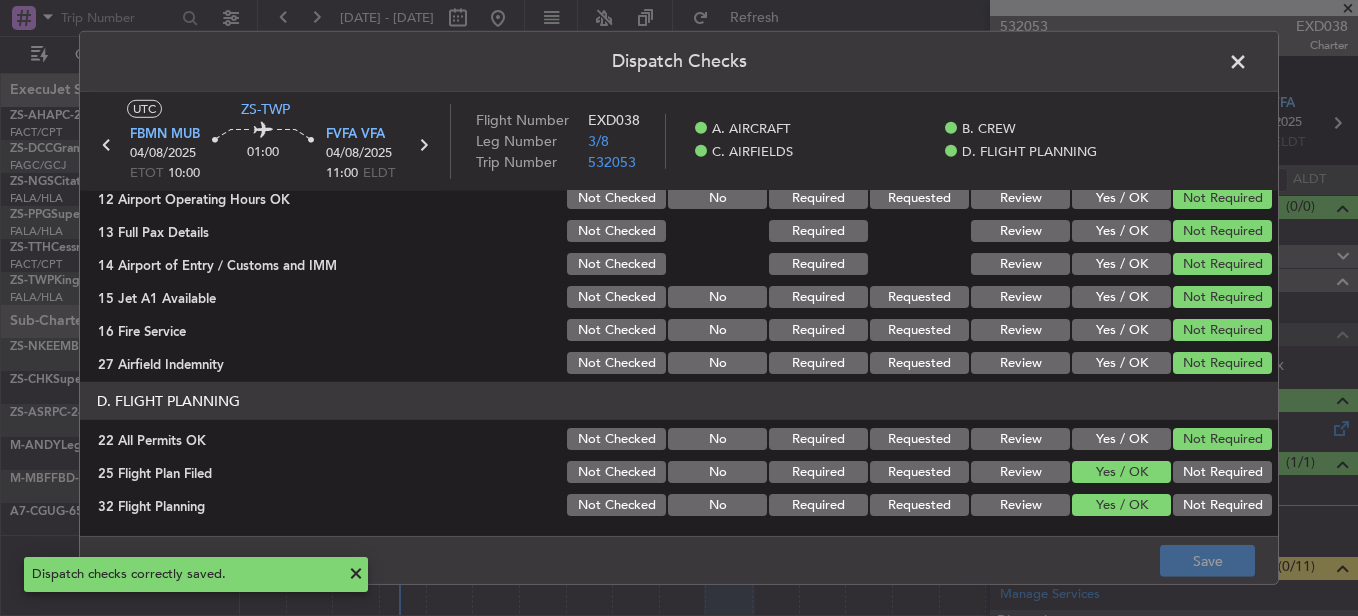 click 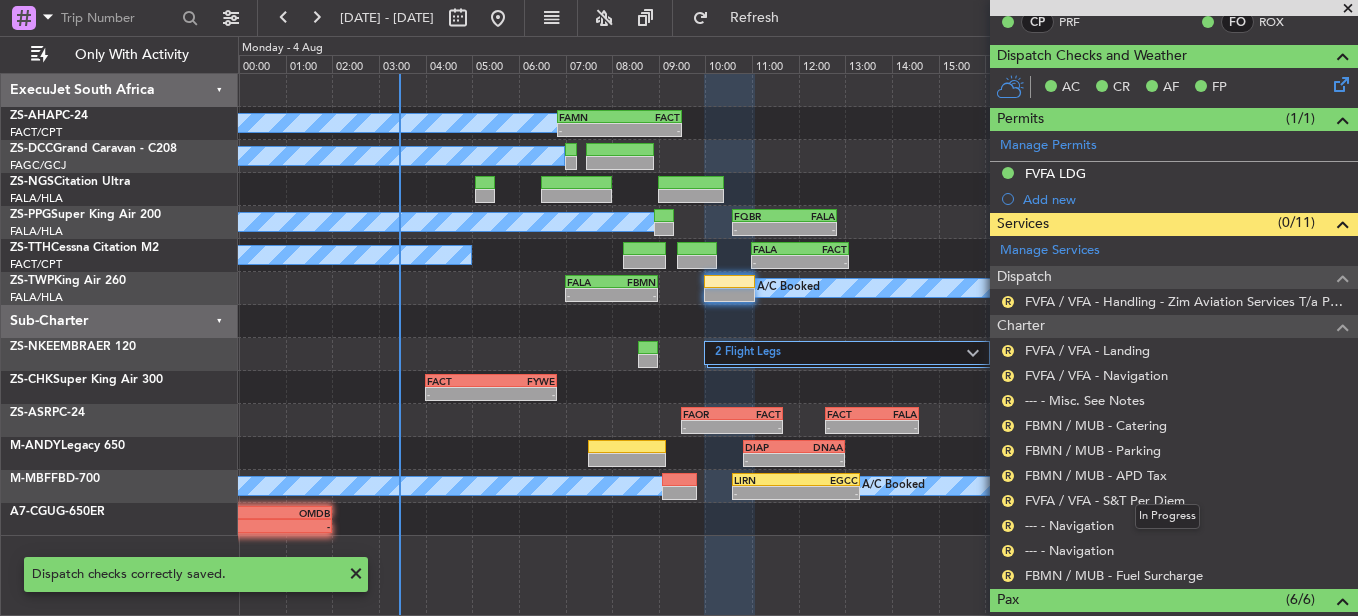 scroll, scrollTop: 400, scrollLeft: 0, axis: vertical 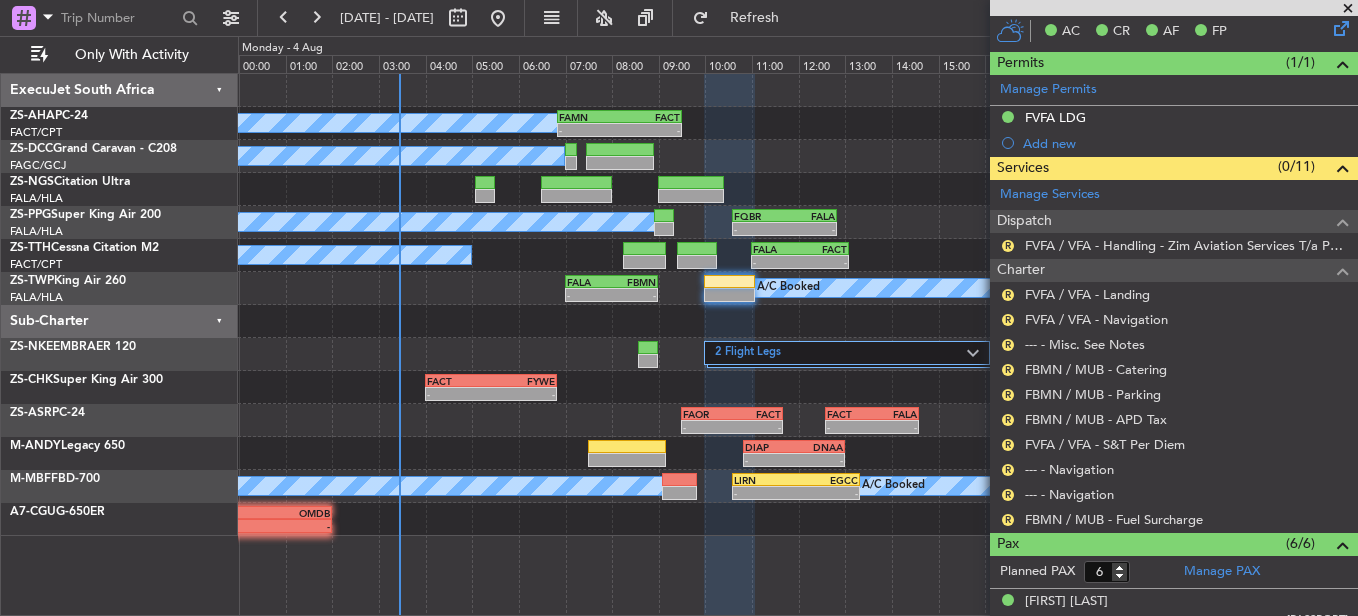 drag, startPoint x: 1011, startPoint y: 514, endPoint x: 1001, endPoint y: 520, distance: 11.661903 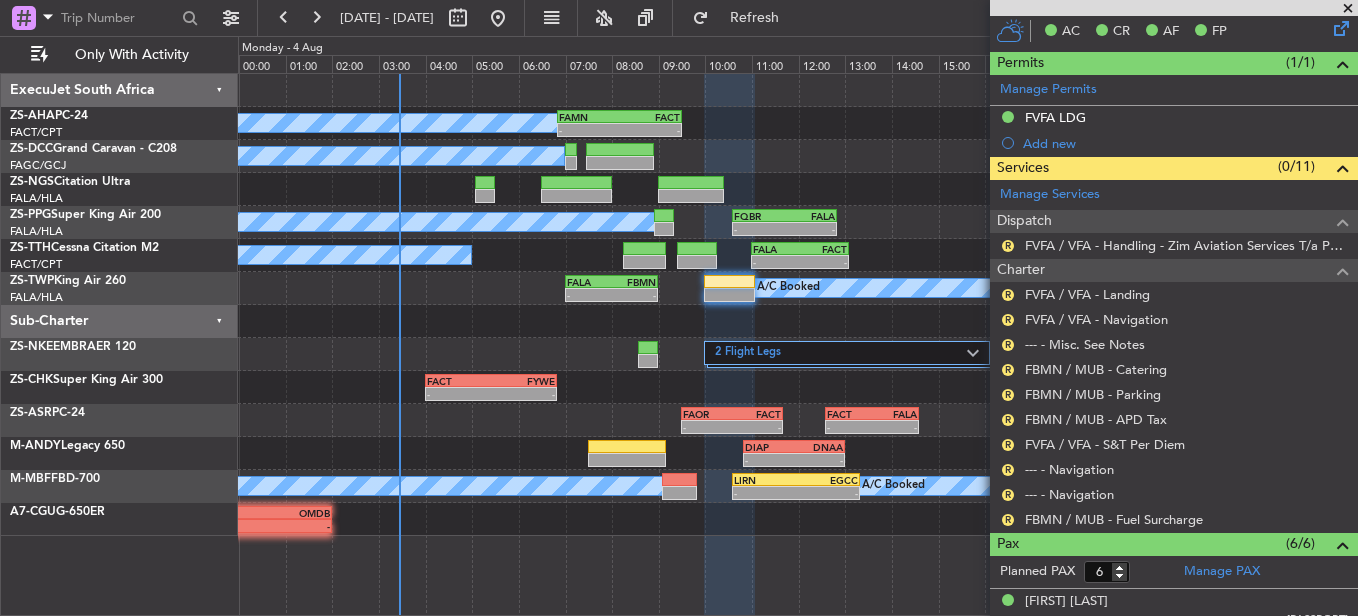 click on "R" at bounding box center [1008, 520] 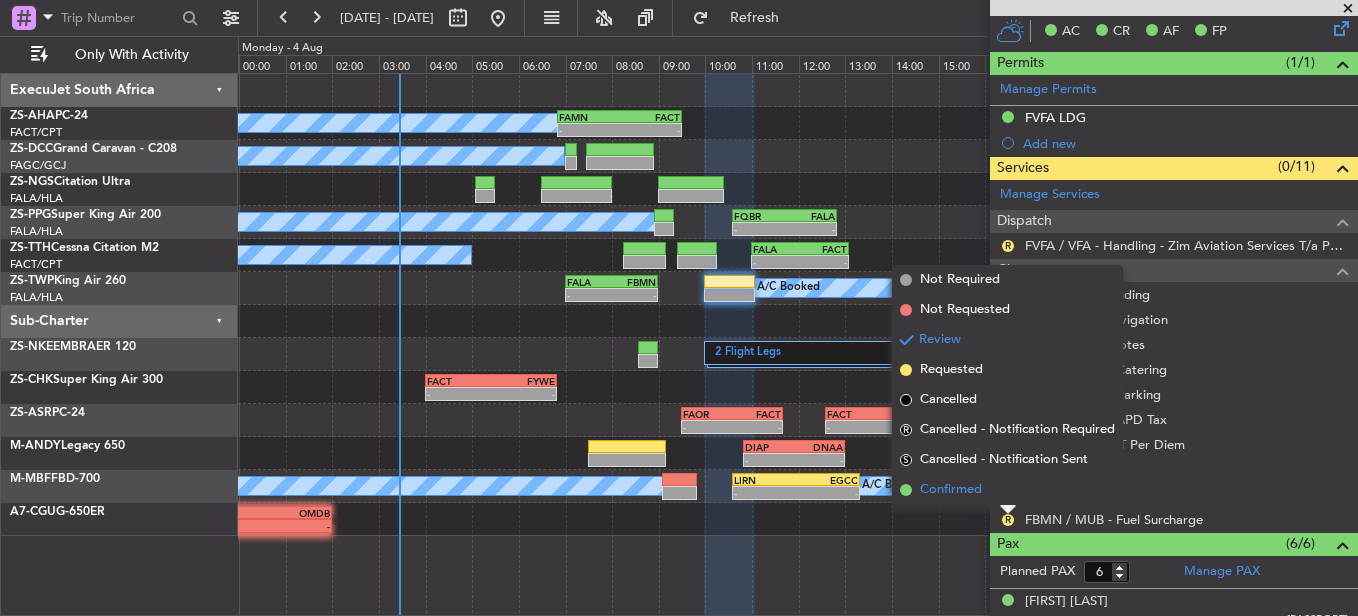 click on "Confirmed" at bounding box center (1007, 490) 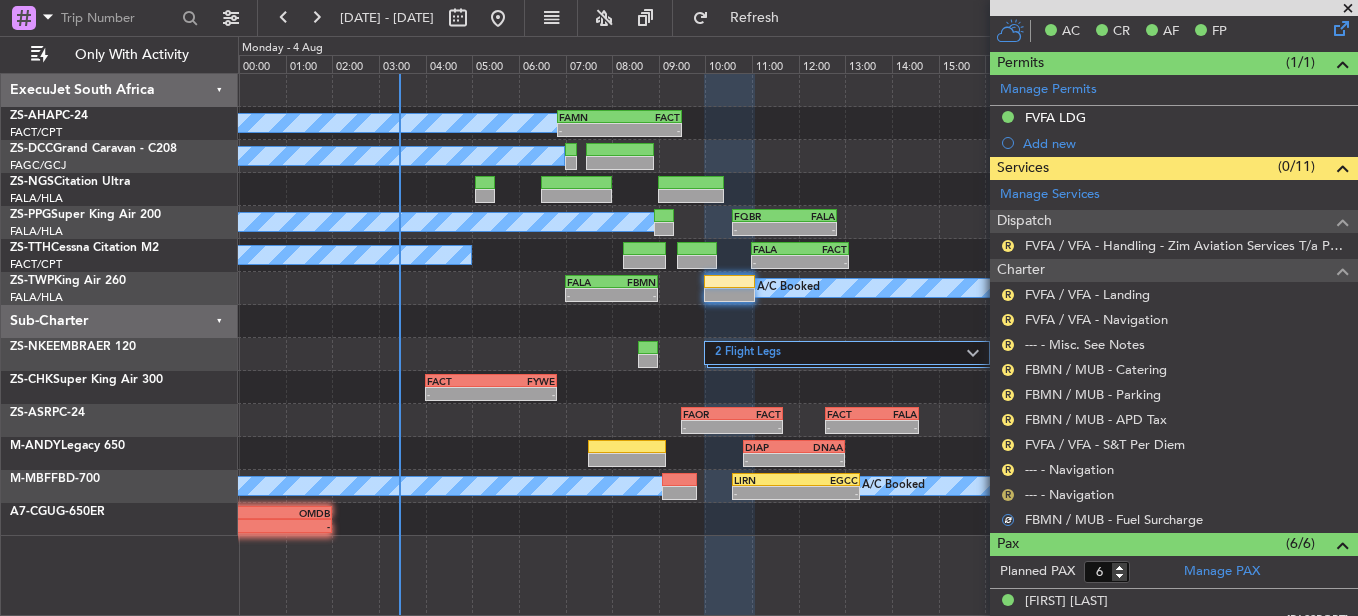 click on "R" at bounding box center (1008, 495) 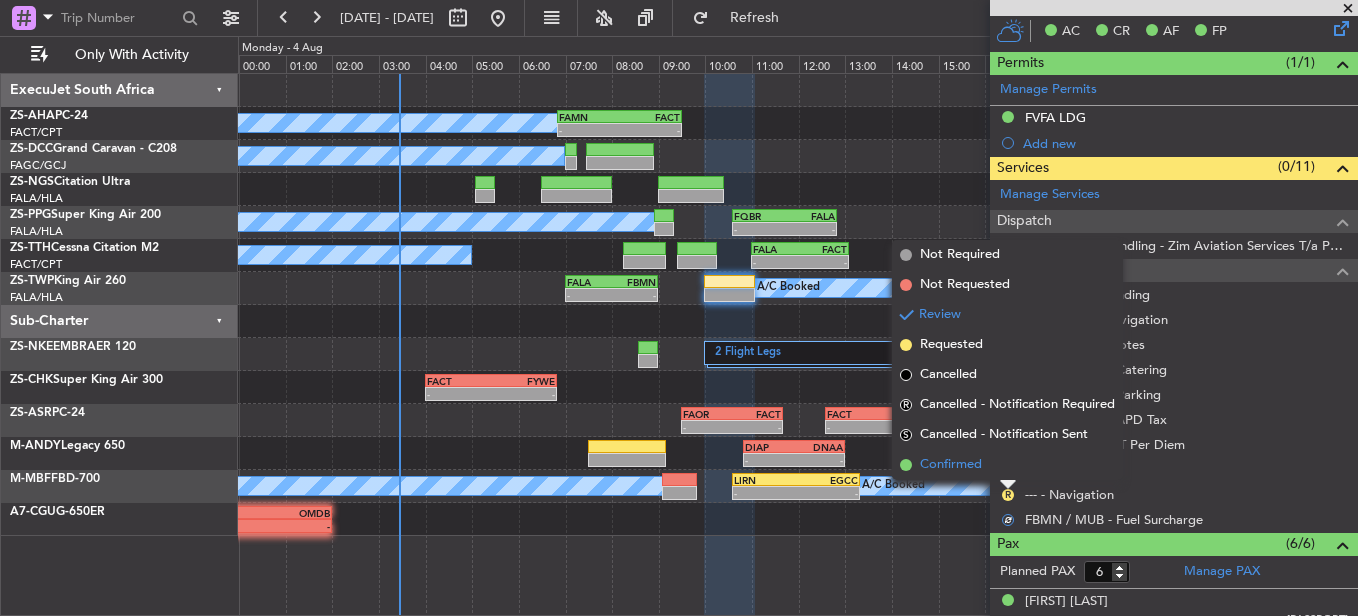 click on "Confirmed" at bounding box center (1007, 465) 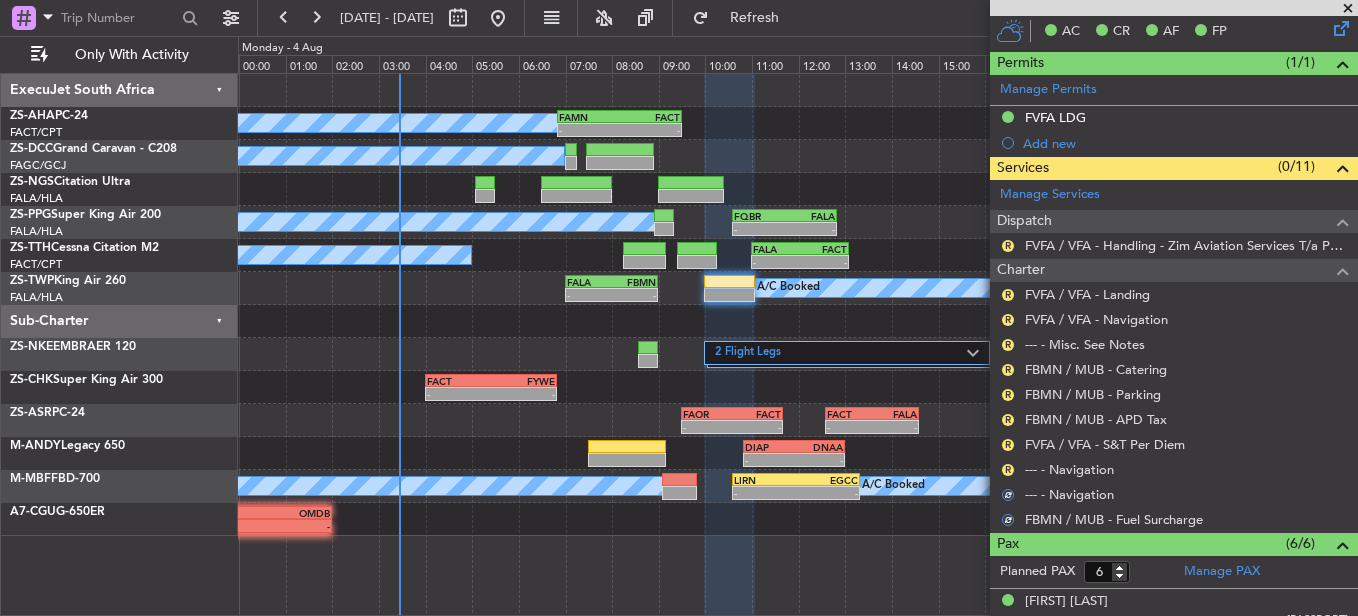 click on "R" at bounding box center [1008, 470] 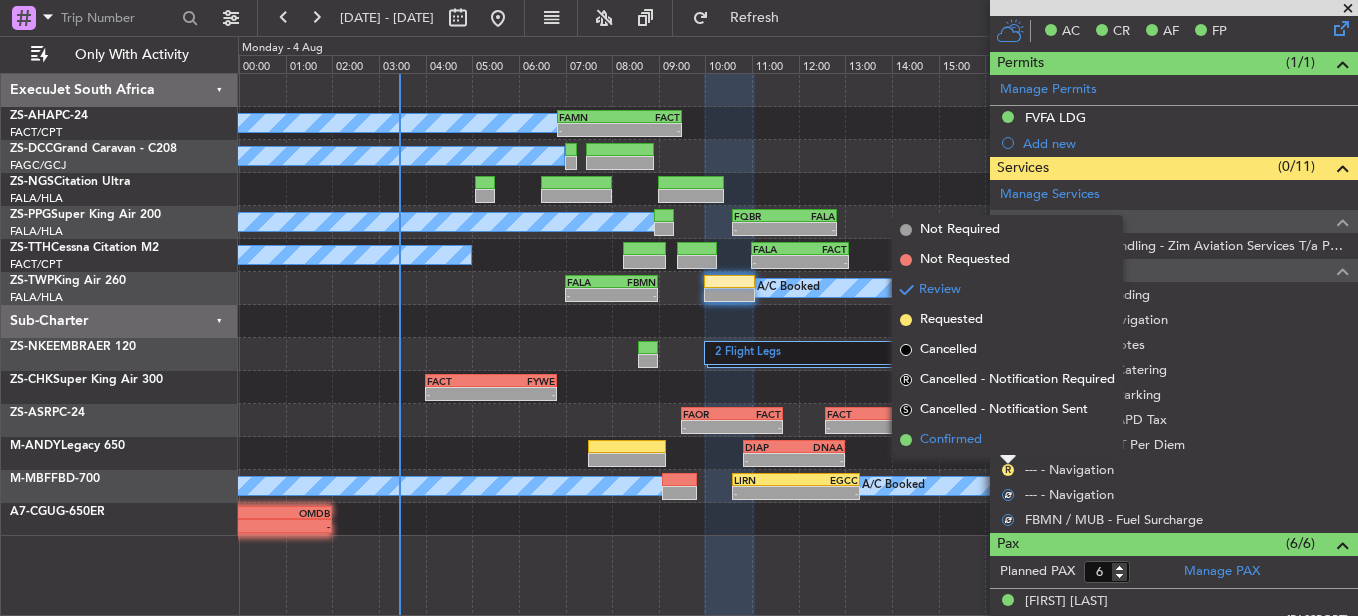 click on "Confirmed" at bounding box center [1007, 440] 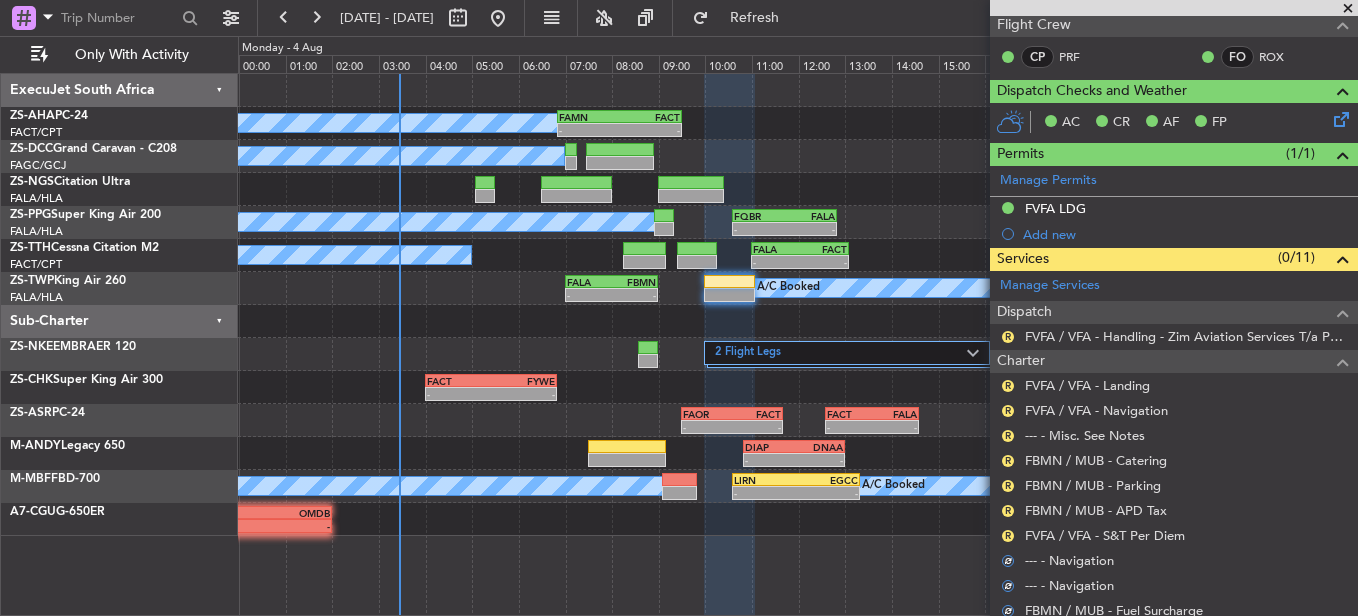 scroll, scrollTop: 300, scrollLeft: 0, axis: vertical 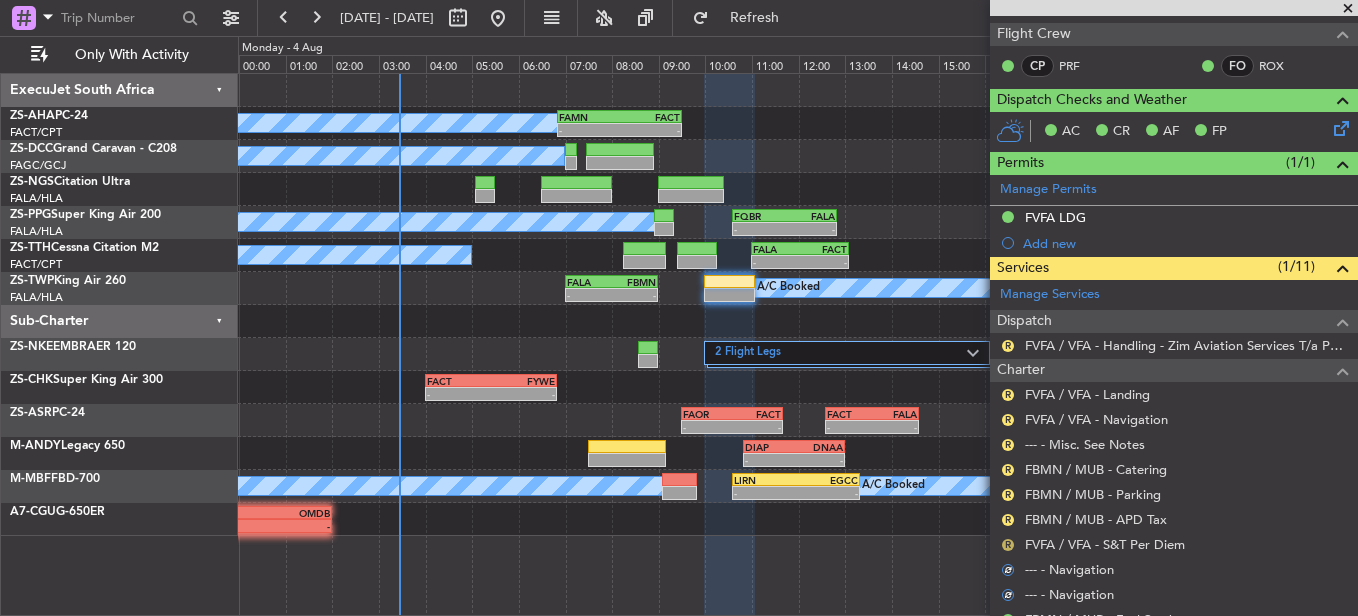 click on "R" at bounding box center (1008, 545) 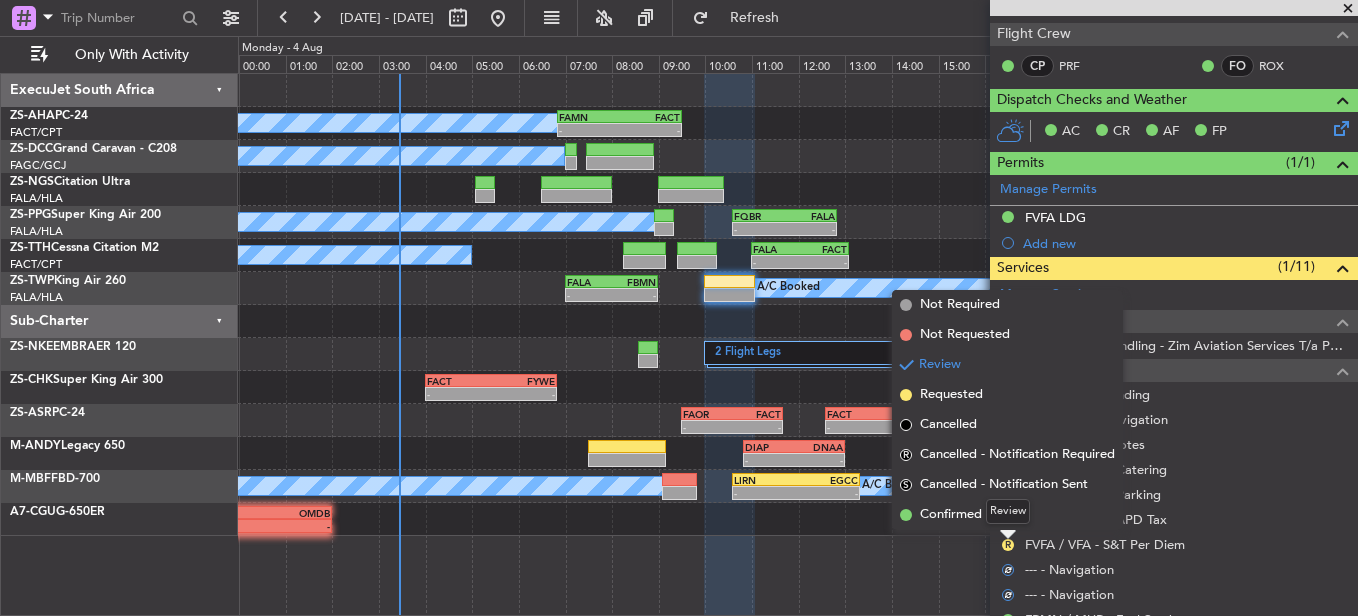 click on "Review" at bounding box center [1008, 511] 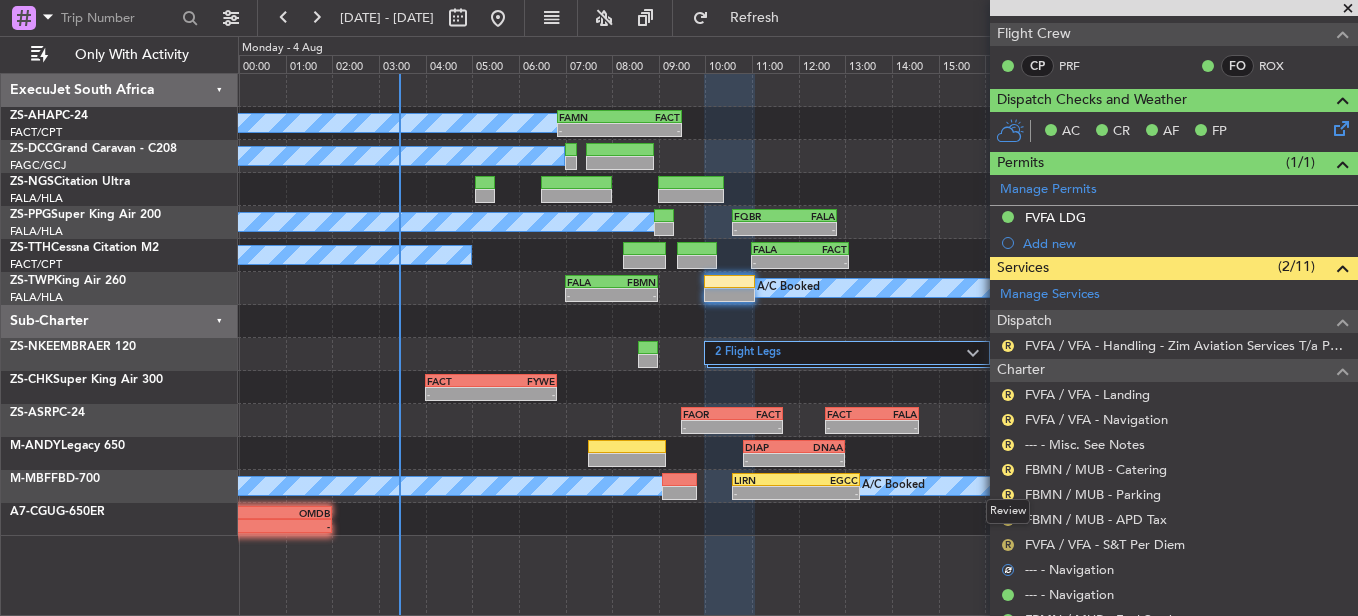 click on "R" at bounding box center (1008, 545) 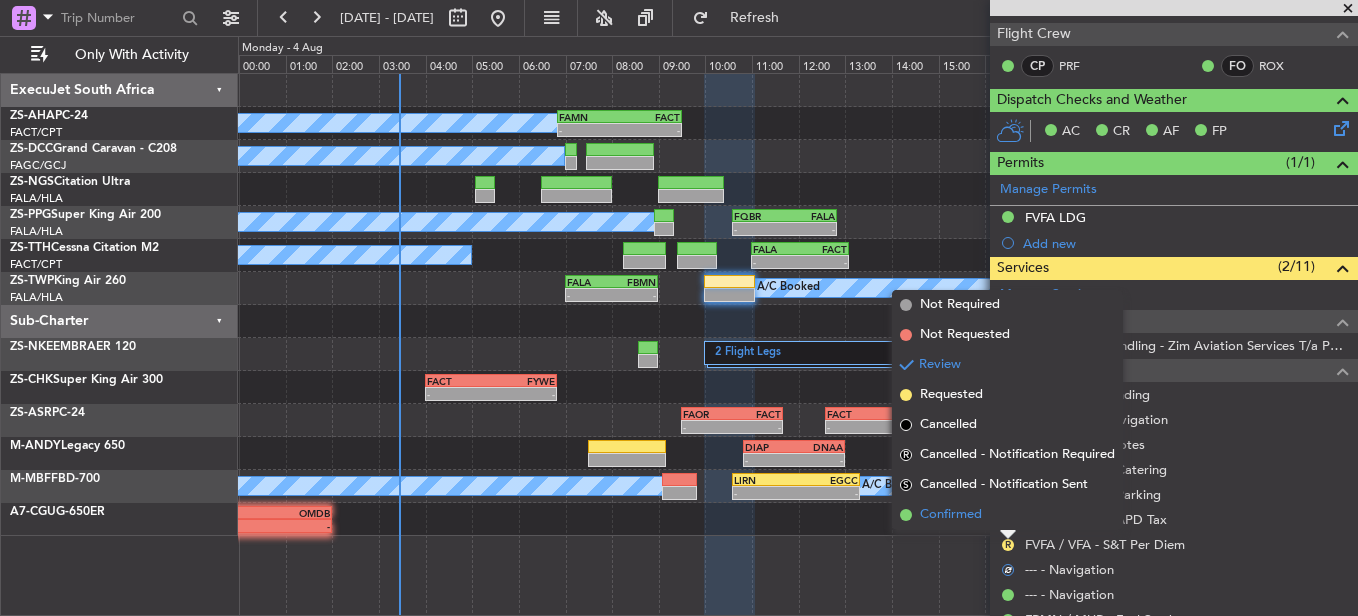click on "Confirmed" at bounding box center (1007, 515) 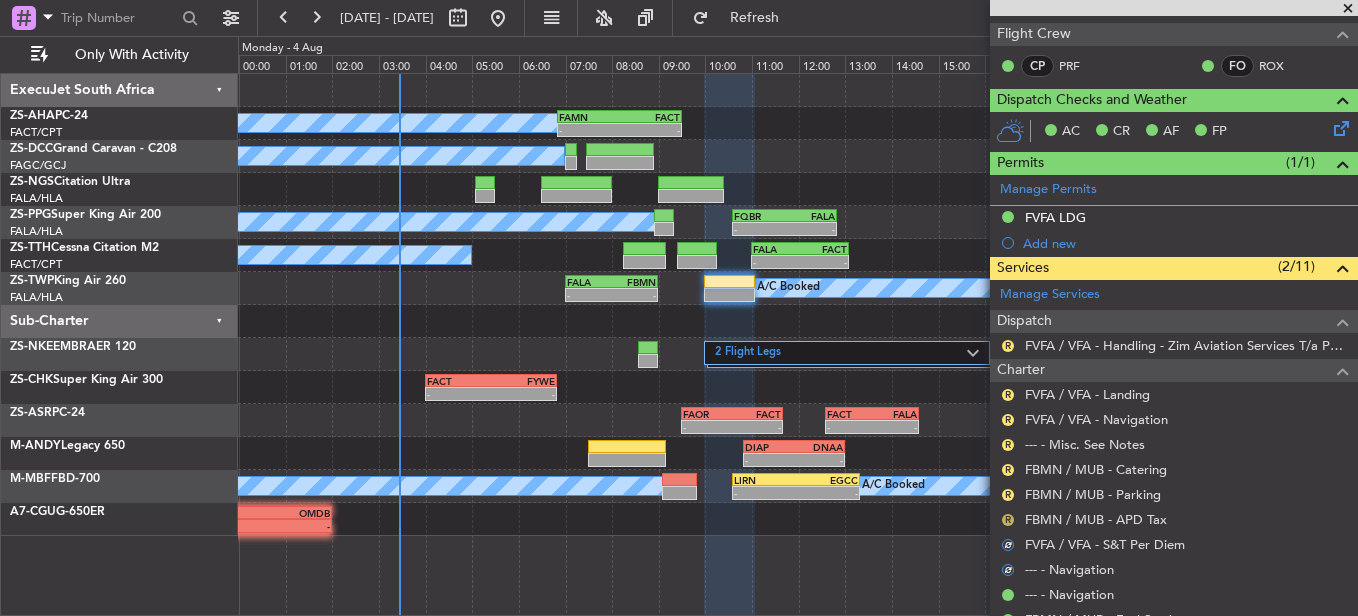 click on "R" at bounding box center (1008, 520) 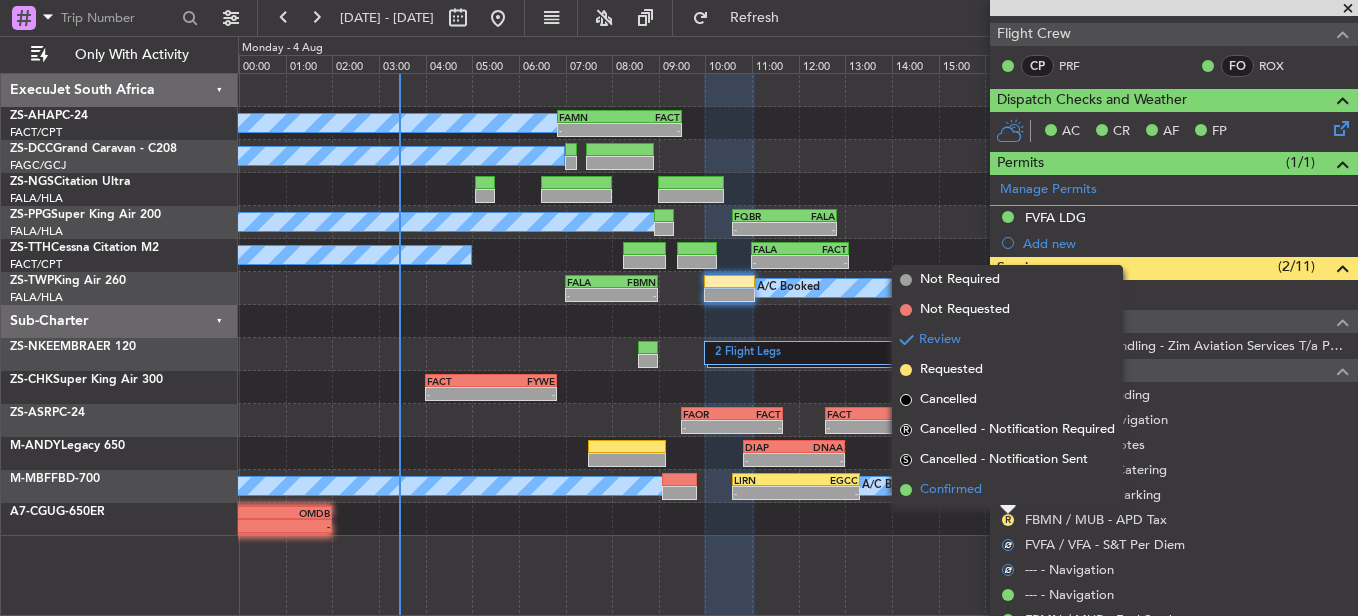 click on "Confirmed" at bounding box center (1007, 490) 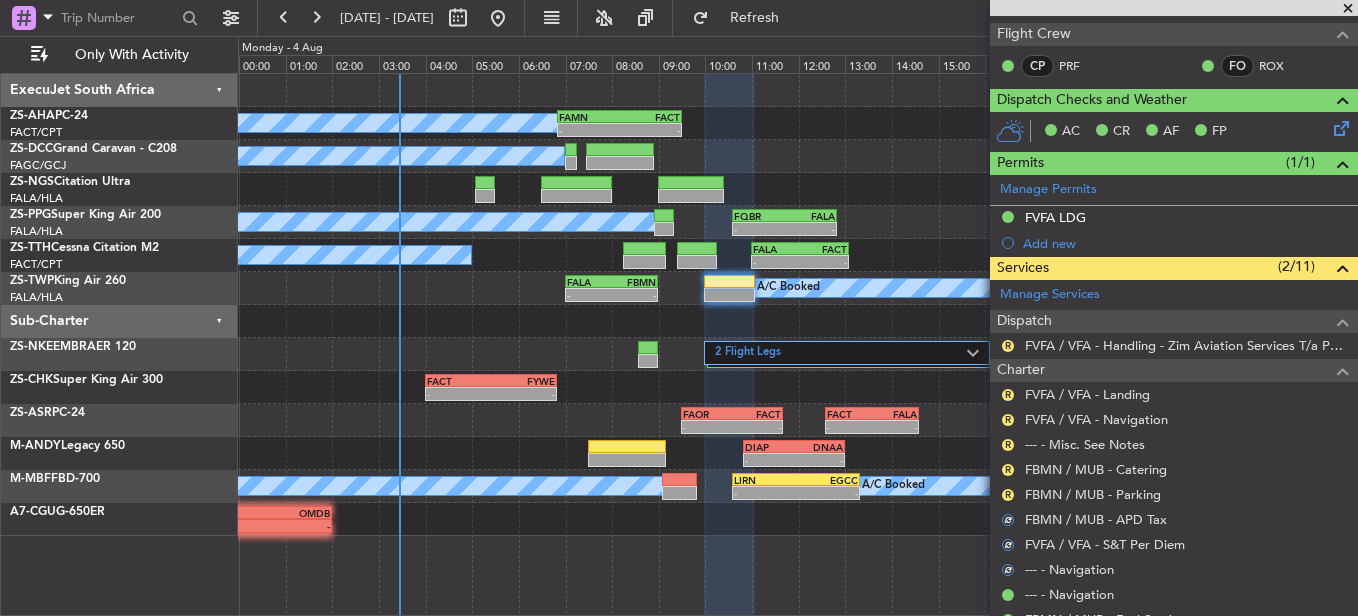 click on "R" at bounding box center (1008, 495) 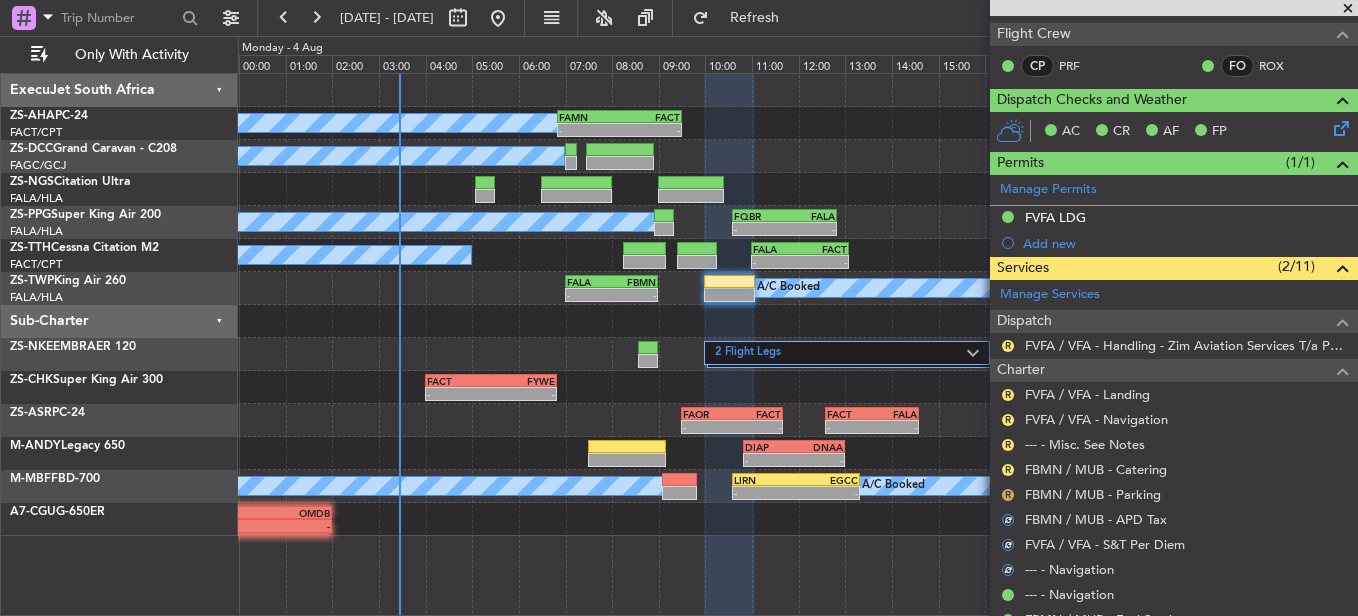 click on "R" at bounding box center [1008, 495] 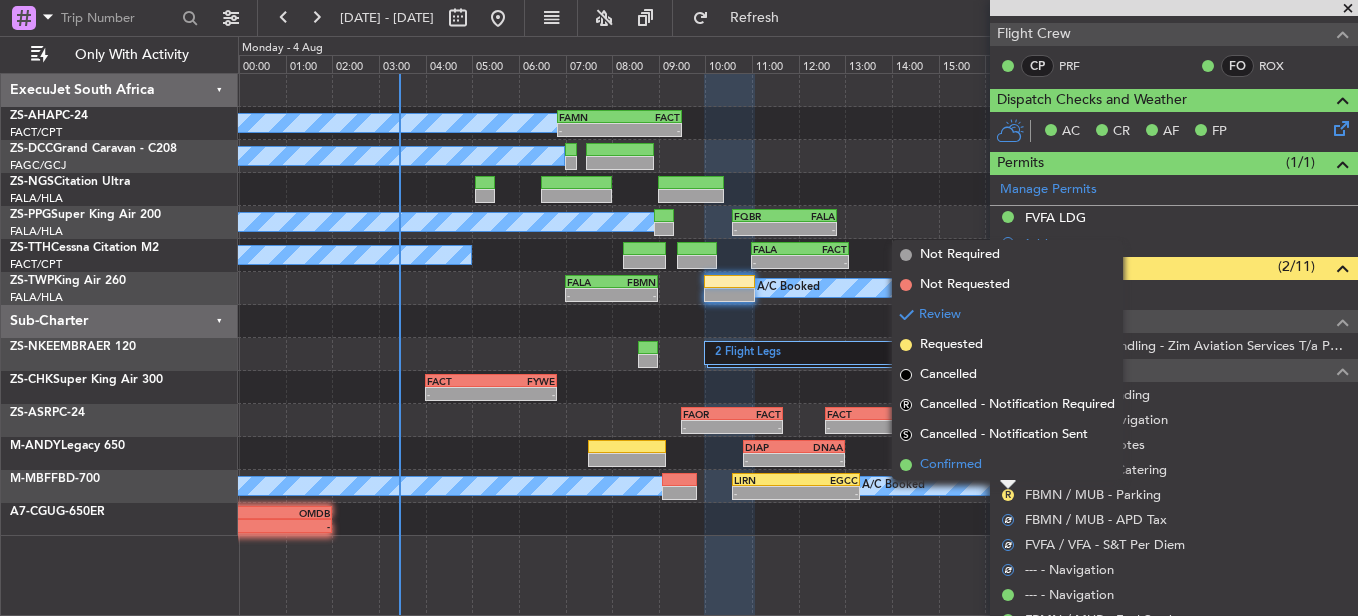 click on "Confirmed" at bounding box center [1007, 465] 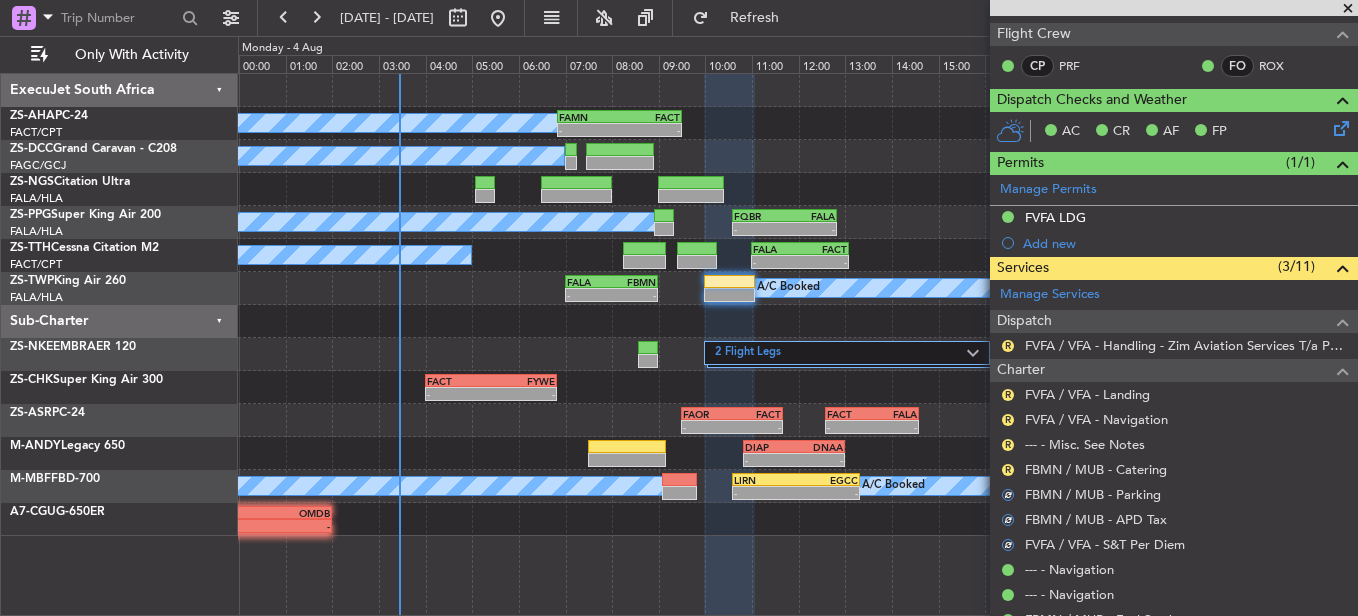 click on "R" at bounding box center [1008, 470] 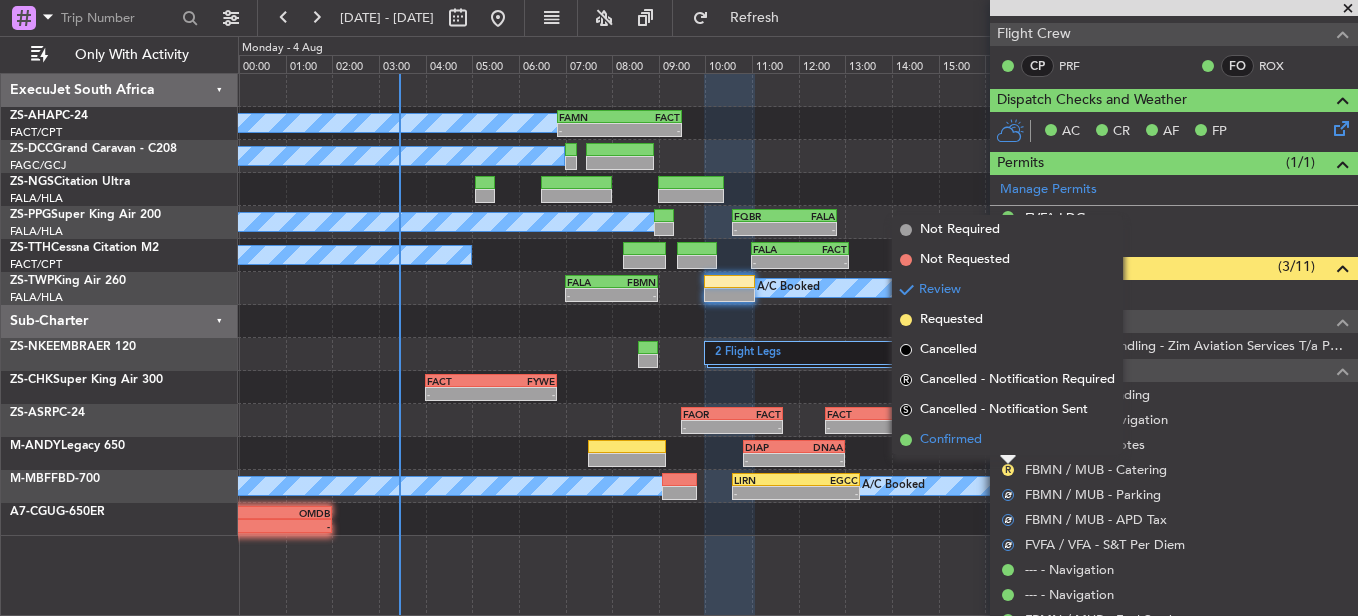 click on "Confirmed" at bounding box center (1007, 440) 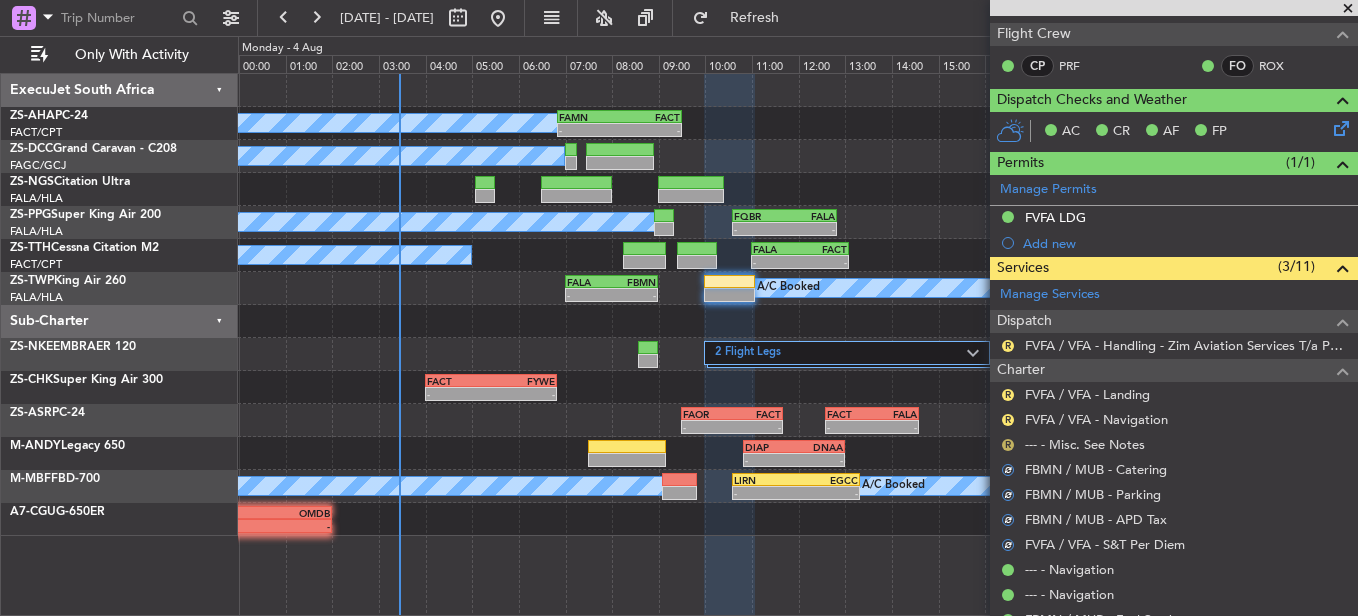 click on "R" at bounding box center (1008, 445) 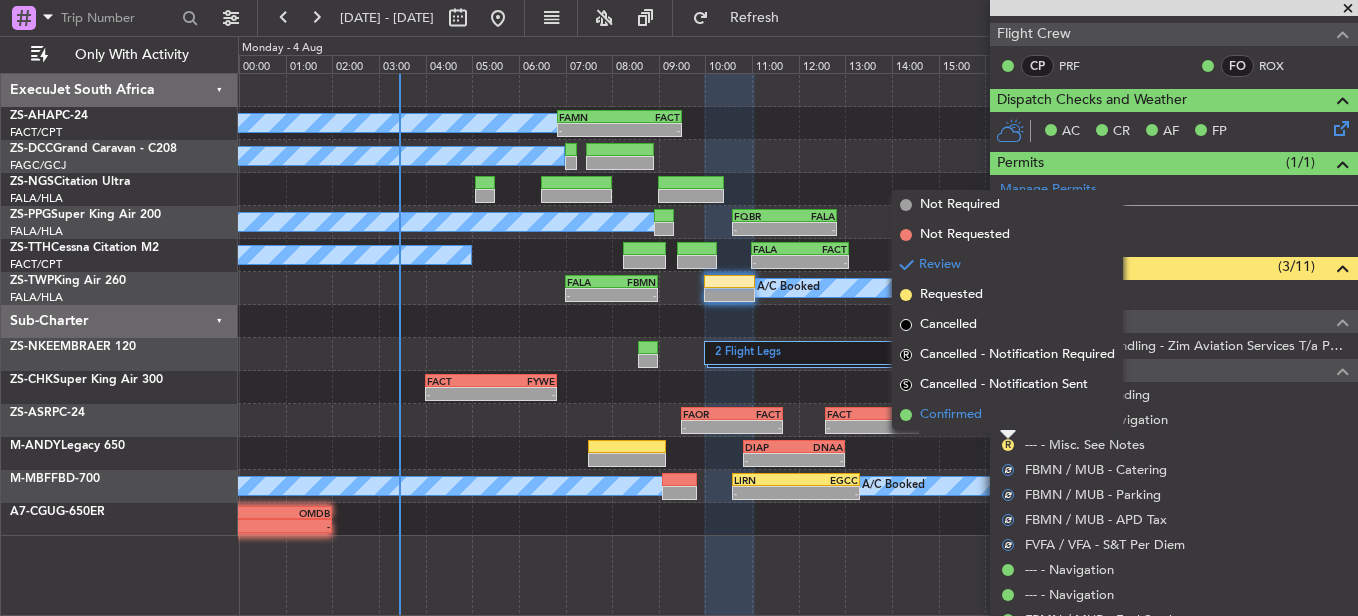 click on "Confirmed" at bounding box center (1007, 415) 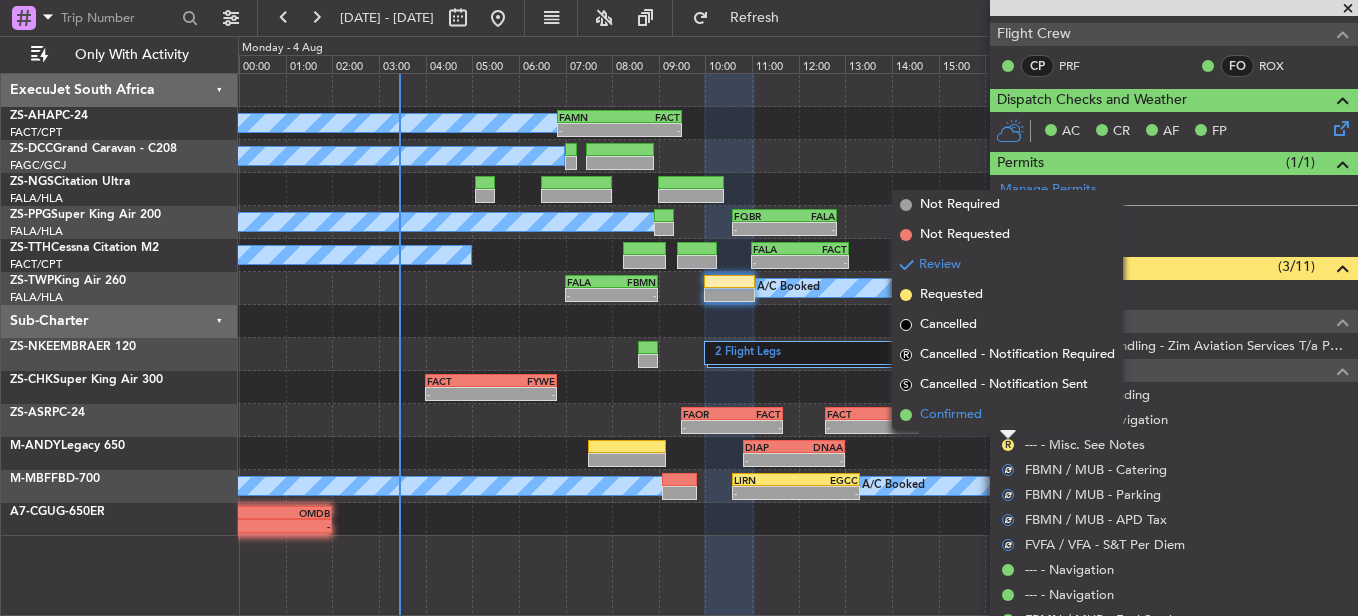click on "R" at bounding box center [1008, 420] 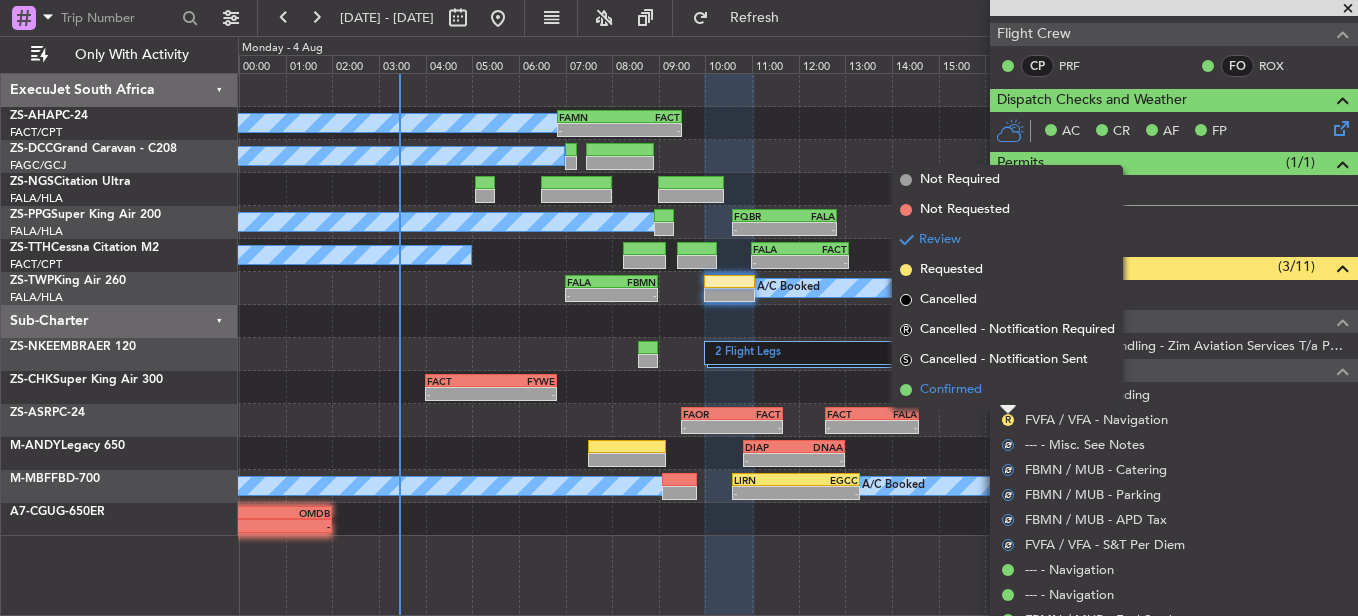 click on "Confirmed" at bounding box center (951, 390) 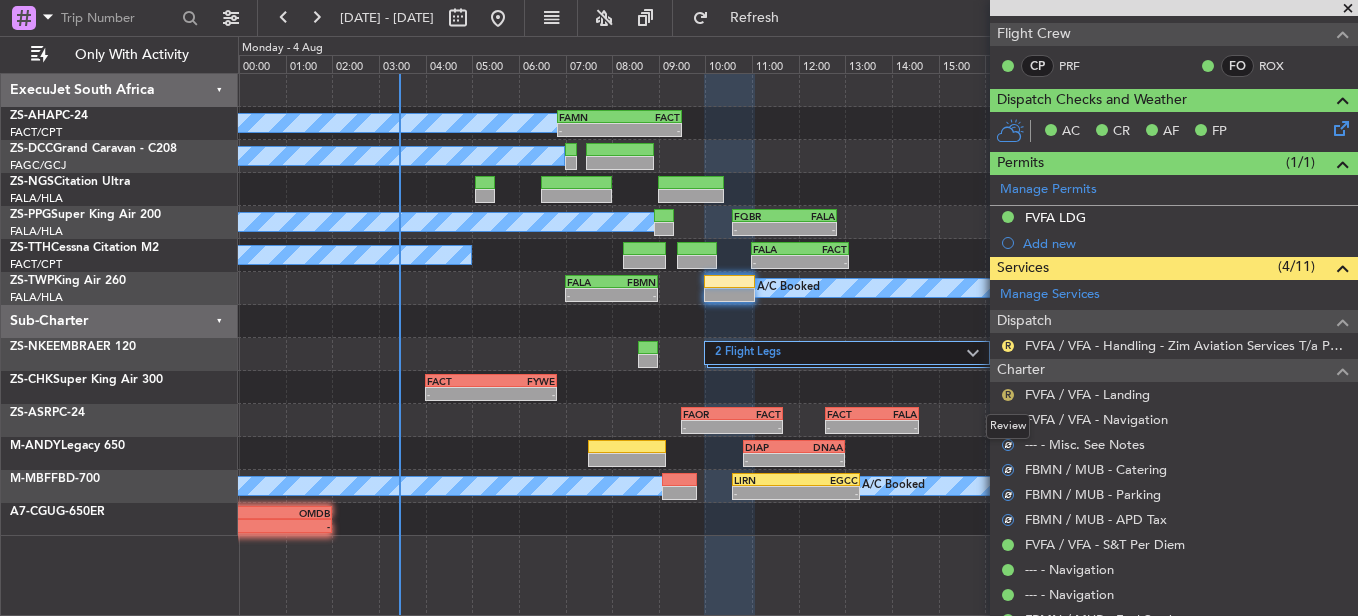 click on "R" at bounding box center (1008, 395) 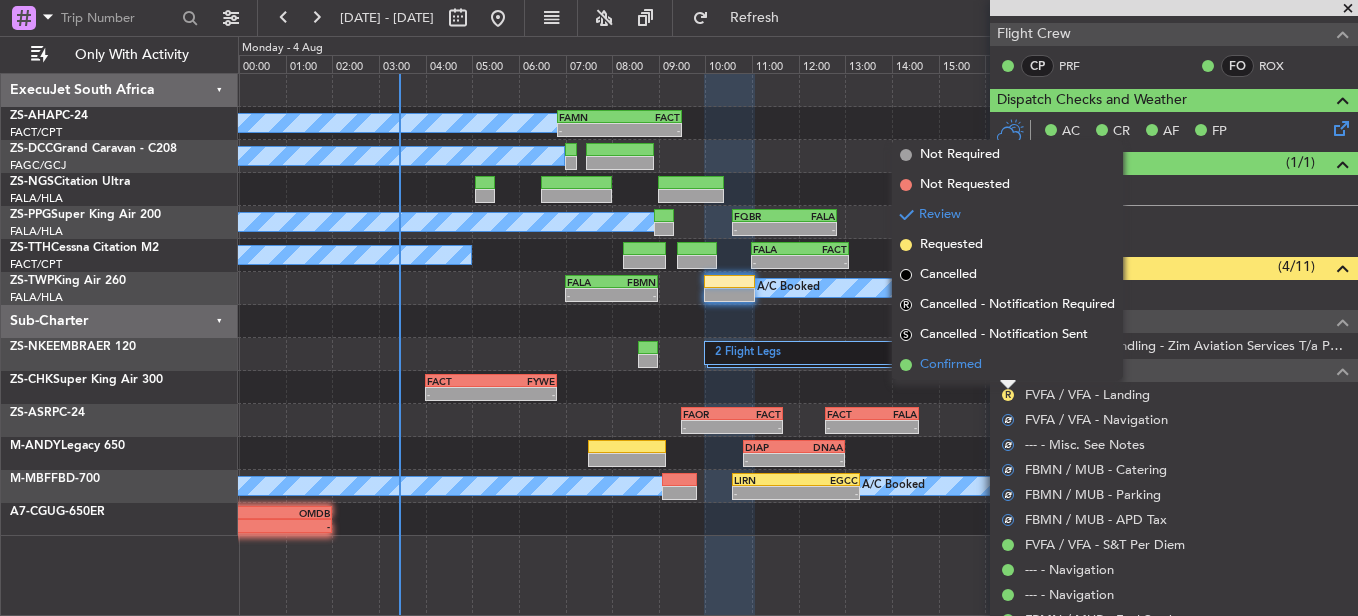 click on "Confirmed" at bounding box center [1007, 365] 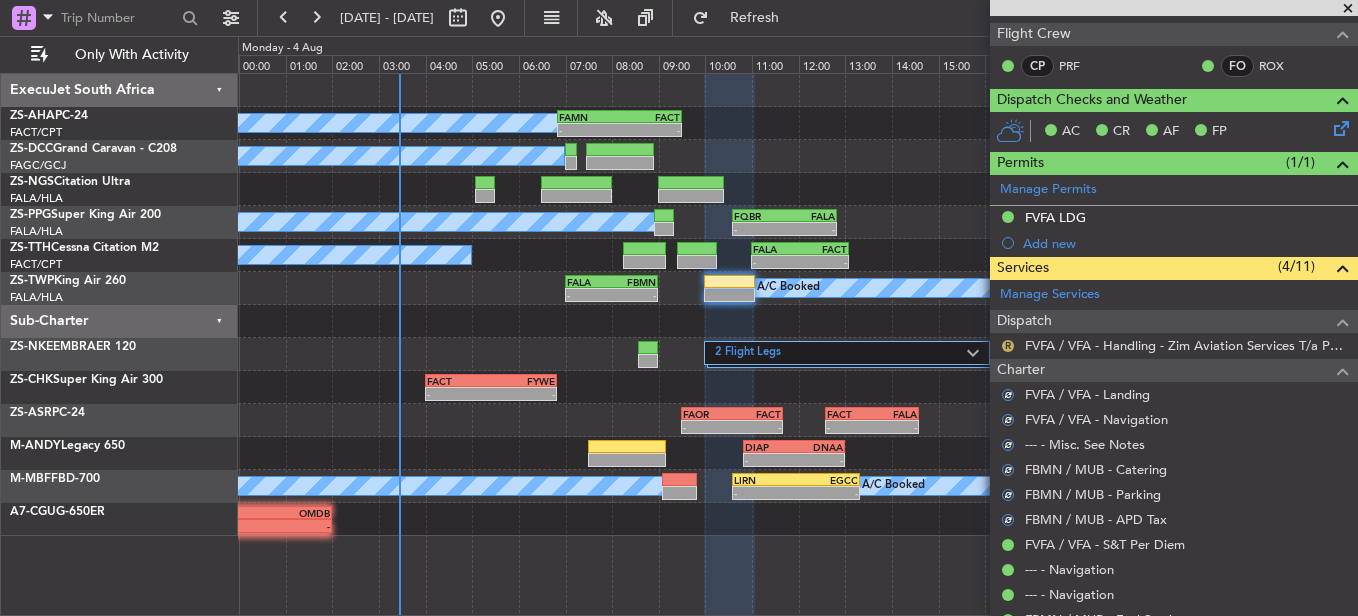 click on "R" at bounding box center (1008, 346) 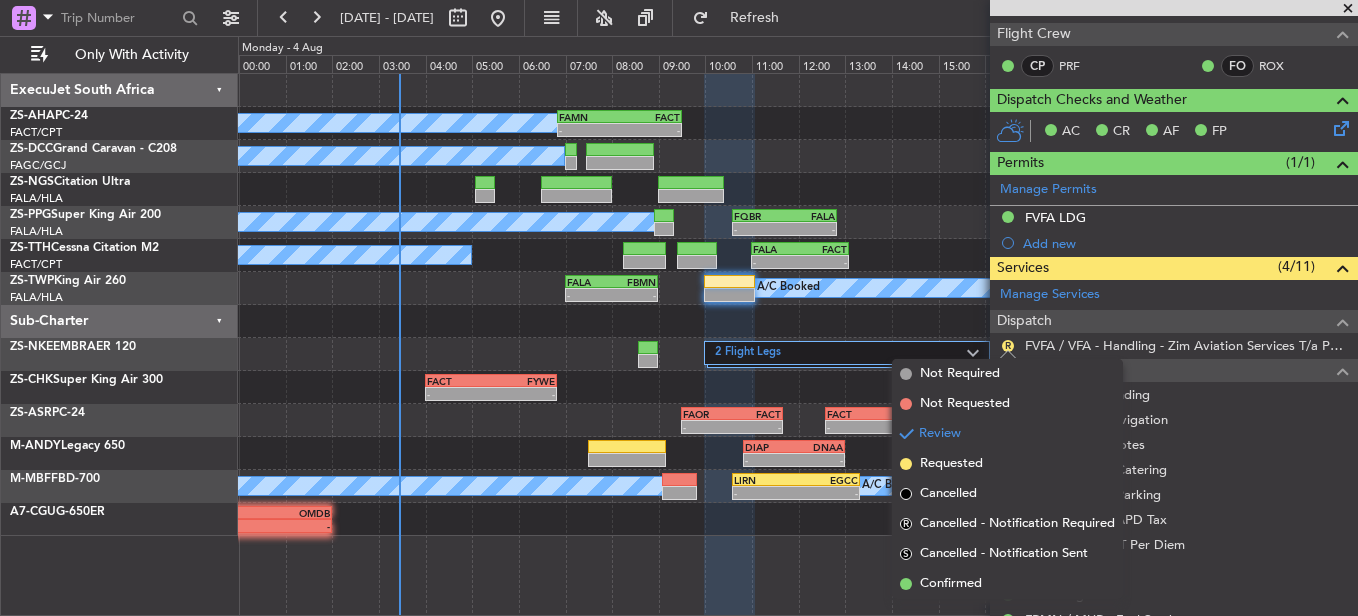click on "Confirmed" at bounding box center [1007, 584] 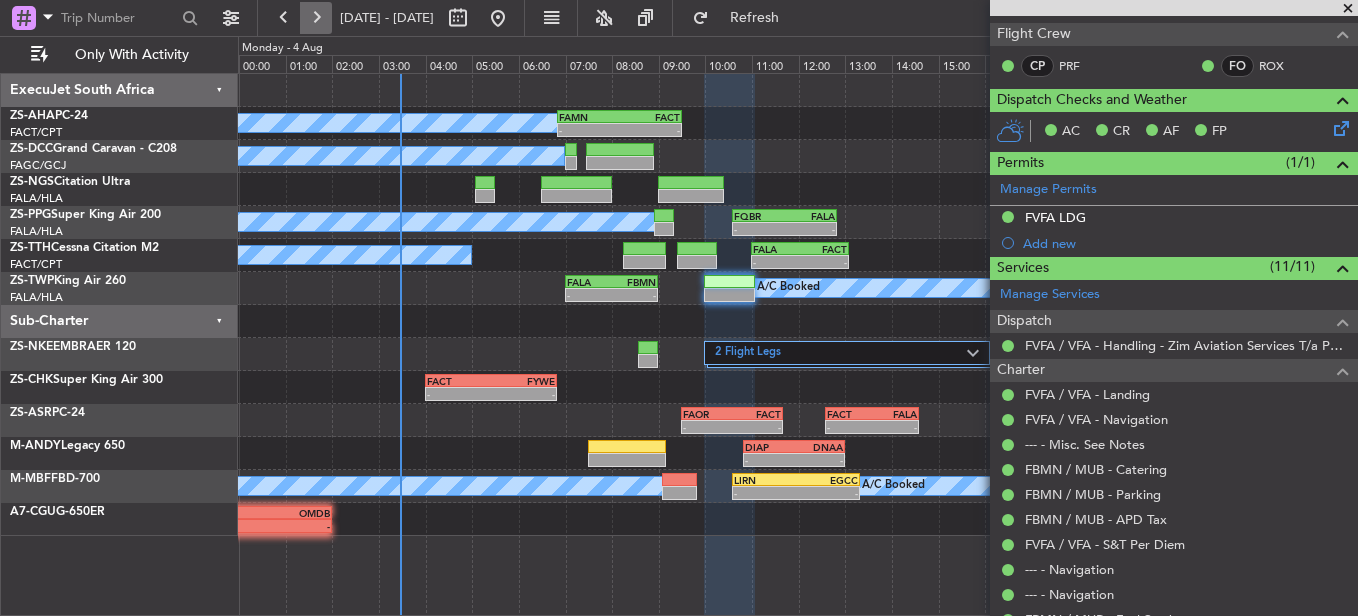 click at bounding box center [316, 18] 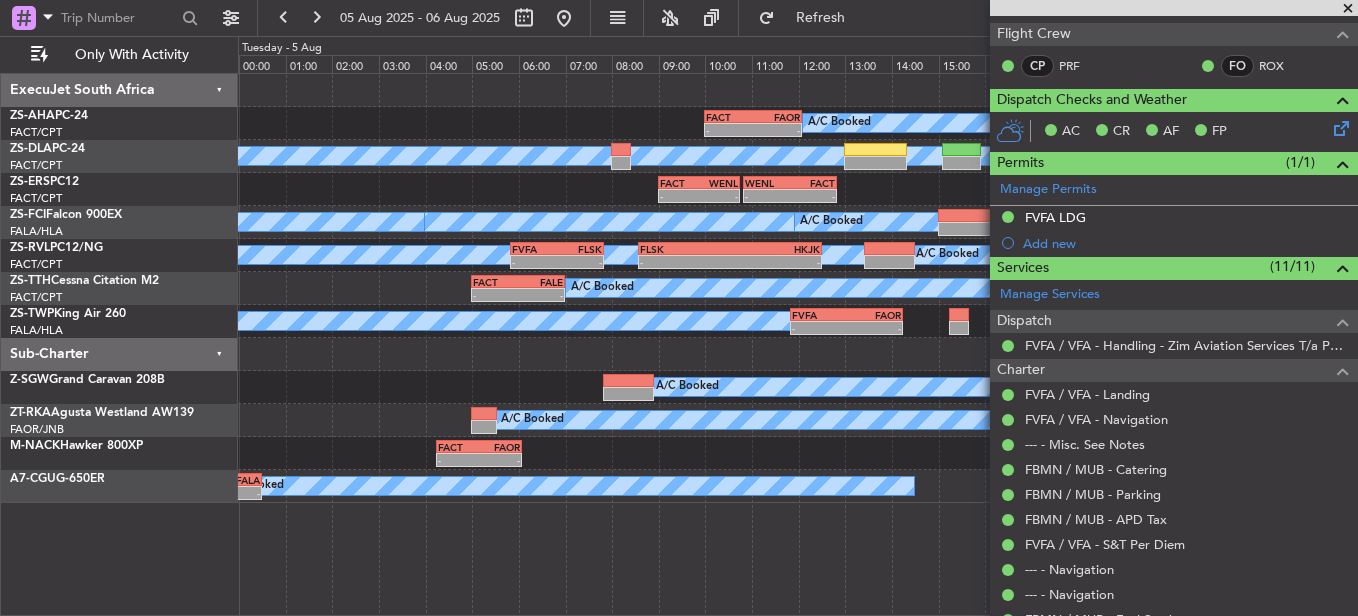 click at bounding box center [1348, 9] 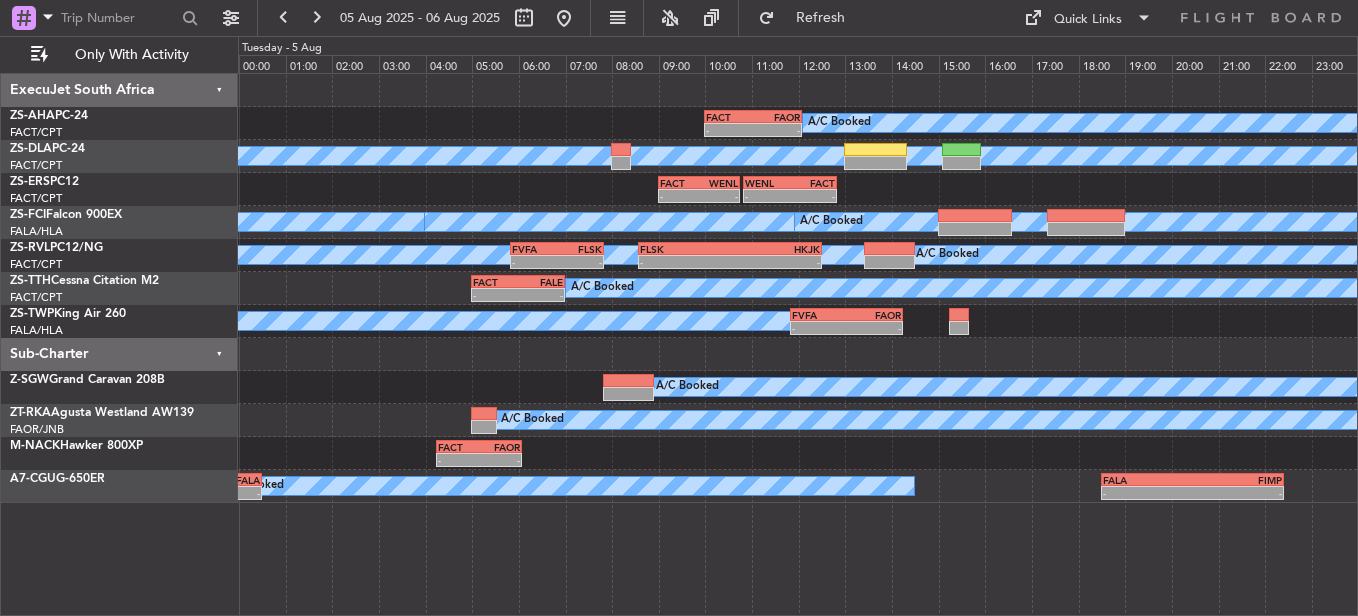 type on "0" 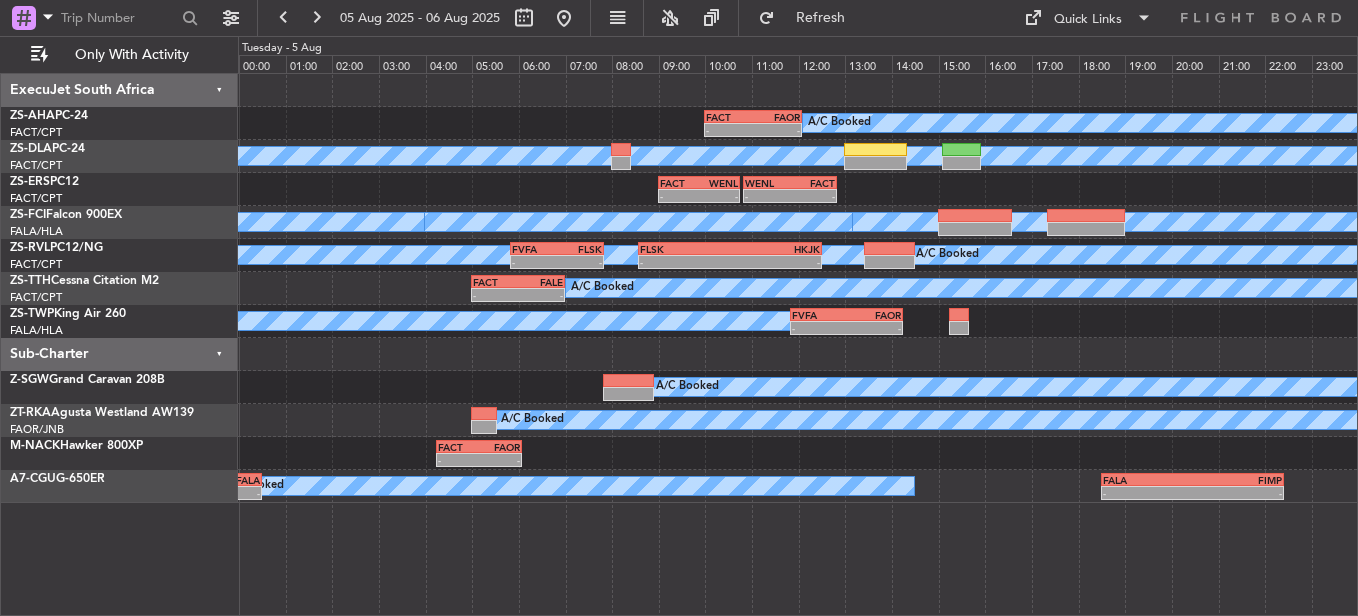 scroll, scrollTop: 0, scrollLeft: 0, axis: both 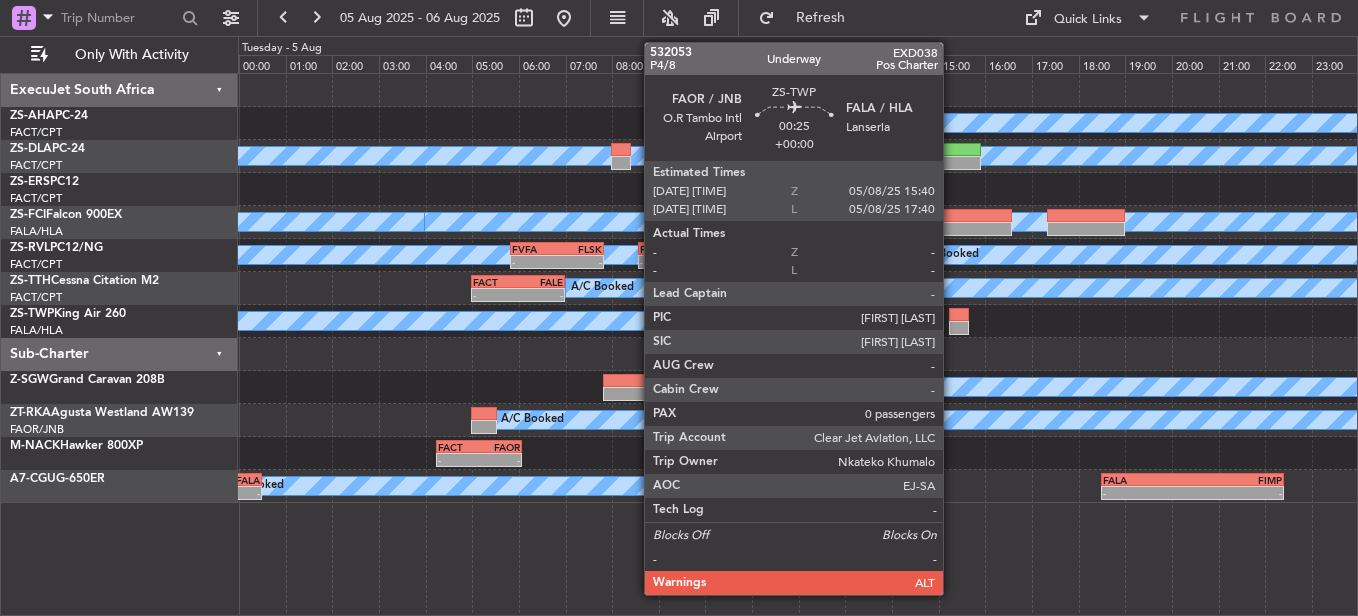 click 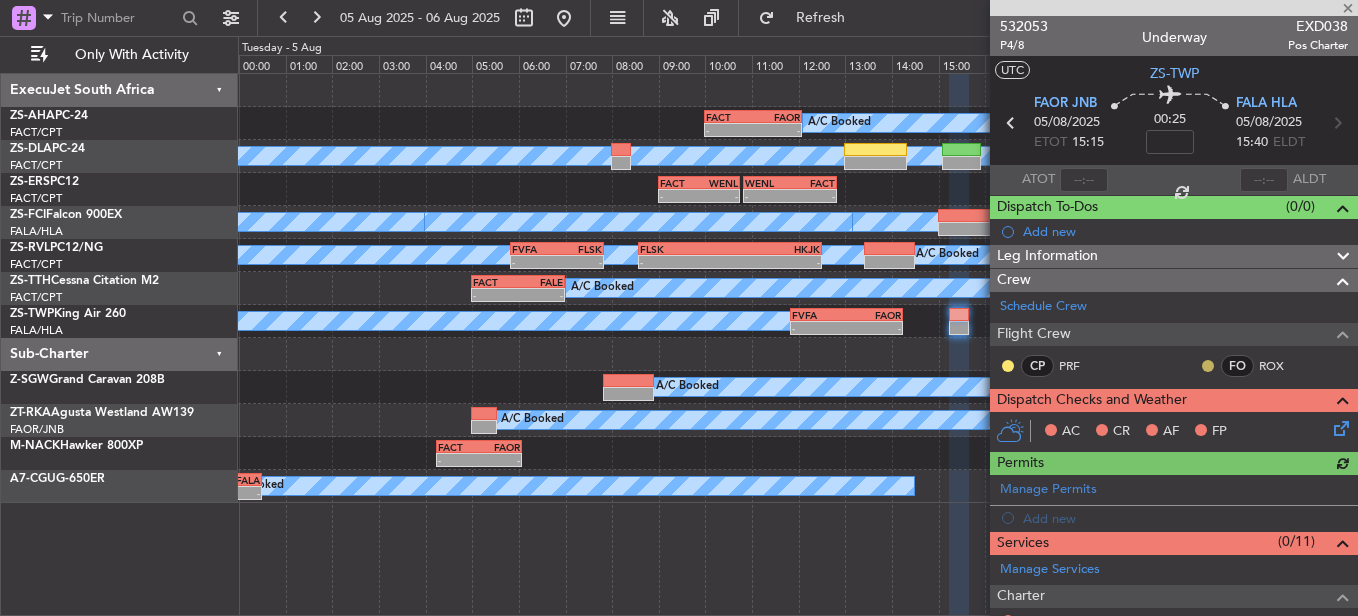 click 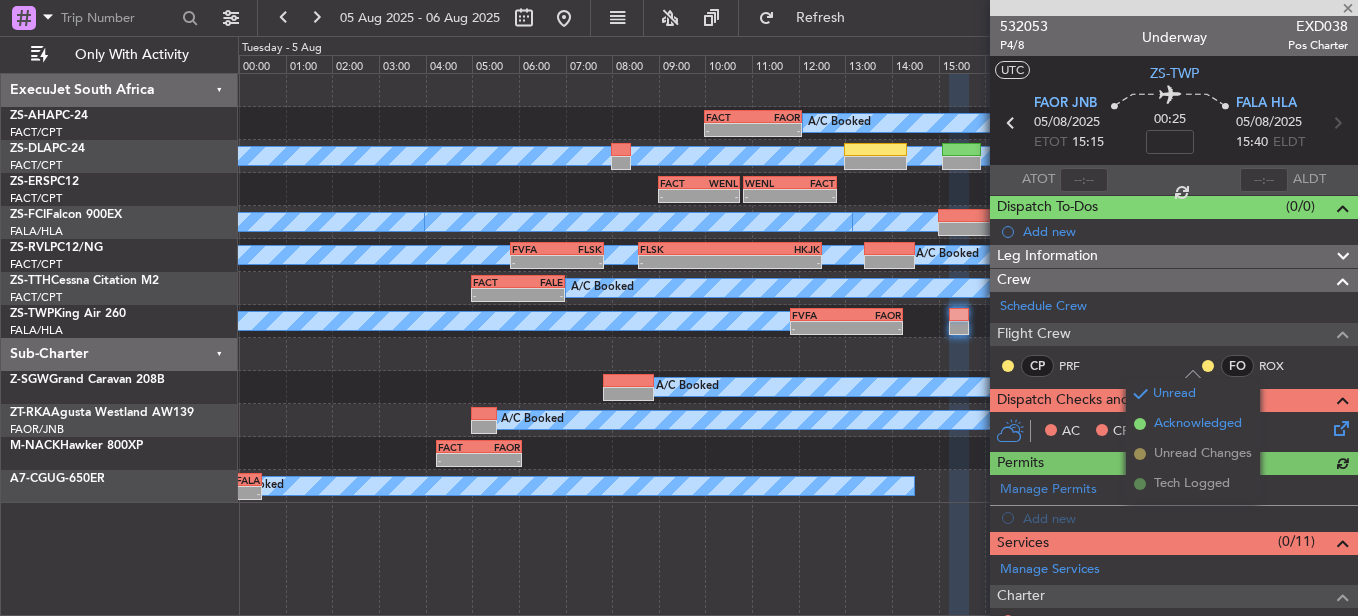 drag, startPoint x: 1174, startPoint y: 415, endPoint x: 1151, endPoint y: 410, distance: 23.537205 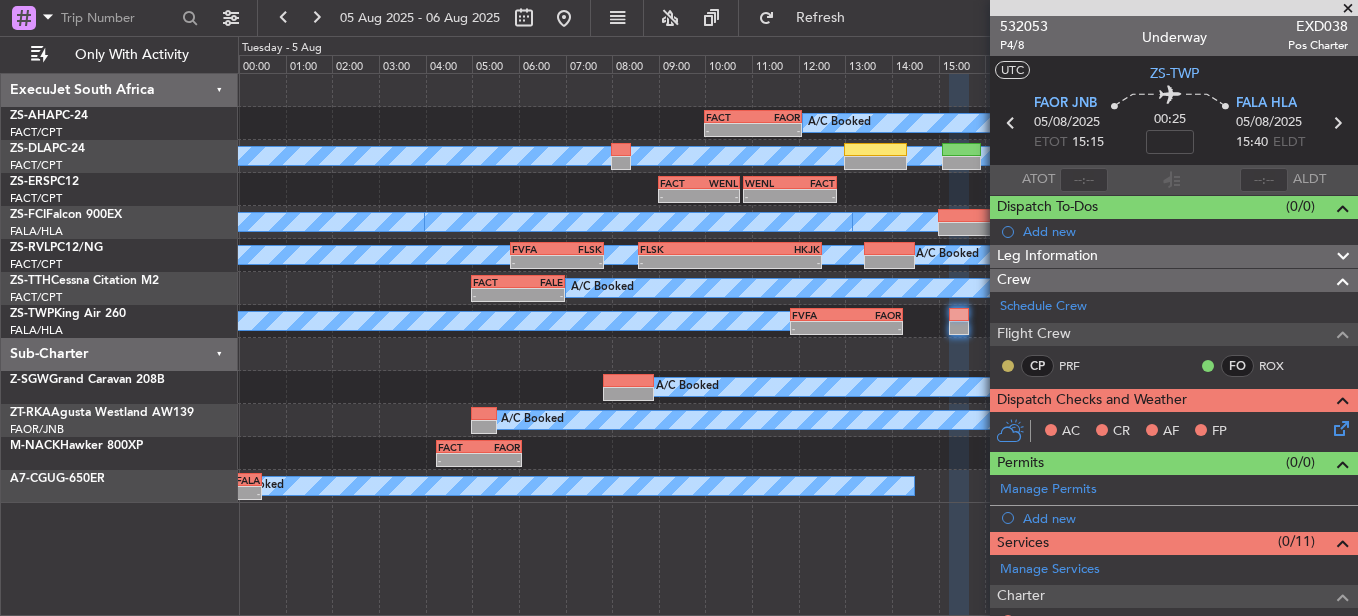 click 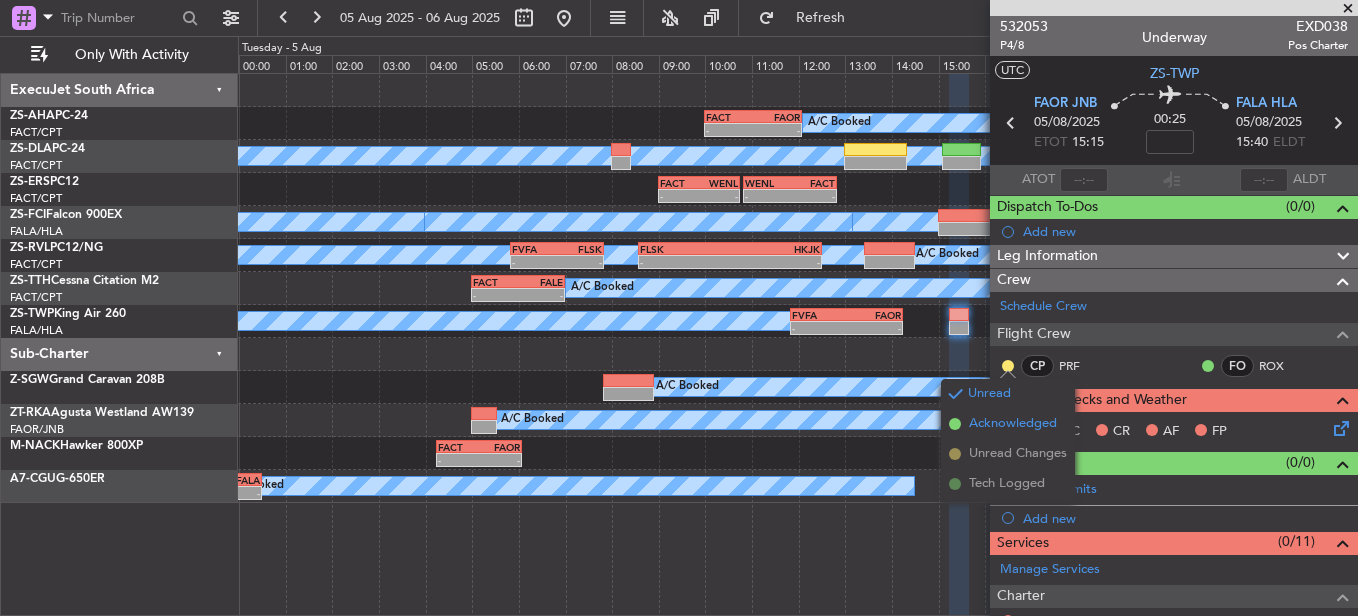 click on "Acknowledged" at bounding box center [1008, 424] 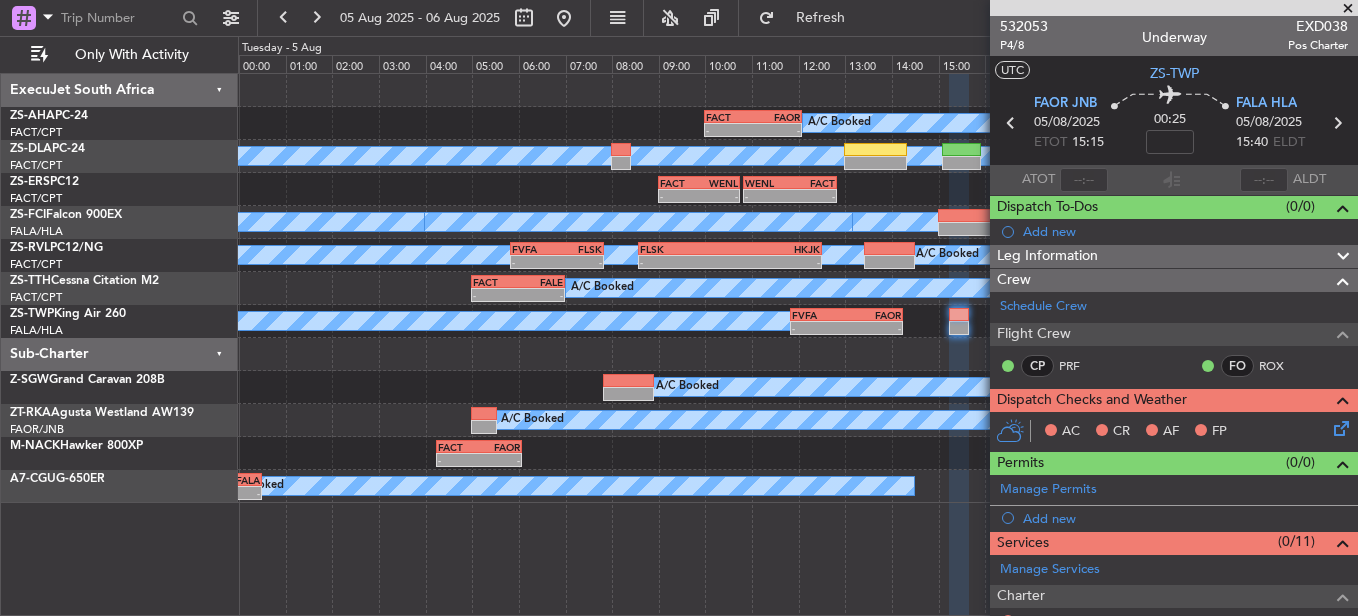 click 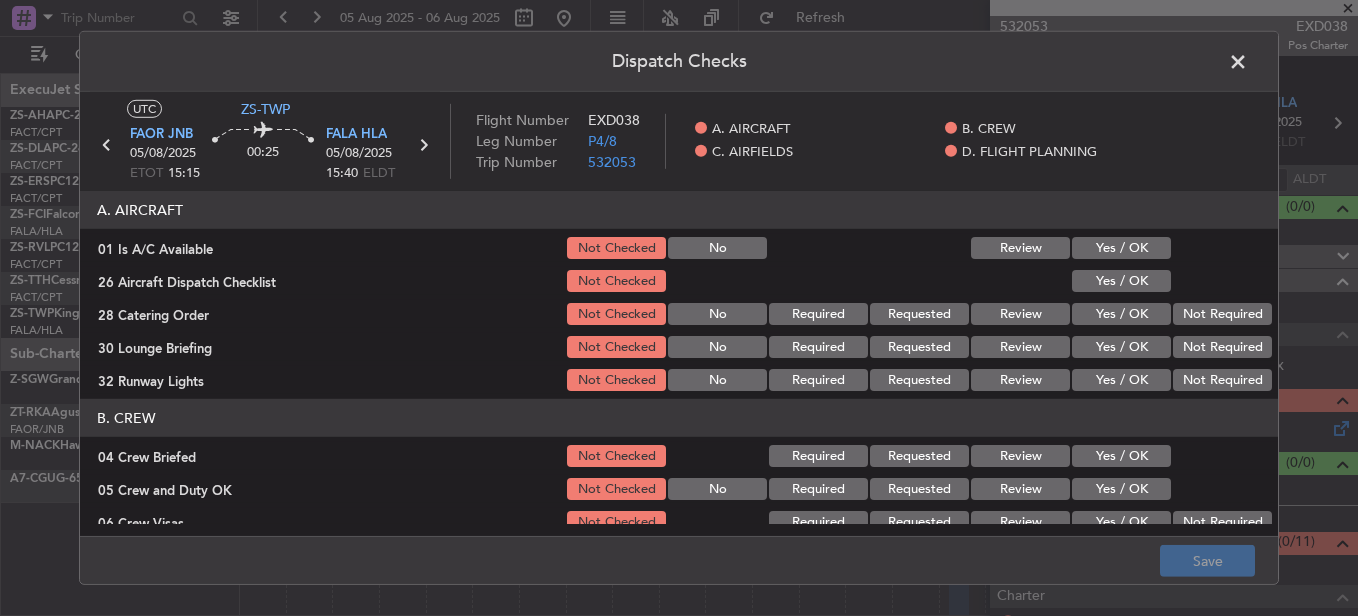 click on "Yes / OK" 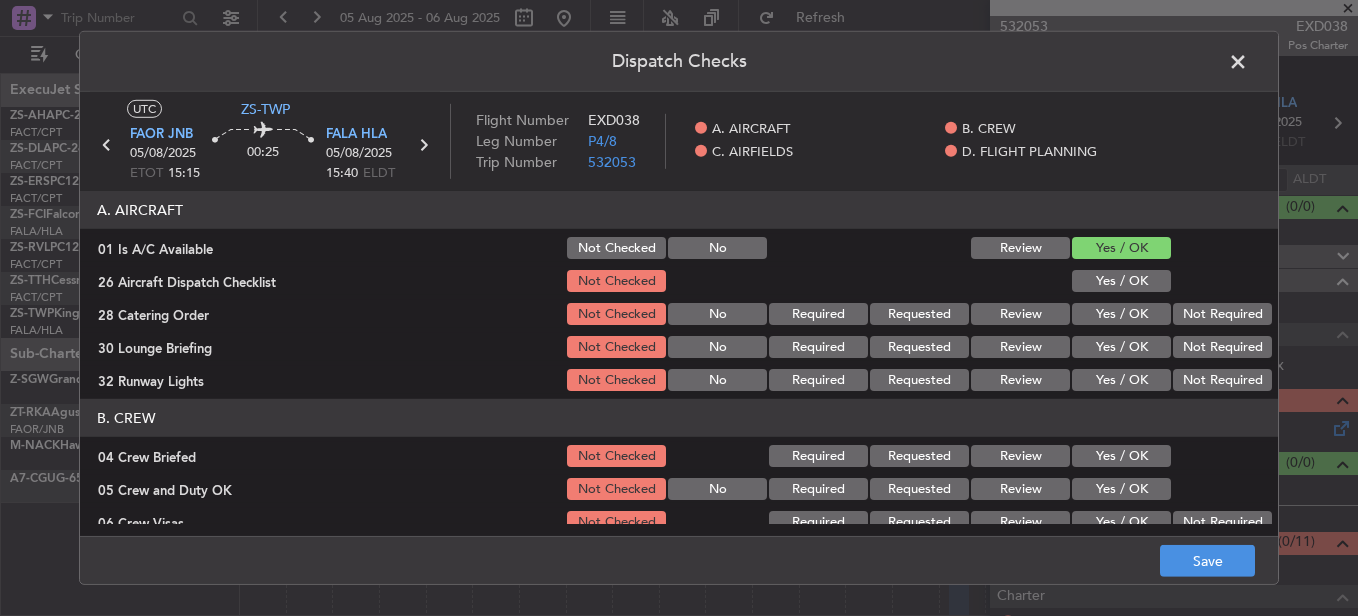 click on "Yes / OK" 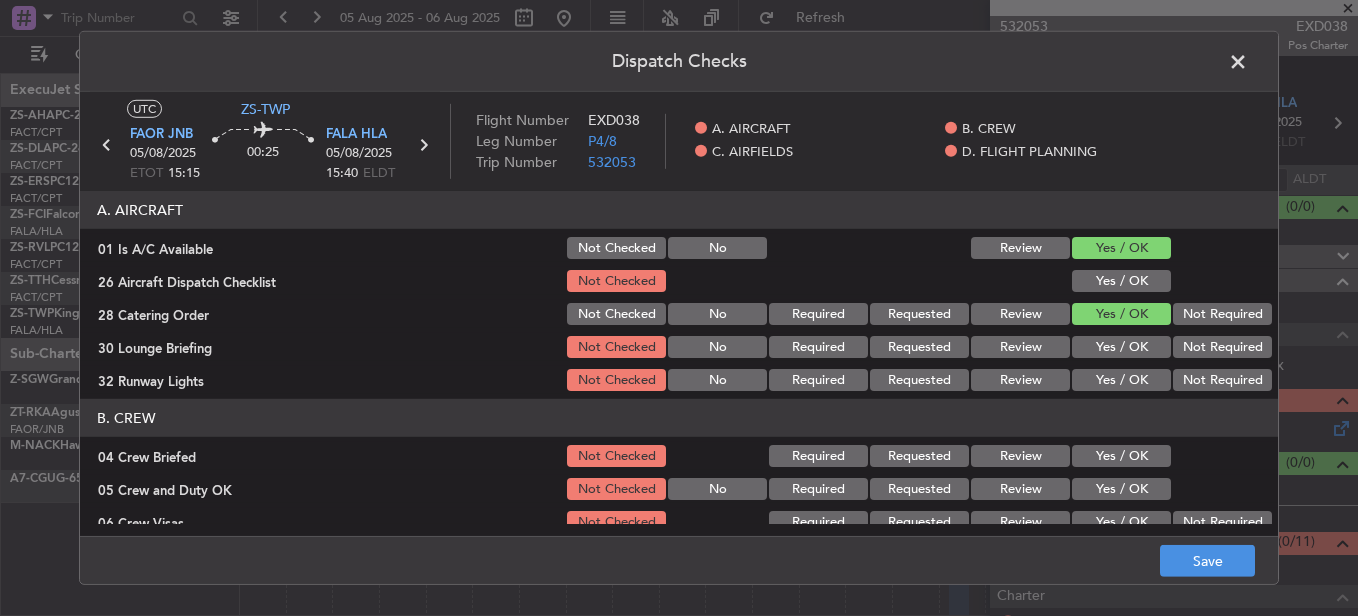 click on "Yes / OK" 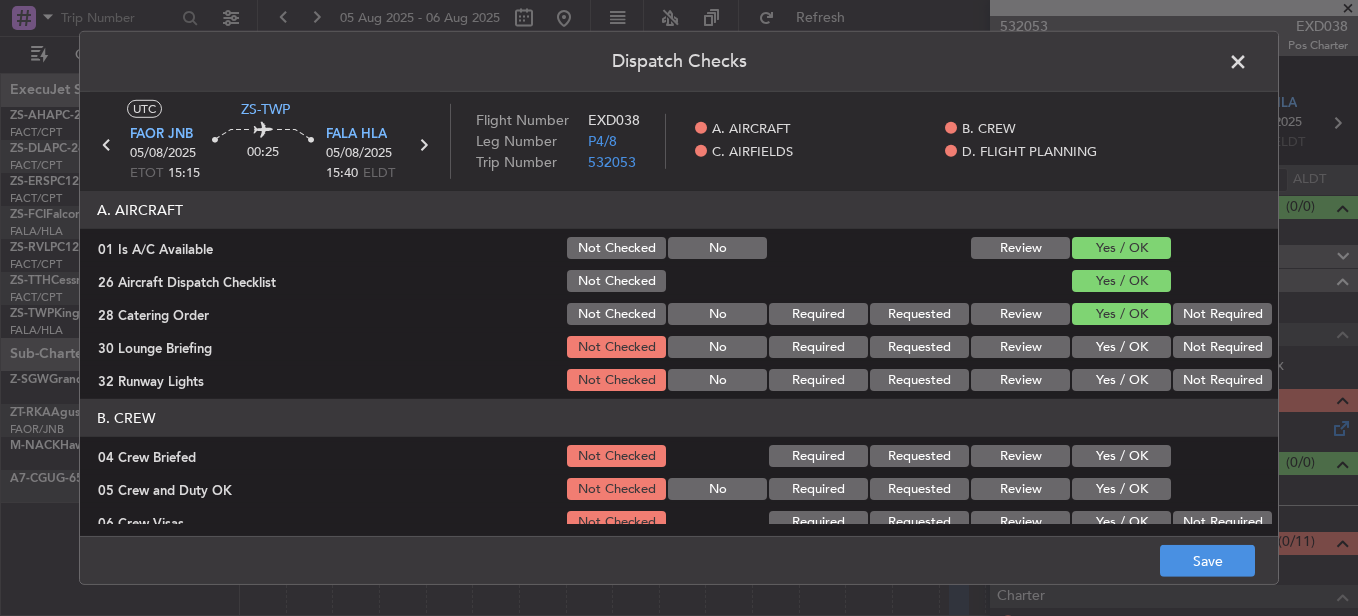 click on "Not Required" 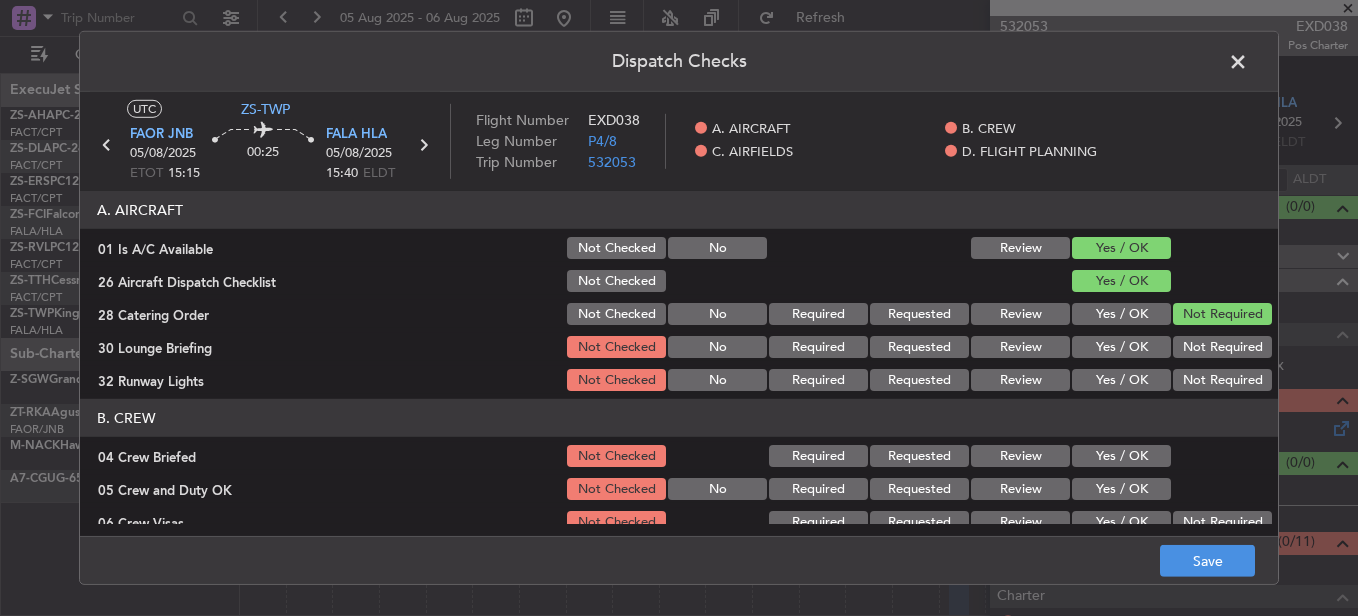 click on "A. AIRCRAFT   01 Is A/C Available  Not Checked No Review Yes / OK  26 Aircraft Dispatch Checklist  Not Checked Yes / OK  28 Catering Order  Not Checked No Required Requested Review Yes / OK Not Required  30 Lounge Briefing  Not Checked No Required Requested Review Yes / OK Not Required  32 Runway Lights  Not Checked No Required Requested Review Yes / OK Not Required" 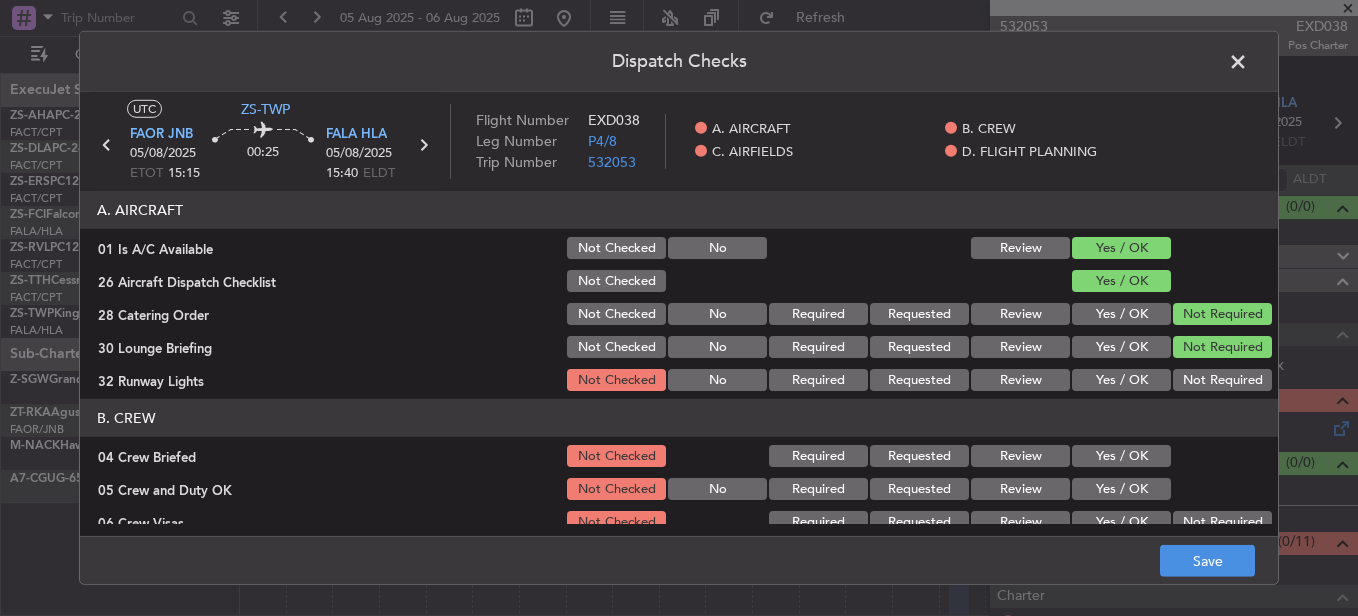 click on "Not Required" 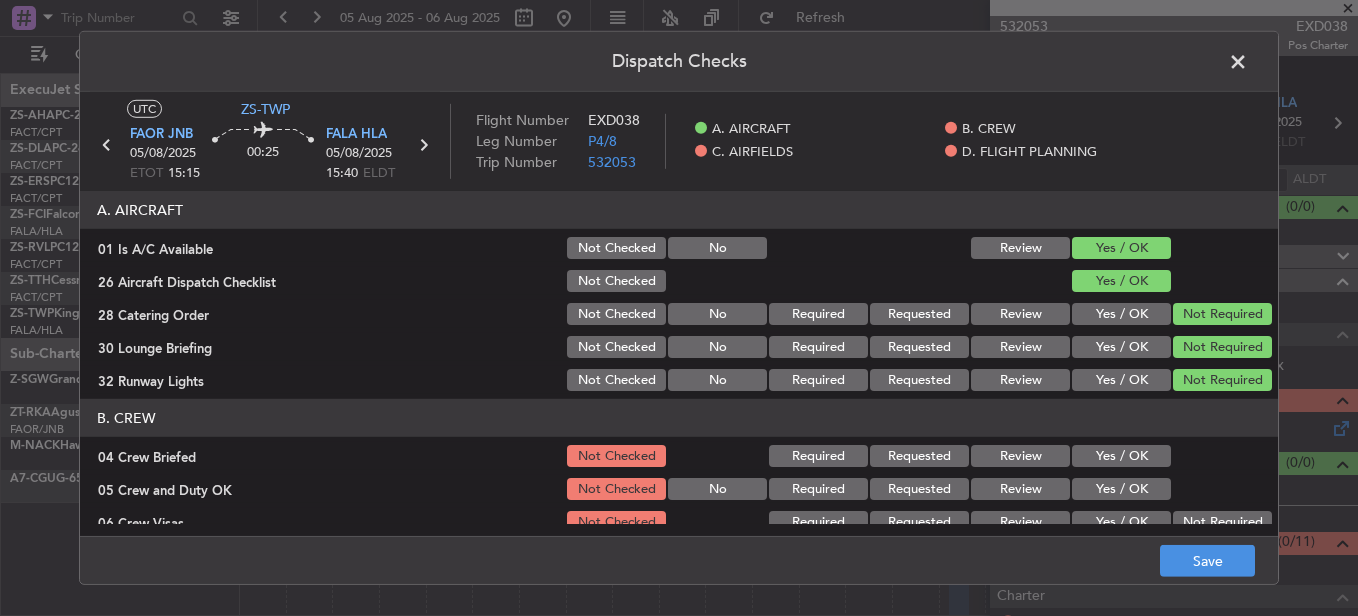 scroll, scrollTop: 200, scrollLeft: 0, axis: vertical 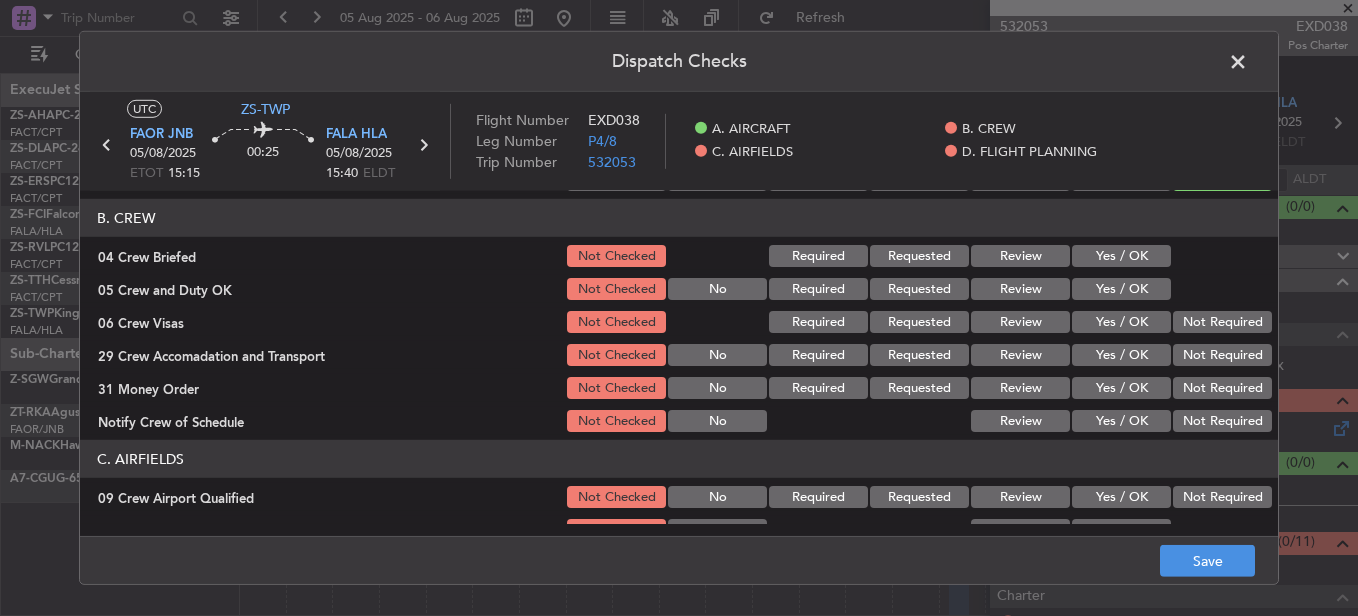 click on "Yes / OK" 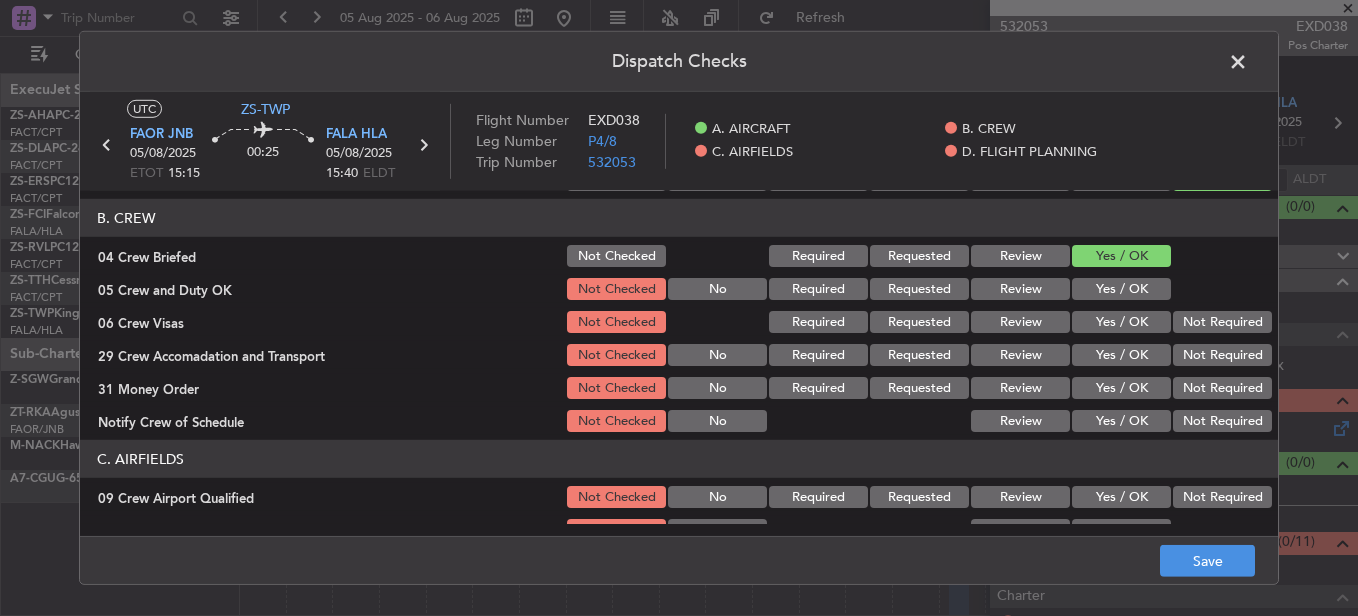 click on "Yes / OK" 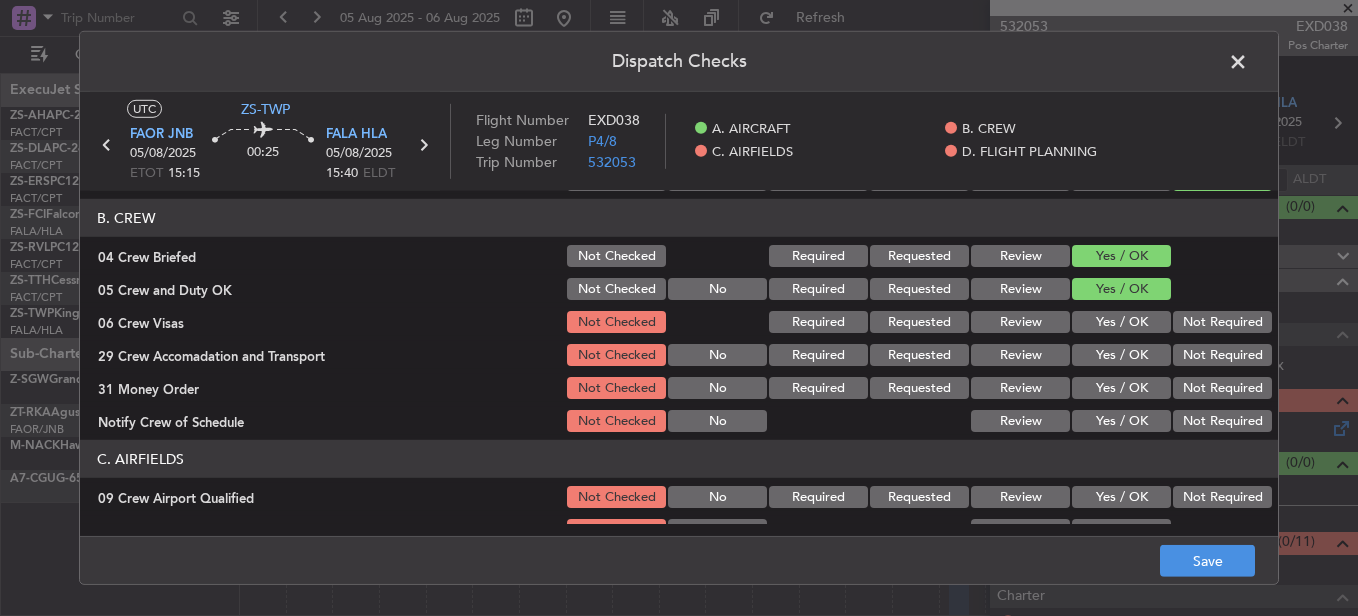 click on "Not Required" 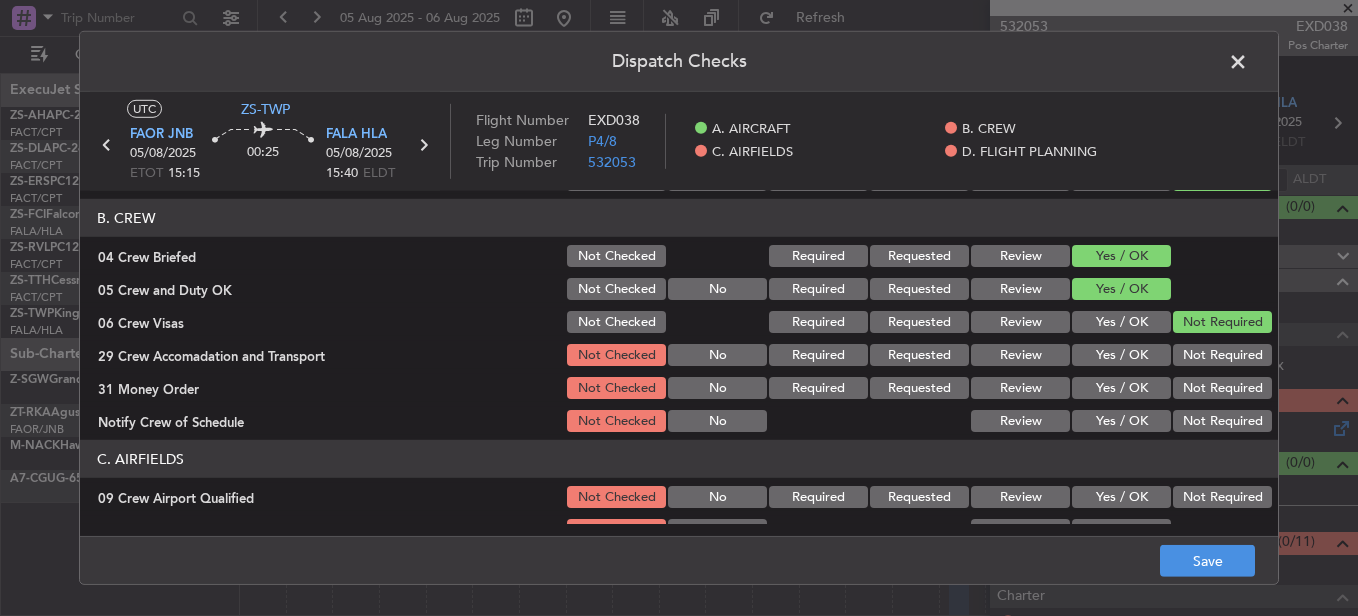 click on "Not Required" 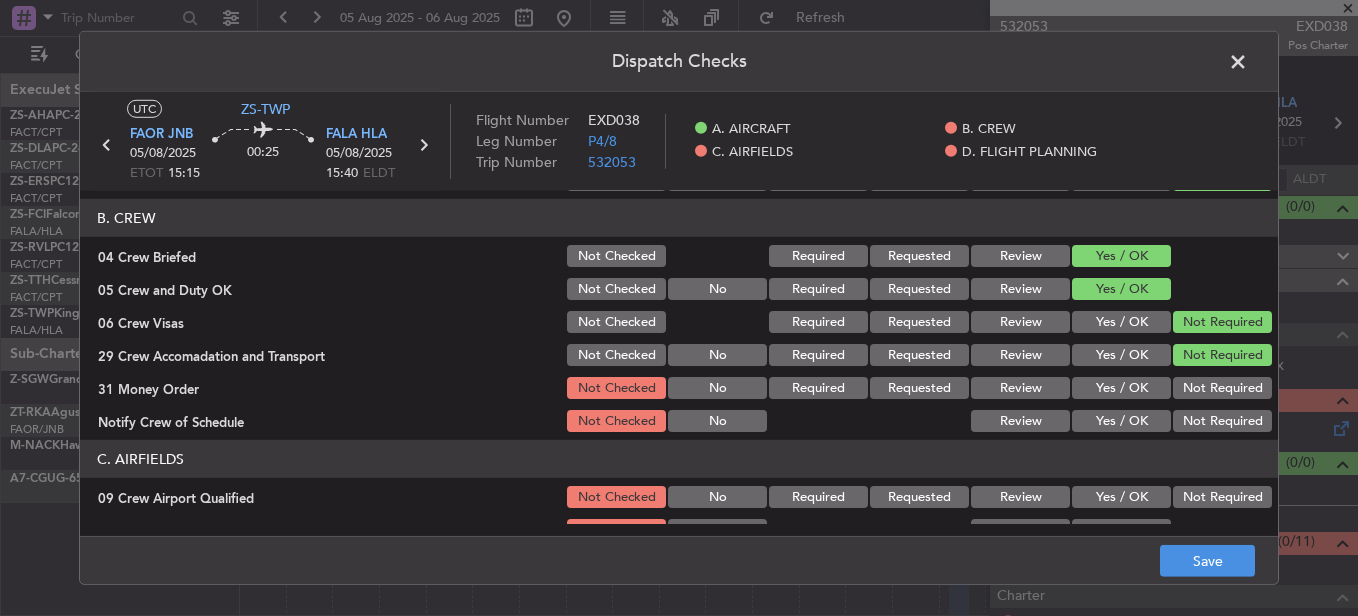 click on "Not Required" 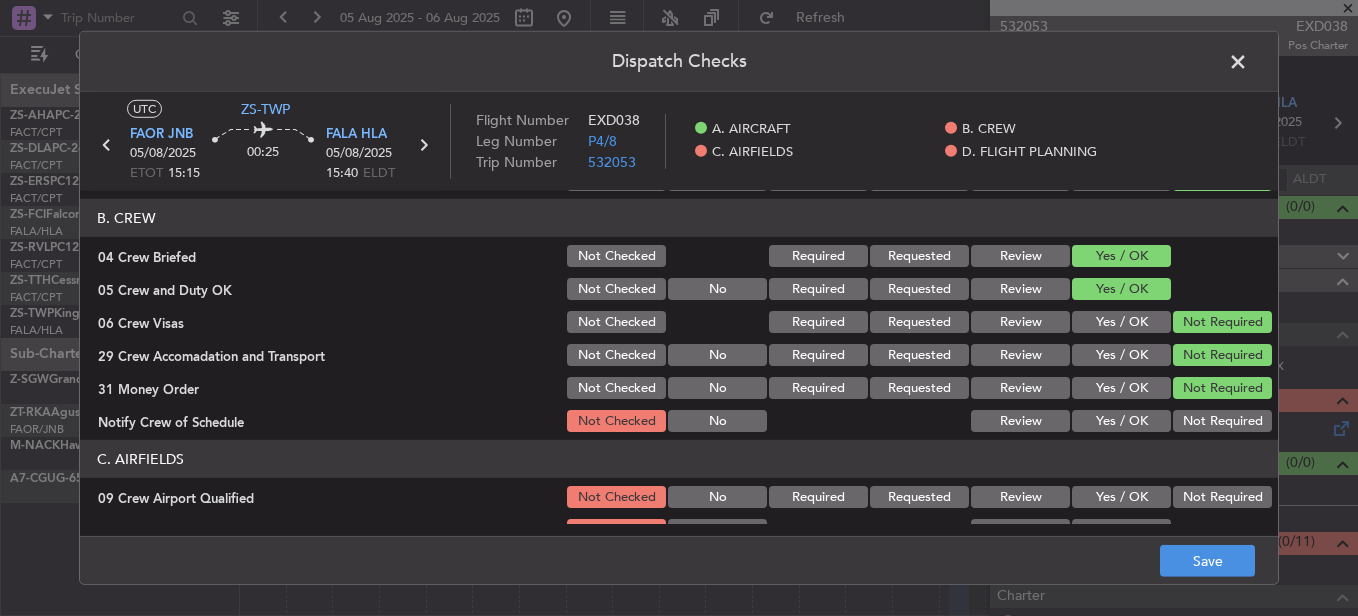 click on "Not Required" 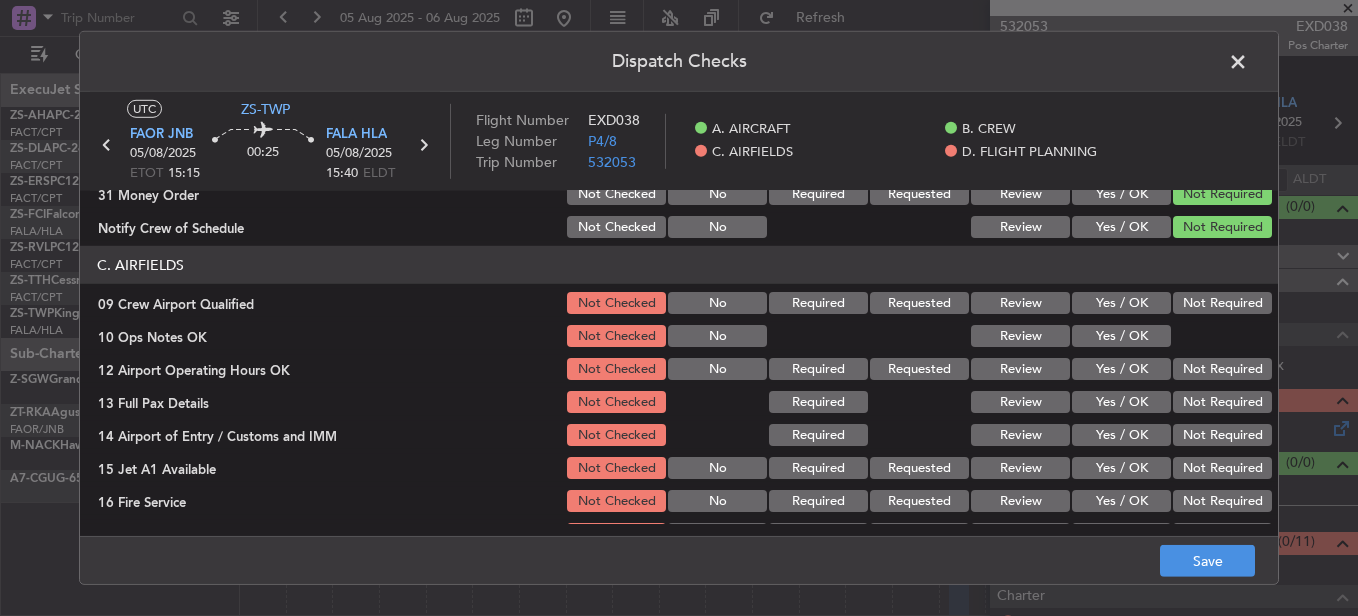 scroll, scrollTop: 500, scrollLeft: 0, axis: vertical 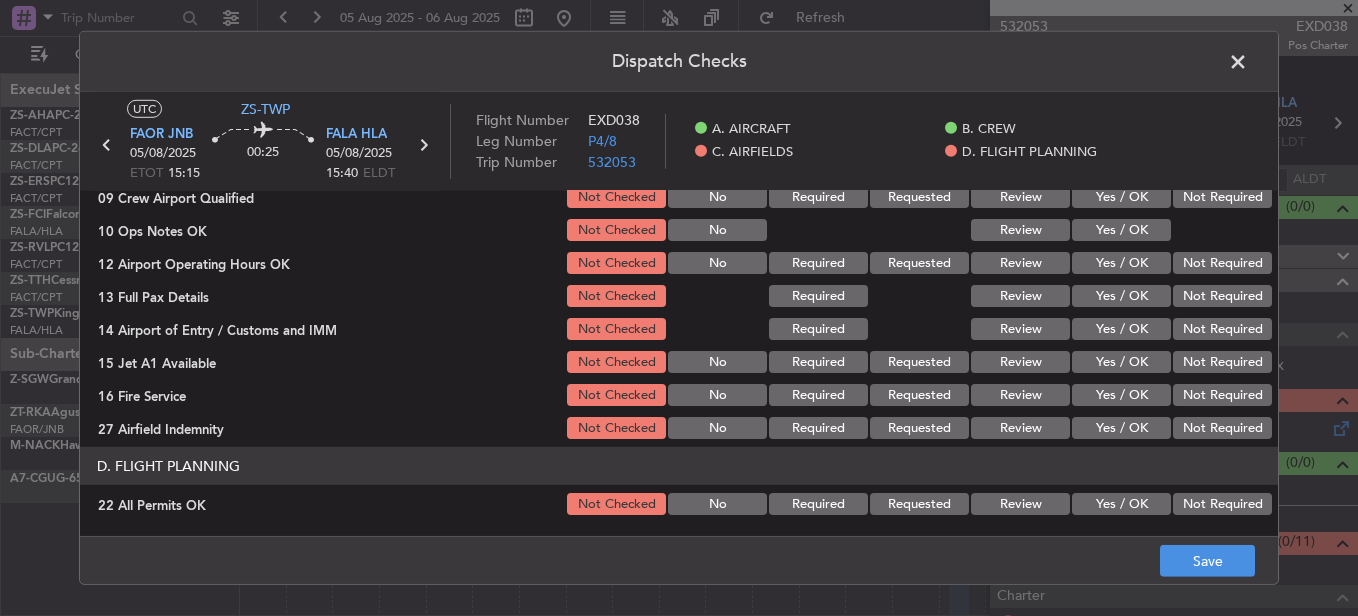 click on "Not Required" 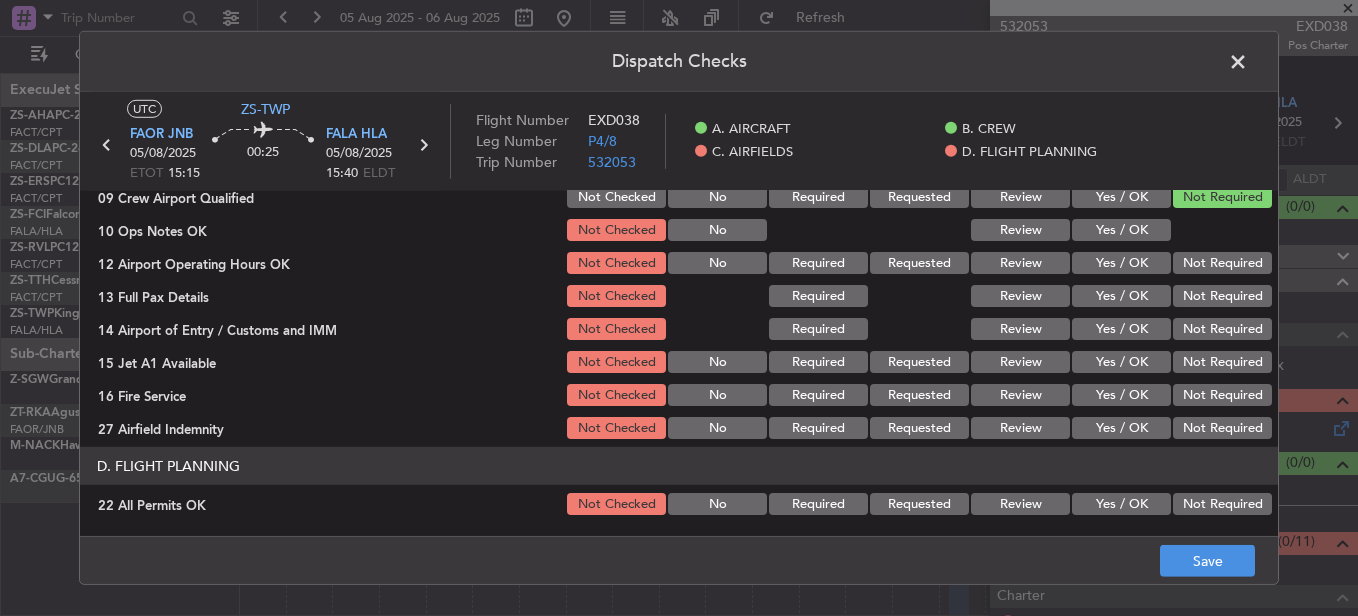 drag, startPoint x: 1131, startPoint y: 233, endPoint x: 1183, endPoint y: 255, distance: 56.462376 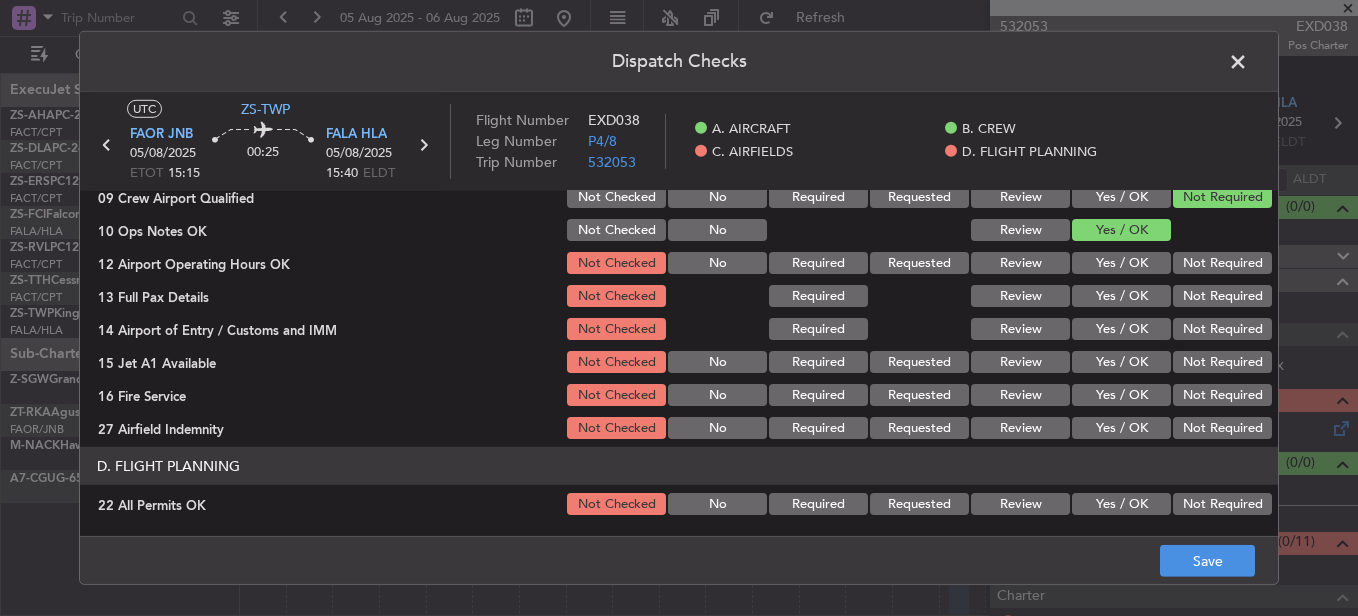 click on "Not Required" 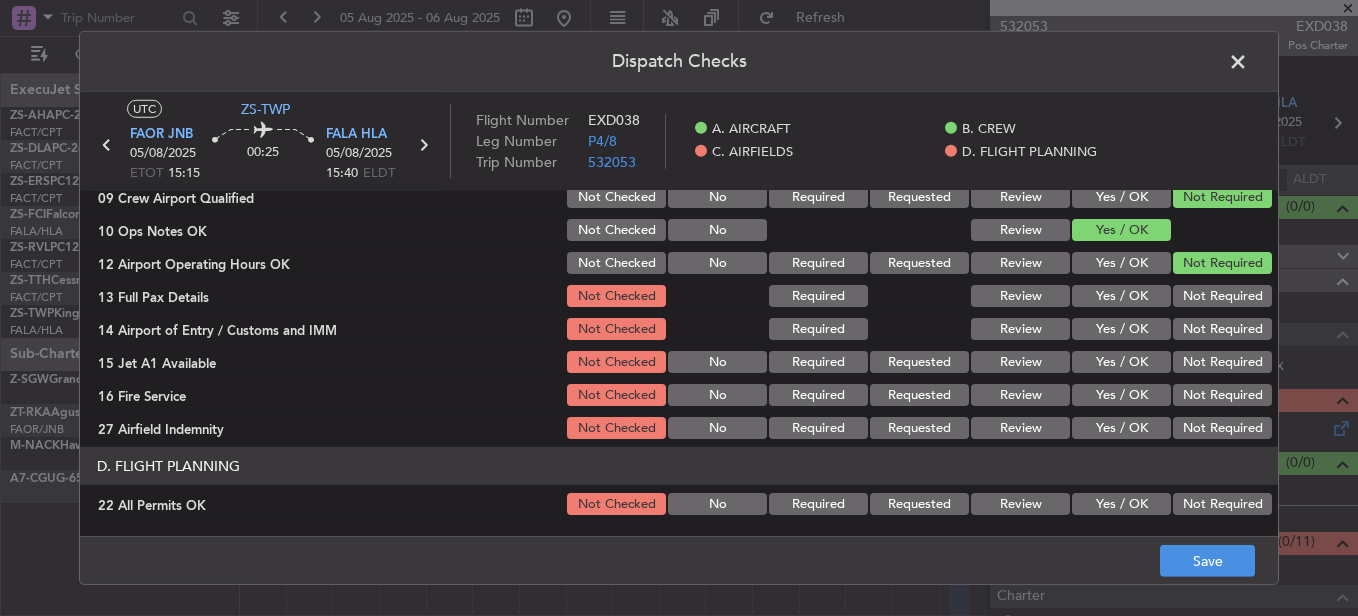 click on "Not Required" 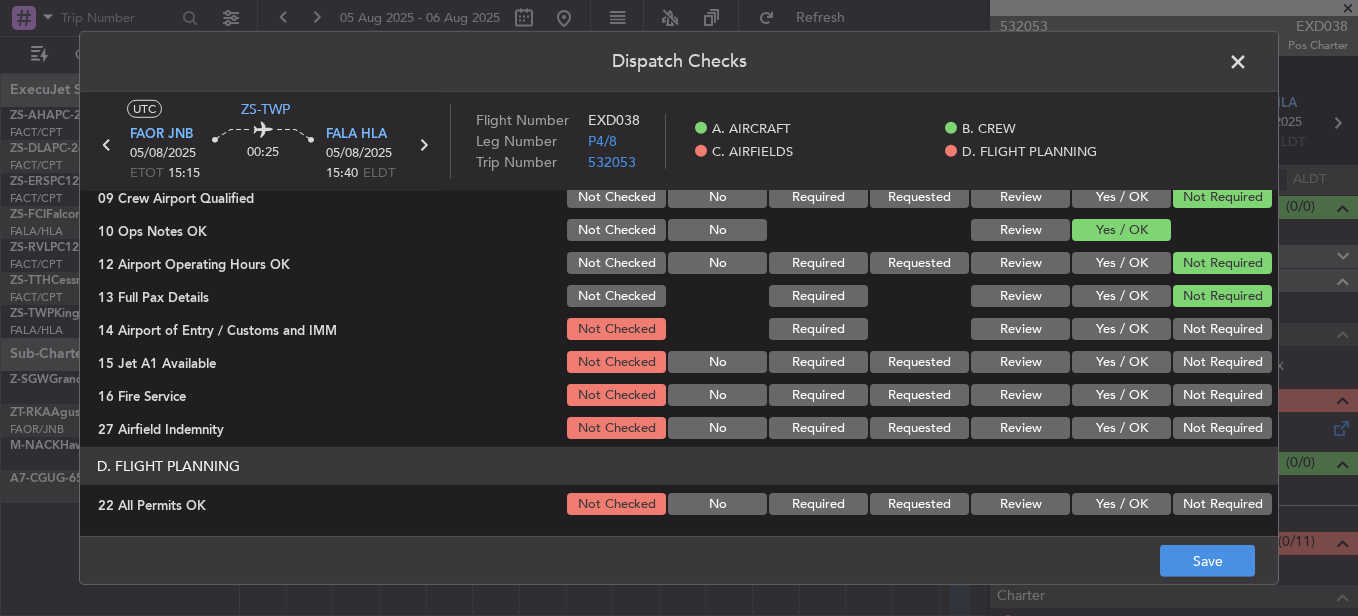 drag, startPoint x: 1191, startPoint y: 332, endPoint x: 1202, endPoint y: 375, distance: 44.38468 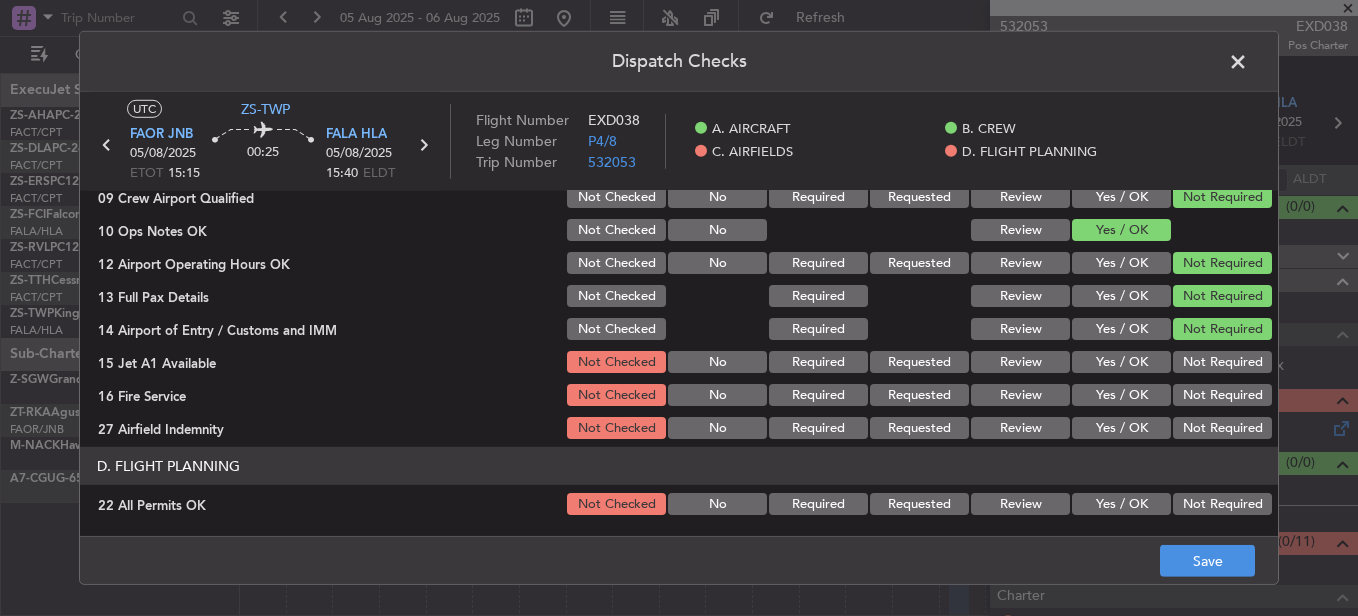 click on "Not Required" 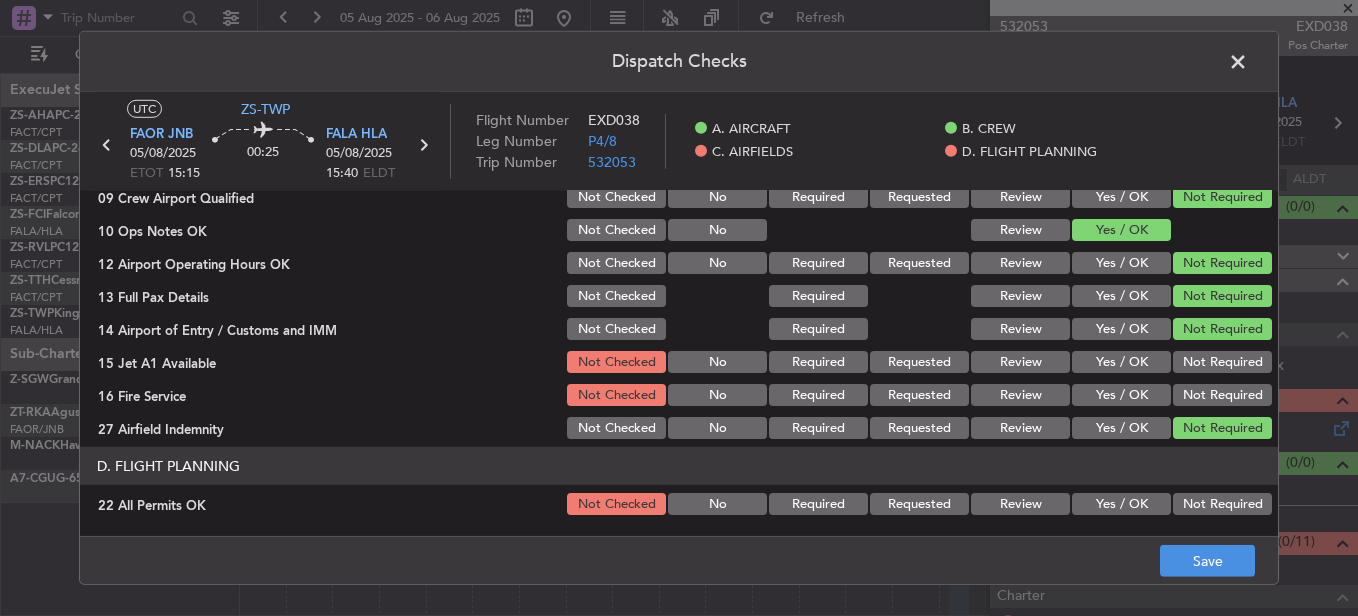 click on "Not Required" 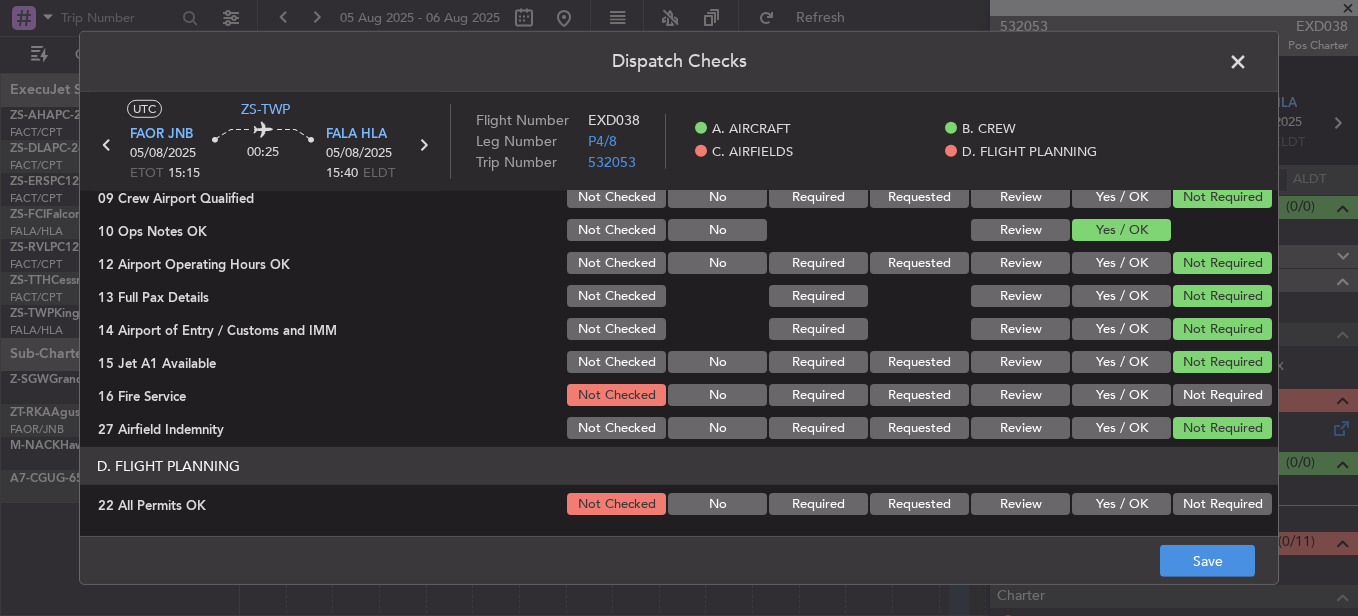 click on "Not Required" 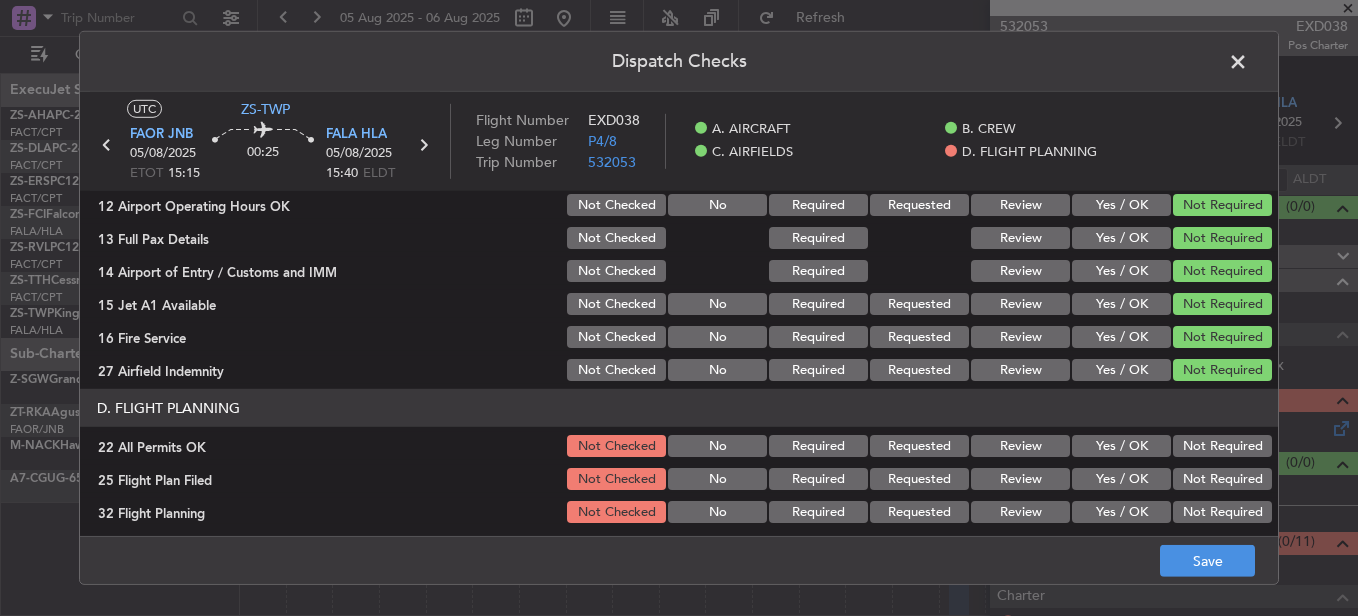 scroll, scrollTop: 565, scrollLeft: 0, axis: vertical 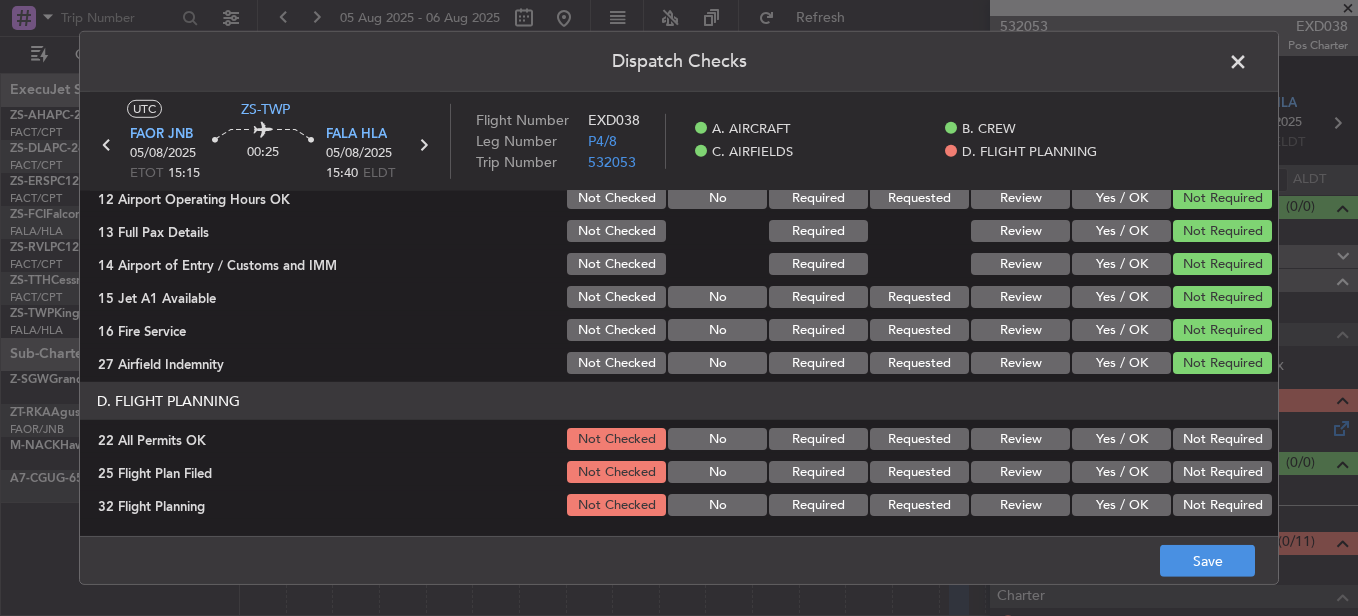 click on "Not Required" 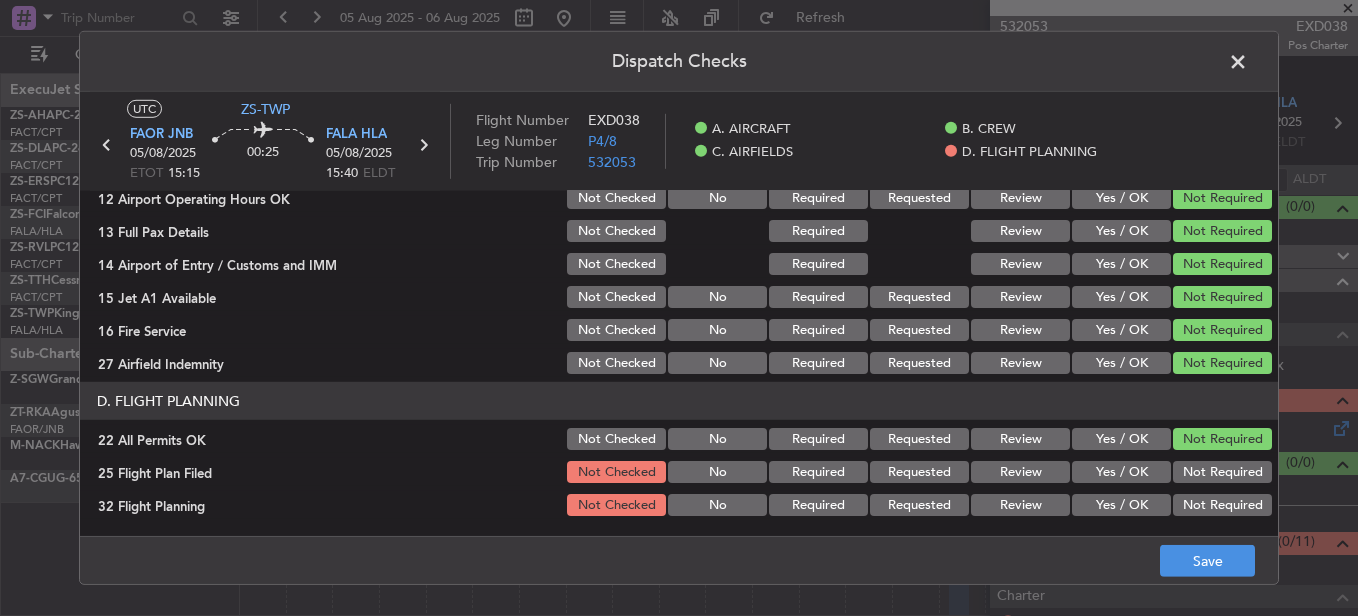 click on "Review" 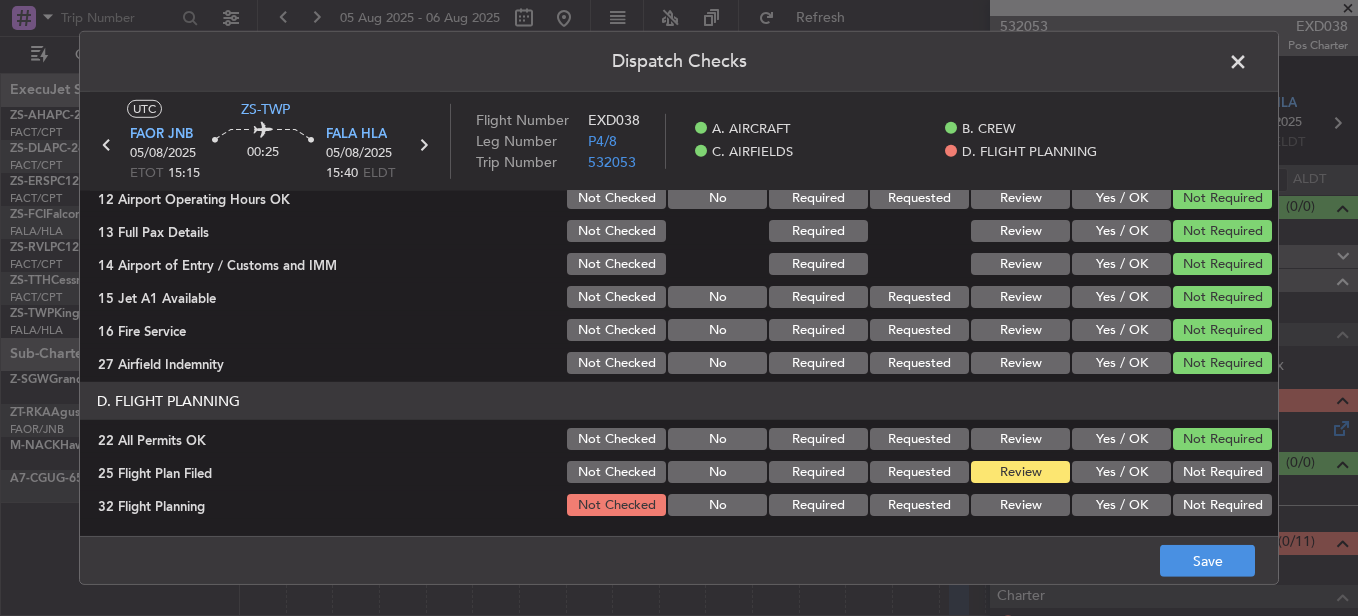 click on "Review" 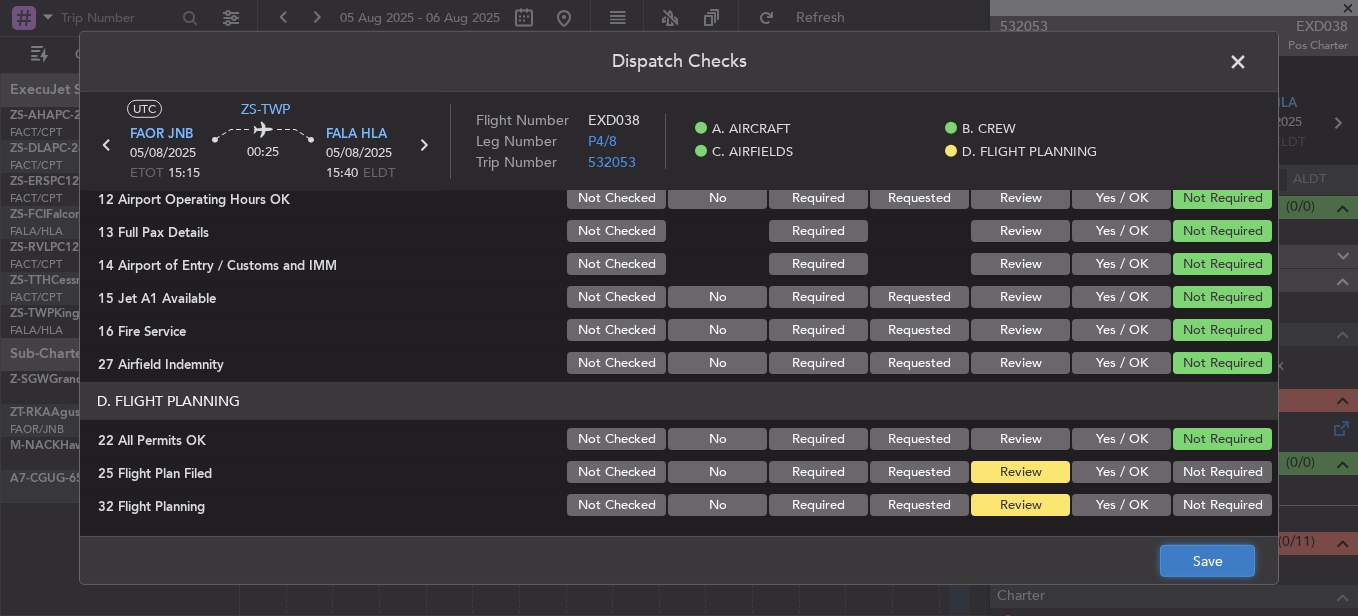 click on "Save" 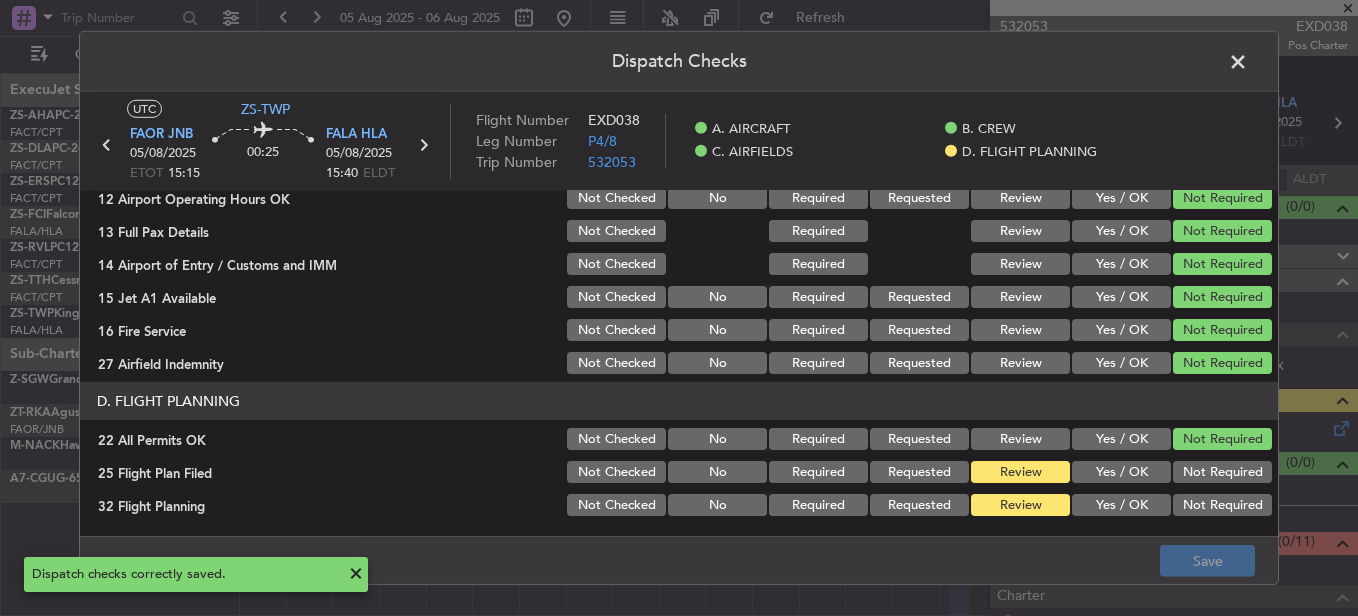 click 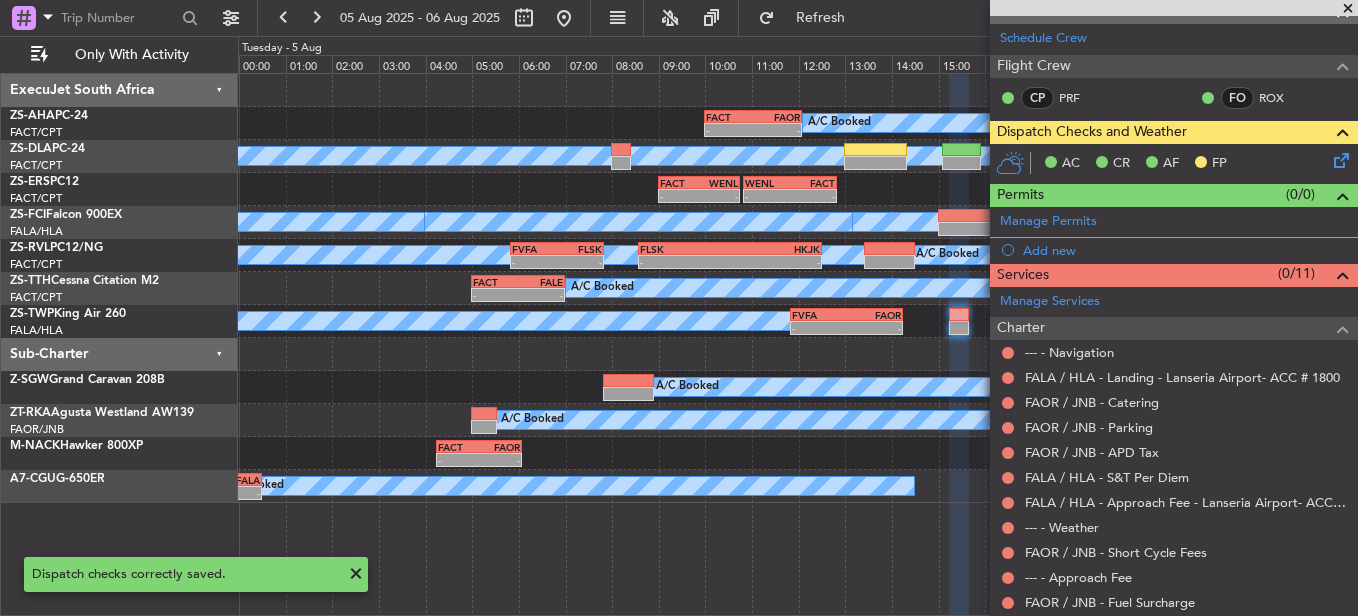 scroll, scrollTop: 323, scrollLeft: 0, axis: vertical 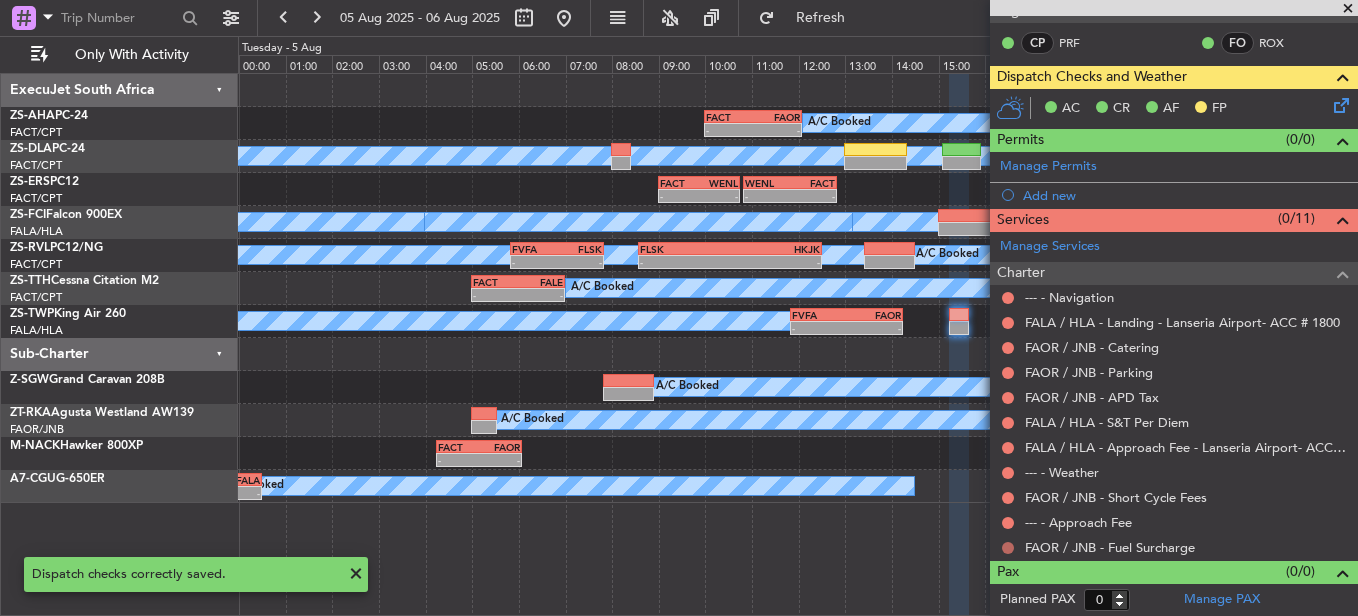 click at bounding box center (1008, 548) 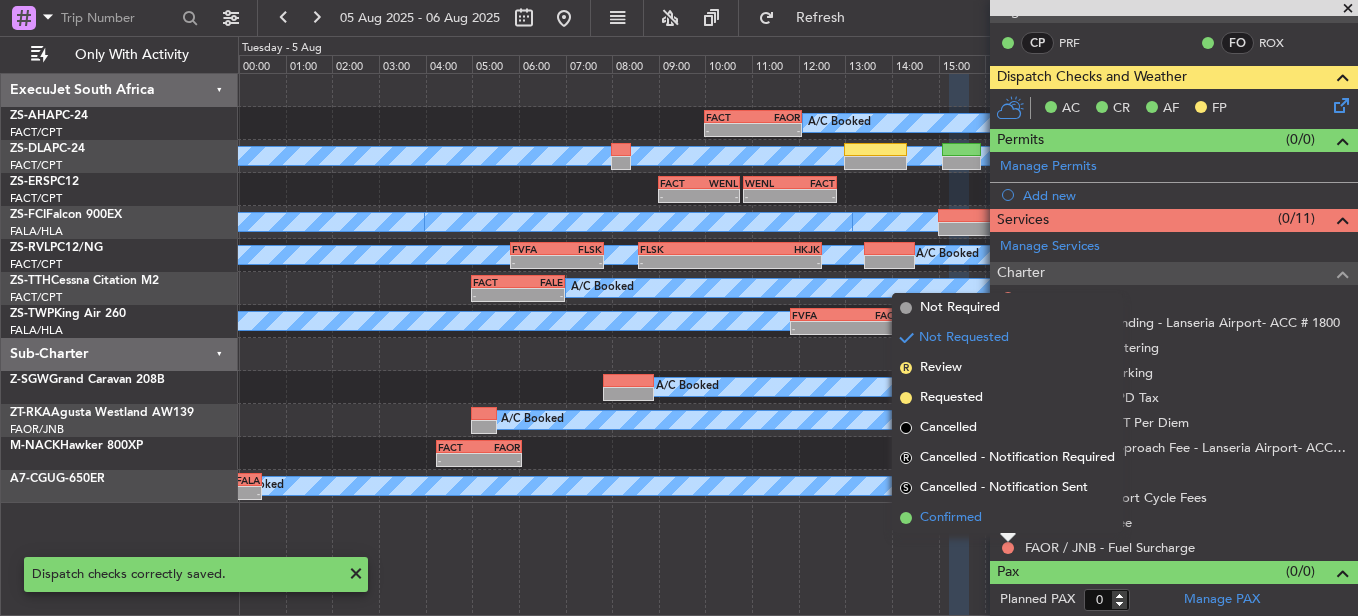click on "Confirmed" at bounding box center [1007, 518] 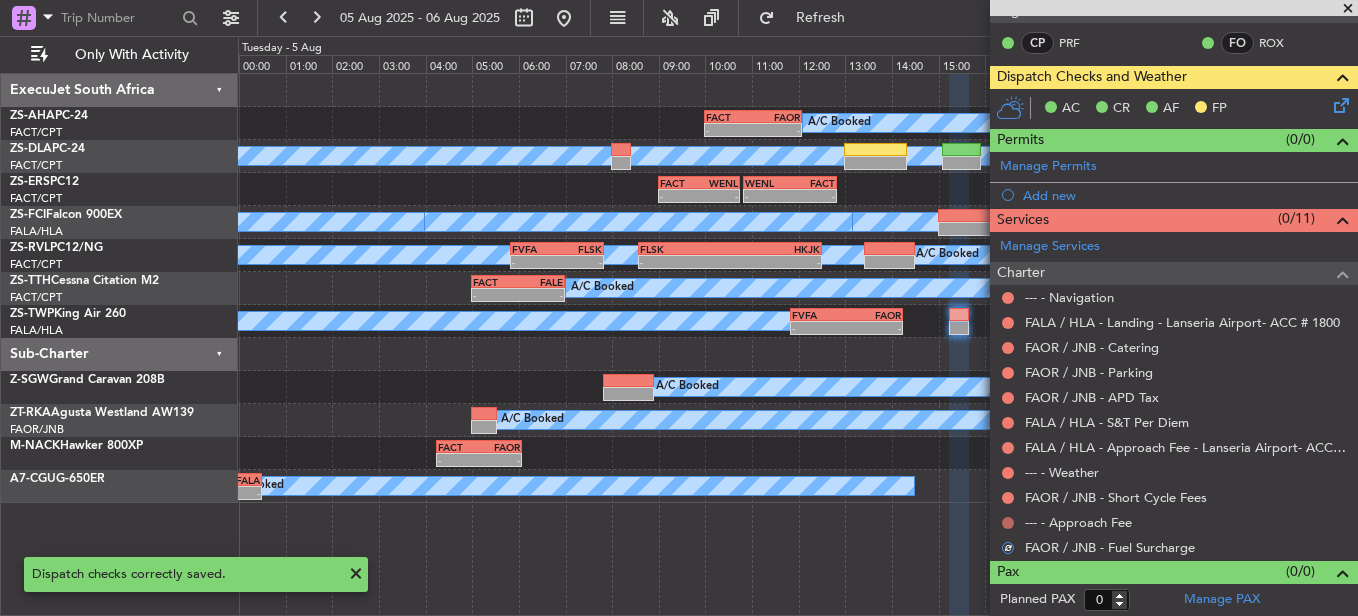 click at bounding box center (1008, 523) 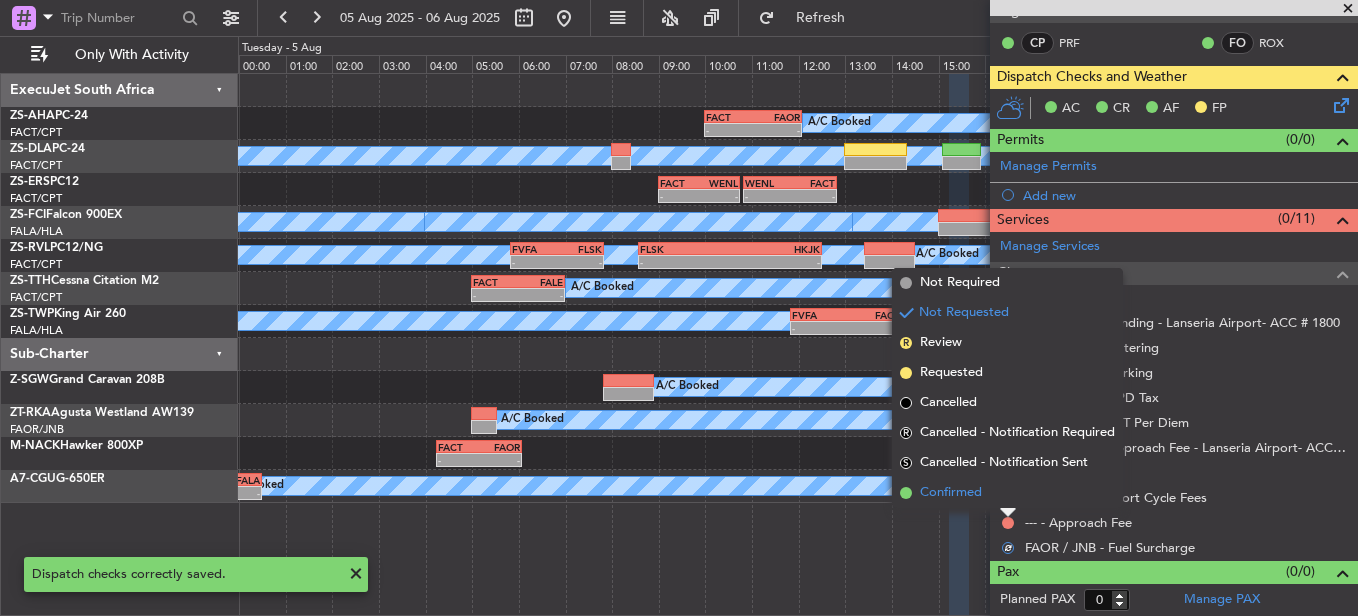 click on "Confirmed" at bounding box center [1007, 493] 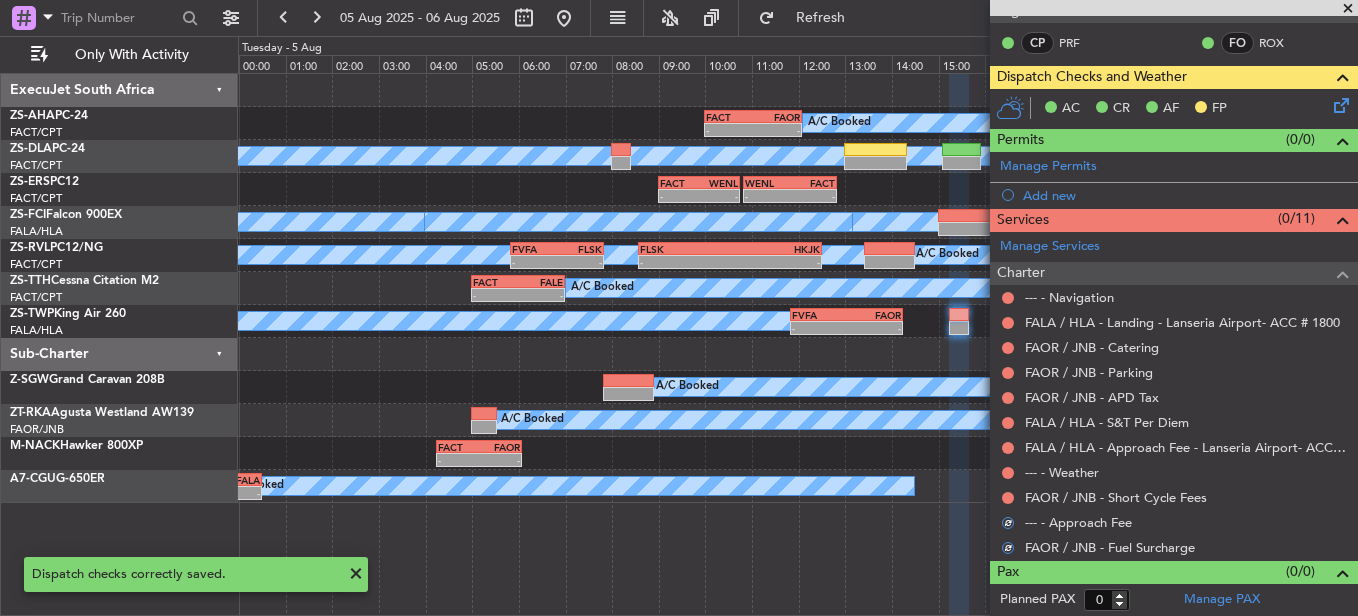 click at bounding box center [1008, 498] 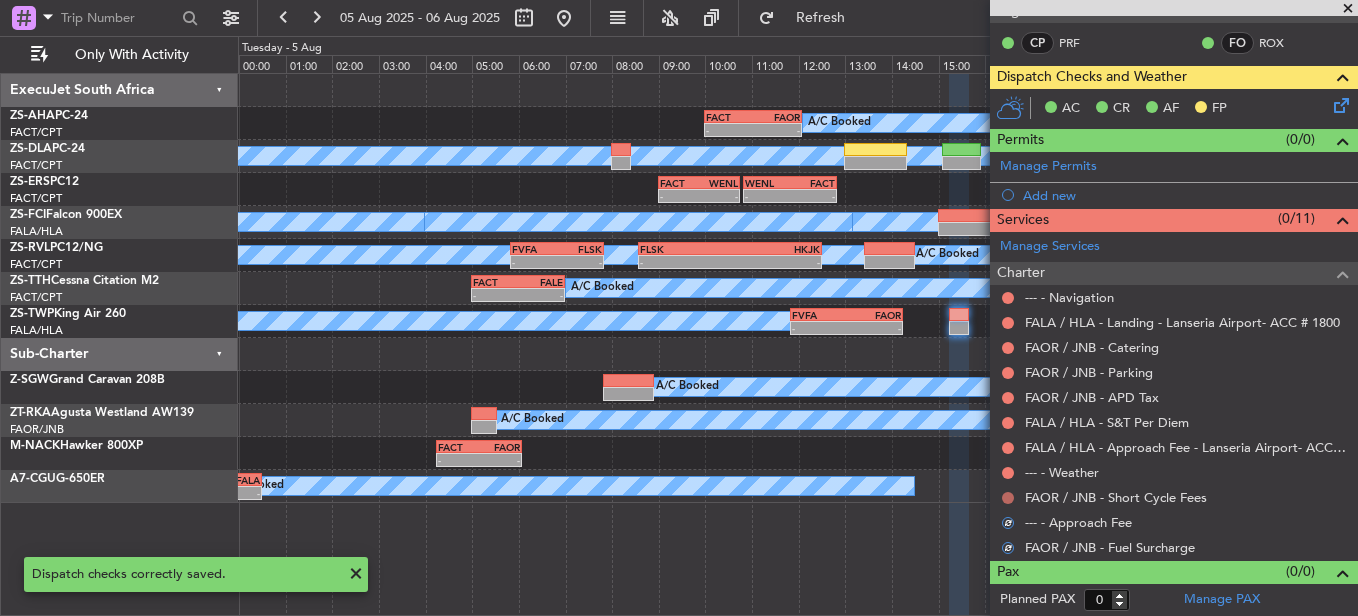 drag, startPoint x: 1015, startPoint y: 504, endPoint x: 1010, endPoint y: 495, distance: 10.29563 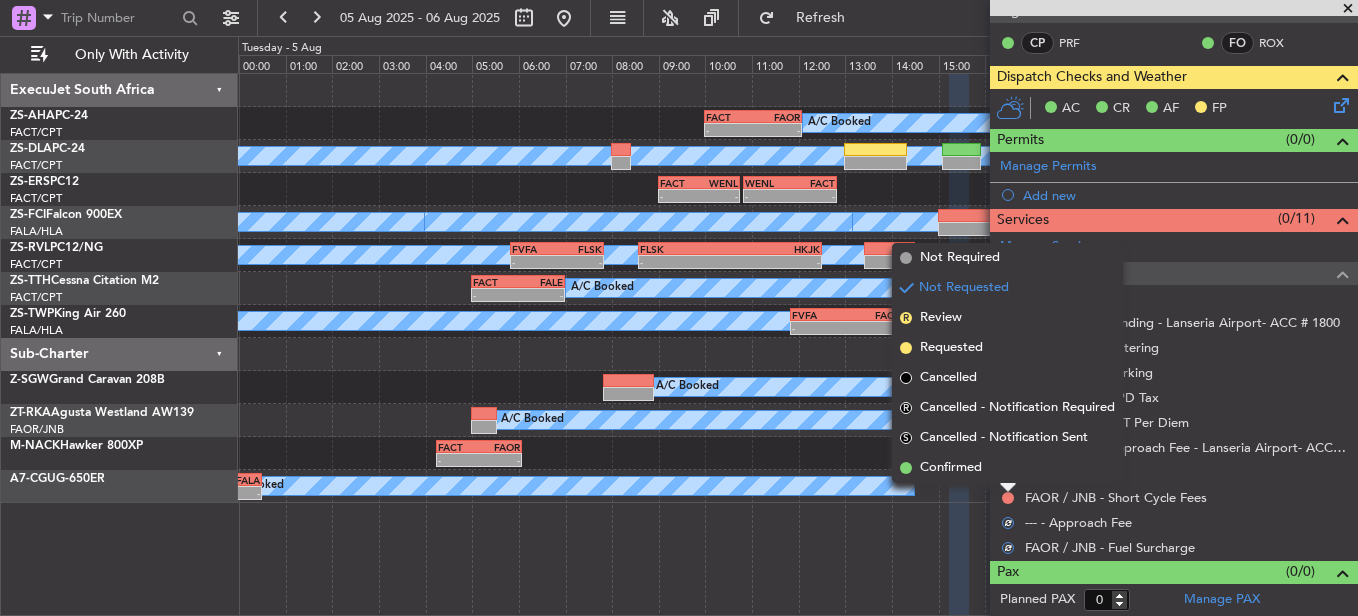 click on "Confirmed" at bounding box center (1007, 468) 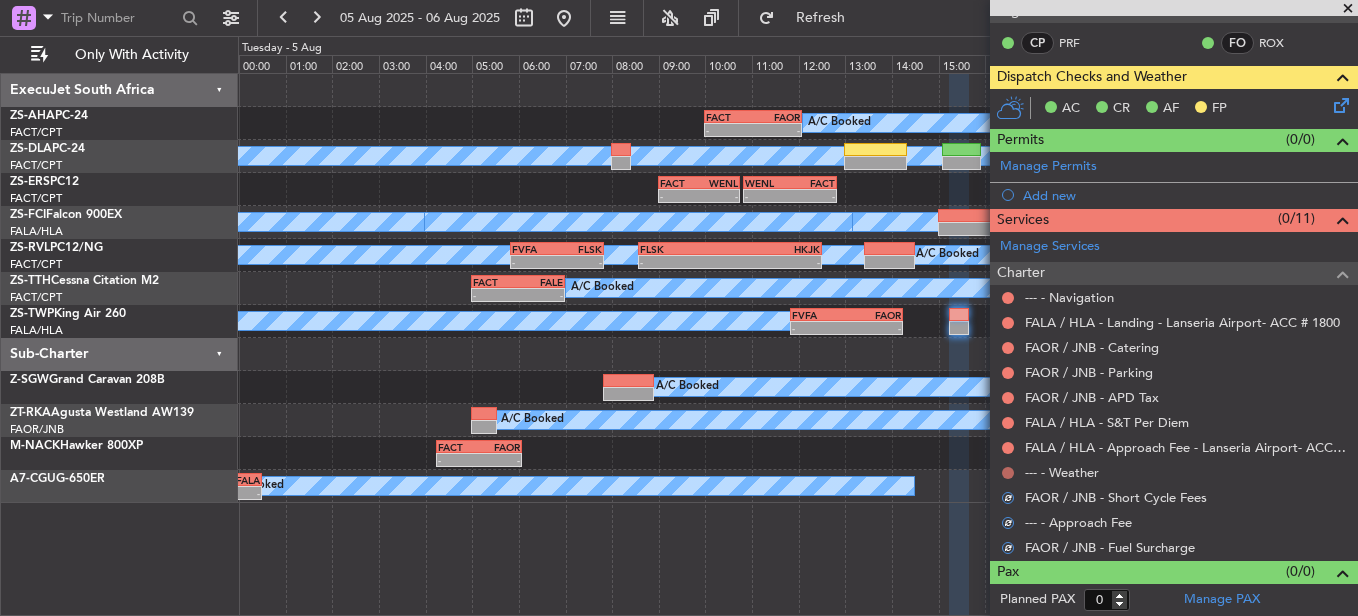click at bounding box center (1008, 473) 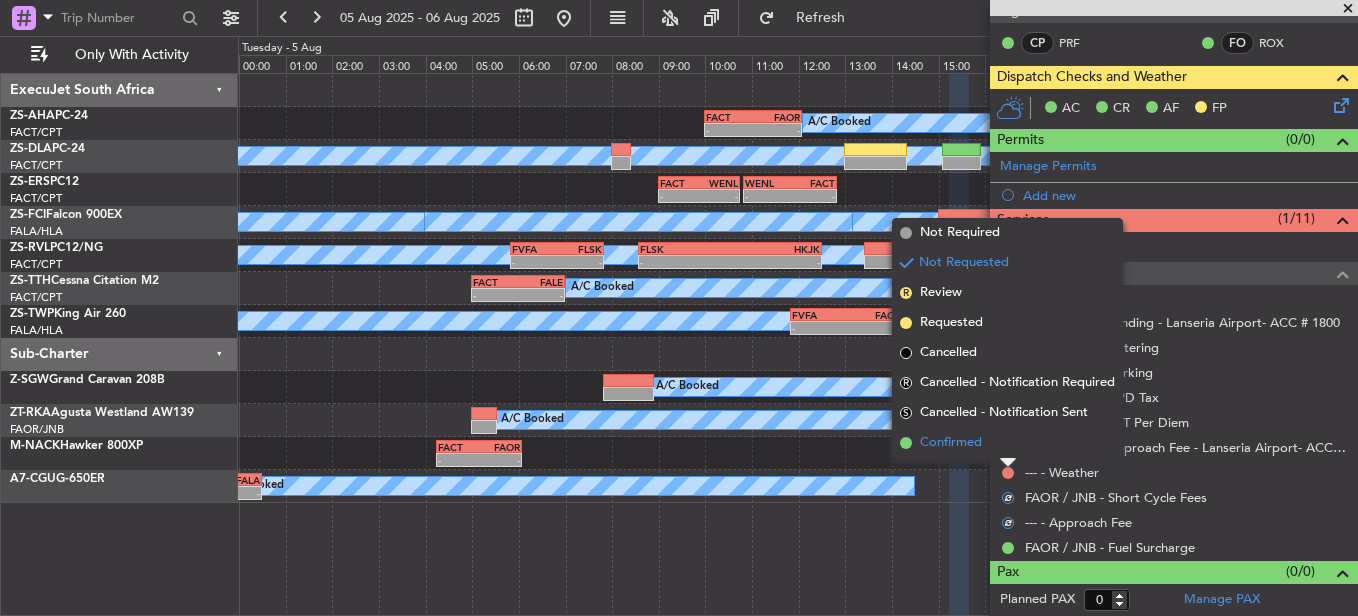 click on "Confirmed" at bounding box center [1007, 443] 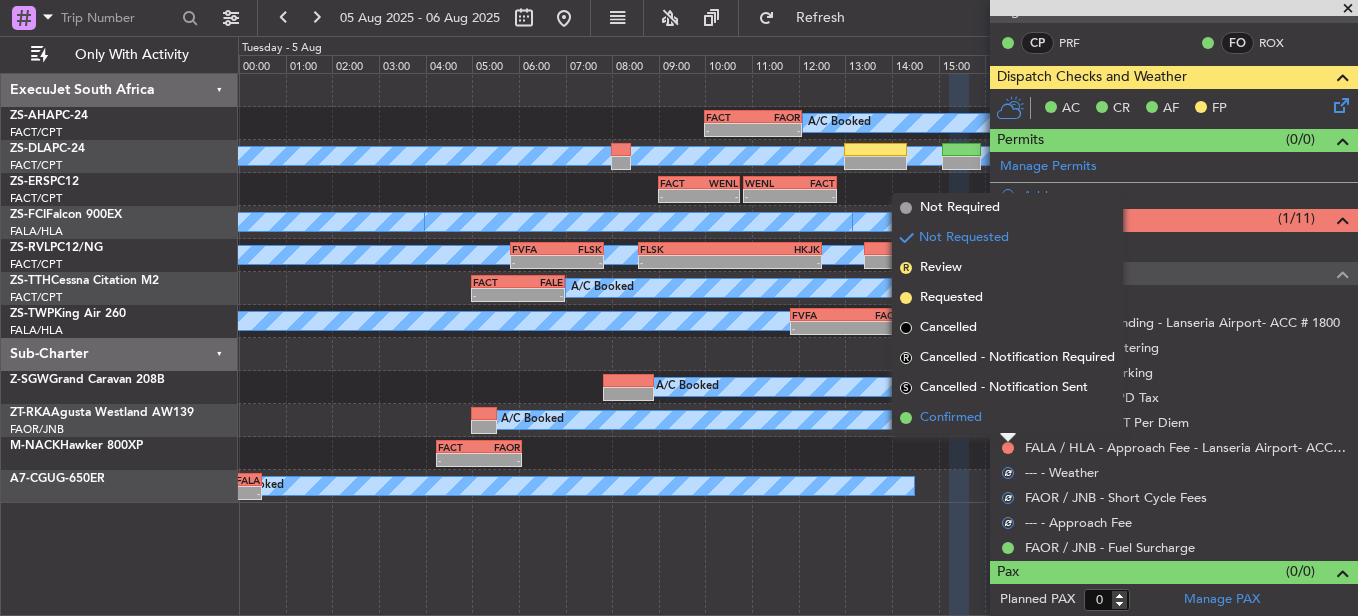 click on "Confirmed" at bounding box center [1007, 418] 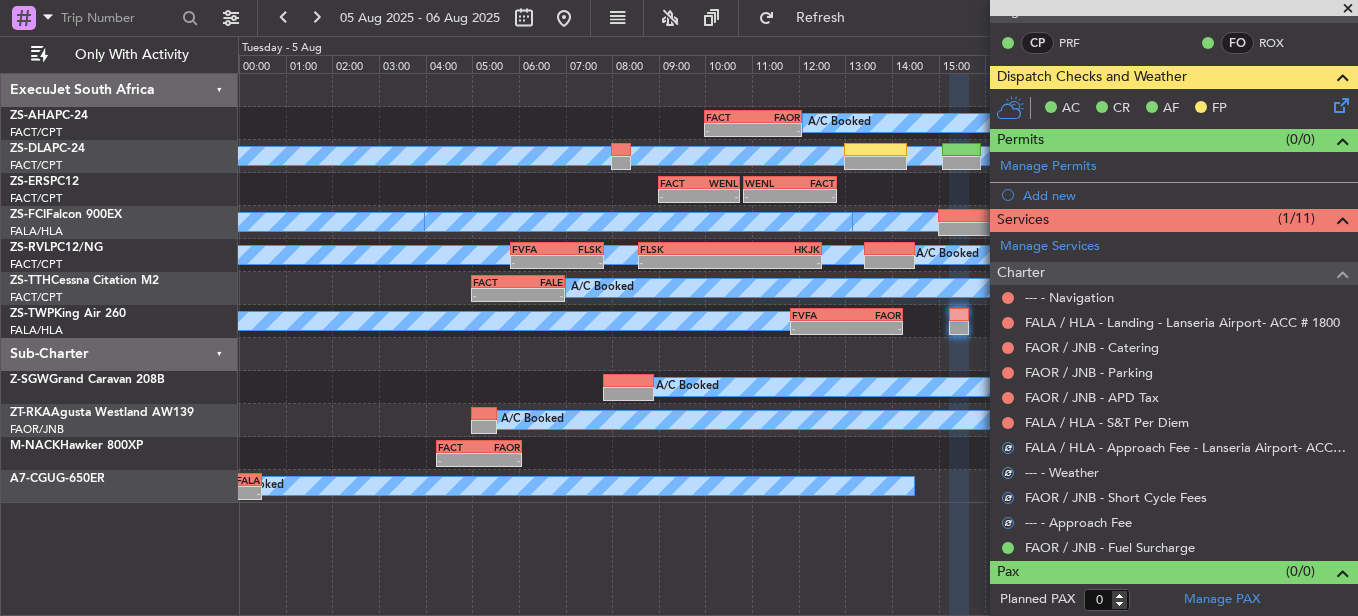 click at bounding box center [1008, 423] 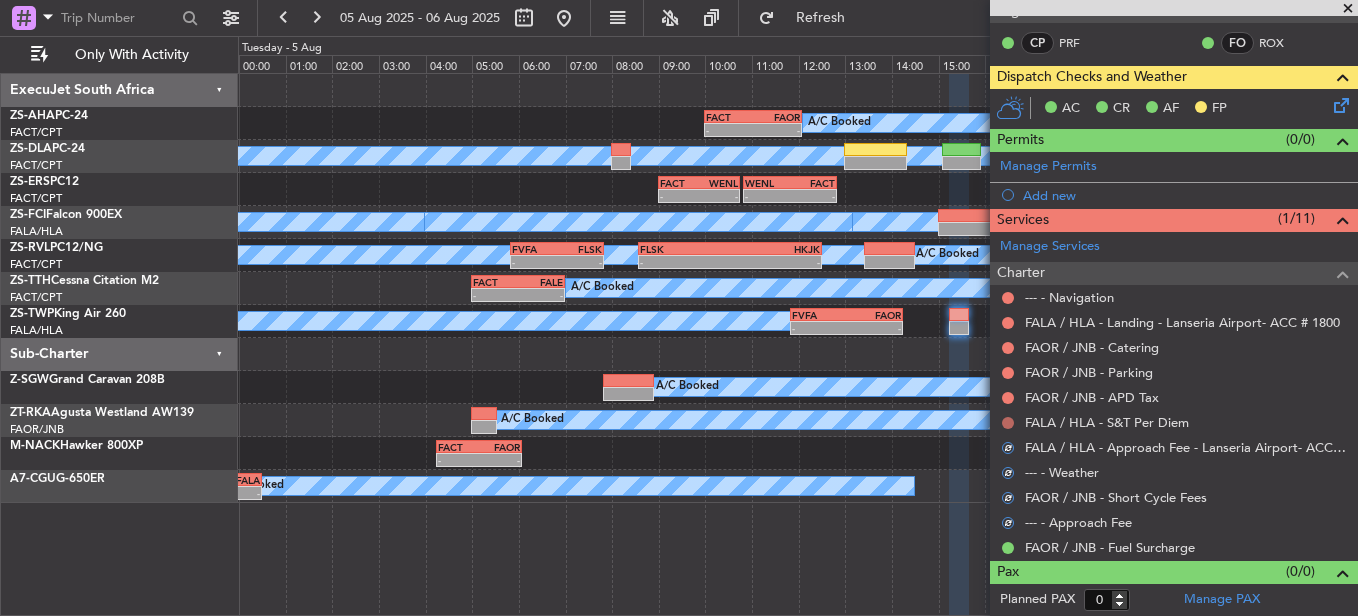 click at bounding box center (1008, 423) 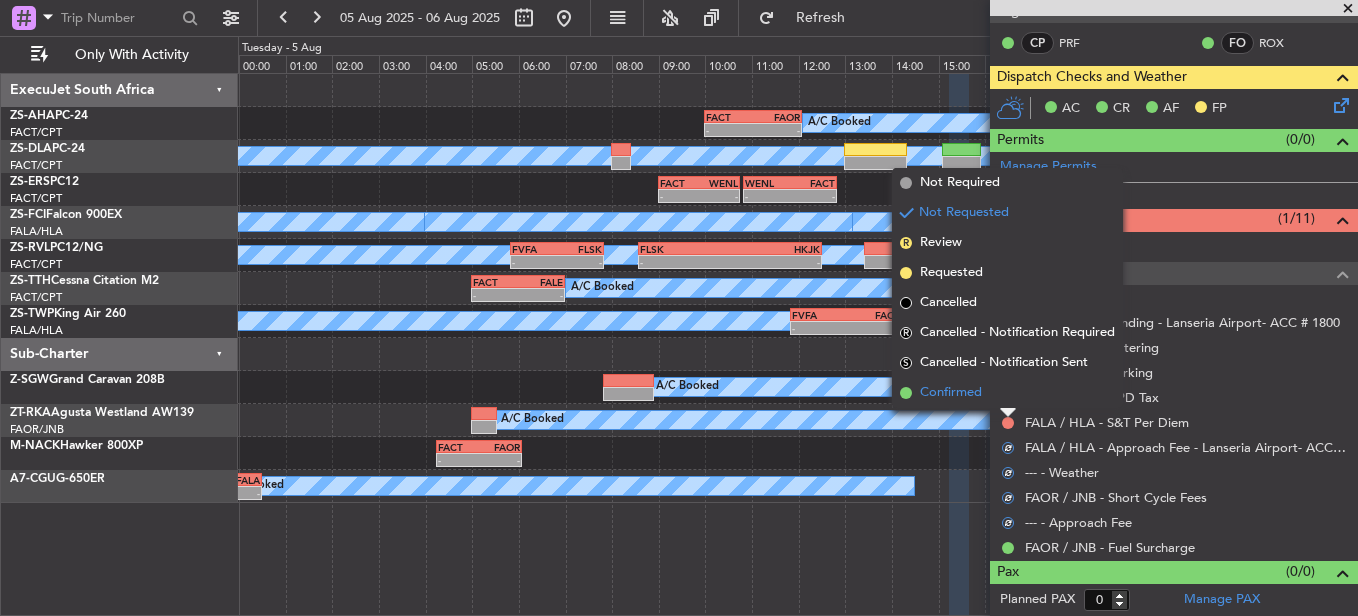 click on "Confirmed" at bounding box center (1007, 393) 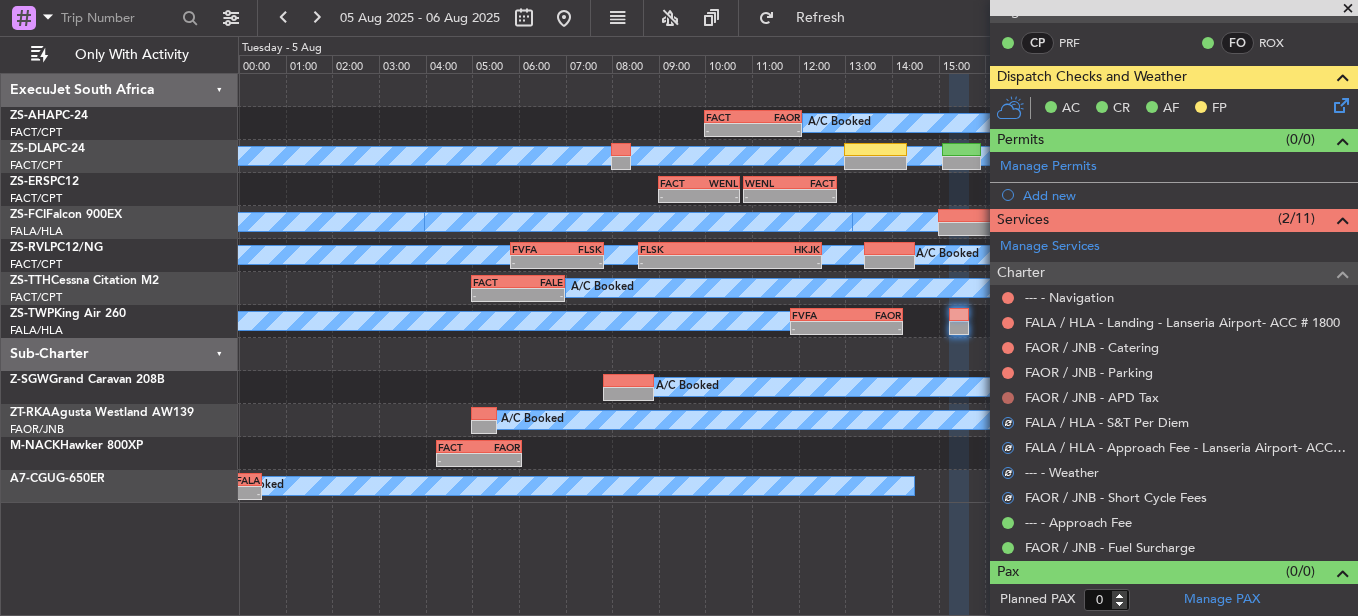 click at bounding box center [1008, 398] 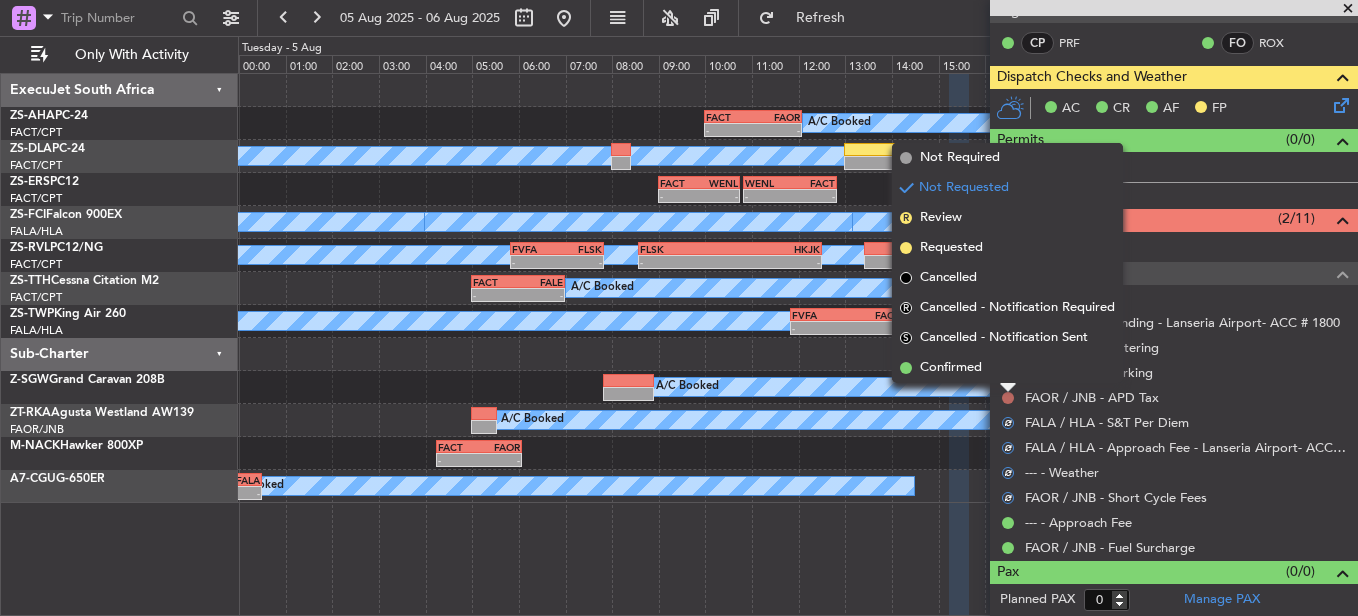 click on "Confirmed" at bounding box center (1007, 368) 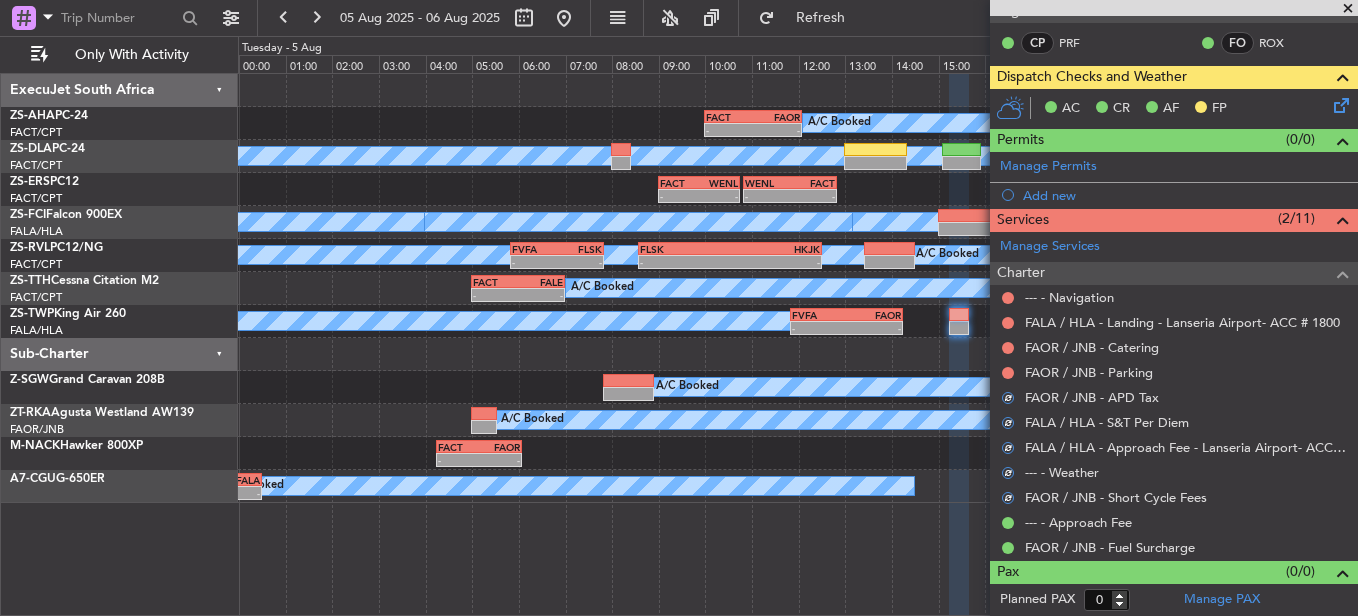 click at bounding box center [1008, 373] 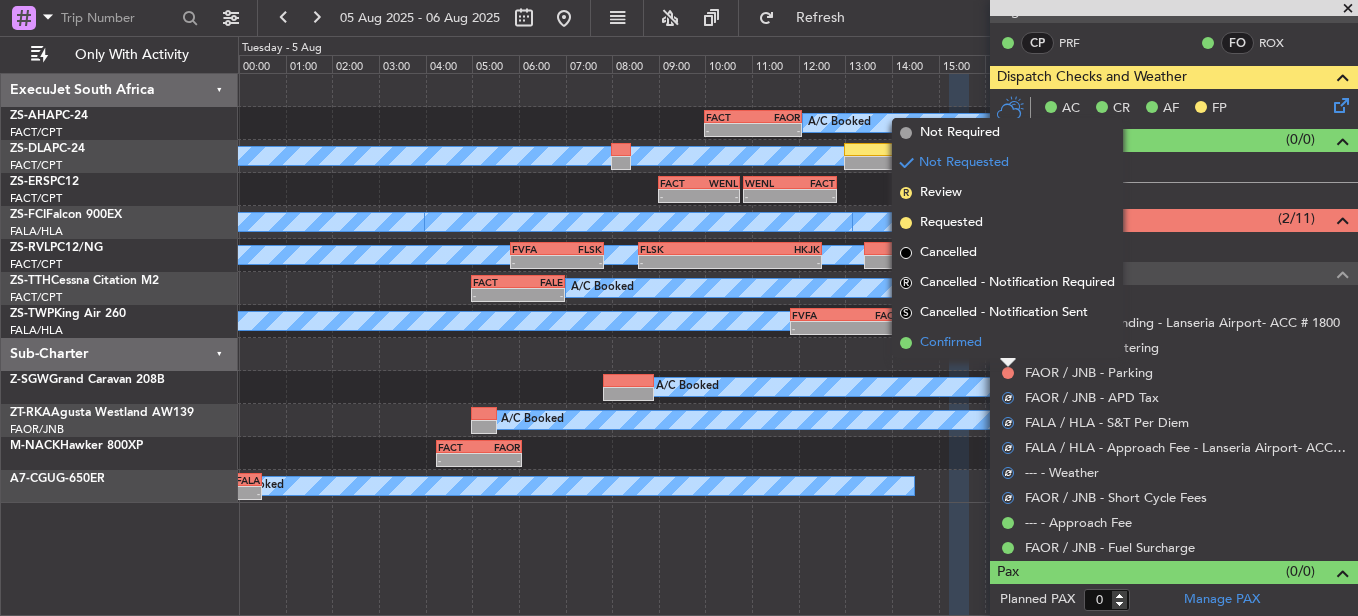 click on "Confirmed" at bounding box center [1007, 343] 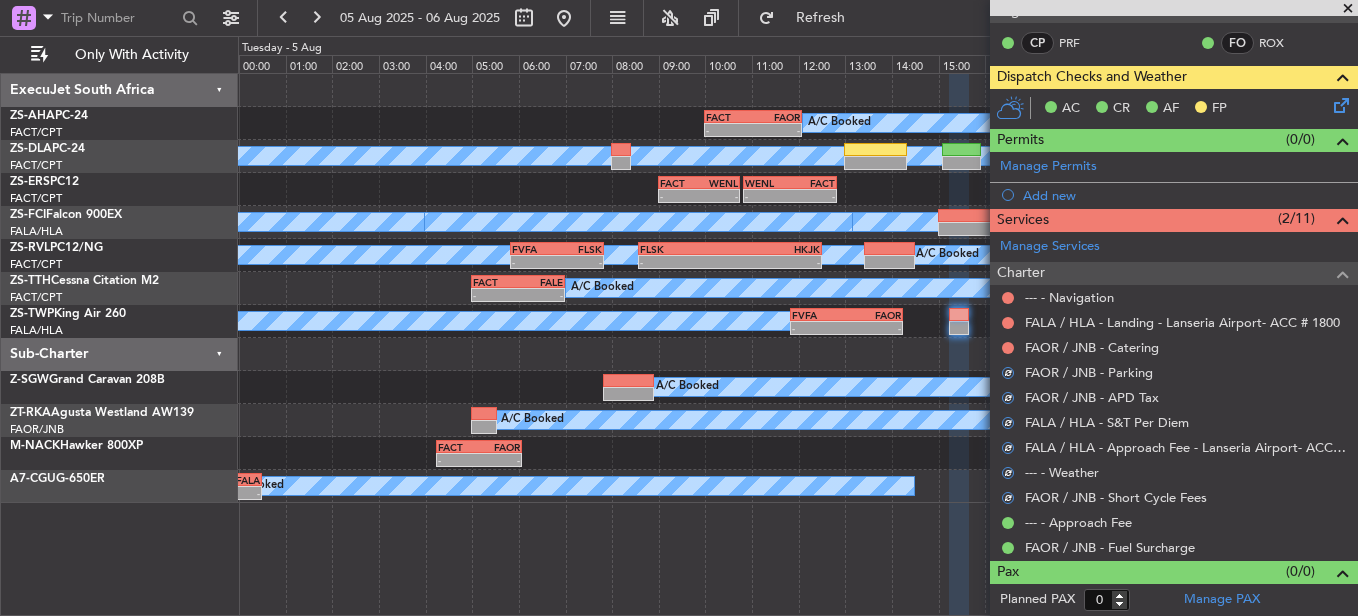 click at bounding box center (1008, 348) 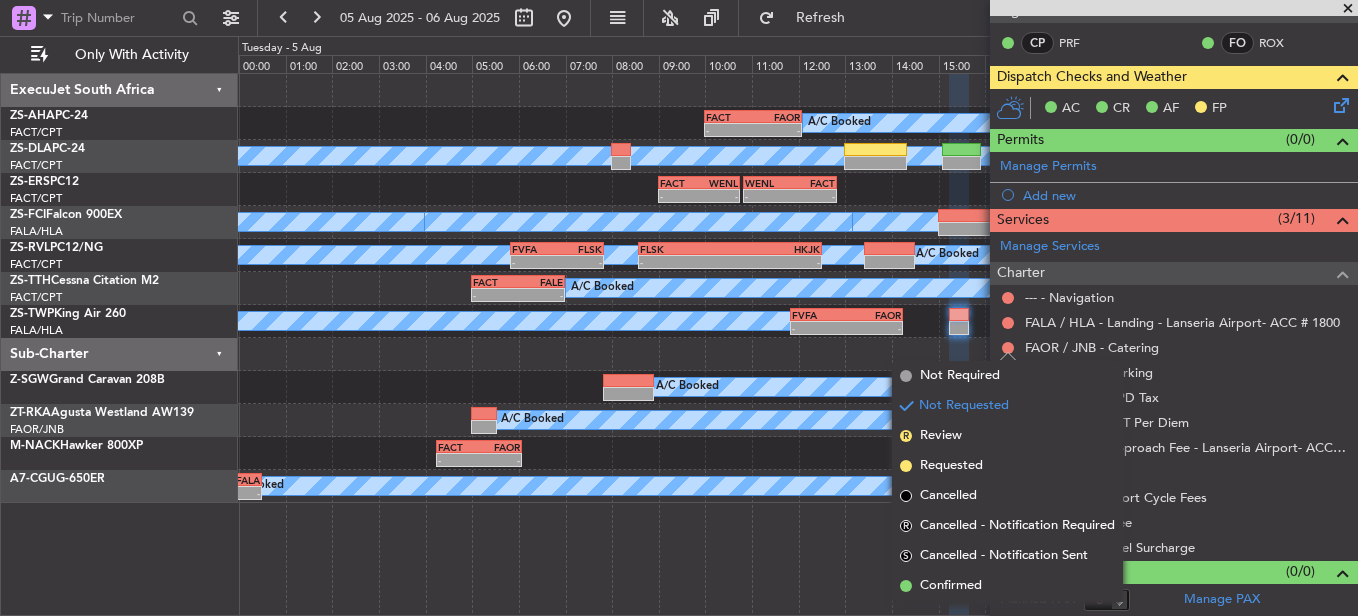 drag, startPoint x: 928, startPoint y: 582, endPoint x: 1135, endPoint y: 437, distance: 252.73306 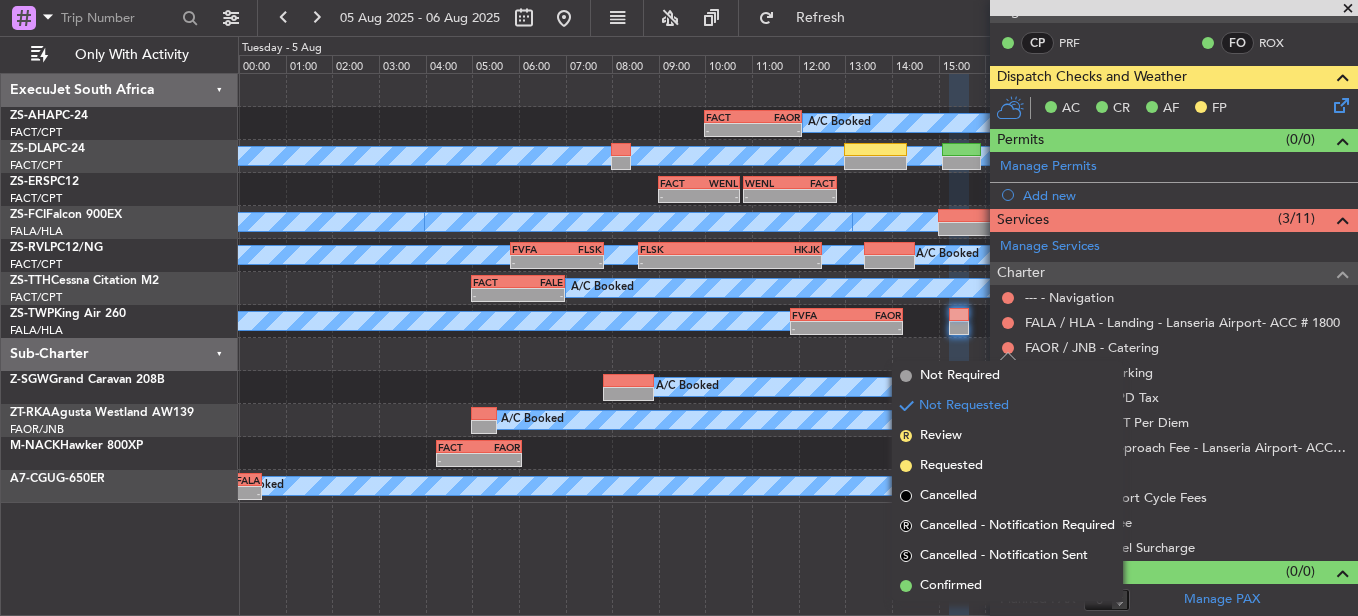 click on "Confirmed" at bounding box center [951, 586] 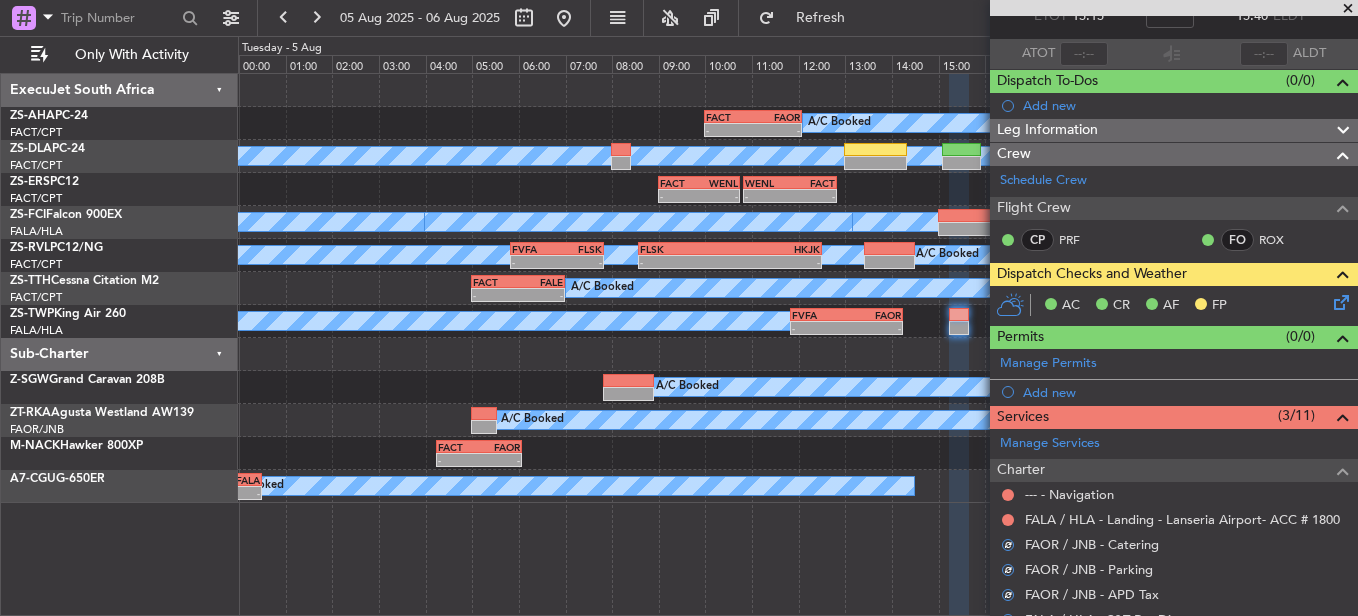 scroll, scrollTop: 123, scrollLeft: 0, axis: vertical 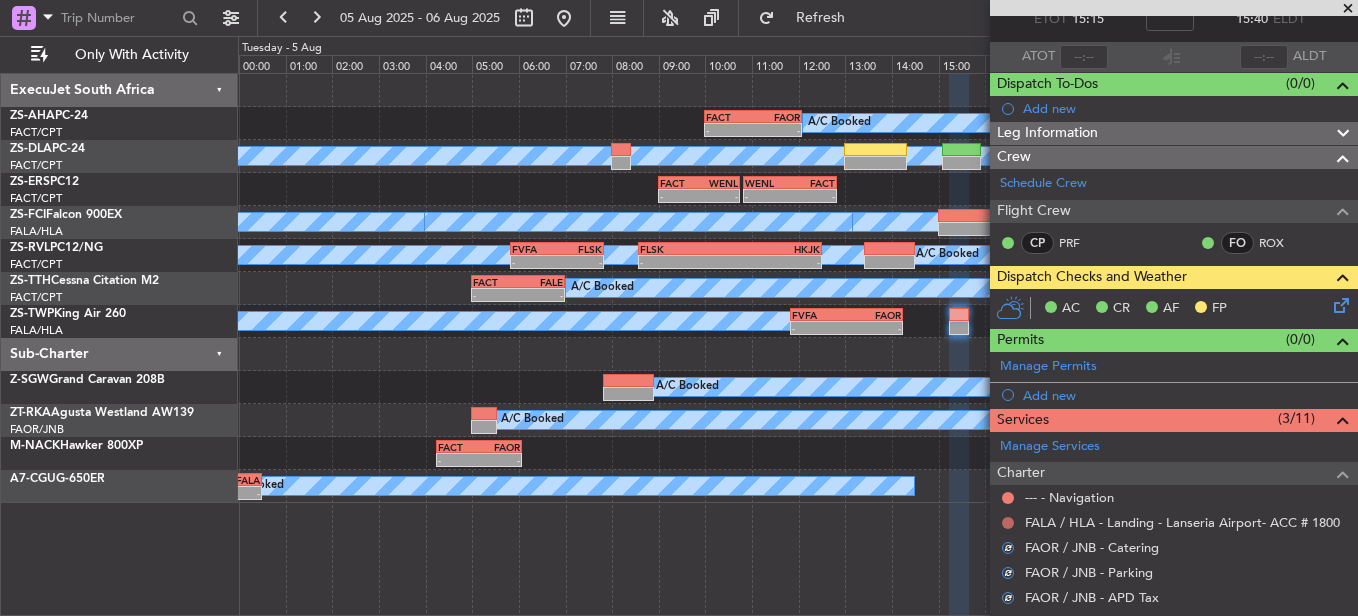 click at bounding box center (1008, 523) 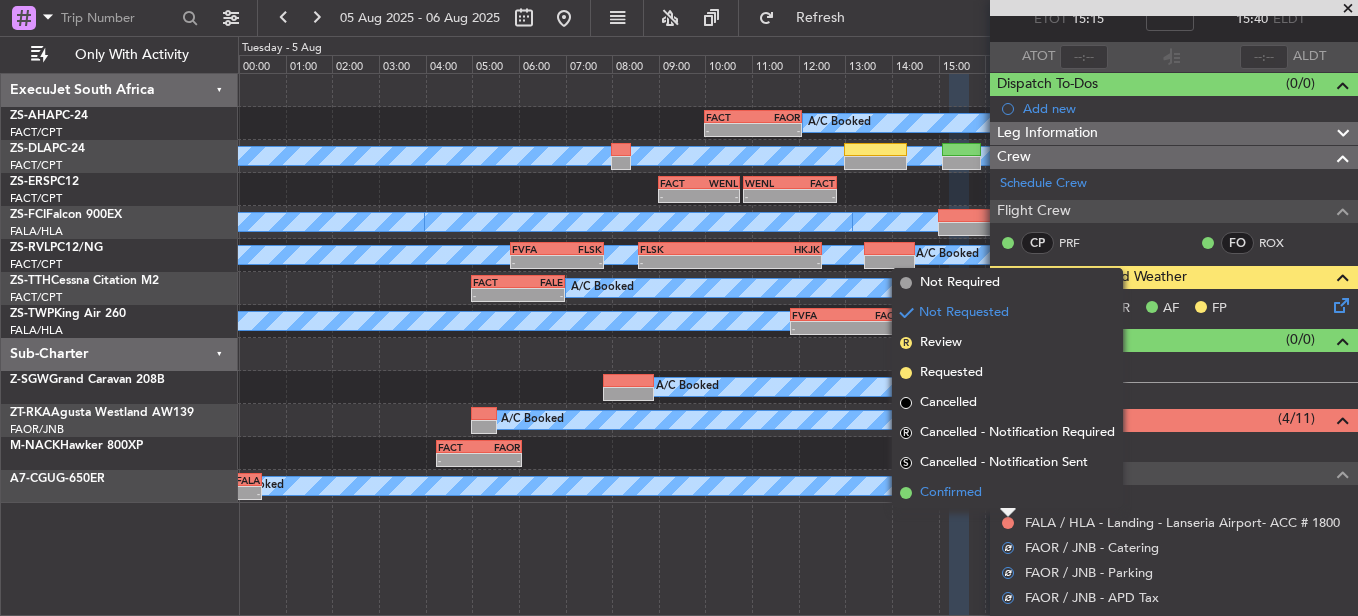click on "Confirmed" at bounding box center (1007, 493) 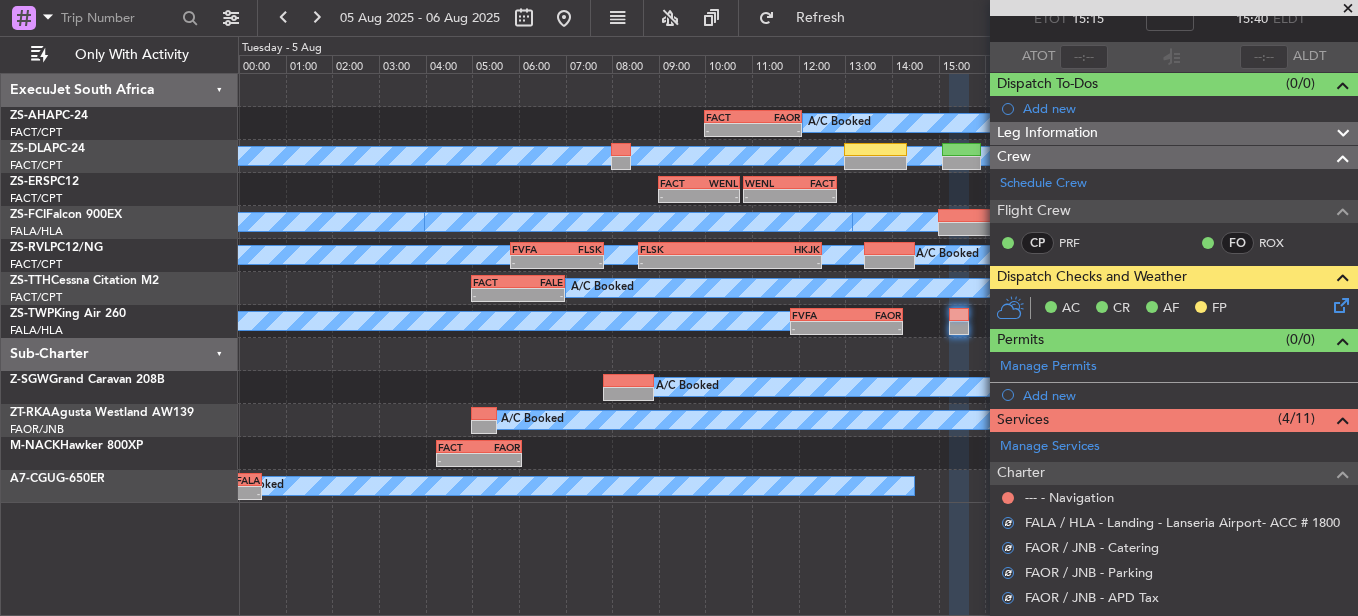 click at bounding box center (1008, 498) 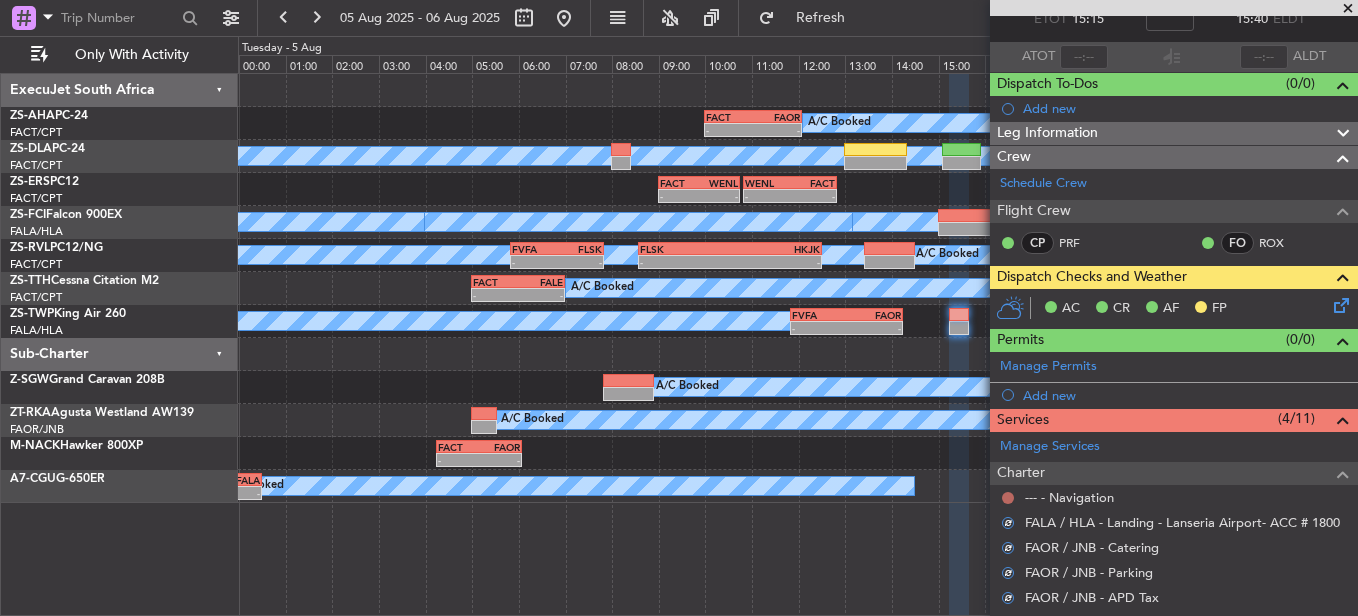 click at bounding box center [1008, 498] 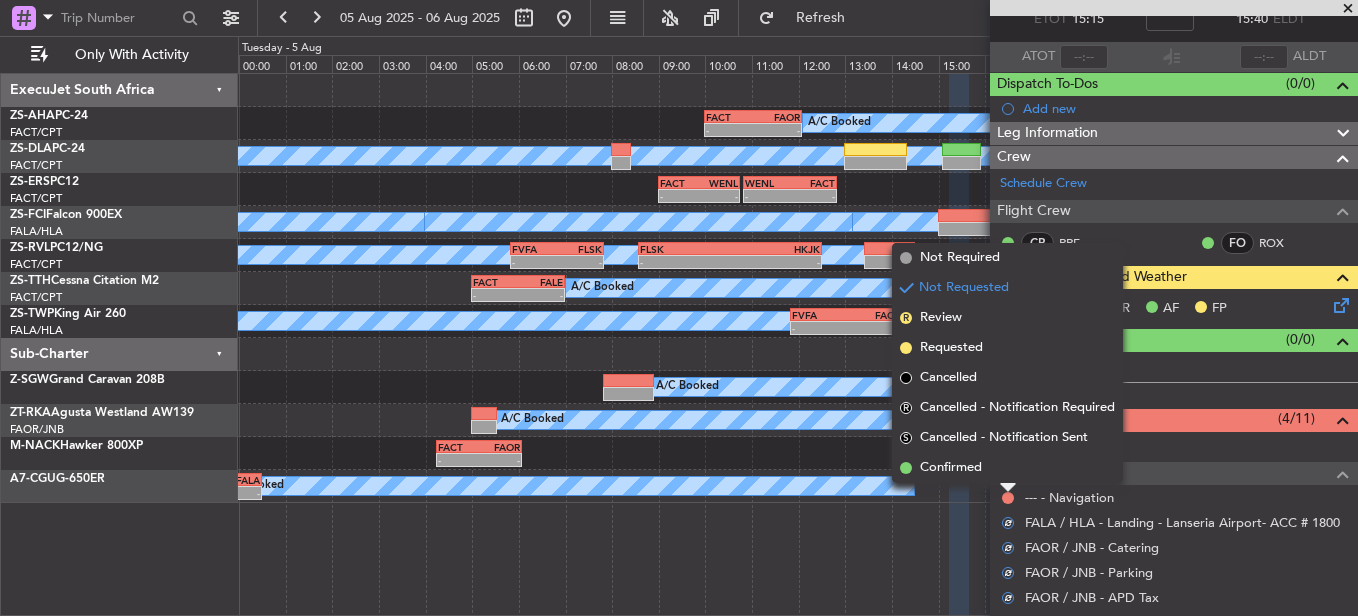 click on "Confirmed" at bounding box center (1007, 468) 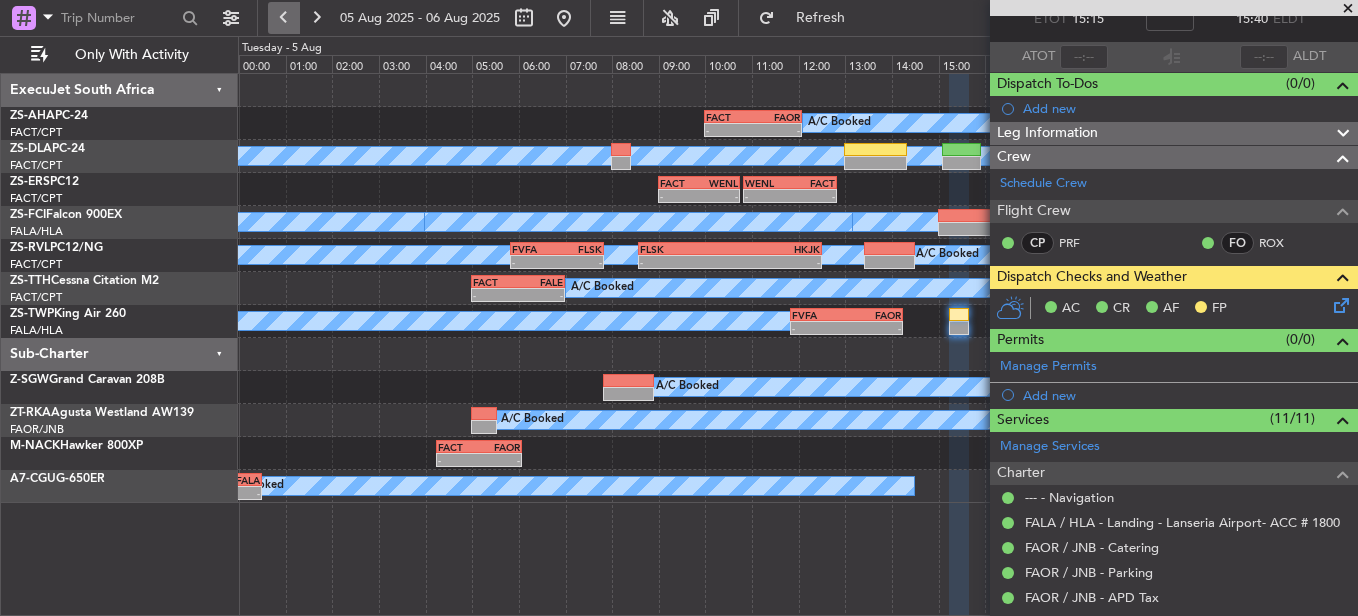 click at bounding box center [284, 18] 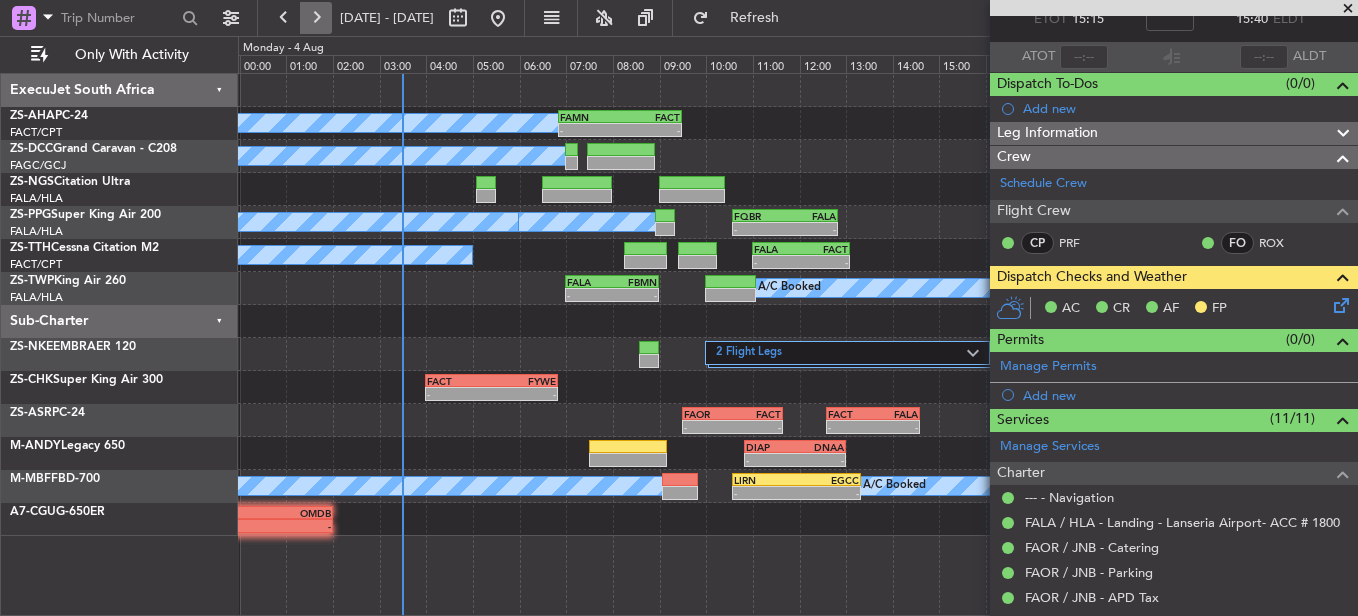 click at bounding box center (316, 18) 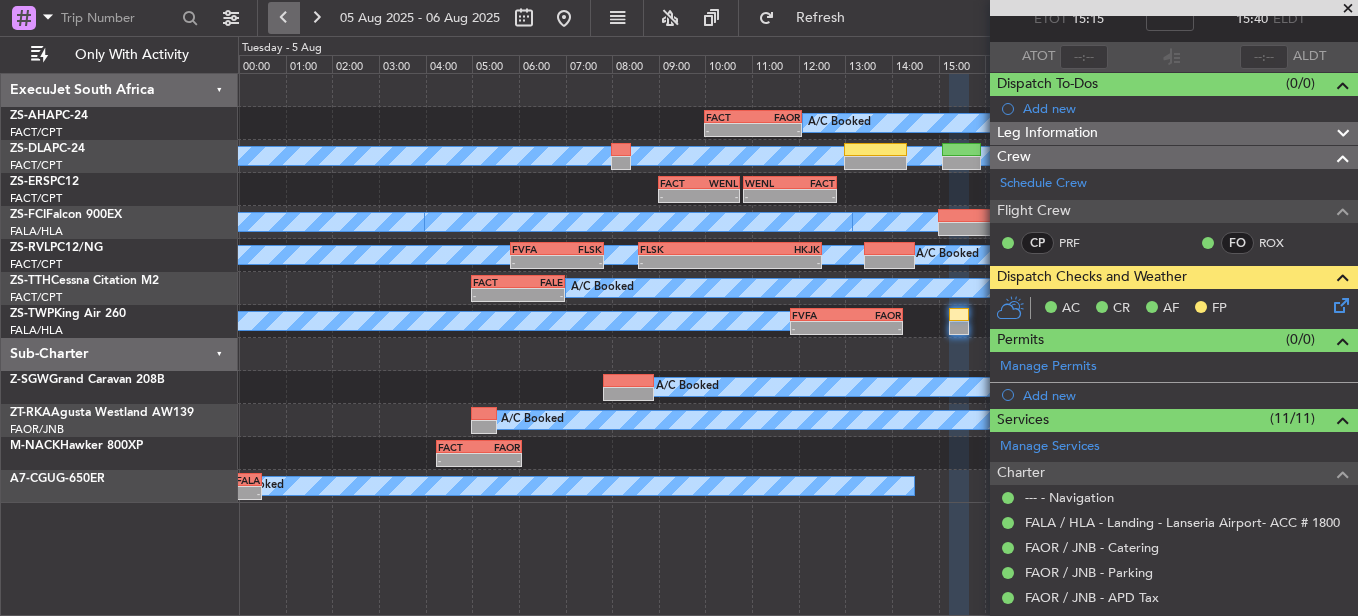 click at bounding box center (284, 18) 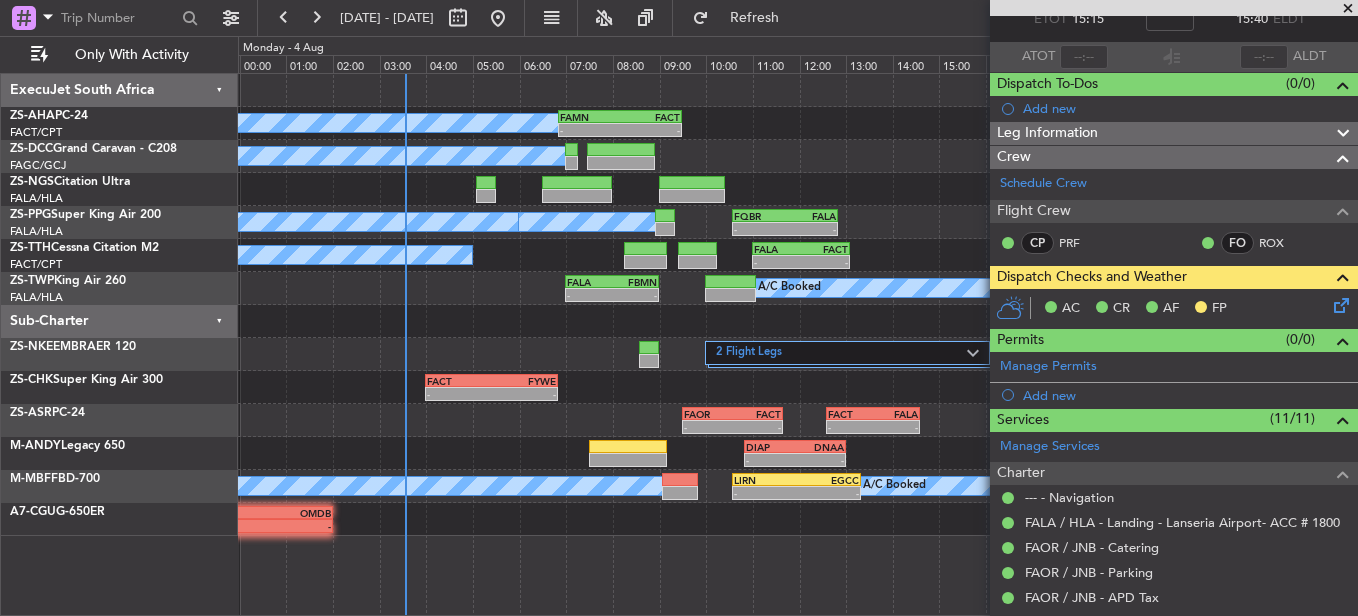 click at bounding box center (1348, 9) 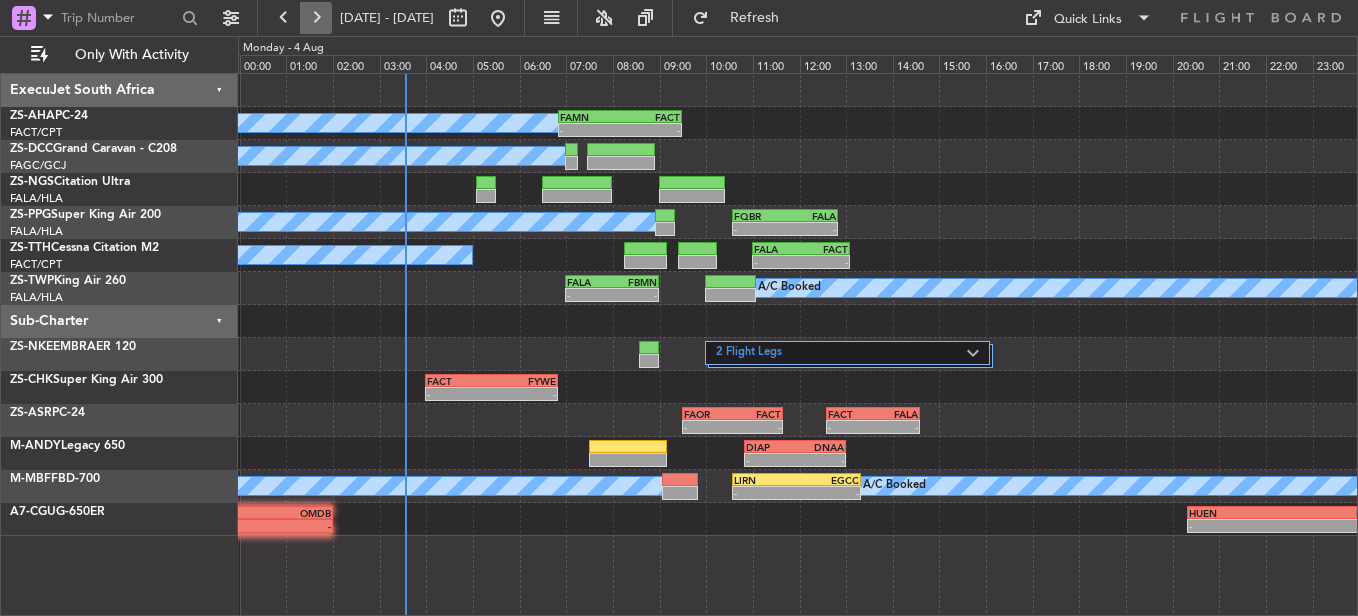 click at bounding box center [316, 18] 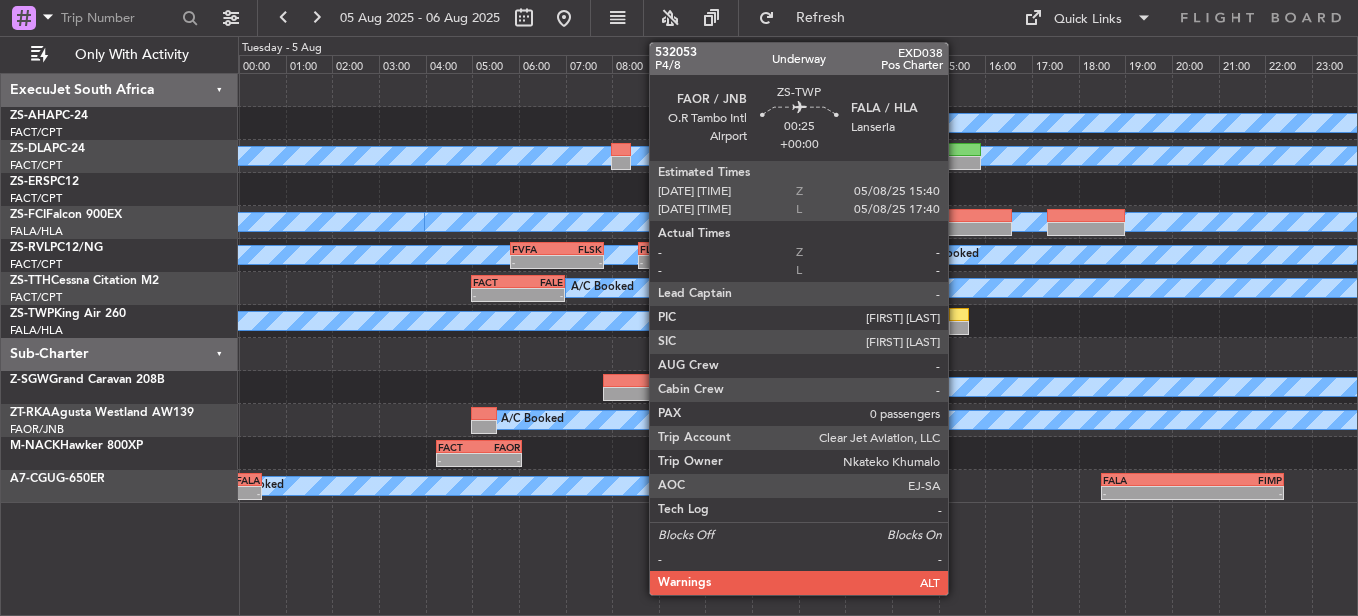 click 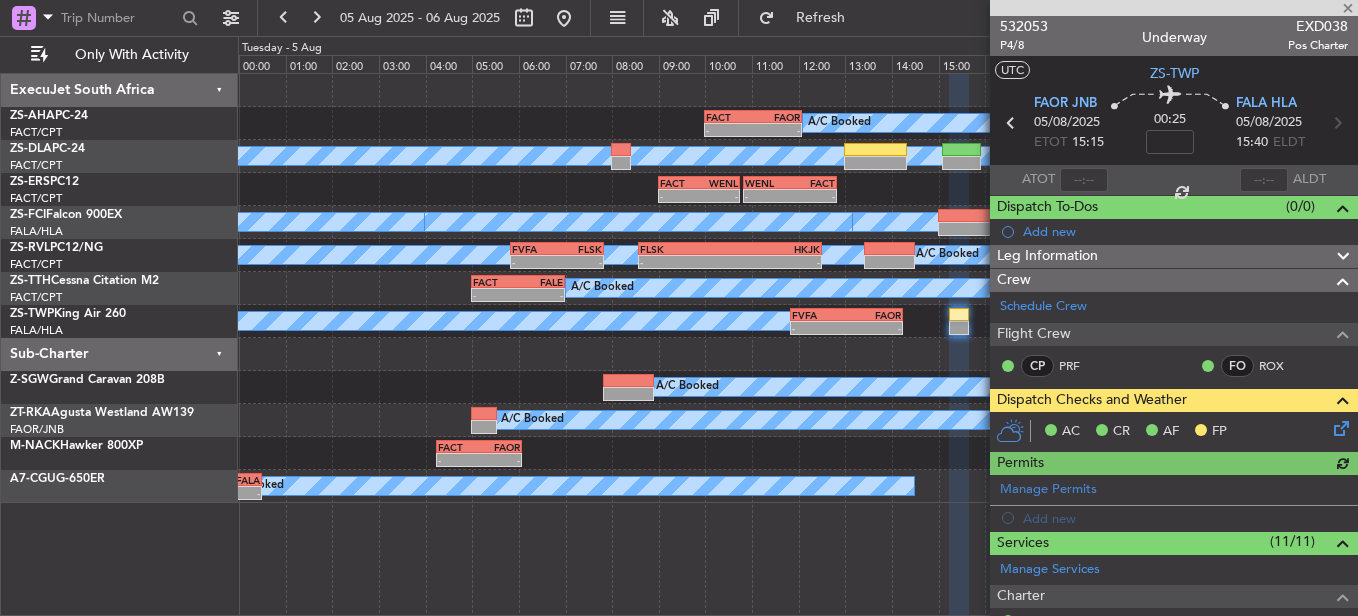 click 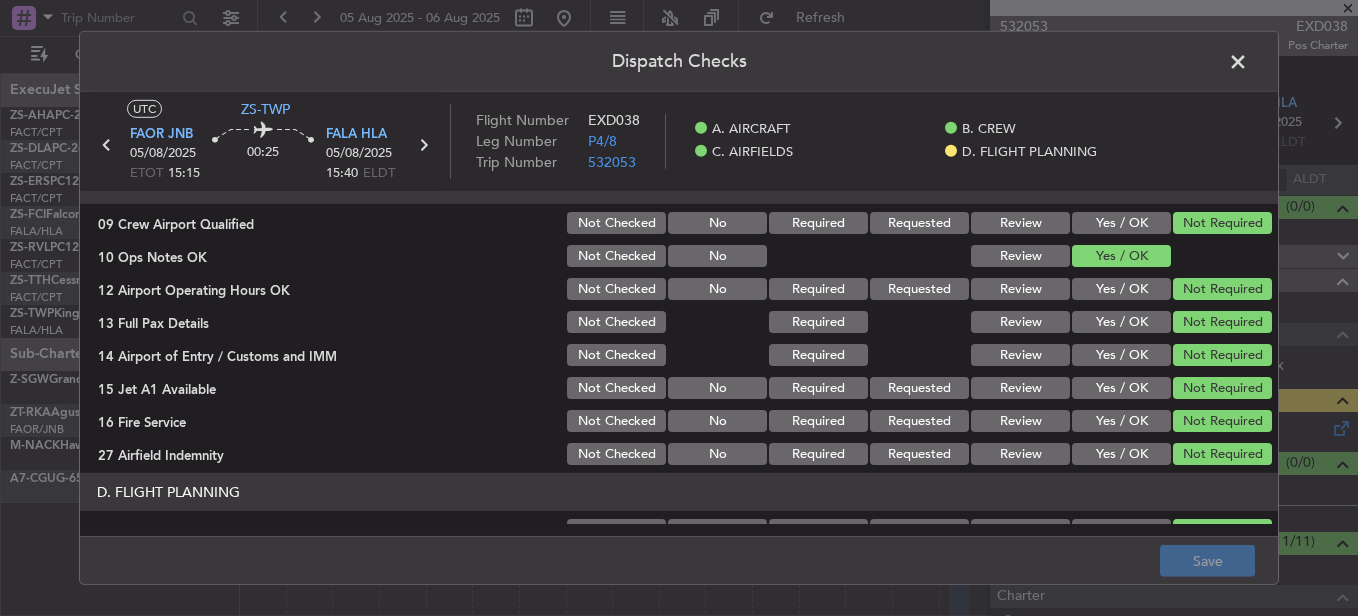 scroll, scrollTop: 565, scrollLeft: 0, axis: vertical 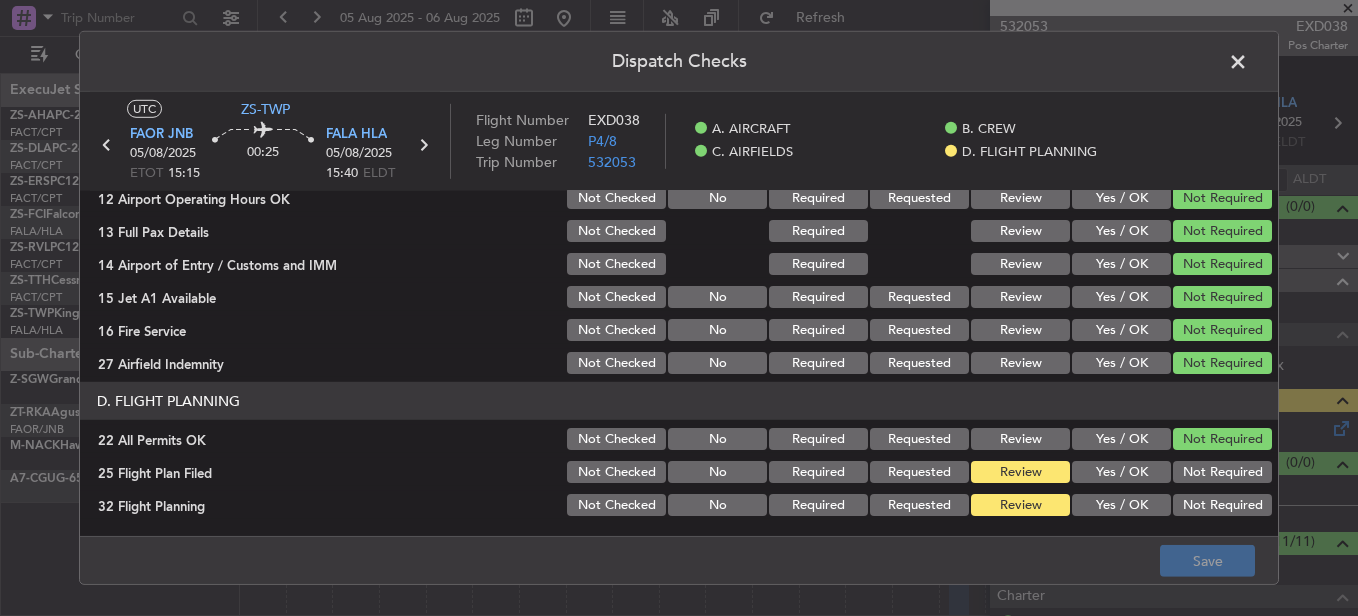 click on "Yes / OK" 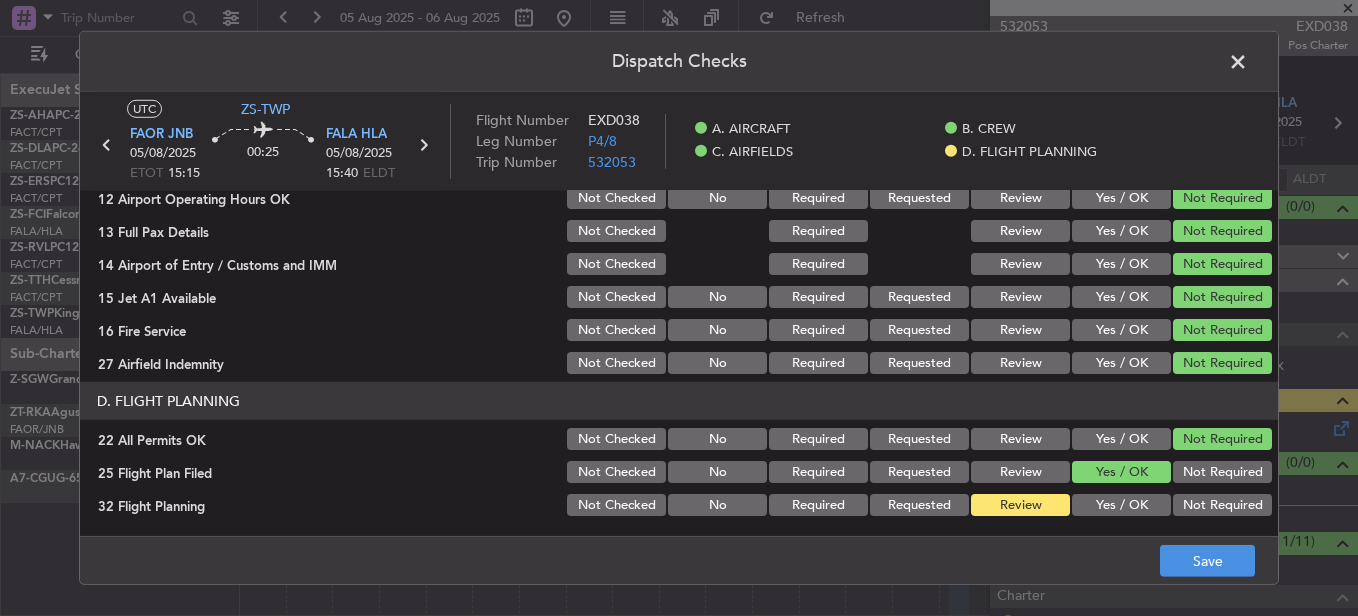 click on "Yes / OK" 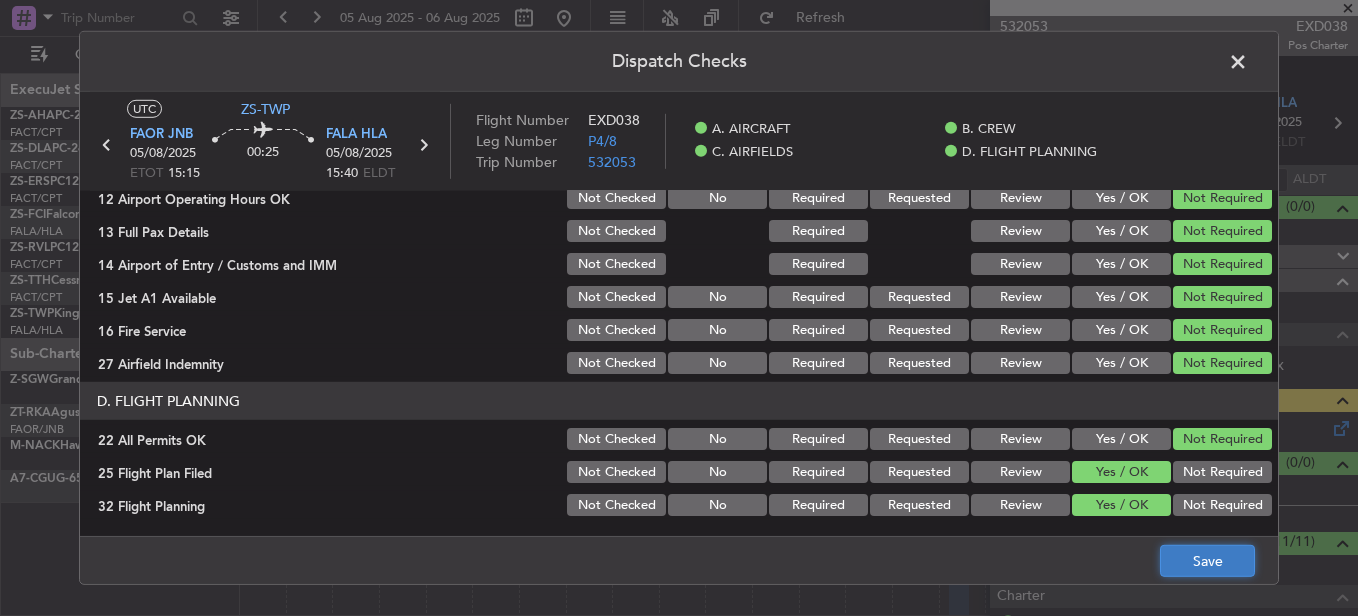 click on "Save" 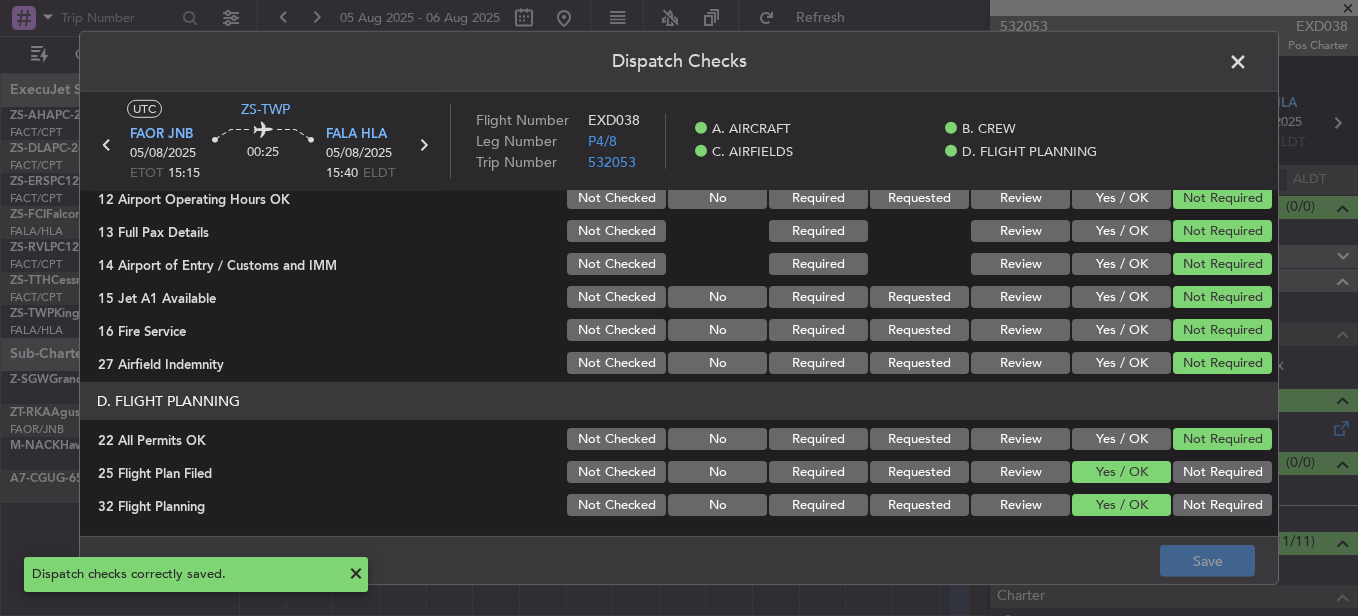 click 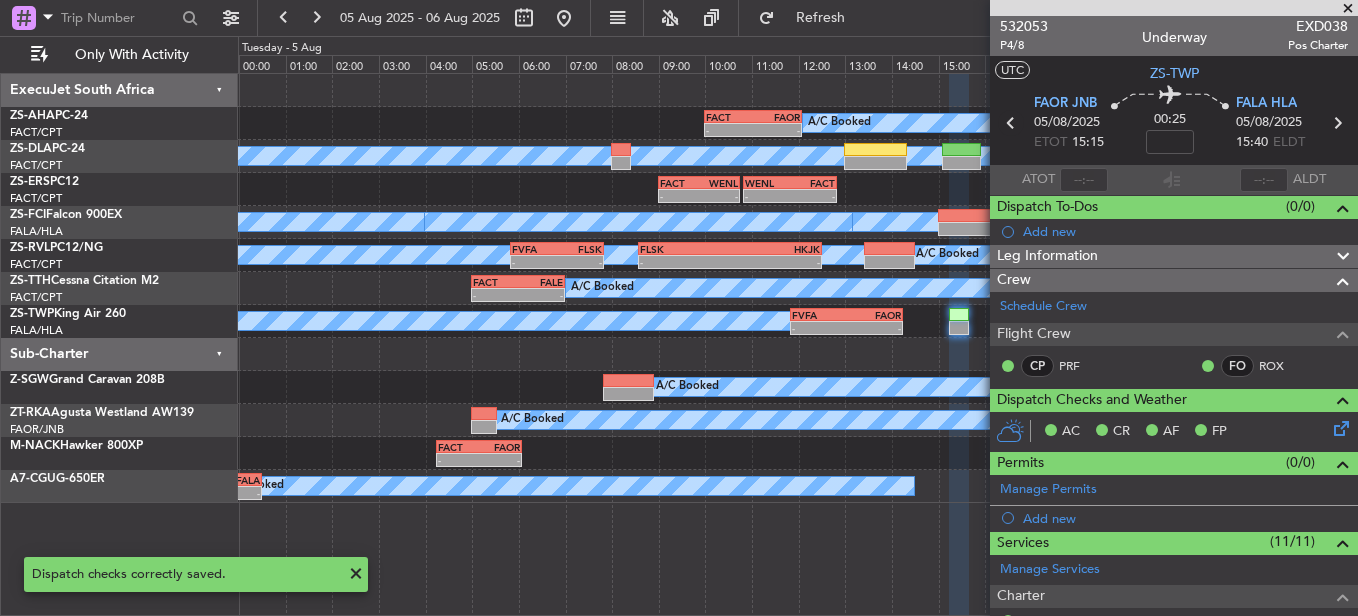 click at bounding box center (1011, 123) 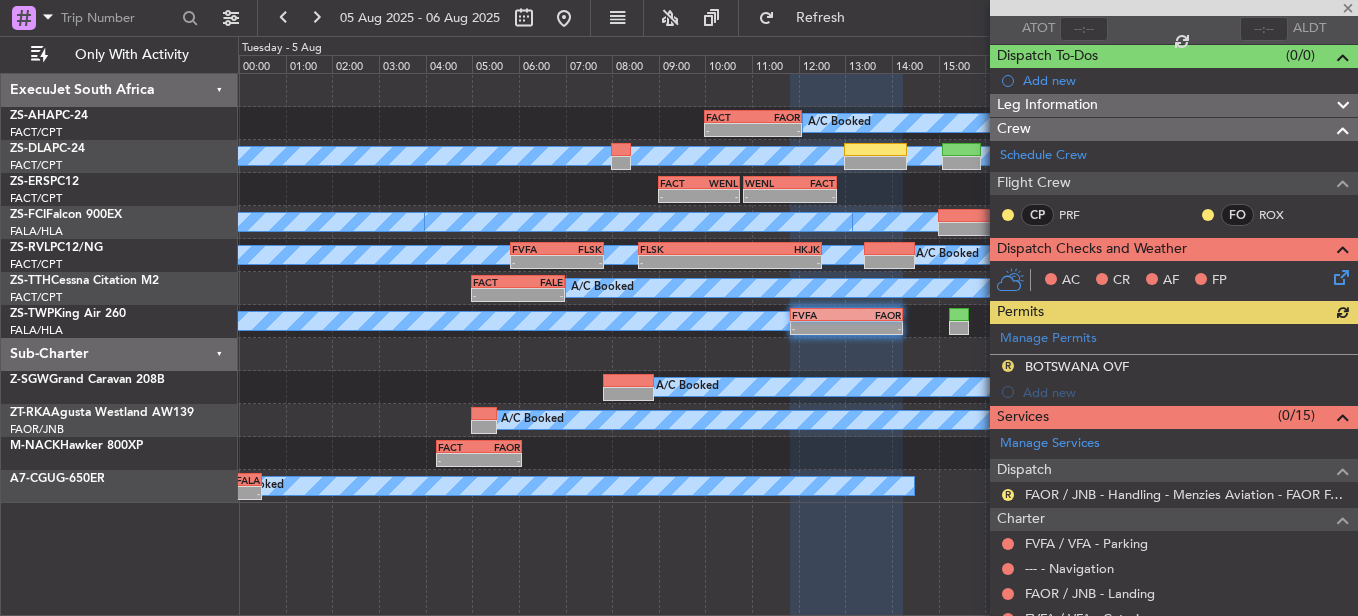 scroll, scrollTop: 200, scrollLeft: 0, axis: vertical 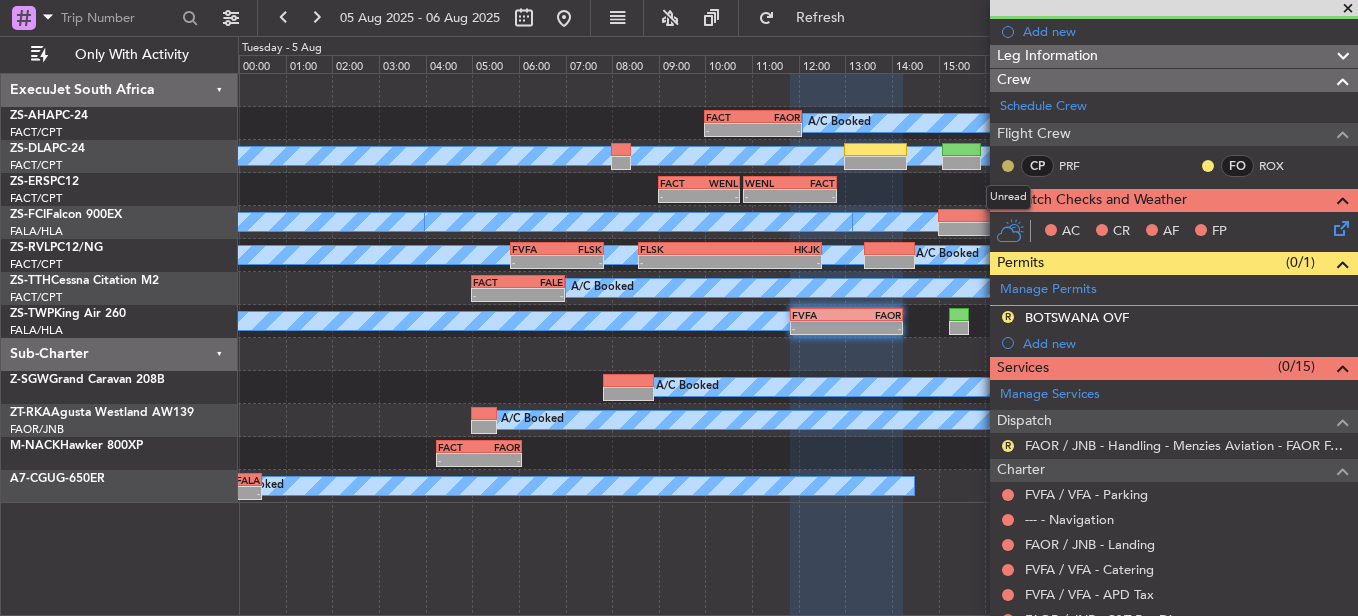 click 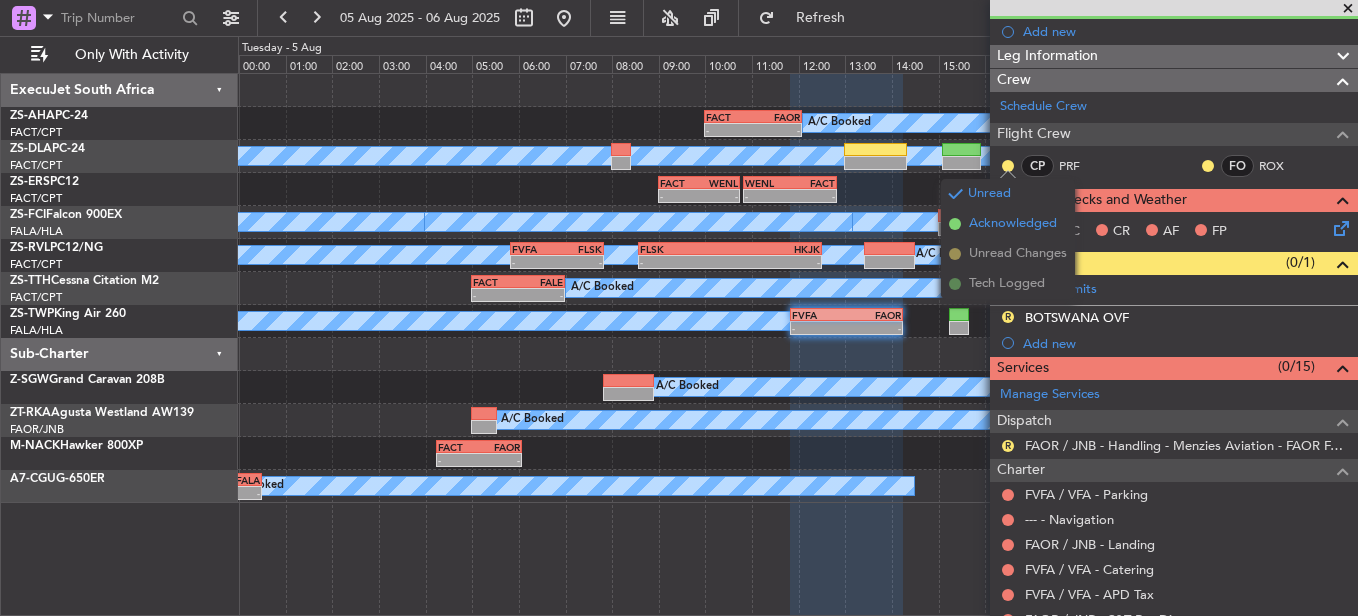click on "Acknowledged" at bounding box center (1013, 224) 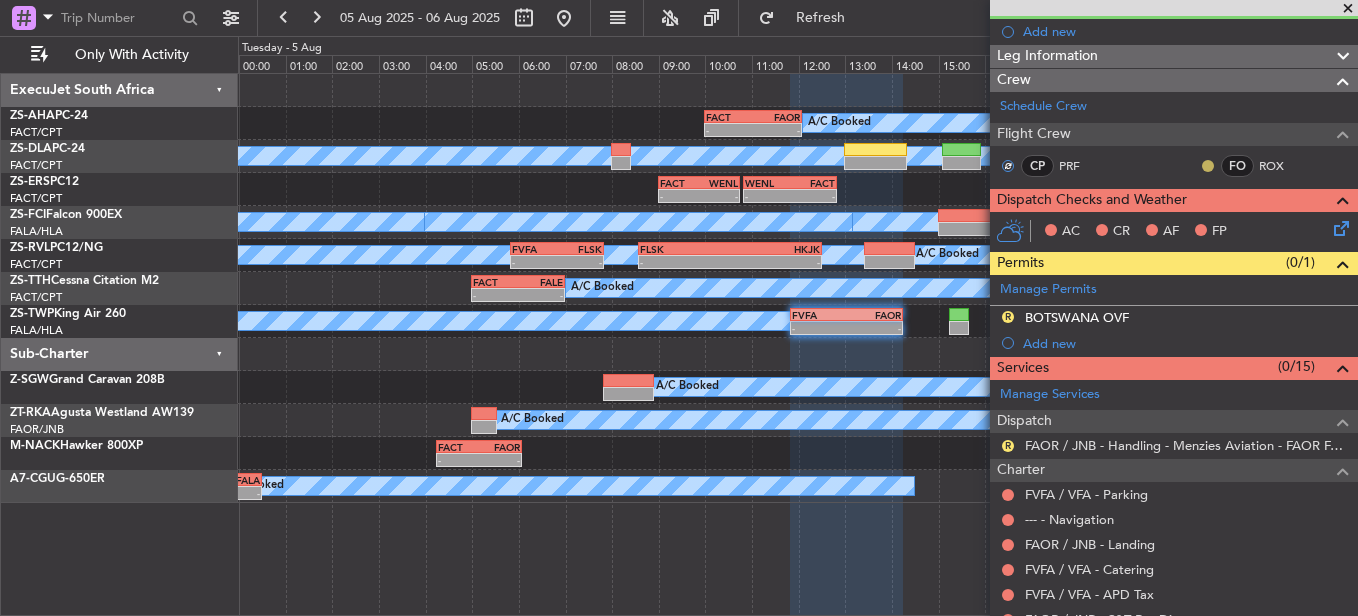 click 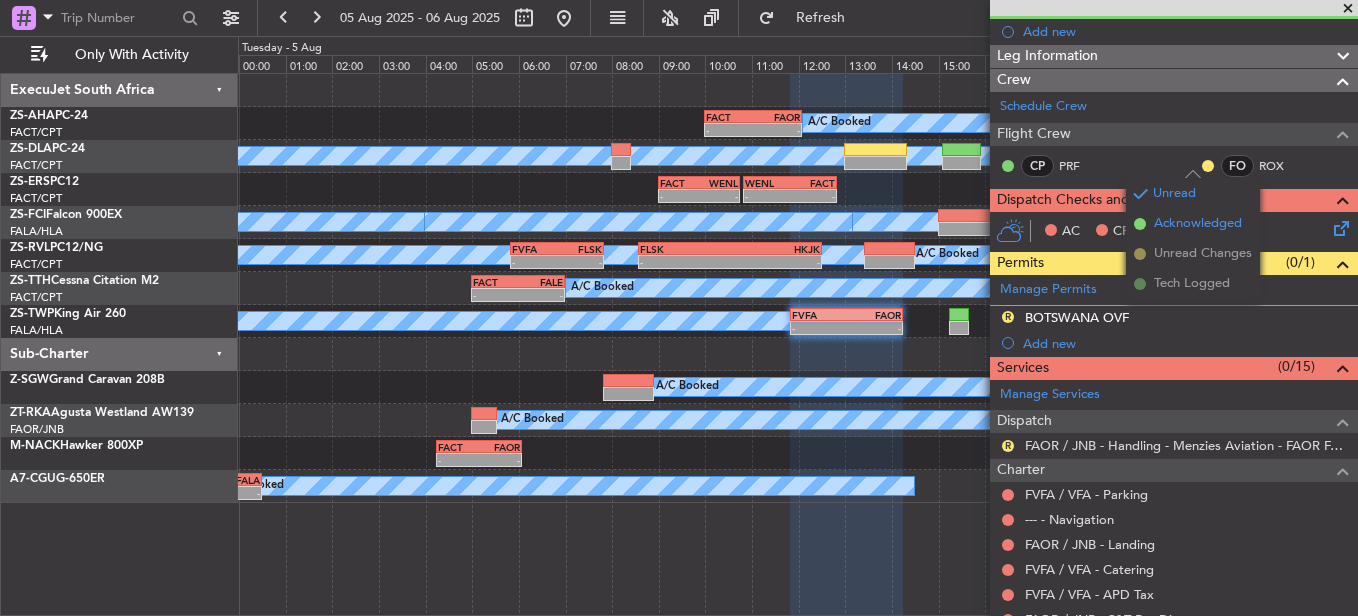 click on "Acknowledged" at bounding box center (1198, 224) 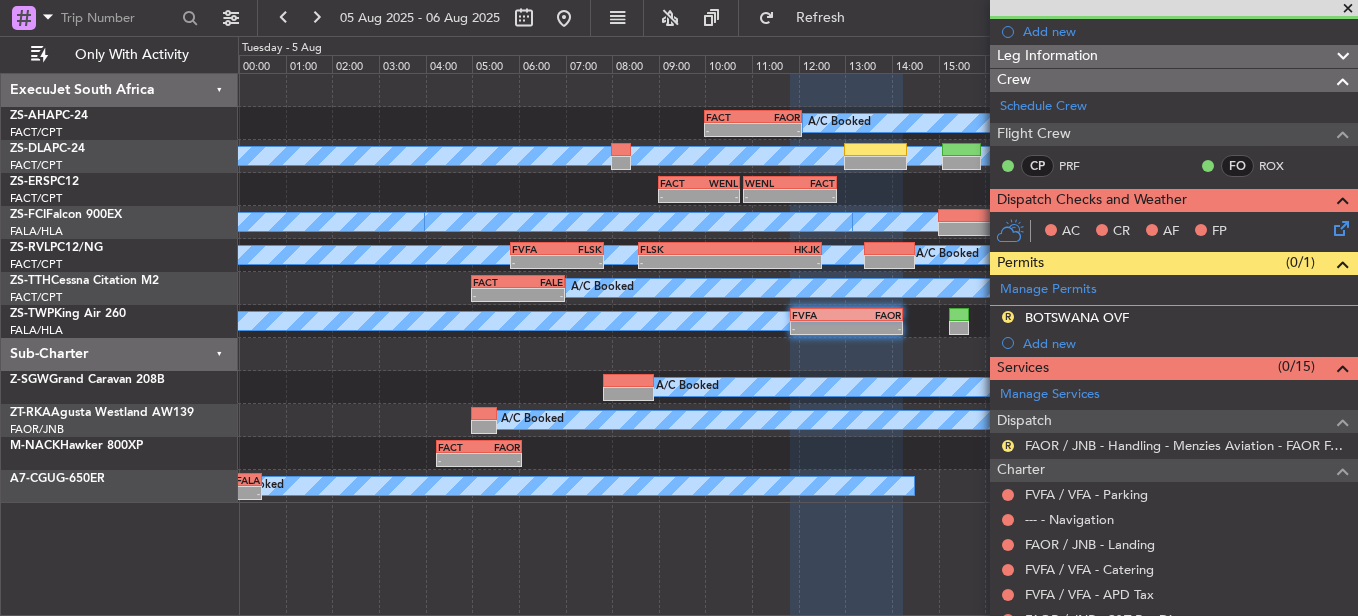 click 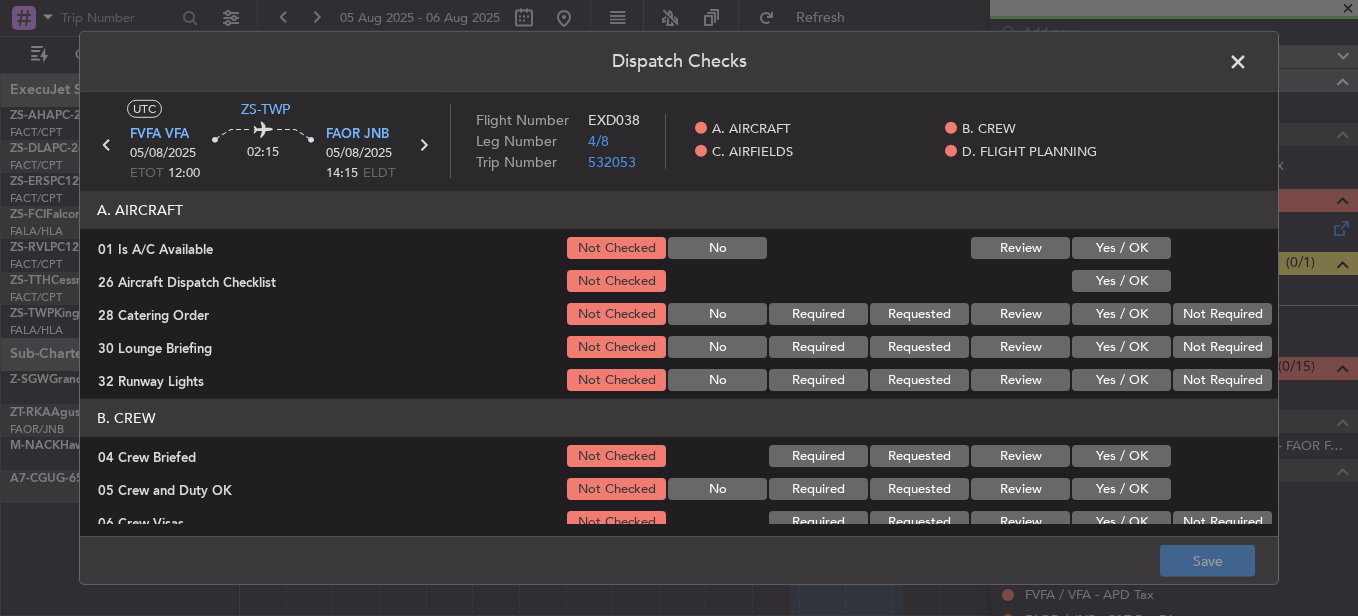click on "Yes / OK" 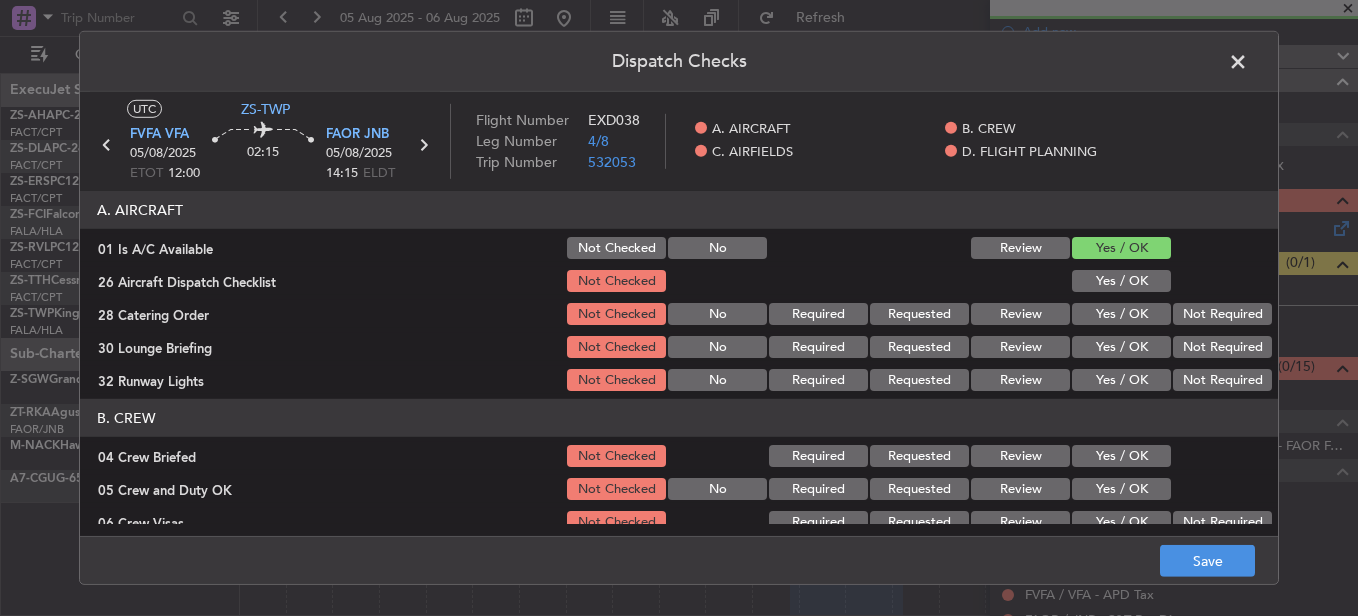 click on "Yes / OK" 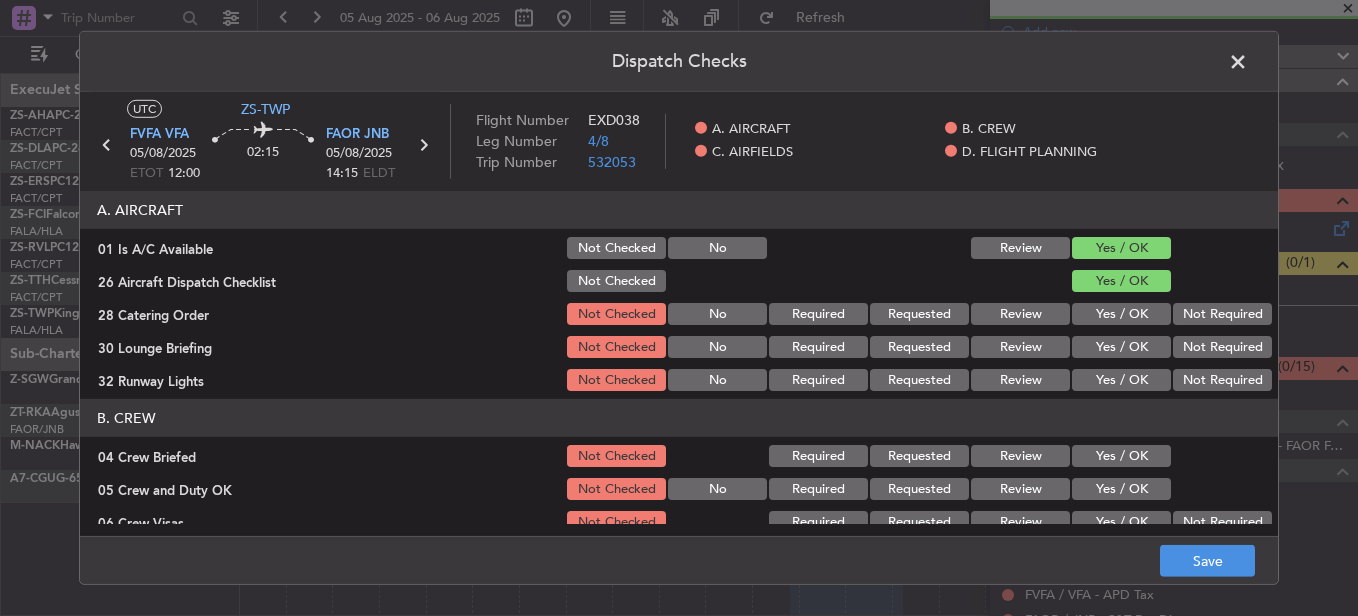 click on "Review" 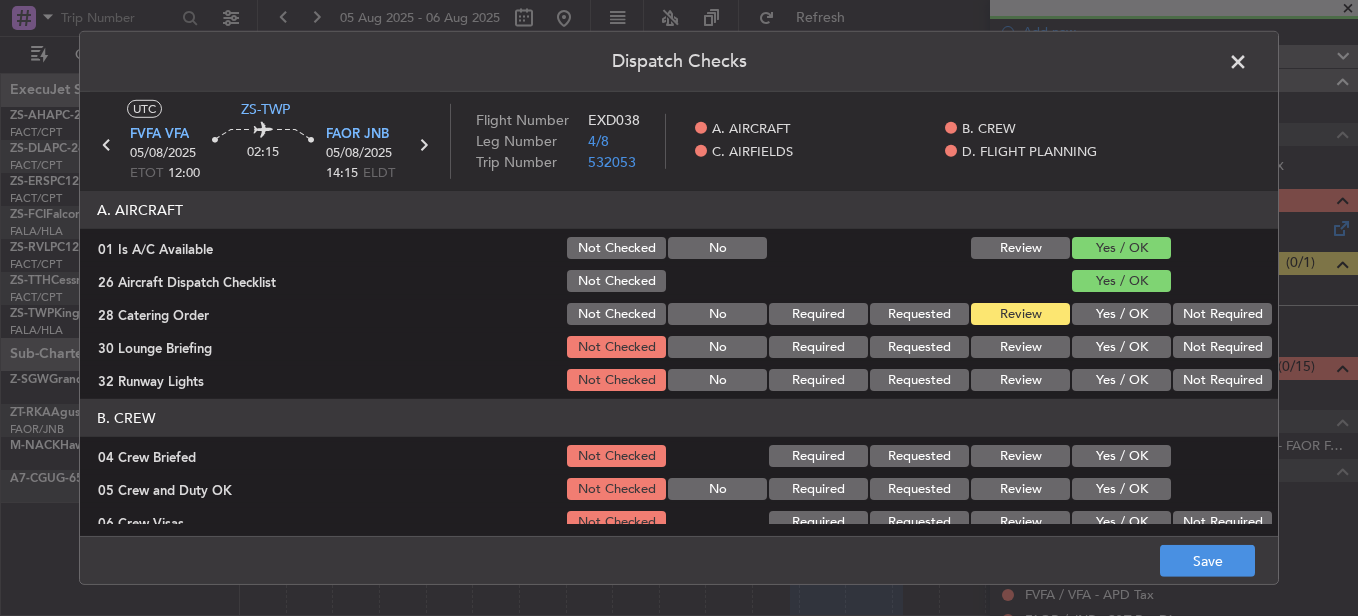 click 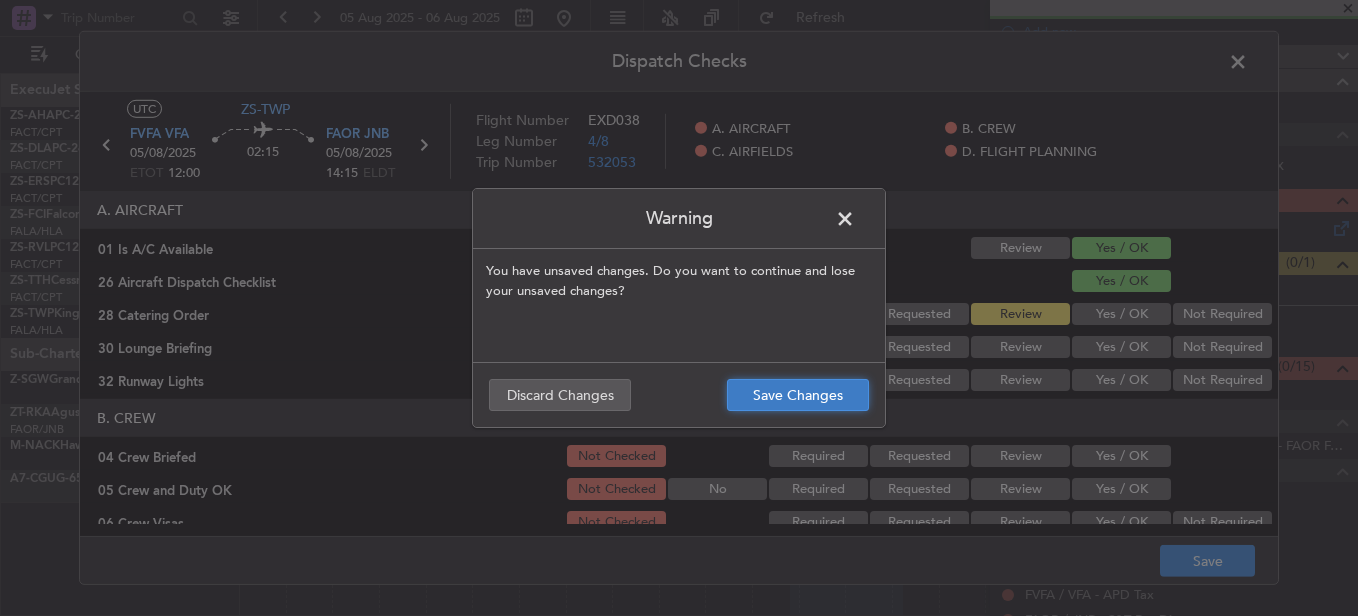 click on "Save Changes" 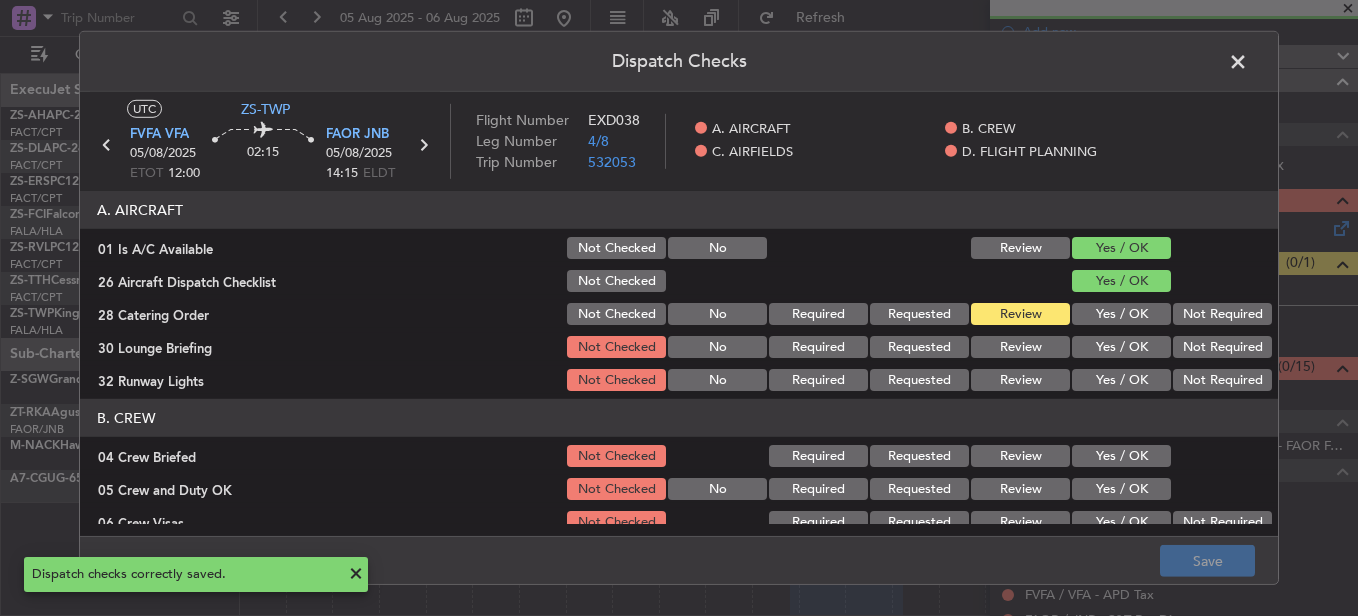 drag, startPoint x: 1229, startPoint y: 71, endPoint x: 1182, endPoint y: 65, distance: 47.38143 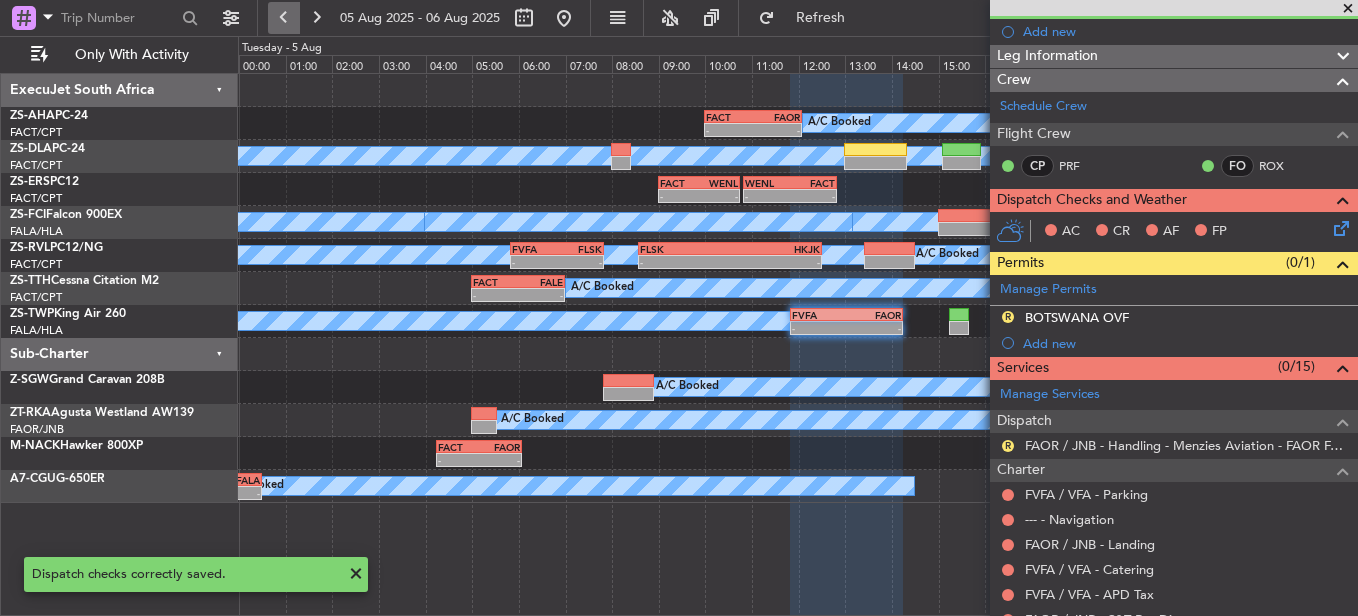 click at bounding box center (284, 18) 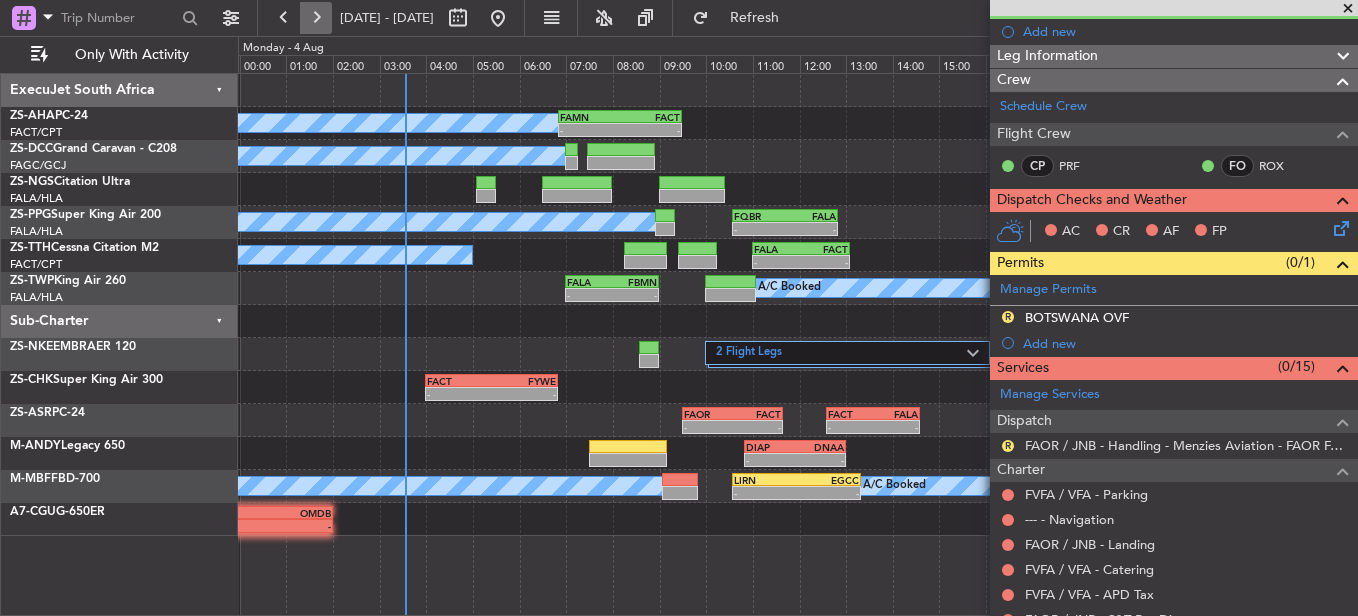 click at bounding box center [316, 18] 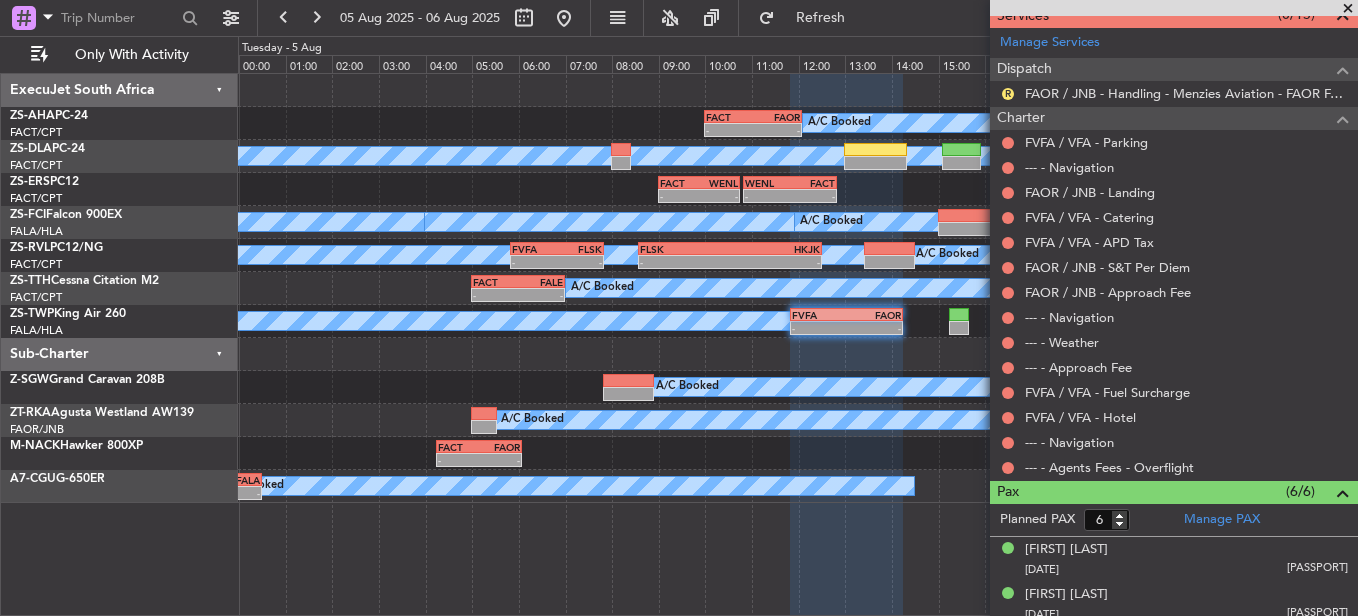 scroll, scrollTop: 500, scrollLeft: 0, axis: vertical 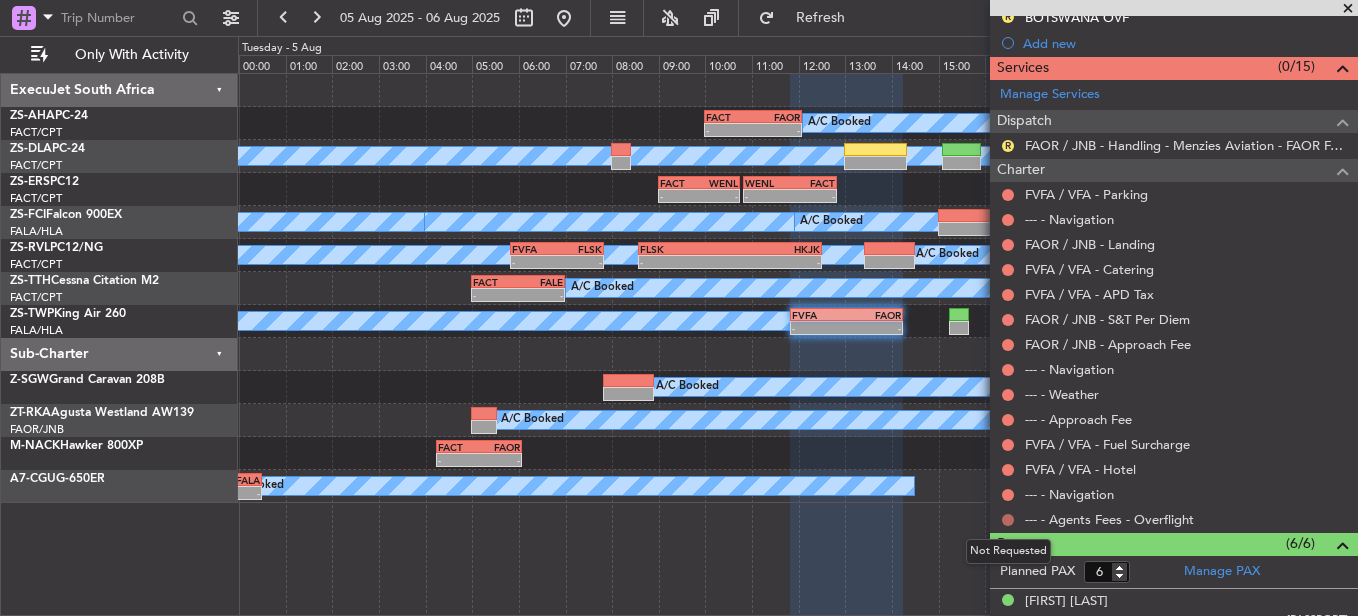 click at bounding box center (1008, 520) 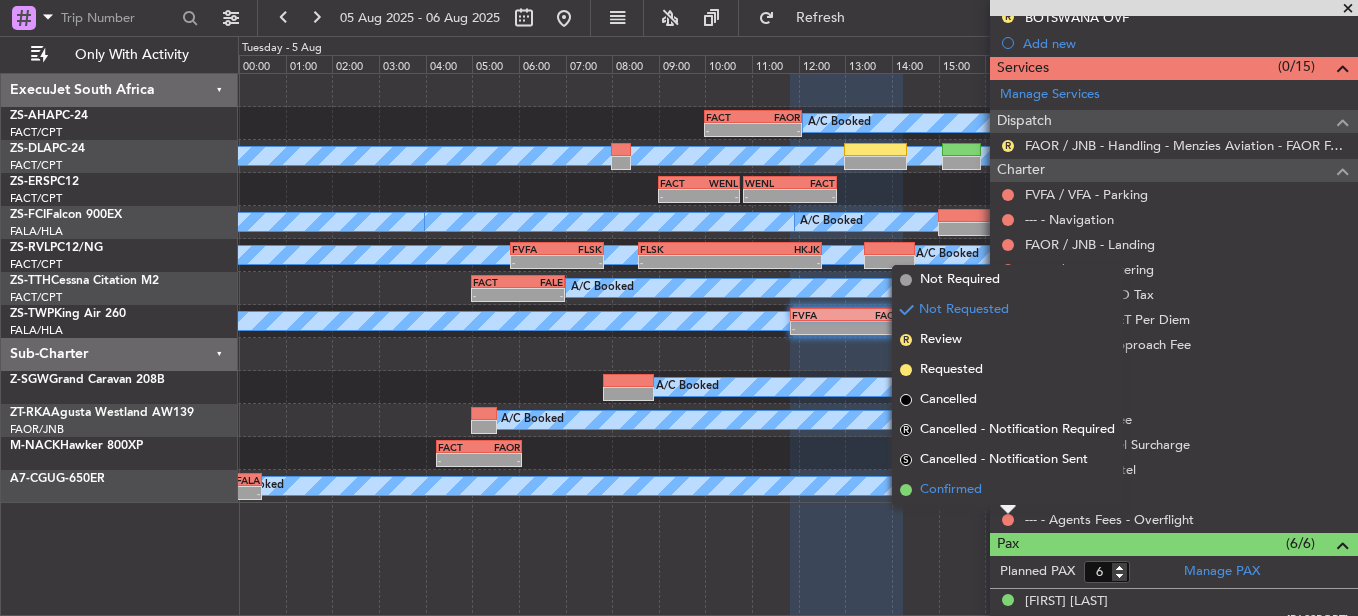 click on "Confirmed" at bounding box center [1007, 490] 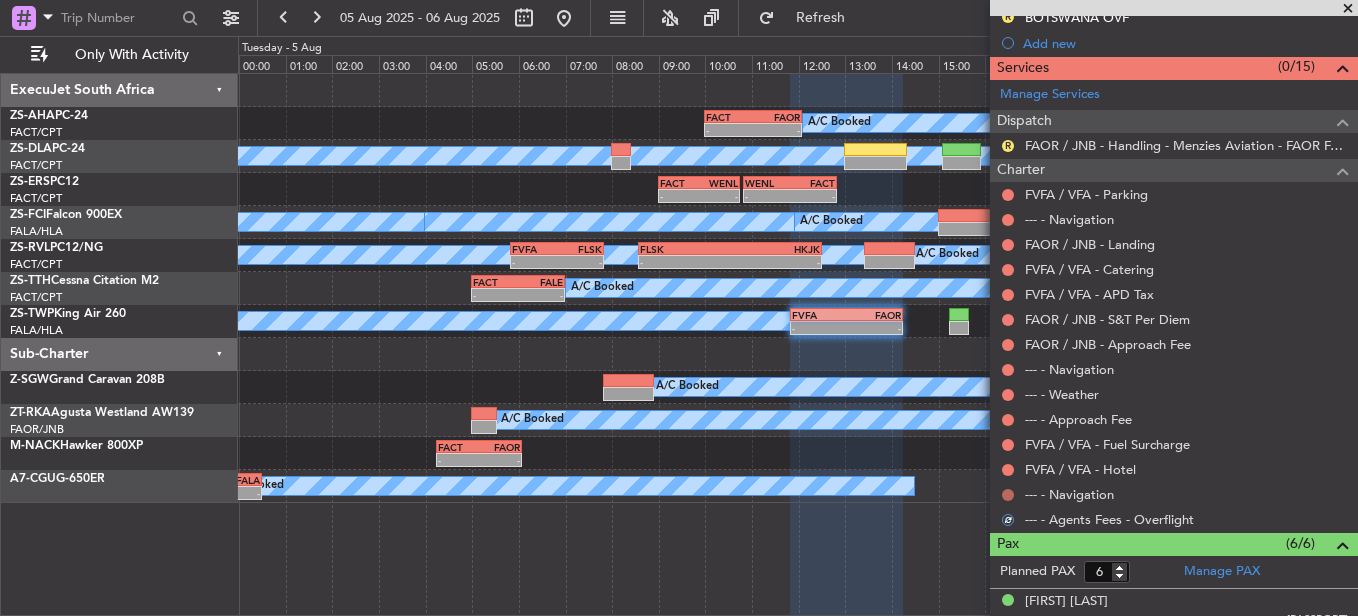 click at bounding box center (1008, 495) 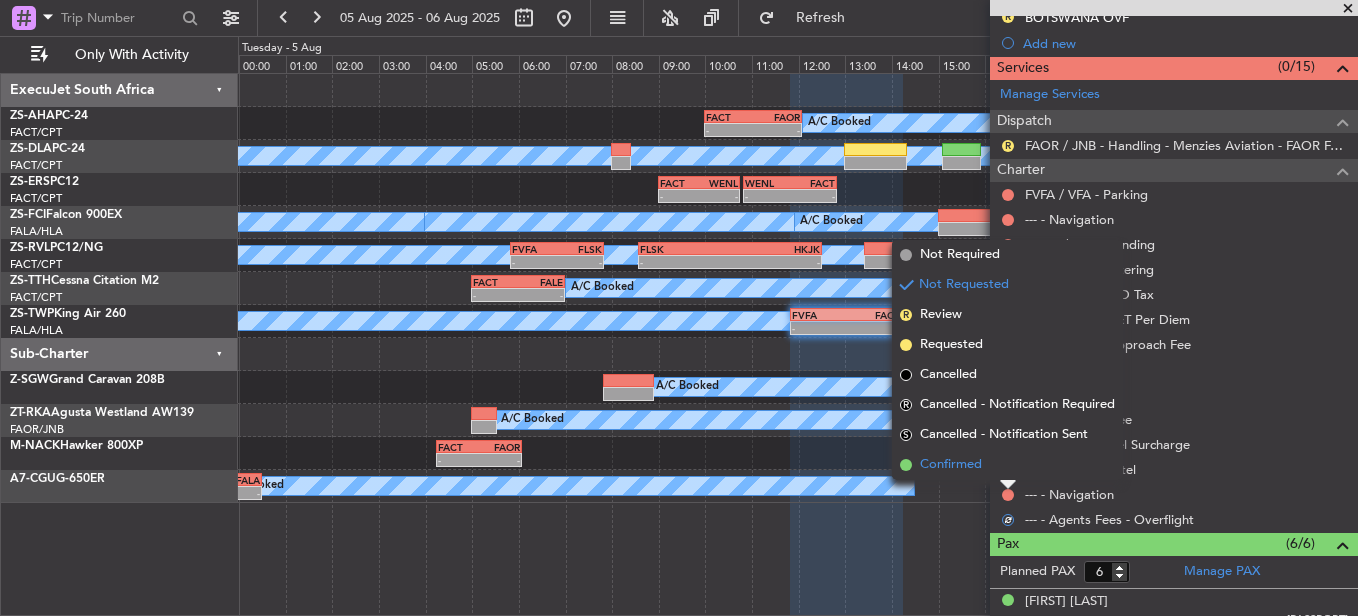 click on "Confirmed" at bounding box center [1007, 465] 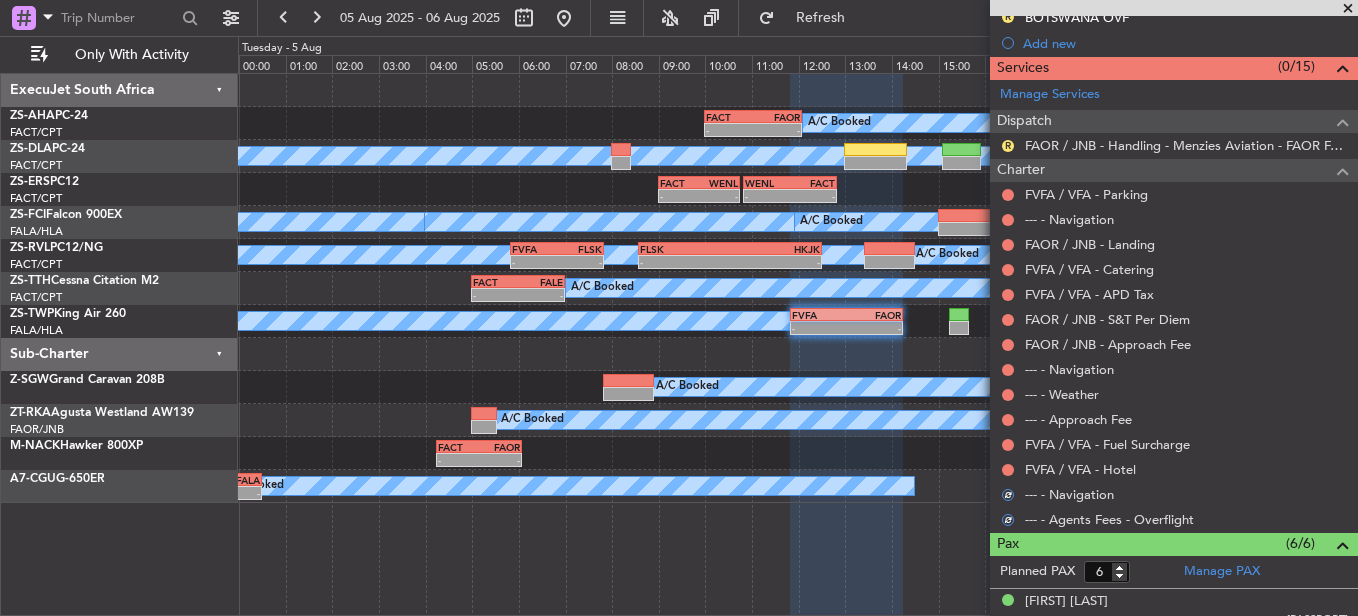 click at bounding box center (1008, 470) 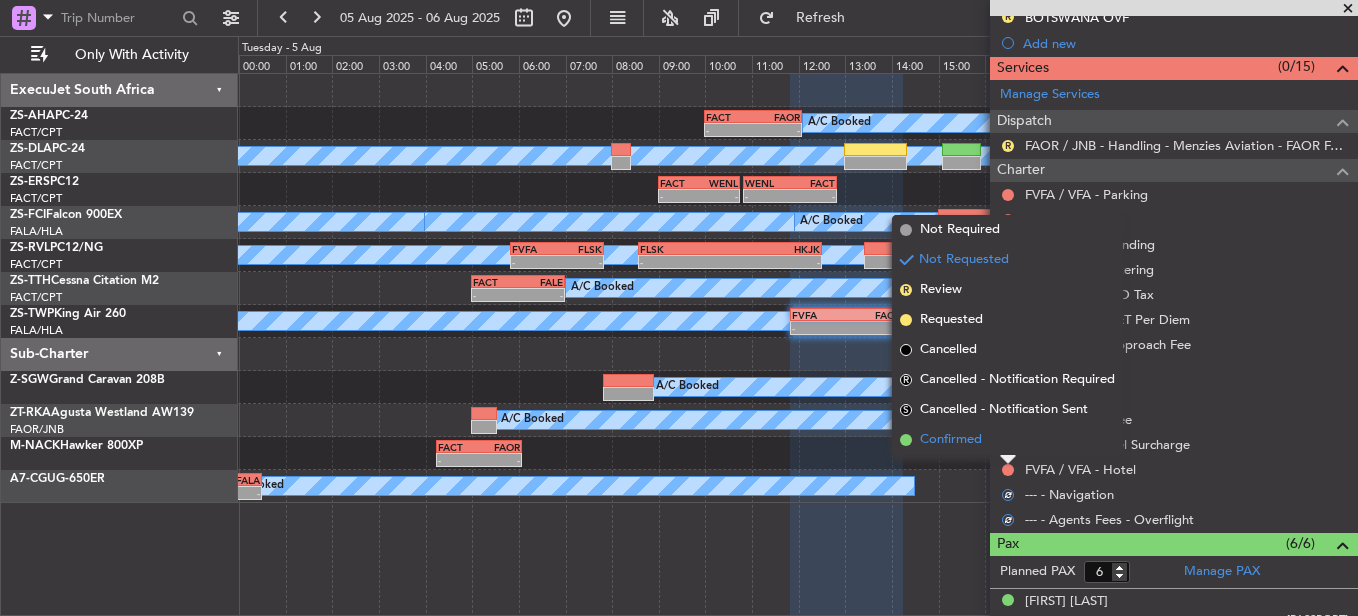 click on "Confirmed" at bounding box center [1007, 440] 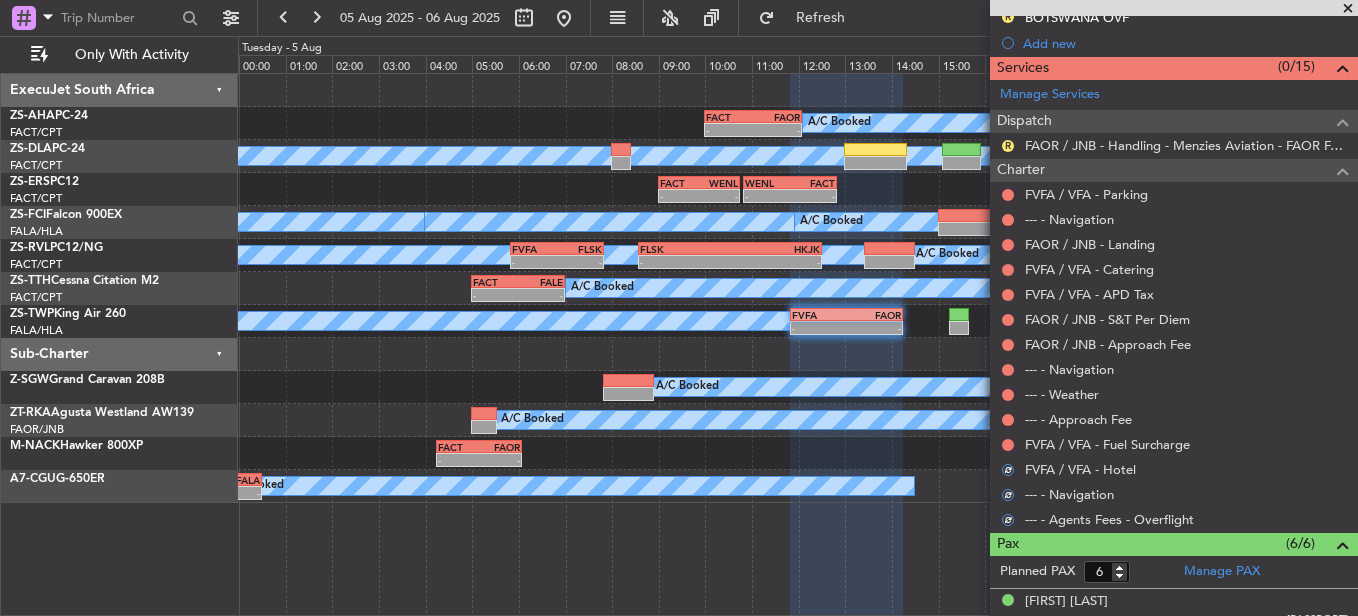 click at bounding box center (1008, 445) 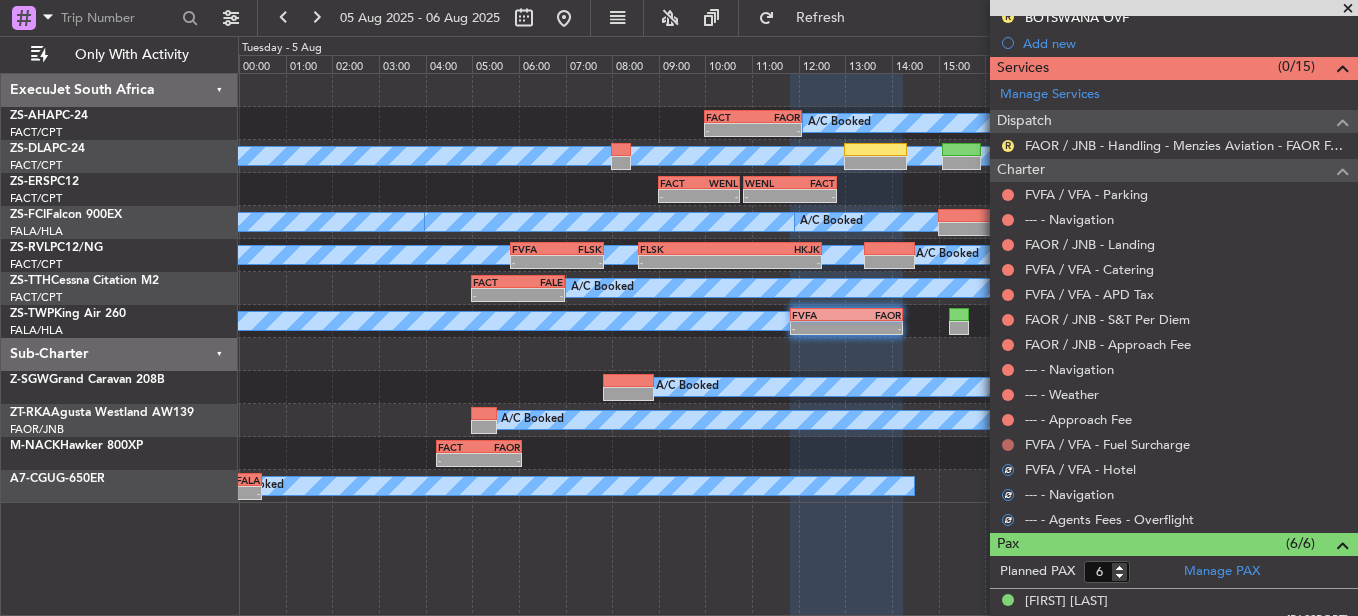 click at bounding box center [1008, 445] 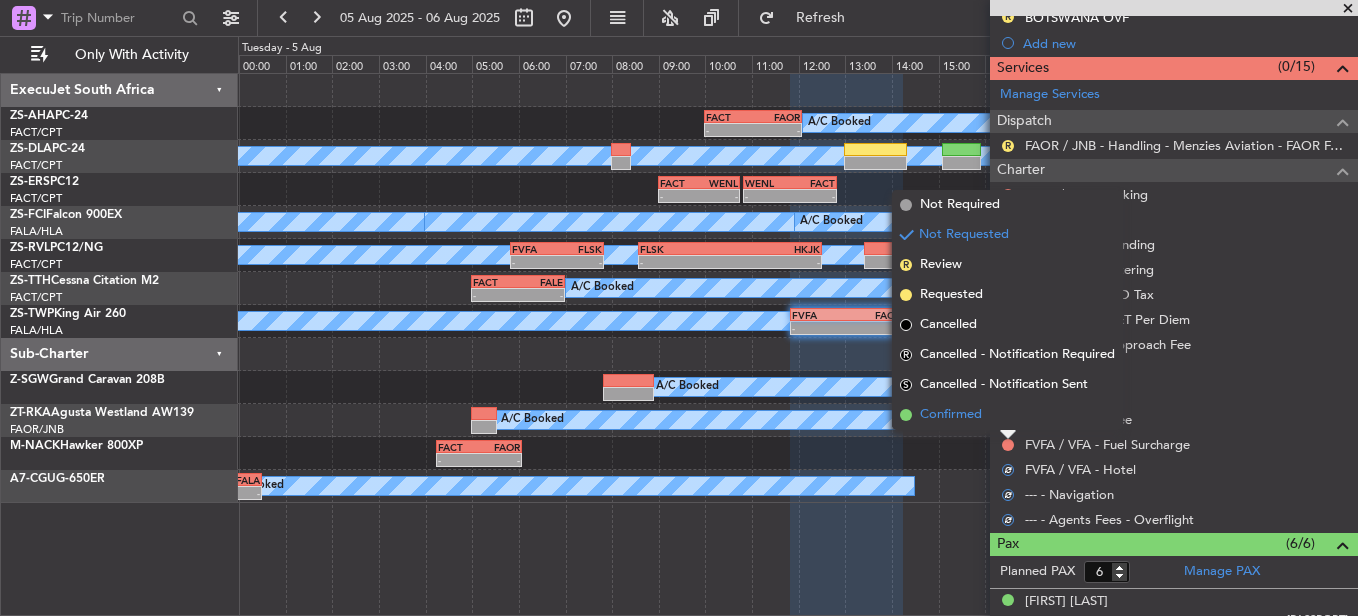 click on "Confirmed" at bounding box center [1007, 415] 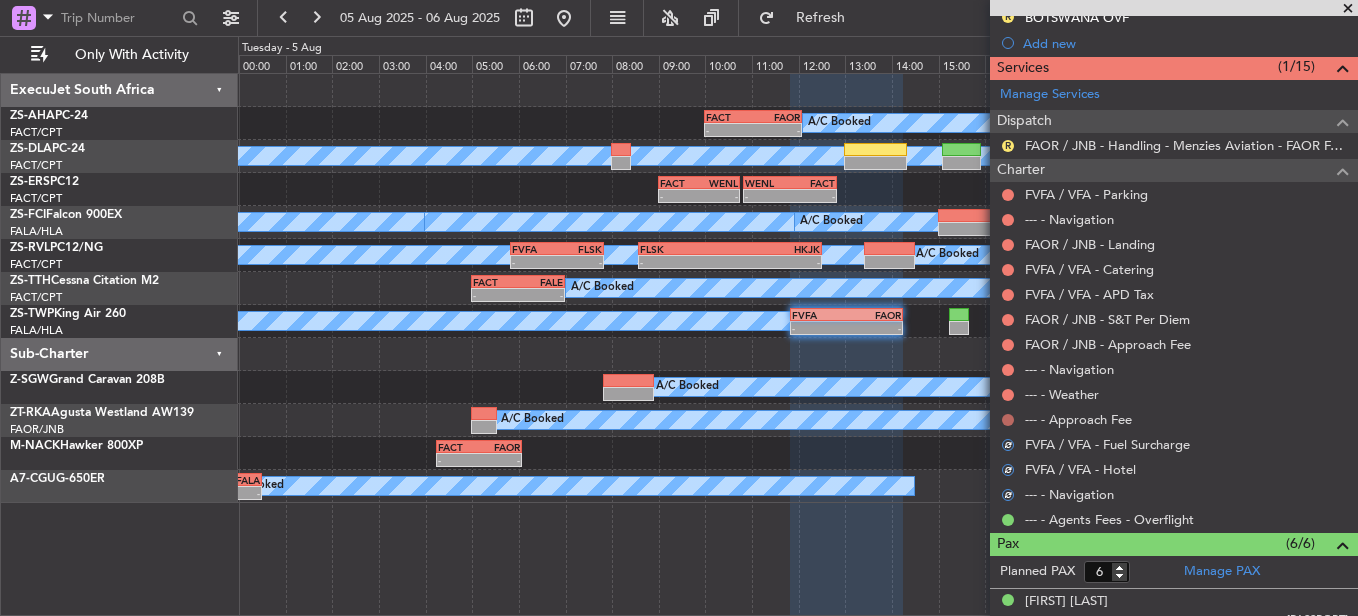 click at bounding box center (1008, 420) 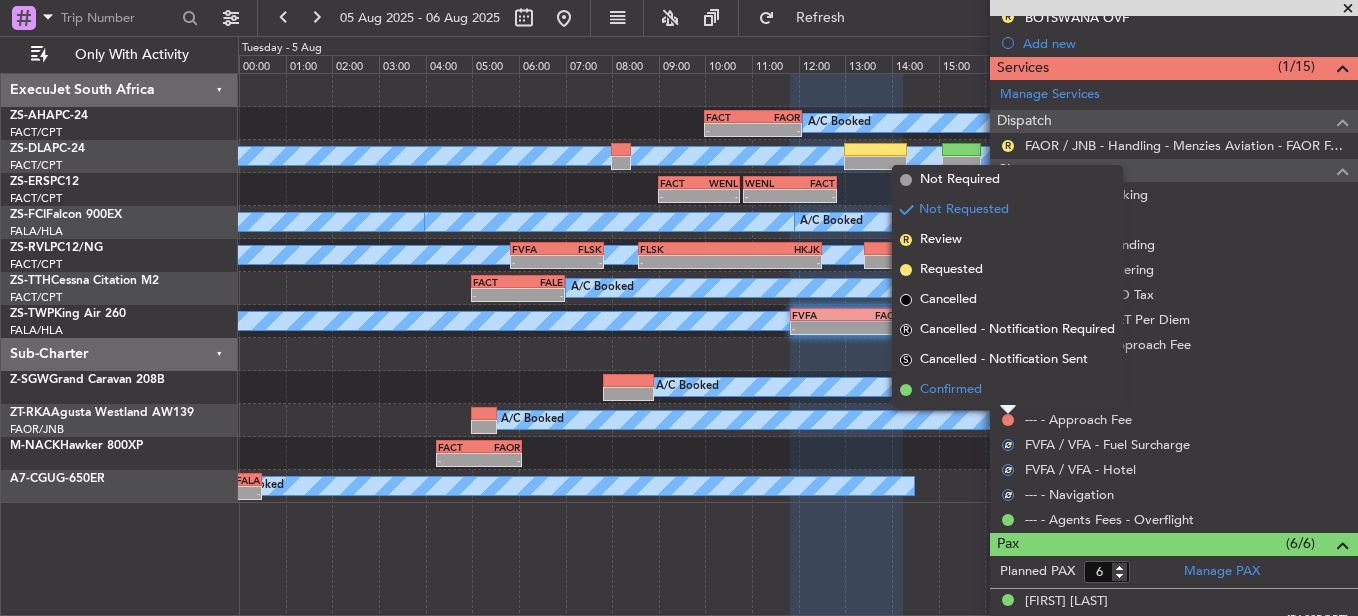 click on "Confirmed" at bounding box center (1007, 390) 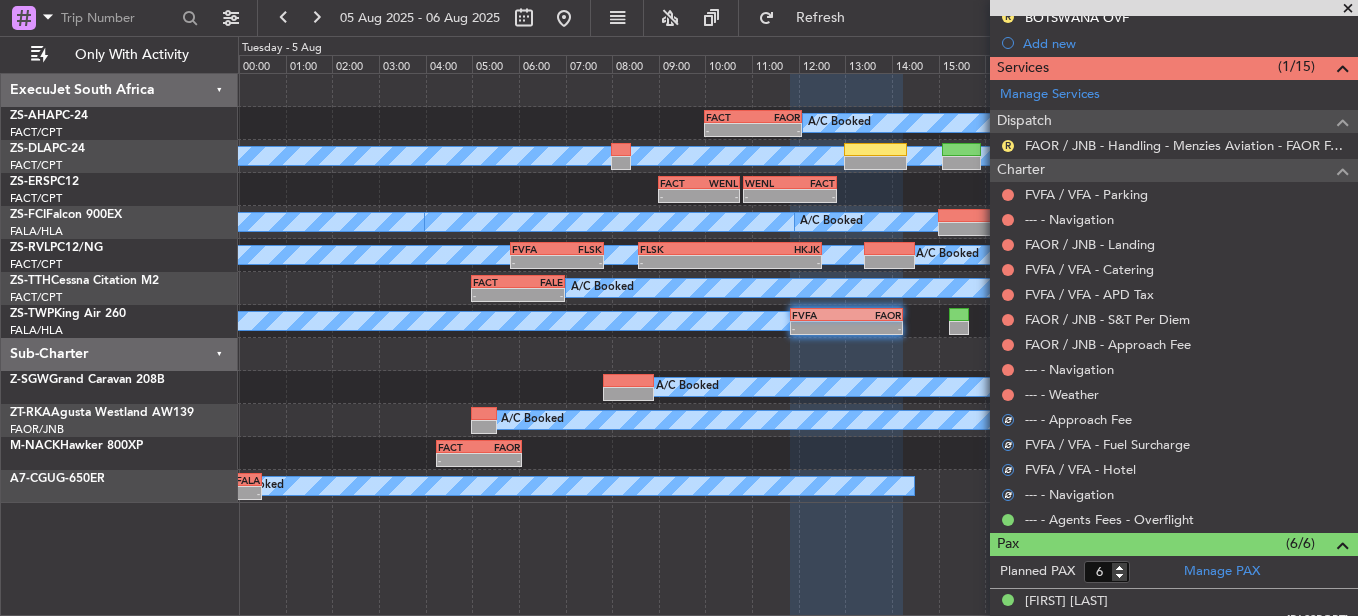 click at bounding box center [1008, 395] 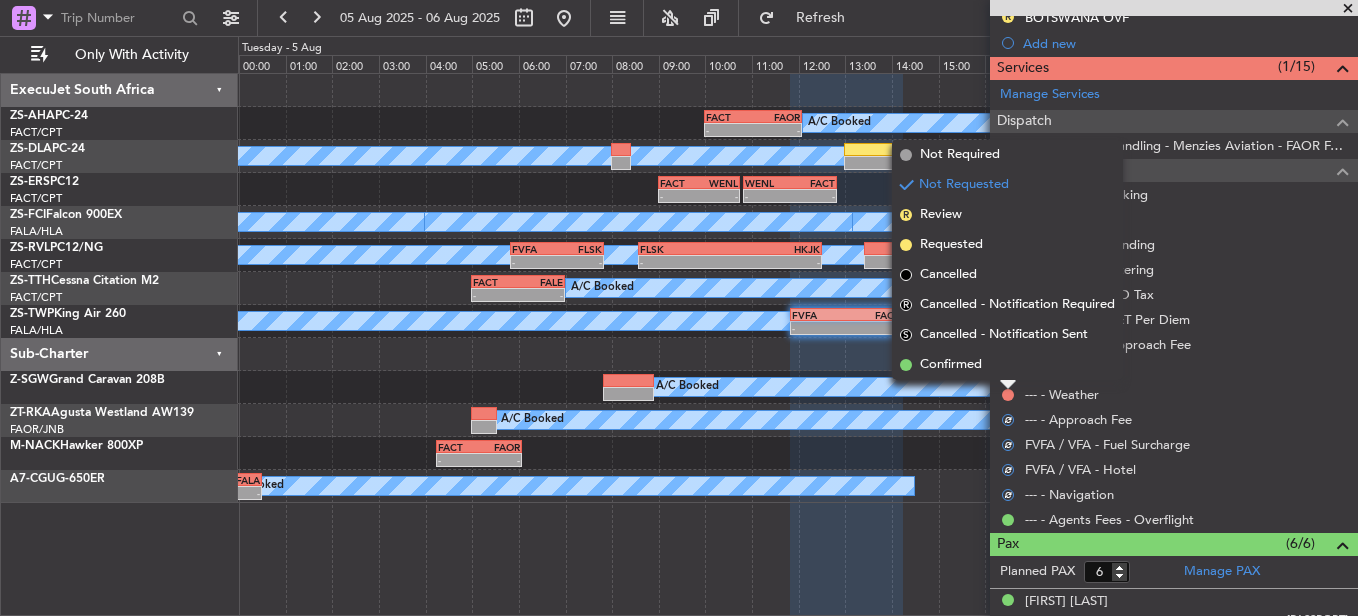 drag, startPoint x: 1008, startPoint y: 395, endPoint x: 997, endPoint y: 369, distance: 28.231188 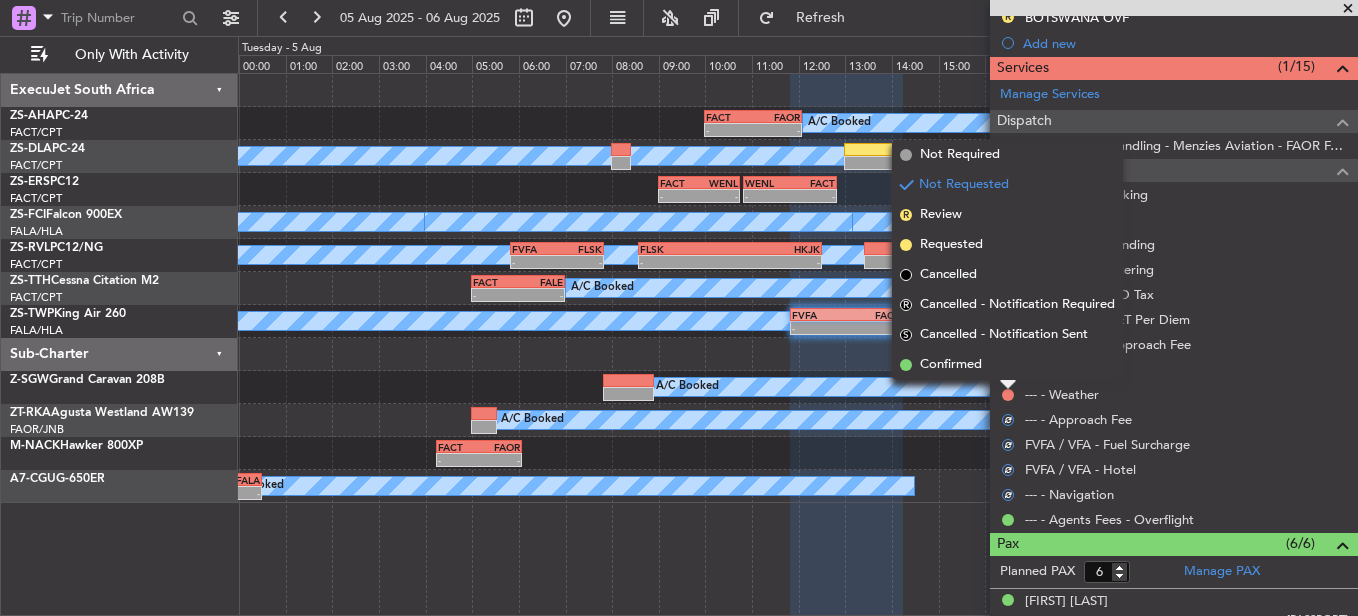 click on "Confirmed" at bounding box center (1007, 365) 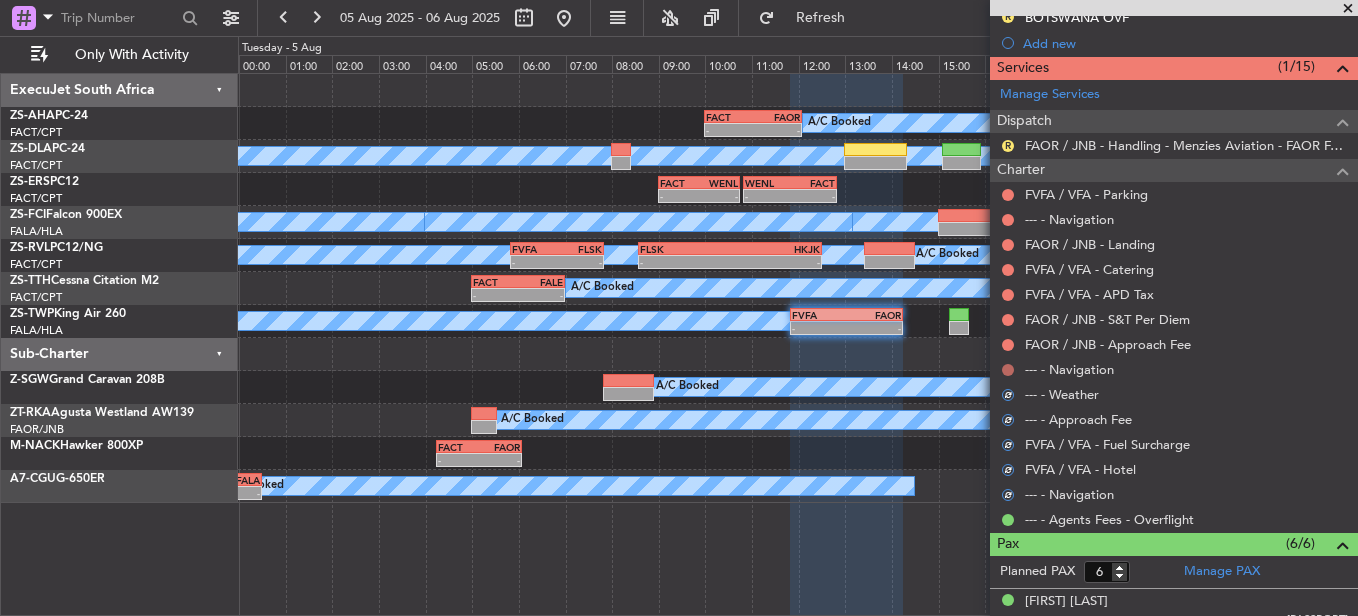 click at bounding box center [1008, 370] 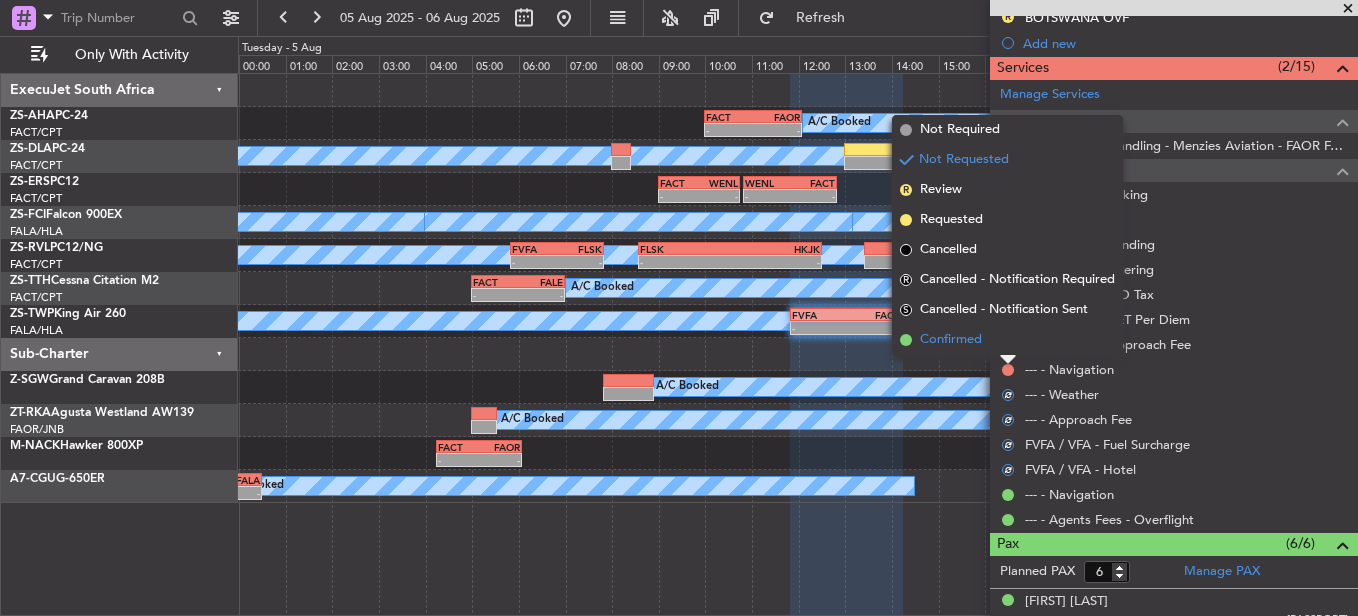 click on "Confirmed" at bounding box center (1007, 340) 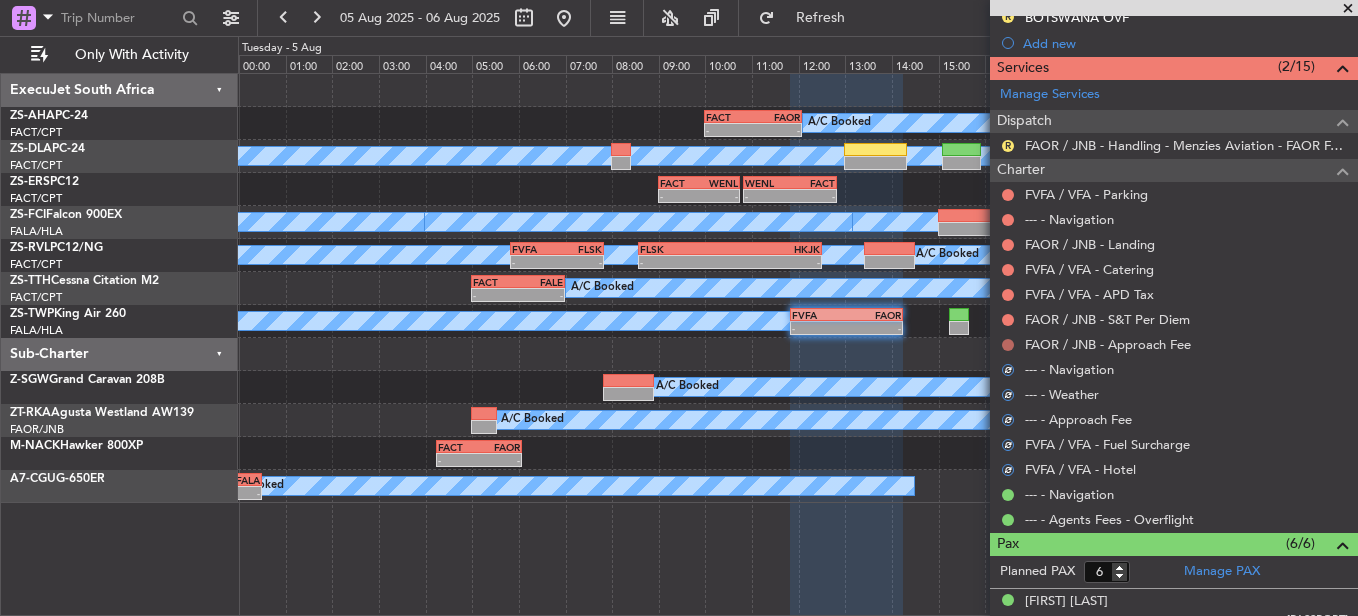 click at bounding box center [1008, 345] 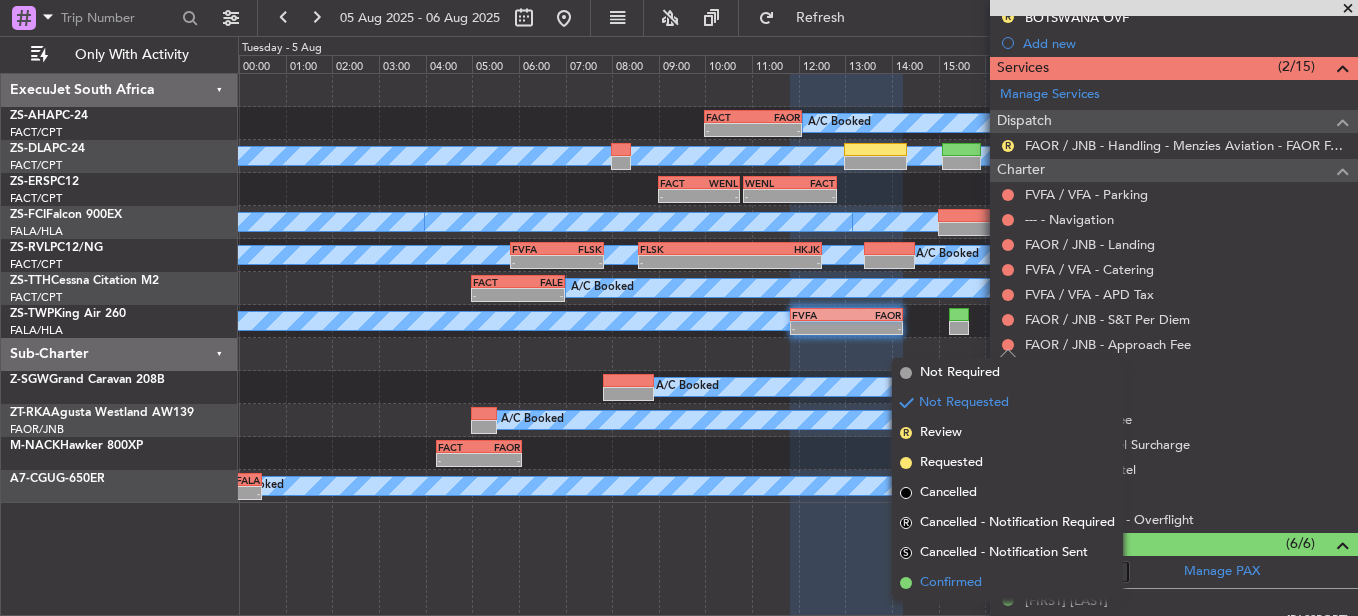 click on "Confirmed" at bounding box center [951, 583] 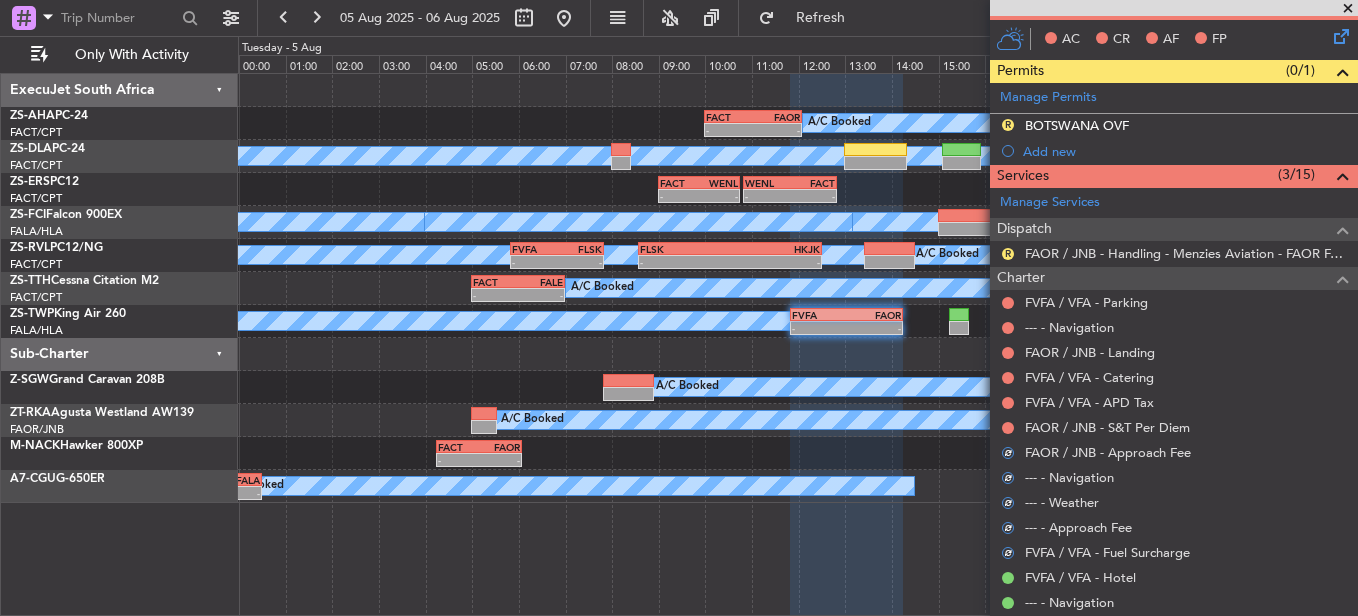 scroll, scrollTop: 300, scrollLeft: 0, axis: vertical 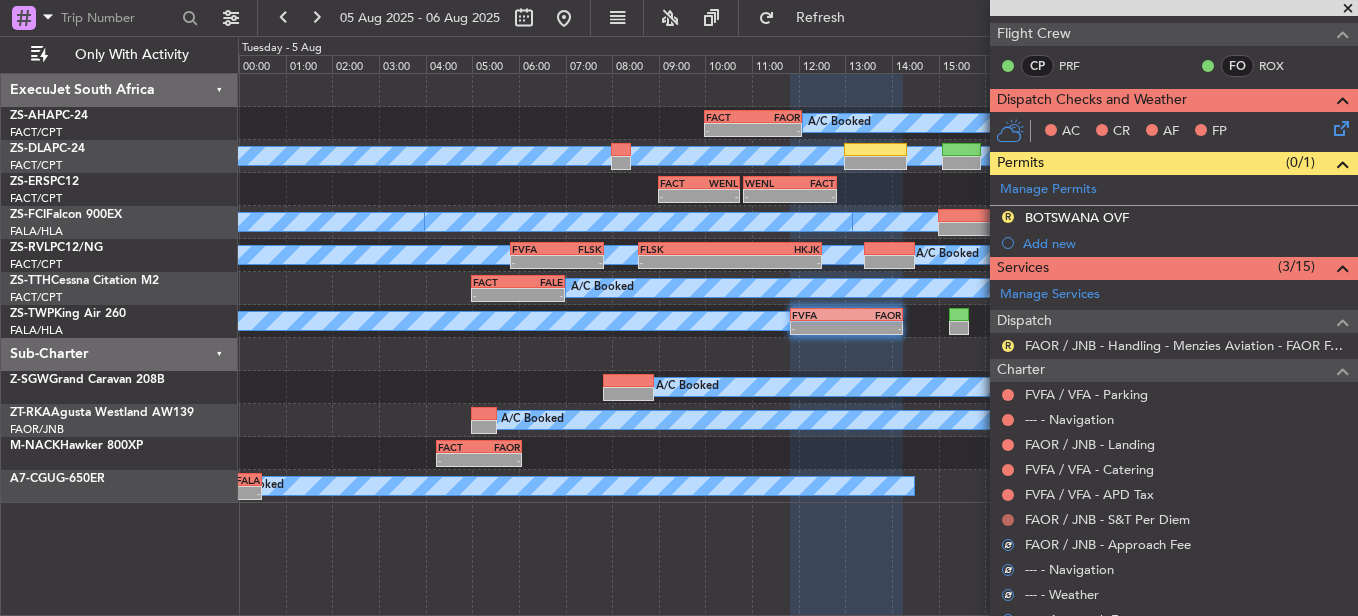 click at bounding box center [1008, 520] 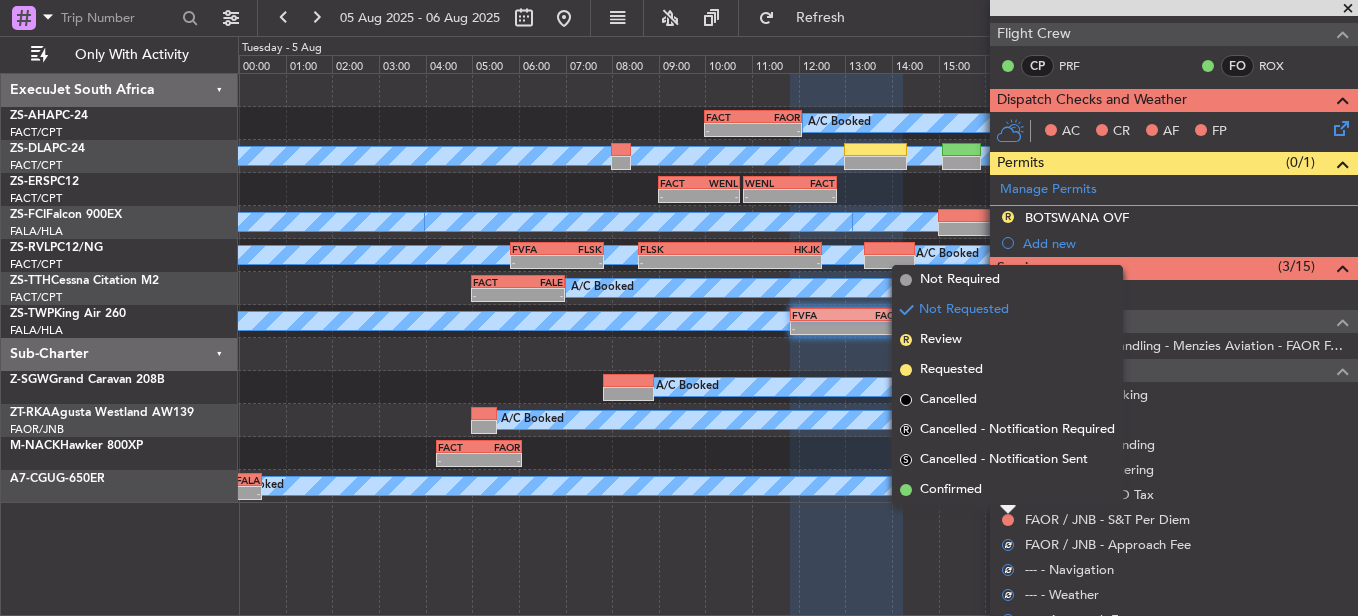 click on "Confirmed" at bounding box center (1007, 490) 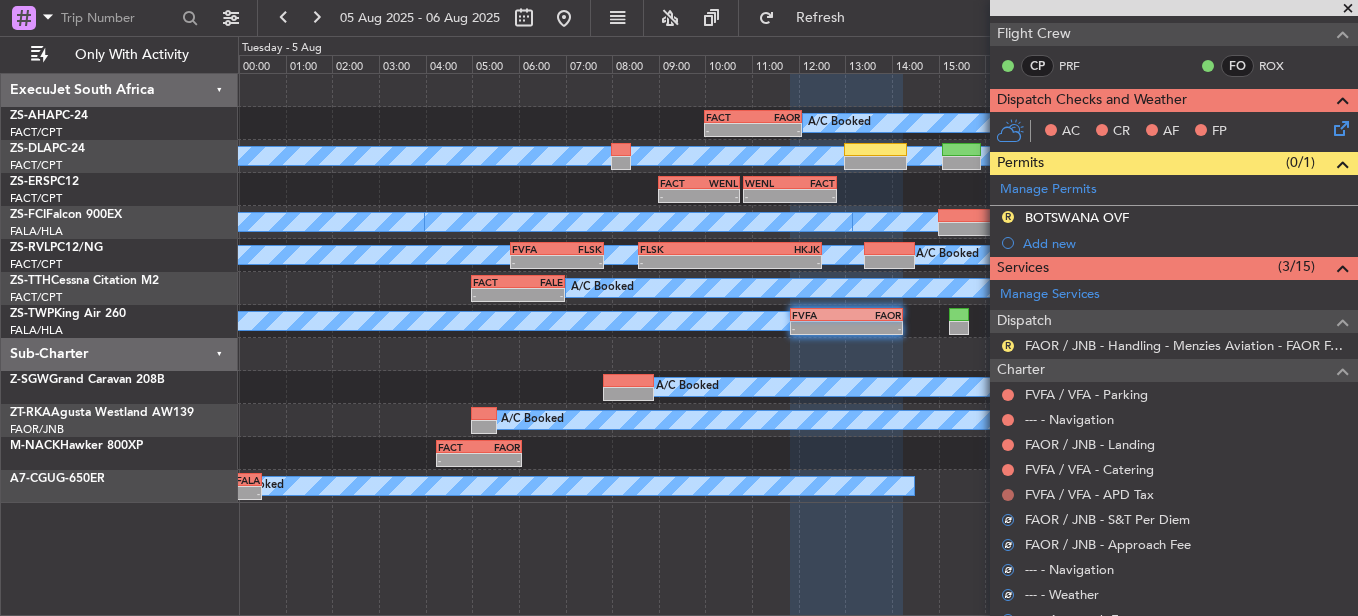 click at bounding box center (1008, 495) 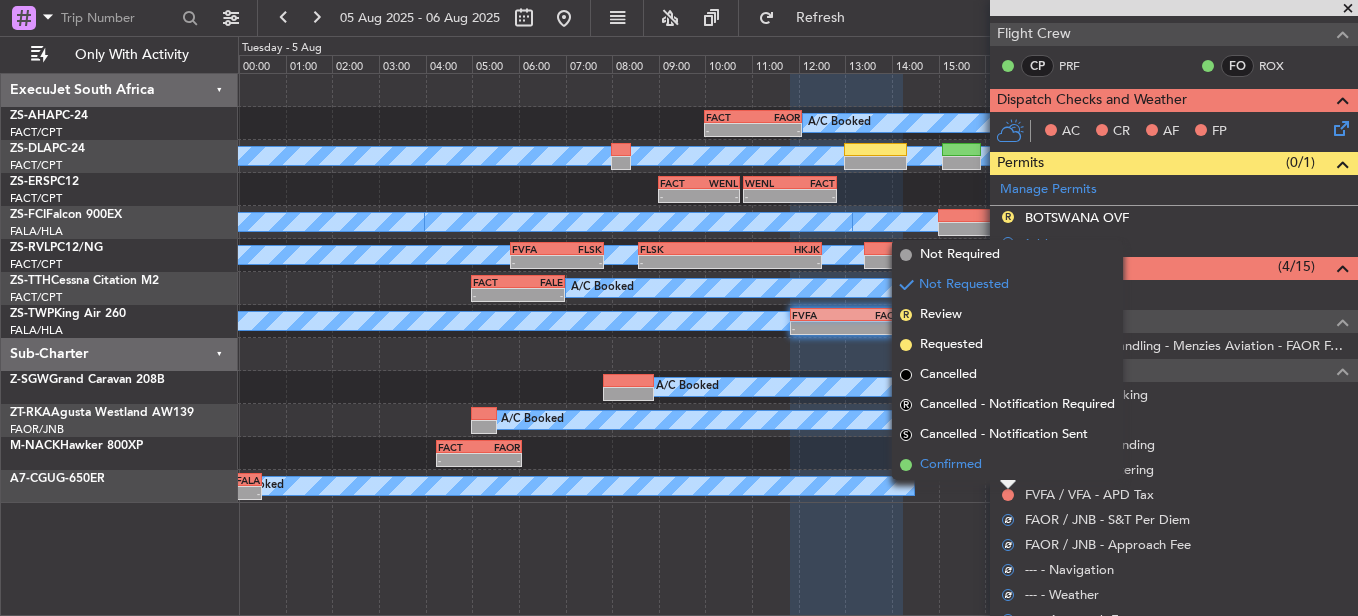 click on "Confirmed" at bounding box center [1007, 465] 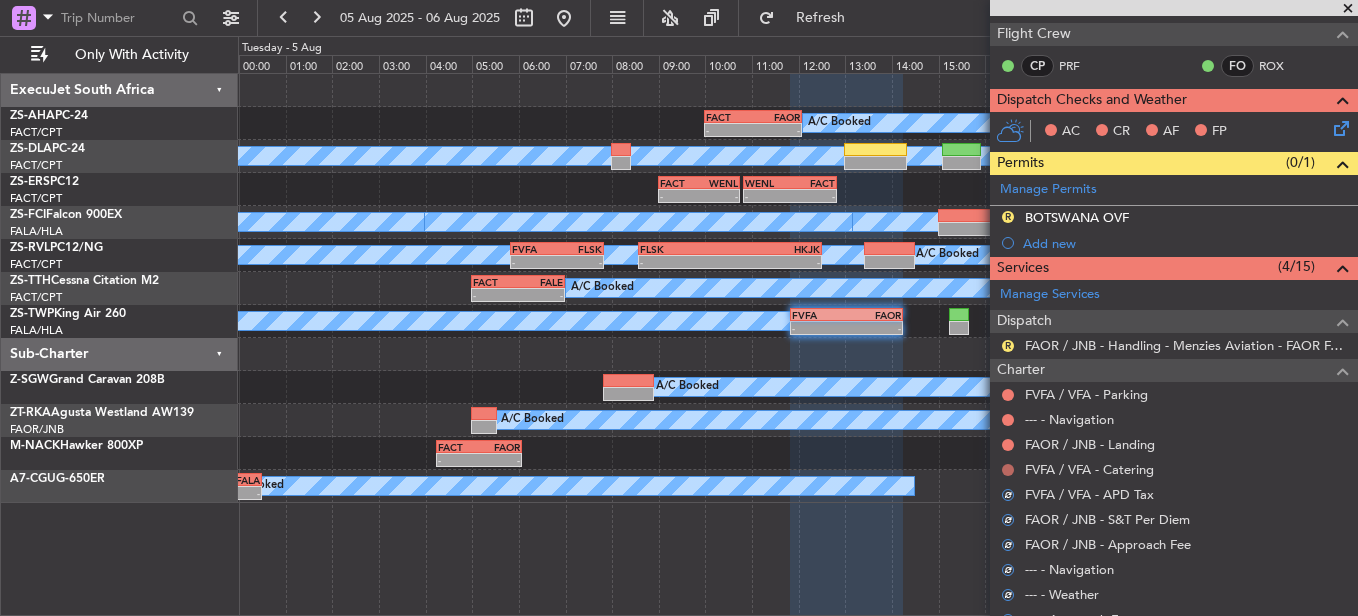 click at bounding box center [1008, 470] 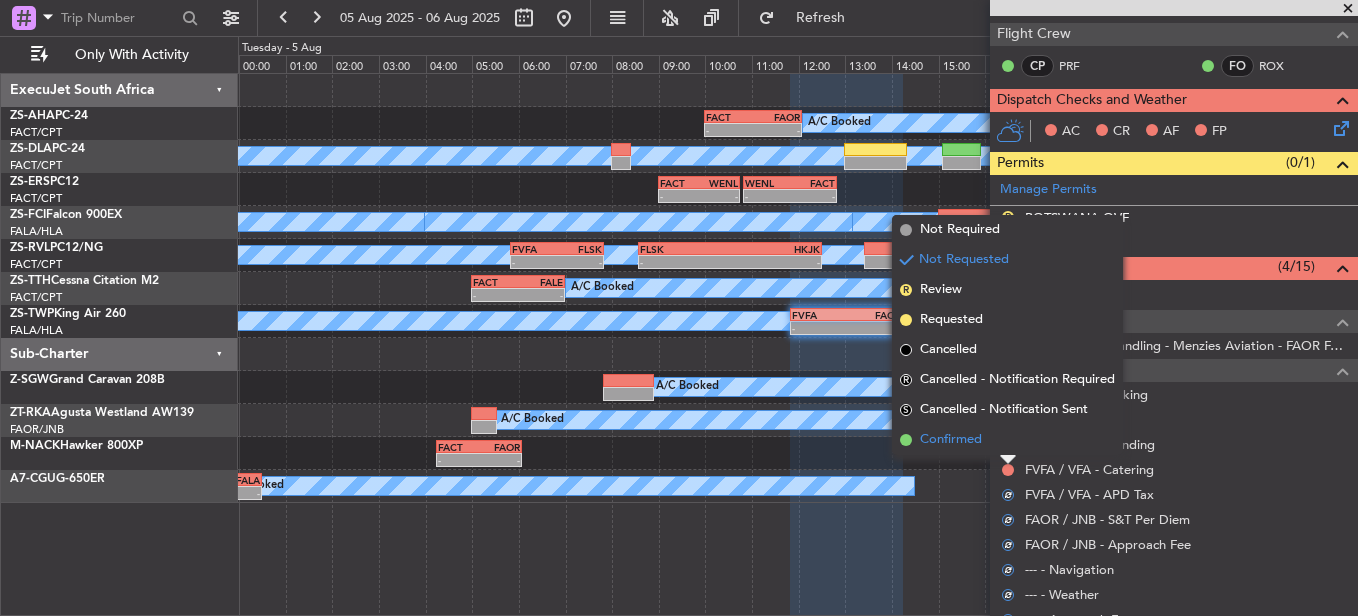 click on "Confirmed" at bounding box center (1007, 440) 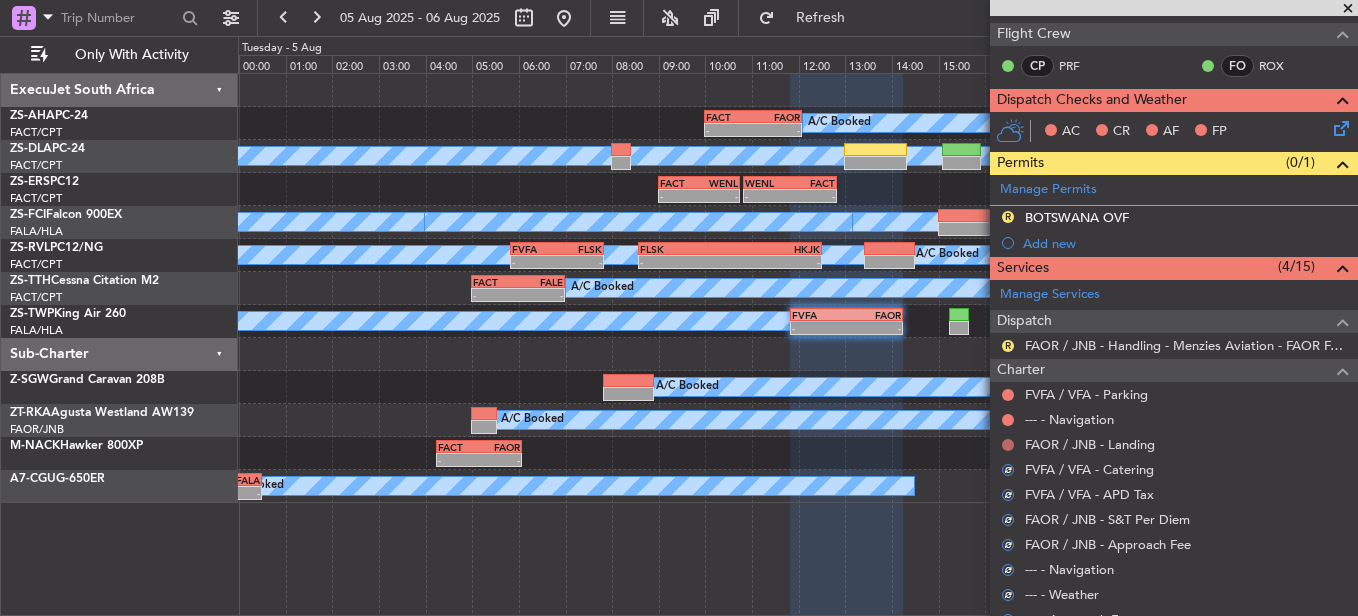 click at bounding box center (1008, 445) 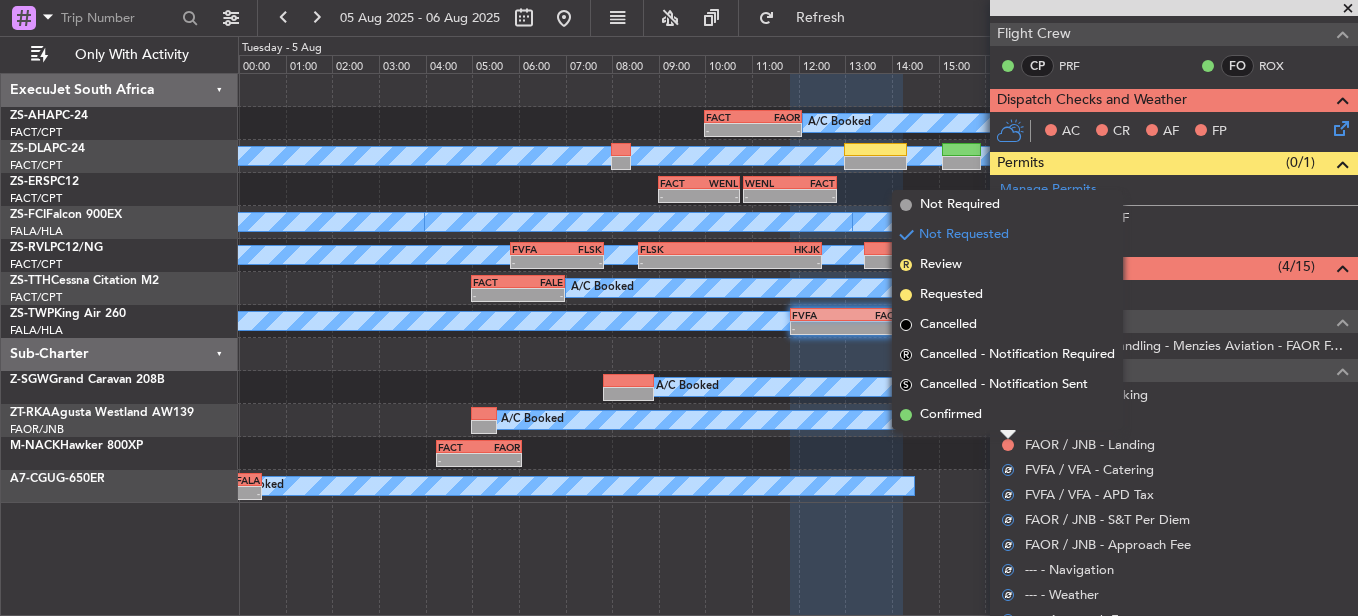 click on "Confirmed" at bounding box center (1007, 415) 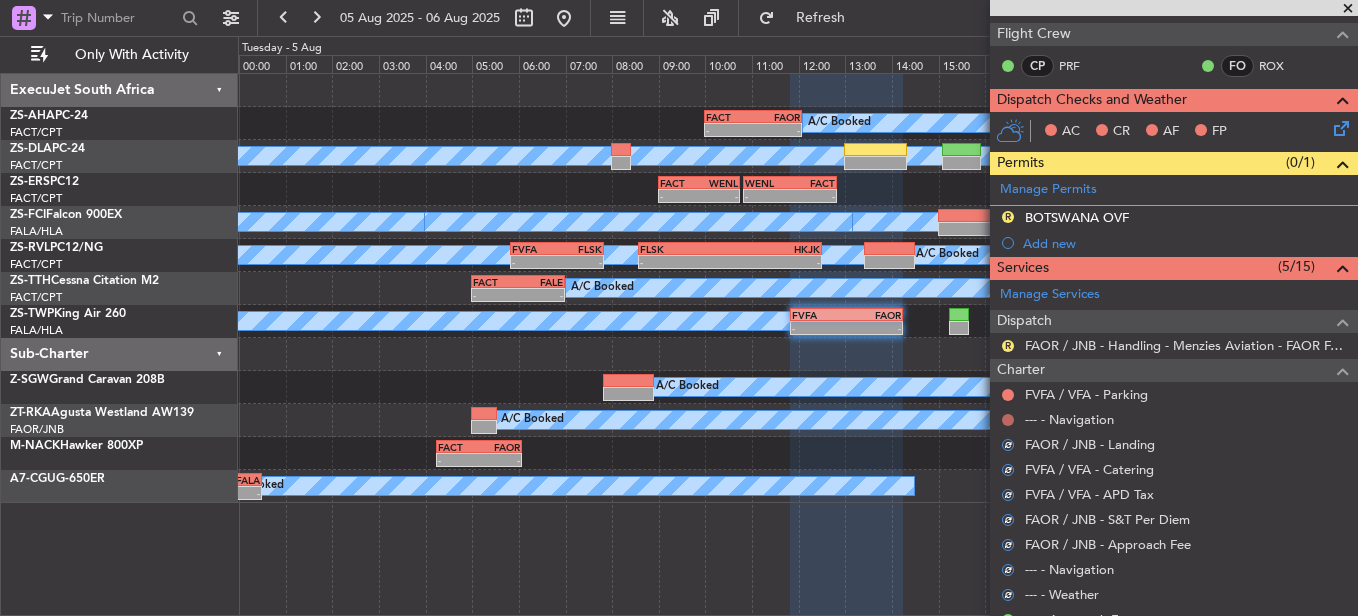 click at bounding box center [1008, 420] 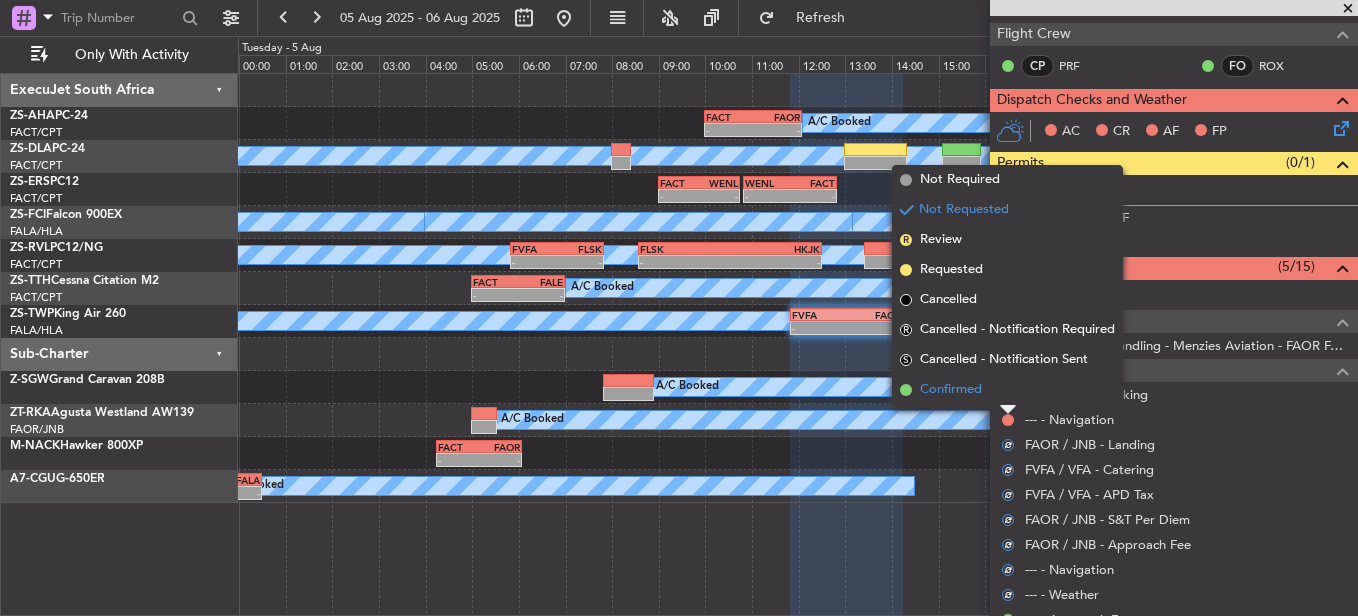click on "Confirmed" at bounding box center (1007, 390) 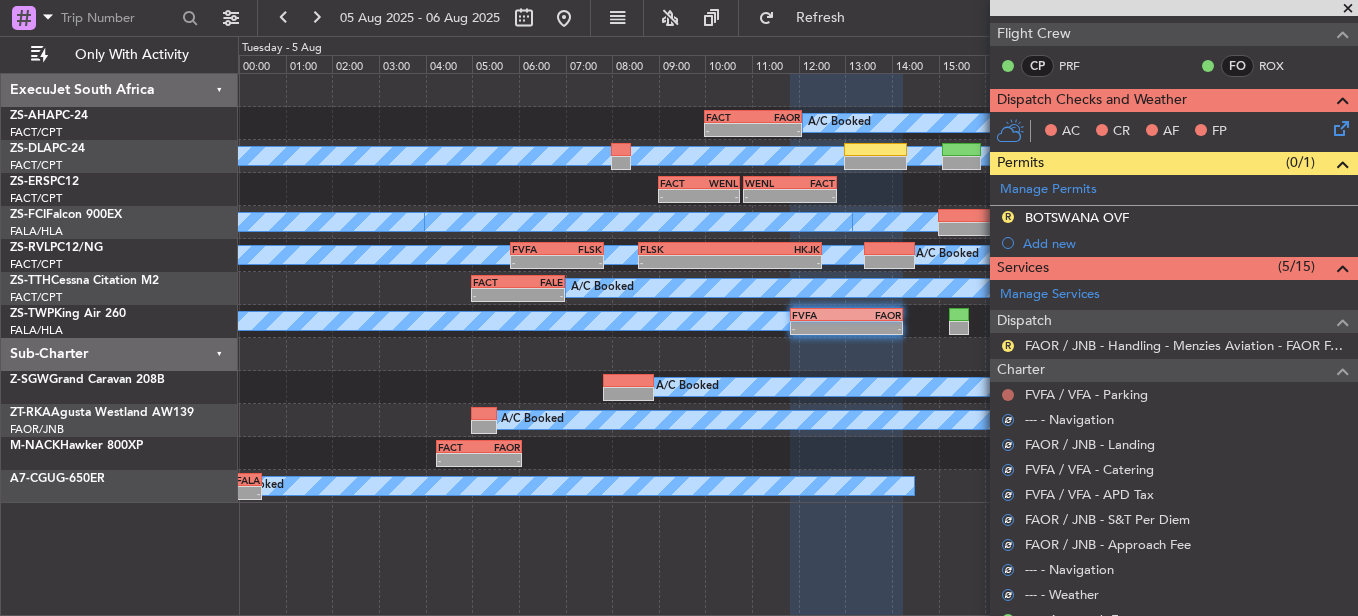 click at bounding box center (1008, 395) 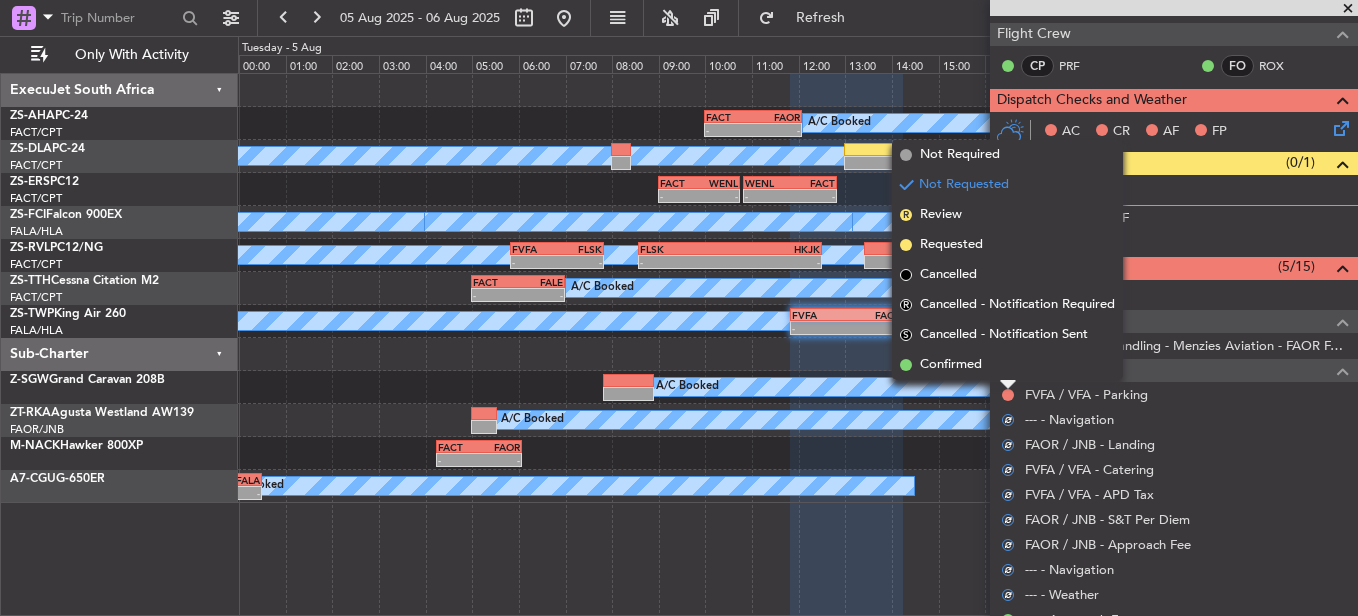 click on "Confirmed" at bounding box center [1007, 365] 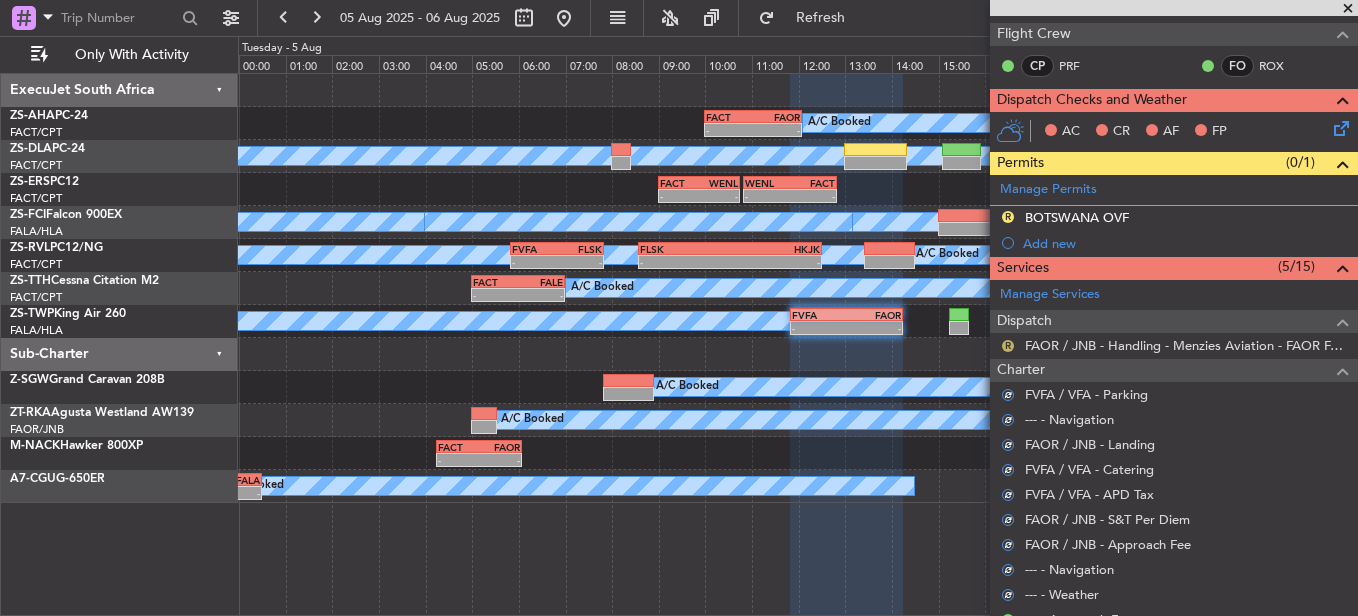 click on "R" at bounding box center (1008, 346) 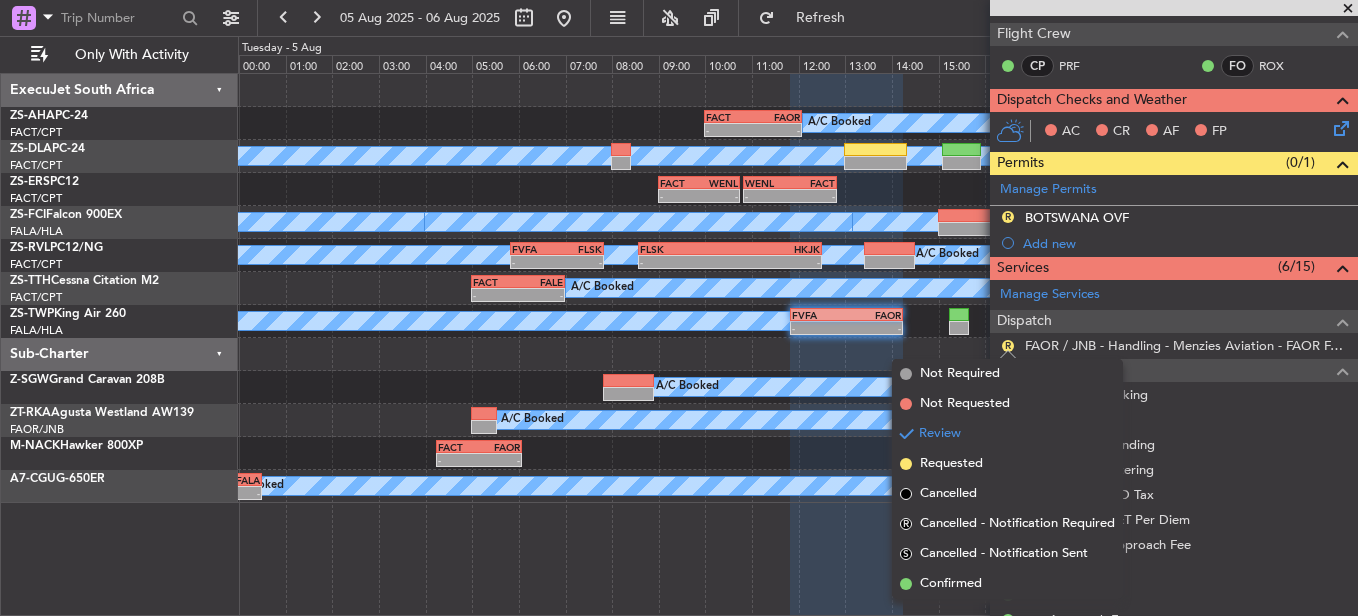 drag, startPoint x: 965, startPoint y: 589, endPoint x: 974, endPoint y: 578, distance: 14.21267 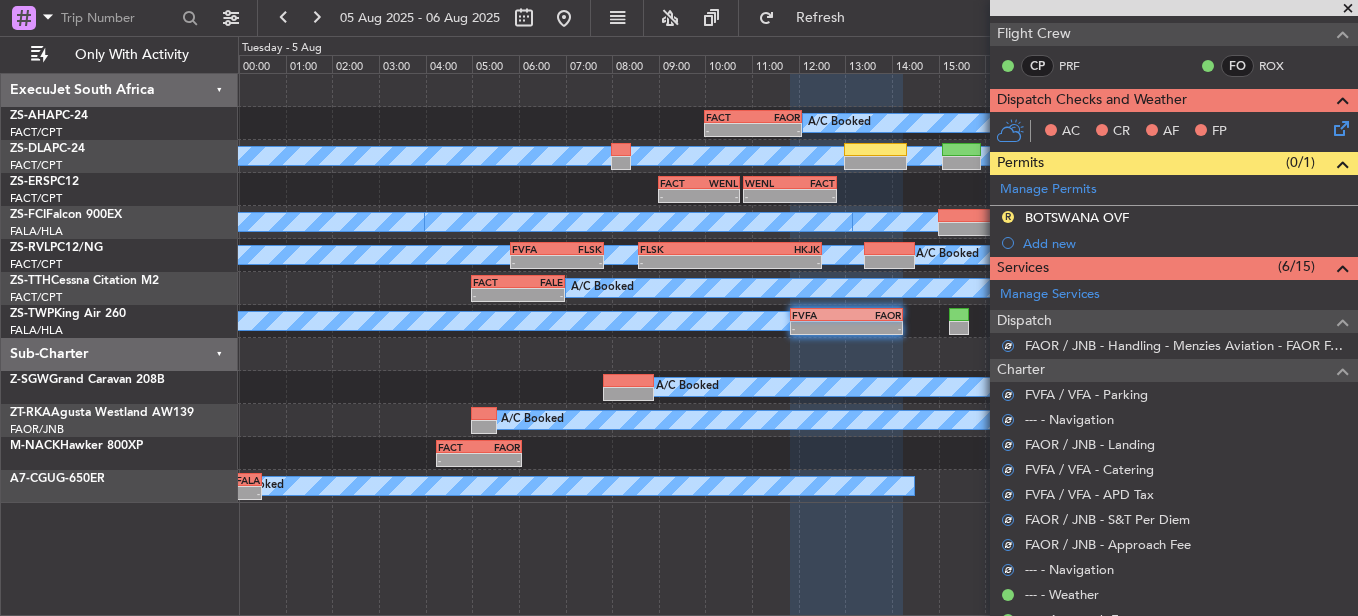 scroll, scrollTop: 0, scrollLeft: 0, axis: both 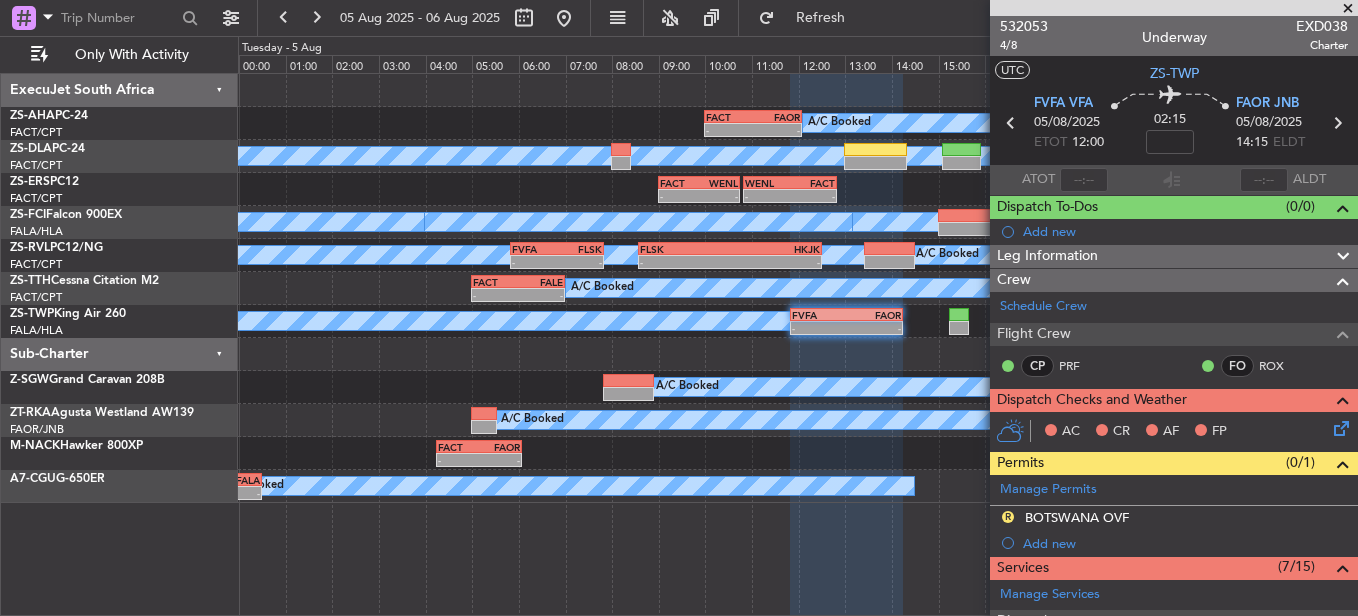click 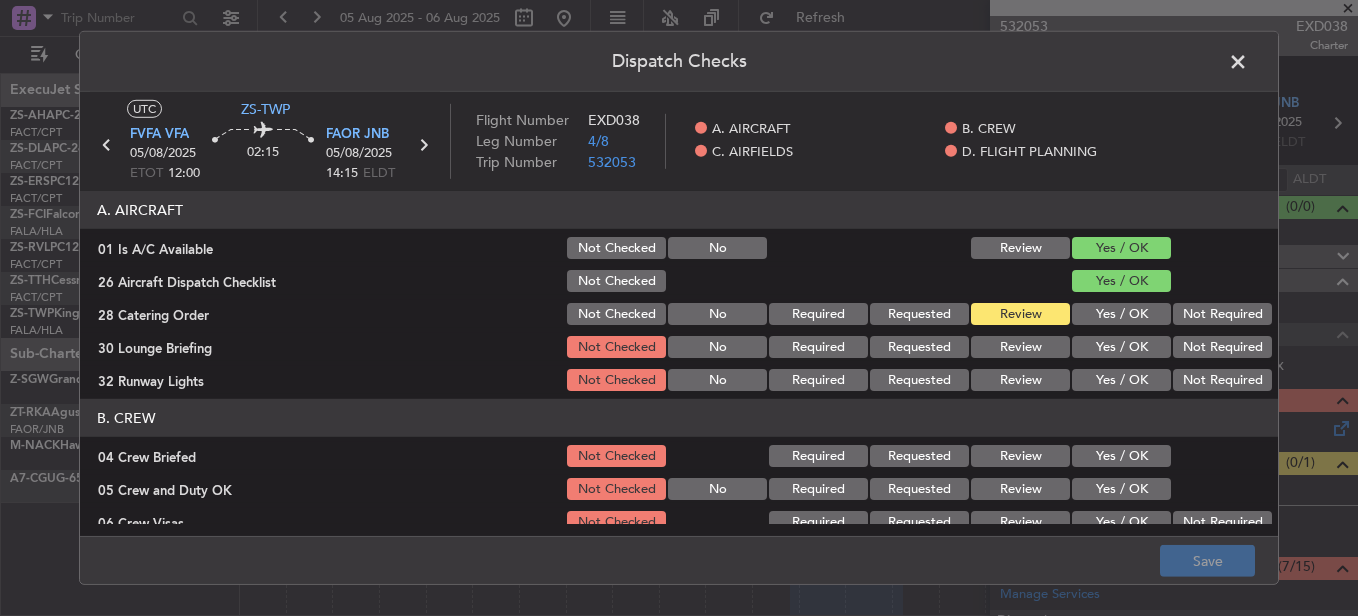 click on "Yes / OK" 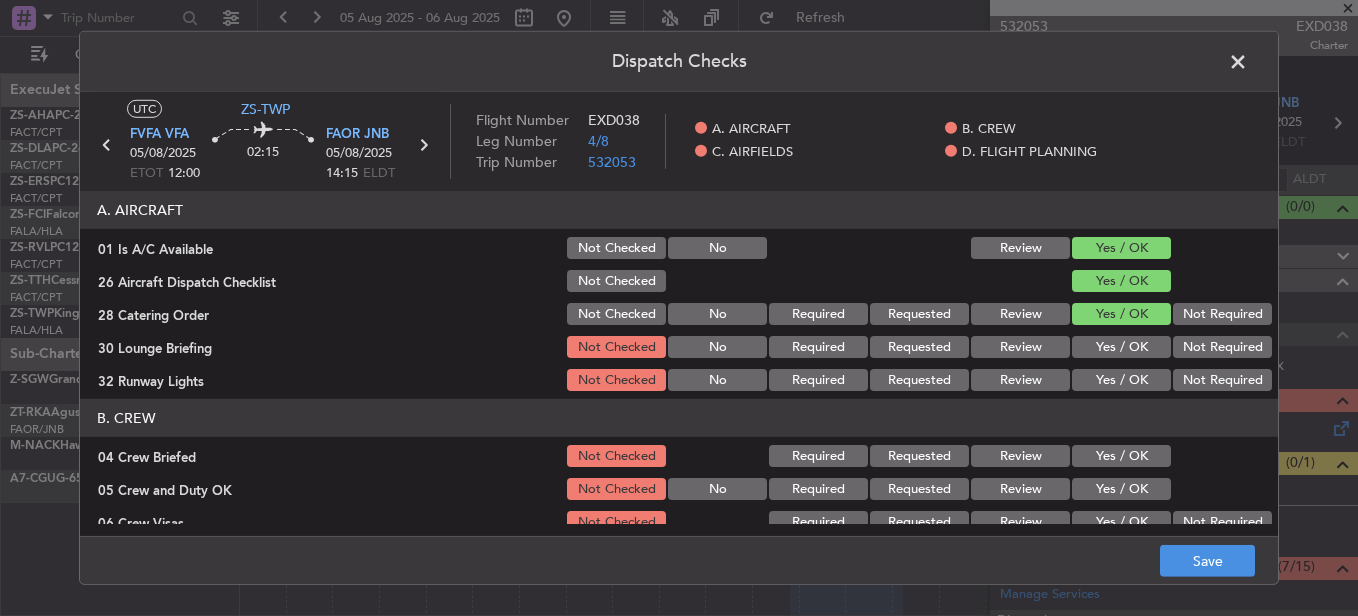 click on "Yes / OK" 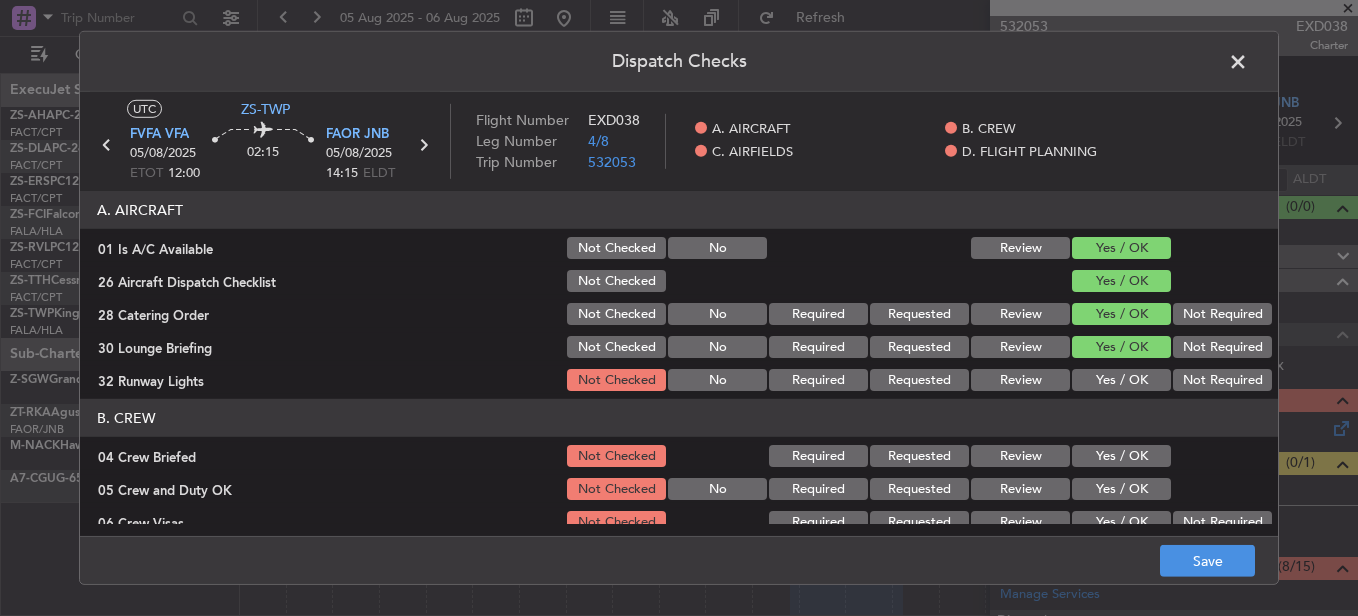 click on "Yes / OK" 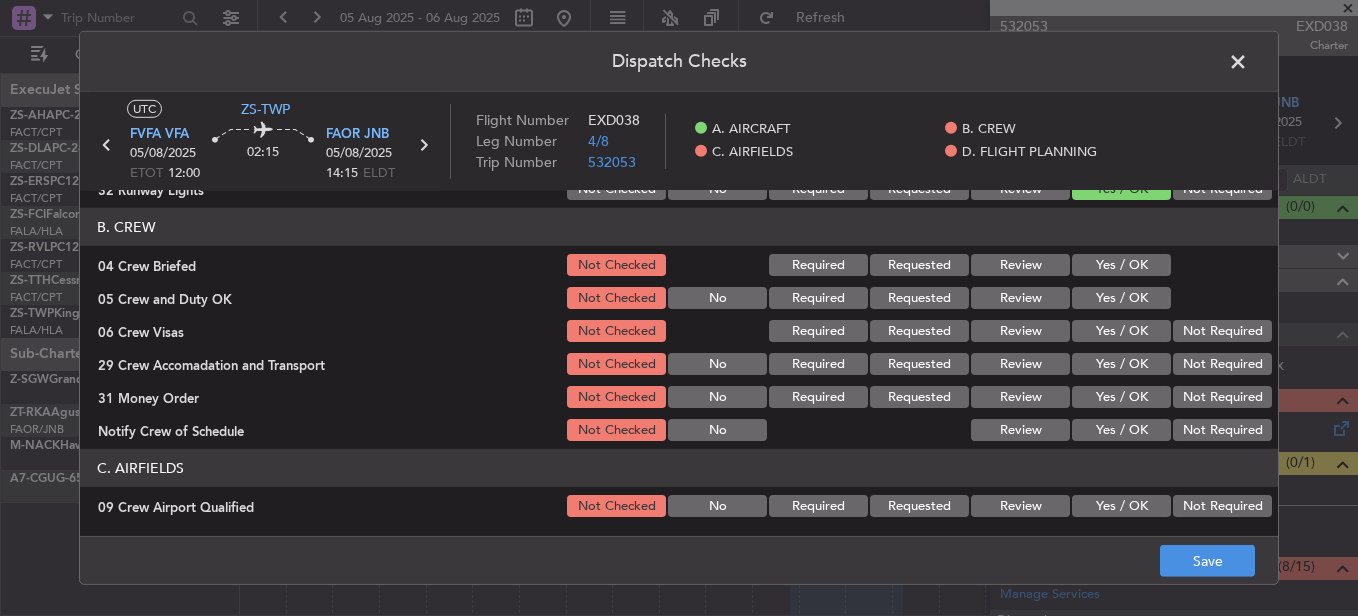 scroll, scrollTop: 200, scrollLeft: 0, axis: vertical 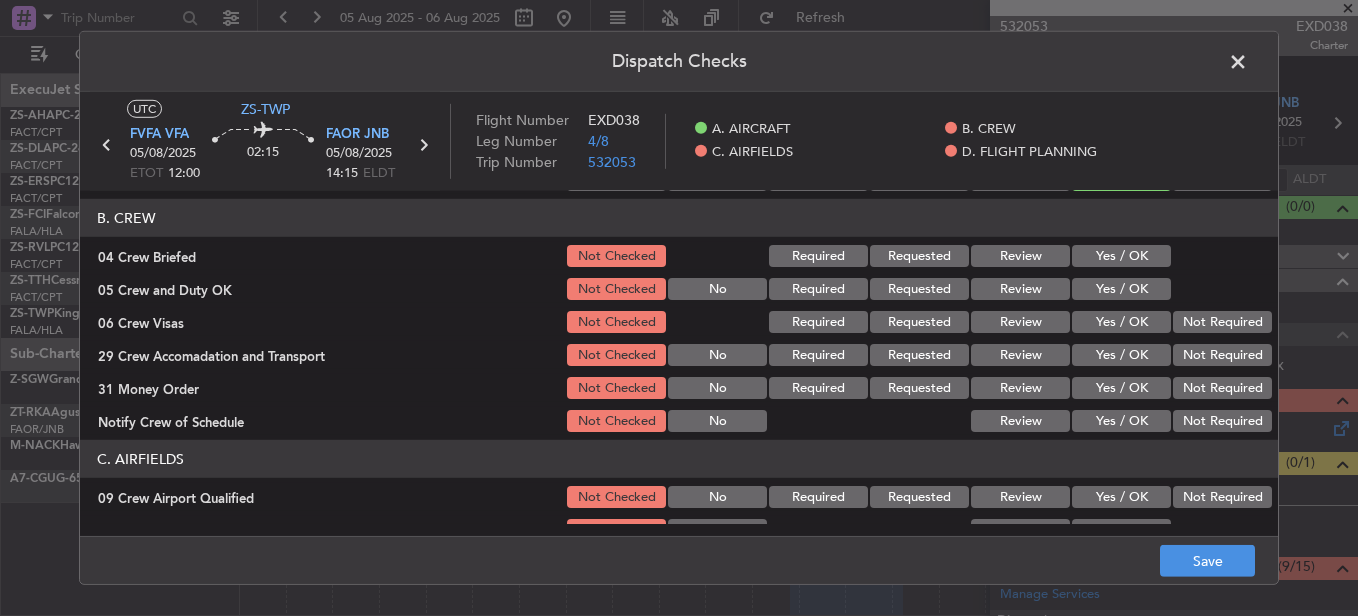 click on "Yes / OK" 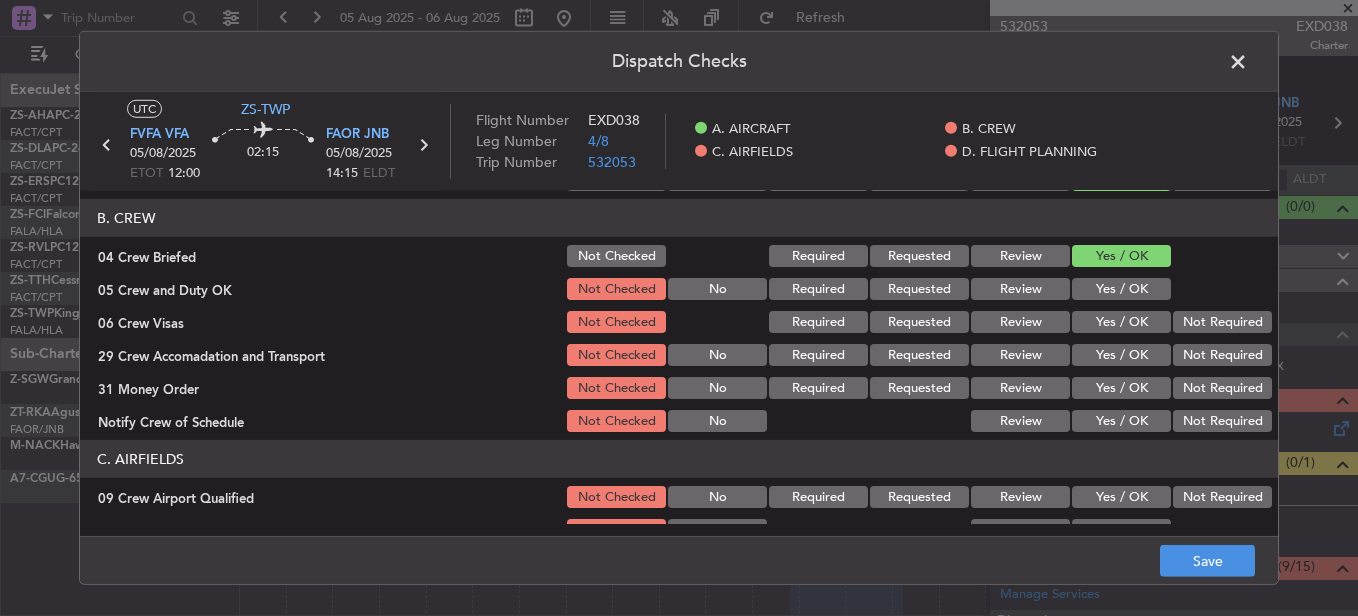 click on "Yes / OK" 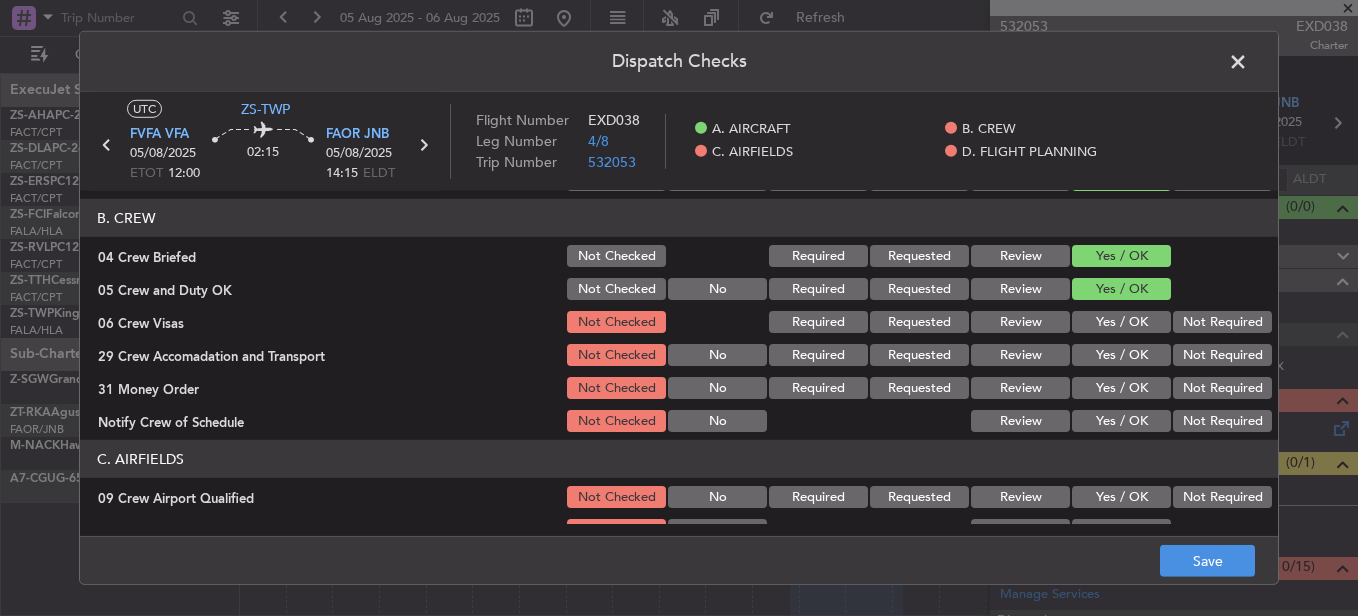 click on "Not Required" 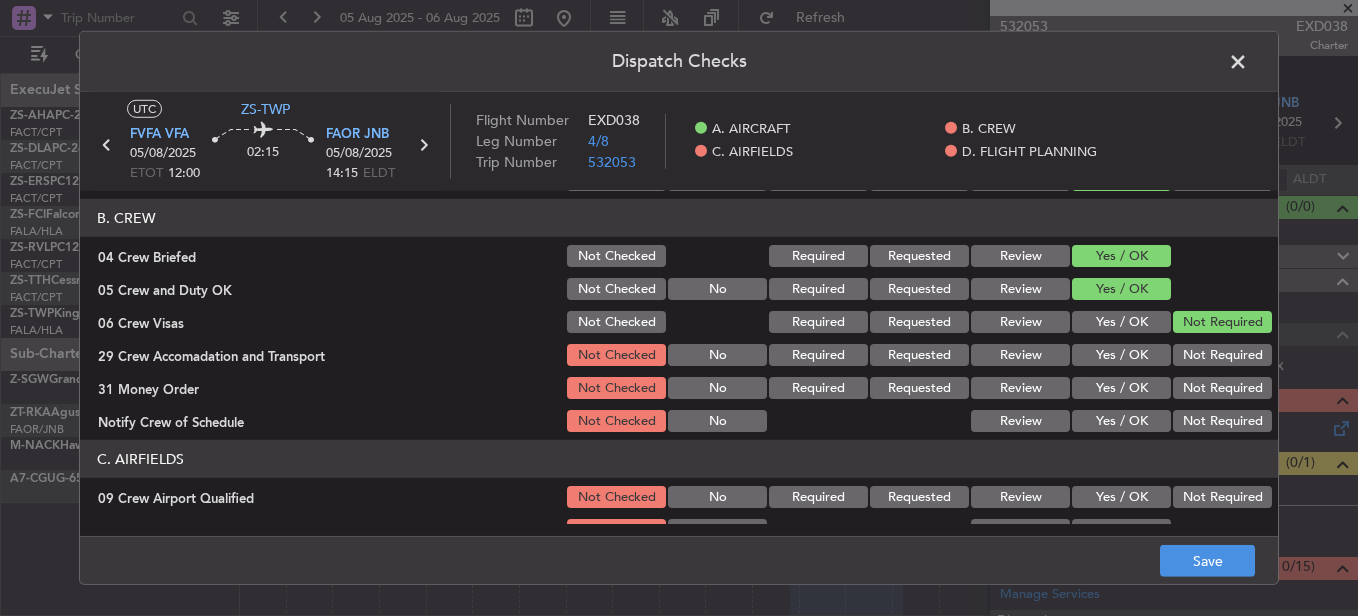 click on "Yes / OK" 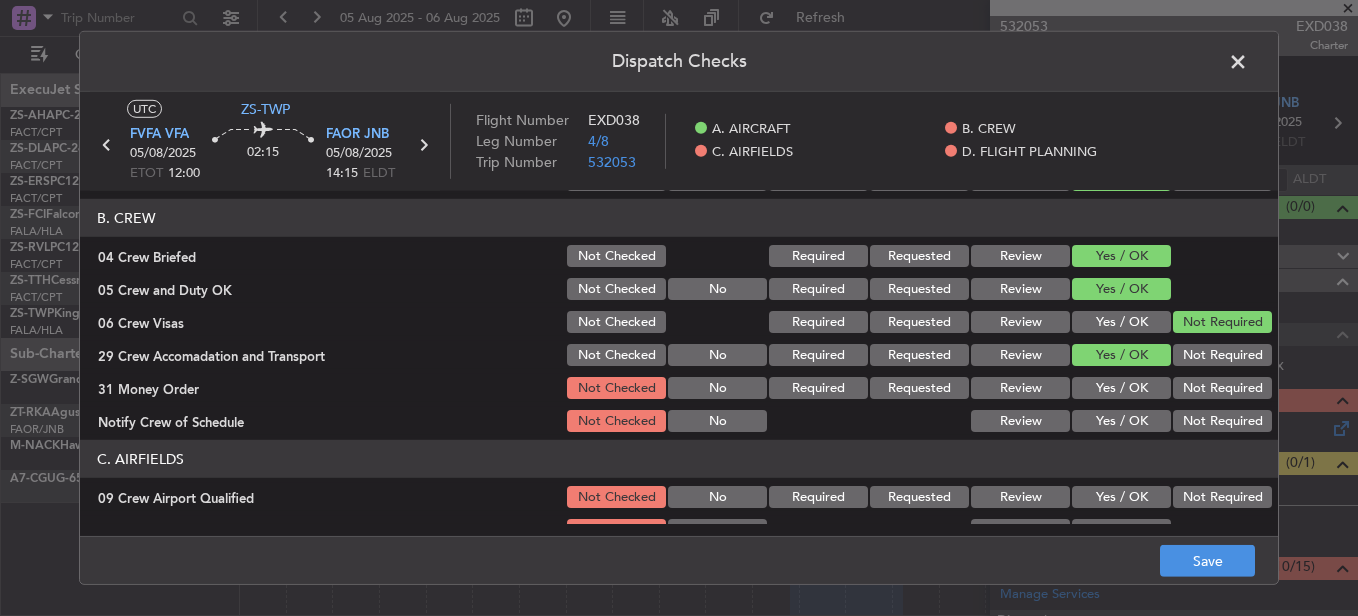 click on "Yes / OK" 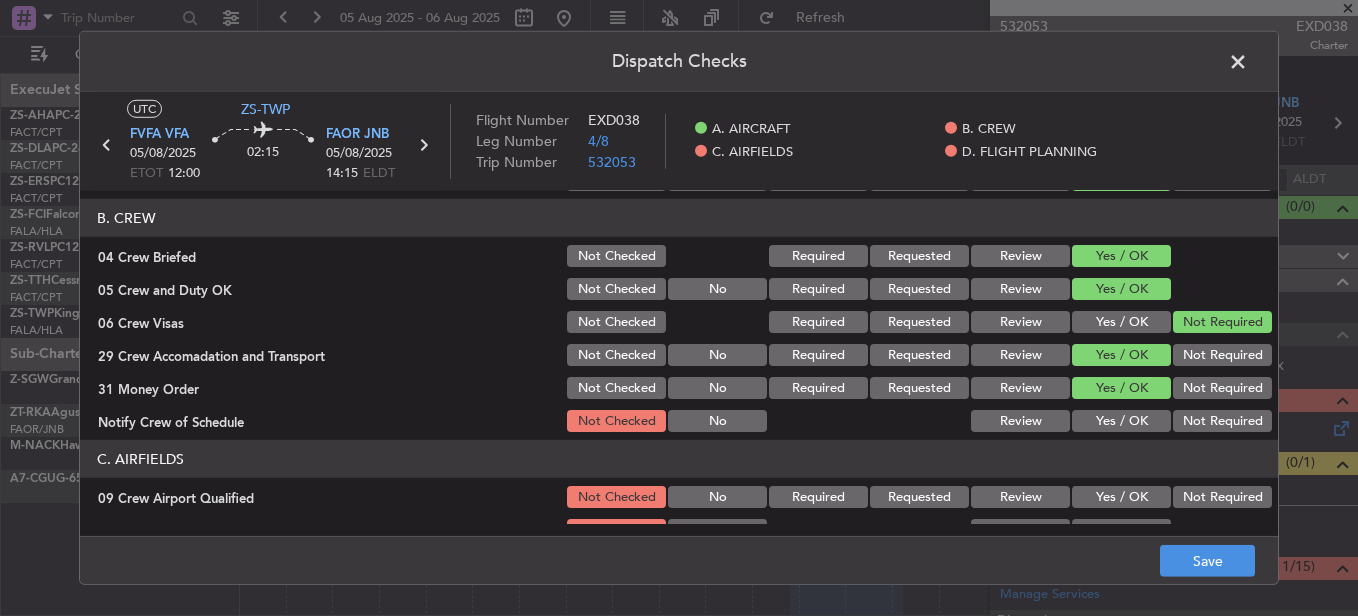 click on "Yes / OK" 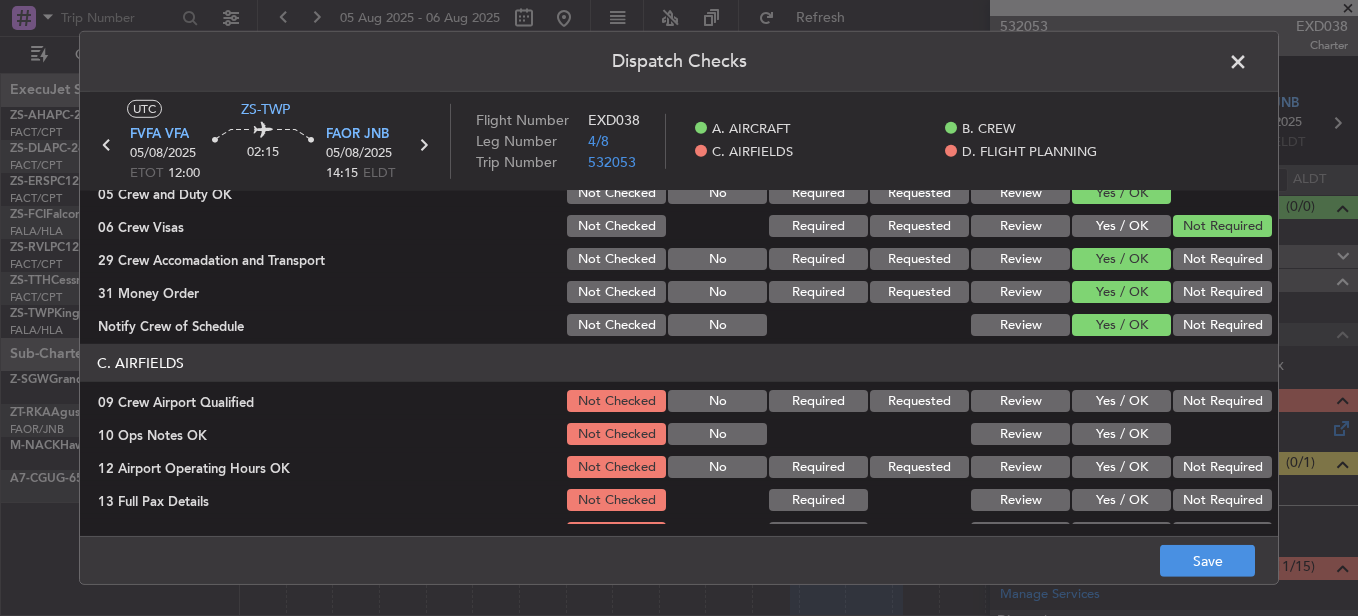 scroll, scrollTop: 300, scrollLeft: 0, axis: vertical 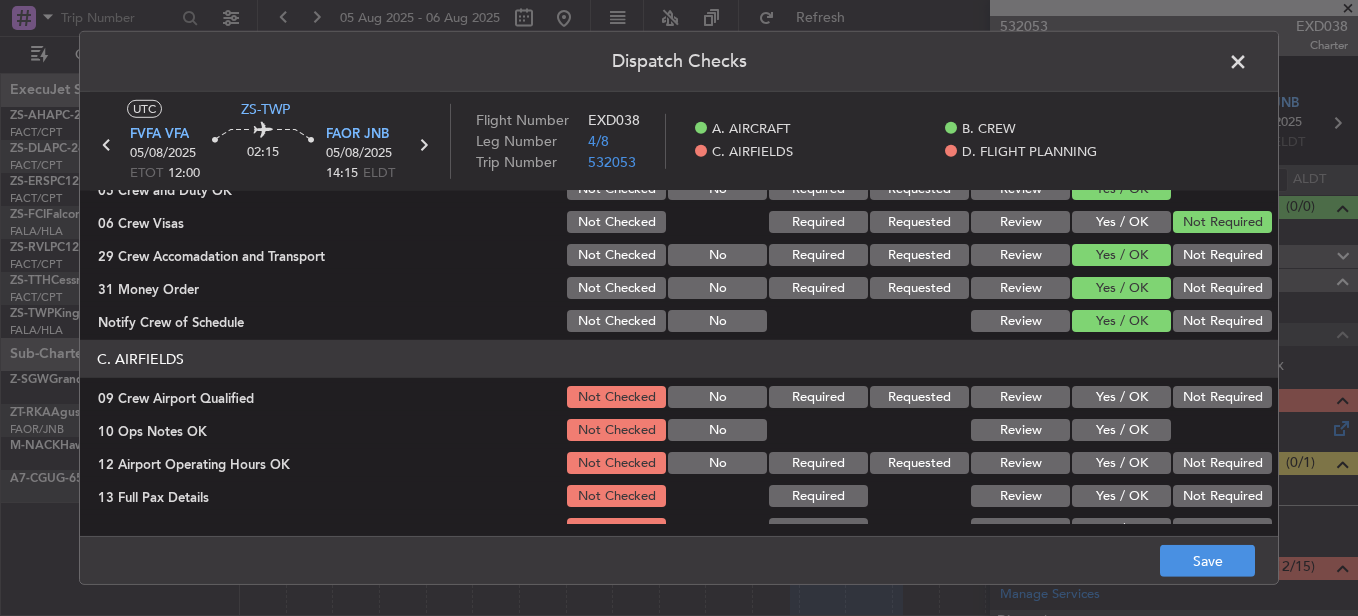 click on "Yes / OK" 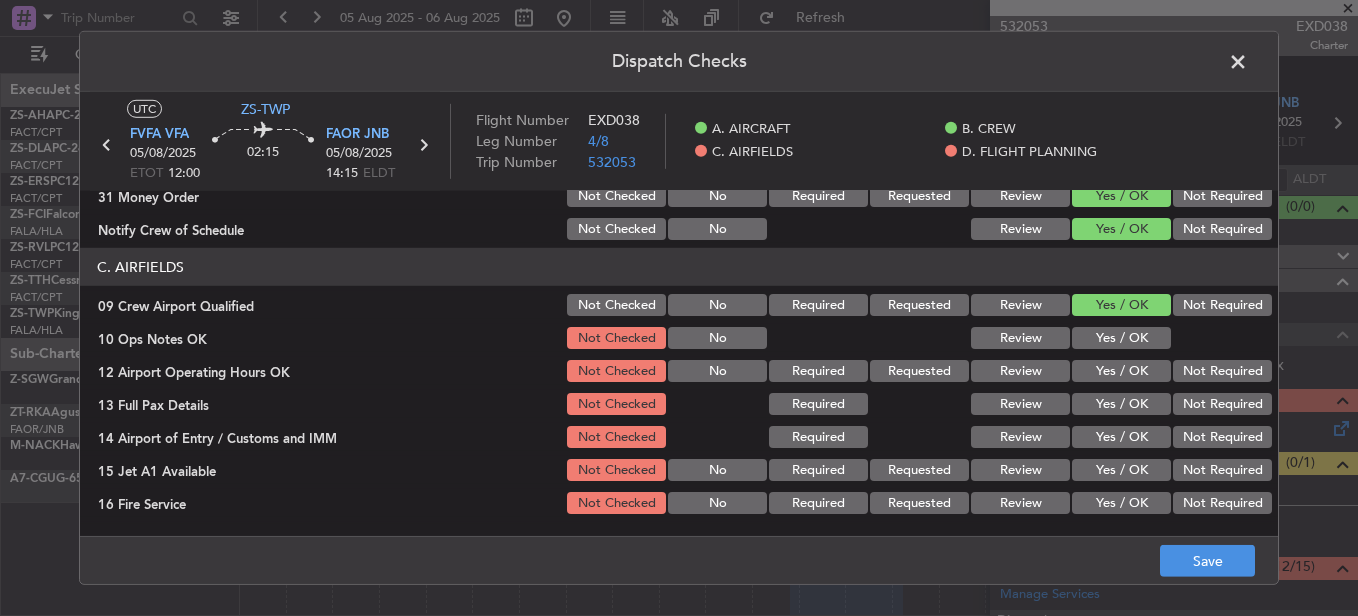 scroll, scrollTop: 400, scrollLeft: 0, axis: vertical 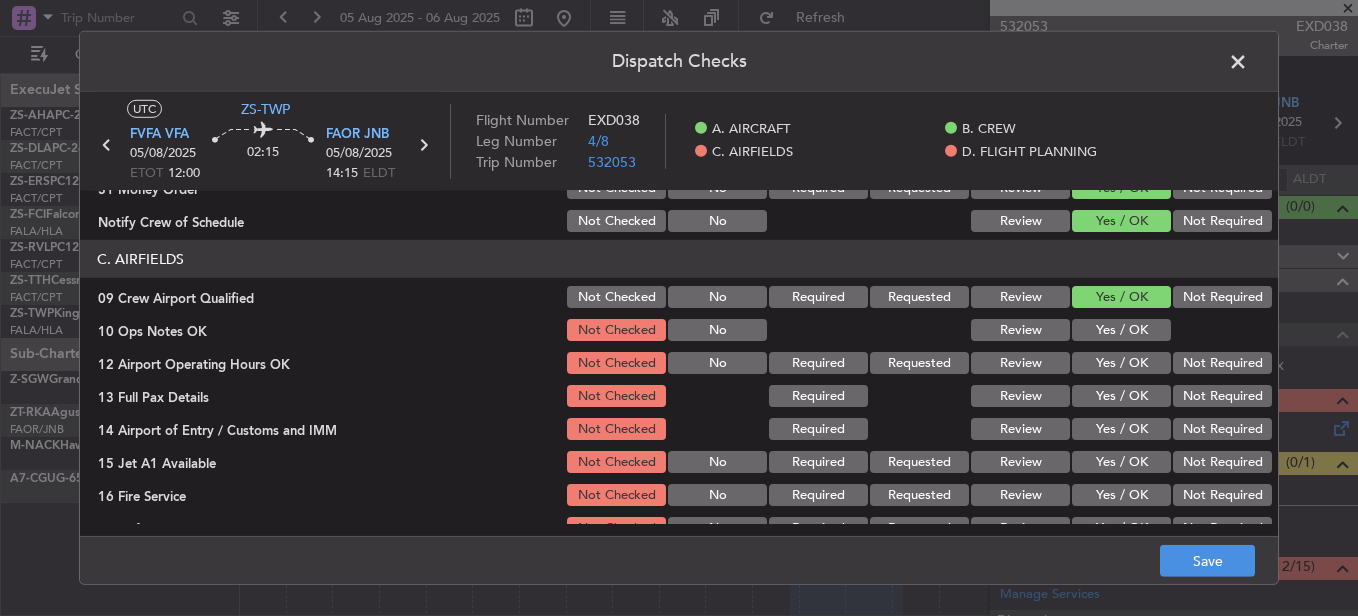 click on "Yes / OK" 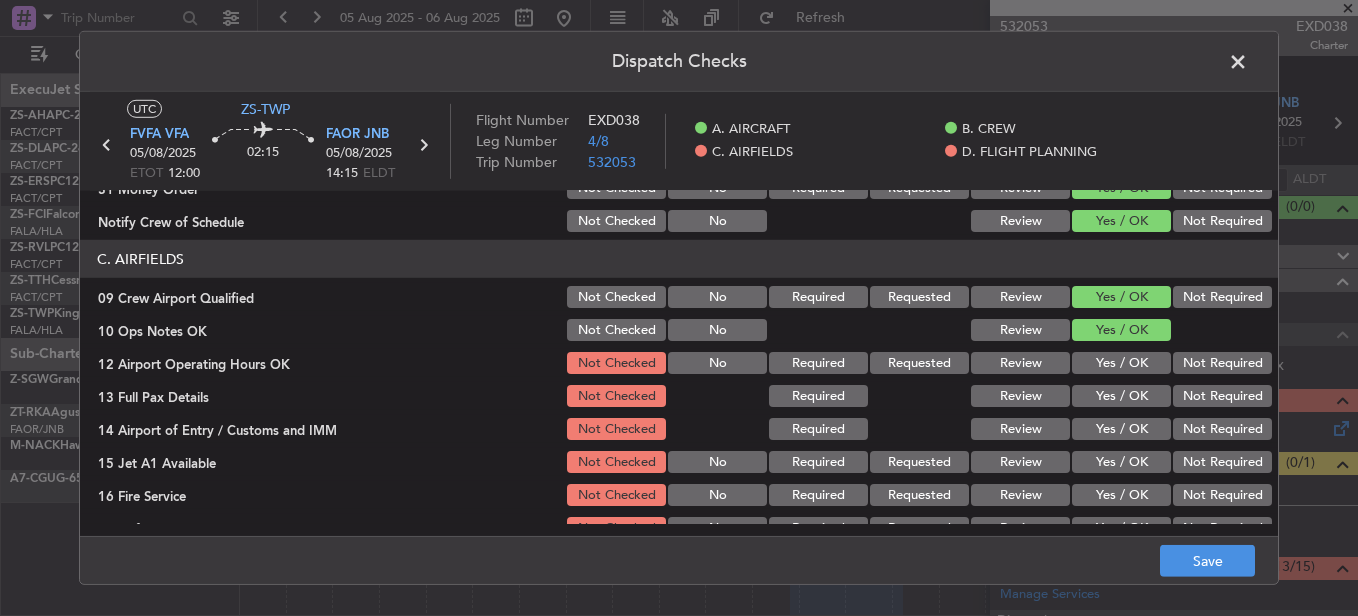 click on "Yes / OK" 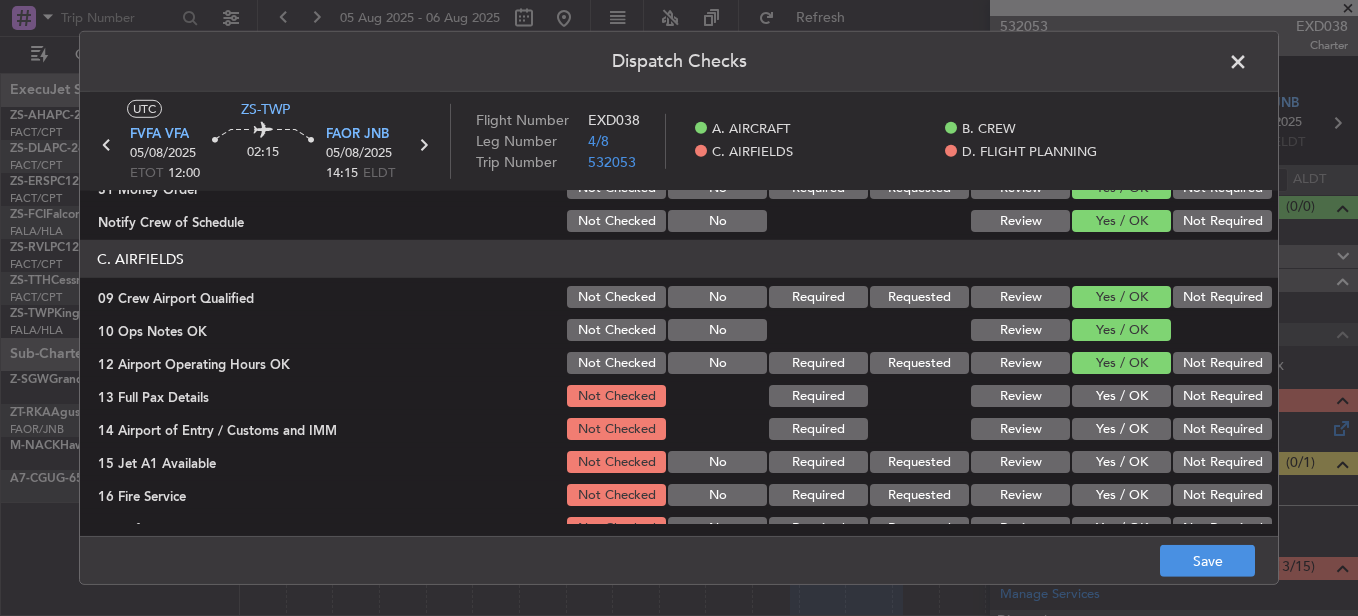 click on "Yes / OK" 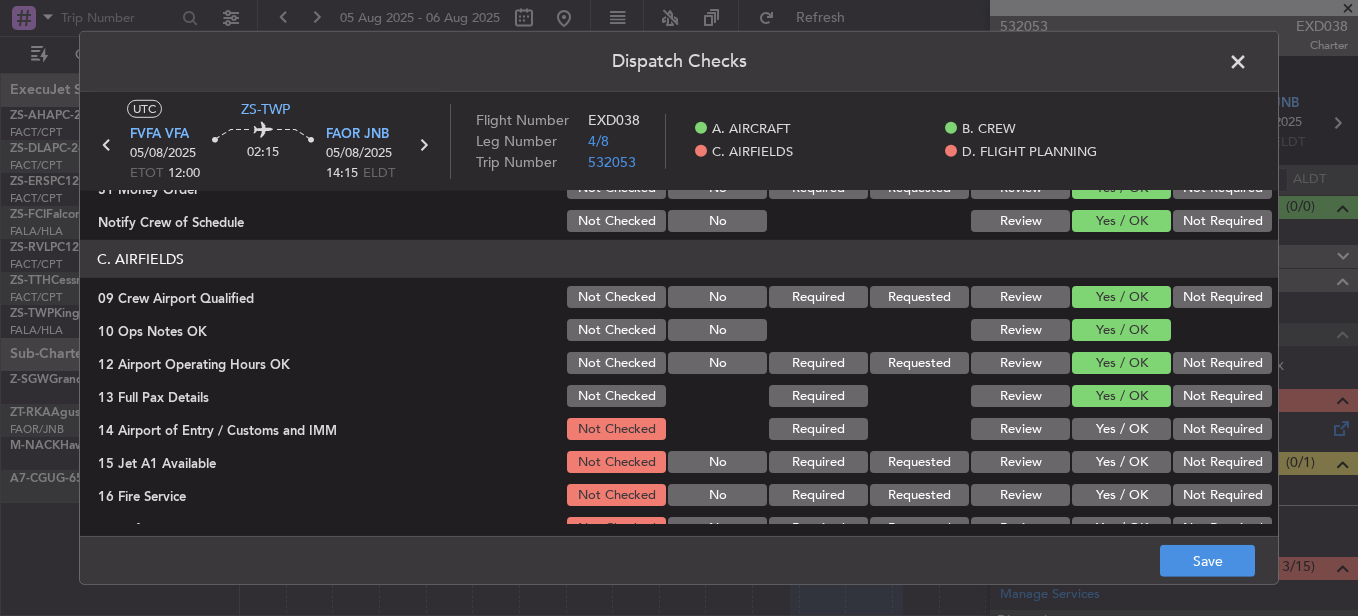 click on "Yes / OK" 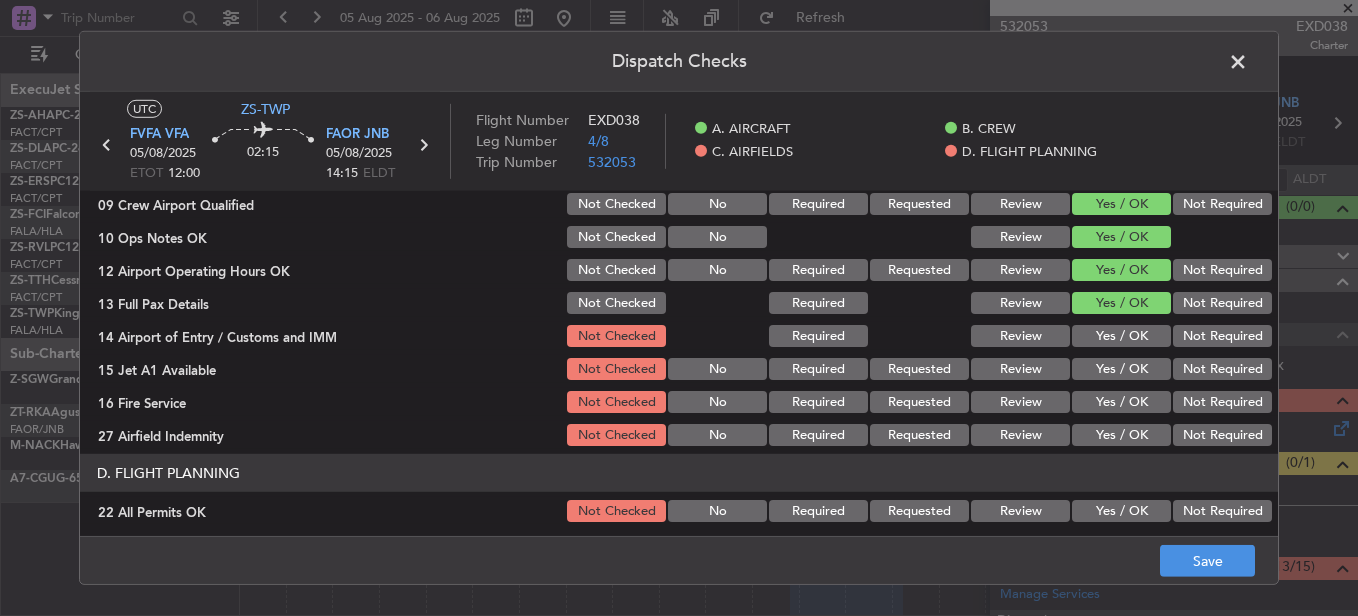 scroll, scrollTop: 500, scrollLeft: 0, axis: vertical 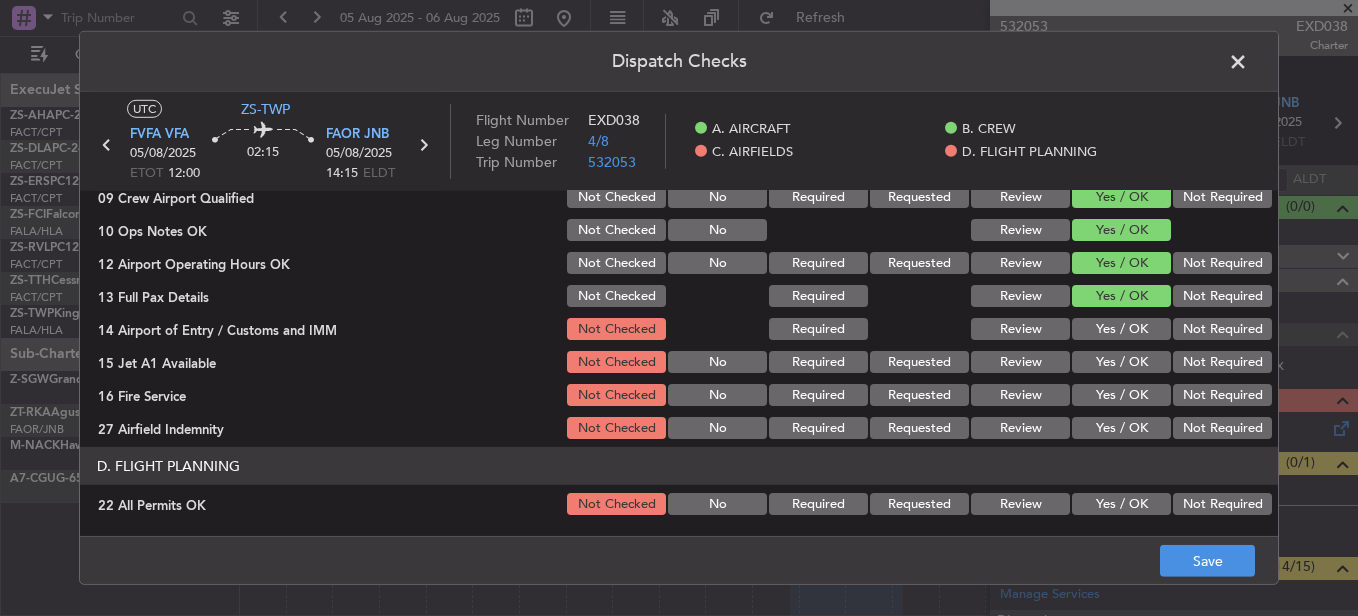 click on "Yes / OK" 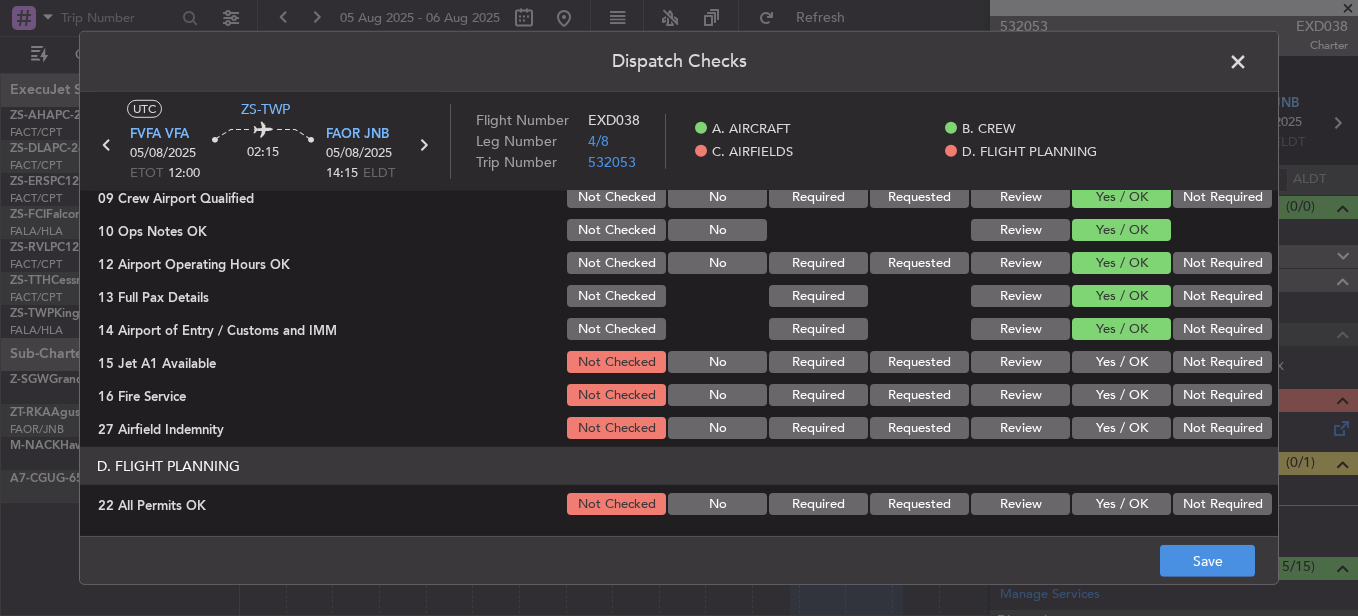 click on "Yes / OK" 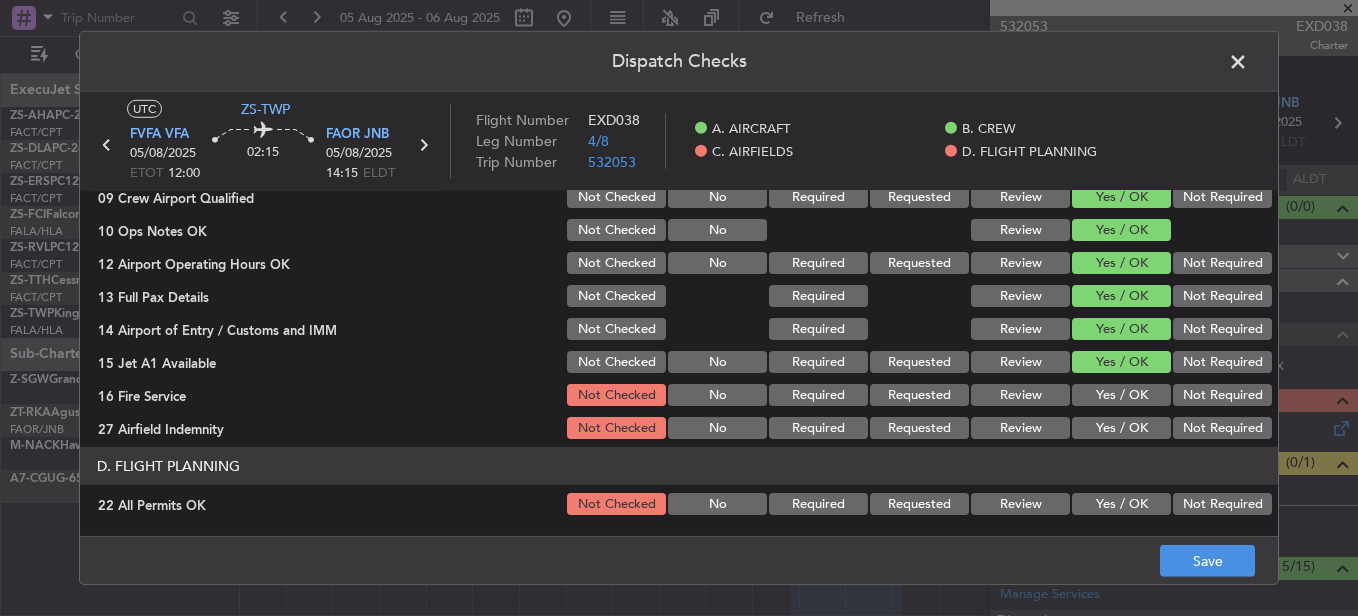 click on "C. AIRFIELDS   09 Crew Airport Qualified  Not Checked No Required Requested Review Yes / OK Not Required  10 Ops Notes OK  Not Checked No Review Yes / OK  12 Airport Operating Hours OK  Not Checked No Required Requested Review Yes / OK Not Required  13 Full Pax Details  Not Checked Required Review Yes / OK Not Required  14 Airport of Entry / Customs and IMM  Not Checked Required Review Yes / OK Not Required  15 Jet A1 Available  Not Checked No Required Requested Review Yes / OK Not Required  16 Fire Service  Not Checked No Required Requested Review Yes / OK Not Required  27 Airfield Indemnity  Not Checked No Required Requested Review Yes / OK Not Required" 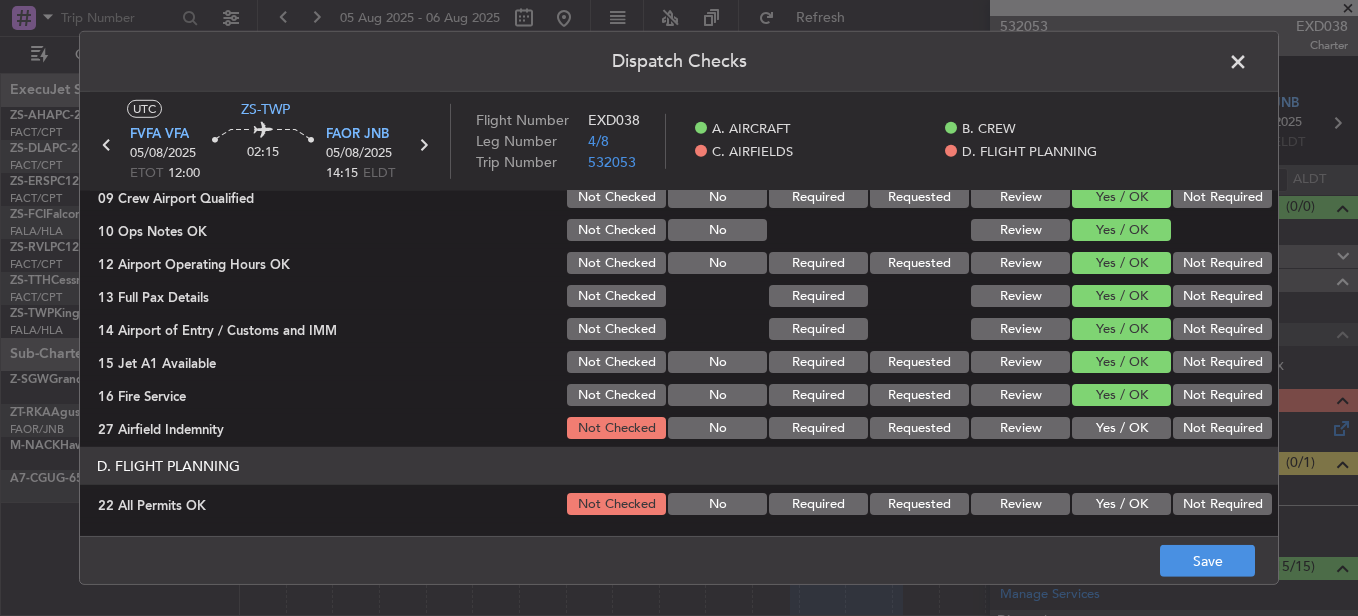 click on "Not Required" 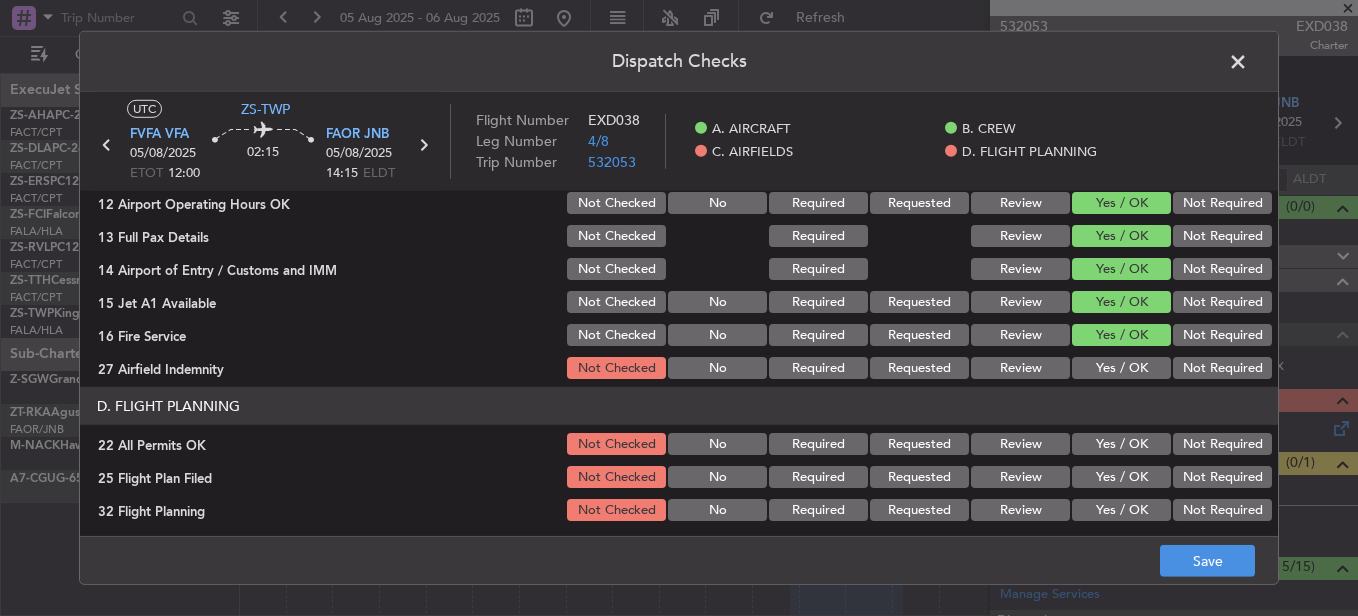 scroll, scrollTop: 565, scrollLeft: 0, axis: vertical 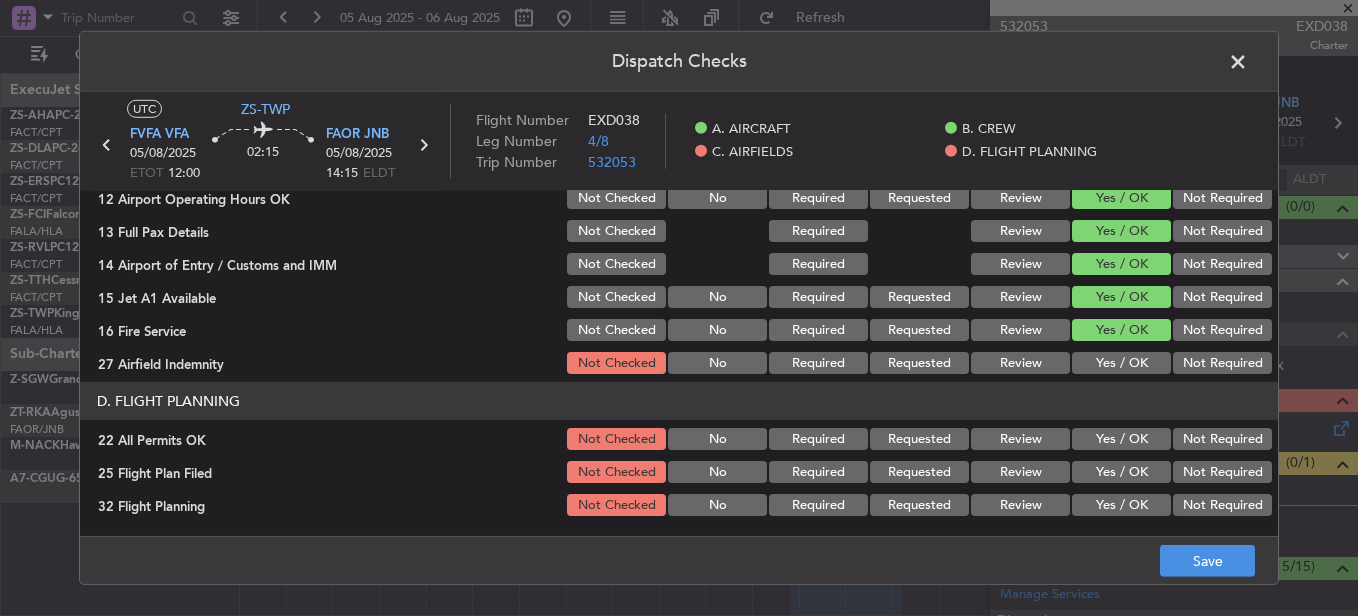 click on "Not Required" 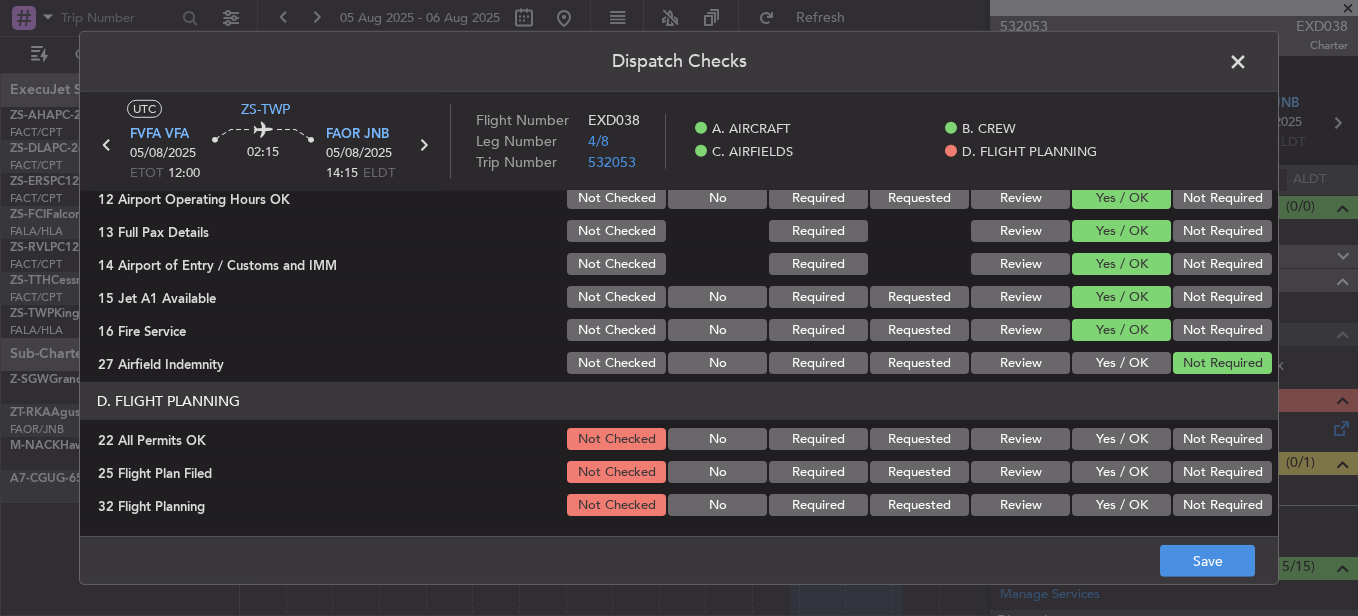 click on "Yes / OK" 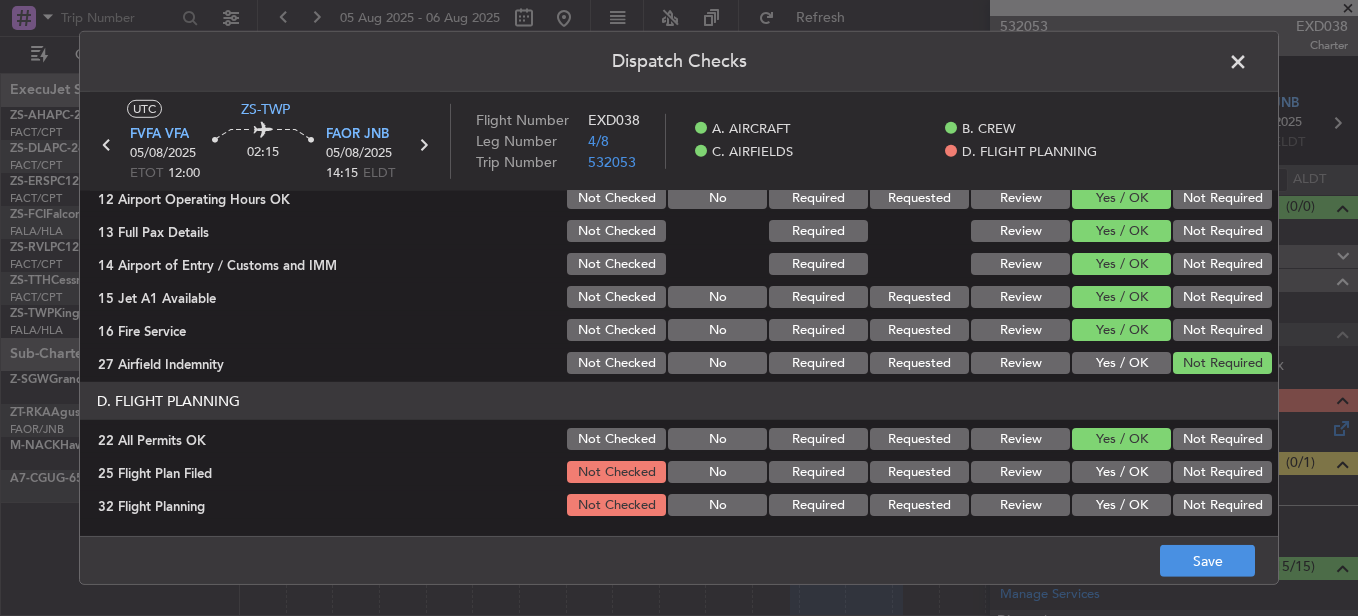 click on "Yes / OK" 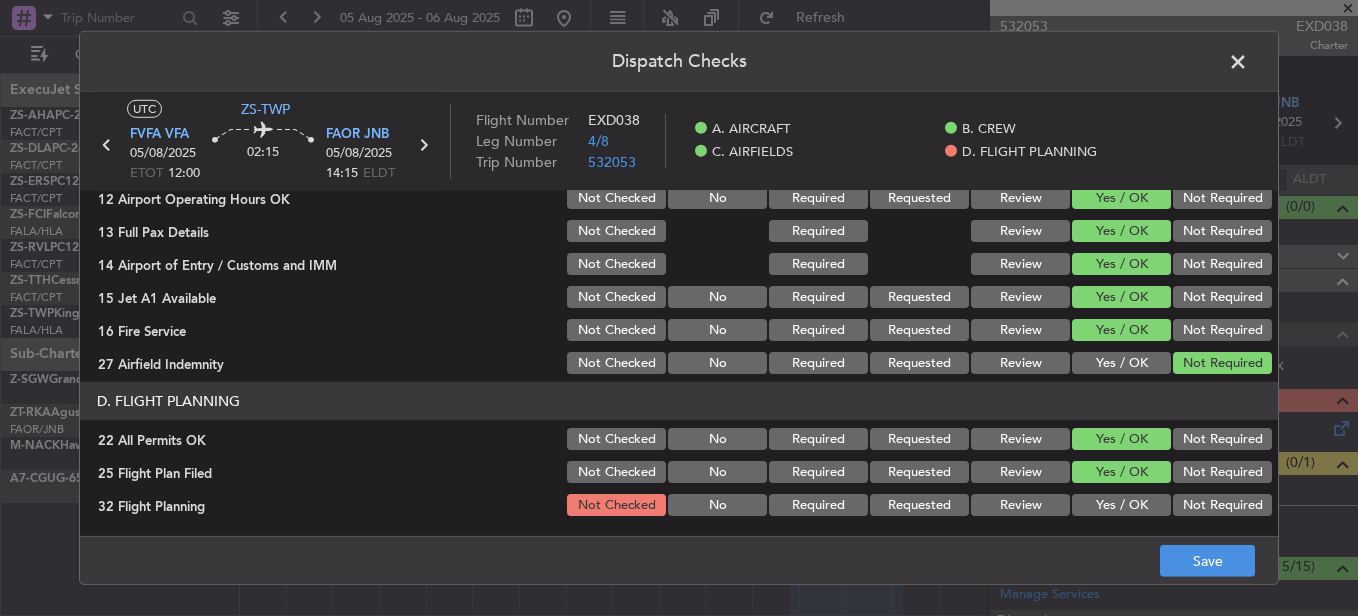 click on "Yes / OK" 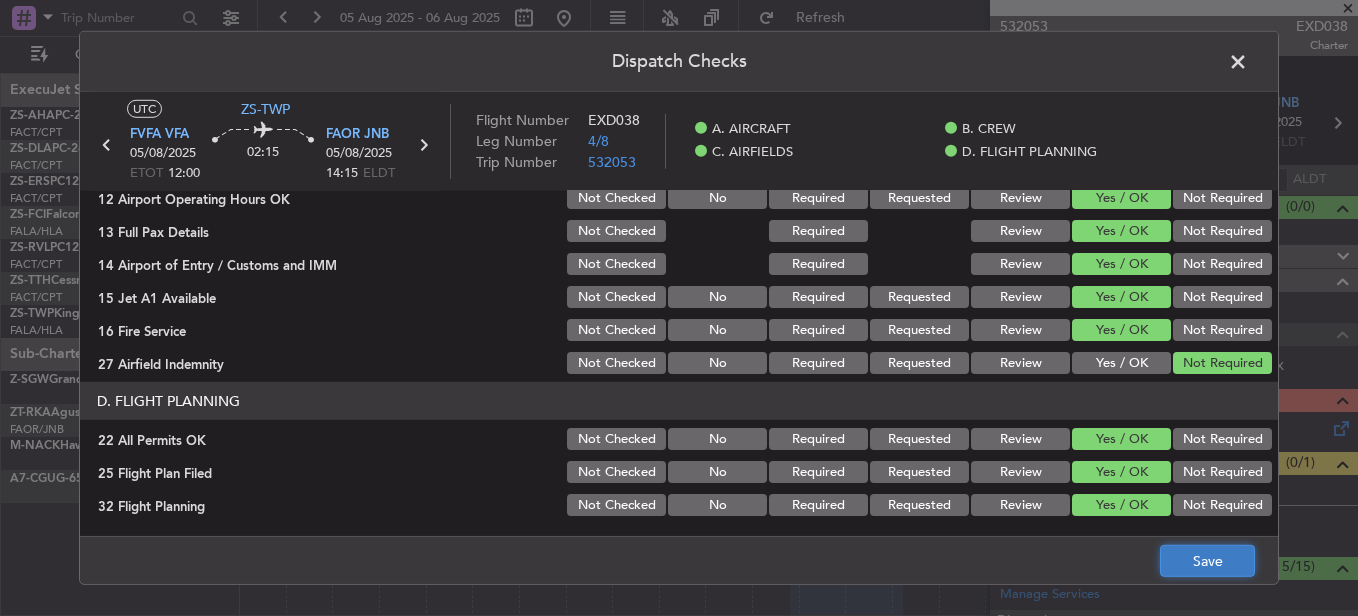 click on "Save" 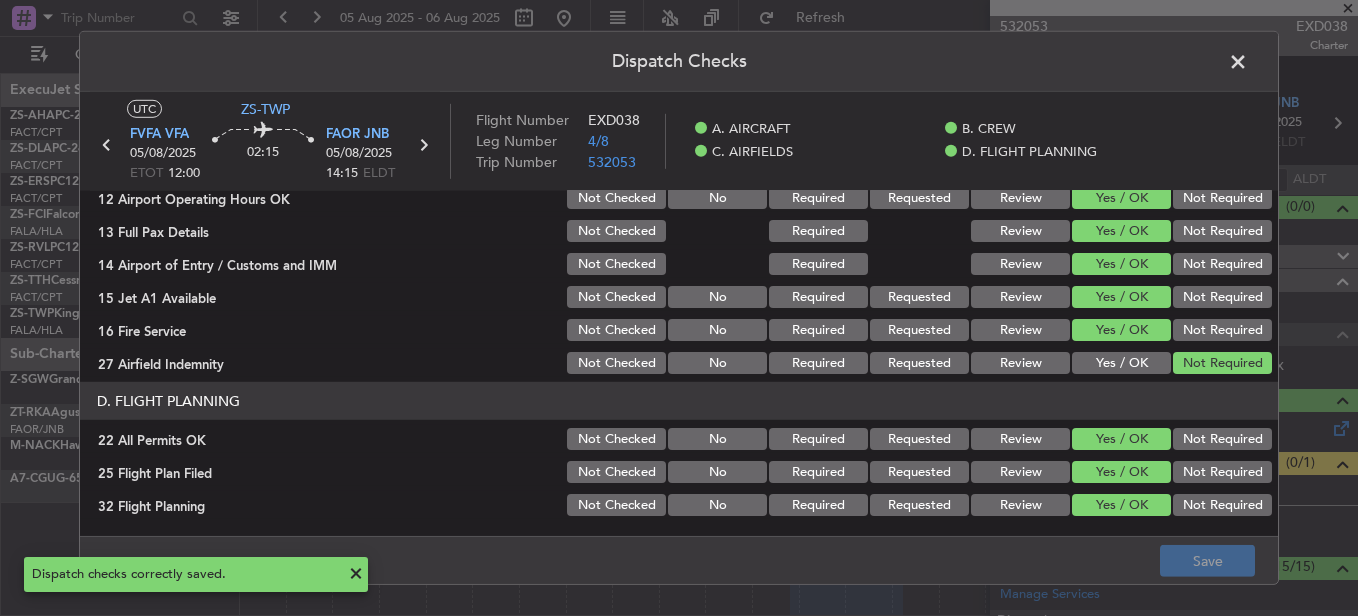 click on "Dispatch Checks" 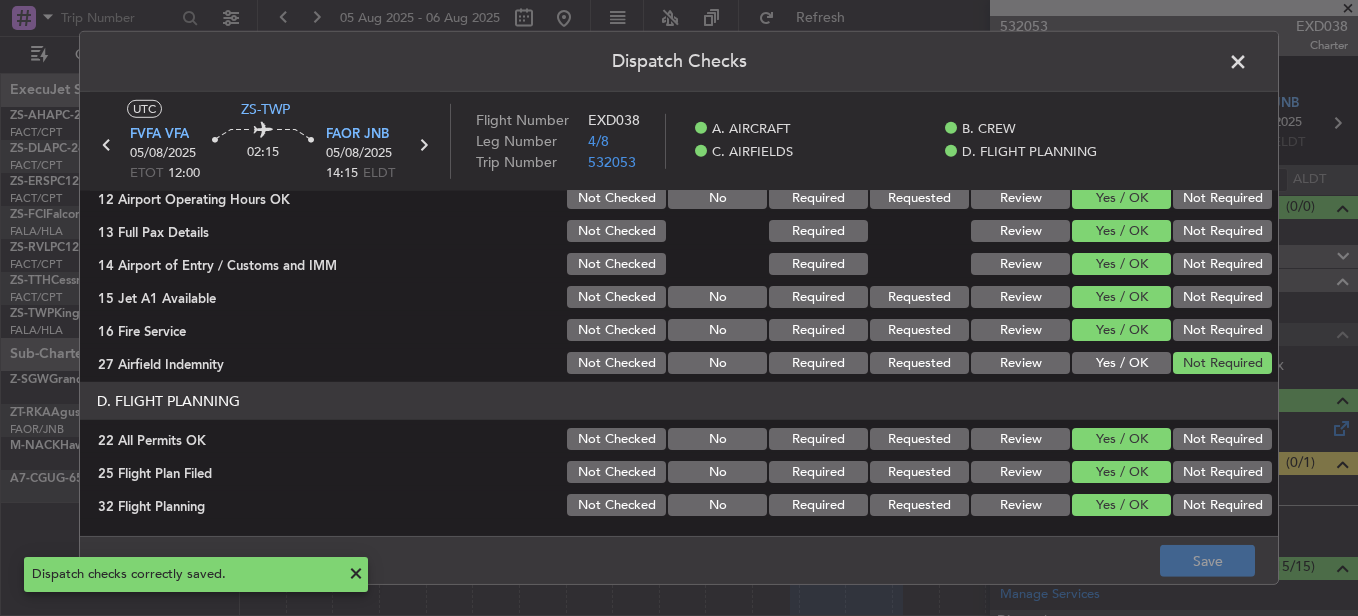 click 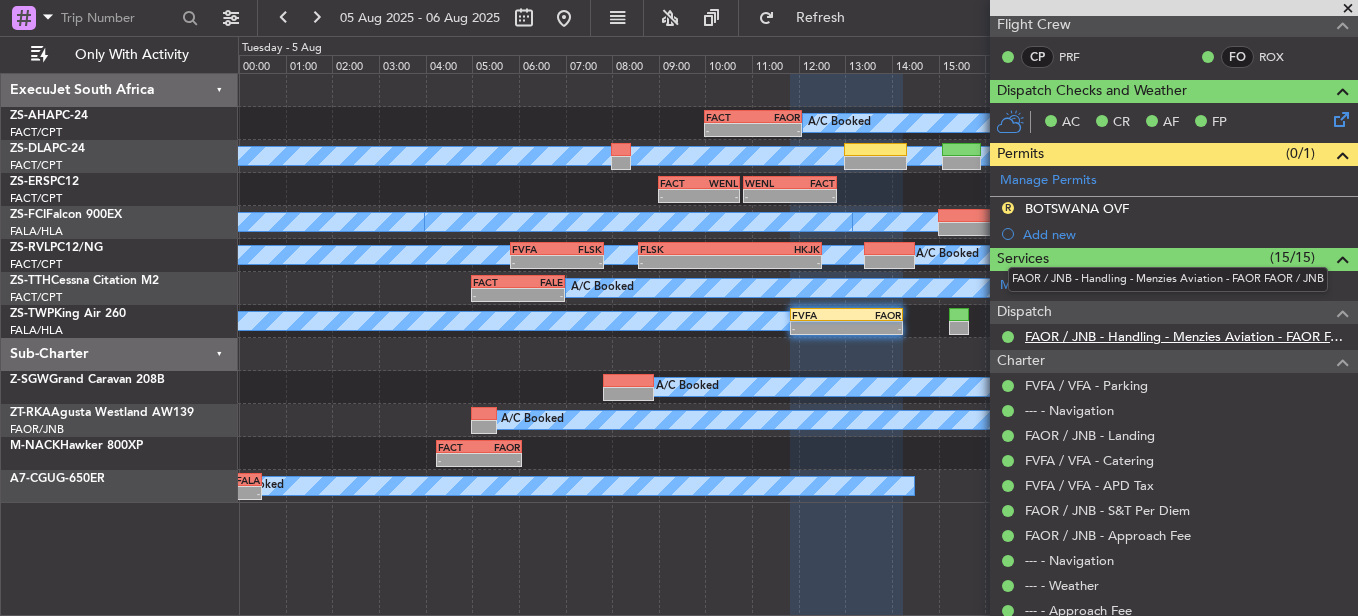 scroll, scrollTop: 300, scrollLeft: 0, axis: vertical 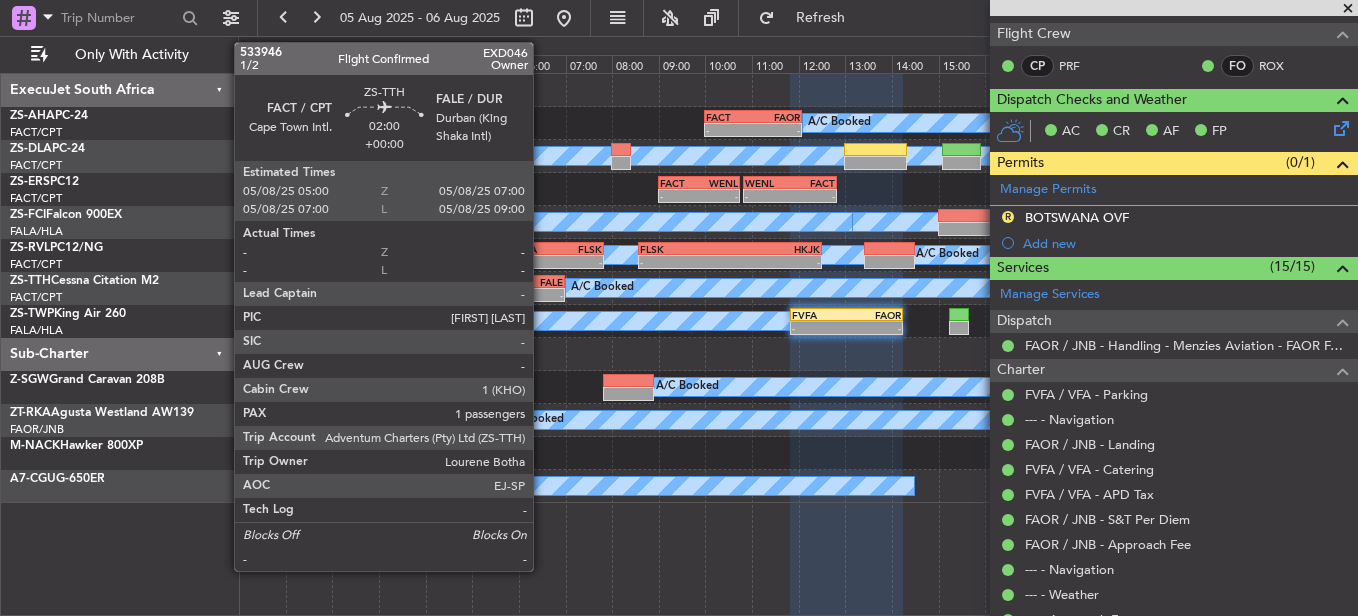 click on "-" 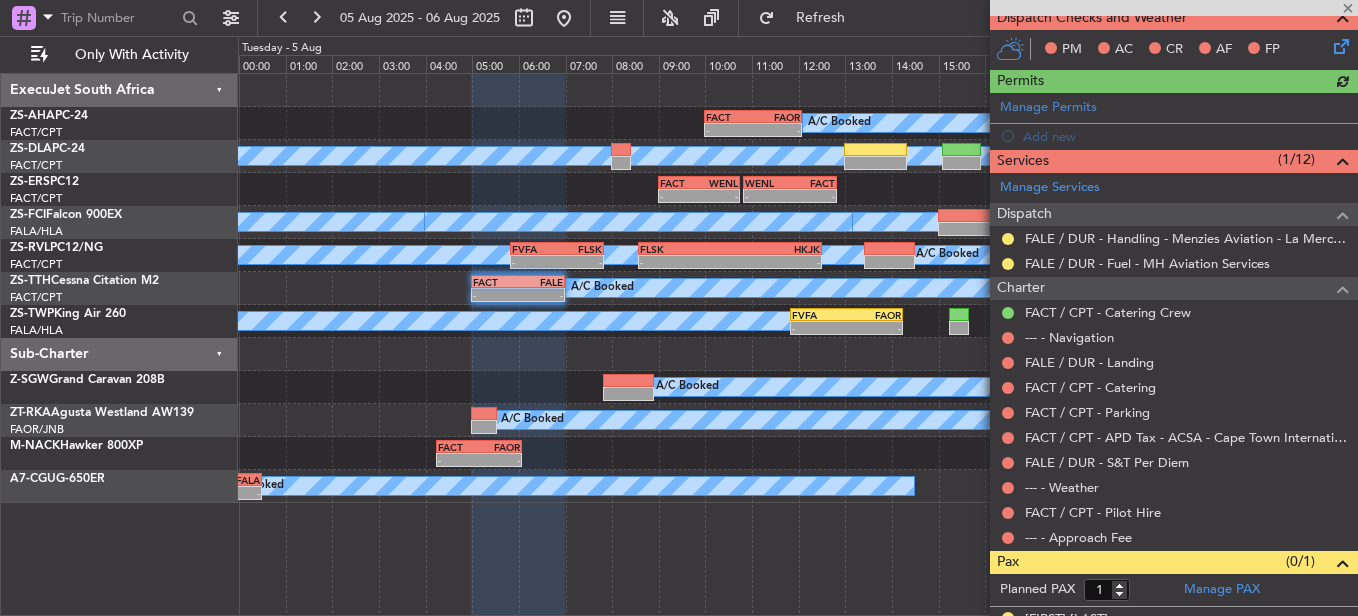 scroll, scrollTop: 450, scrollLeft: 0, axis: vertical 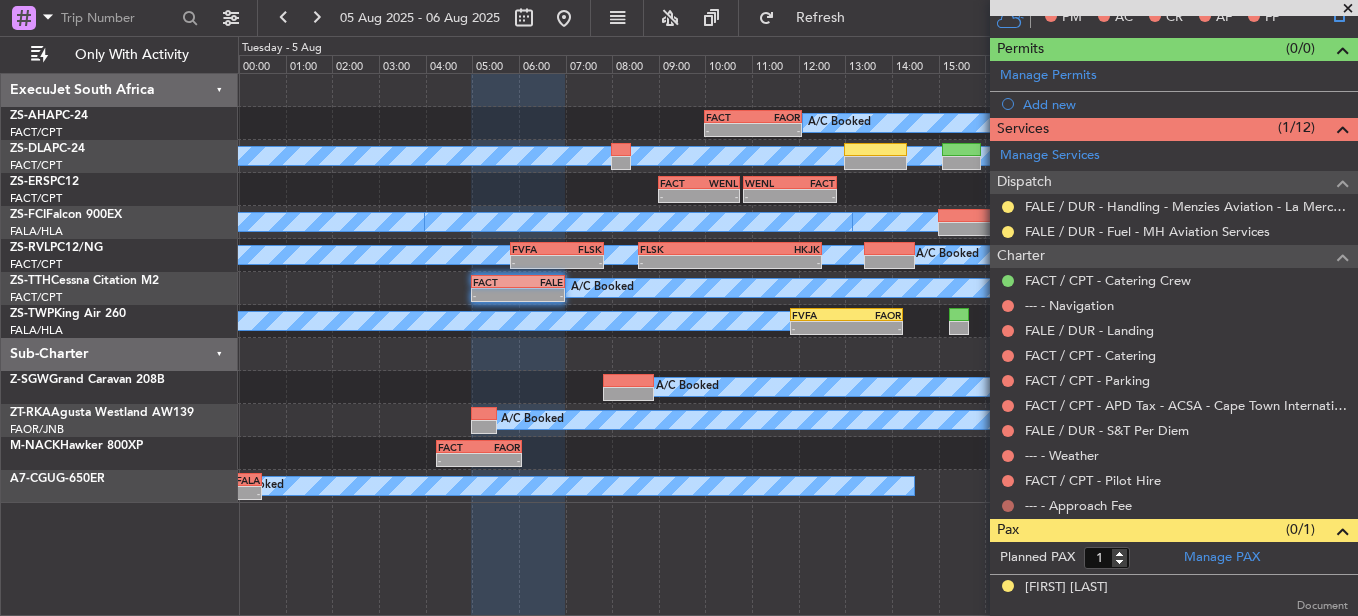 click at bounding box center [1008, 506] 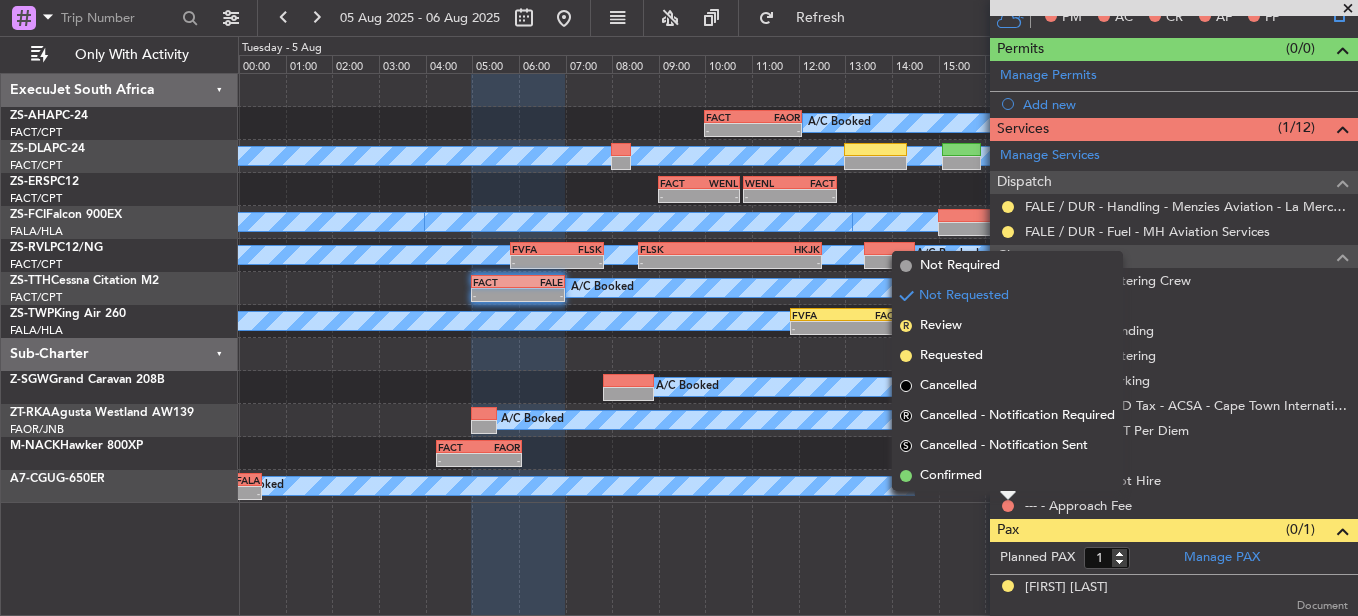 click on "Confirmed" at bounding box center (1007, 476) 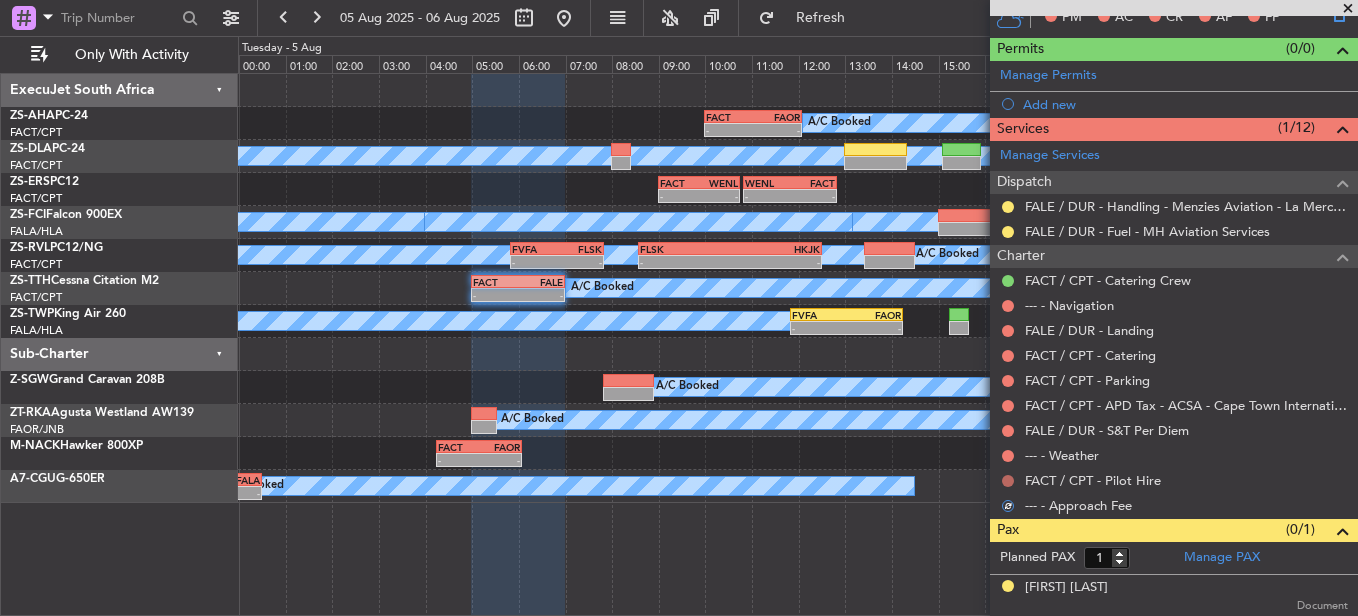click at bounding box center (1008, 481) 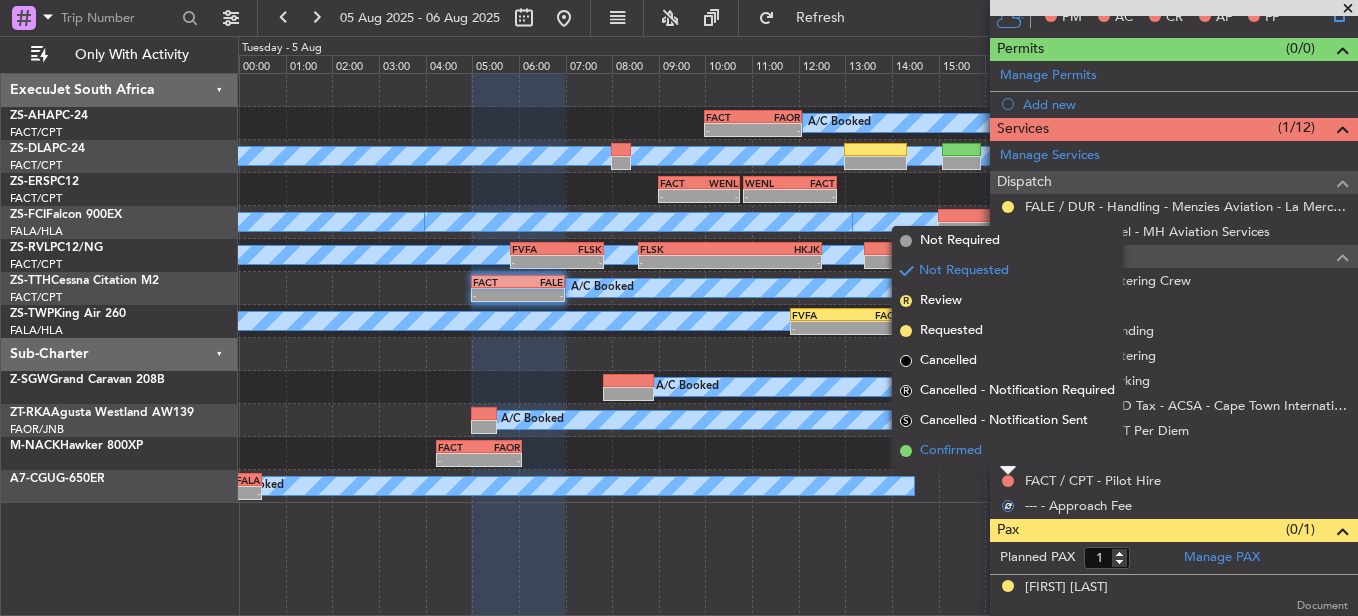 click on "Confirmed" at bounding box center [1007, 451] 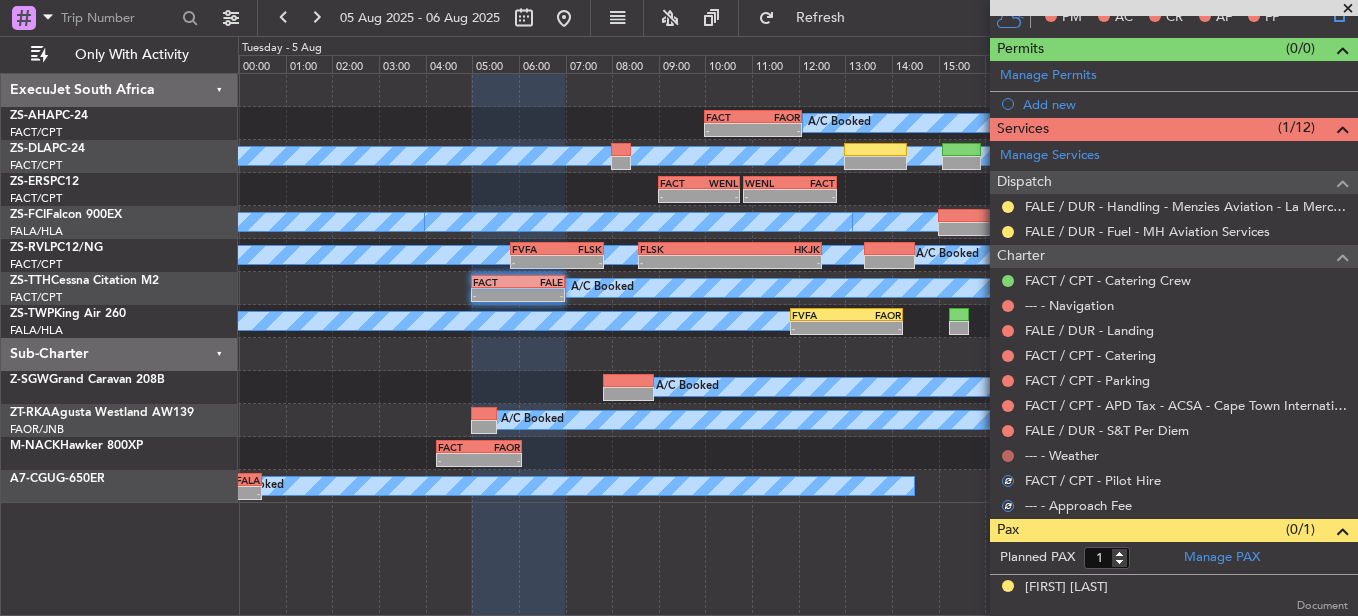 click at bounding box center (1008, 456) 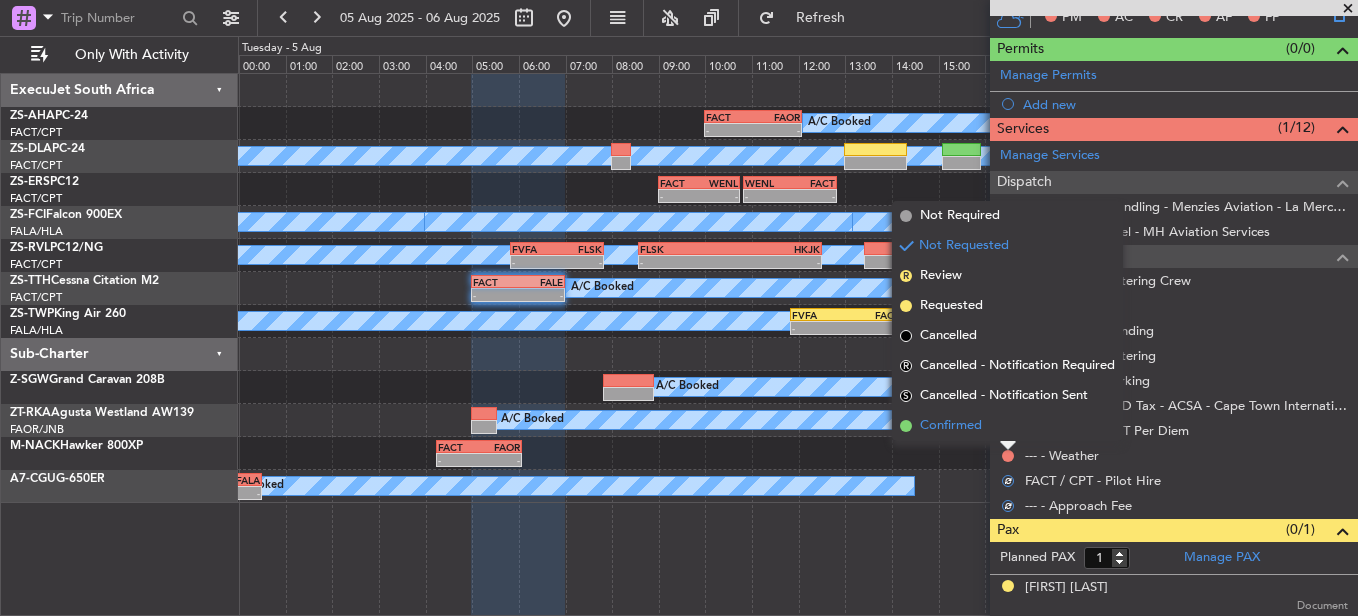 click on "Confirmed" at bounding box center [1007, 426] 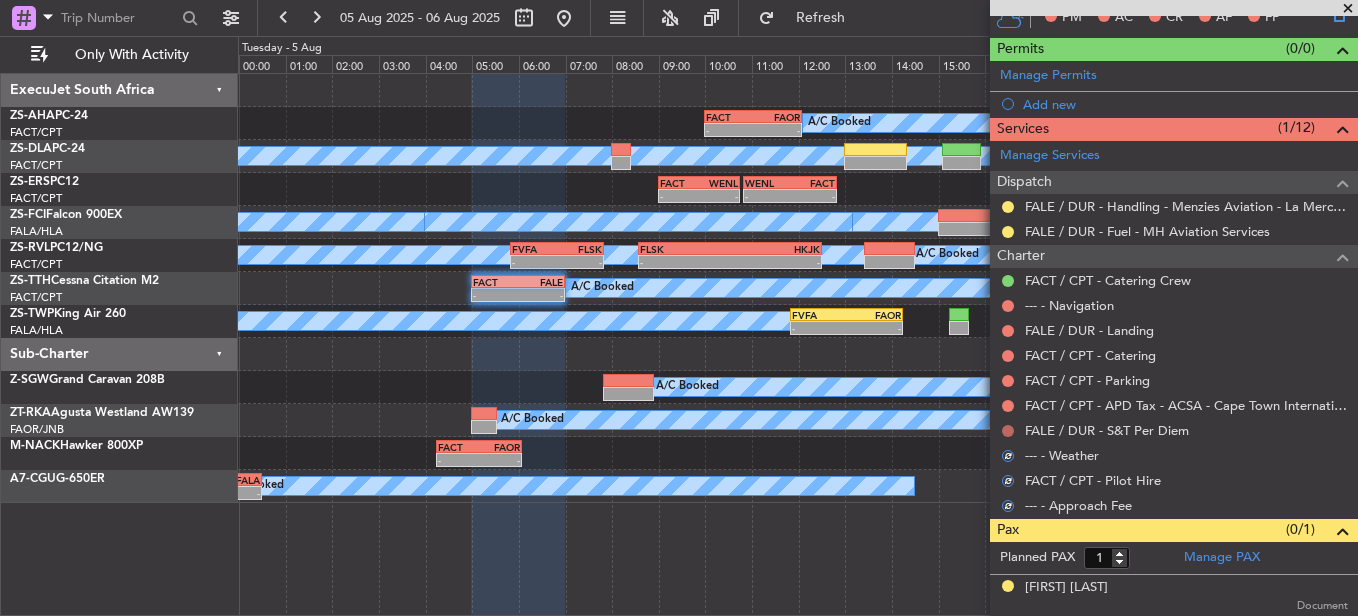 click at bounding box center [1008, 431] 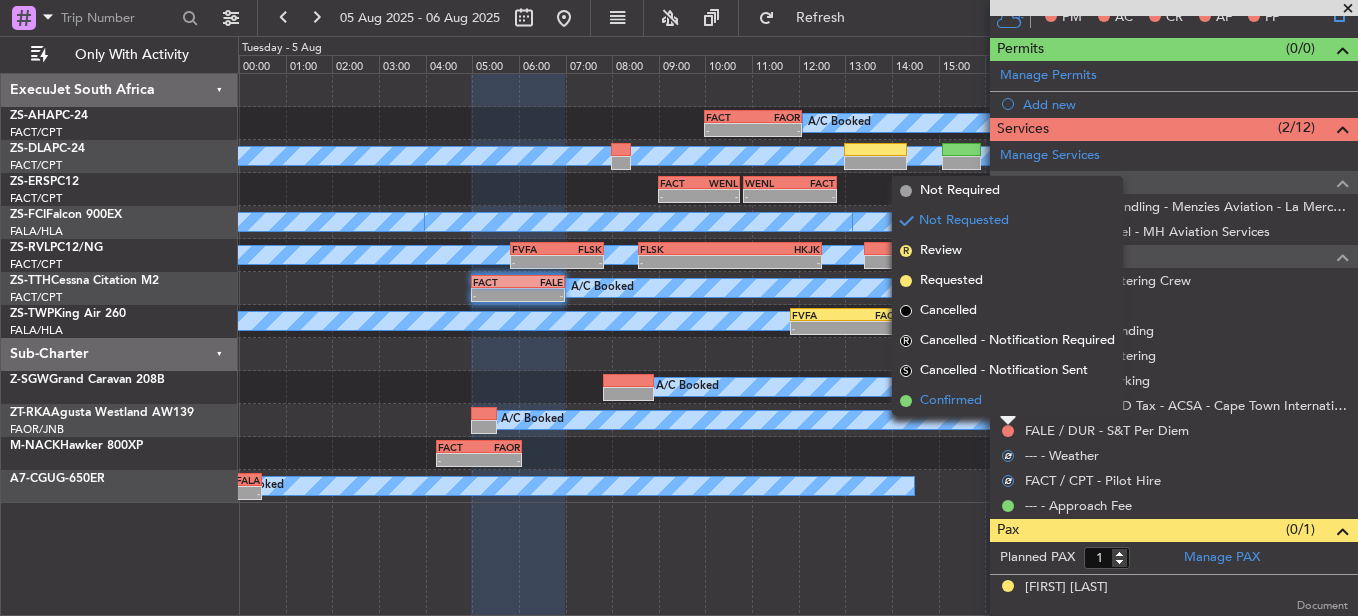 click on "Confirmed" at bounding box center [1007, 401] 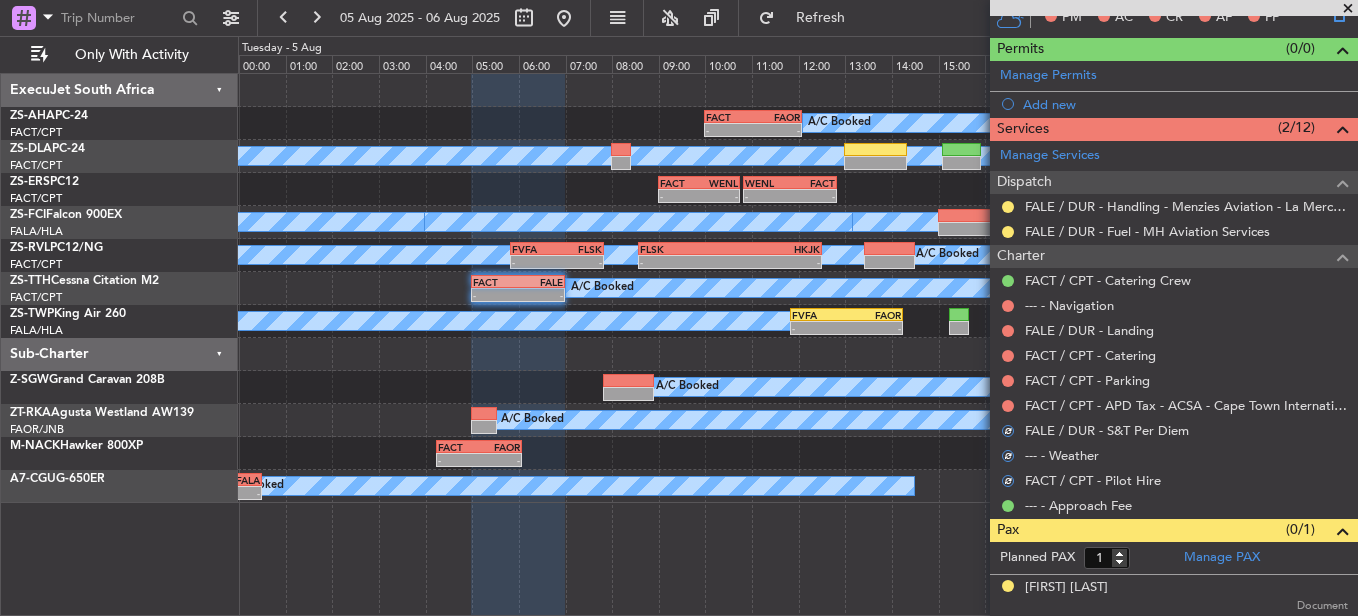 click at bounding box center (1008, 406) 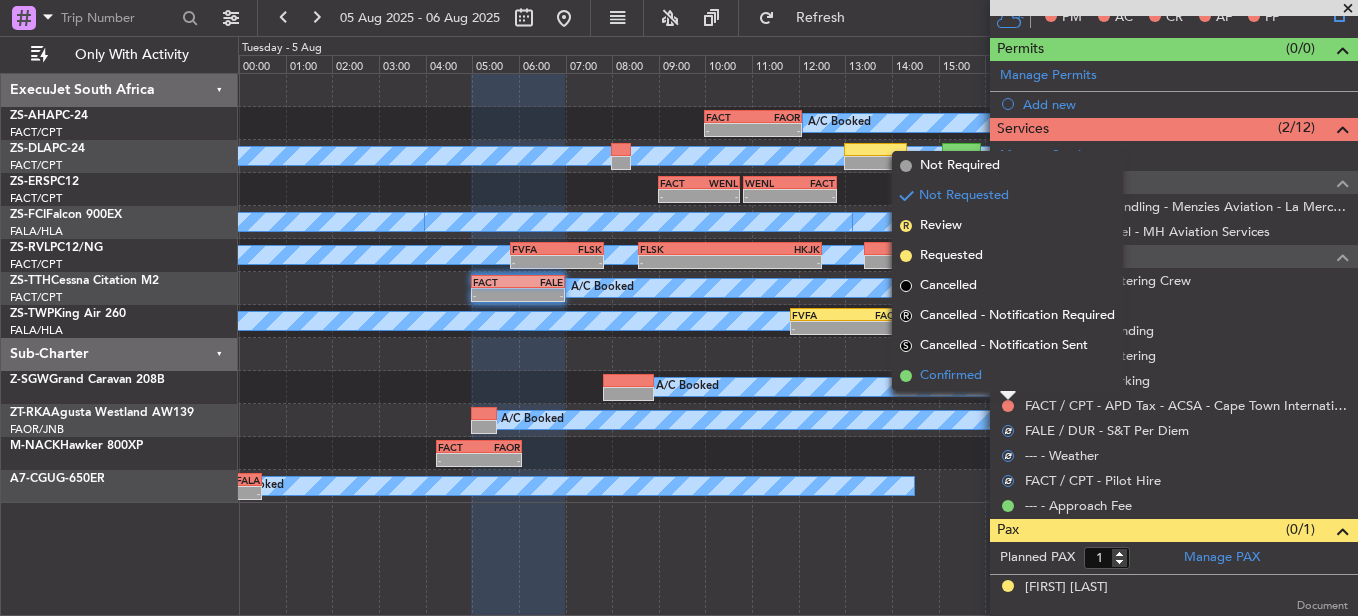 click on "Confirmed" at bounding box center (1007, 376) 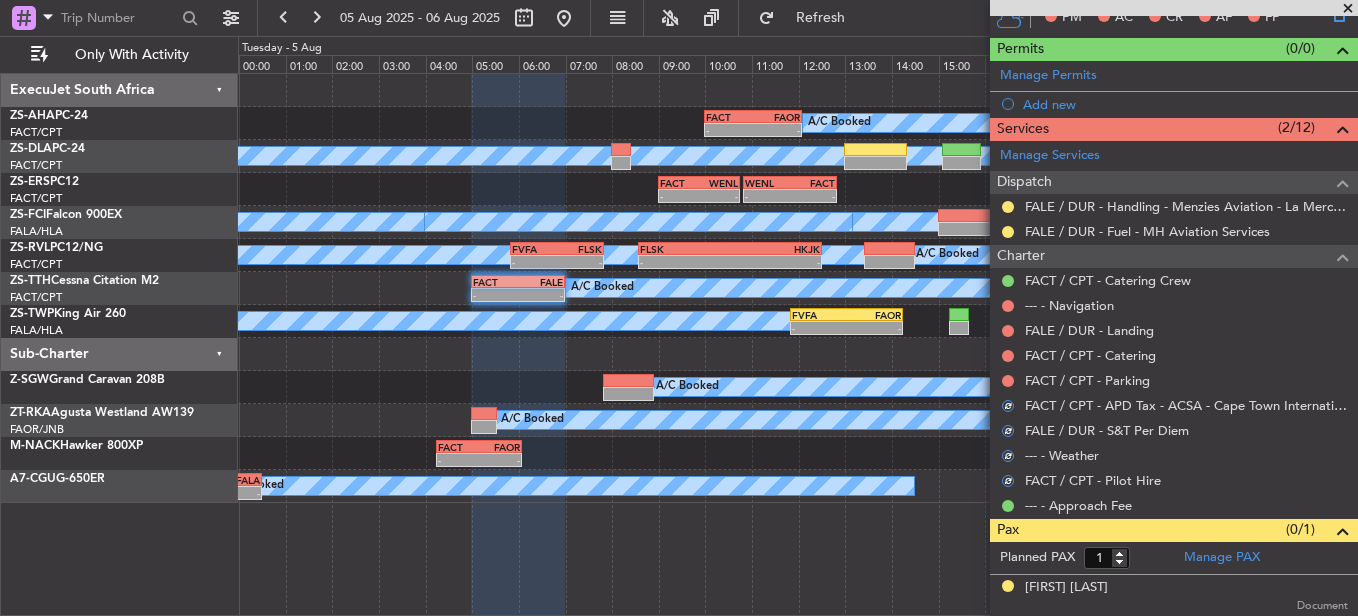 click at bounding box center [1008, 381] 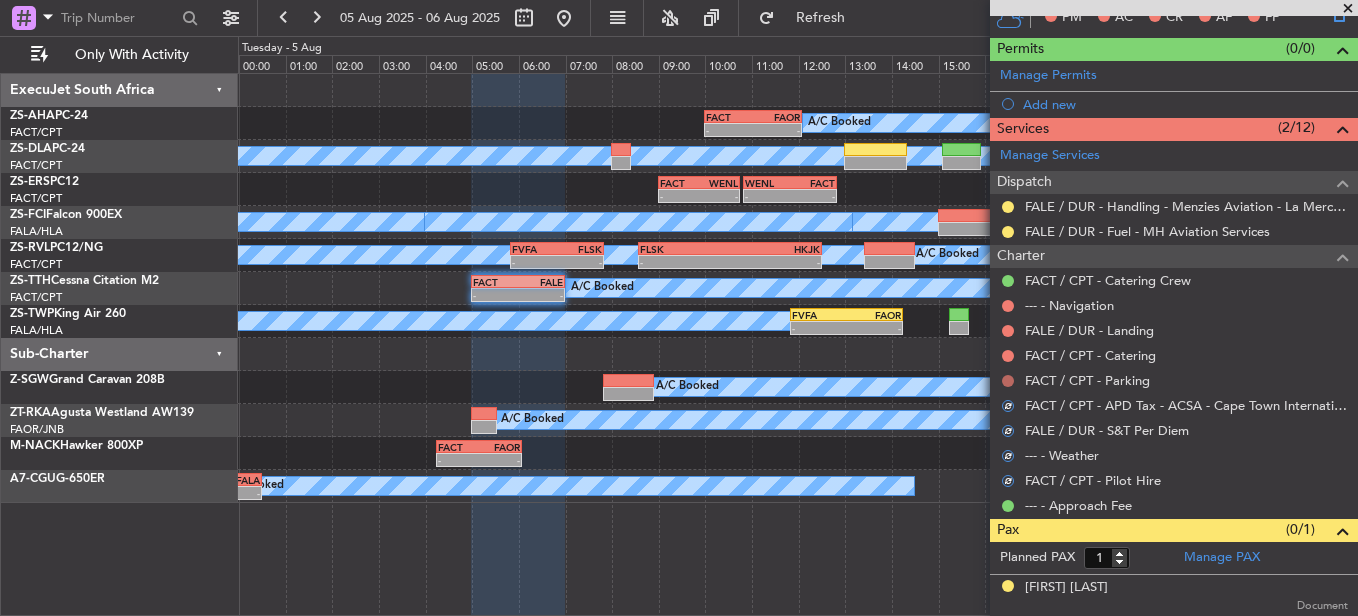 click at bounding box center [1008, 381] 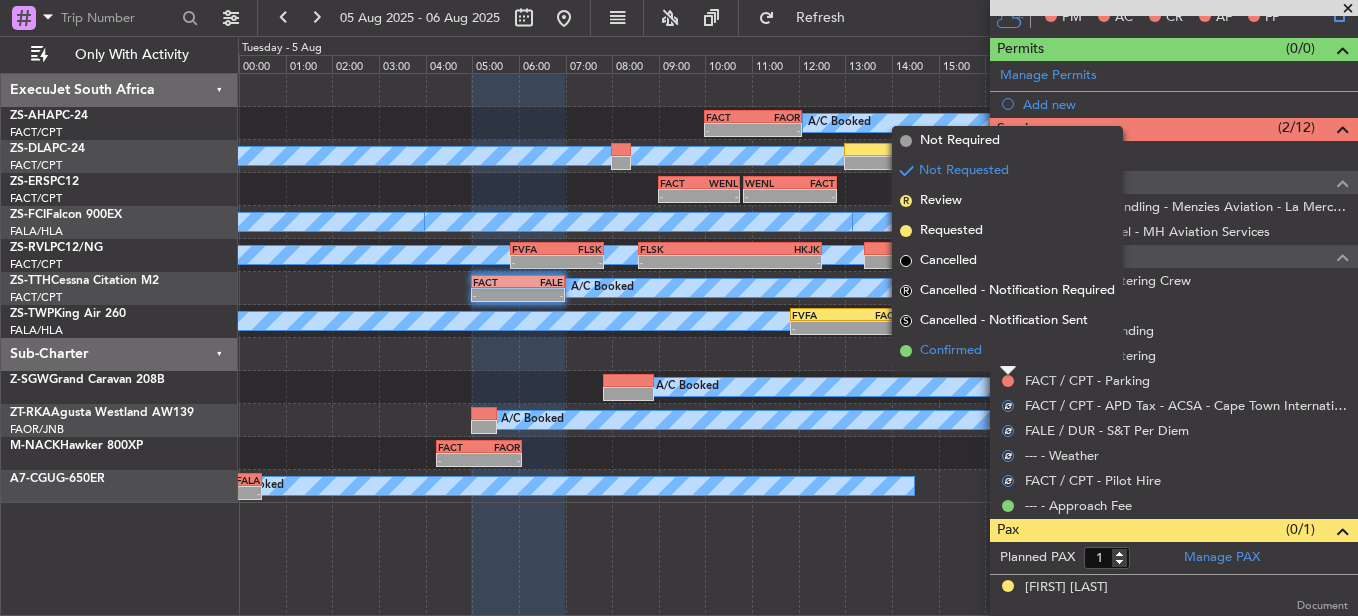 click on "Confirmed" at bounding box center [1007, 351] 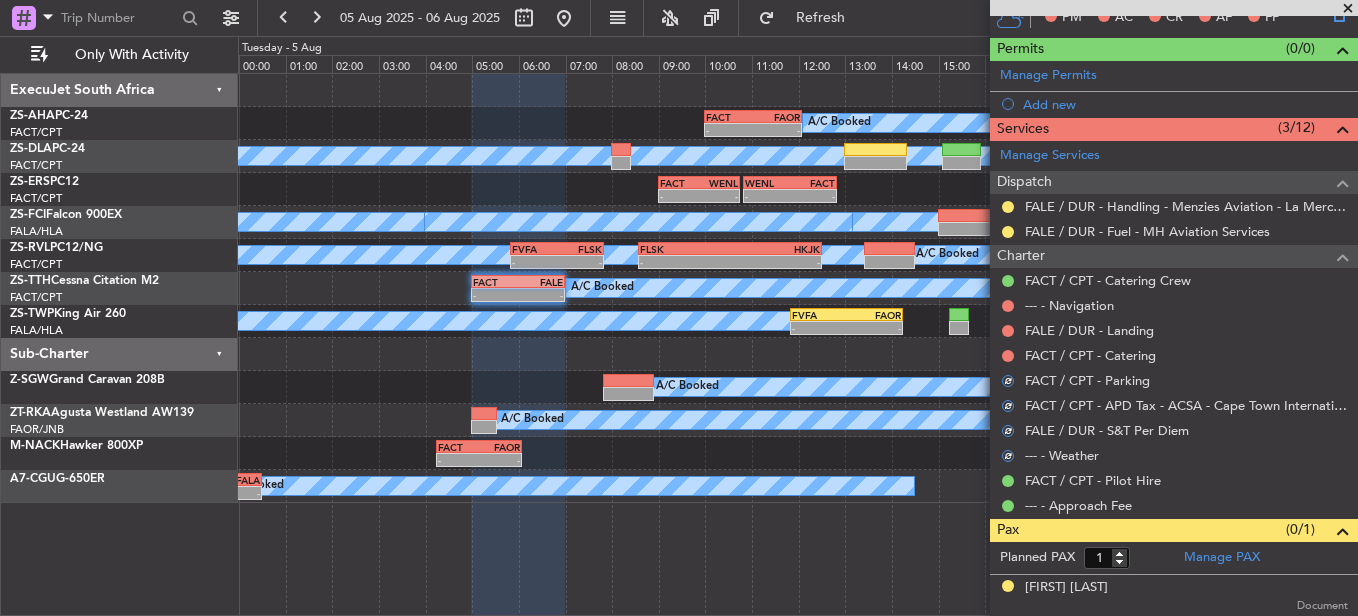 click at bounding box center [1008, 356] 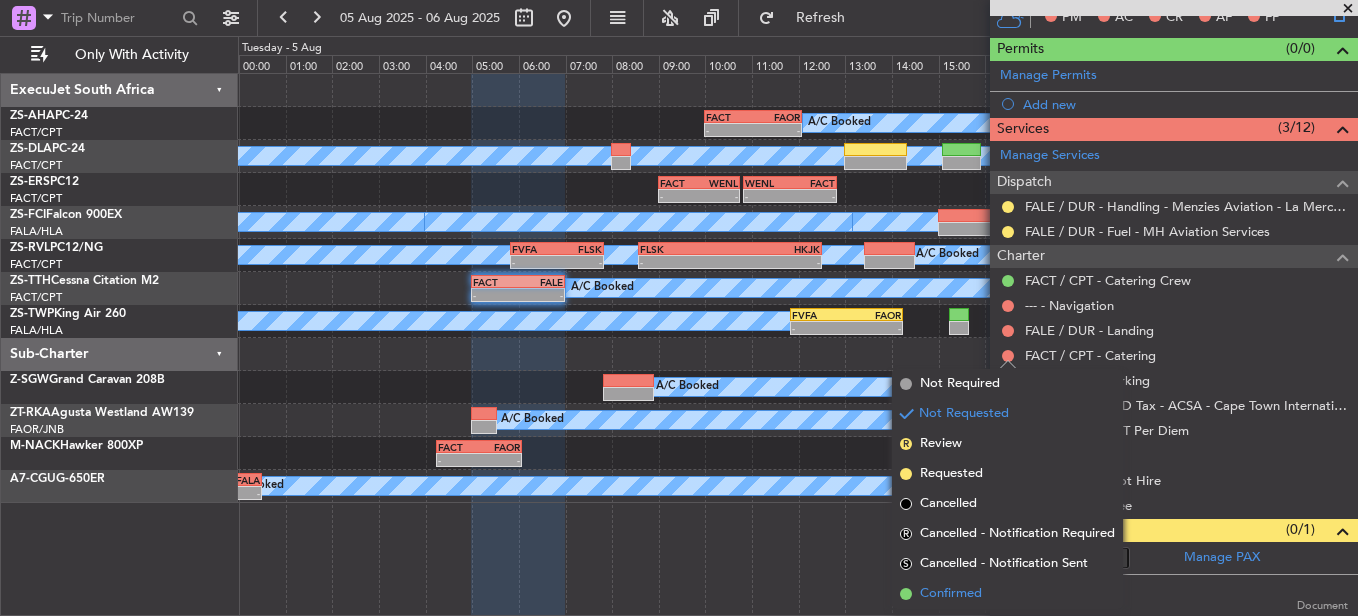 click on "Confirmed" at bounding box center (951, 594) 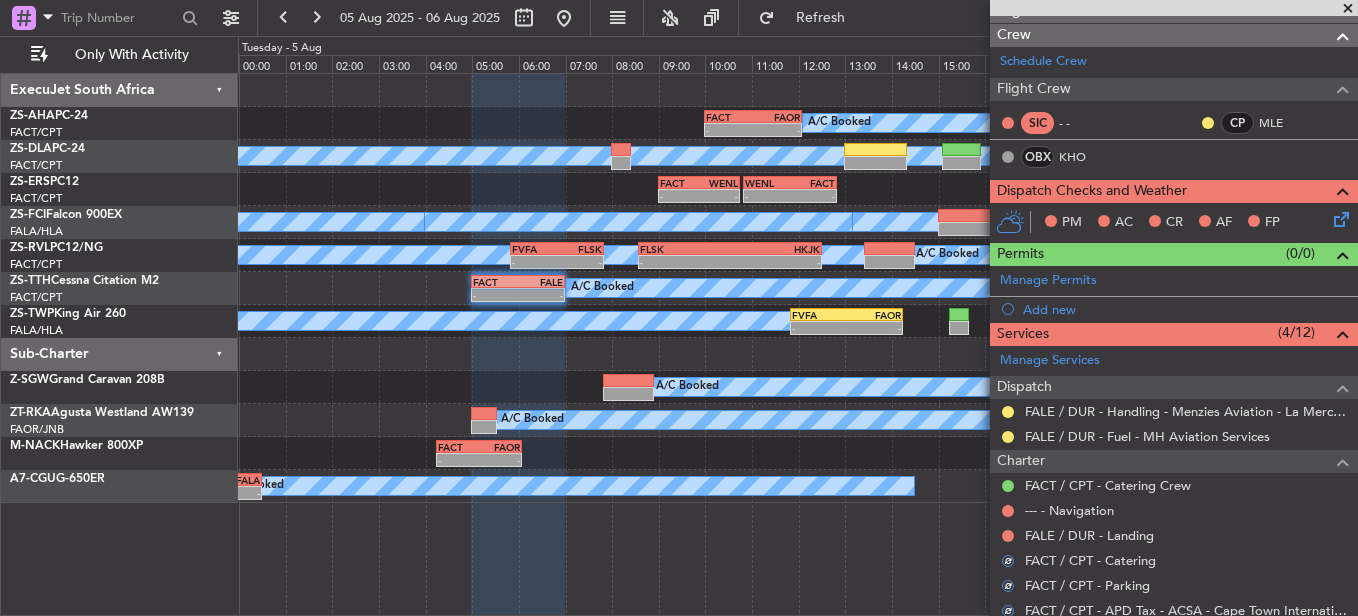 scroll, scrollTop: 250, scrollLeft: 0, axis: vertical 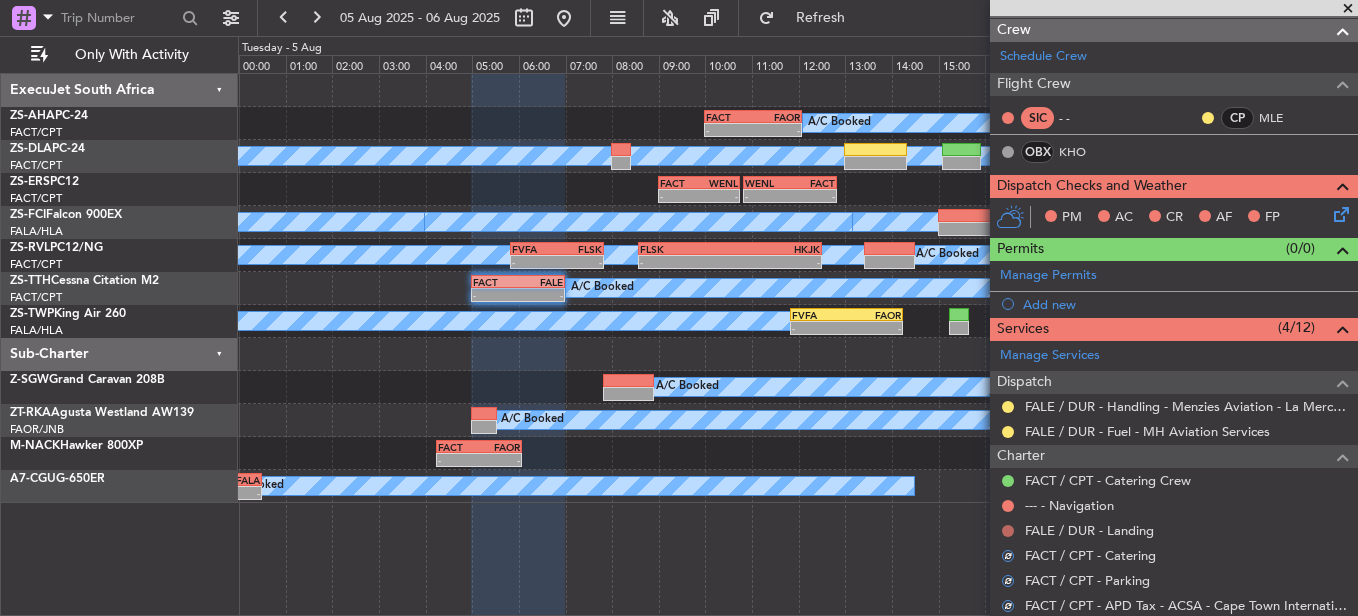 click at bounding box center (1008, 531) 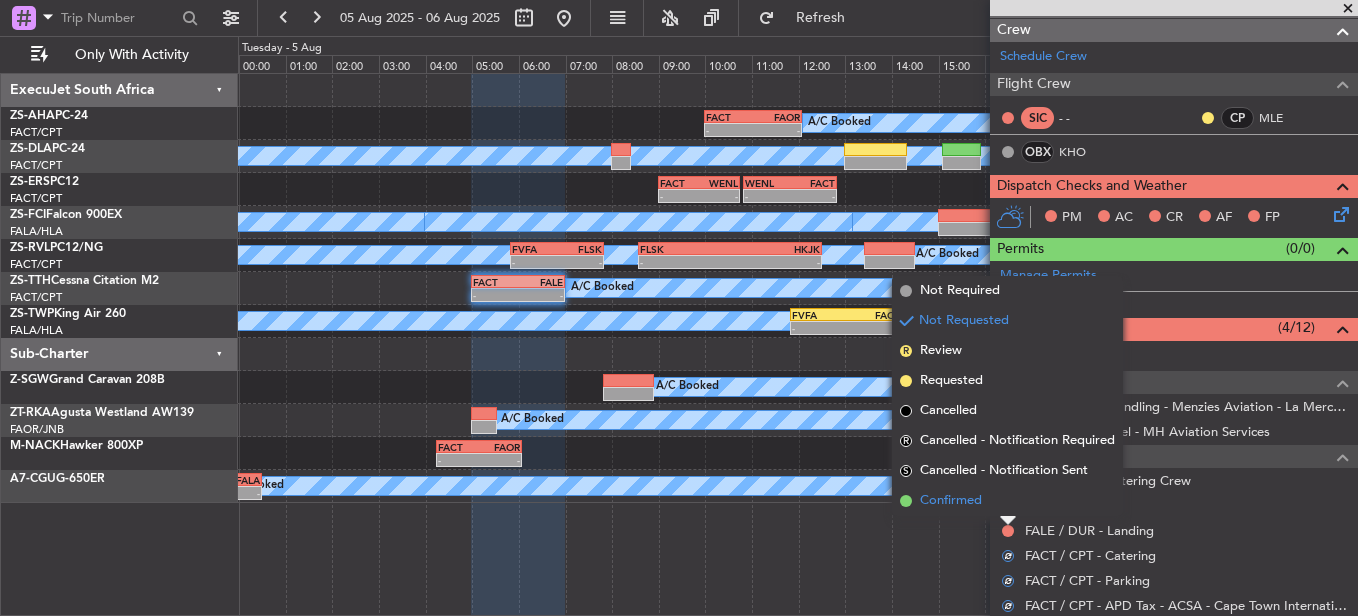 click on "Confirmed" at bounding box center (1007, 501) 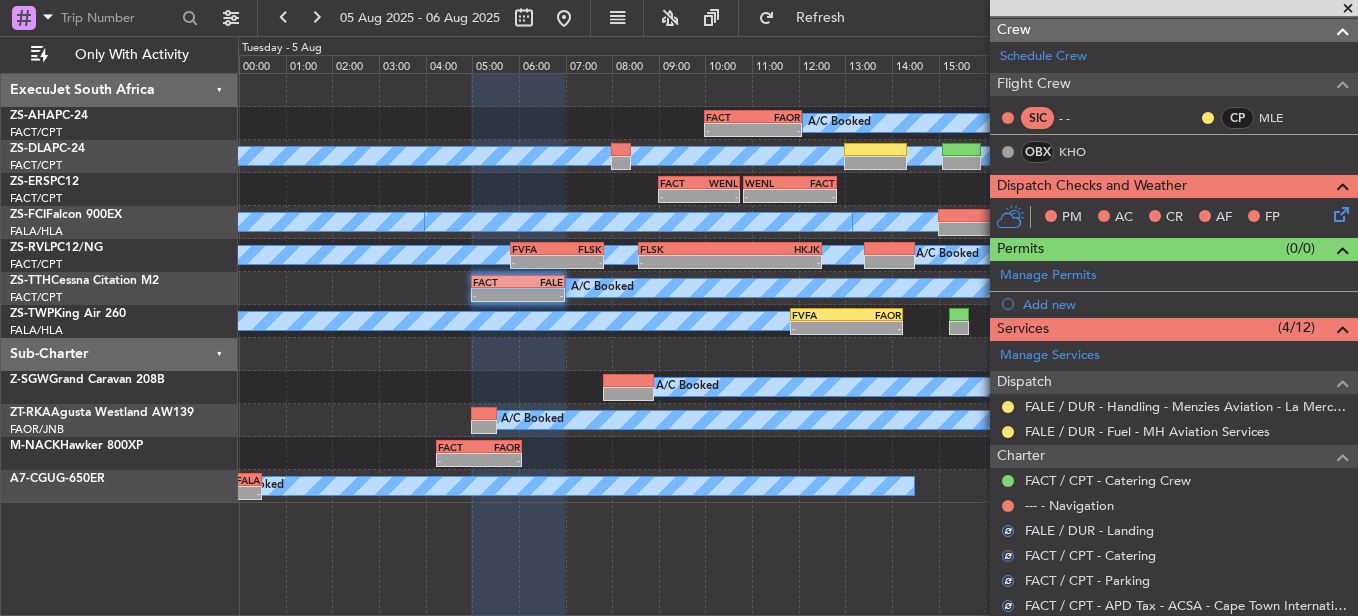 click at bounding box center [1008, 506] 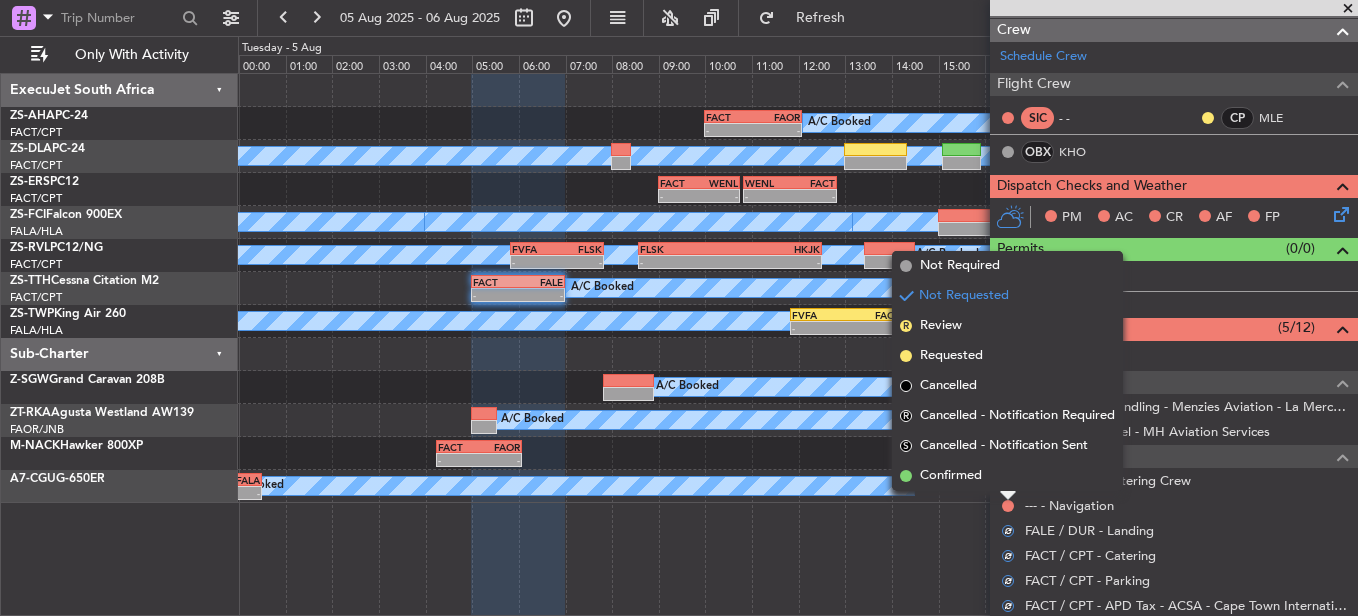 drag, startPoint x: 1002, startPoint y: 501, endPoint x: 1004, endPoint y: 475, distance: 26.076809 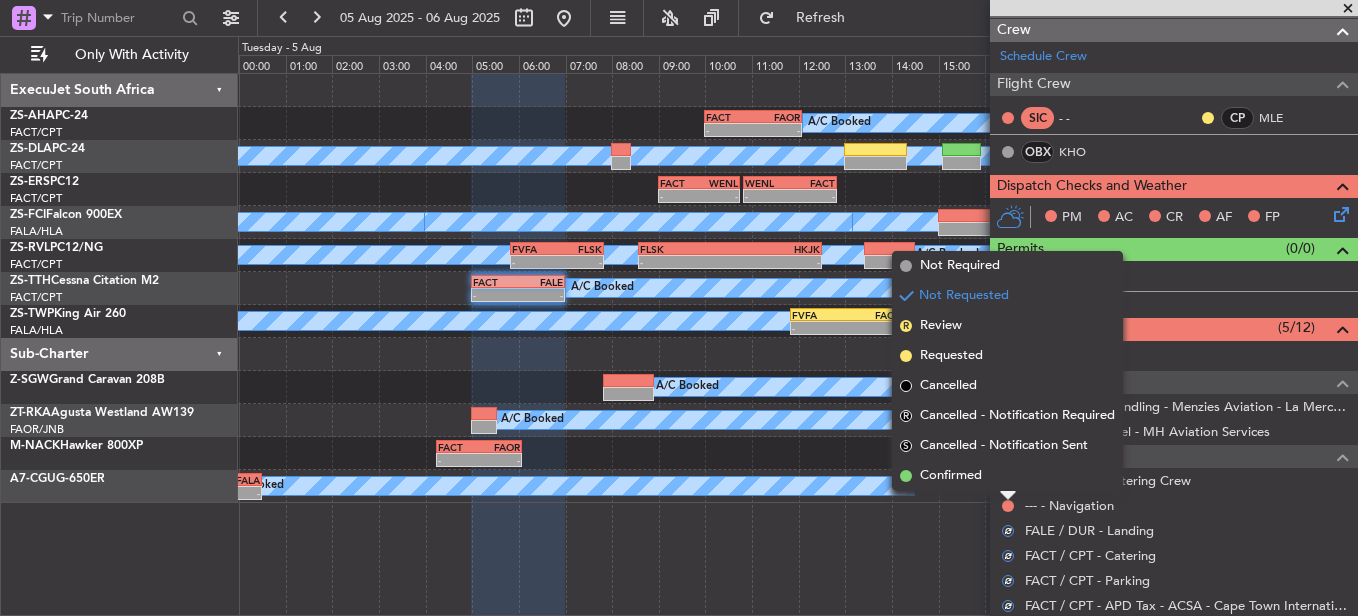 click on "Confirmed" at bounding box center (1007, 476) 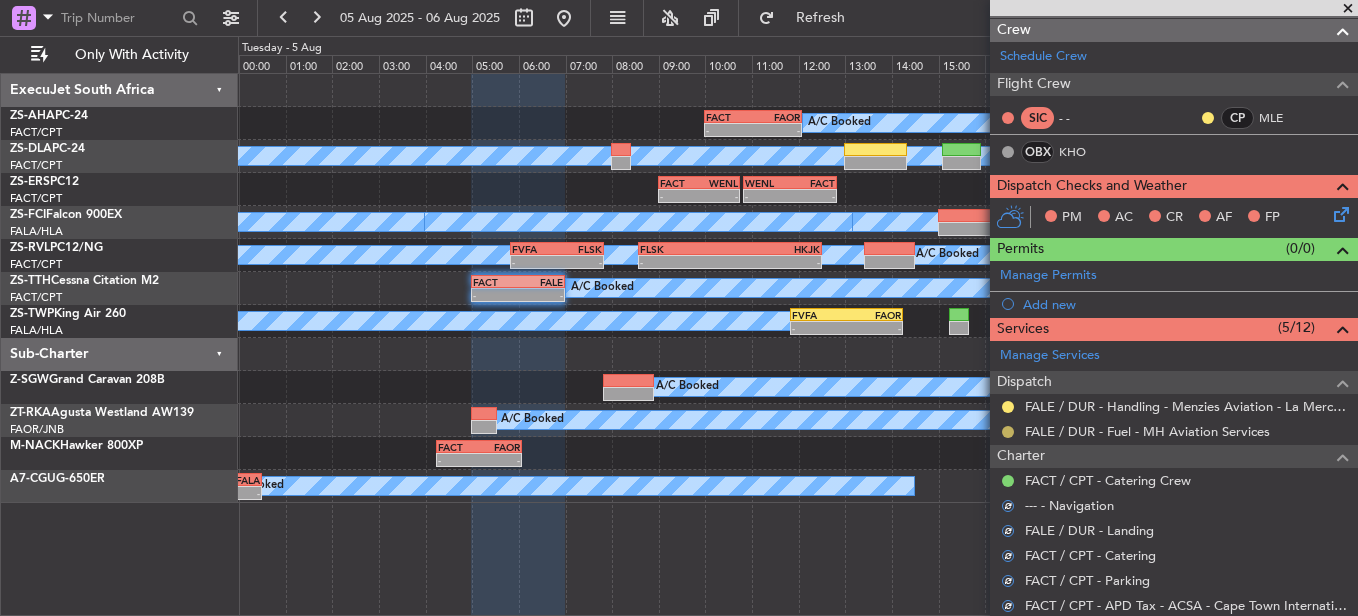 click at bounding box center [1008, 432] 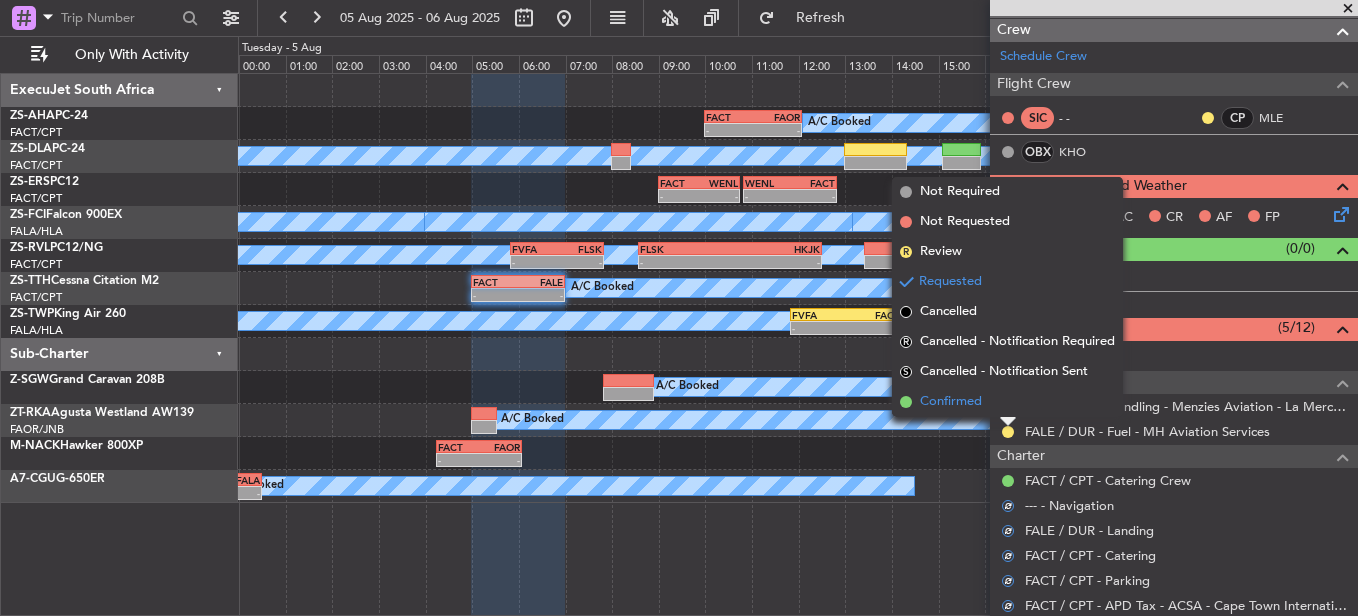 click on "Confirmed" at bounding box center [1007, 402] 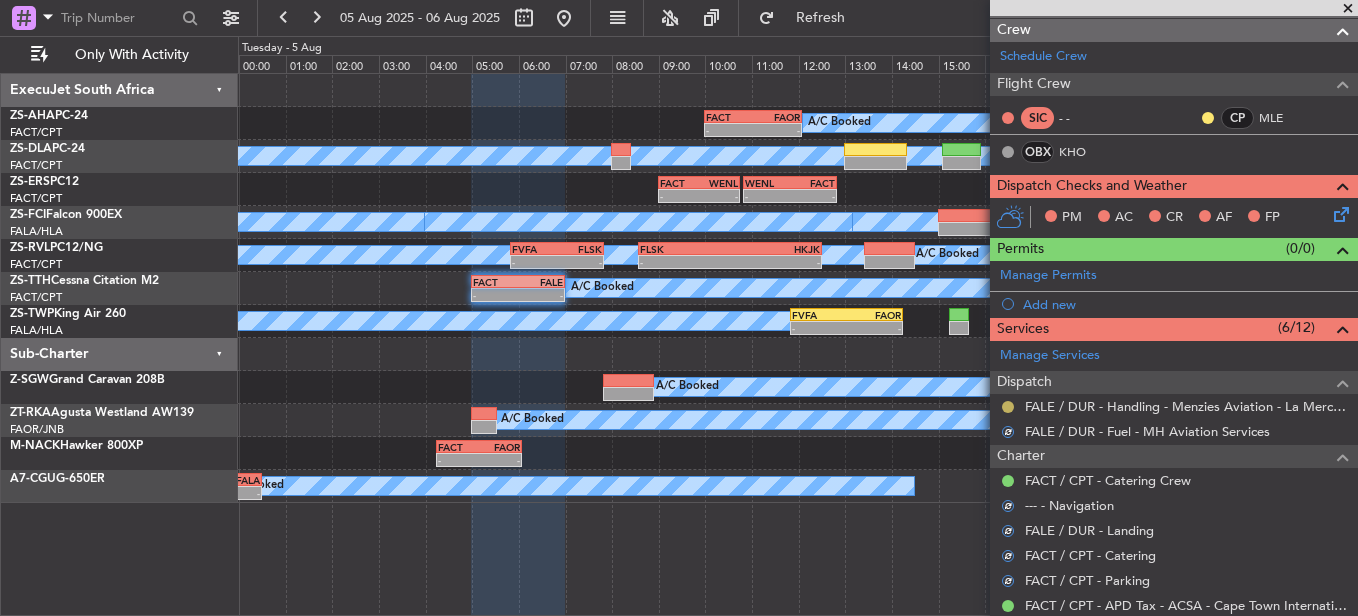click at bounding box center [1008, 407] 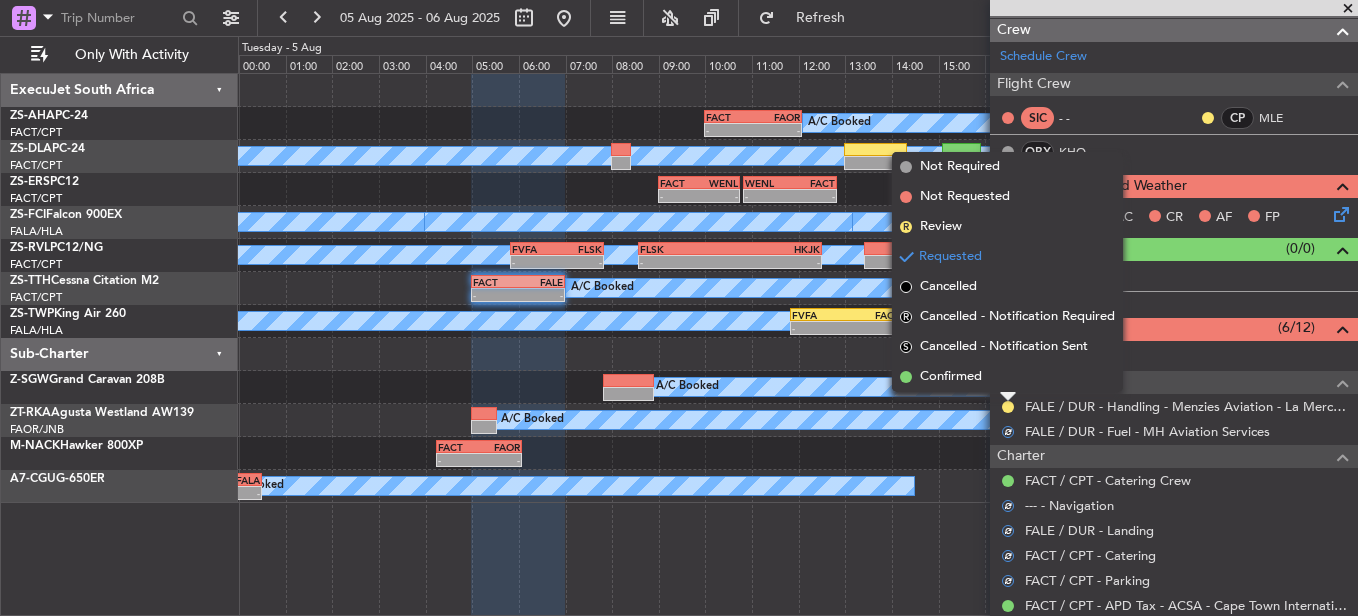 click on "Confirmed" at bounding box center (1007, 377) 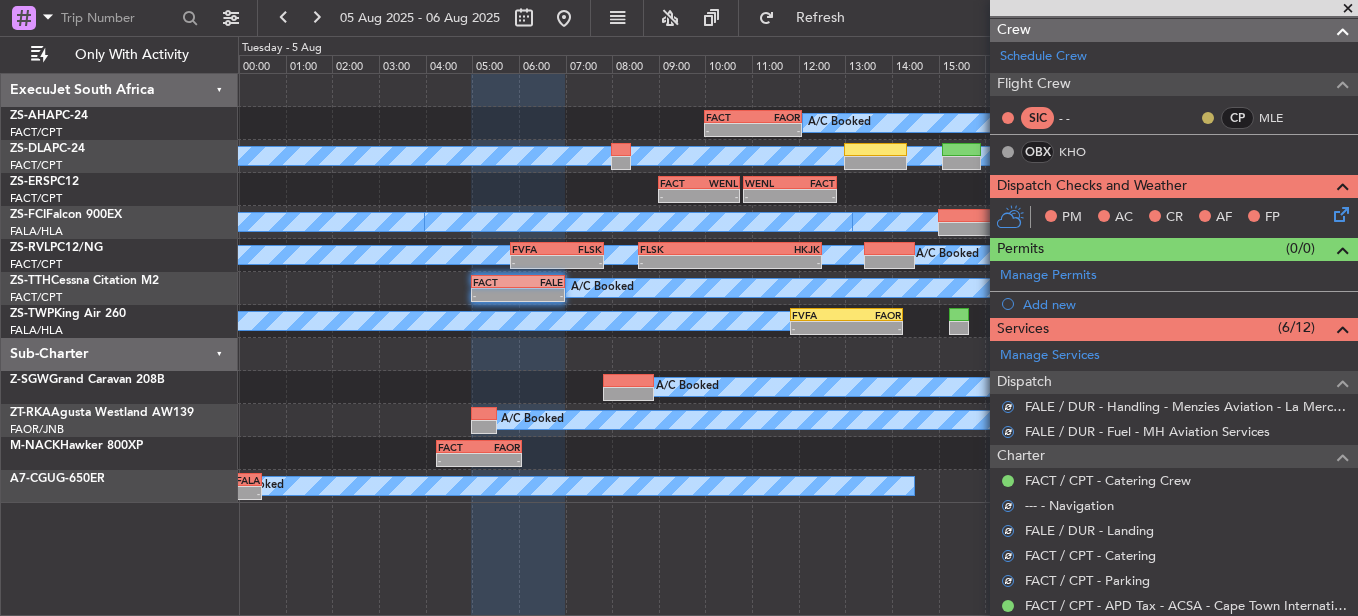 click 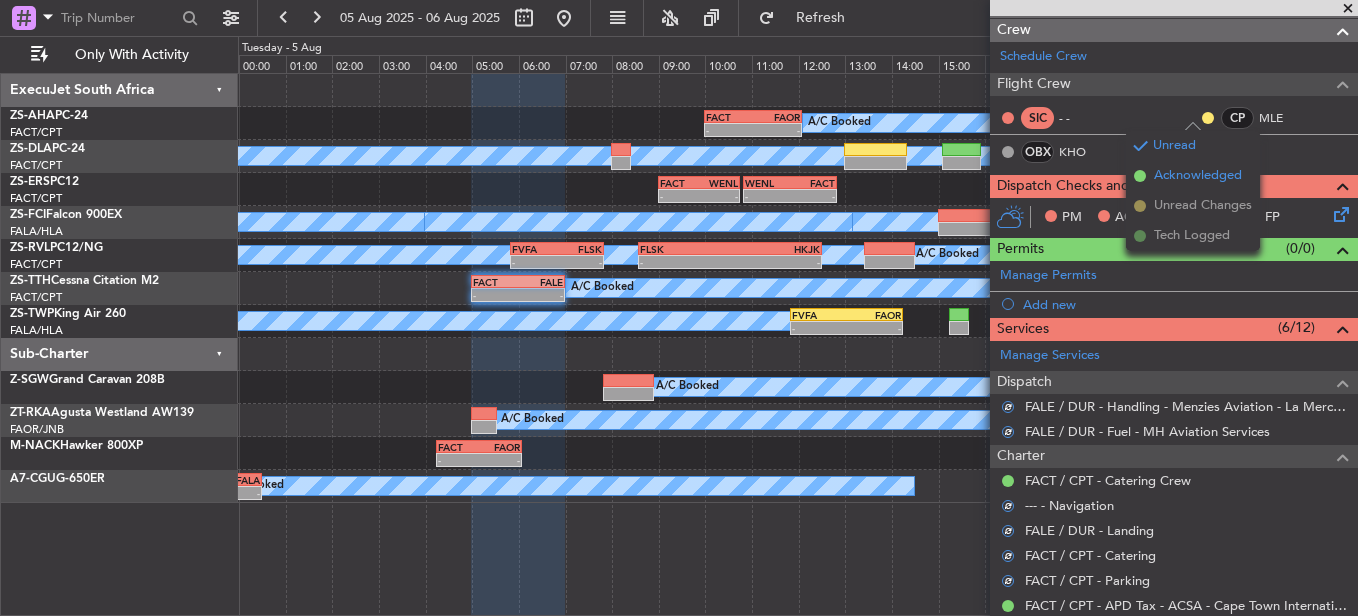 click on "Acknowledged" at bounding box center (1198, 176) 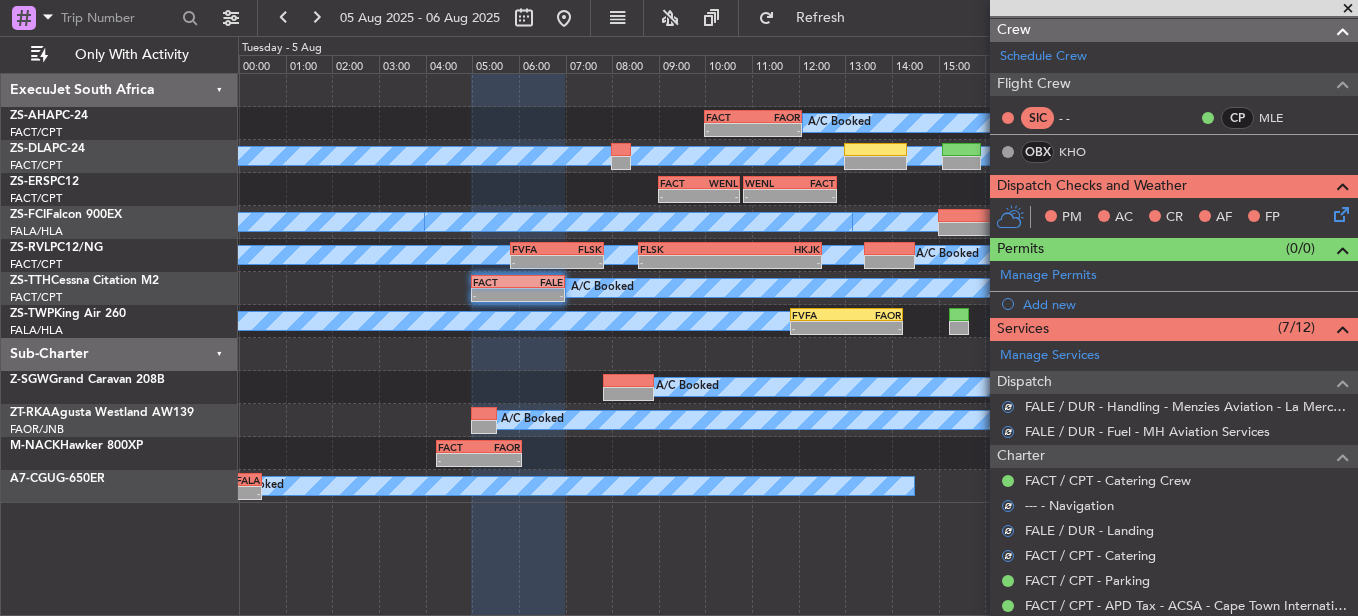 click 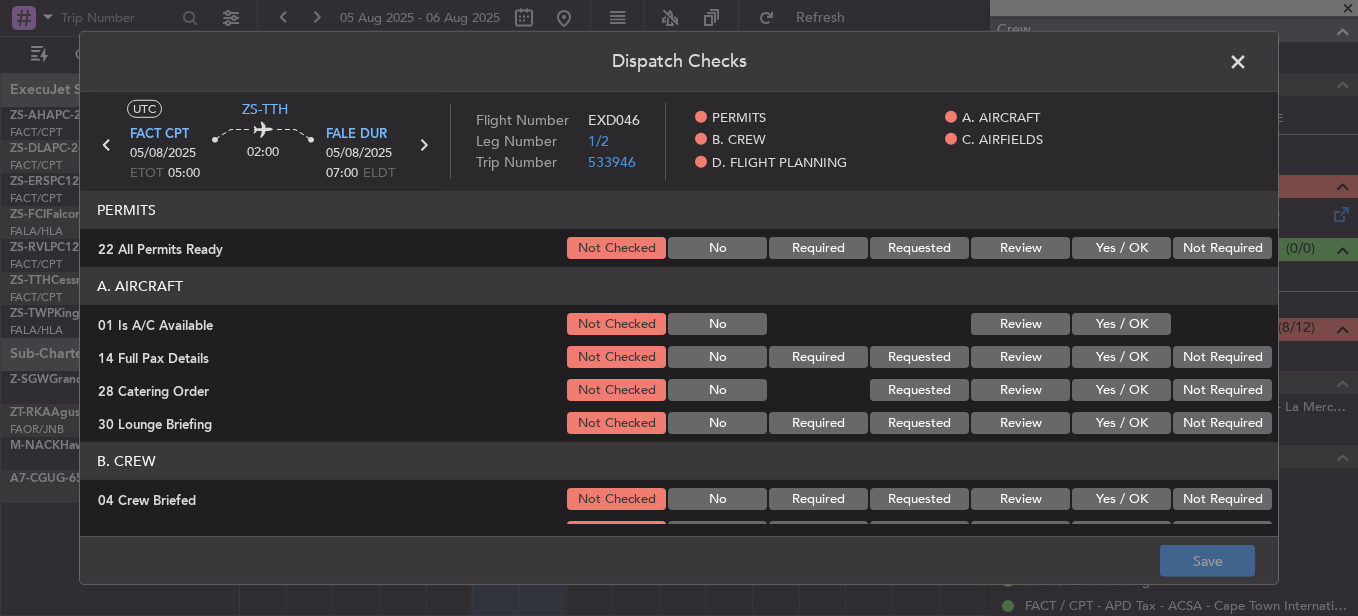 click on "Yes / OK" 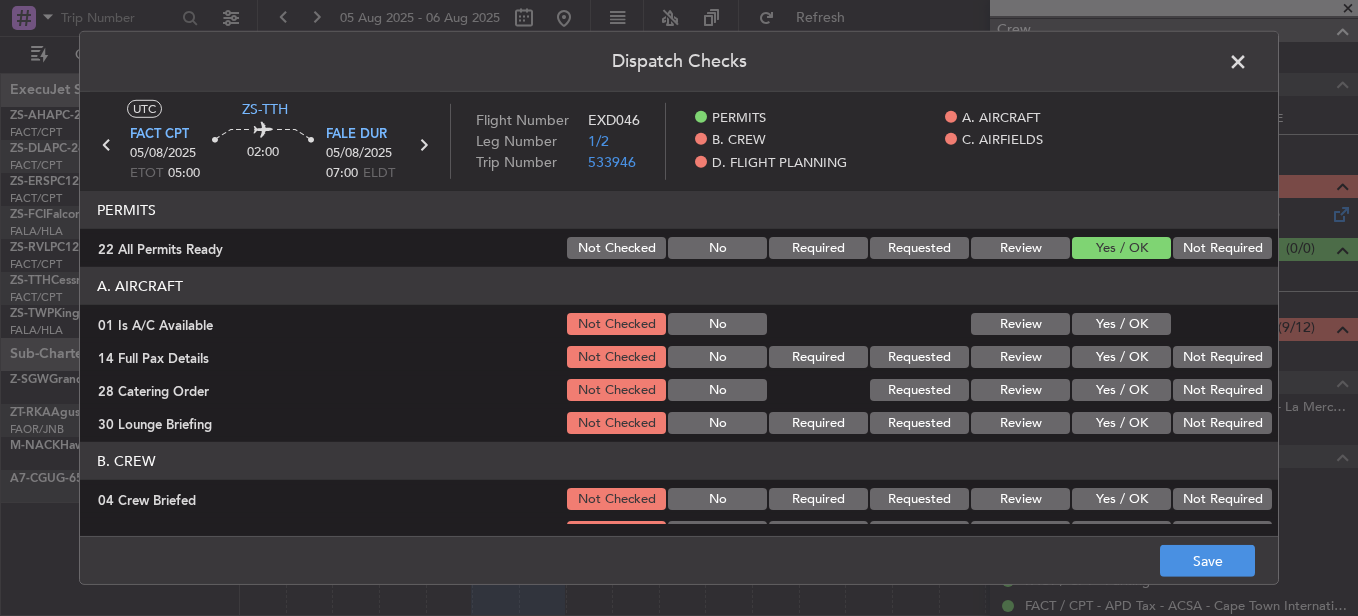 click 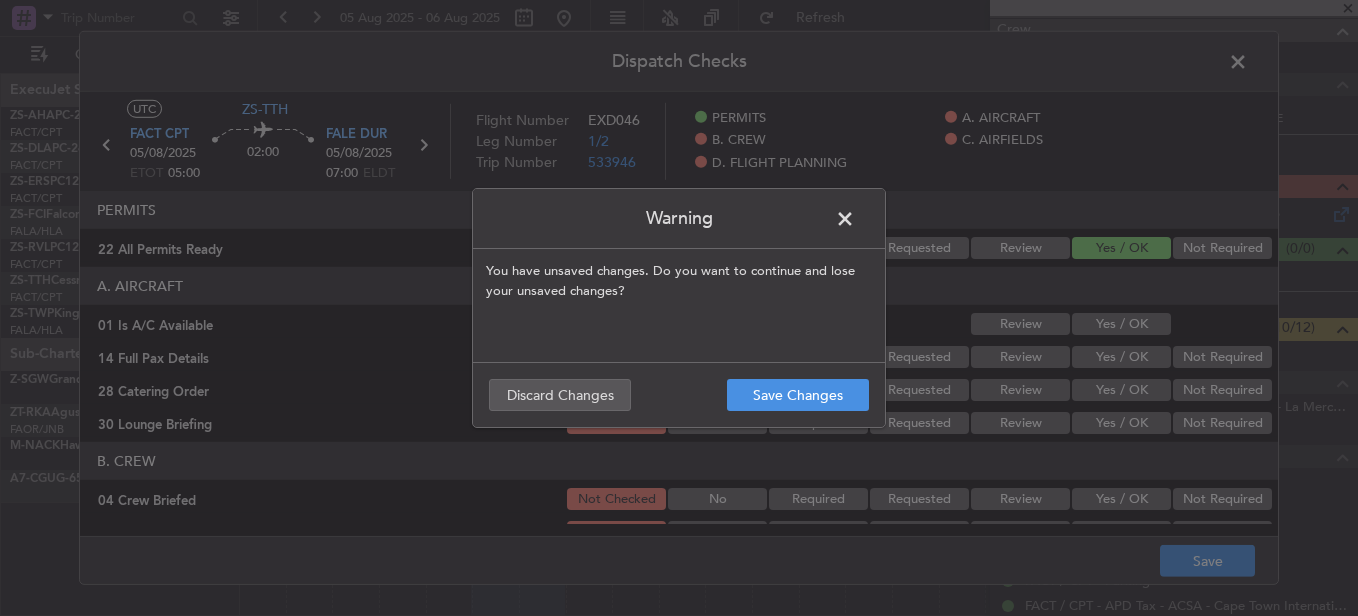 click 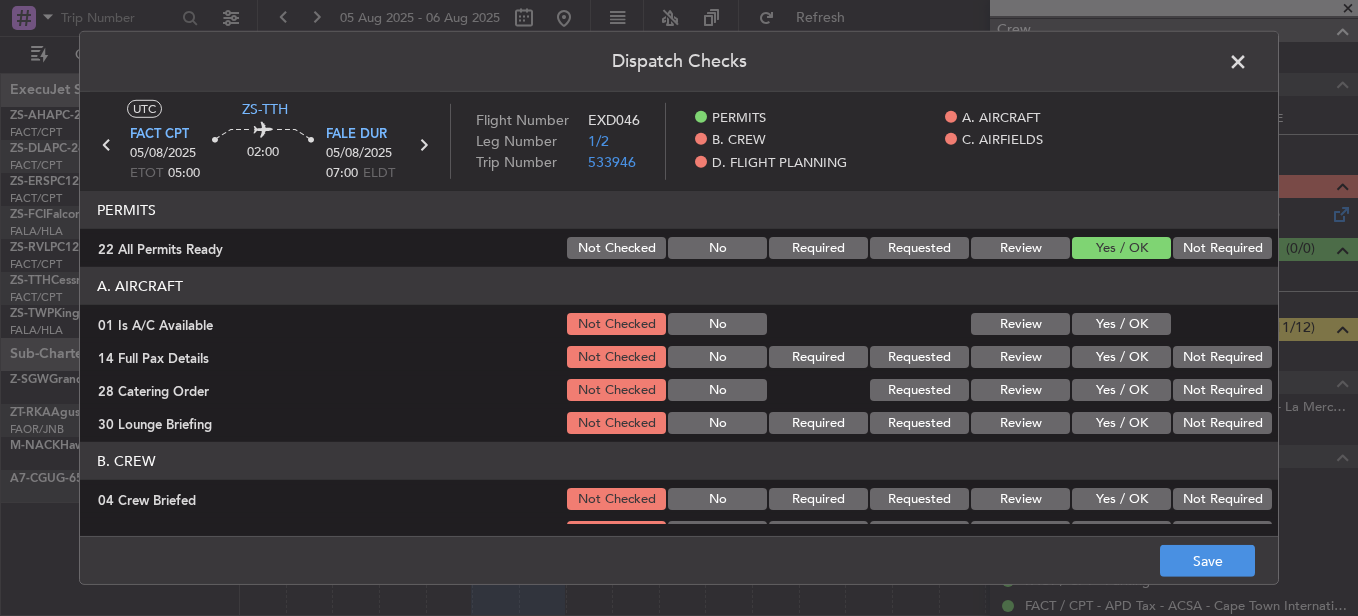 click on "Yes / OK" 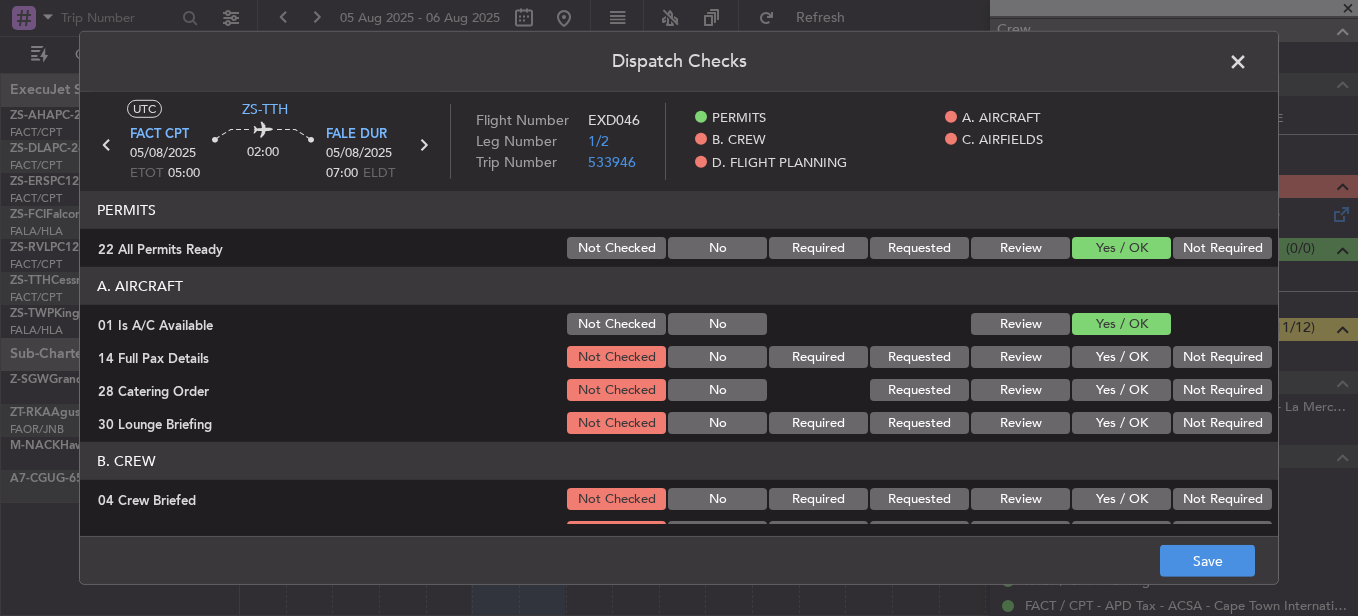 click on "Yes / OK" 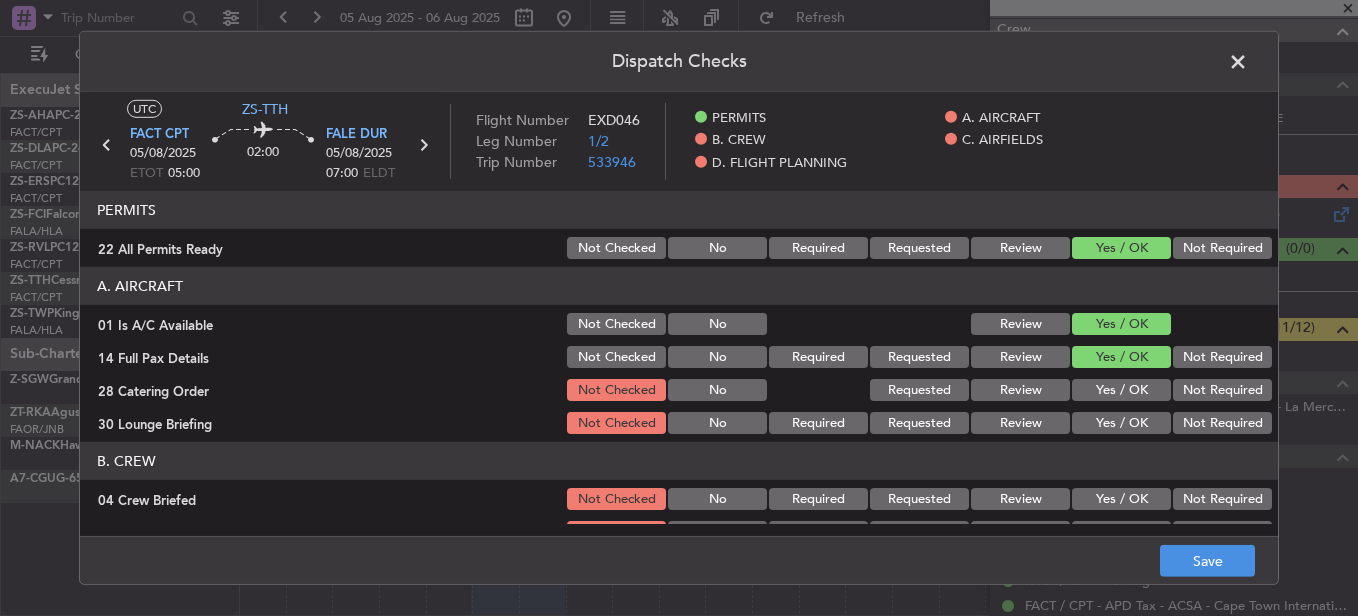 drag, startPoint x: 1116, startPoint y: 351, endPoint x: 1119, endPoint y: 382, distance: 31.144823 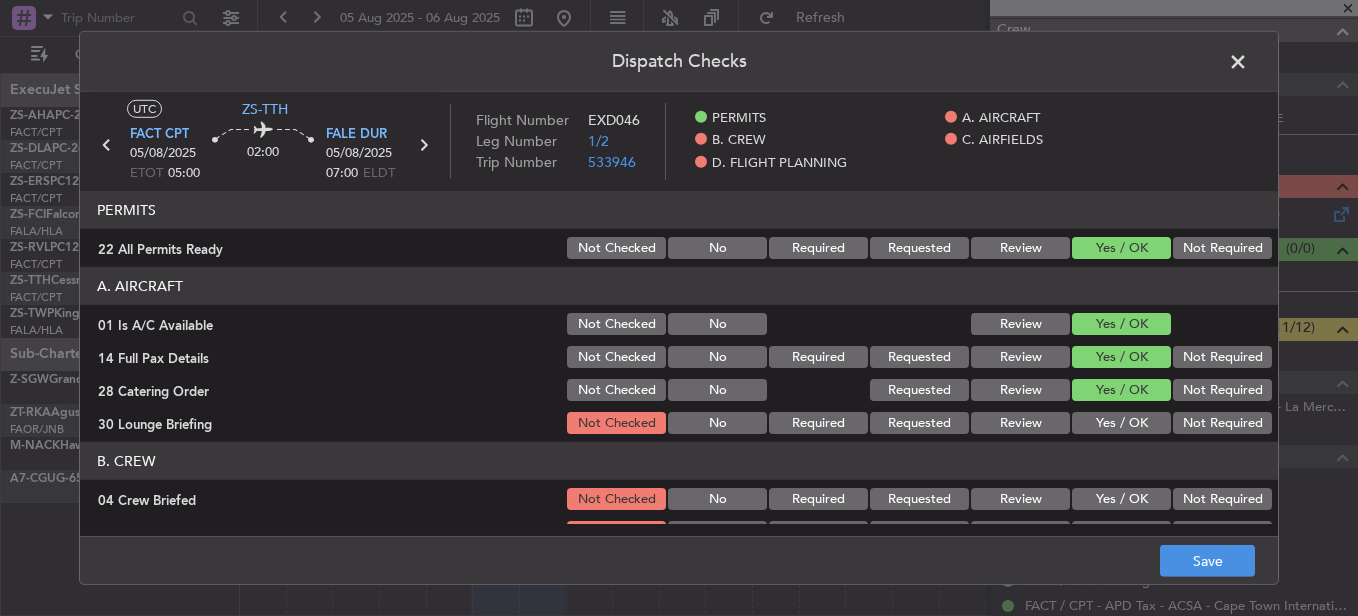 drag, startPoint x: 1118, startPoint y: 397, endPoint x: 1121, endPoint y: 435, distance: 38.118237 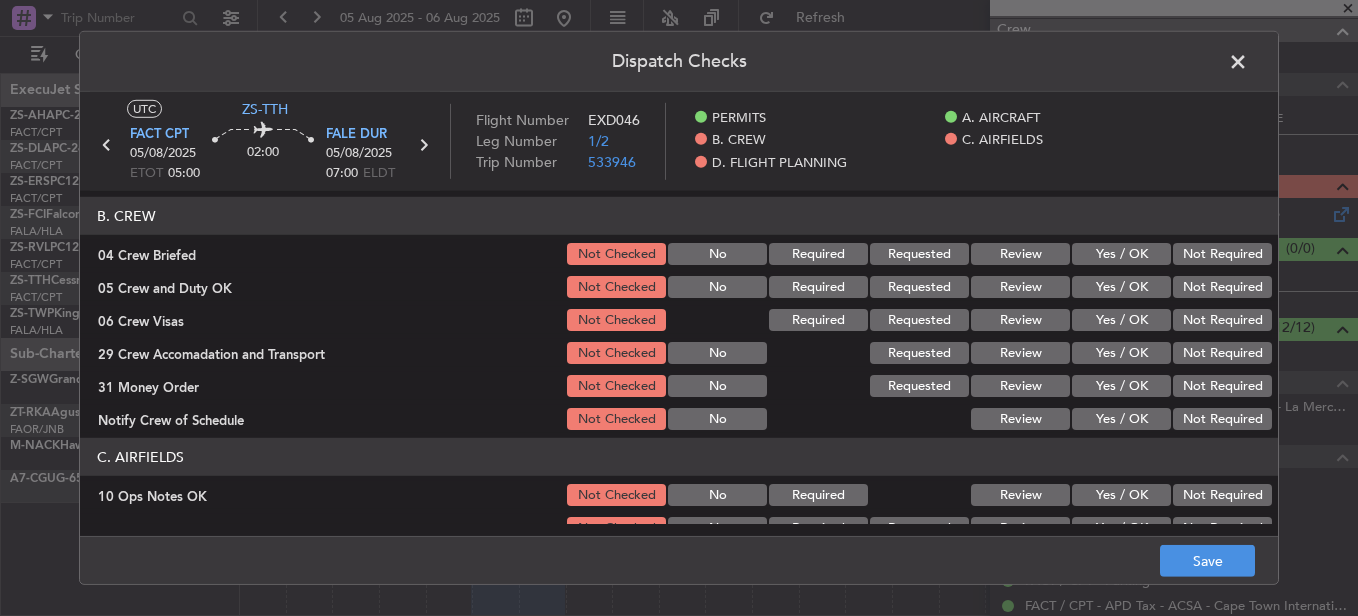 scroll, scrollTop: 200, scrollLeft: 0, axis: vertical 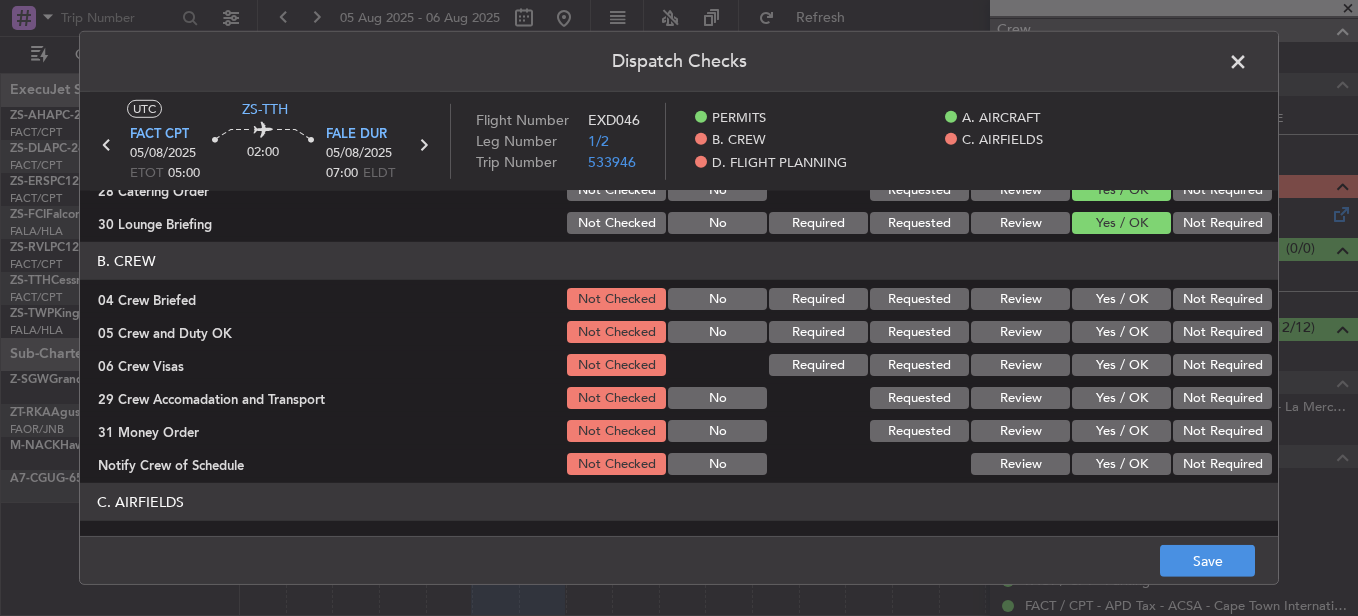drag, startPoint x: 1118, startPoint y: 296, endPoint x: 1119, endPoint y: 312, distance: 16.03122 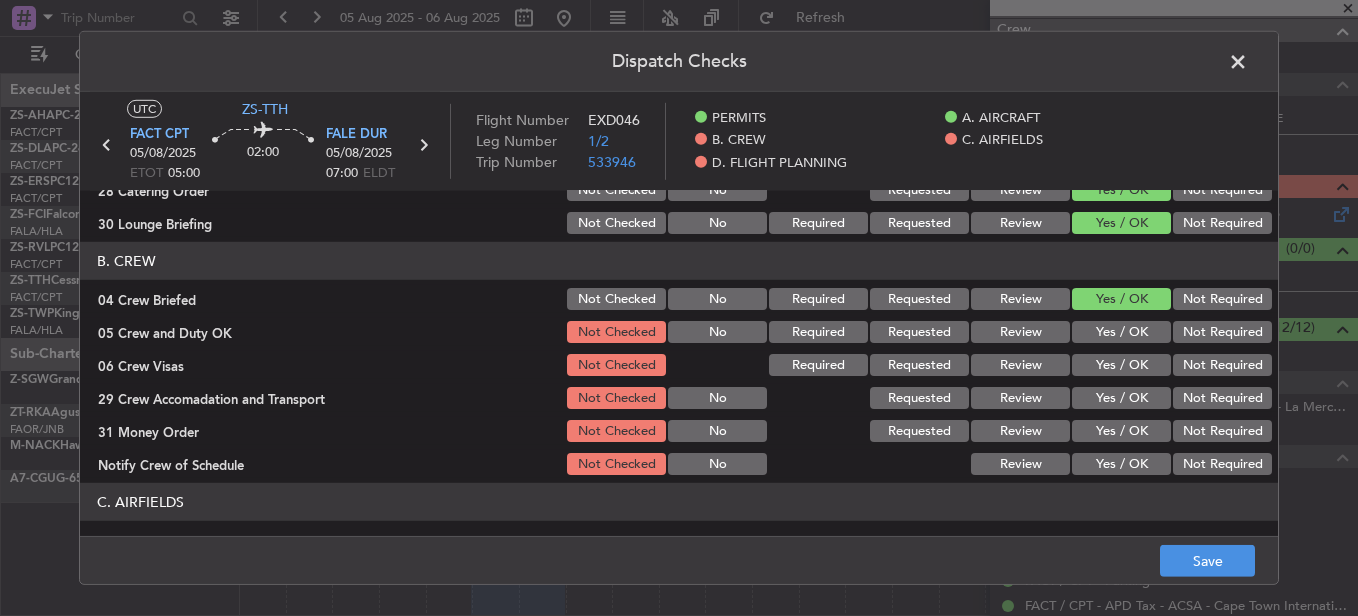 click on "Yes / OK" 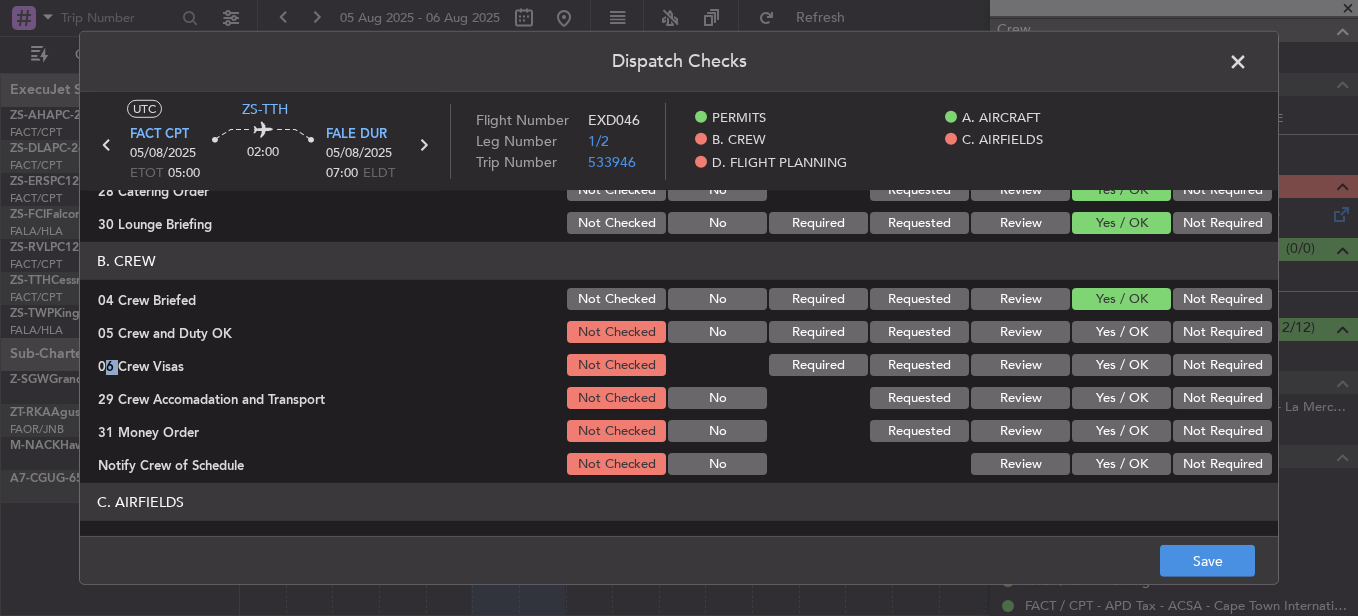 click on "Yes / OK" 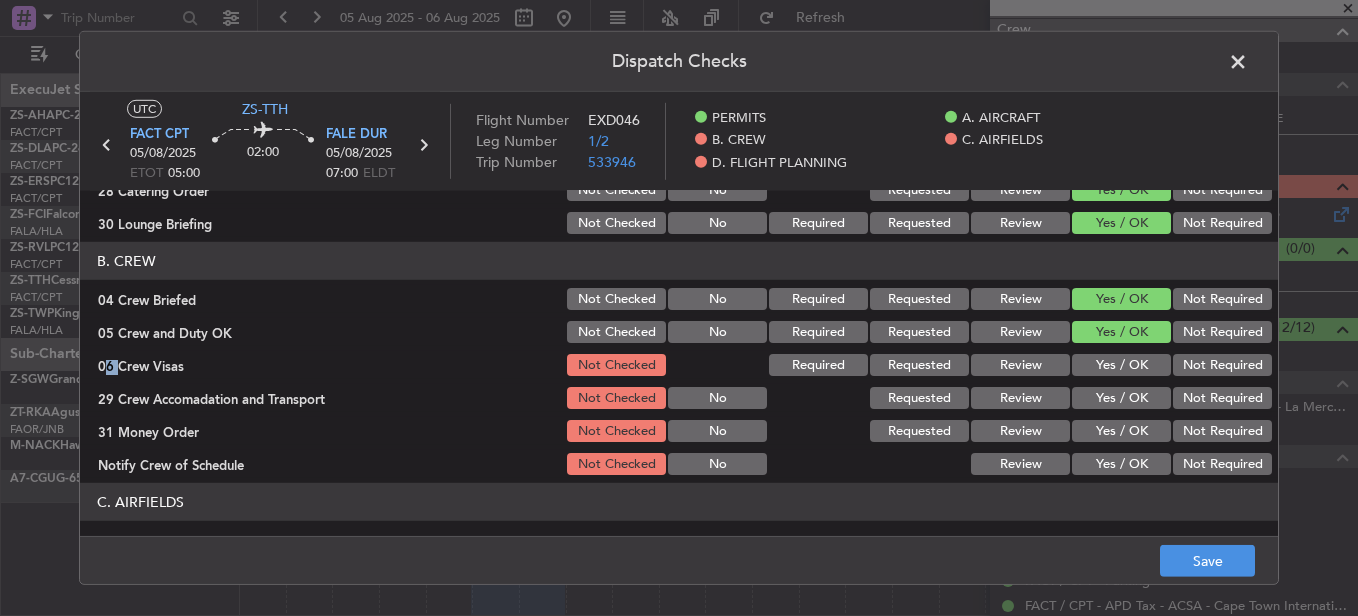 click on "Yes / OK" 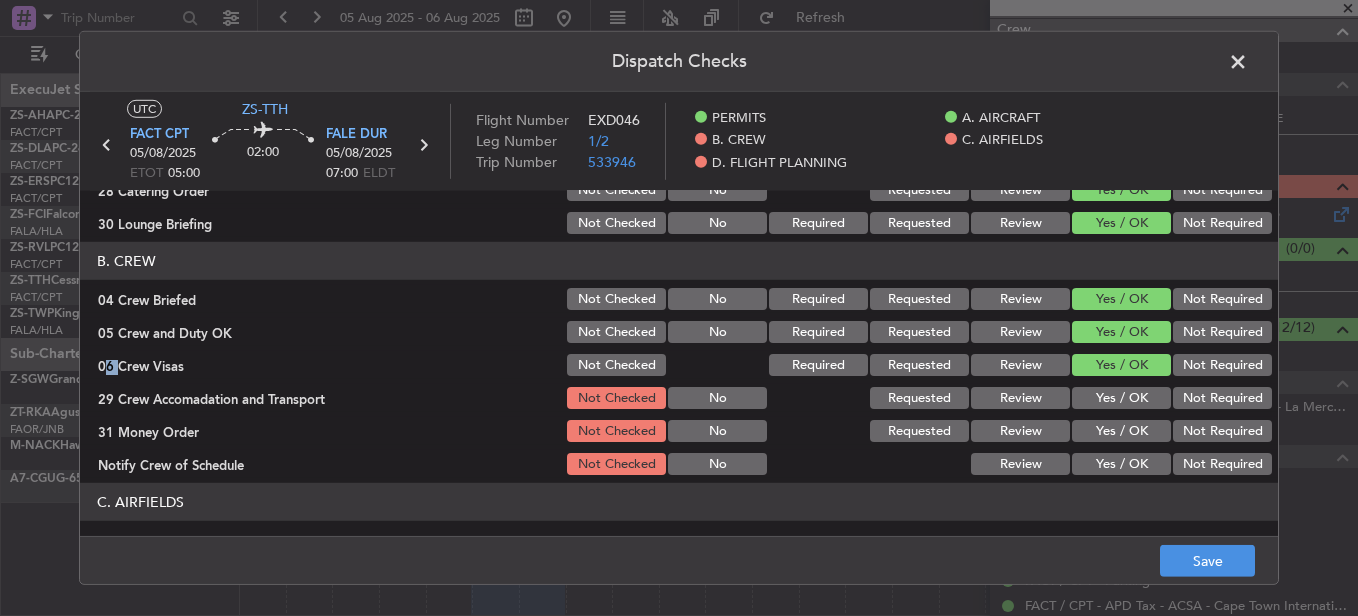 click on "Yes / OK" 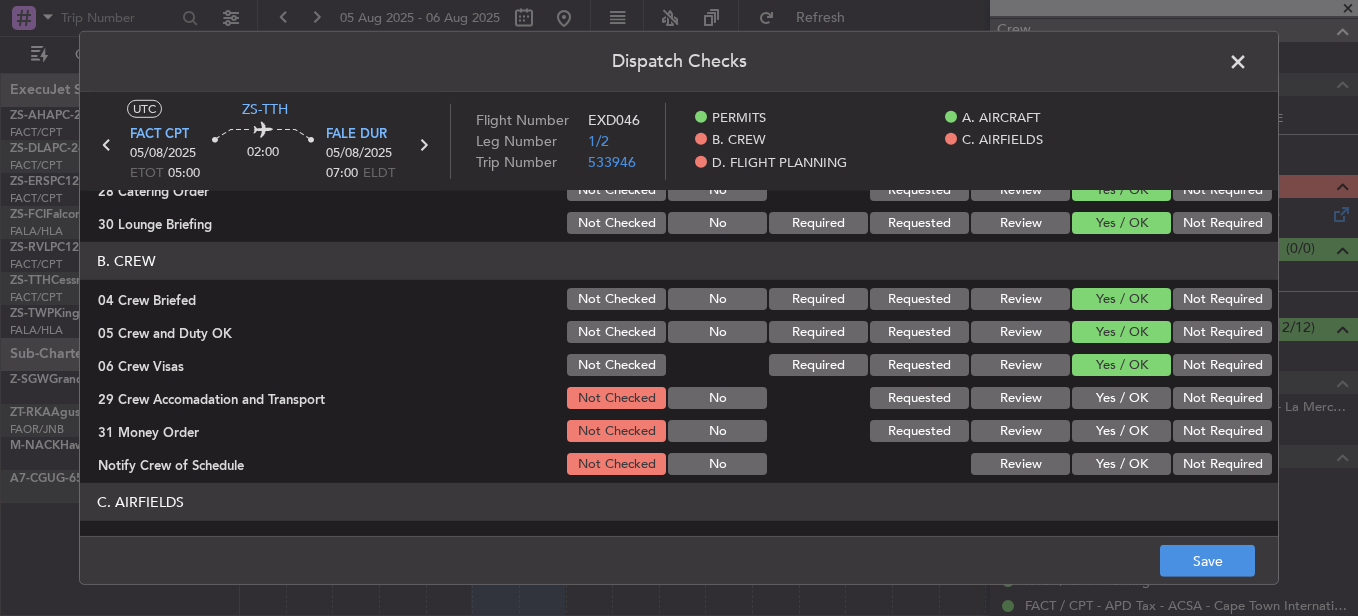click on "Yes / OK" 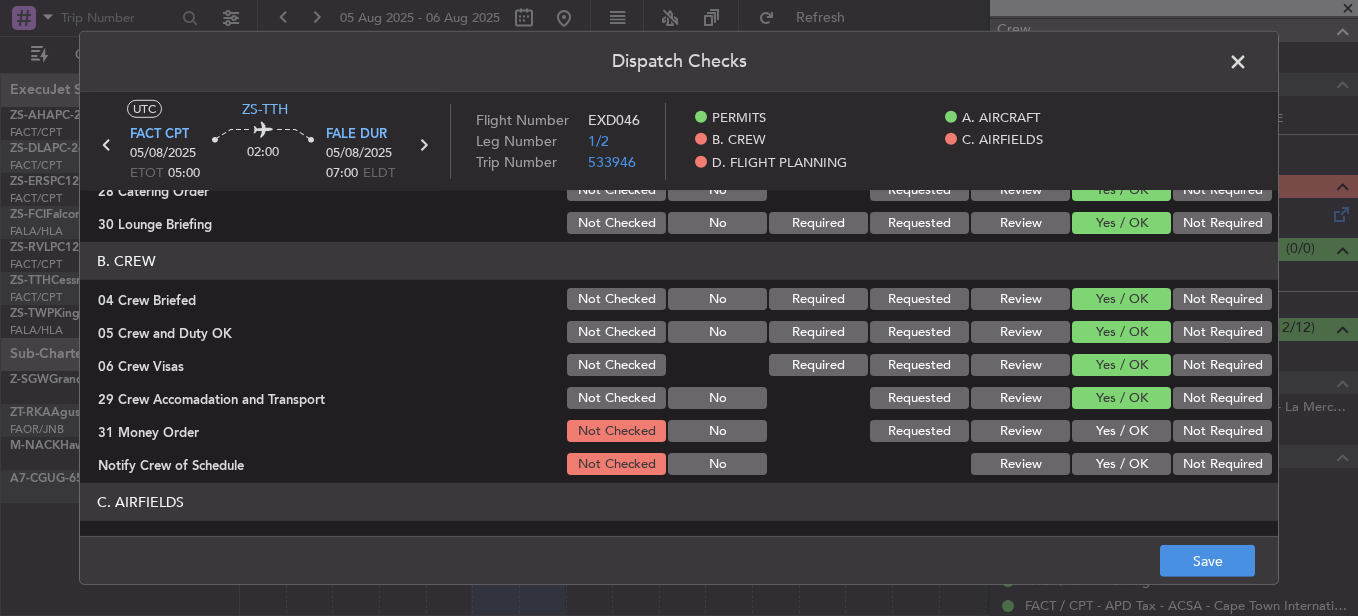 click on "B. CREW   04 Crew Briefed  Not Checked No Required Requested Review Yes / OK Not Required  05 Crew and Duty OK  Not Checked No Required Requested Review Yes / OK Not Required  06 Crew Visas  Not Checked Required Requested Review Yes / OK Not Required  29 Crew Accomadation and Transport  Not Checked No Requested Review Yes / OK Not Required  31 Money Order  Not Checked No Requested Review Yes / OK Not Required  Notify Crew of Schedule  Not Checked No Review Yes / OK Not Required" 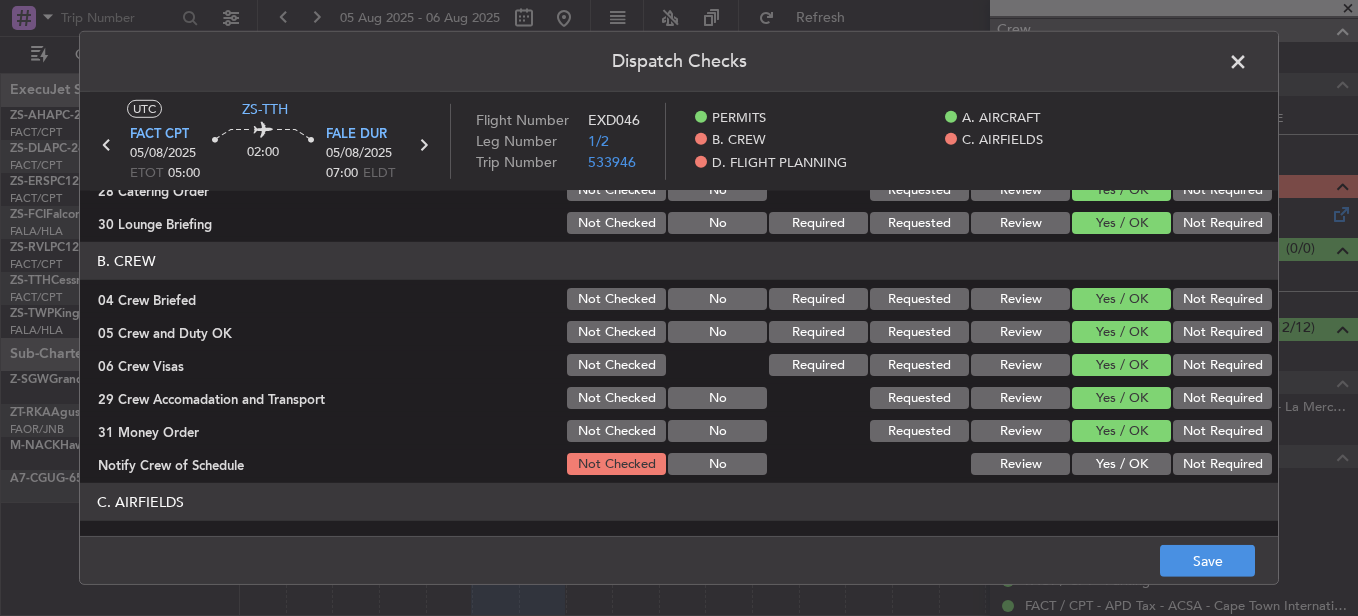 click on "B. CREW   04 Crew Briefed  Not Checked No Required Requested Review Yes / OK Not Required  05 Crew and Duty OK  Not Checked No Required Requested Review Yes / OK Not Required  06 Crew Visas  Not Checked Required Requested Review Yes / OK Not Required  29 Crew Accomadation and Transport  Not Checked No Requested Review Yes / OK Not Required  31 Money Order  Not Checked No Requested Review Yes / OK Not Required  Notify Crew of Schedule  Not Checked No Review Yes / OK Not Required" 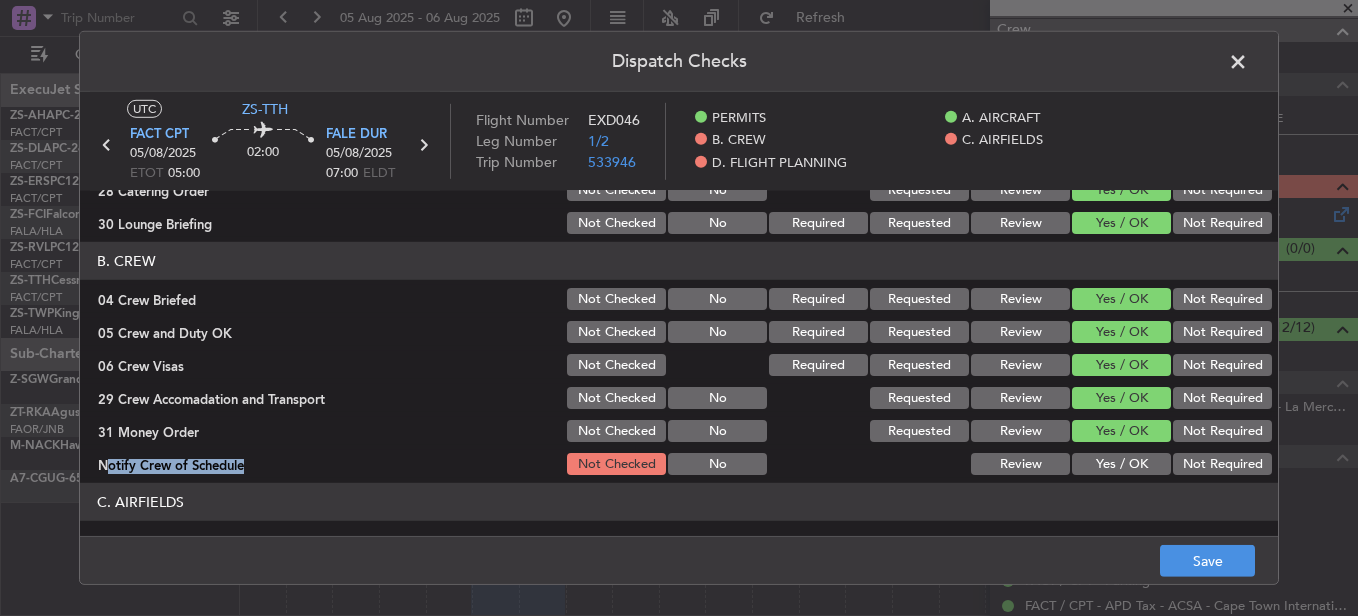 click on "Yes / OK" 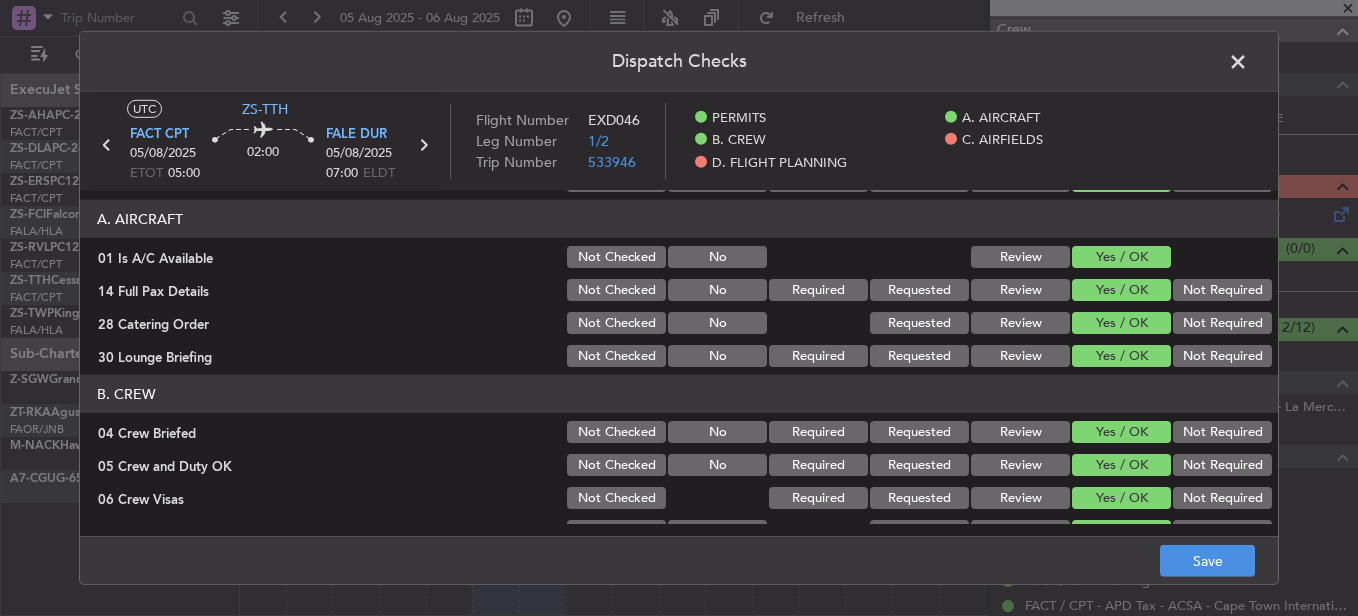 scroll, scrollTop: 0, scrollLeft: 0, axis: both 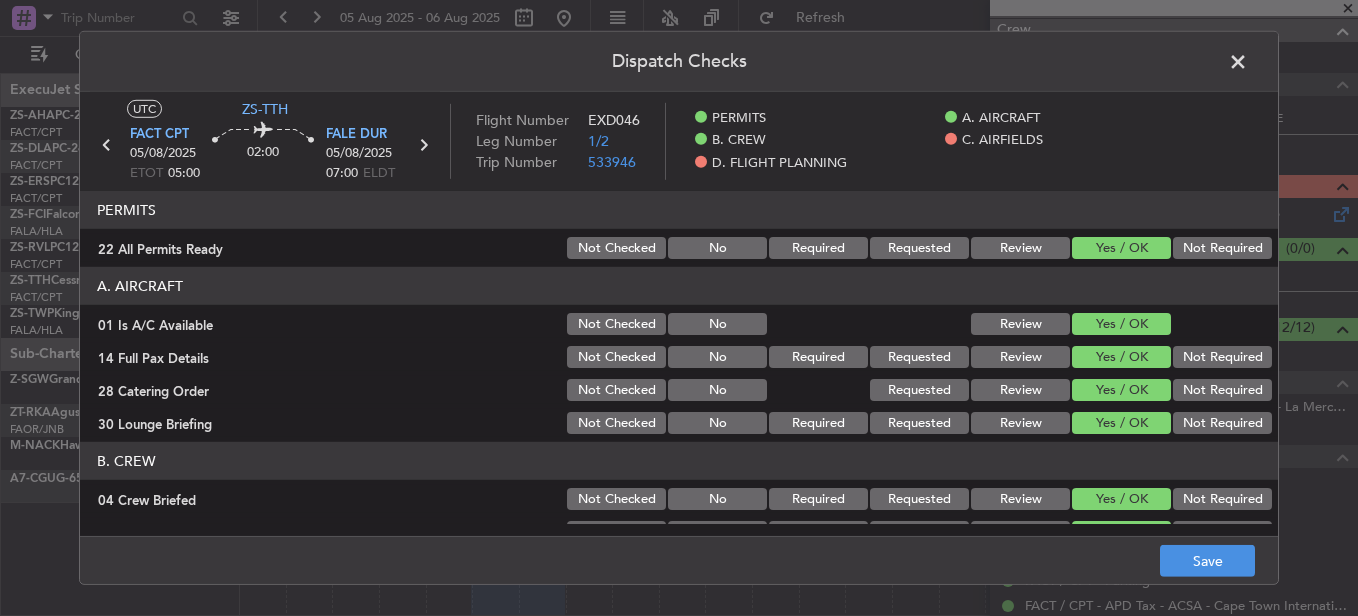 click on "Not Required" 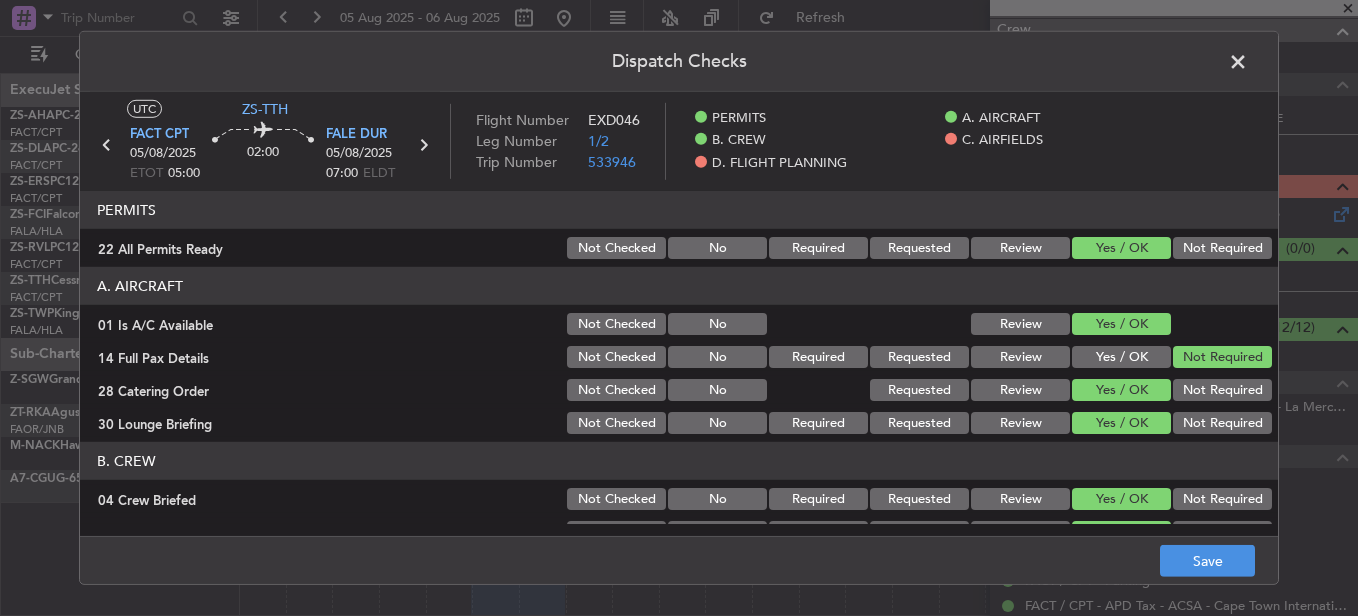 click on "Not Required" 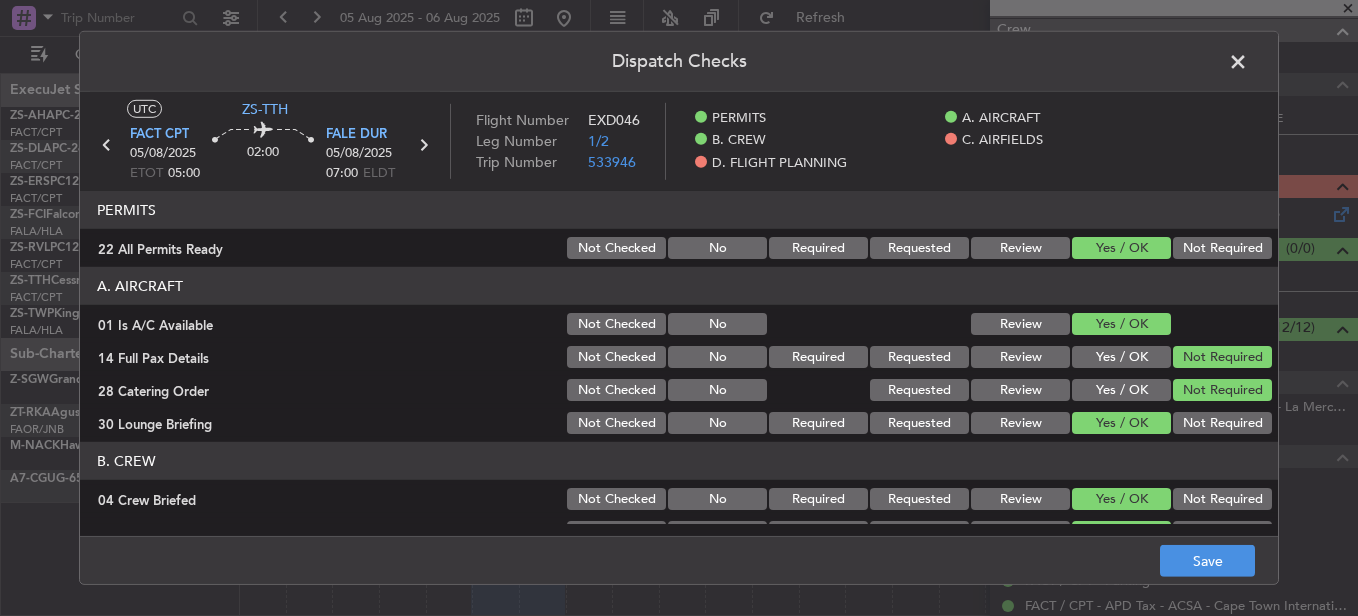 click on "A. AIRCRAFT   01 Is A/C Available  Not Checked No Review Yes / OK  14 Full Pax Details  Not Checked No Required Requested Review Yes / OK Not Required  28 Catering Order  Not Checked No Requested Review Yes / OK Not Required  30 Lounge Briefing  Not Checked No Required Requested Review Yes / OK Not Required" 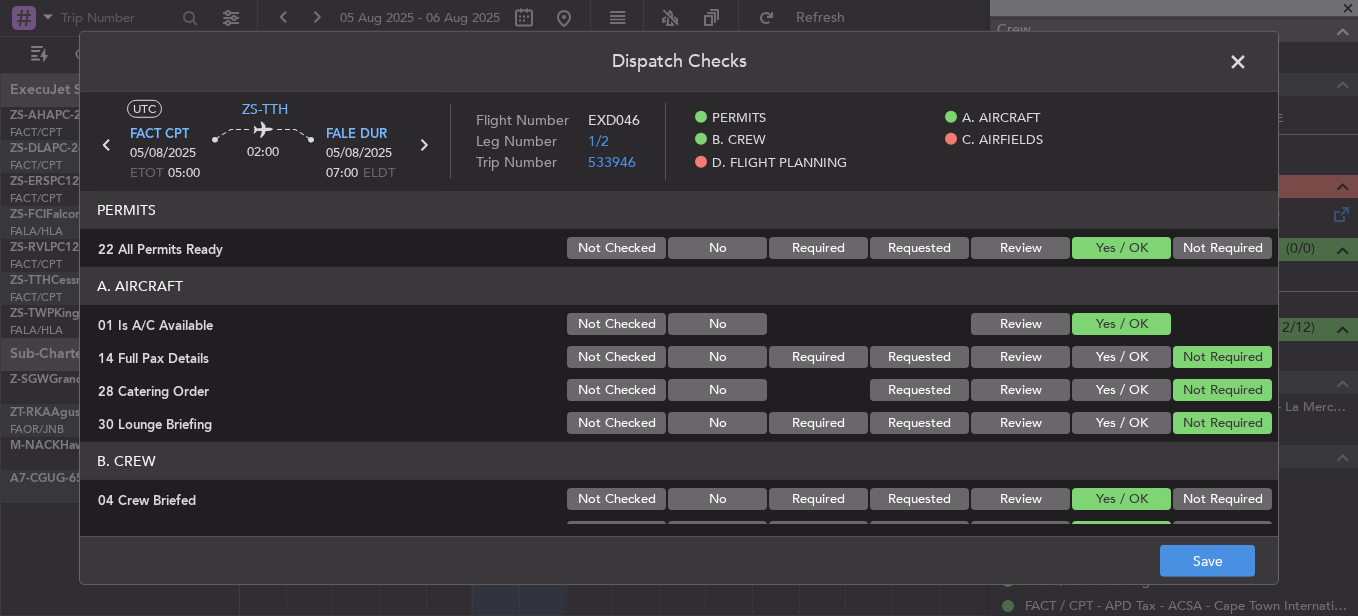 click on "PERMITS   22 All Permits Ready  Not Checked No Required Requested Review Yes / OK Not Required" 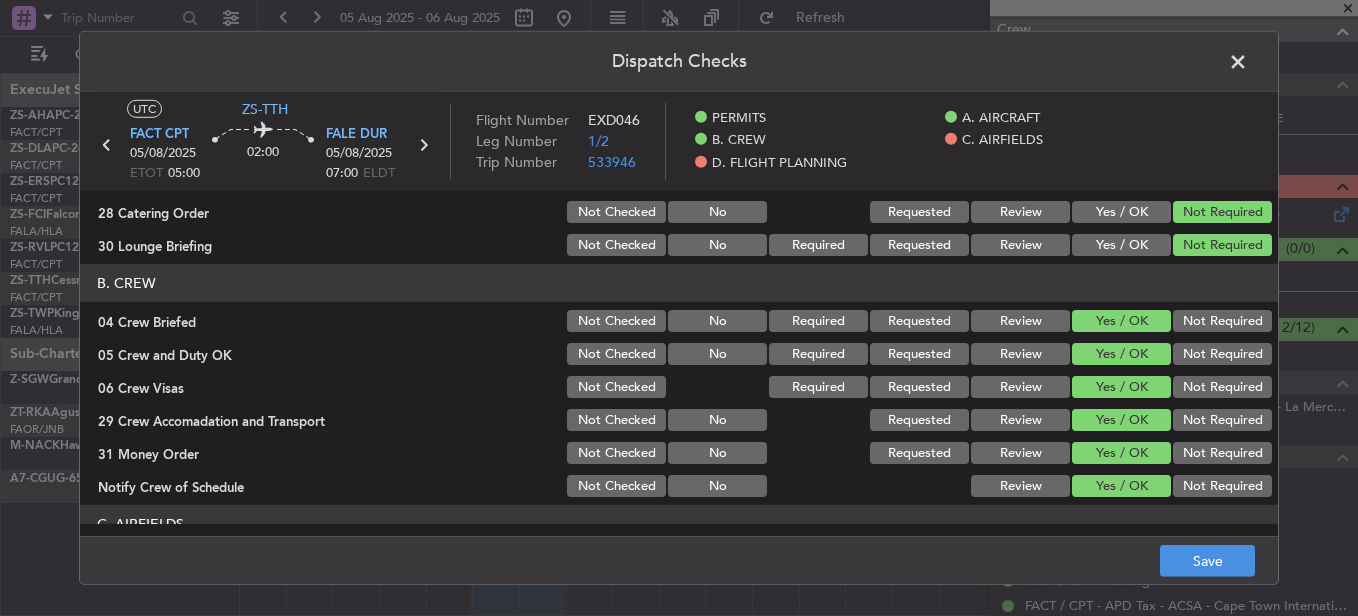 scroll, scrollTop: 100, scrollLeft: 0, axis: vertical 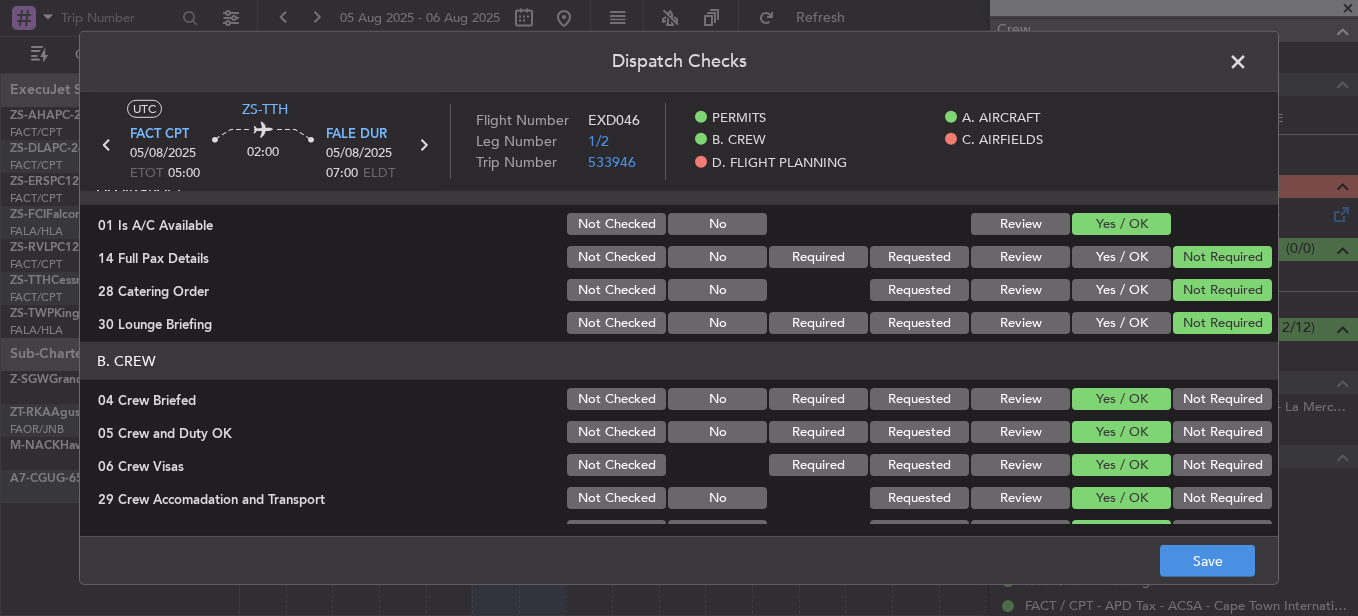 click on "Not Required" 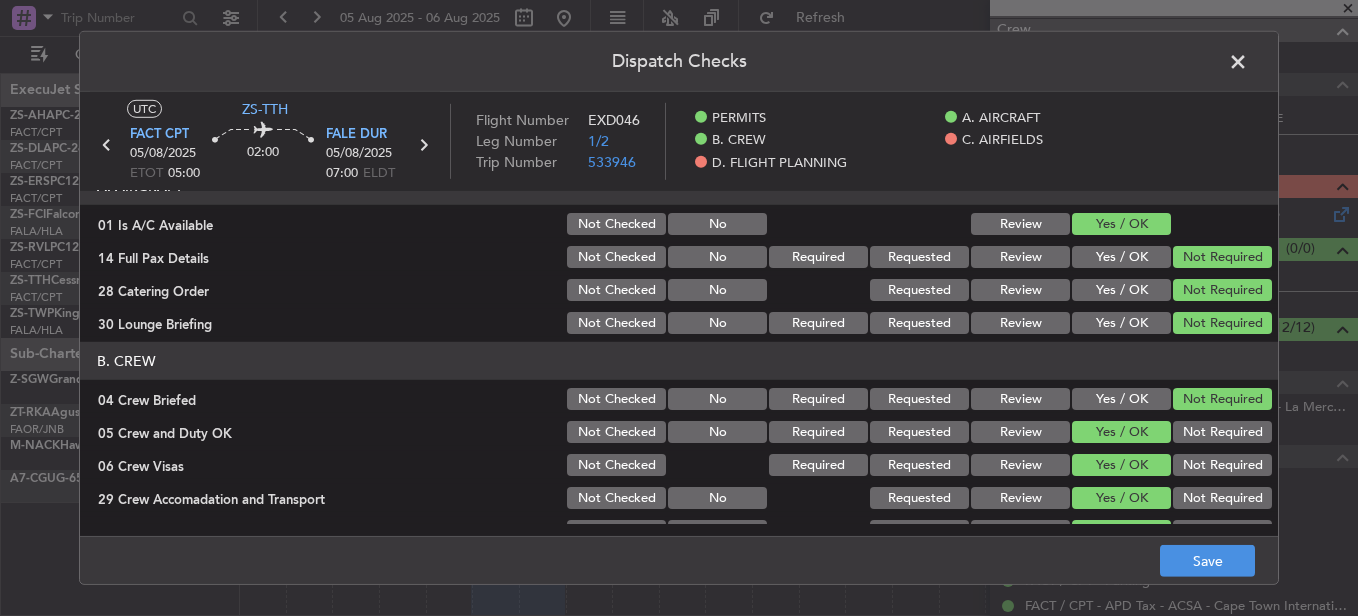 click on "B. CREW   04 Crew Briefed  Not Checked No Required Requested Review Yes / OK Not Required  05 Crew and Duty OK  Not Checked No Required Requested Review Yes / OK Not Required  06 Crew Visas  Not Checked Required Requested Review Yes / OK Not Required  29 Crew Accomadation and Transport  Not Checked No Requested Review Yes / OK Not Required  31 Money Order  Not Checked No Requested Review Yes / OK Not Required  Notify Crew of Schedule  Not Checked No Review Yes / OK Not Required" 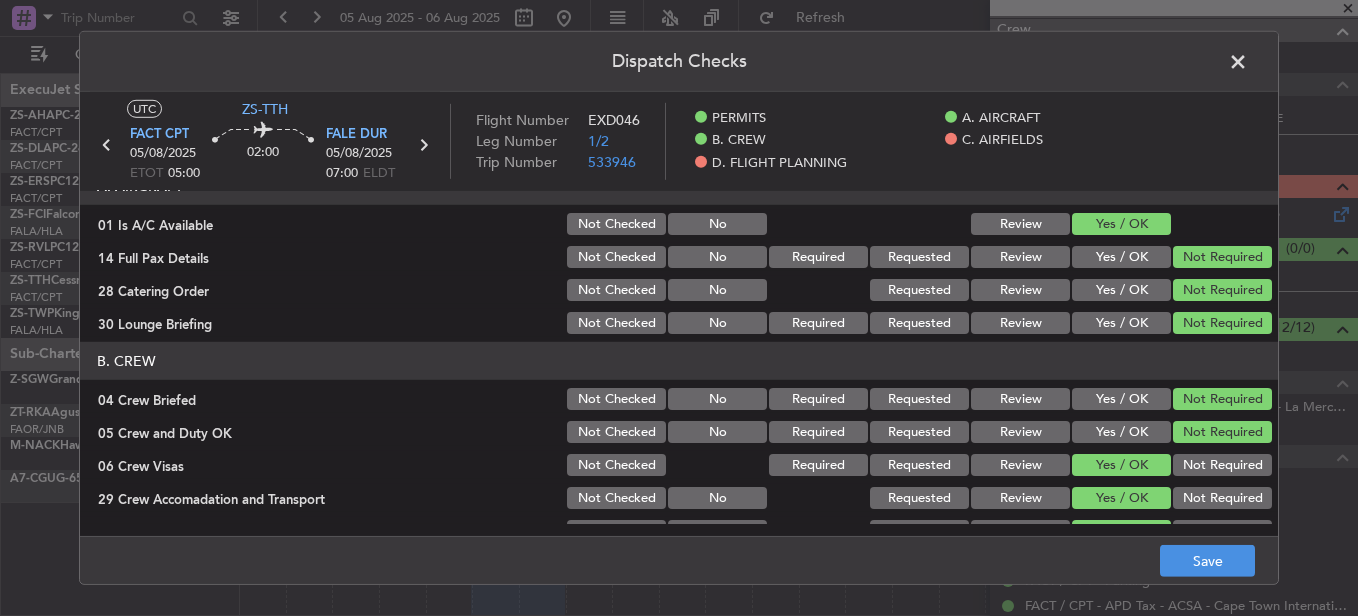 drag, startPoint x: 1198, startPoint y: 444, endPoint x: 1195, endPoint y: 458, distance: 14.3178215 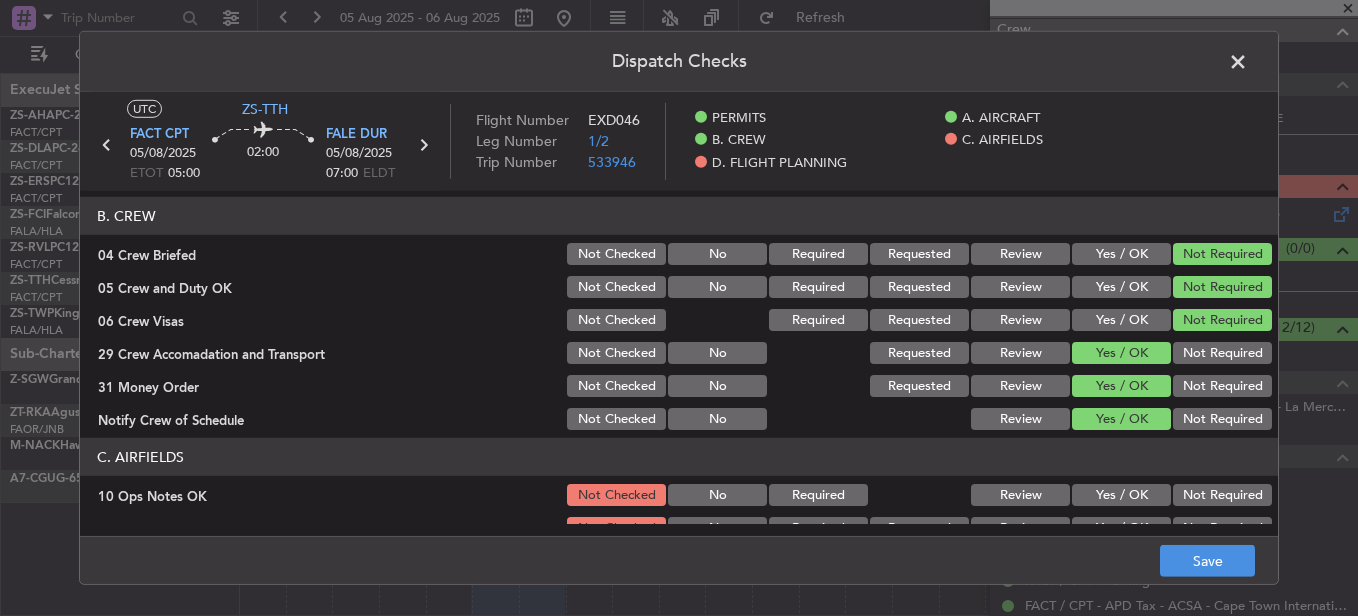 scroll, scrollTop: 200, scrollLeft: 0, axis: vertical 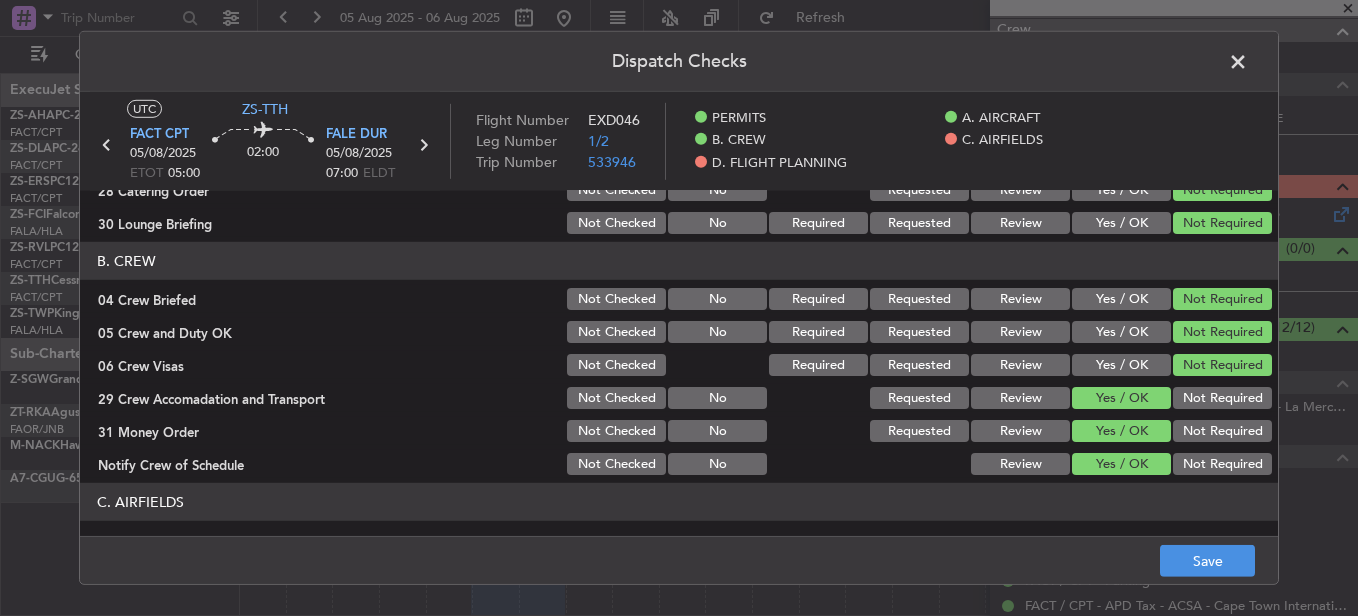 click on "Not Required" 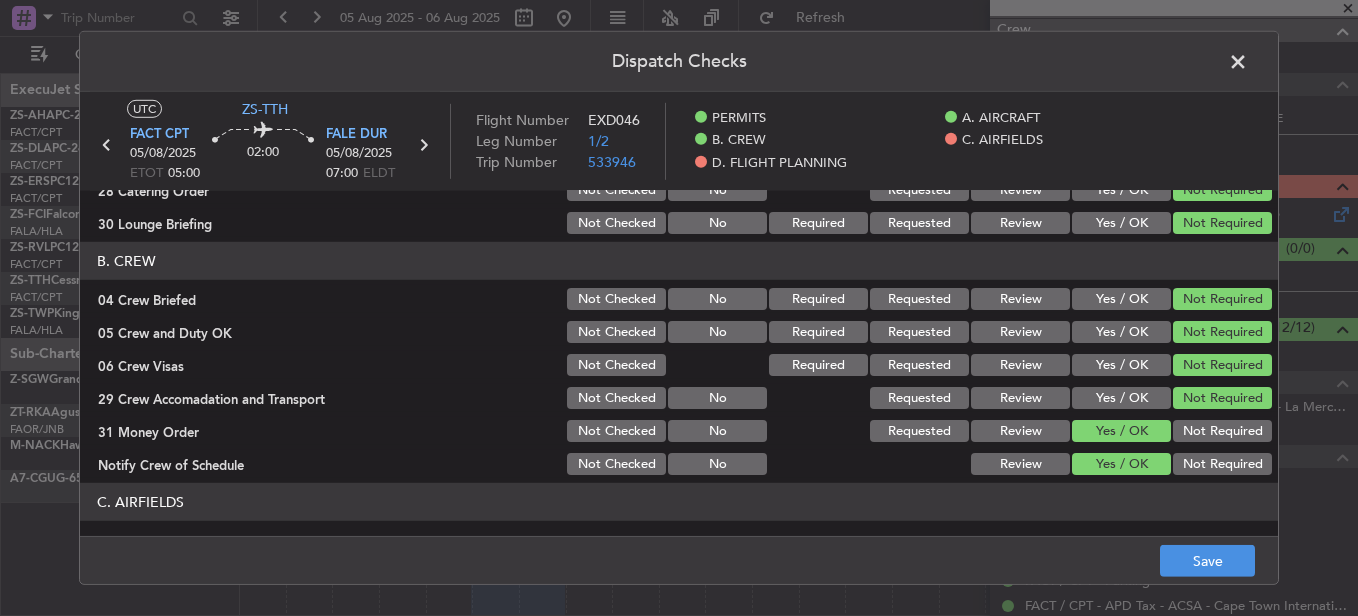 drag, startPoint x: 1199, startPoint y: 454, endPoint x: 1188, endPoint y: 451, distance: 11.401754 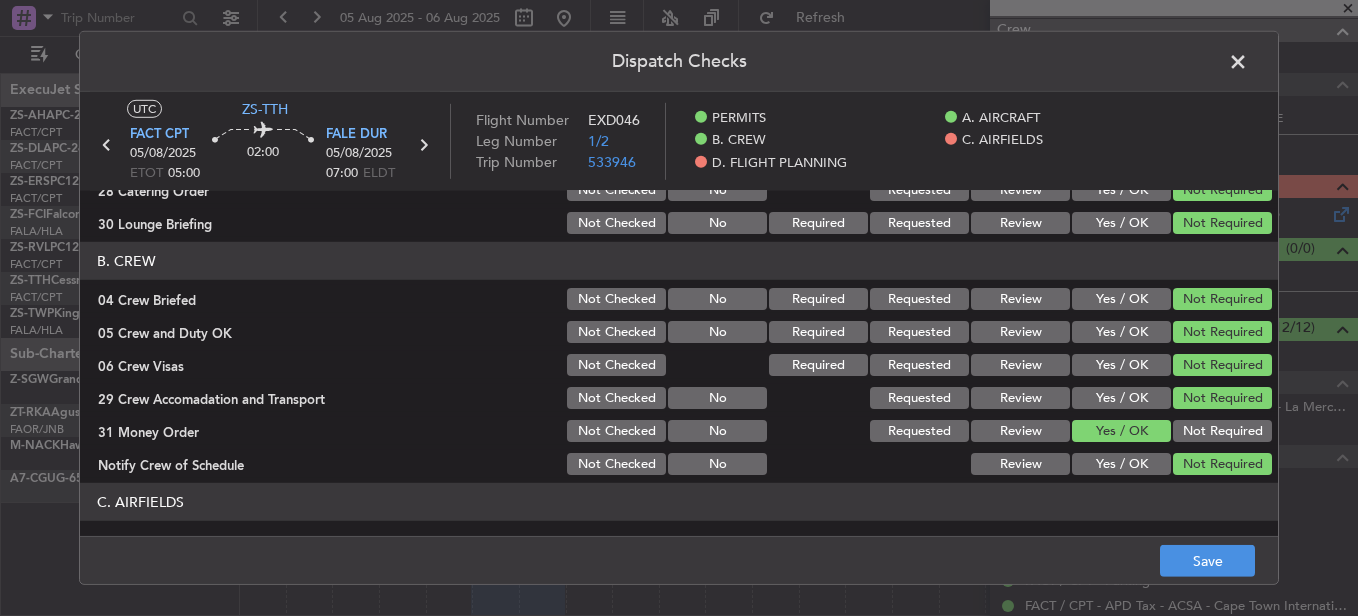 click on "Not Required" 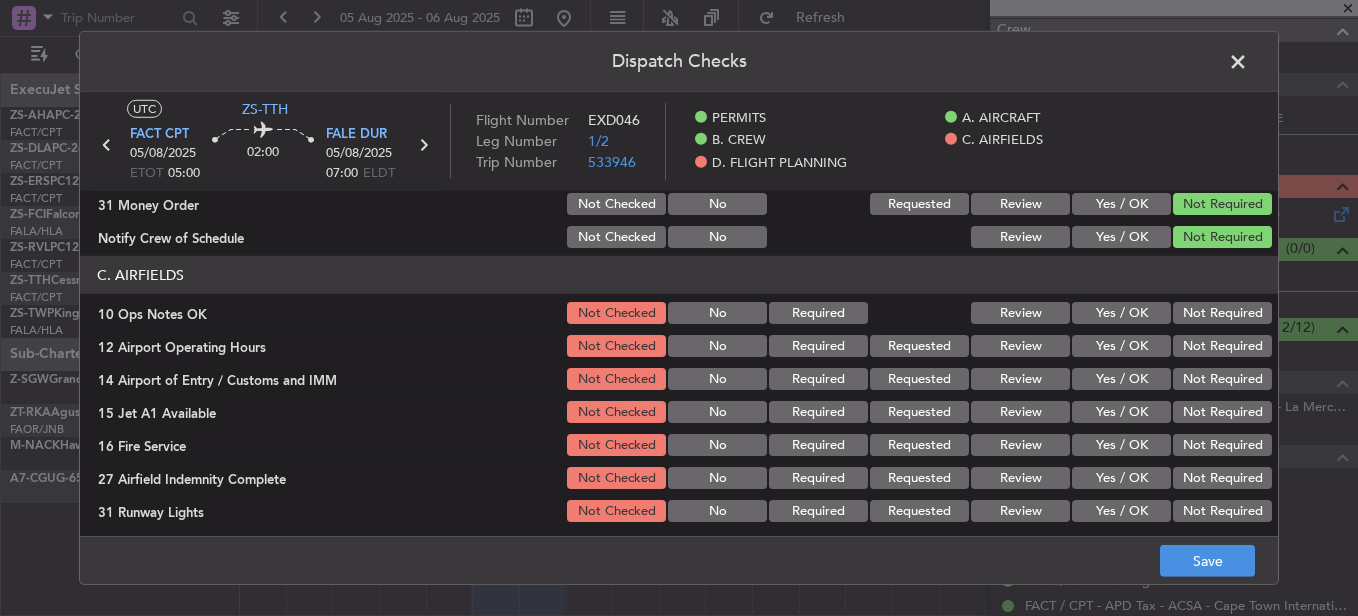 scroll, scrollTop: 542, scrollLeft: 0, axis: vertical 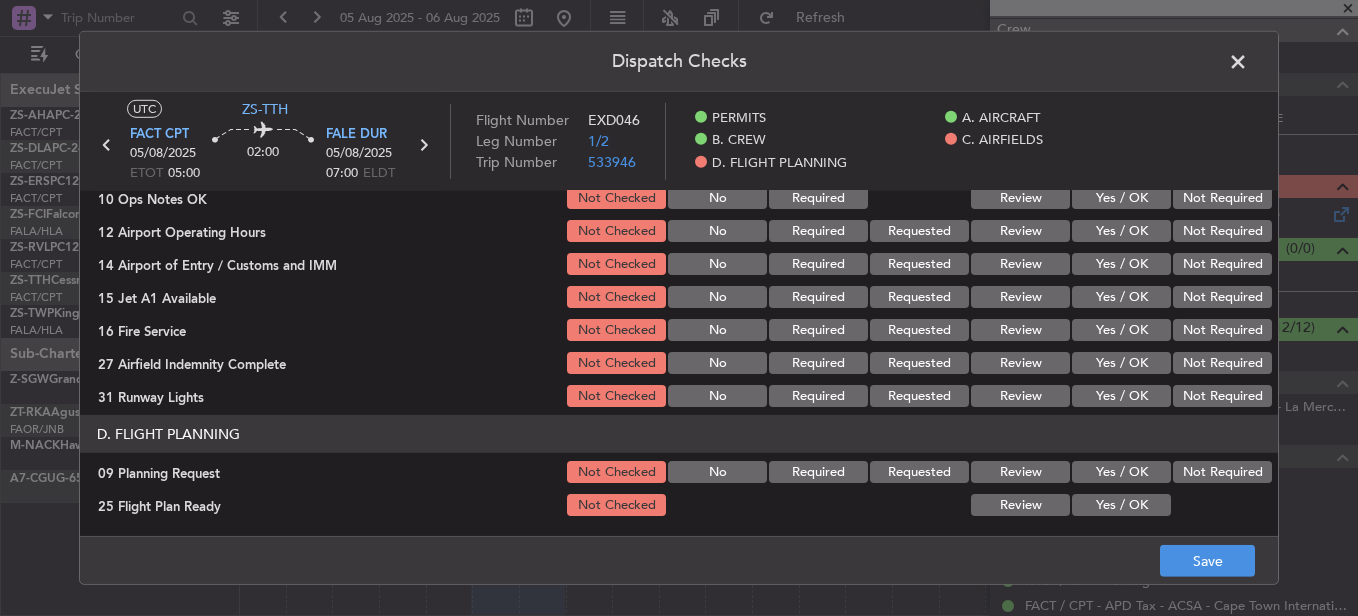click on "Not Required" 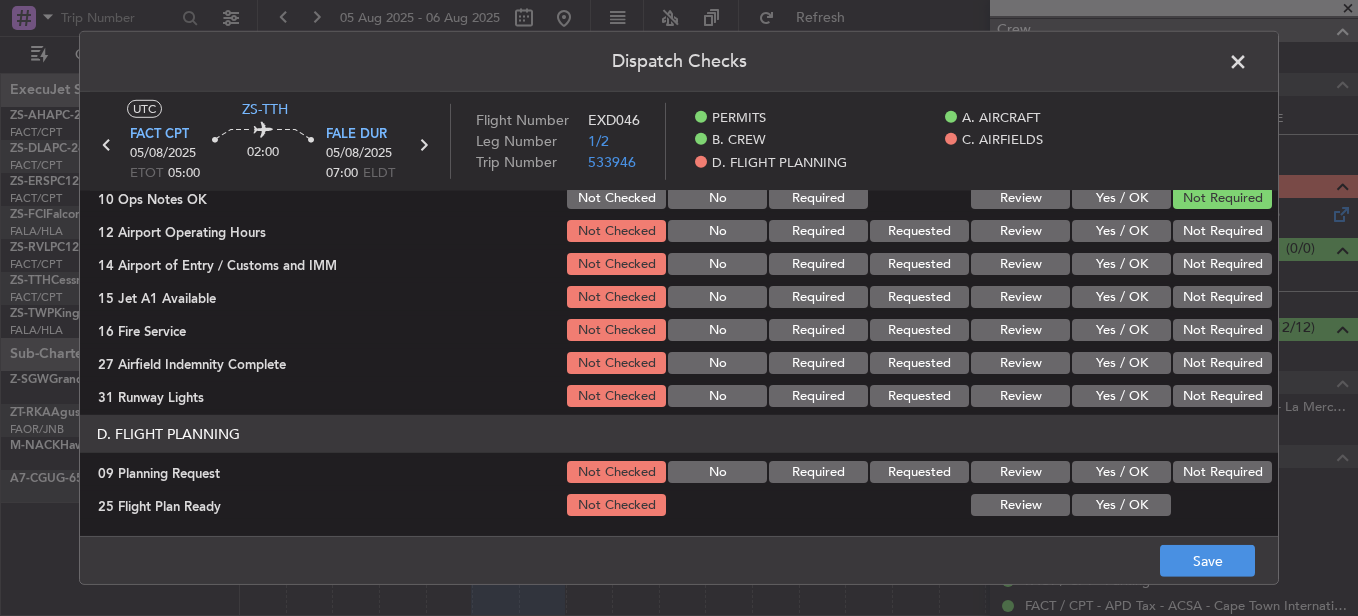 click on "Not Required" 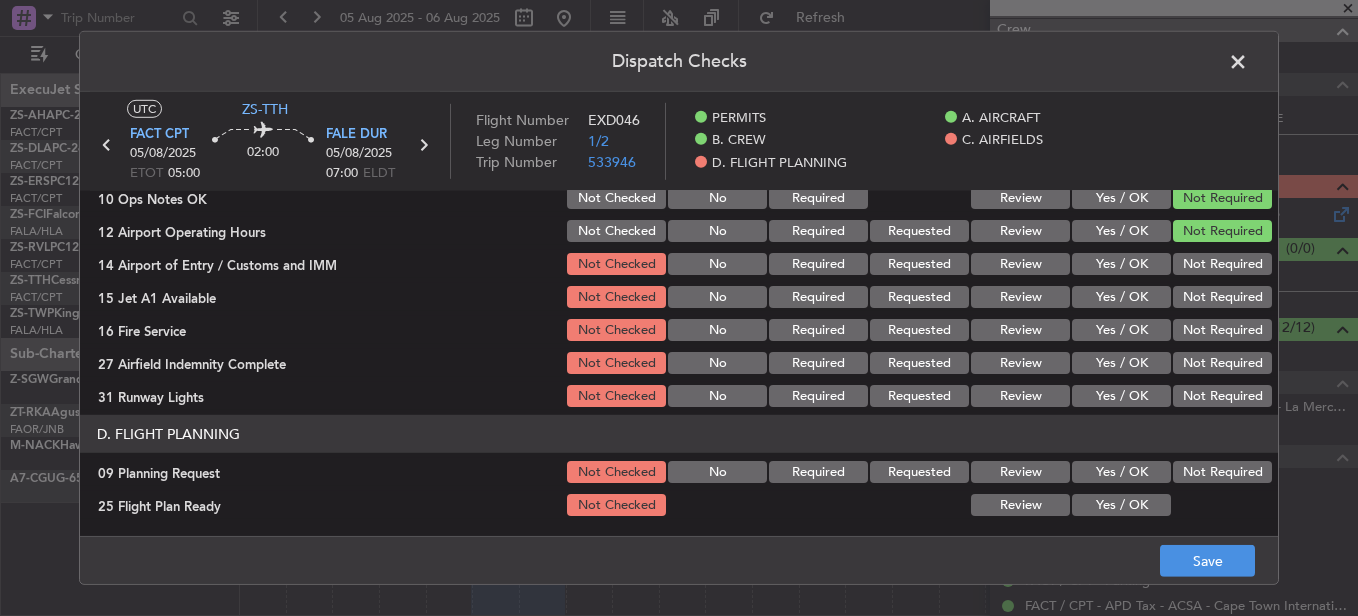 click on "Not Required" 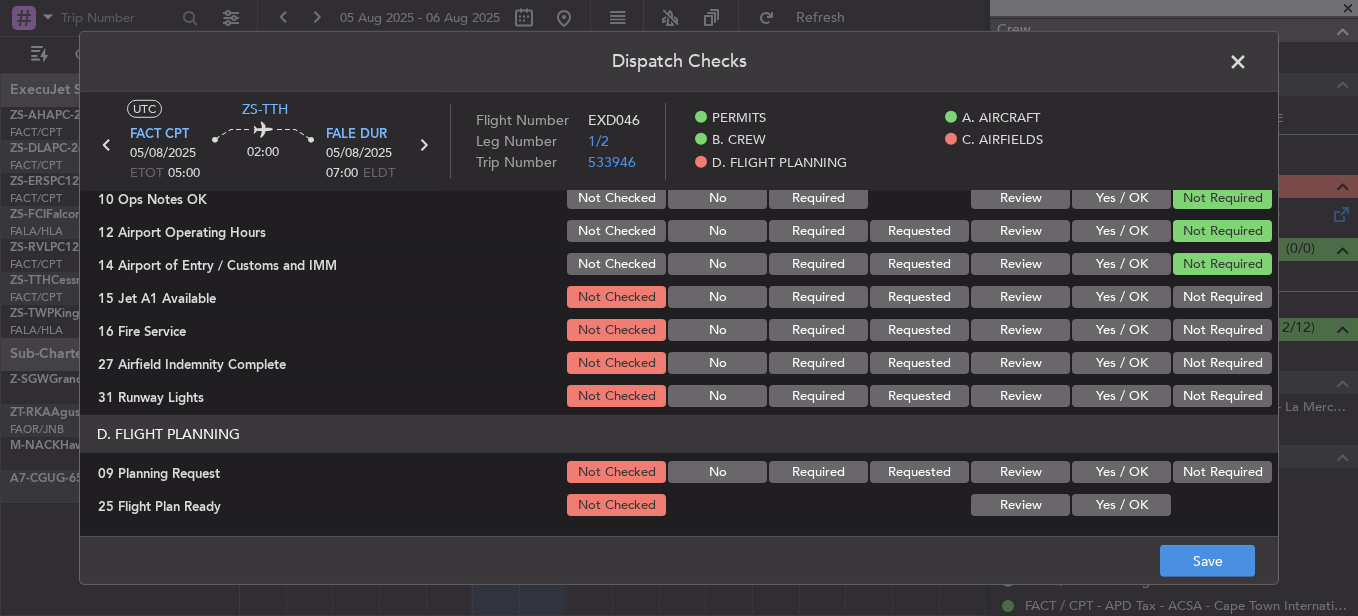 click on "Not Required" 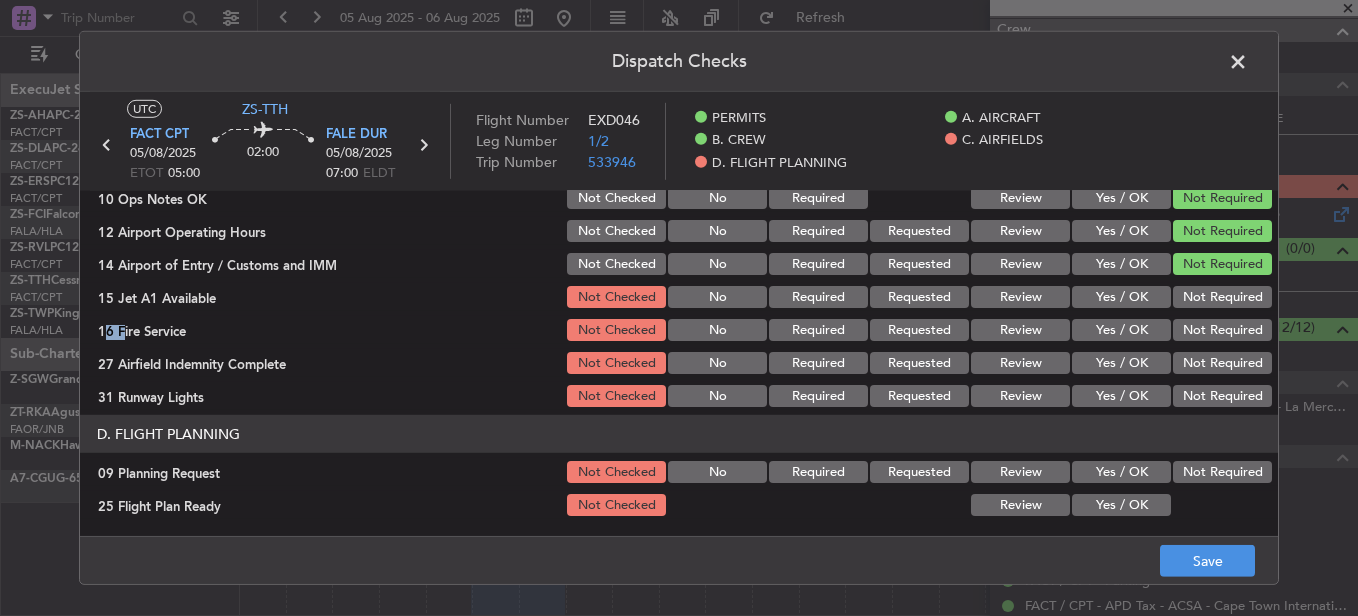 click on "Not Required" 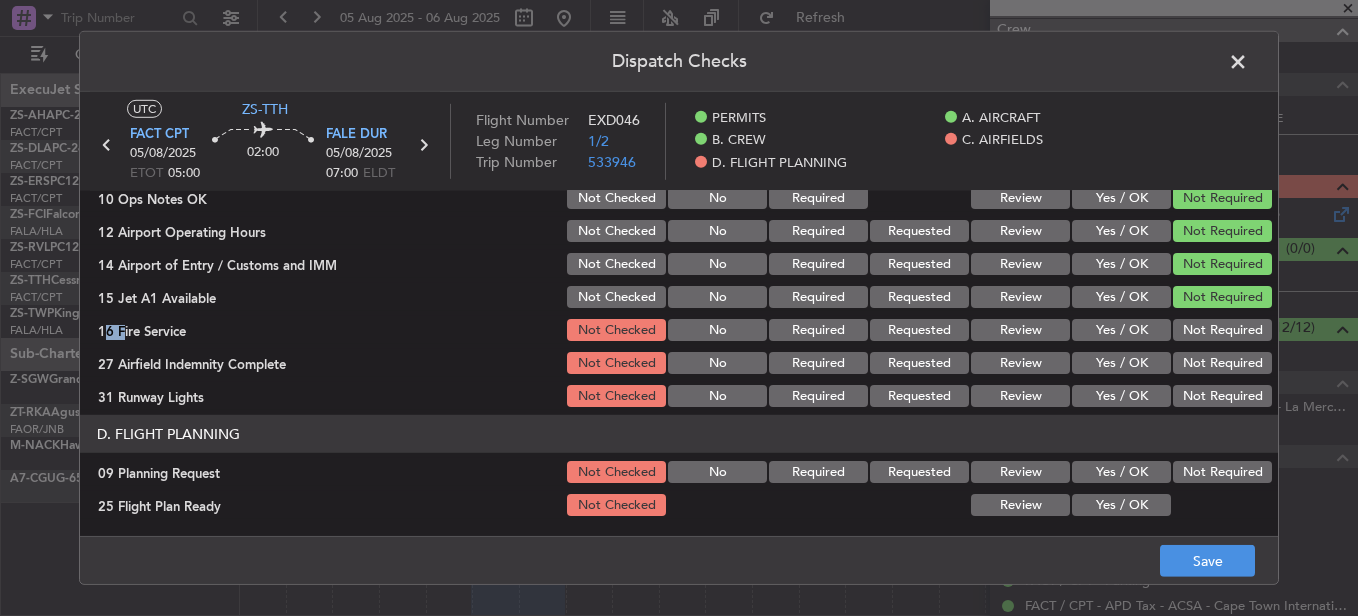 click on "Not Required" 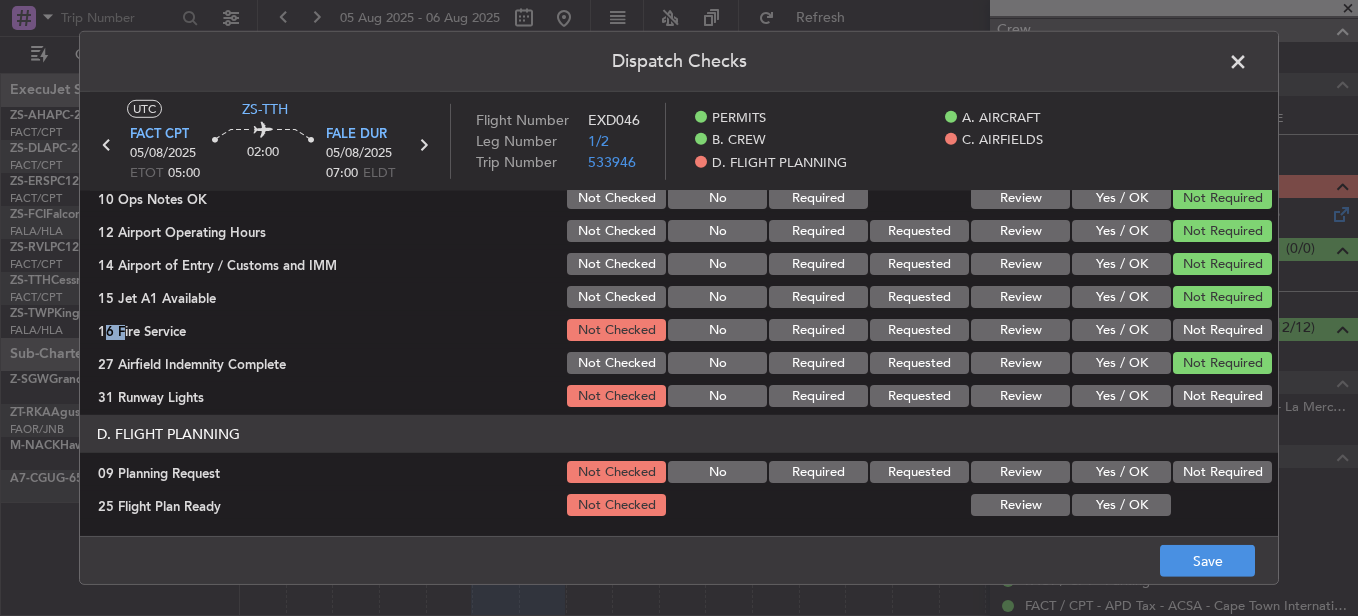 click on "Not Required" 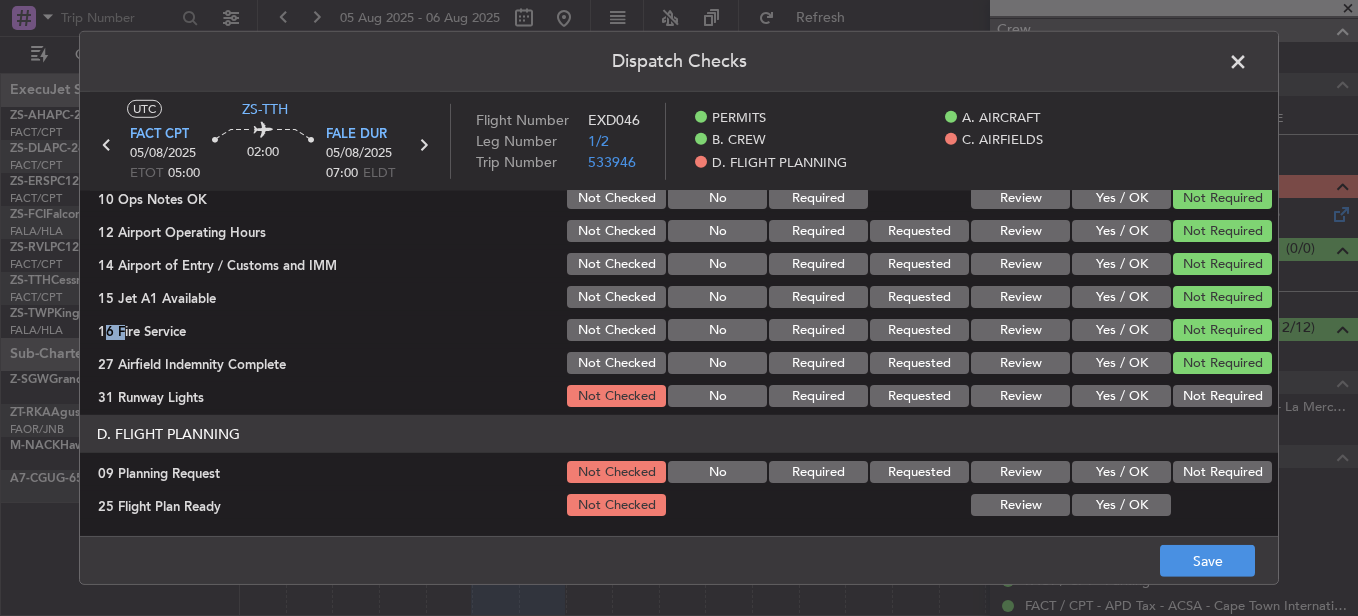 drag, startPoint x: 1202, startPoint y: 392, endPoint x: 1205, endPoint y: 410, distance: 18.248287 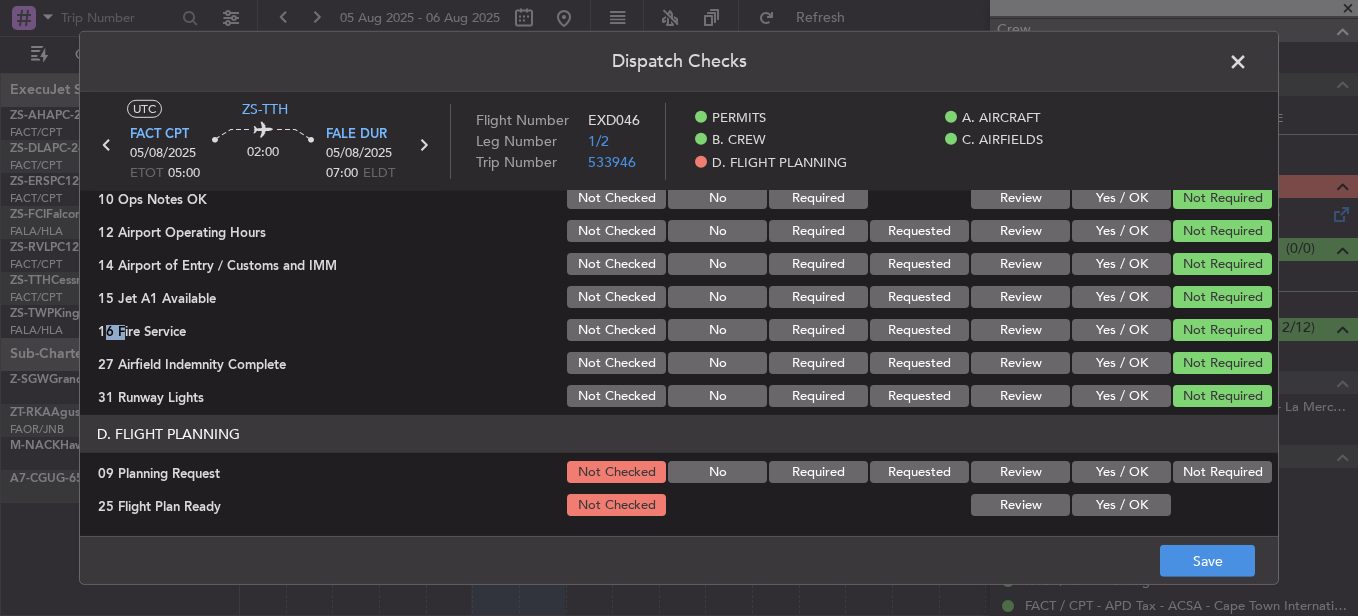 drag, startPoint x: 1187, startPoint y: 474, endPoint x: 1176, endPoint y: 479, distance: 12.083046 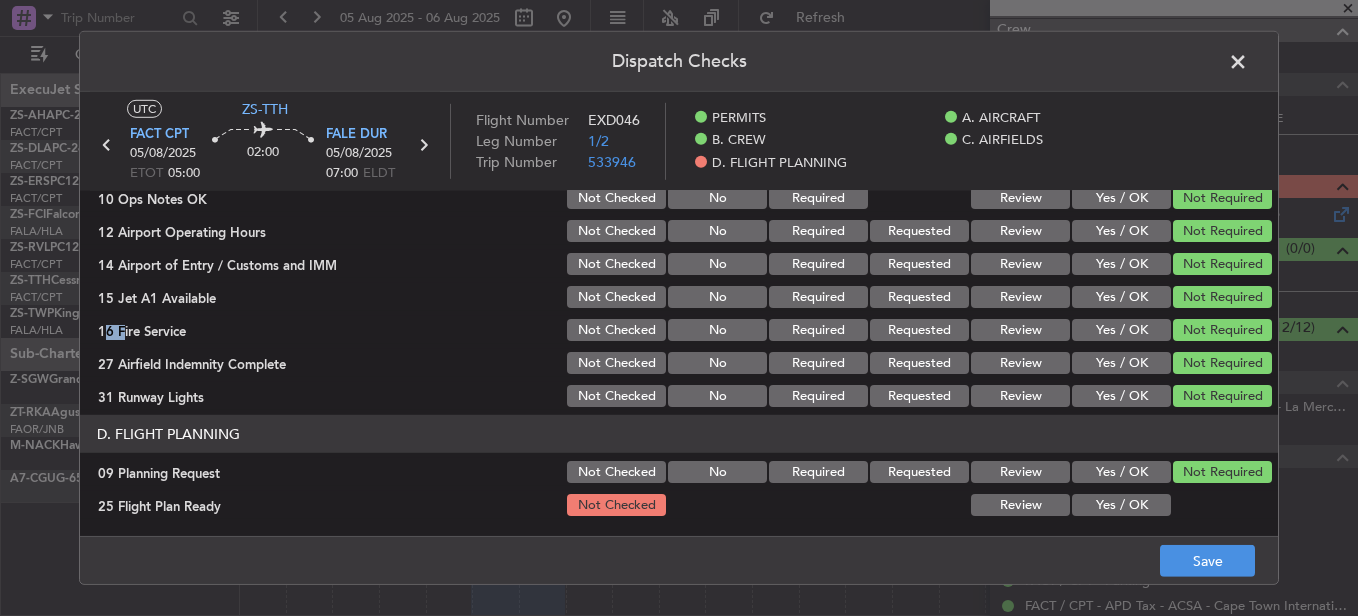 click on "Yes / OK" 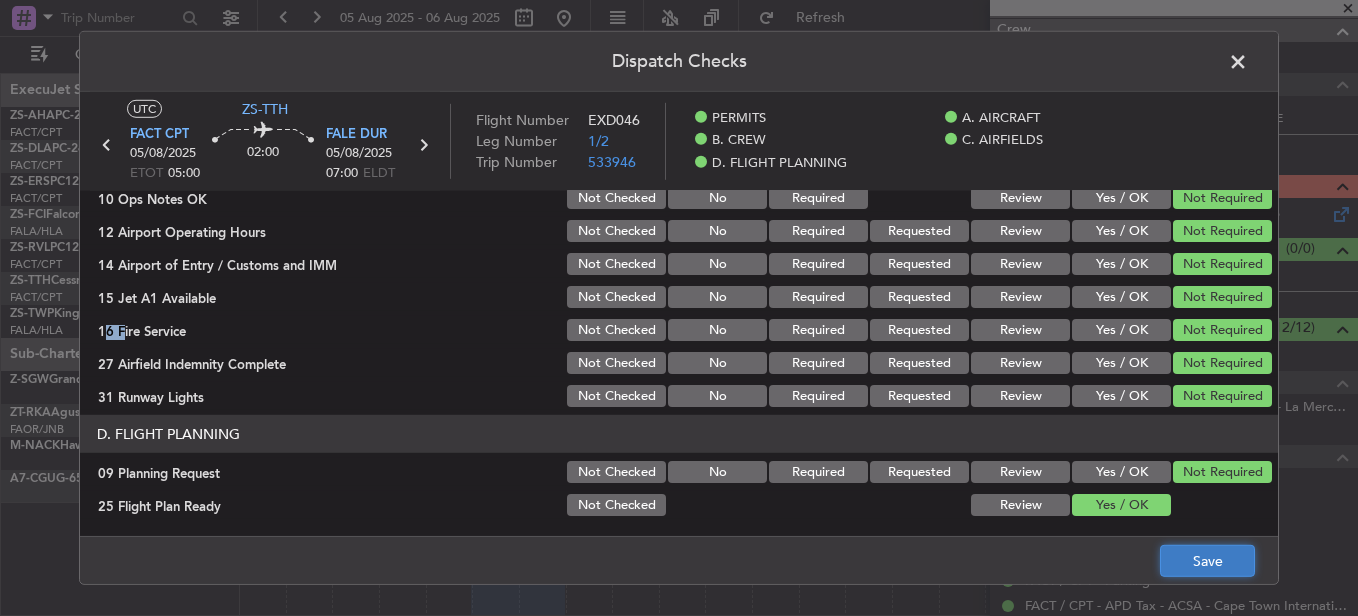 click on "Save" 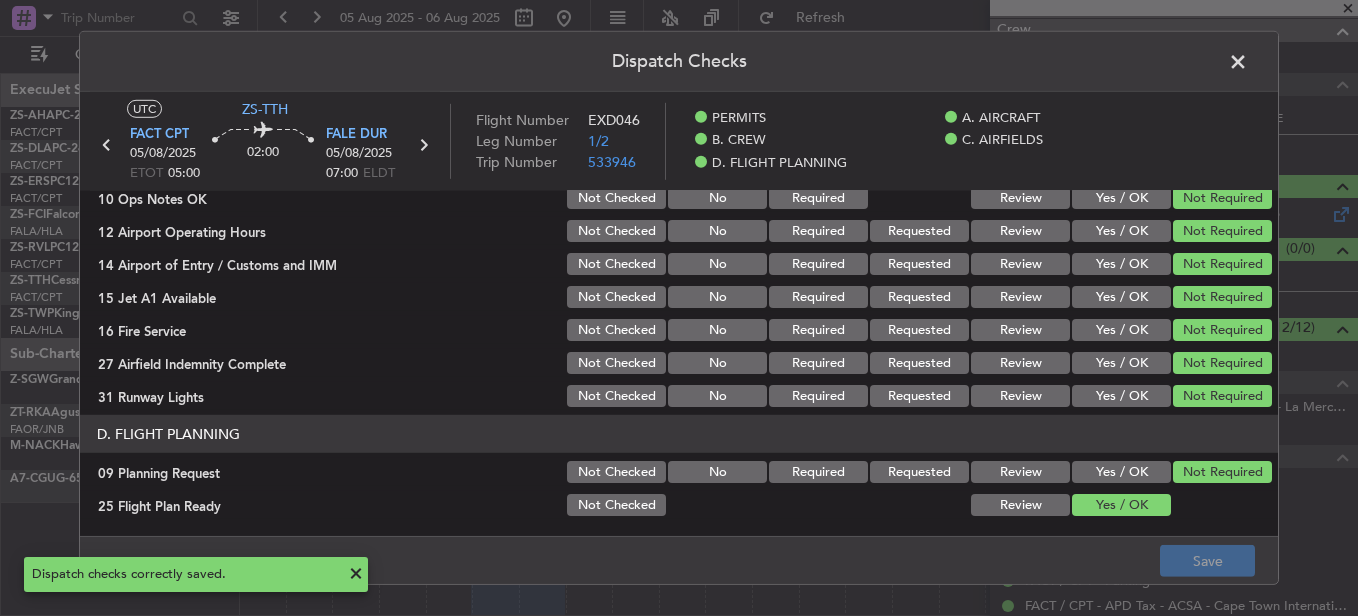 click 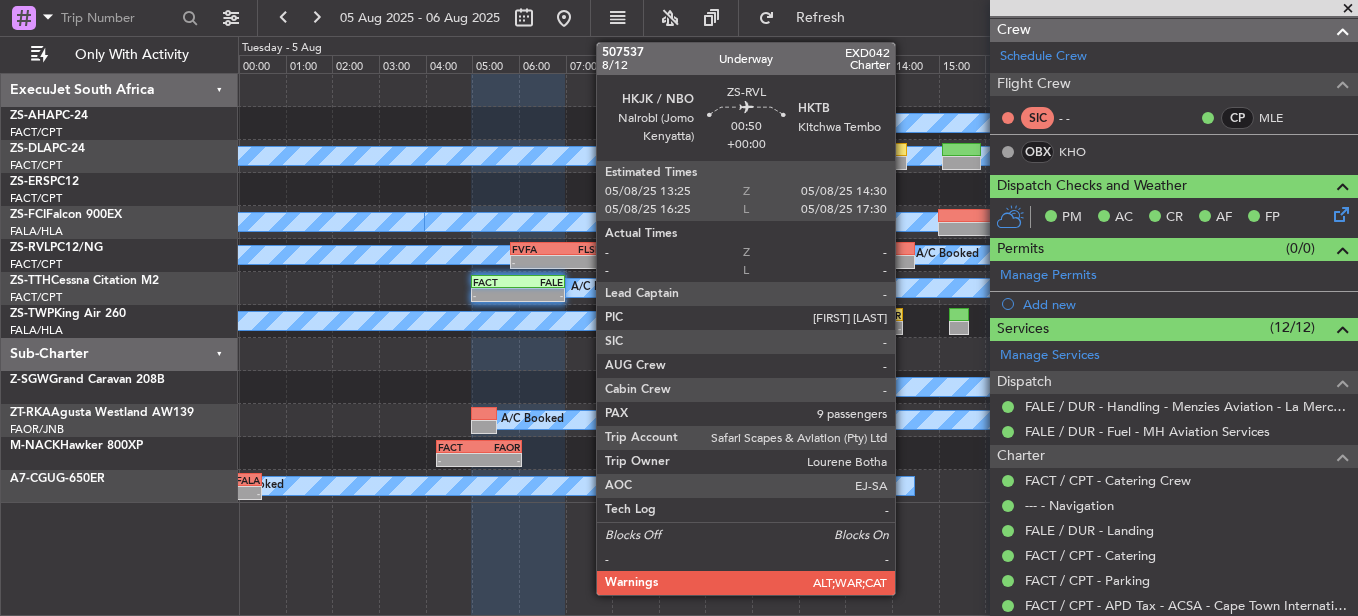 click 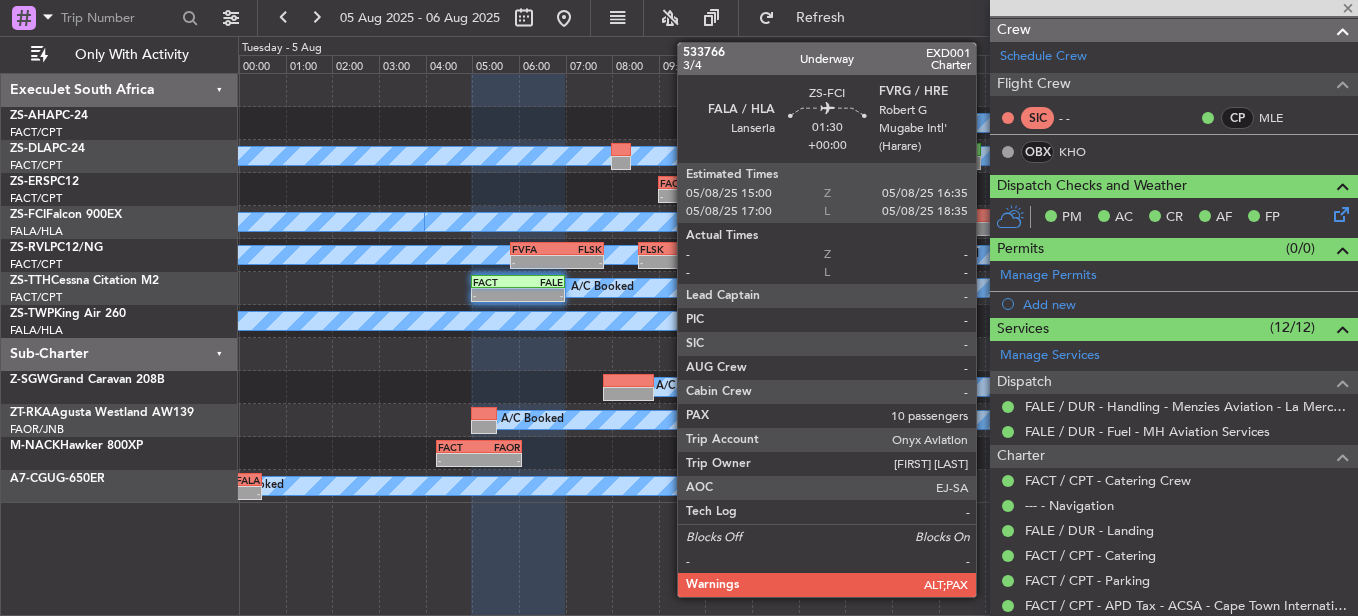 type on "9" 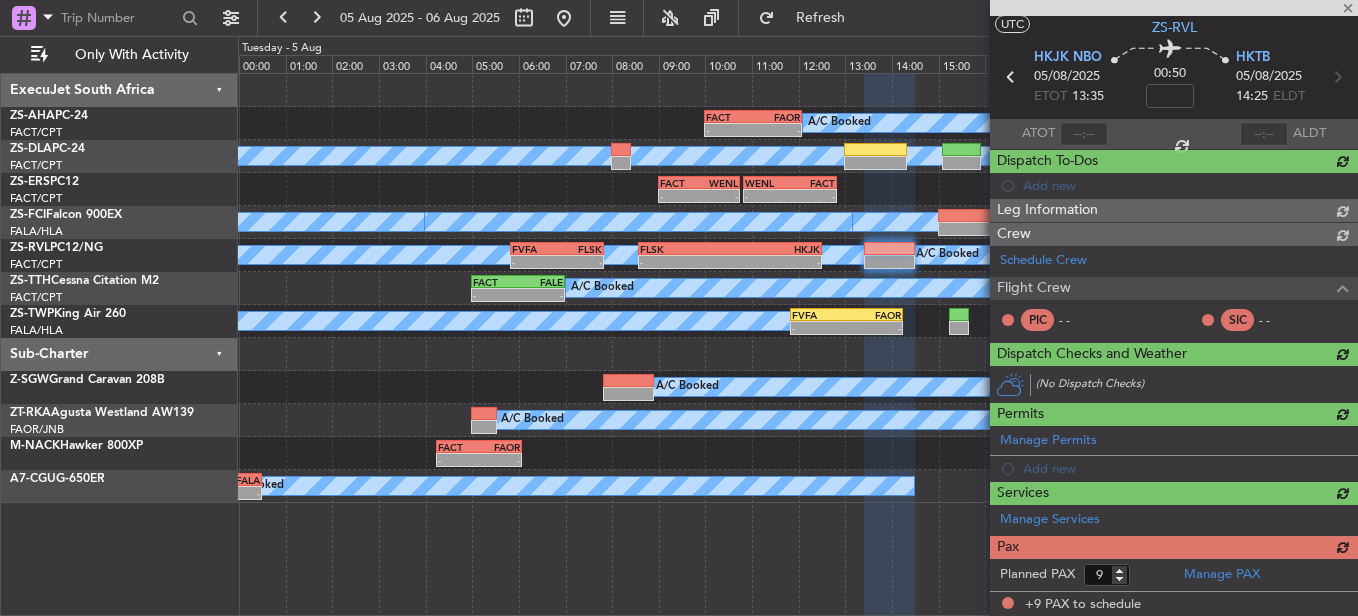 scroll, scrollTop: 250, scrollLeft: 0, axis: vertical 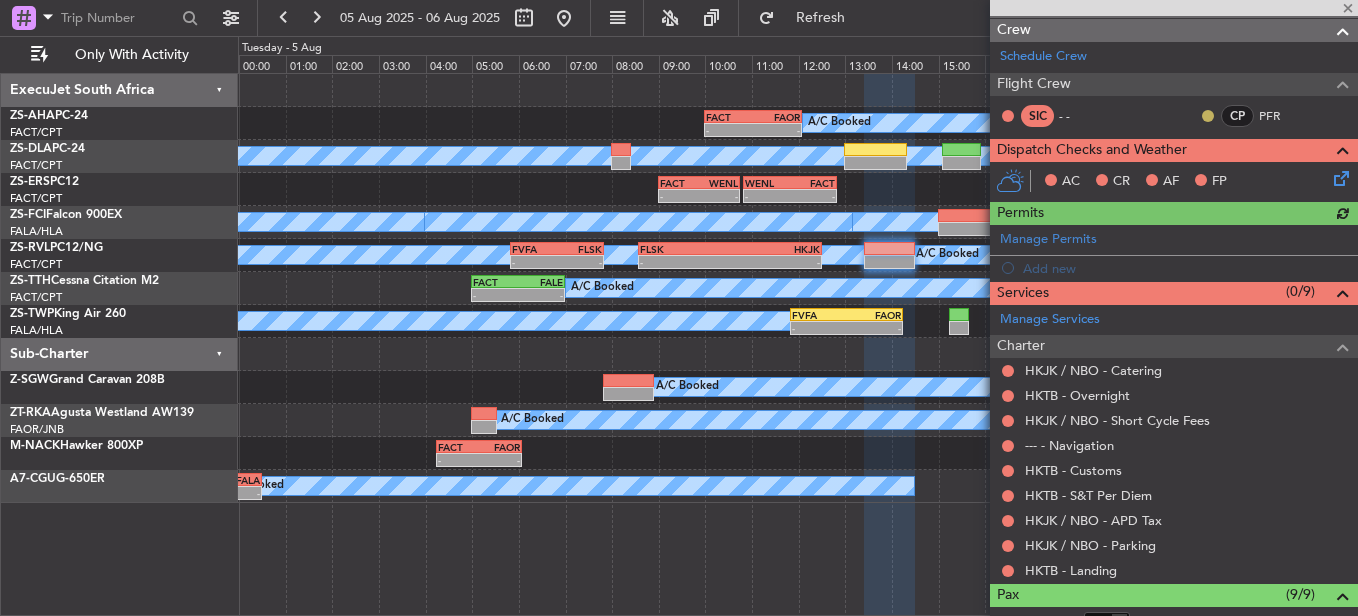 click 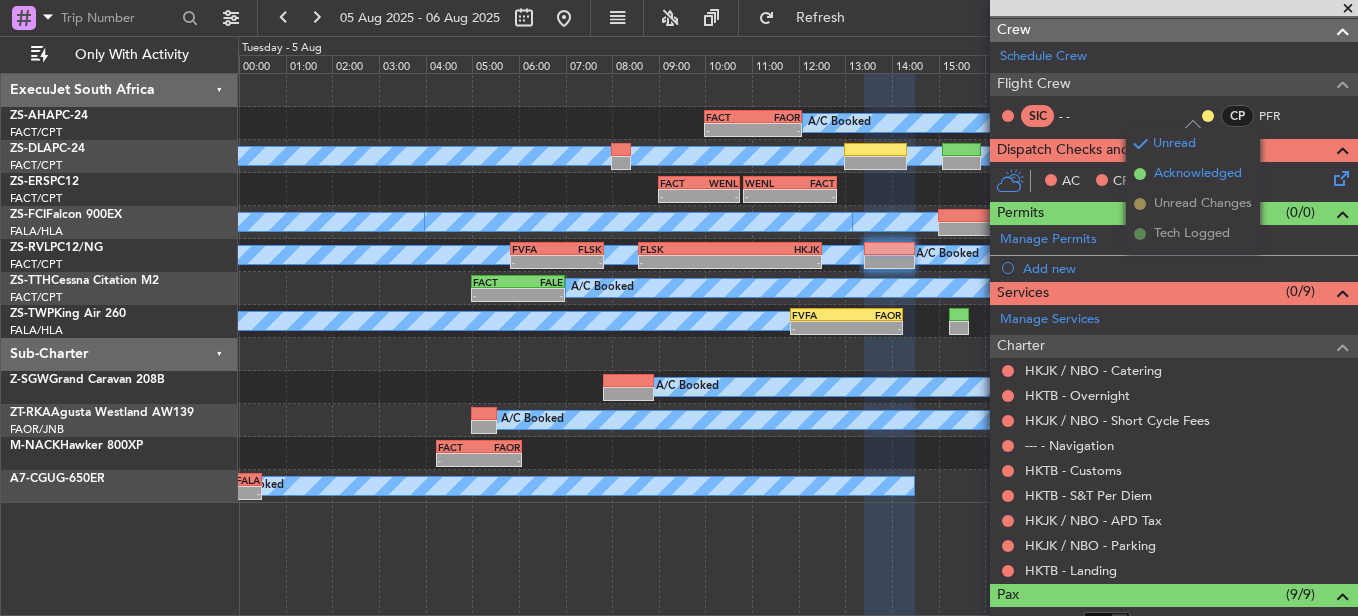 click on "Acknowledged" at bounding box center (1198, 174) 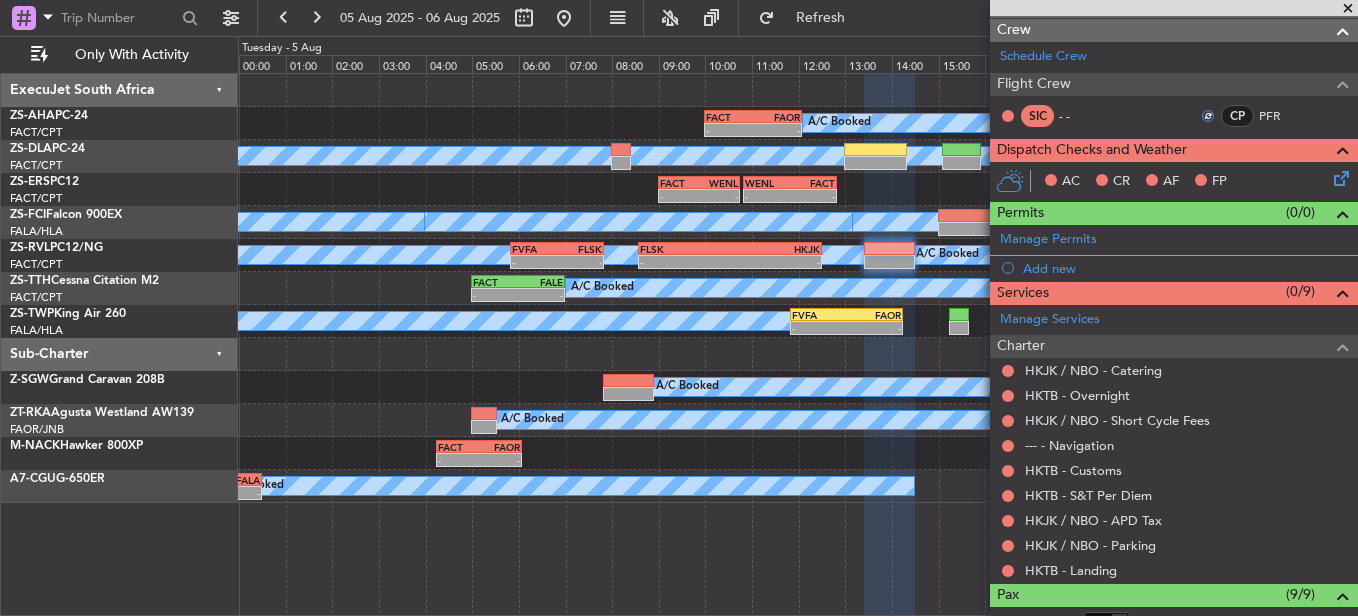 click 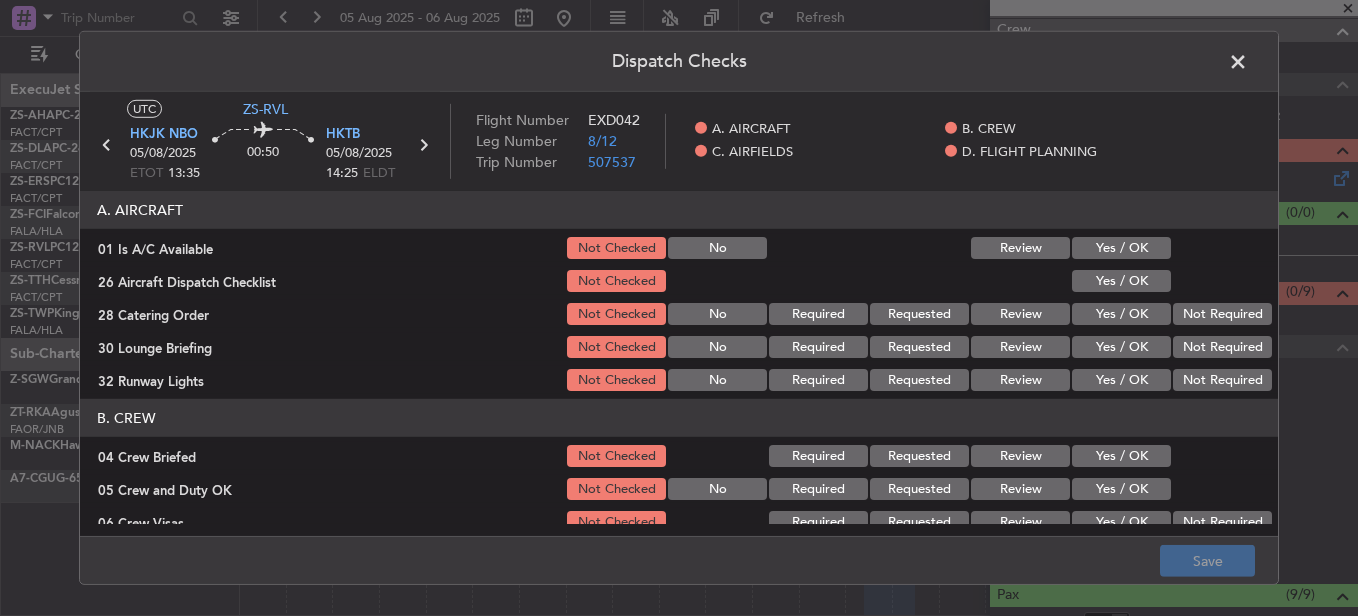drag, startPoint x: 1096, startPoint y: 229, endPoint x: 1108, endPoint y: 250, distance: 24.186773 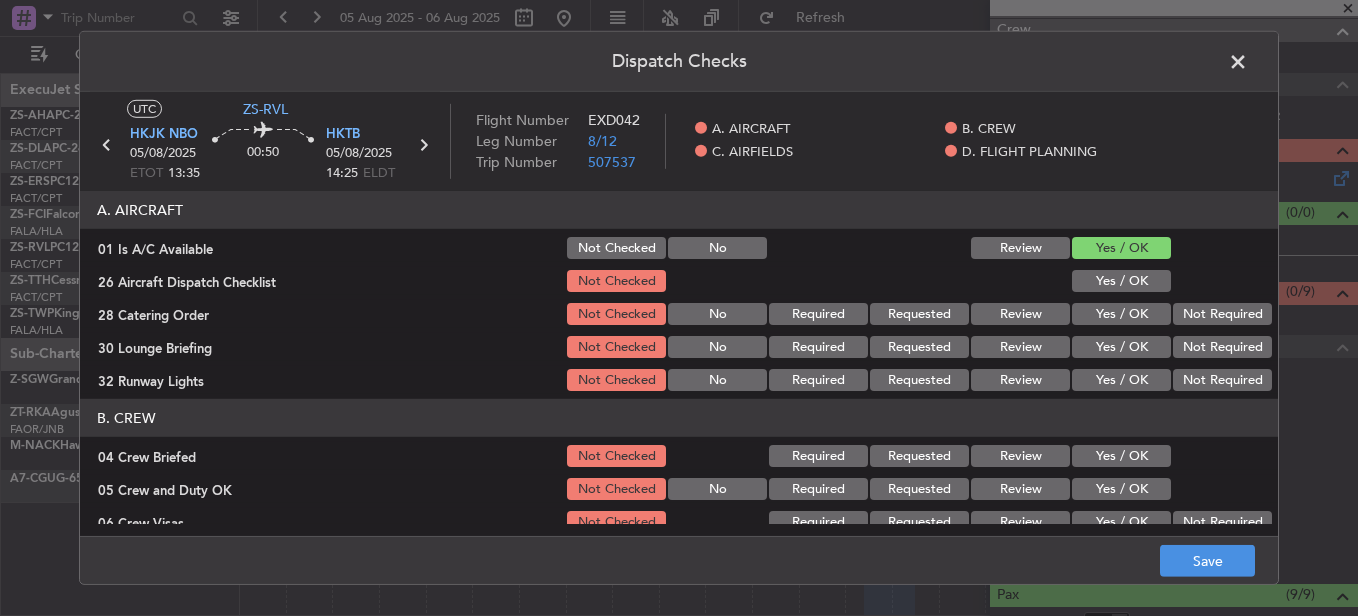 click on "A. AIRCRAFT   01 Is A/C Available  Not Checked No Review Yes / OK  26 Aircraft Dispatch Checklist  Not Checked Yes / OK  28 Catering Order  Not Checked No Required Requested Review Yes / OK Not Required  30 Lounge Briefing  Not Checked No Required Requested Review Yes / OK Not Required  32 Runway Lights  Not Checked No Required Requested Review Yes / OK Not Required" 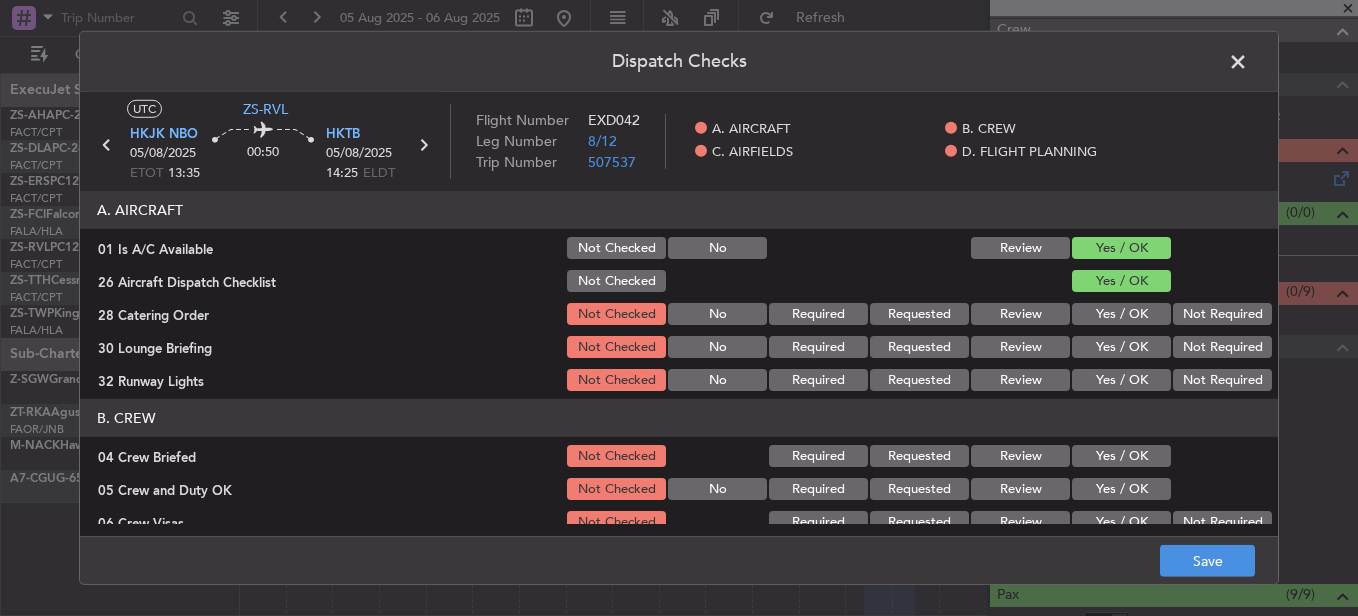 click on "Not Required" 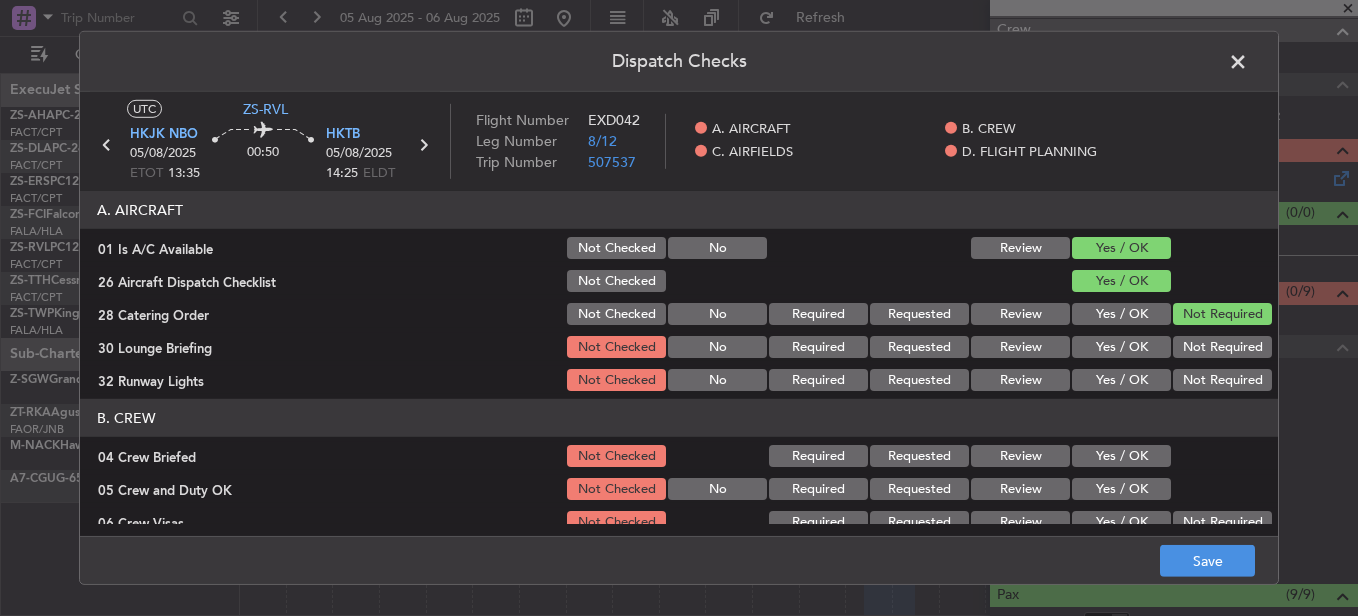 click on "Not Required" 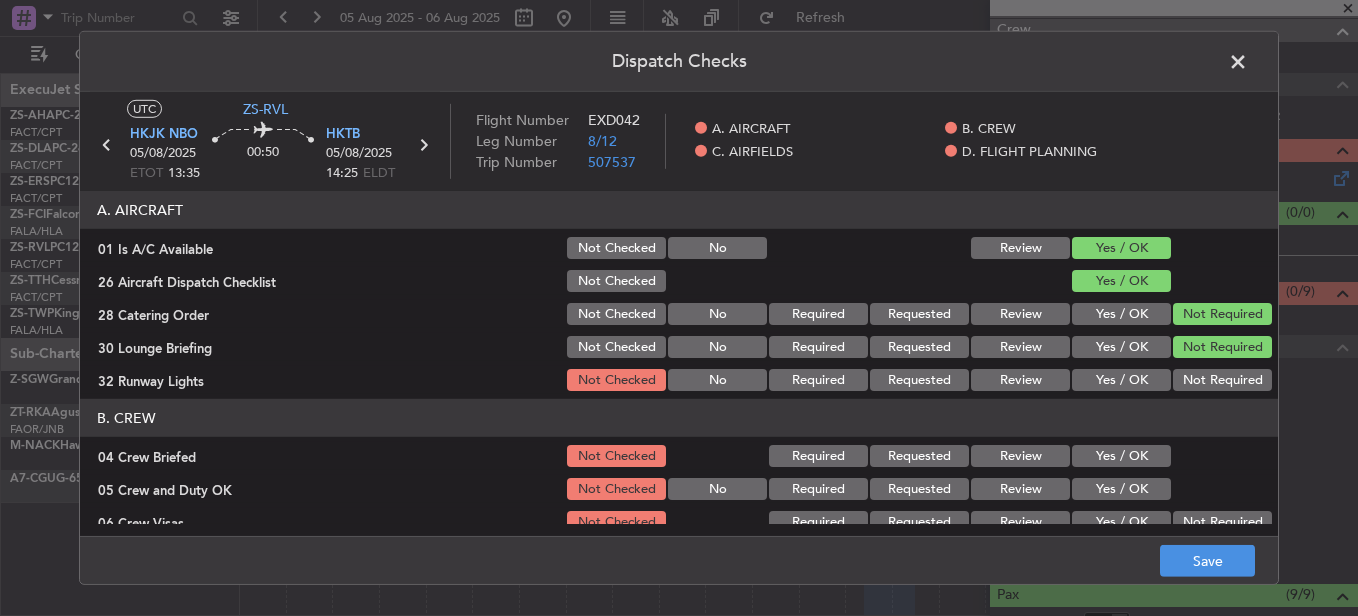 drag, startPoint x: 1195, startPoint y: 355, endPoint x: 1207, endPoint y: 375, distance: 23.323807 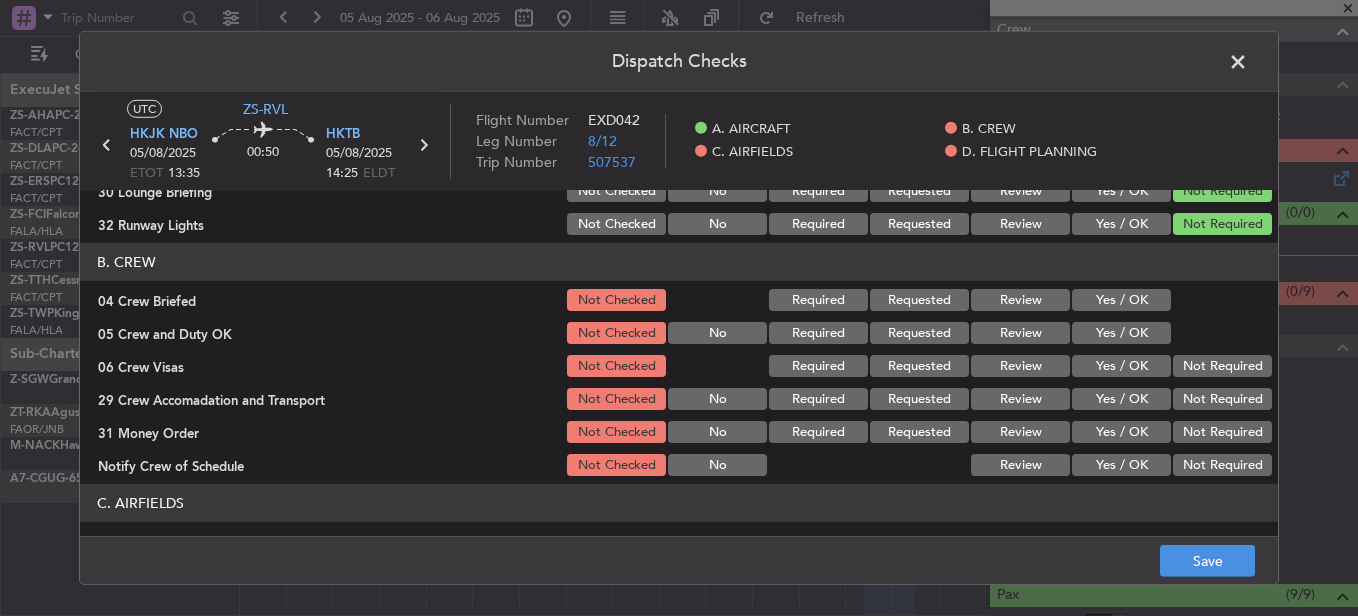 scroll, scrollTop: 200, scrollLeft: 0, axis: vertical 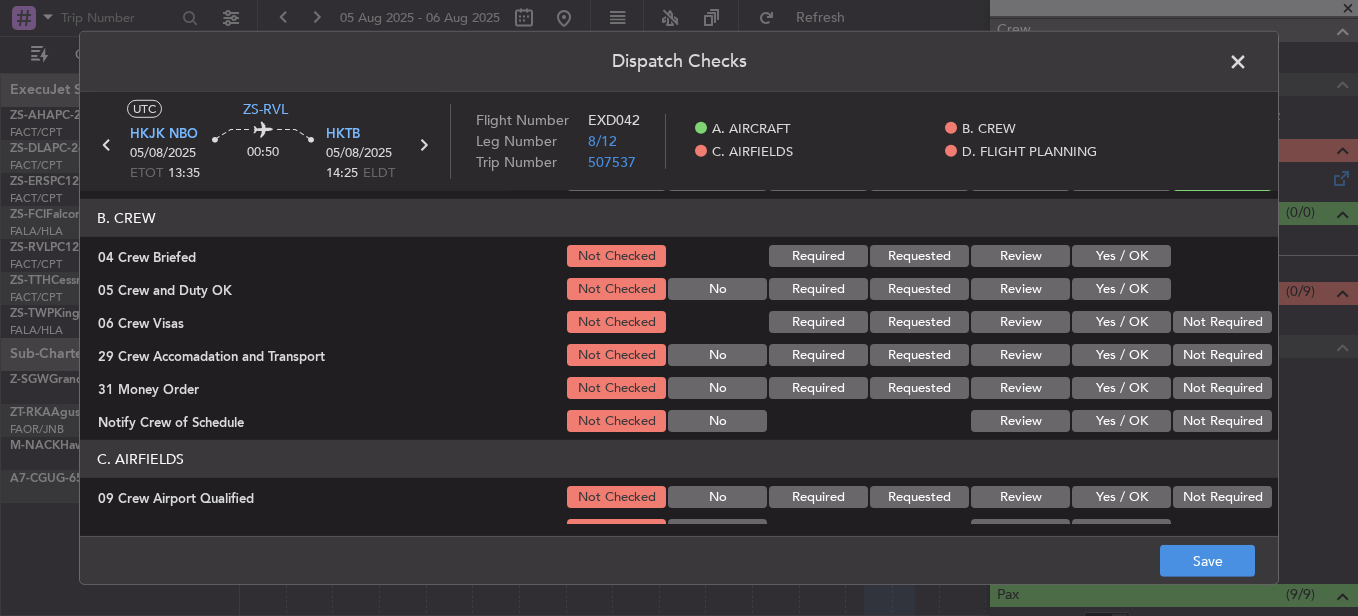 click on "B. CREW" 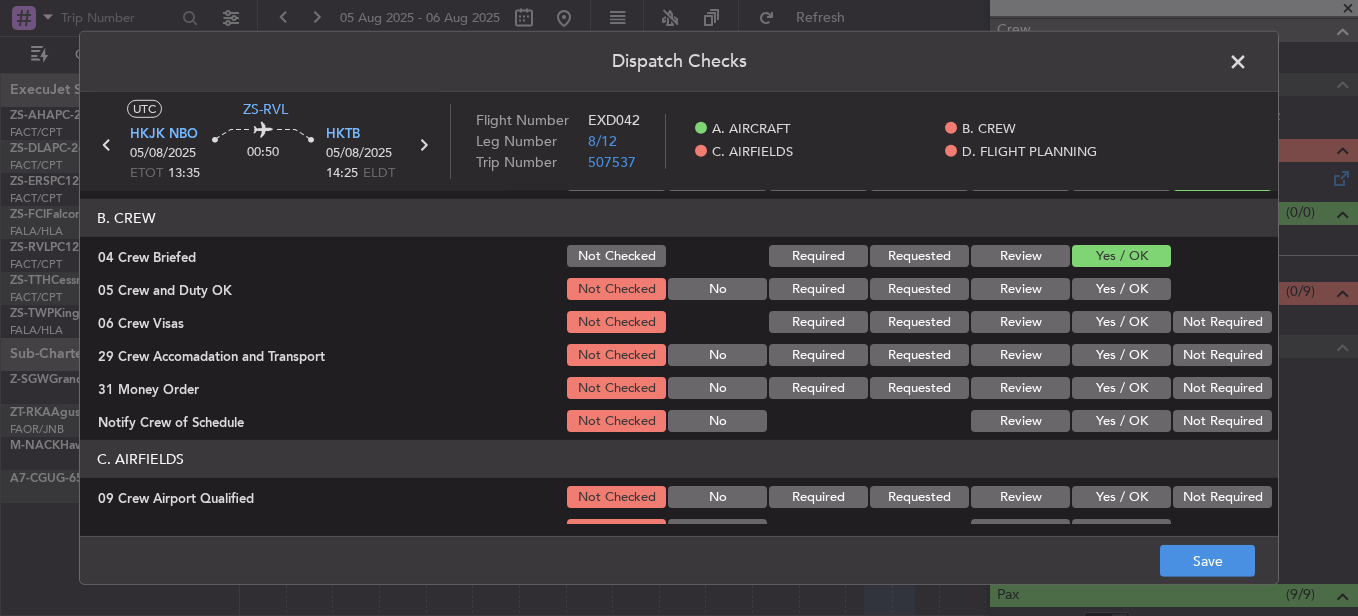 click on "Yes / OK" 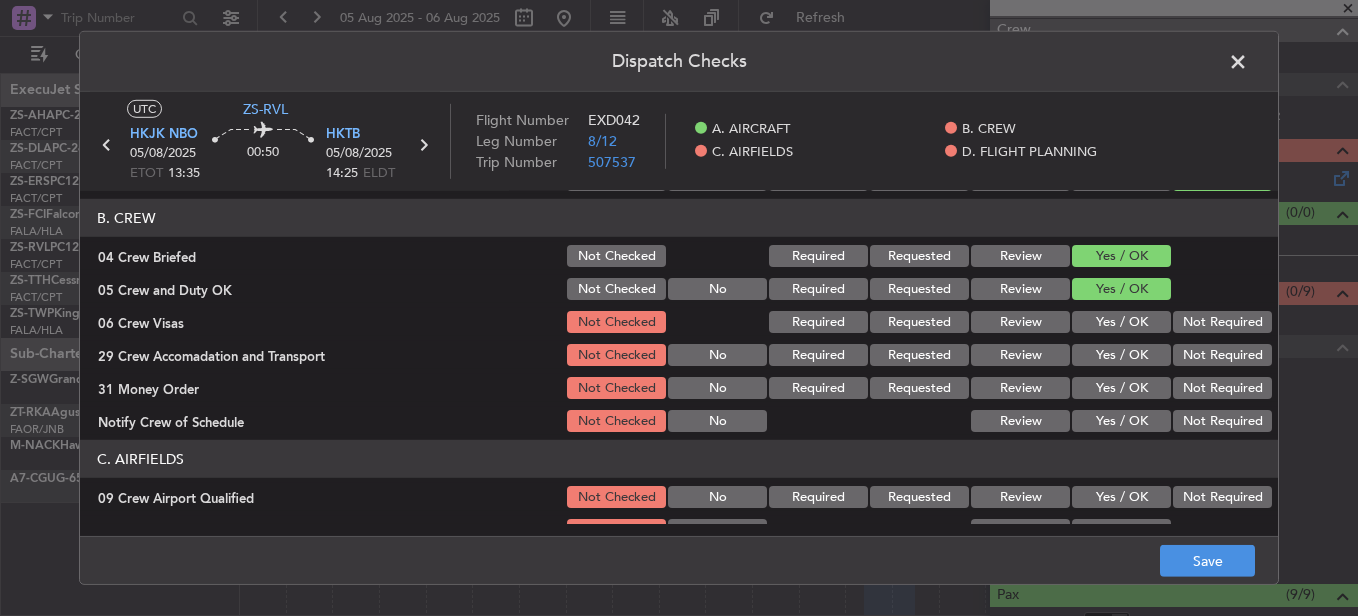 drag, startPoint x: 1193, startPoint y: 331, endPoint x: 1199, endPoint y: 345, distance: 15.231546 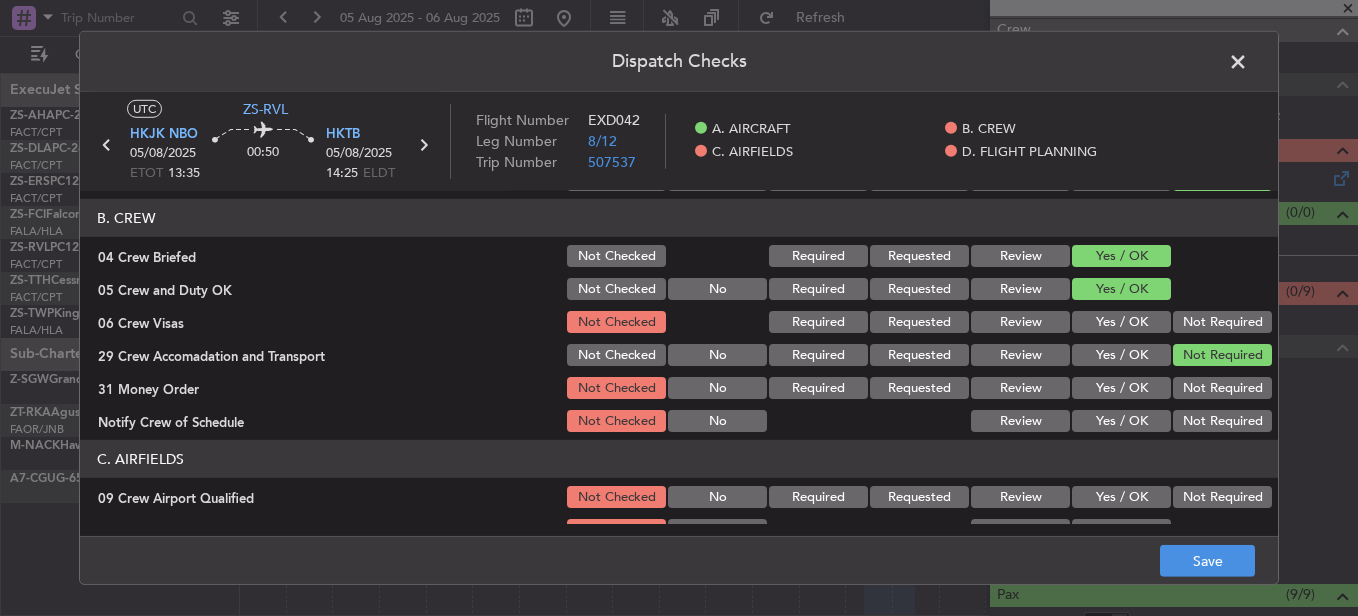 click on "Not Required" 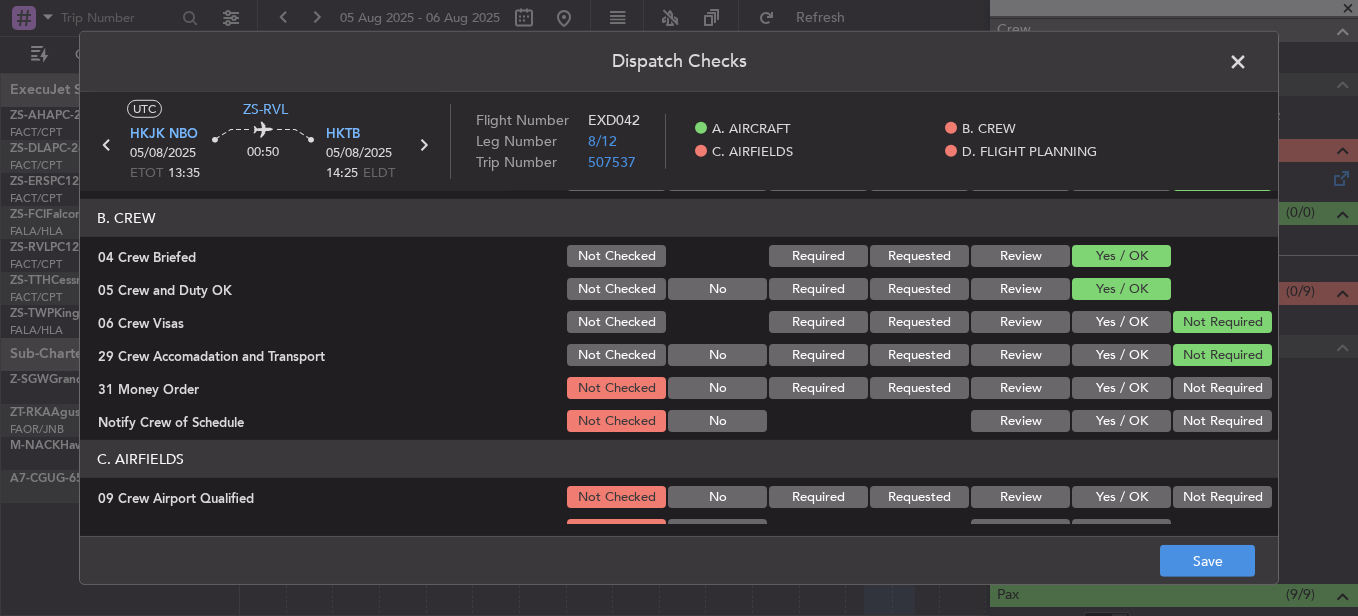 click on "Not Required" 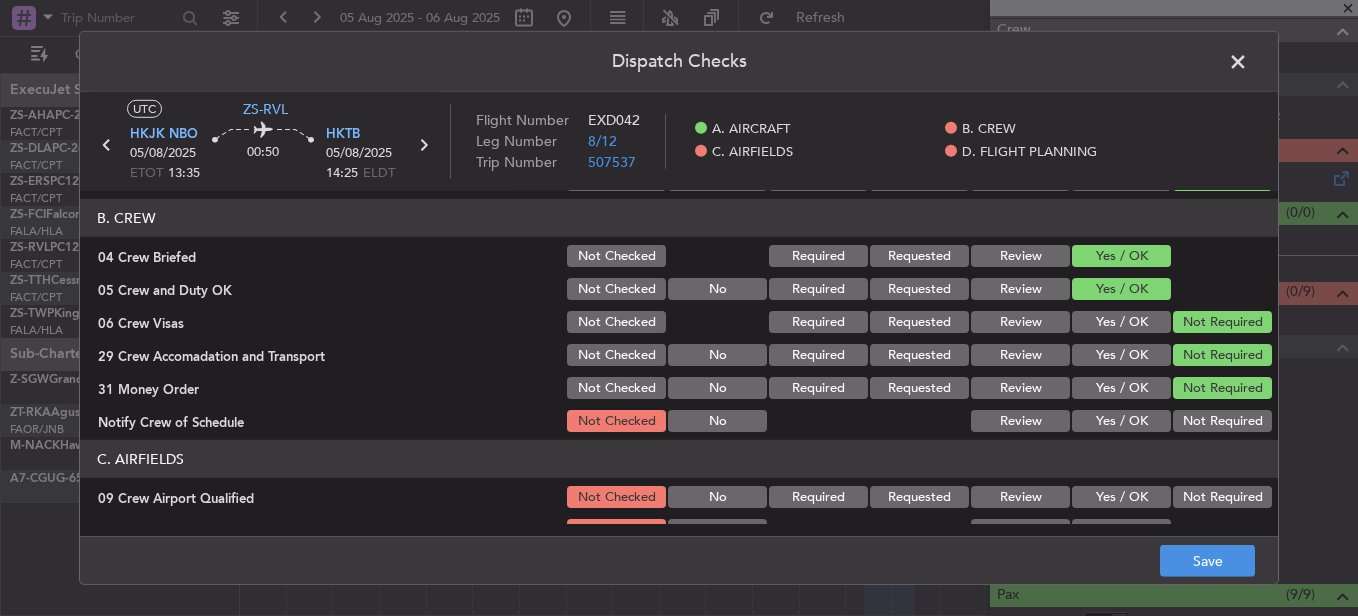click on "Not Required" 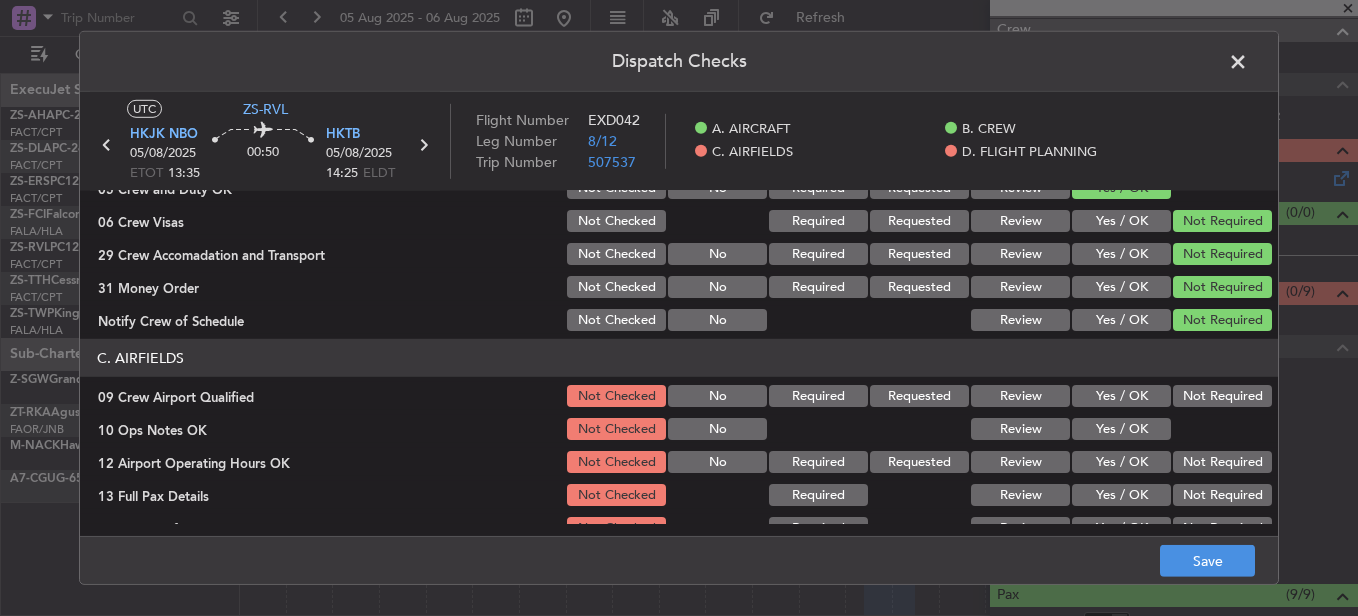 scroll, scrollTop: 400, scrollLeft: 0, axis: vertical 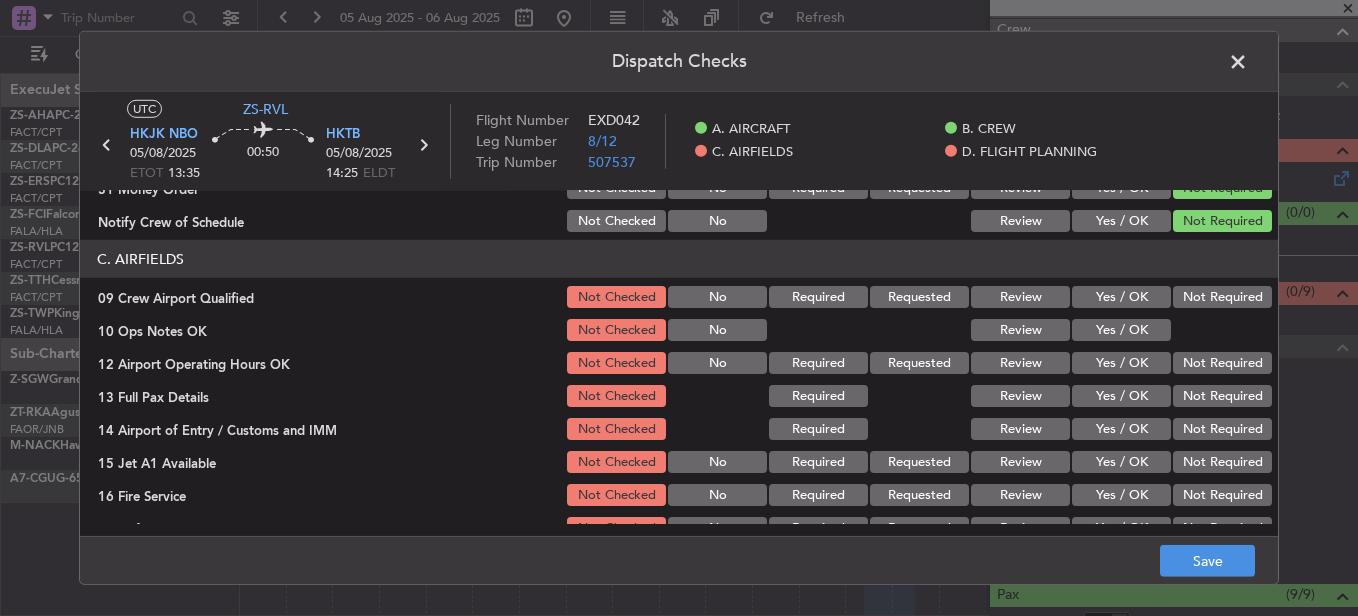 click on "Not Required" 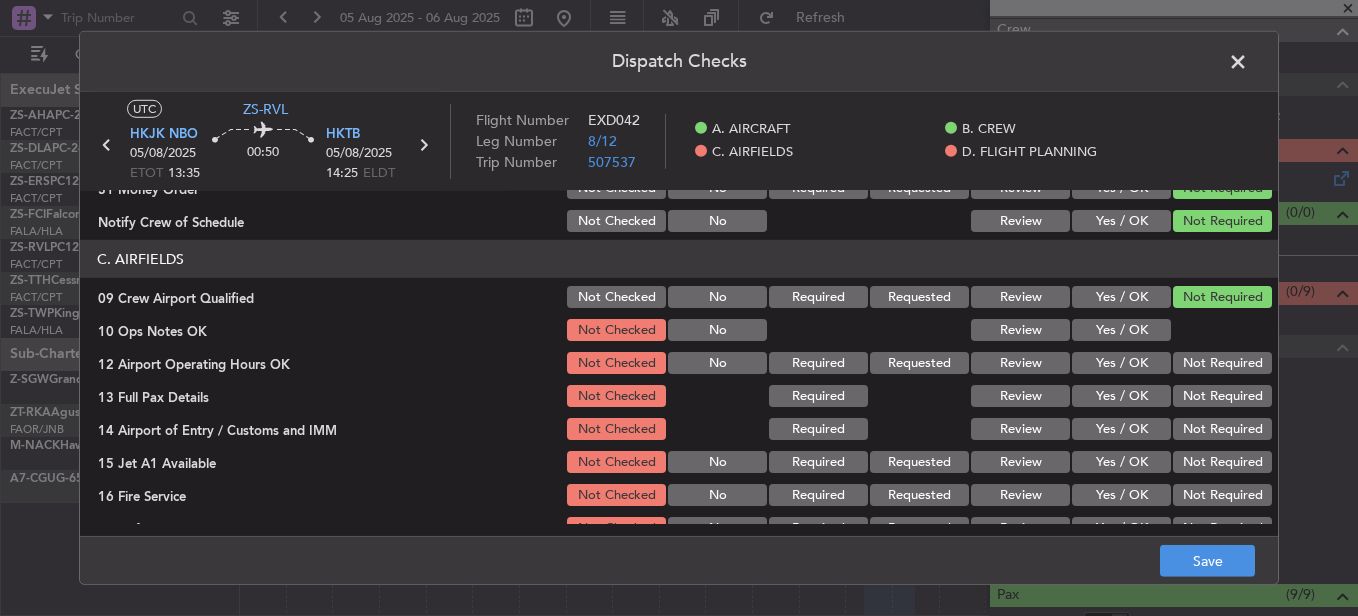 click on "Yes / OK" 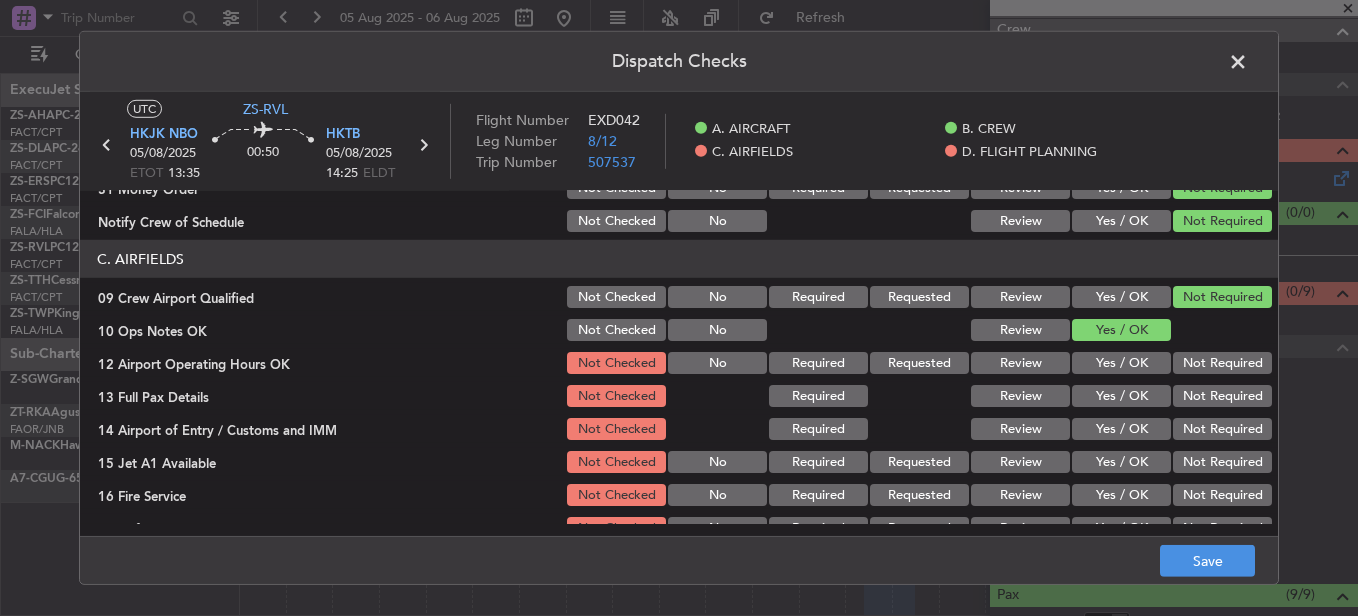 click on "C. AIRFIELDS   09 Crew Airport Qualified  Not Checked No Required Requested Review Yes / OK Not Required  10 Ops Notes OK  Not Checked No Review Yes / OK  12 Airport Operating Hours OK  Not Checked No Required Requested Review Yes / OK Not Required  13 Full Pax Details  Not Checked Required Review Yes / OK Not Required  14 Airport of Entry / Customs and IMM  Not Checked Required Review Yes / OK Not Required  15 Jet A1 Available  Not Checked No Required Requested Review Yes / OK Not Required  16 Fire Service  Not Checked No Required Requested Review Yes / OK Not Required  27 Airfield Indemnity  Not Checked No Required Requested Review Yes / OK Not Required" 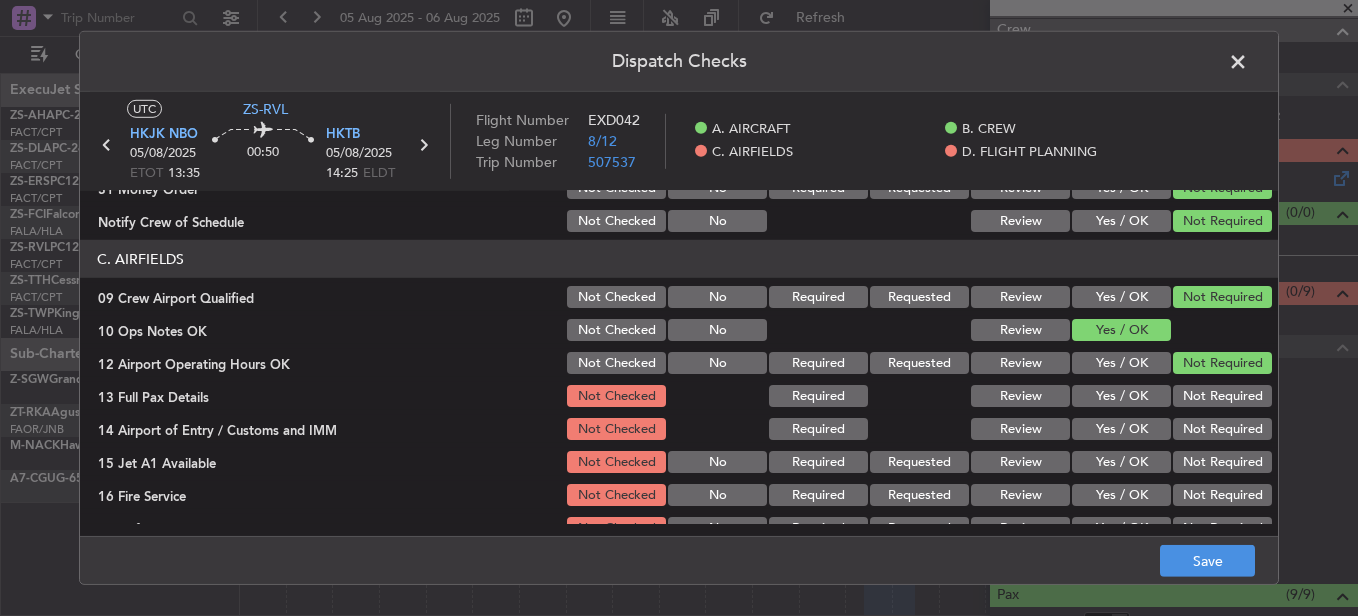 click on "Not Required" 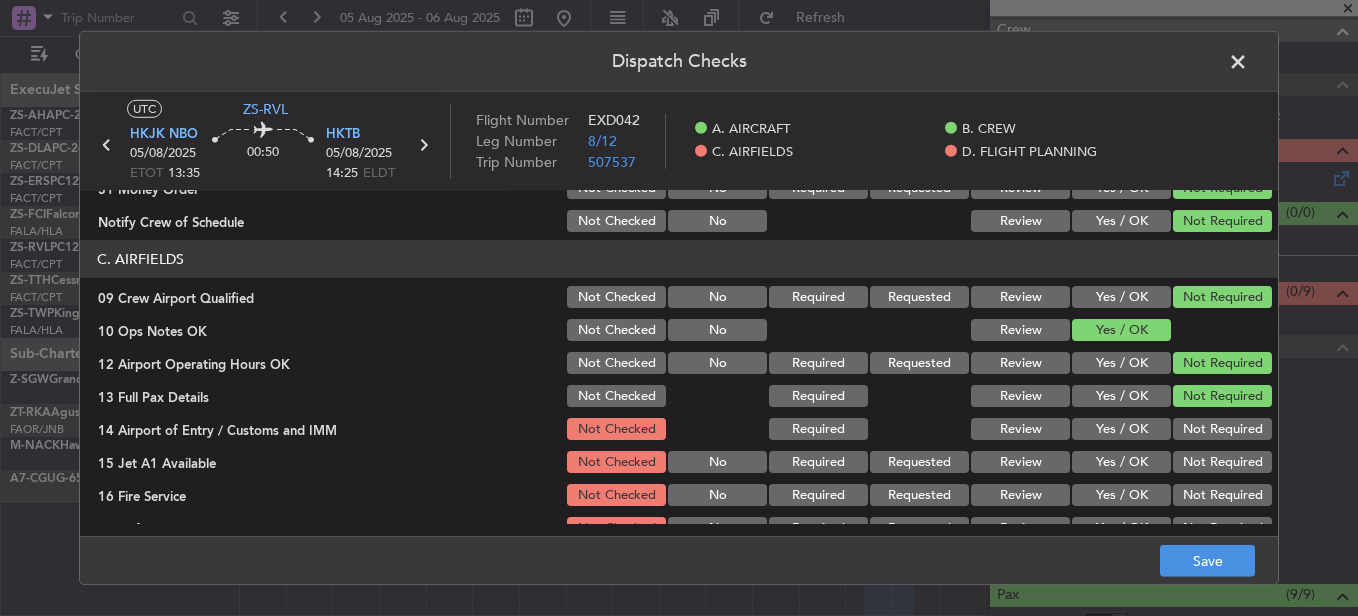 click on "C. AIRFIELDS   09 Crew Airport Qualified  Not Checked No Required Requested Review Yes / OK Not Required  10 Ops Notes OK  Not Checked No Review Yes / OK  12 Airport Operating Hours OK  Not Checked No Required Requested Review Yes / OK Not Required  13 Full Pax Details  Not Checked Required Review Yes / OK Not Required  14 Airport of Entry / Customs and IMM  Not Checked Required Review Yes / OK Not Required  15 Jet A1 Available  Not Checked No Required Requested Review Yes / OK Not Required  16 Fire Service  Not Checked No Required Requested Review Yes / OK Not Required  27 Airfield Indemnity  Not Checked No Required Requested Review Yes / OK Not Required" 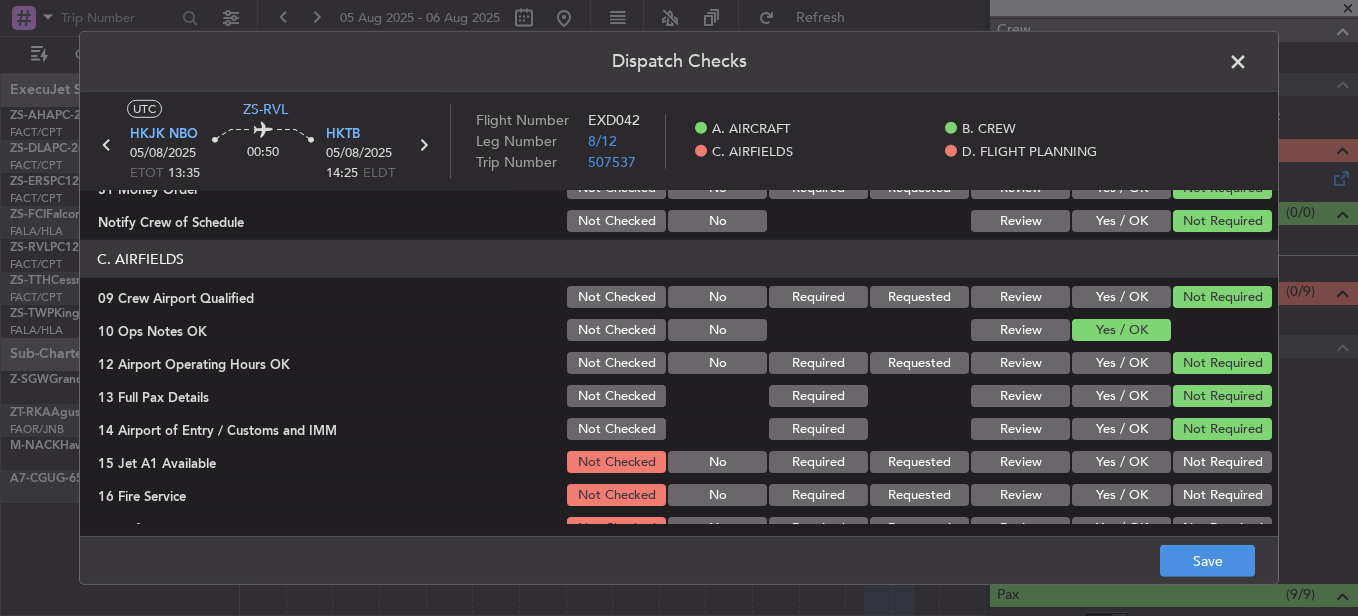 click on "Not Required" 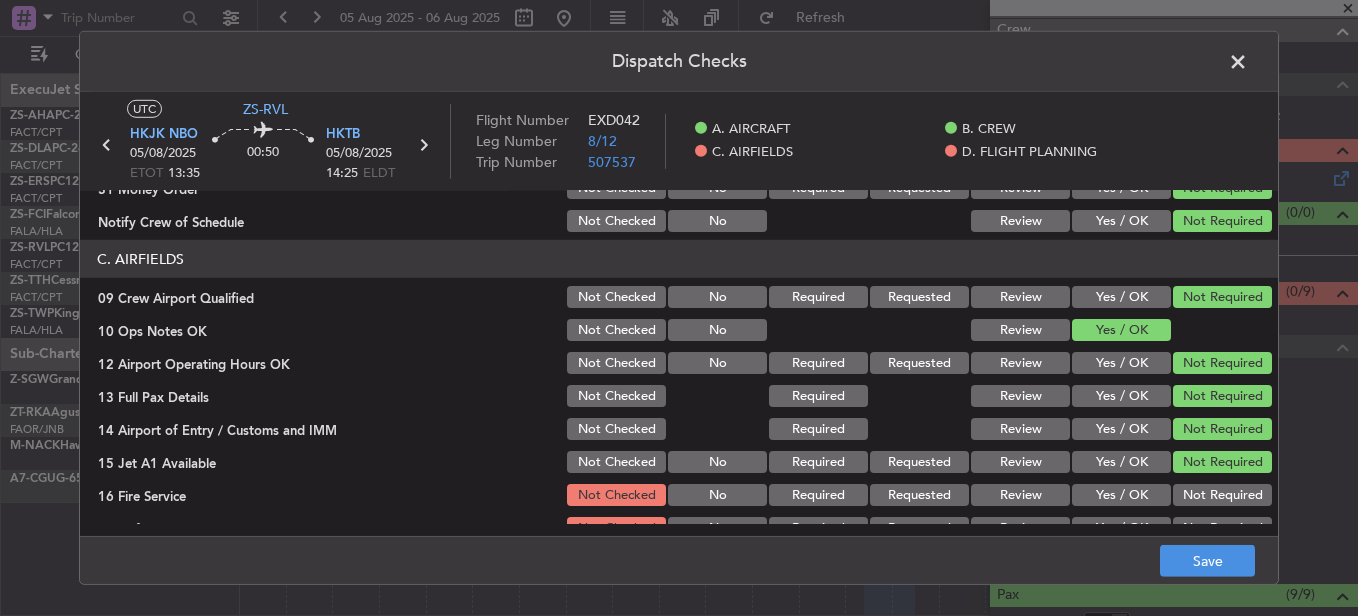 drag, startPoint x: 1194, startPoint y: 471, endPoint x: 1197, endPoint y: 488, distance: 17.262676 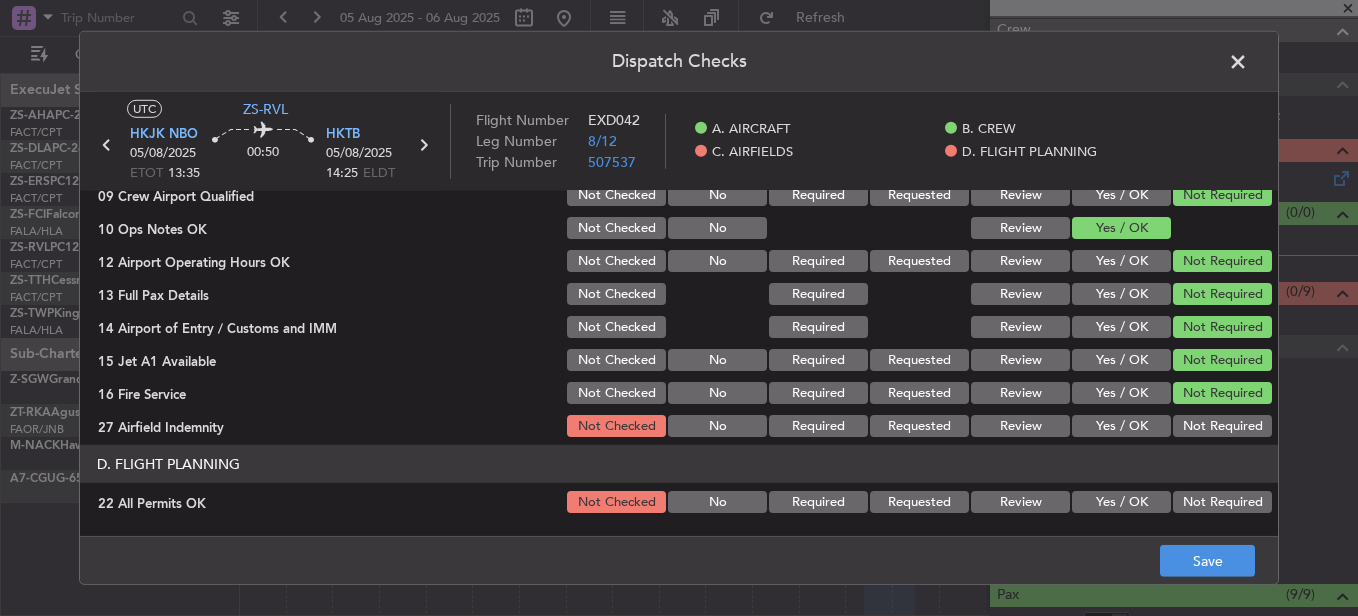 scroll, scrollTop: 565, scrollLeft: 0, axis: vertical 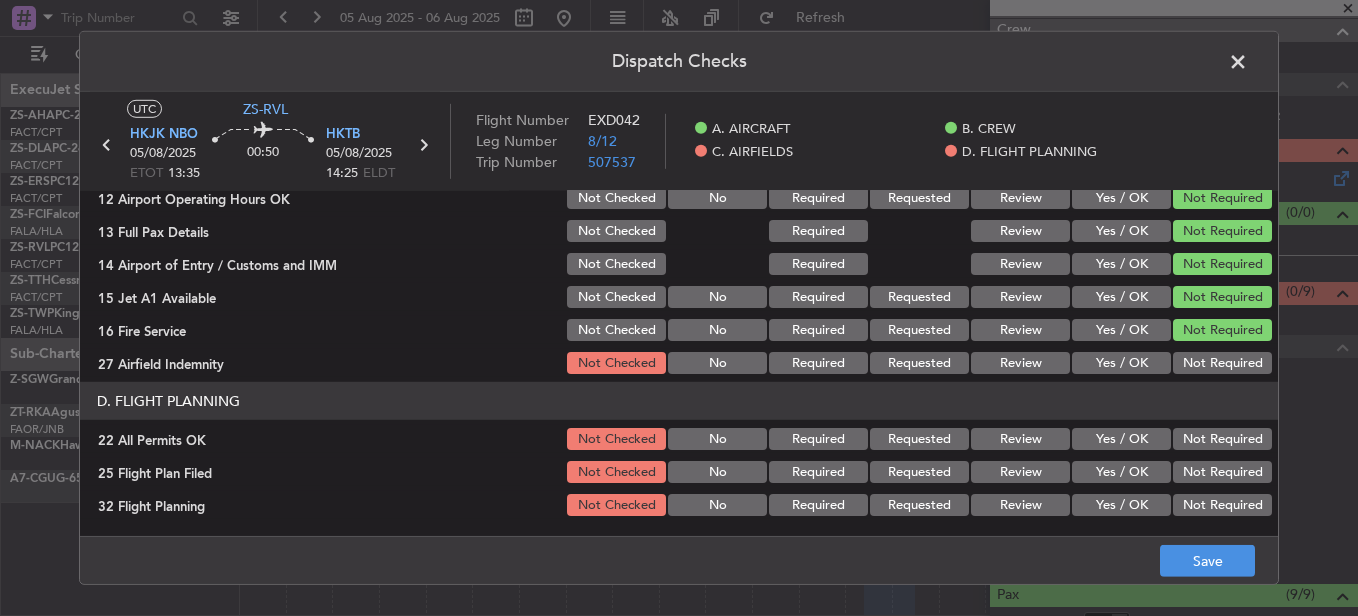 click on "Not Required" 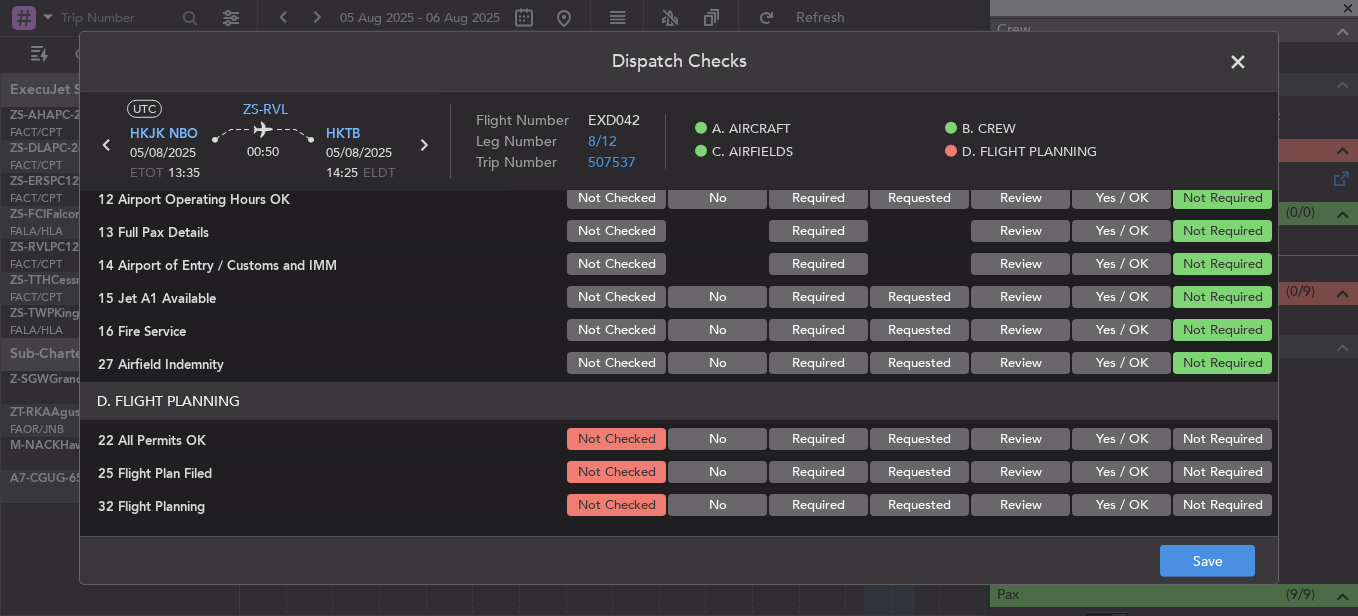 click on "Not Required" 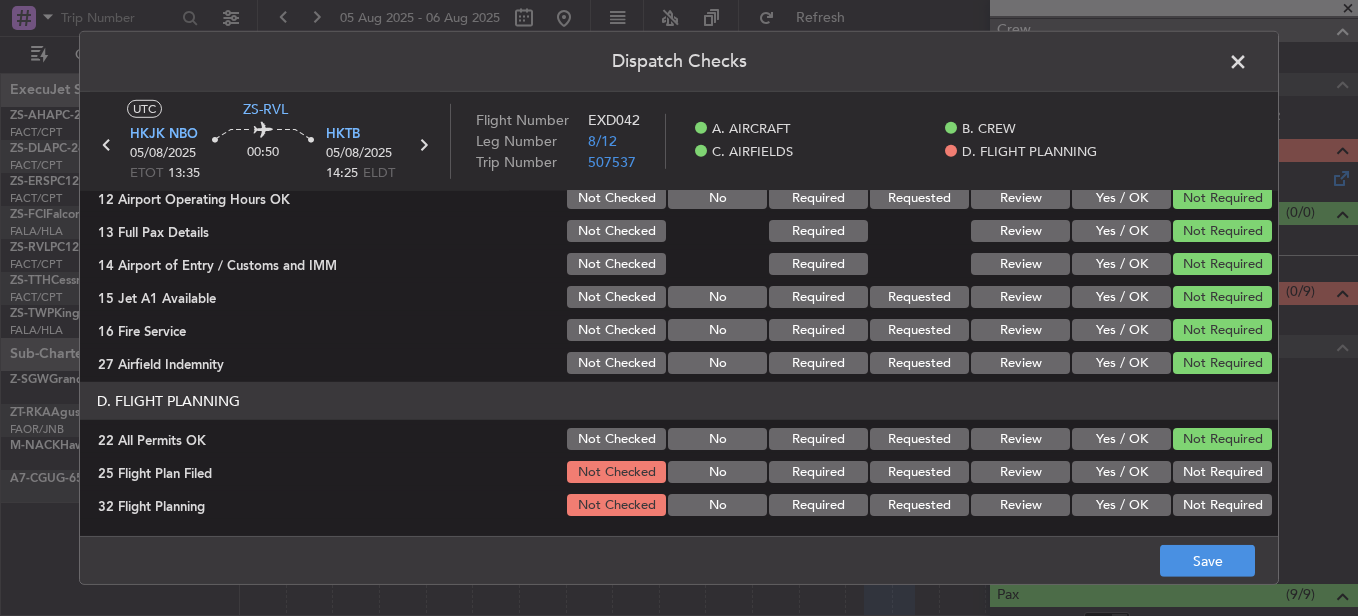 click on "Yes / OK" 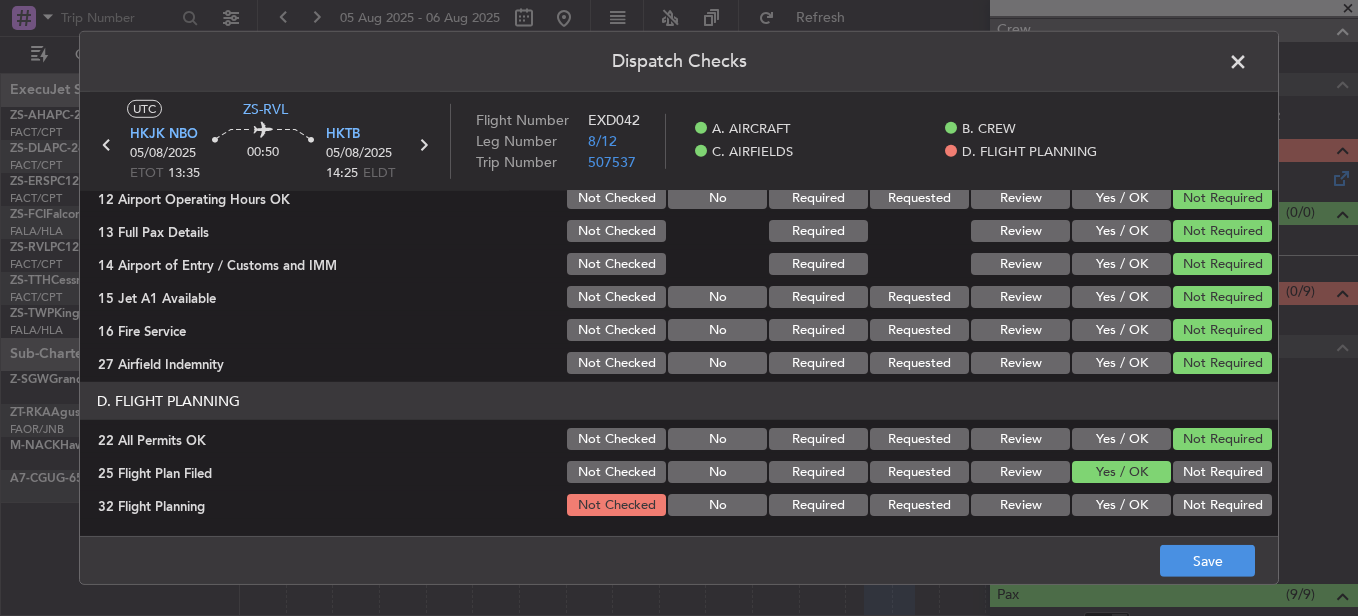 drag, startPoint x: 1130, startPoint y: 502, endPoint x: 1138, endPoint y: 513, distance: 13.601471 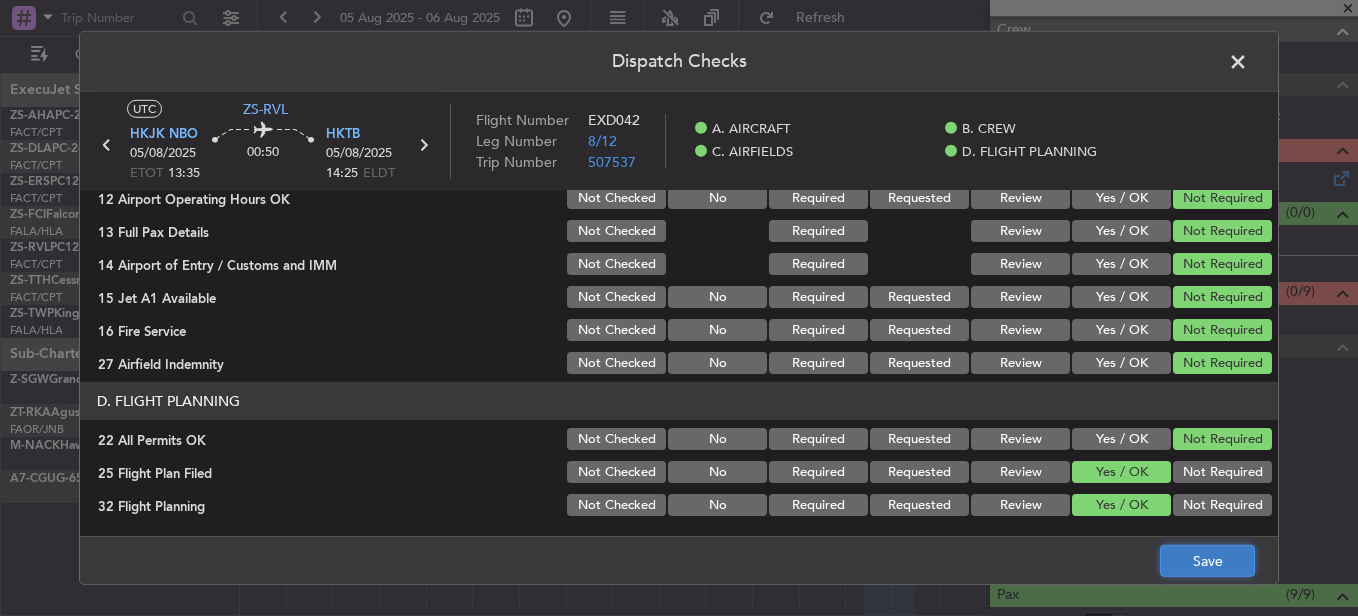 click on "Save" 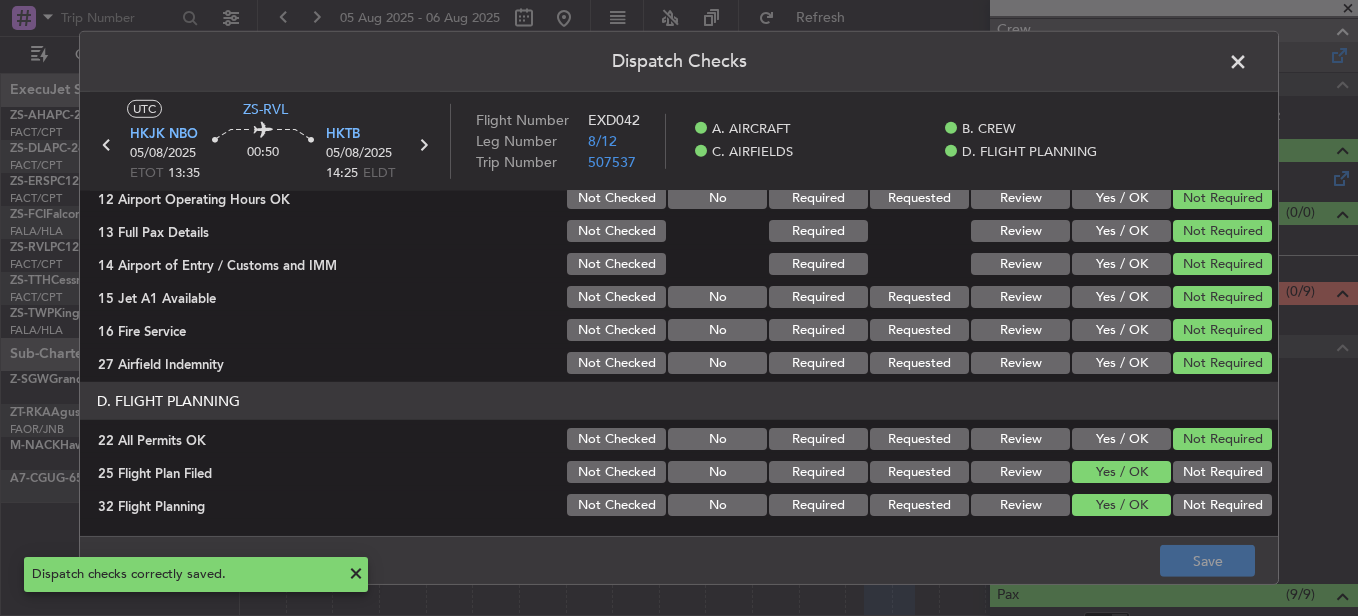 click 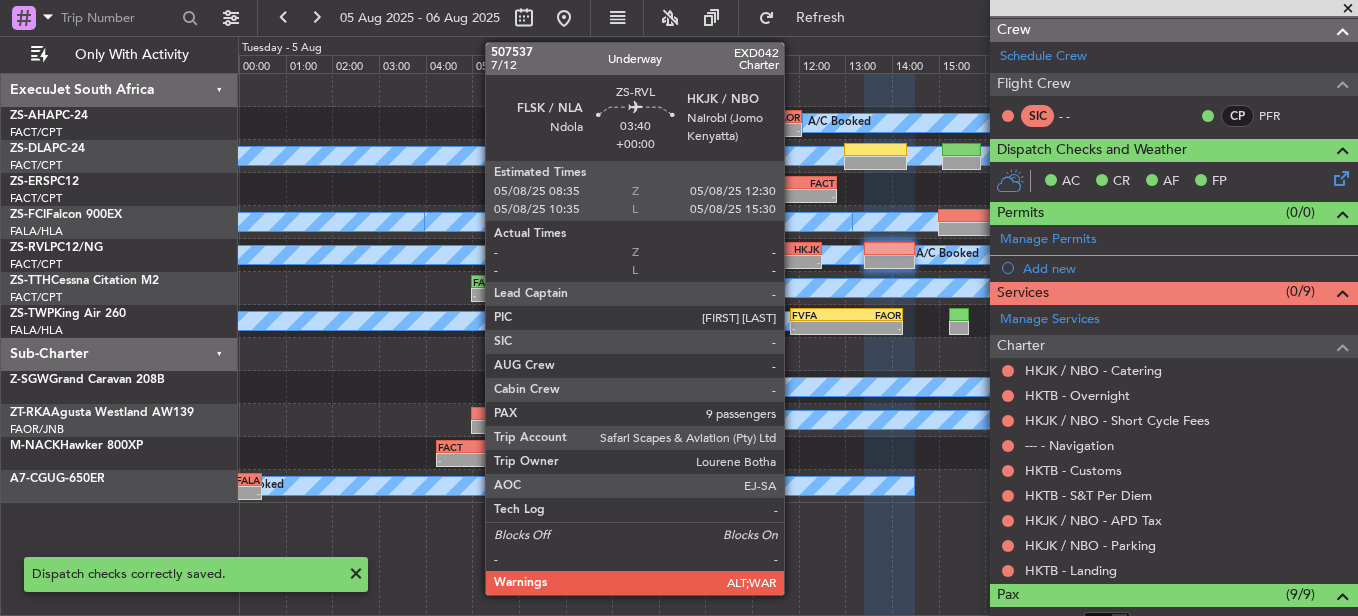 click on "-
-" 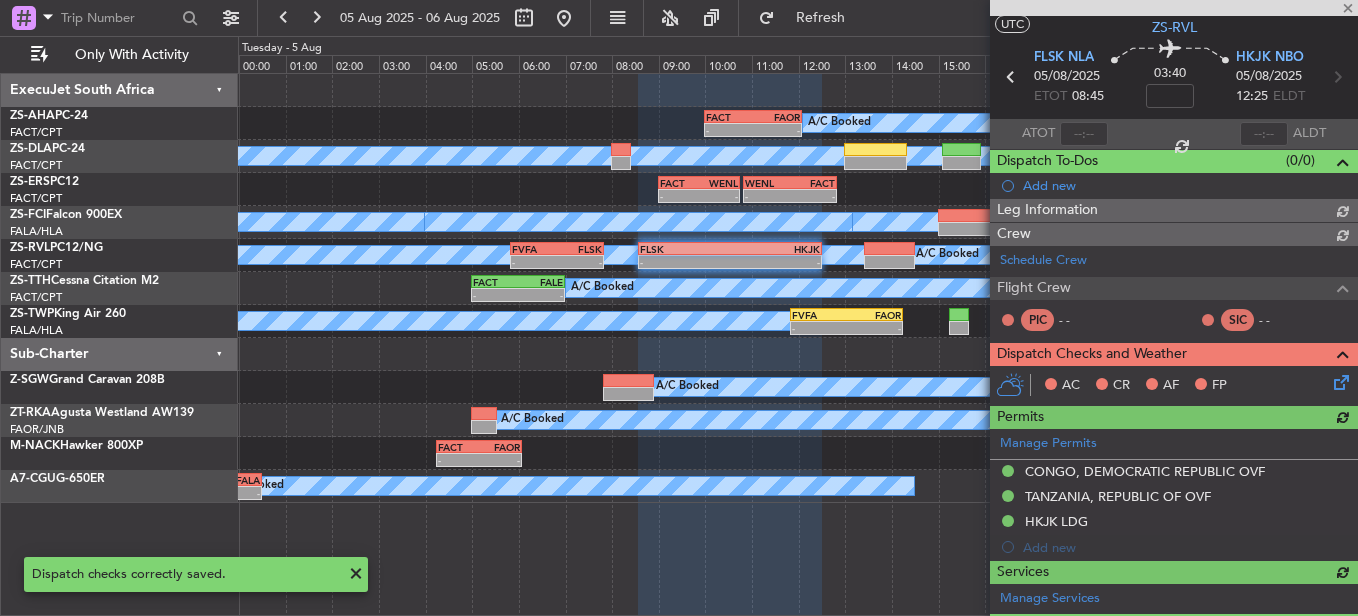 scroll, scrollTop: 250, scrollLeft: 0, axis: vertical 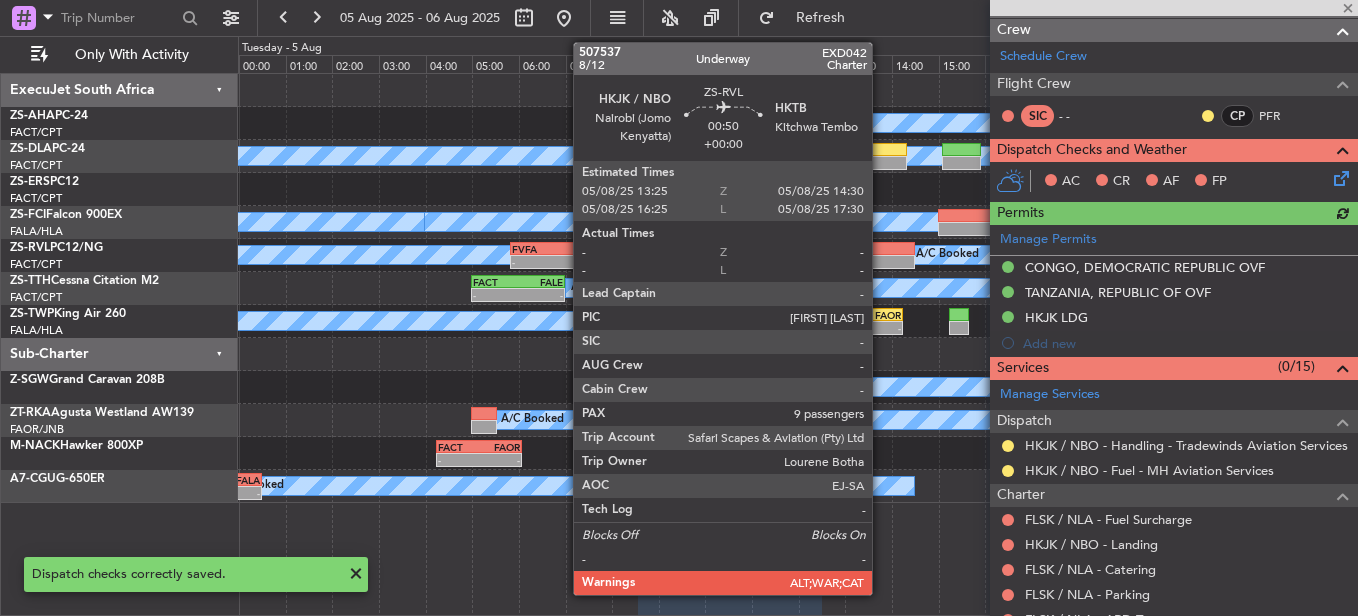 click 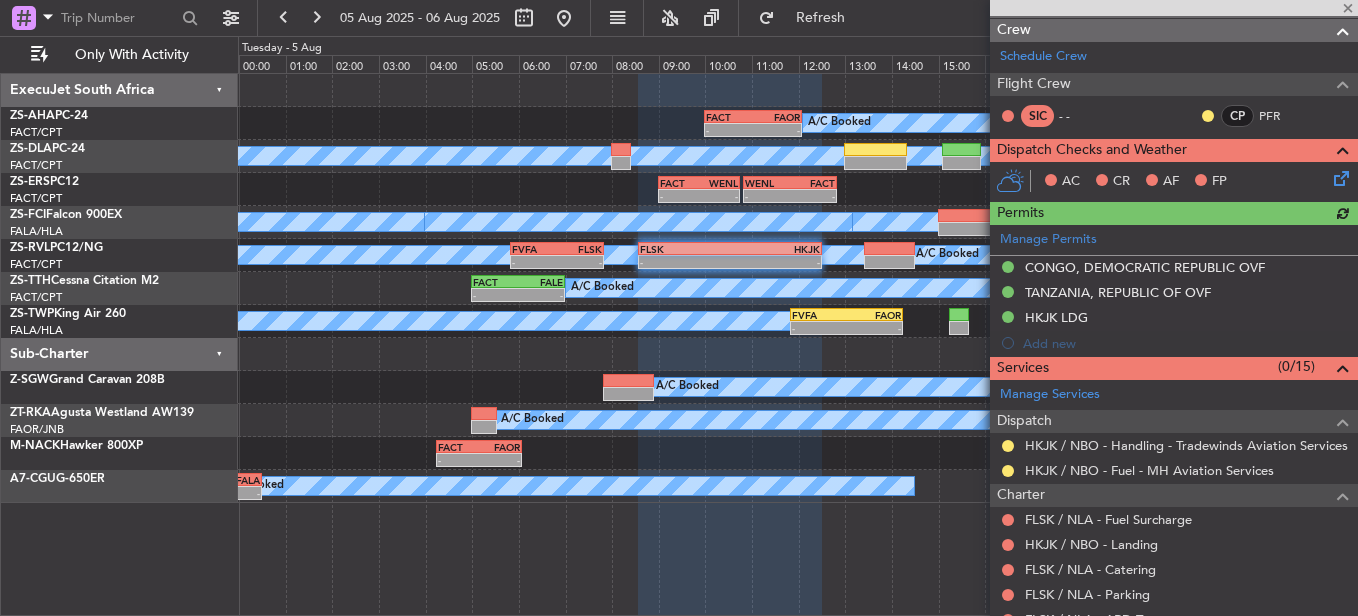 click 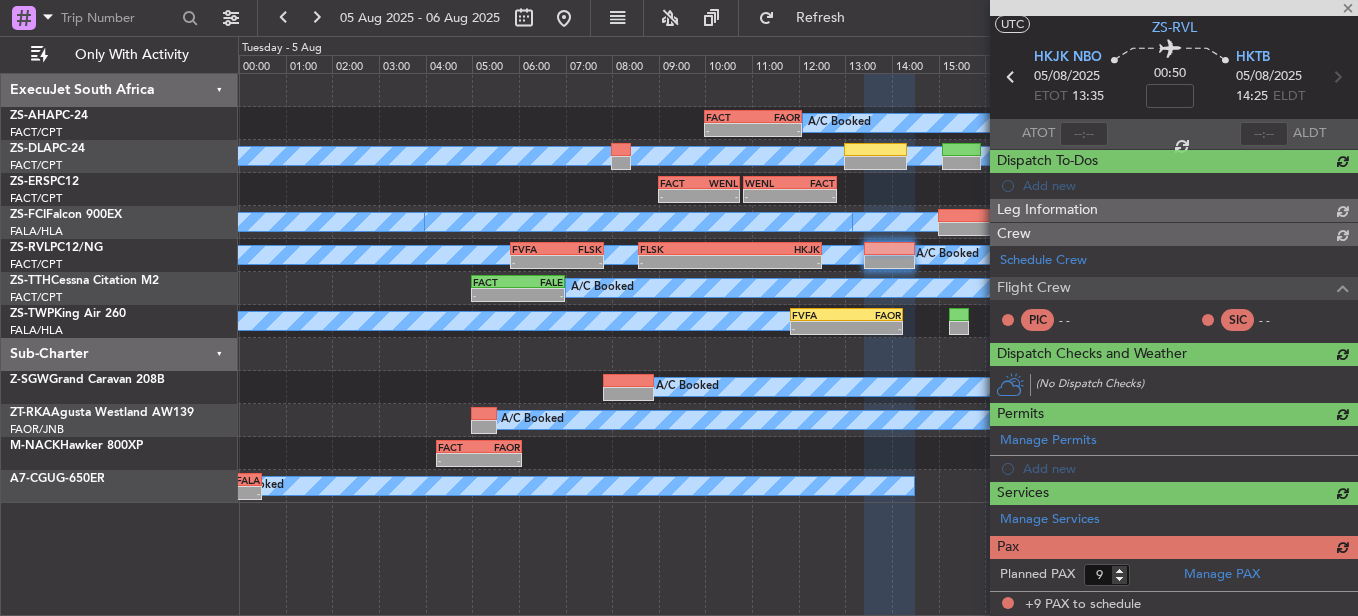 scroll, scrollTop: 250, scrollLeft: 0, axis: vertical 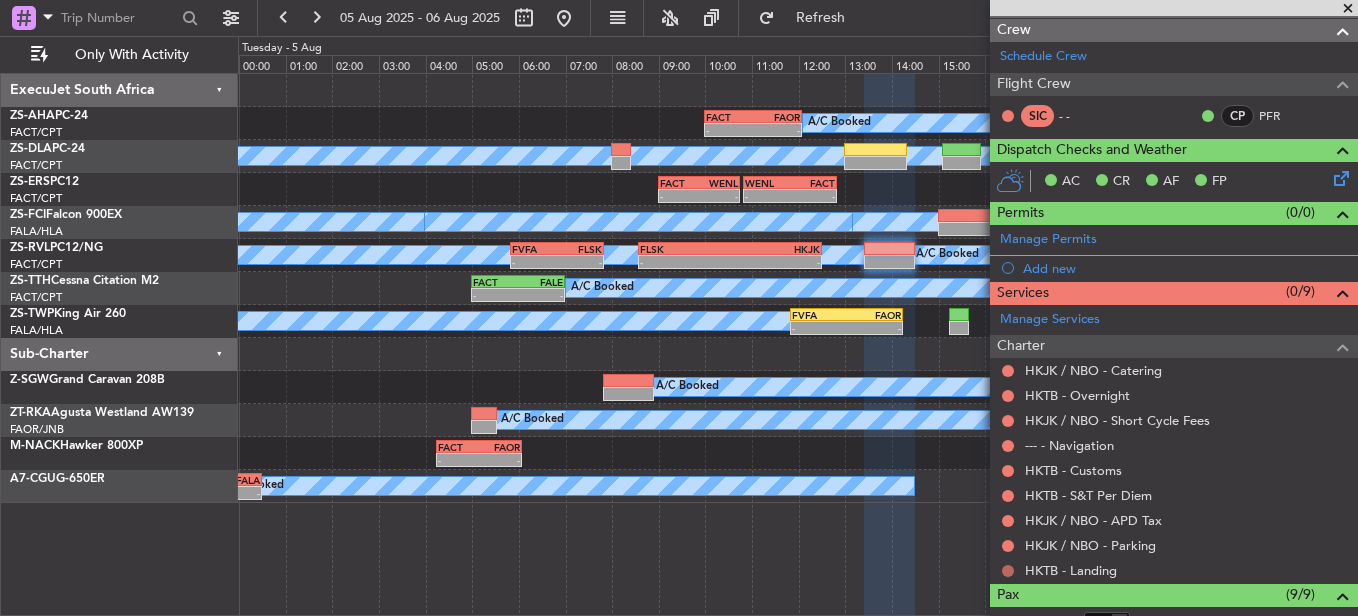click at bounding box center [1008, 571] 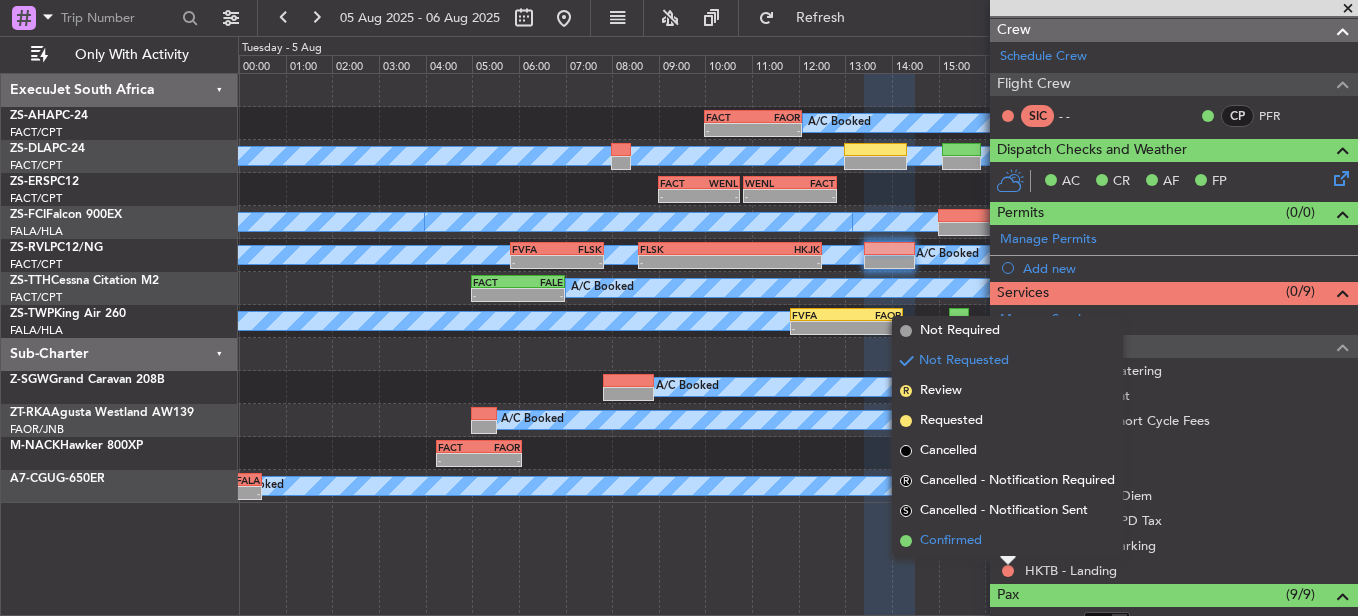 click on "Confirmed" at bounding box center (951, 541) 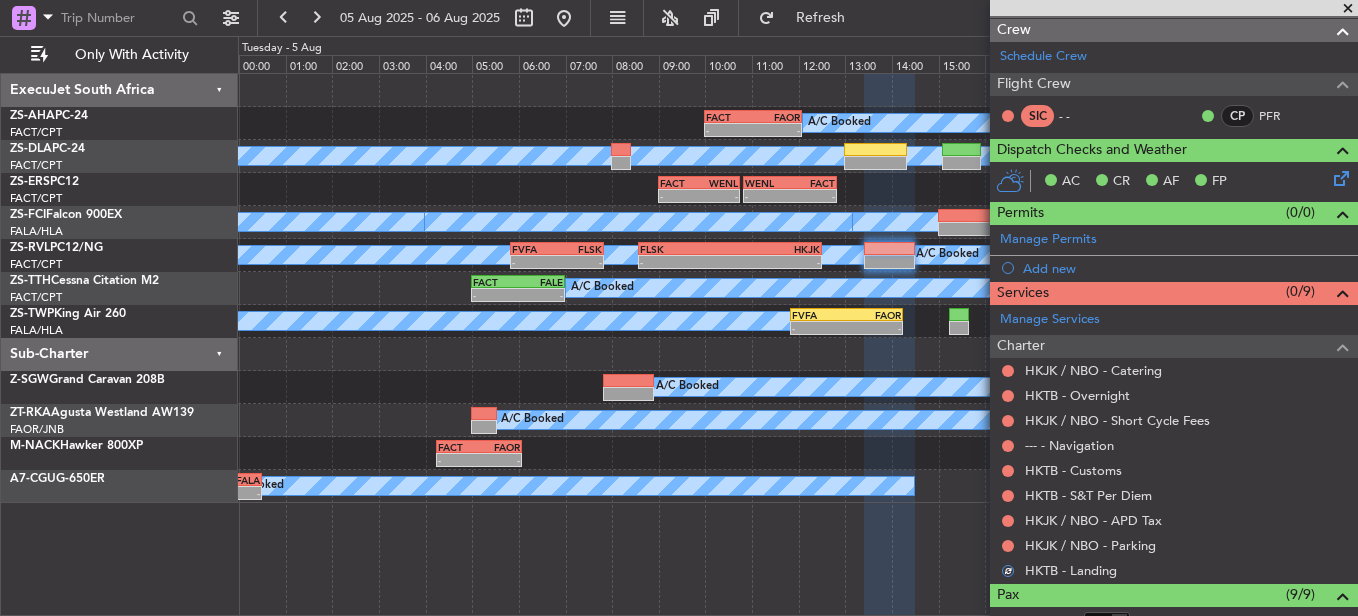 click on "HKJK / NBO - Parking" at bounding box center [1174, 545] 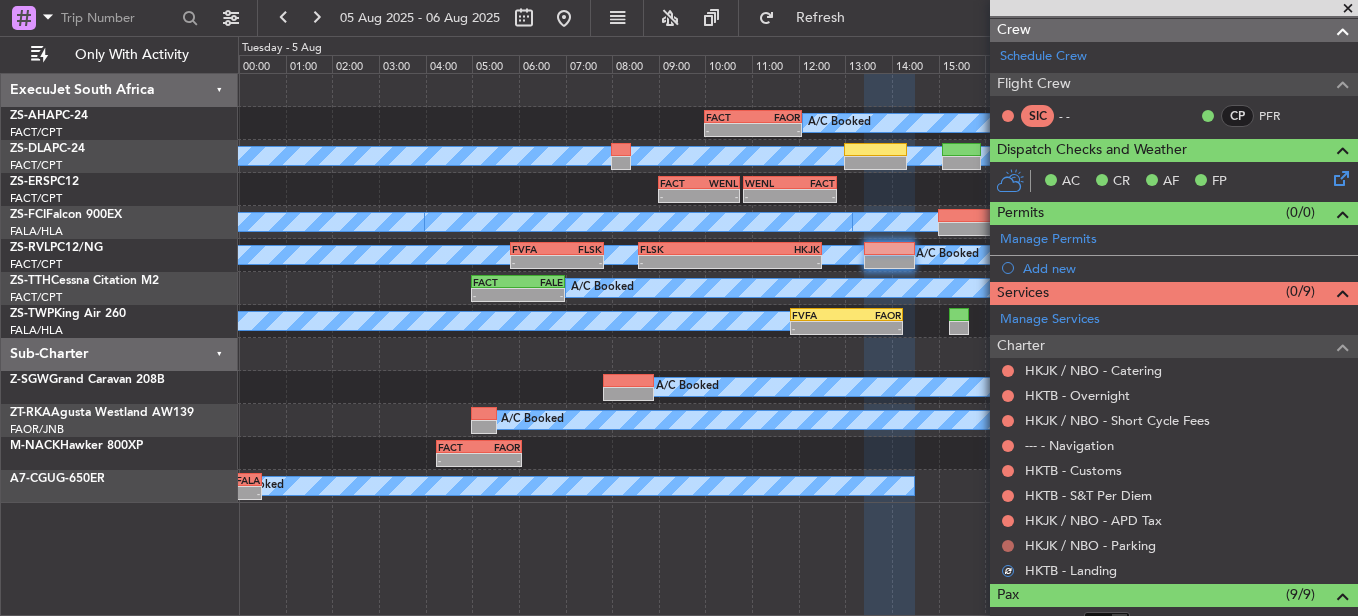 click at bounding box center [1008, 546] 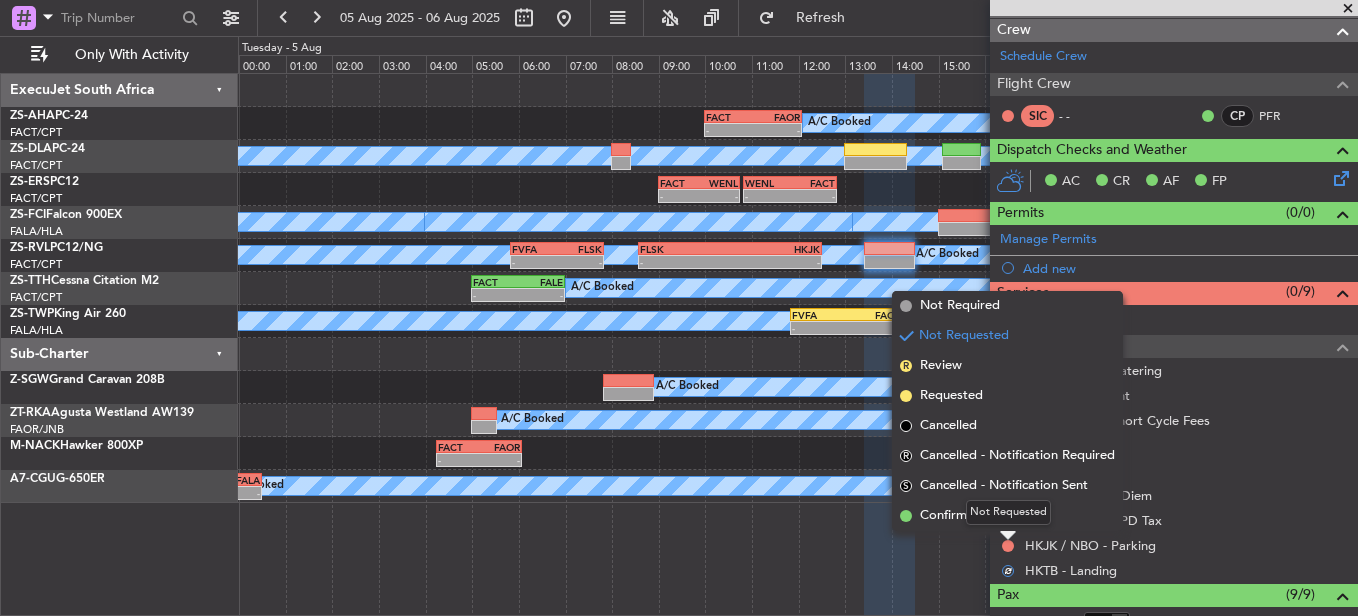 click on "Not Requested" at bounding box center (1008, 512) 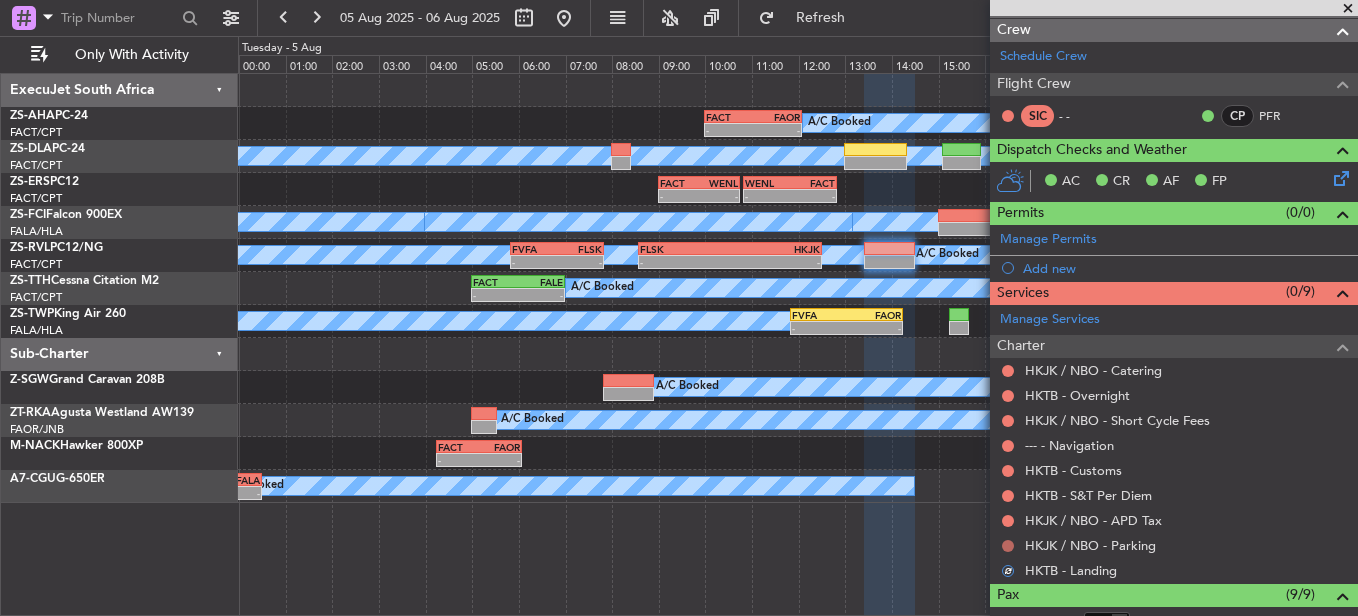 click at bounding box center [1008, 546] 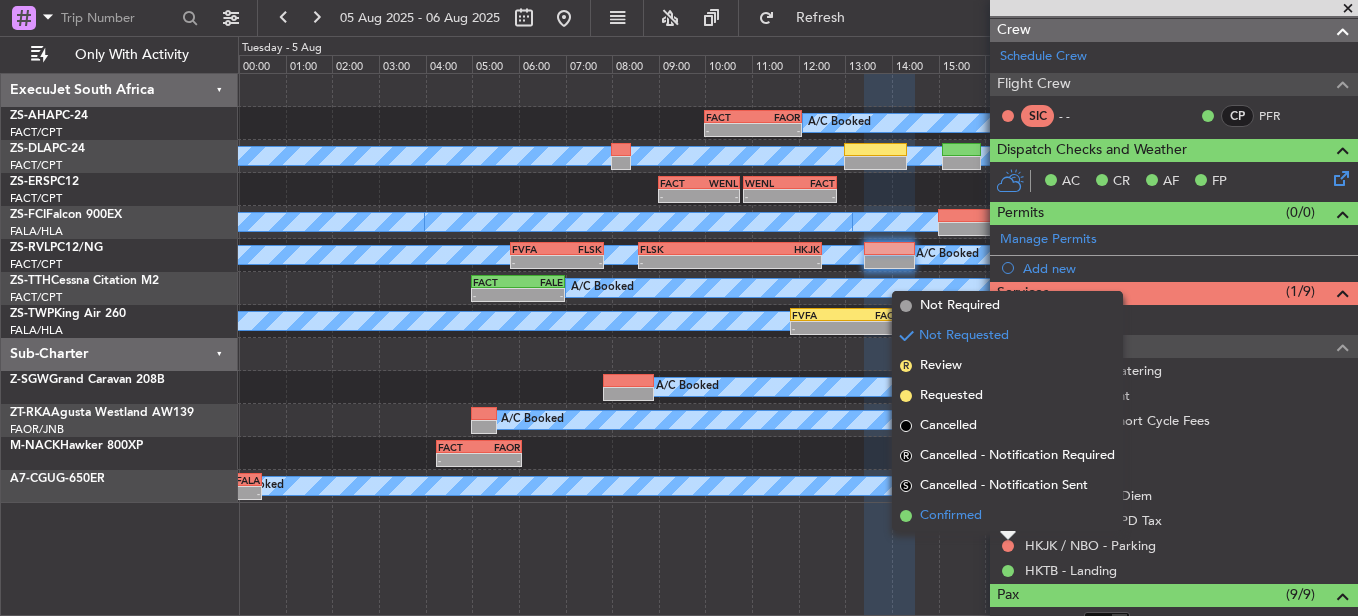 click on "Confirmed" at bounding box center [951, 516] 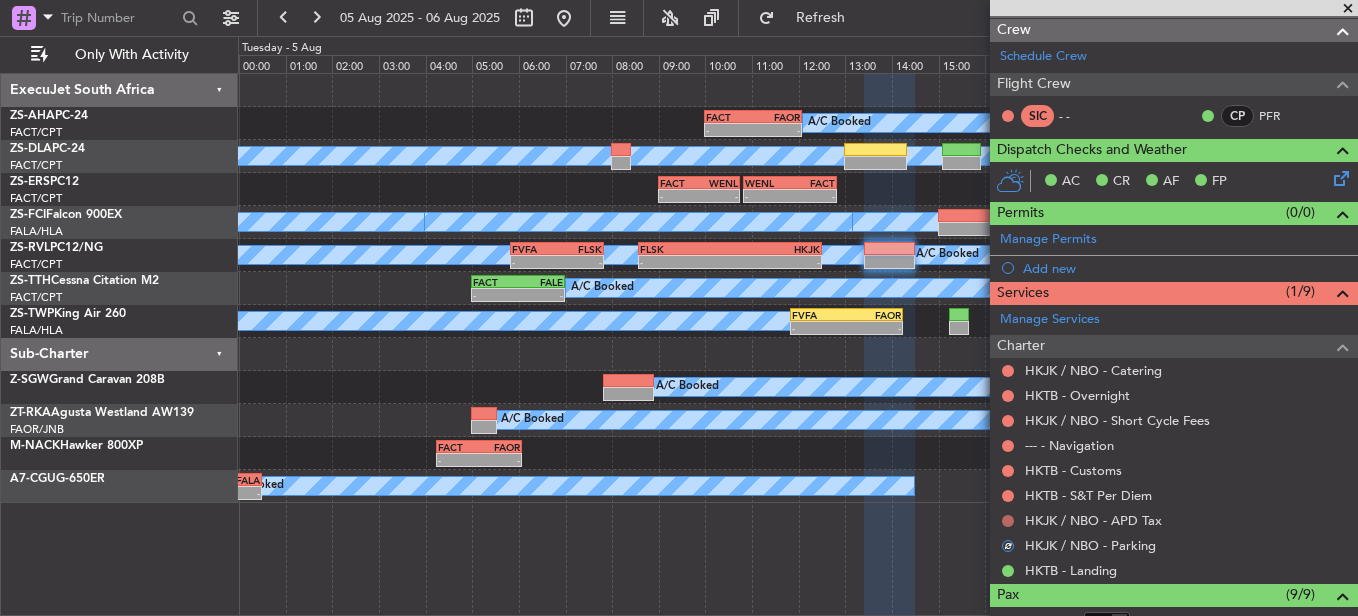 click at bounding box center [1008, 521] 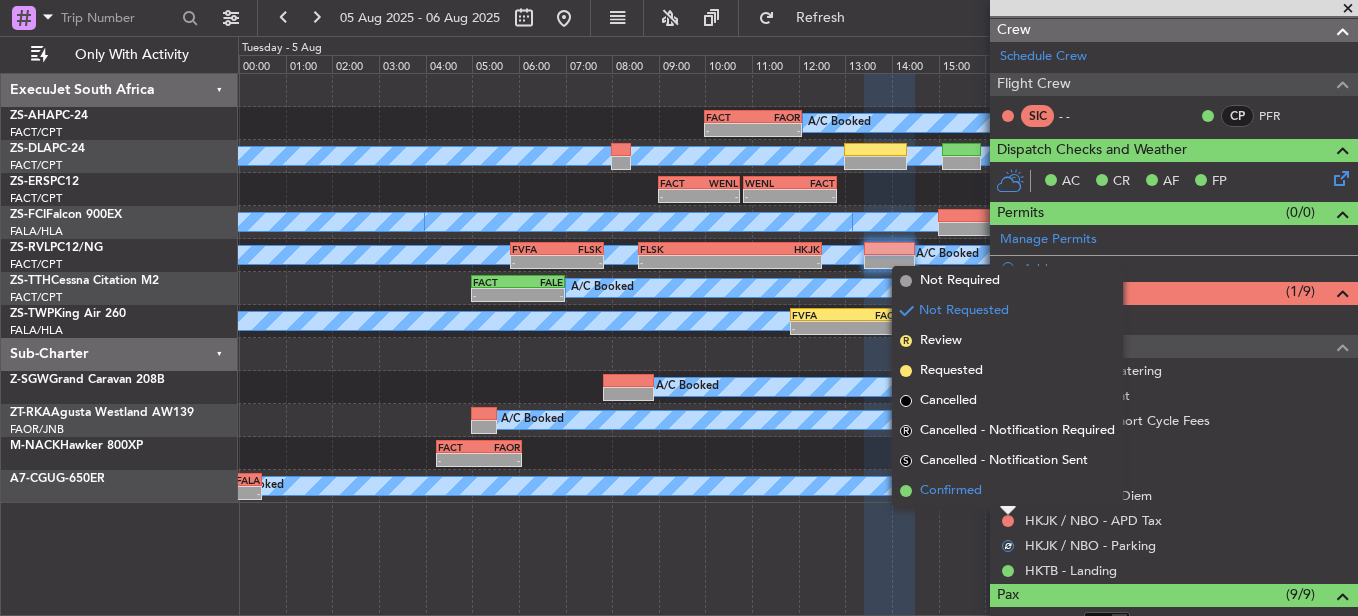 click on "Confirmed" at bounding box center [1007, 491] 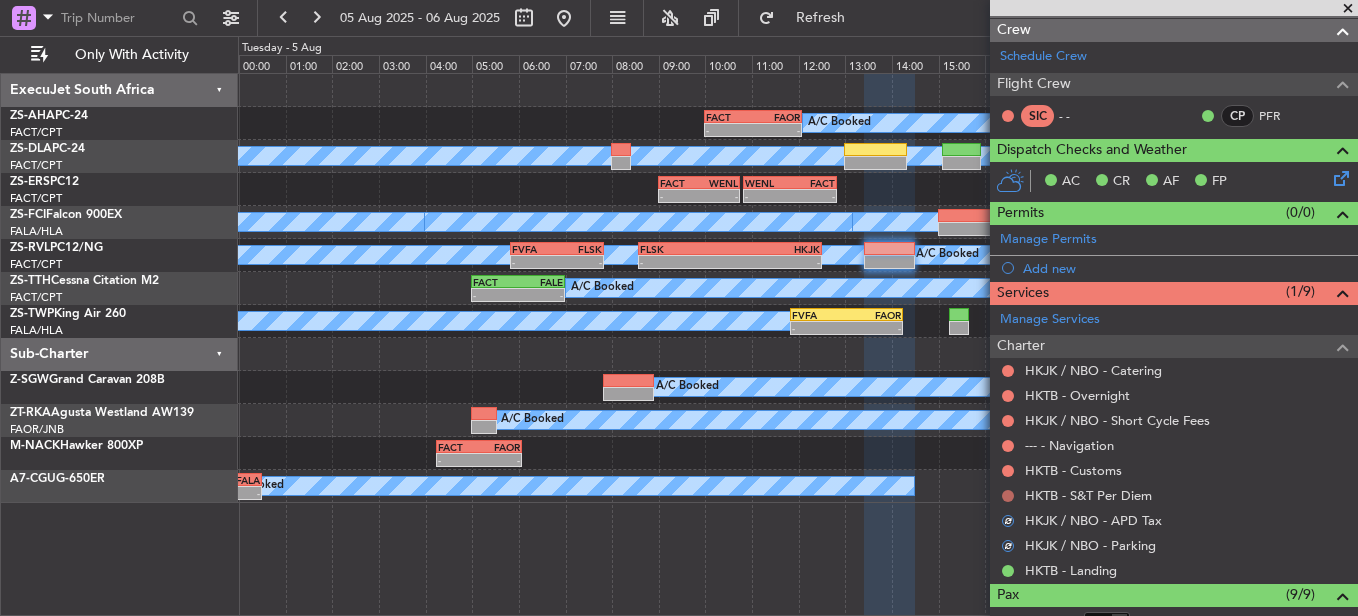 click at bounding box center (1008, 496) 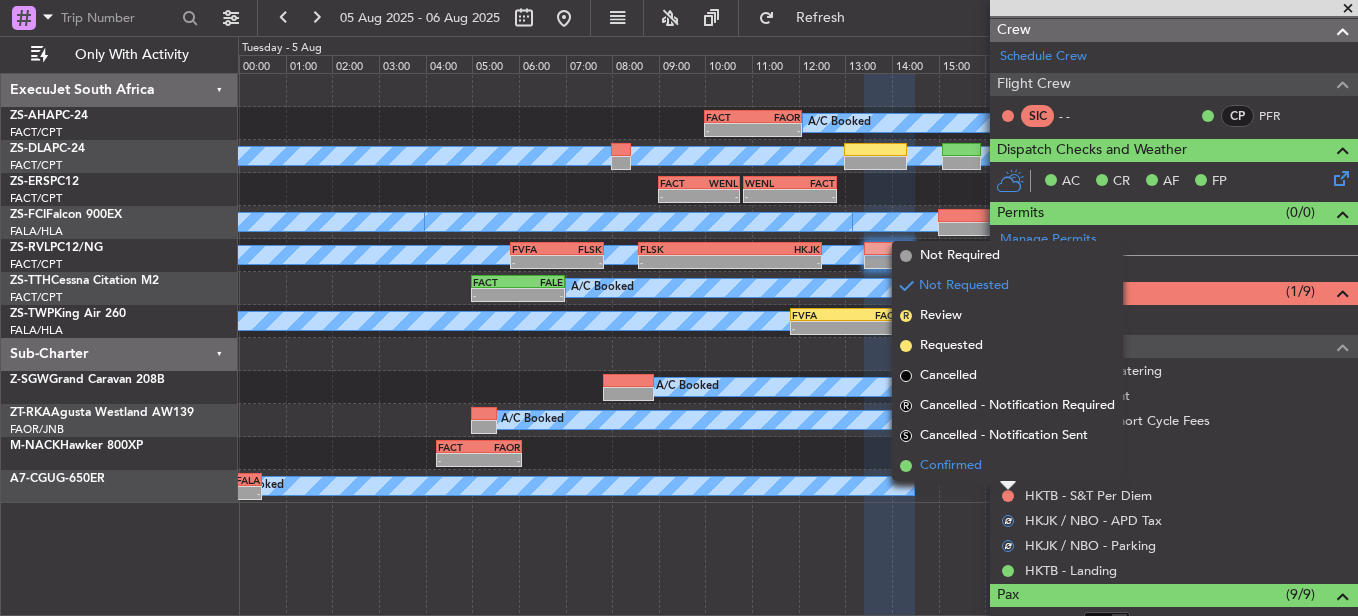 click on "Confirmed" at bounding box center (1007, 466) 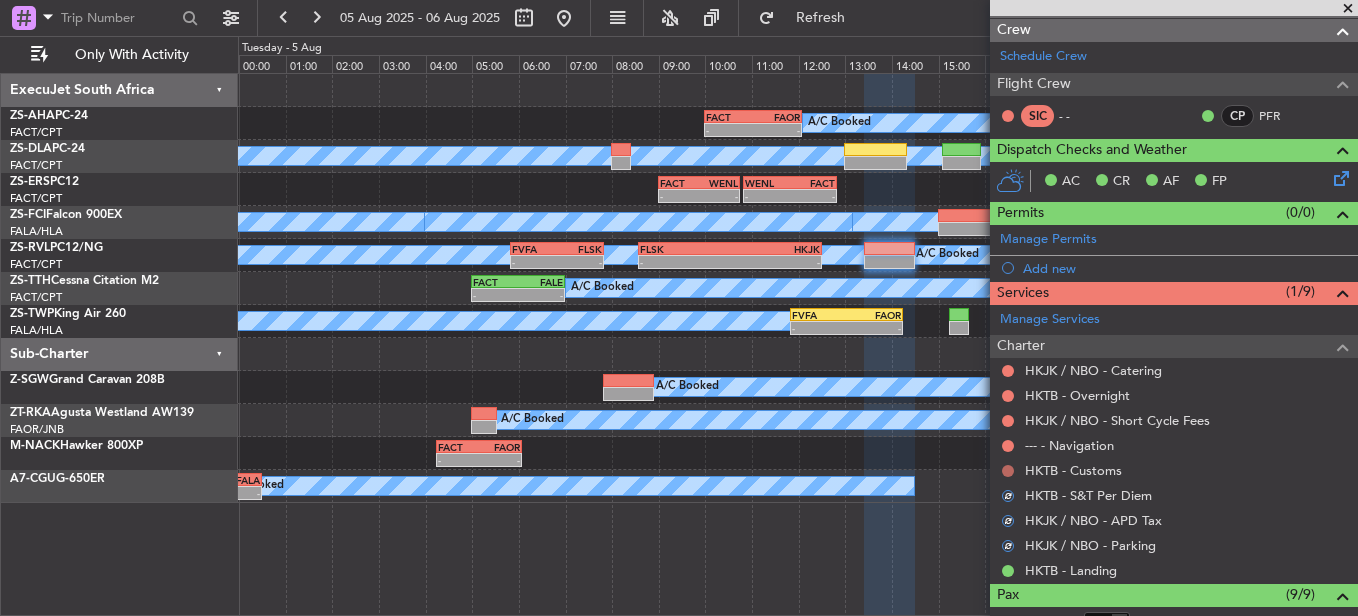 click at bounding box center [1008, 471] 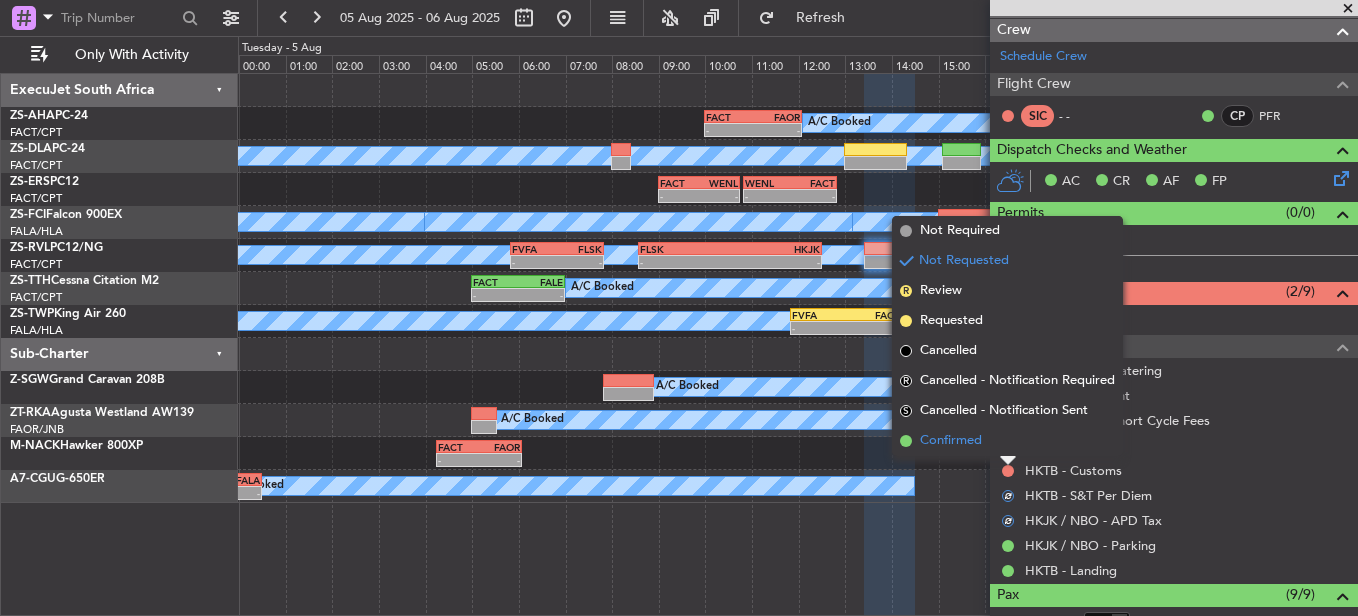 click on "Confirmed" at bounding box center [1007, 441] 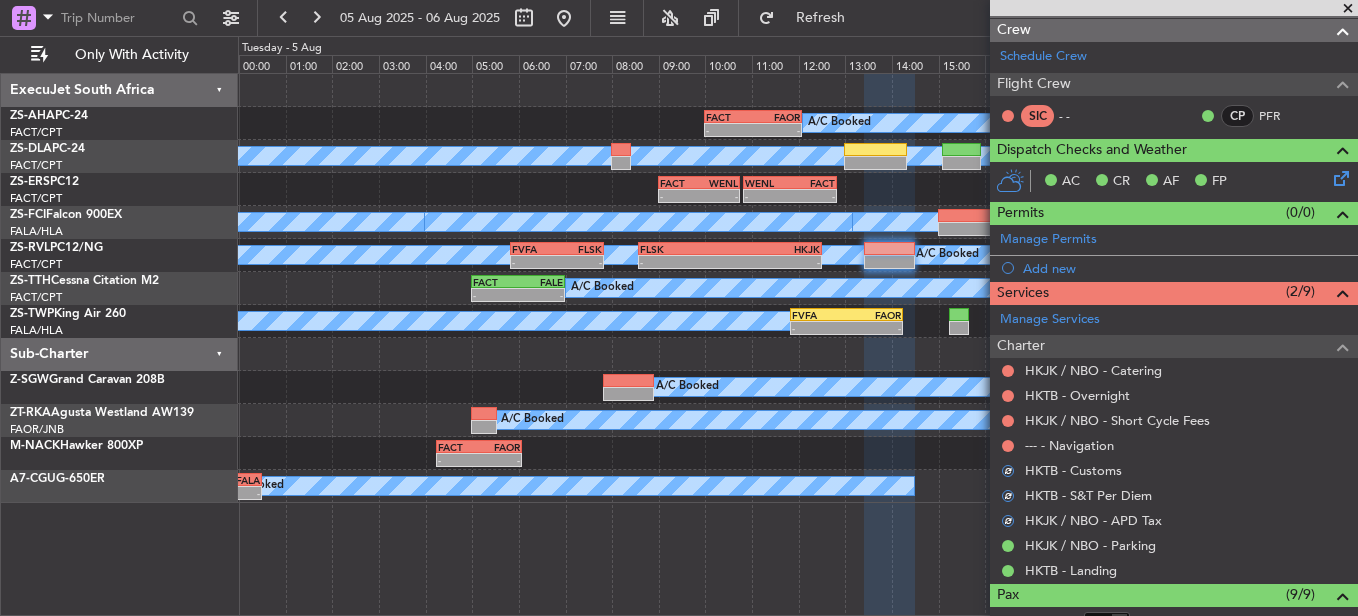 click at bounding box center (1008, 446) 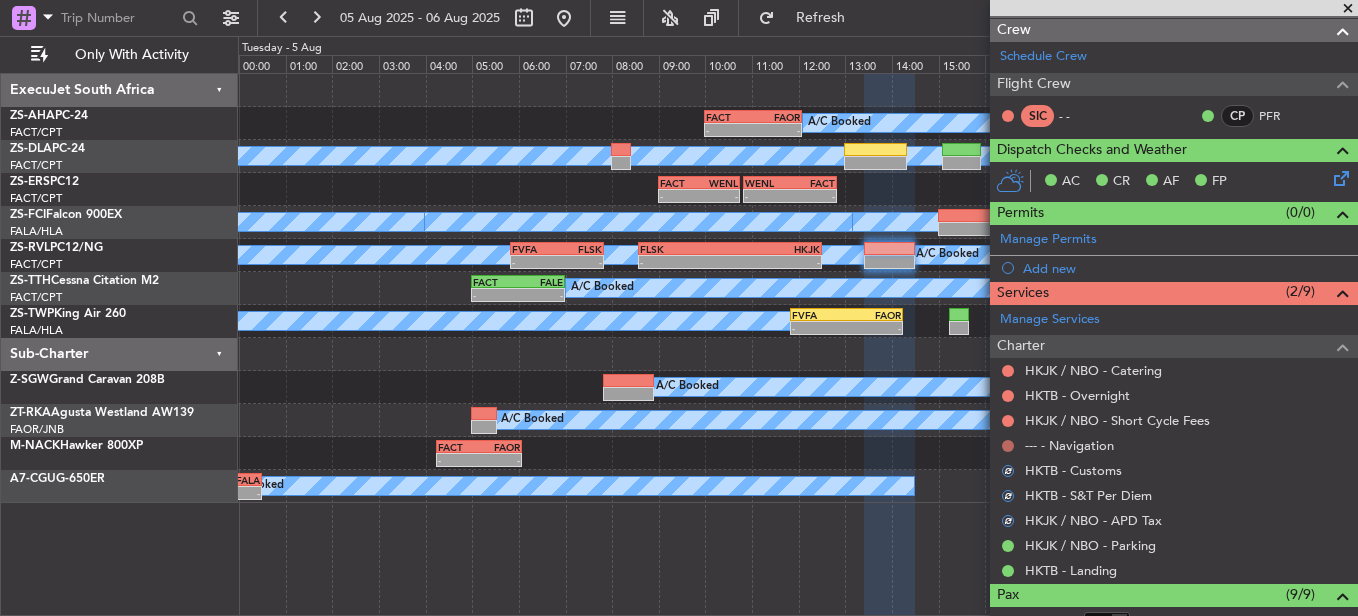 drag, startPoint x: 1004, startPoint y: 451, endPoint x: 1010, endPoint y: 440, distance: 12.529964 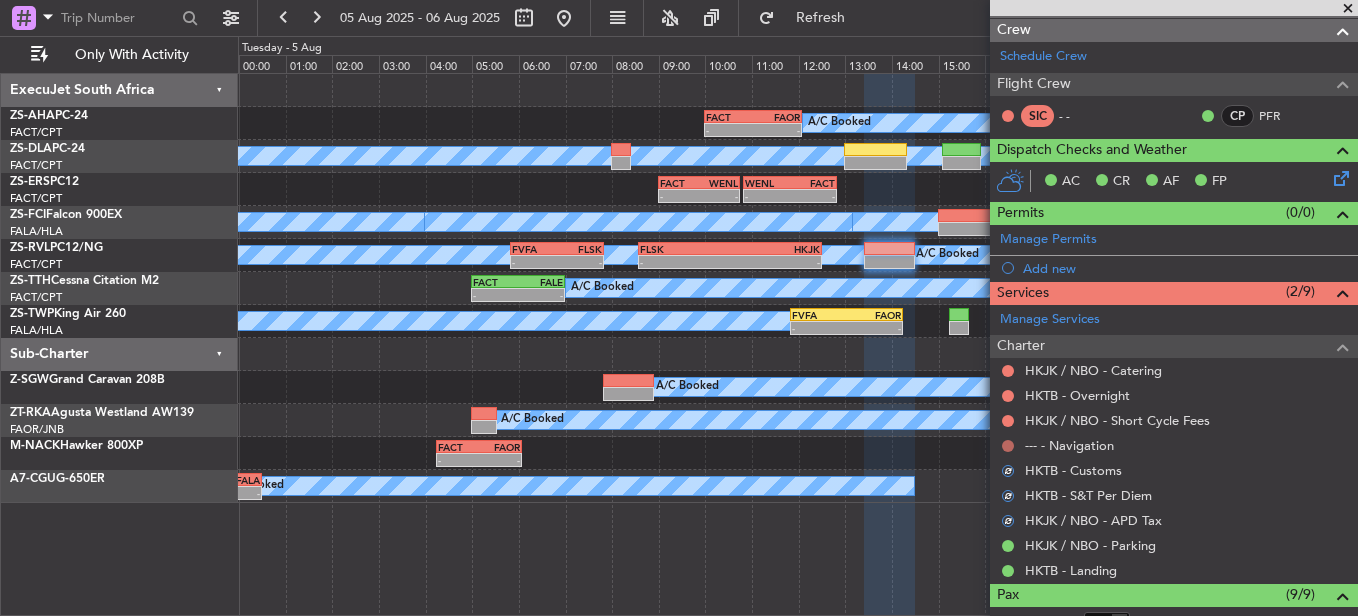 click at bounding box center (1008, 446) 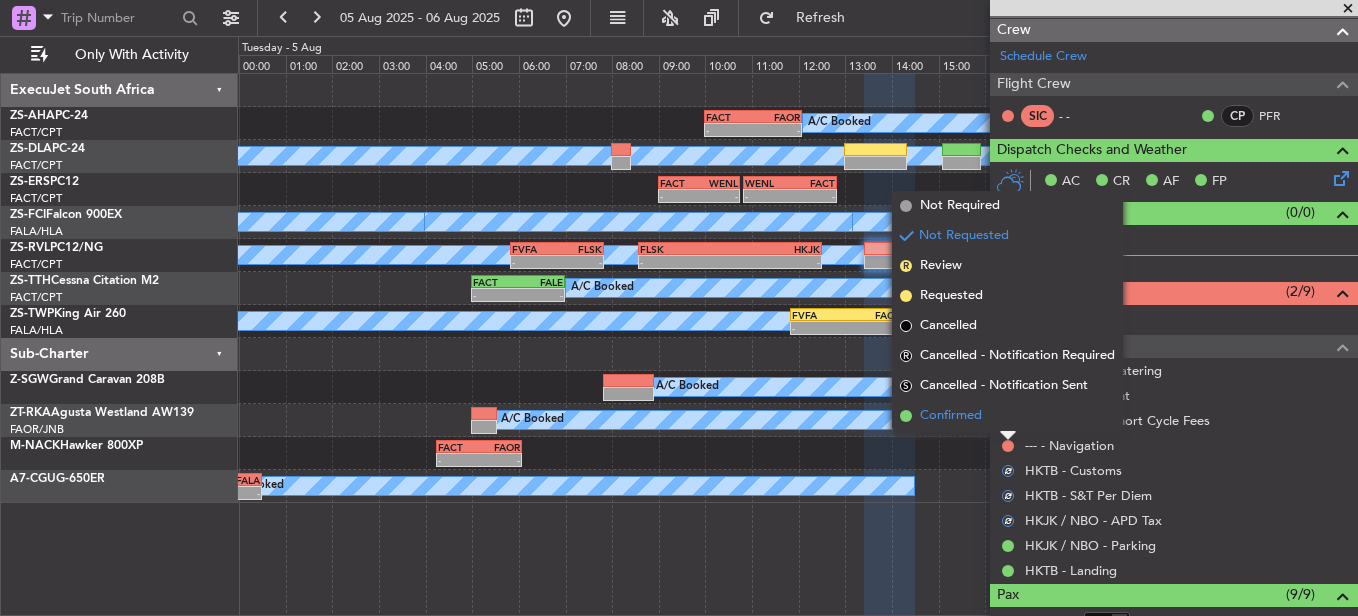 click on "Confirmed" at bounding box center (1007, 416) 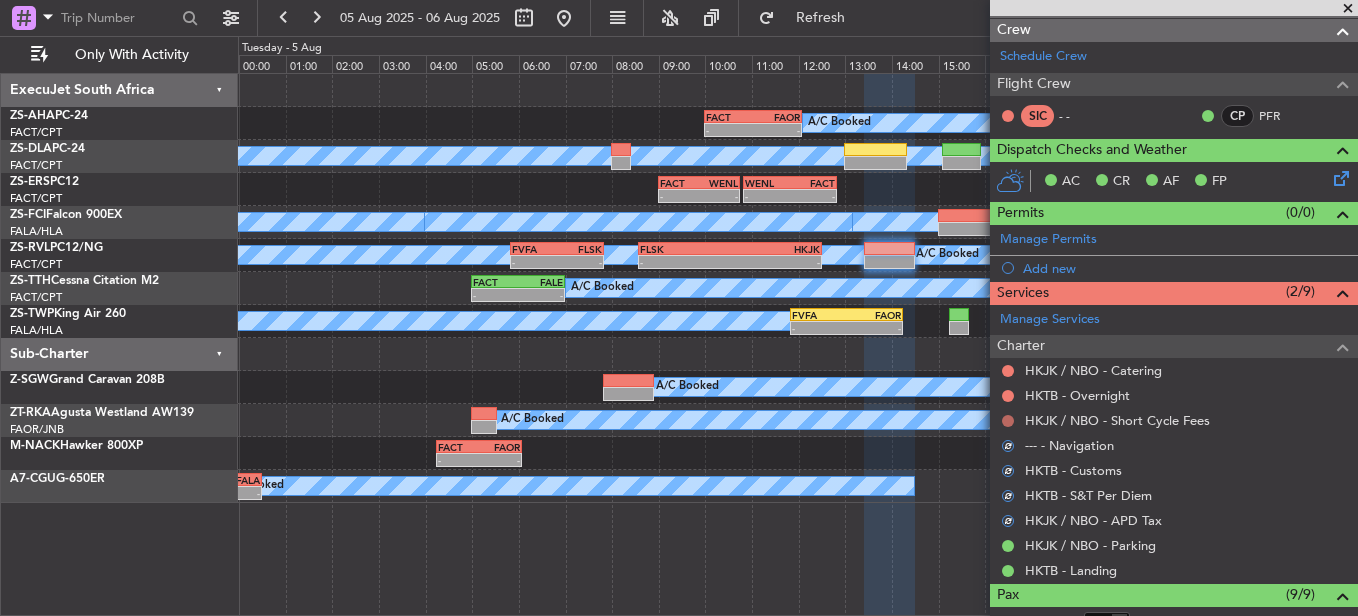 click at bounding box center [1008, 421] 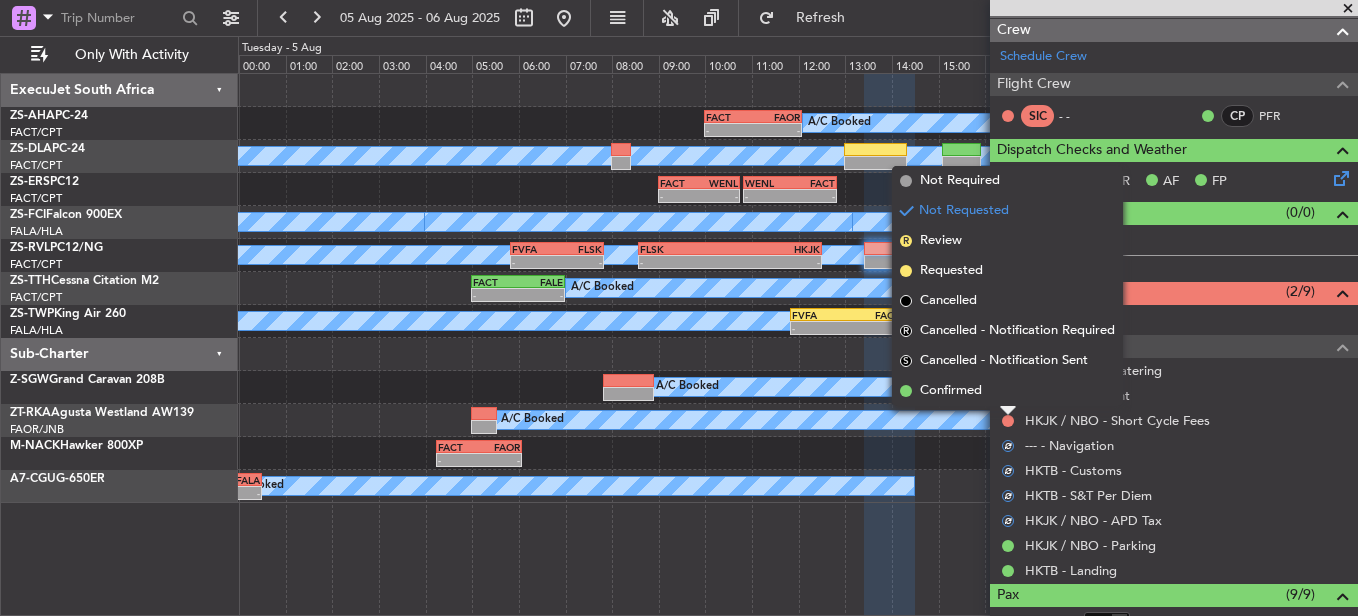 drag, startPoint x: 1007, startPoint y: 423, endPoint x: 1001, endPoint y: 395, distance: 28.635643 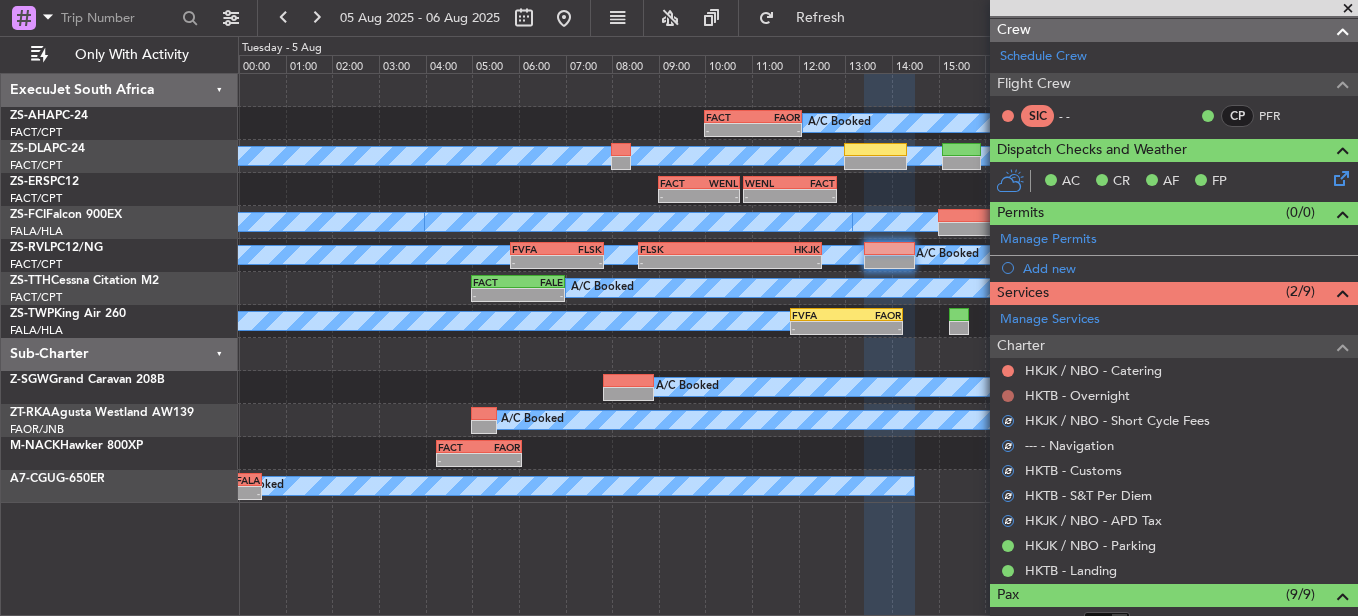 click at bounding box center (1008, 396) 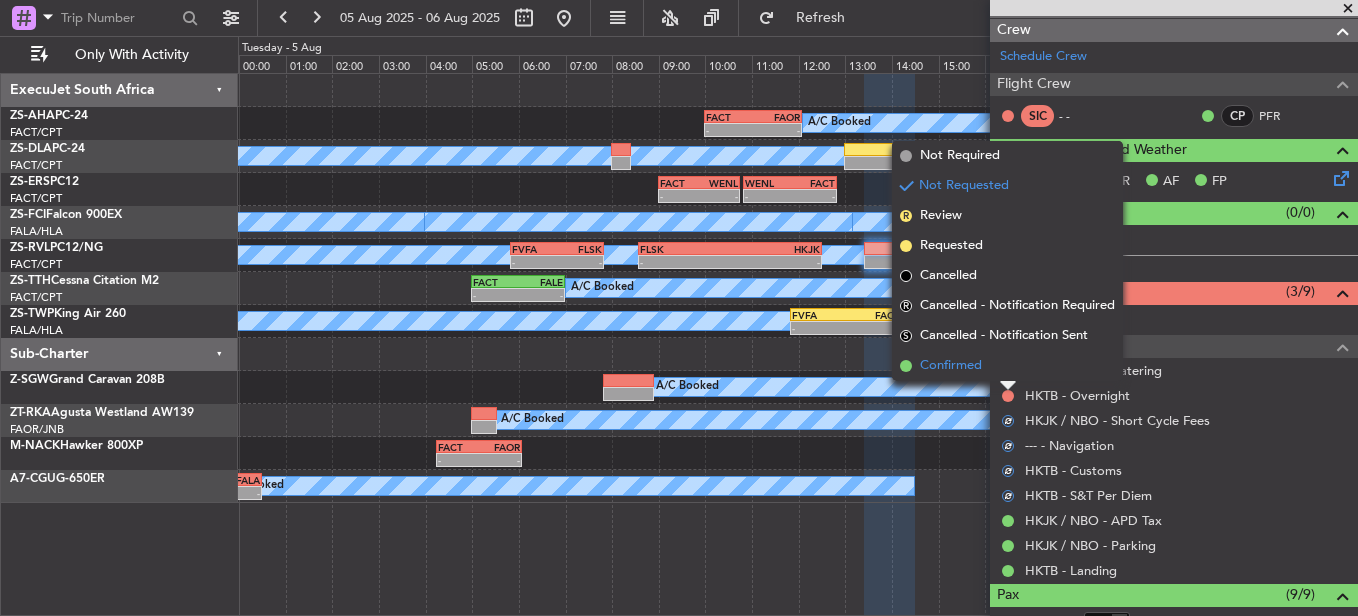 click on "Confirmed" at bounding box center [1007, 366] 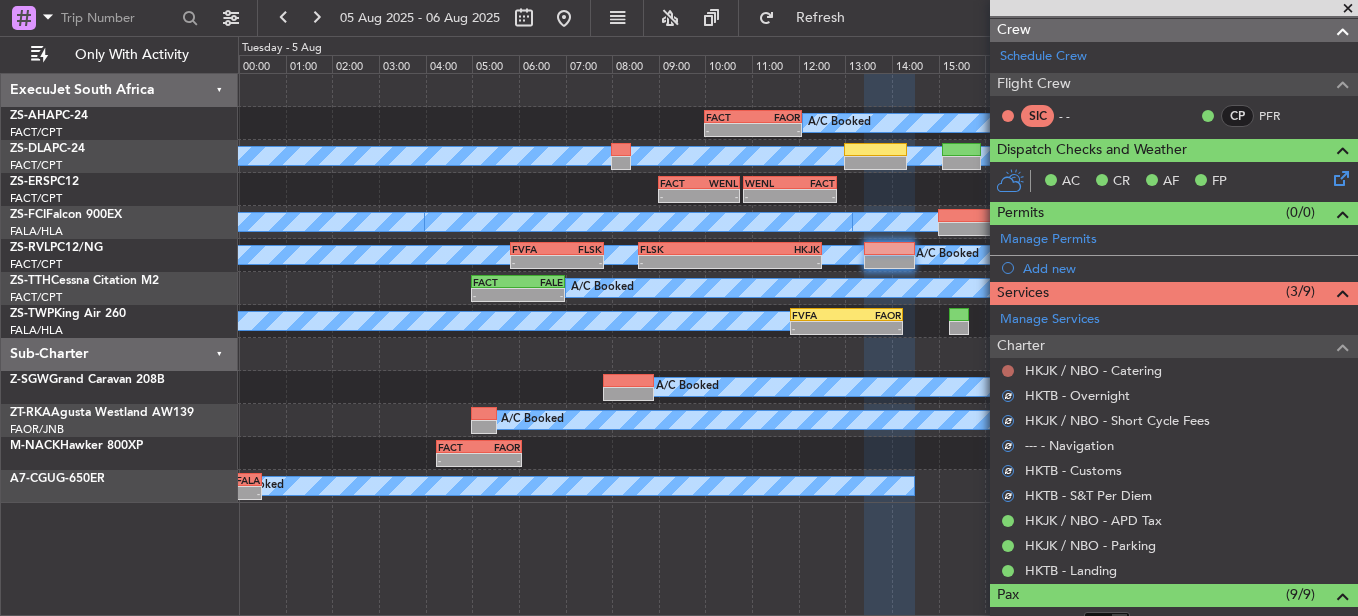 click at bounding box center (1008, 371) 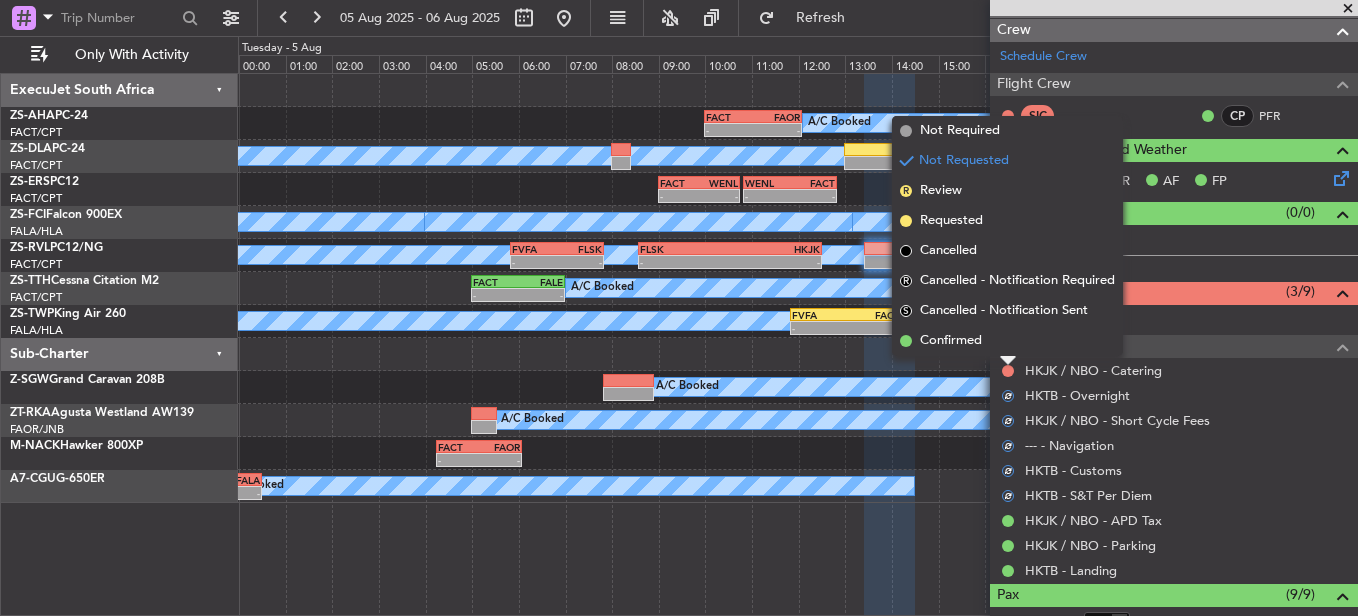 click on "Confirmed" at bounding box center (1007, 341) 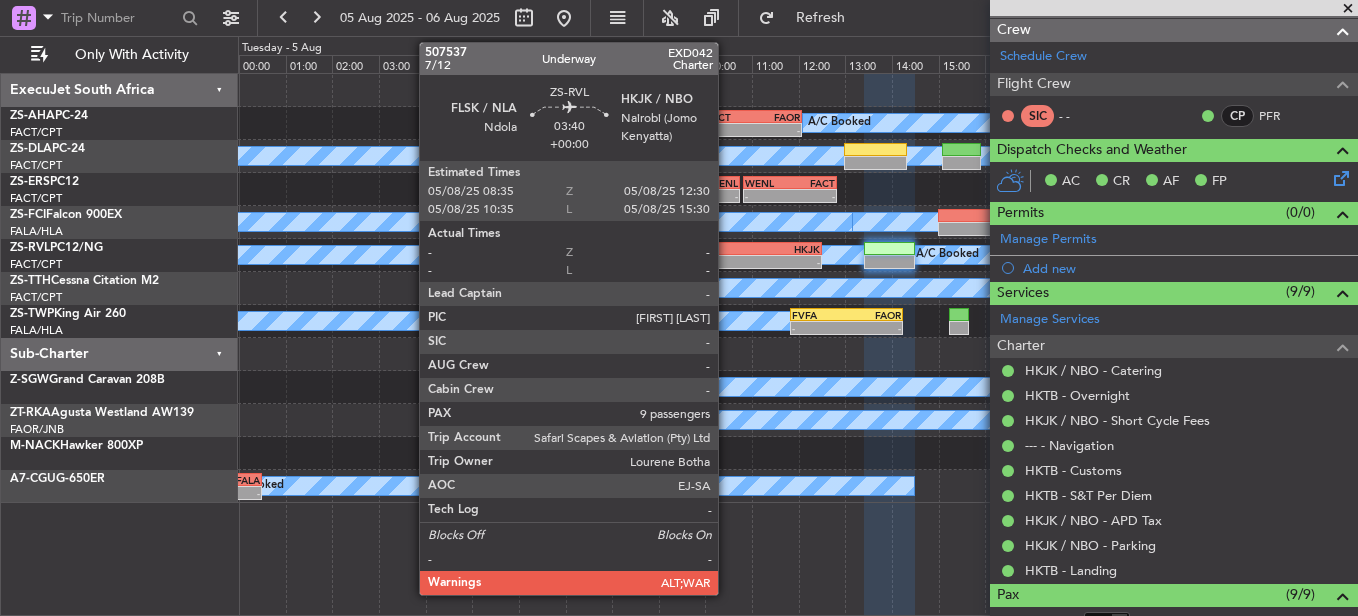 click on "FLSK" 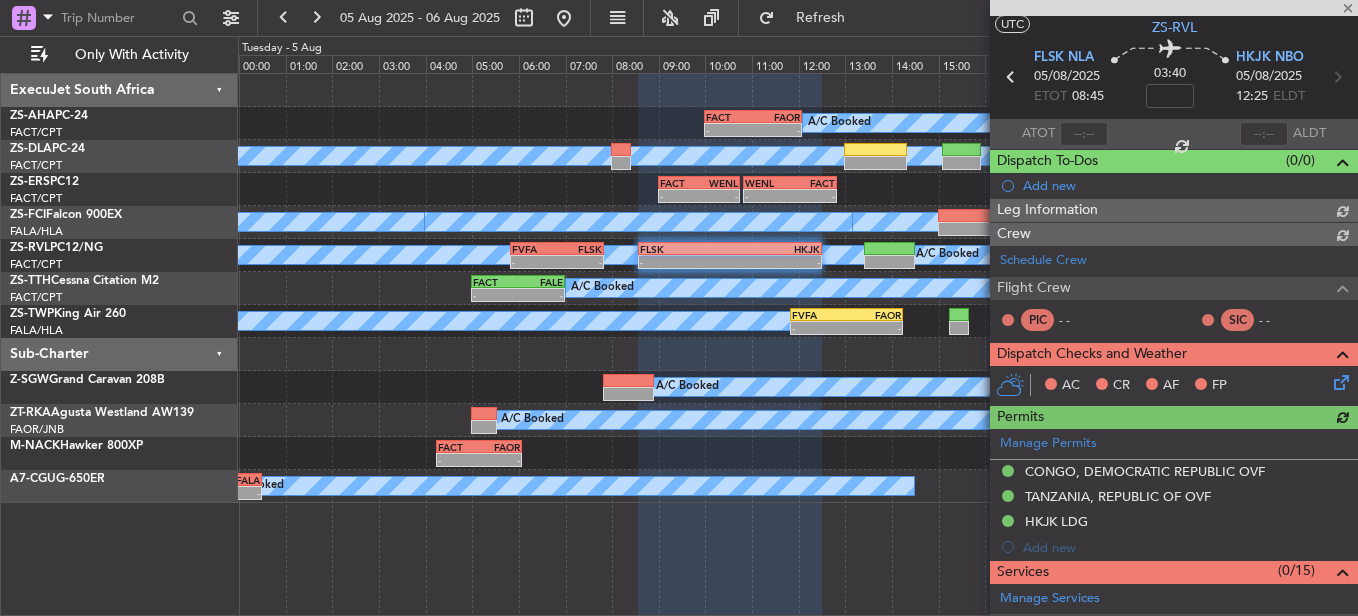 scroll, scrollTop: 250, scrollLeft: 0, axis: vertical 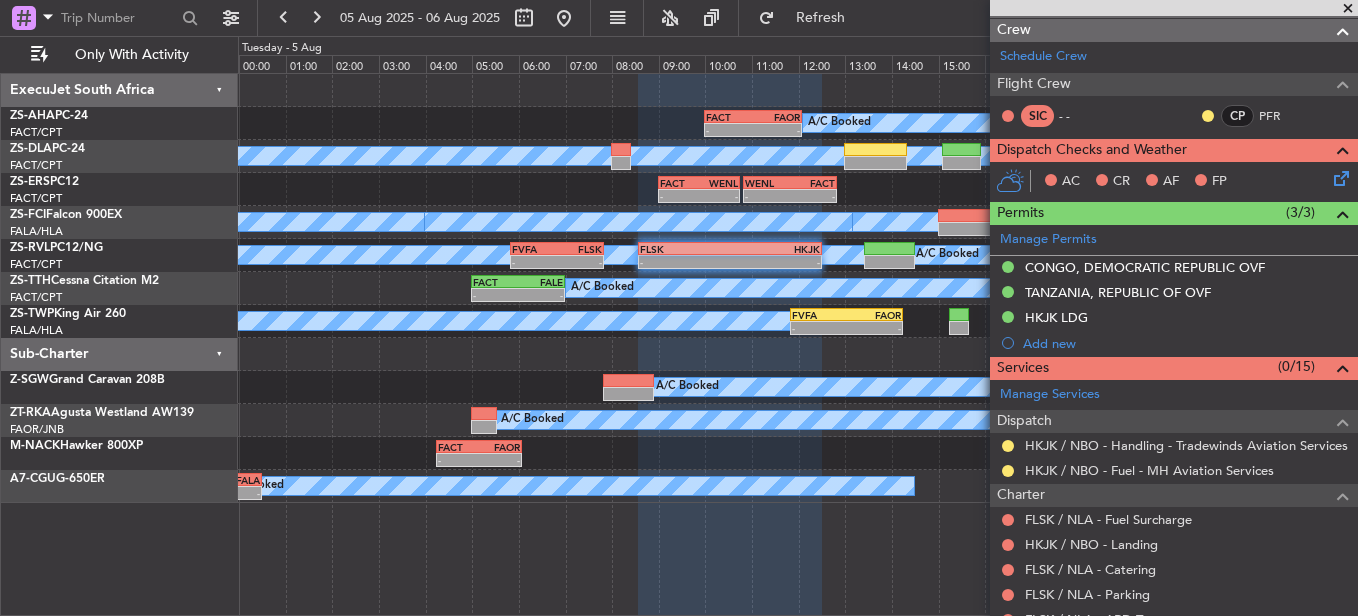 click 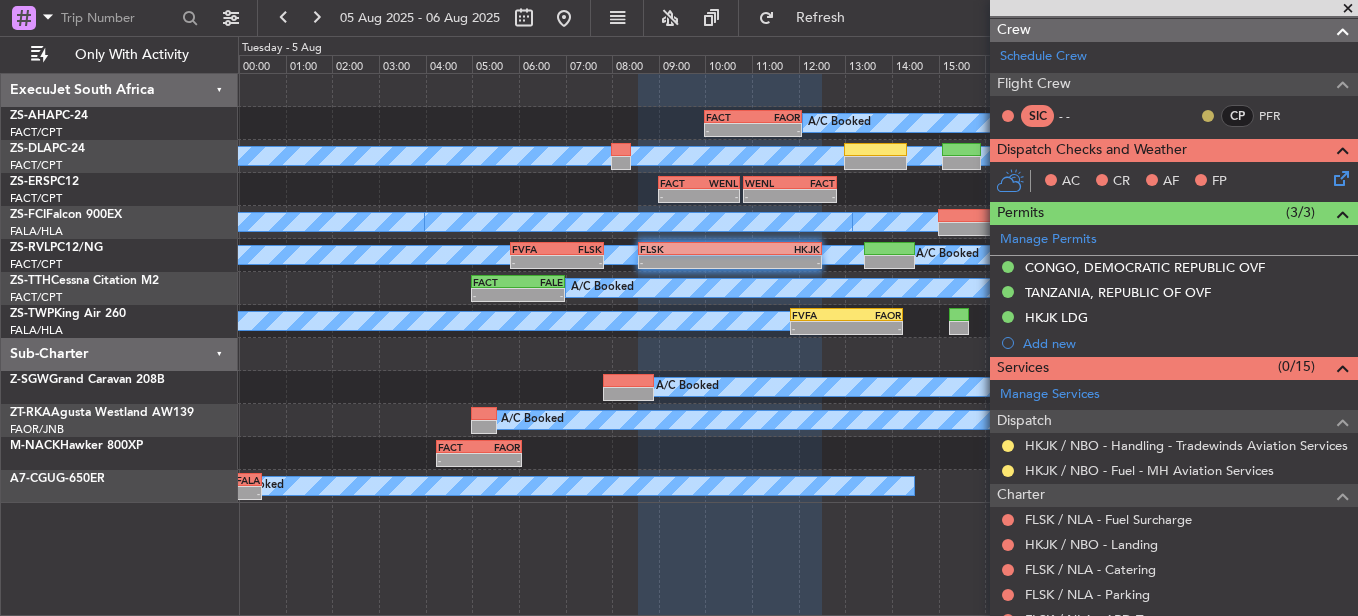 click 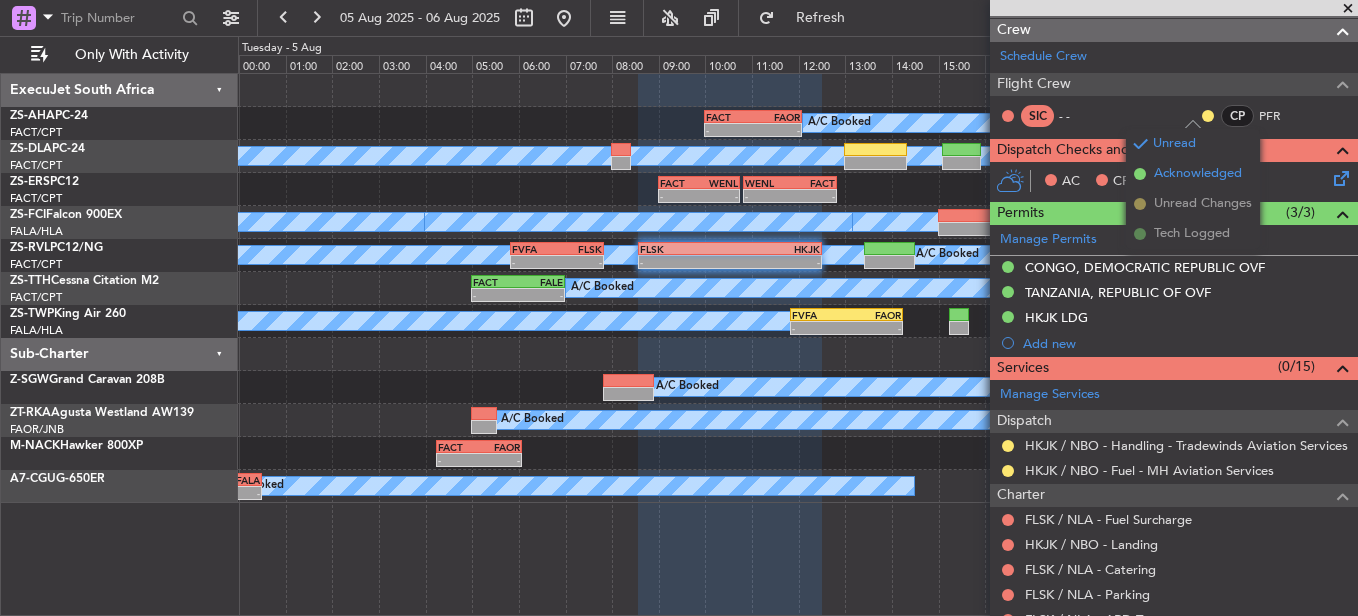 click on "Acknowledged" at bounding box center [1198, 174] 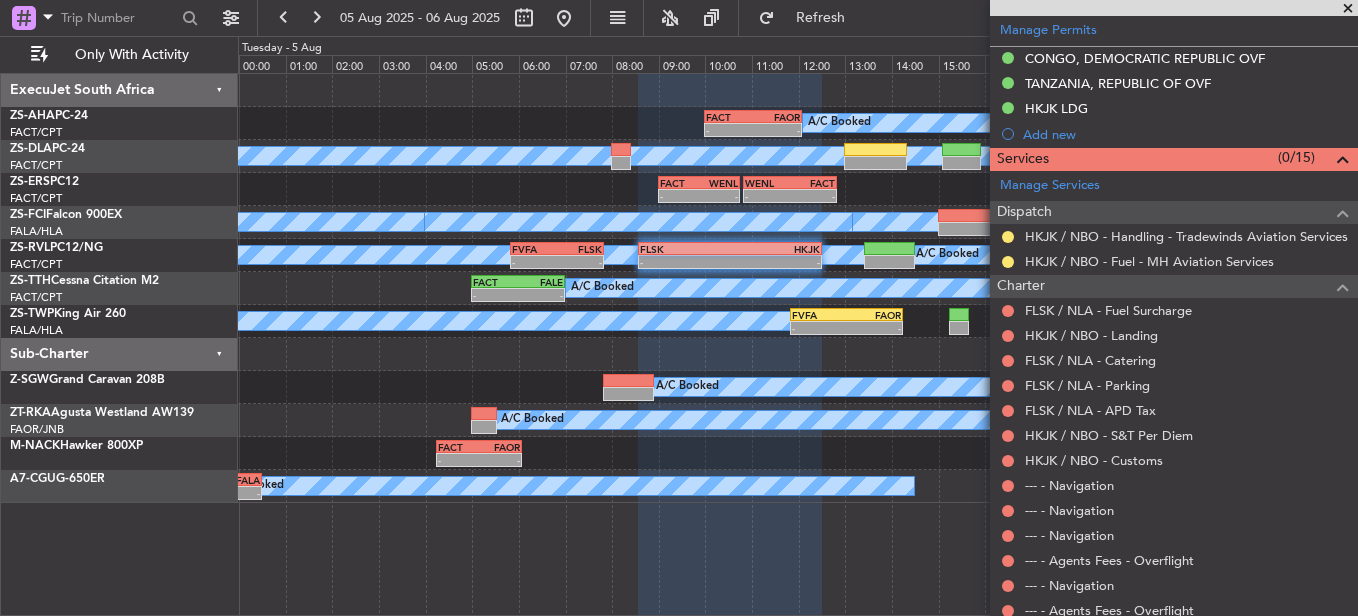 scroll, scrollTop: 450, scrollLeft: 0, axis: vertical 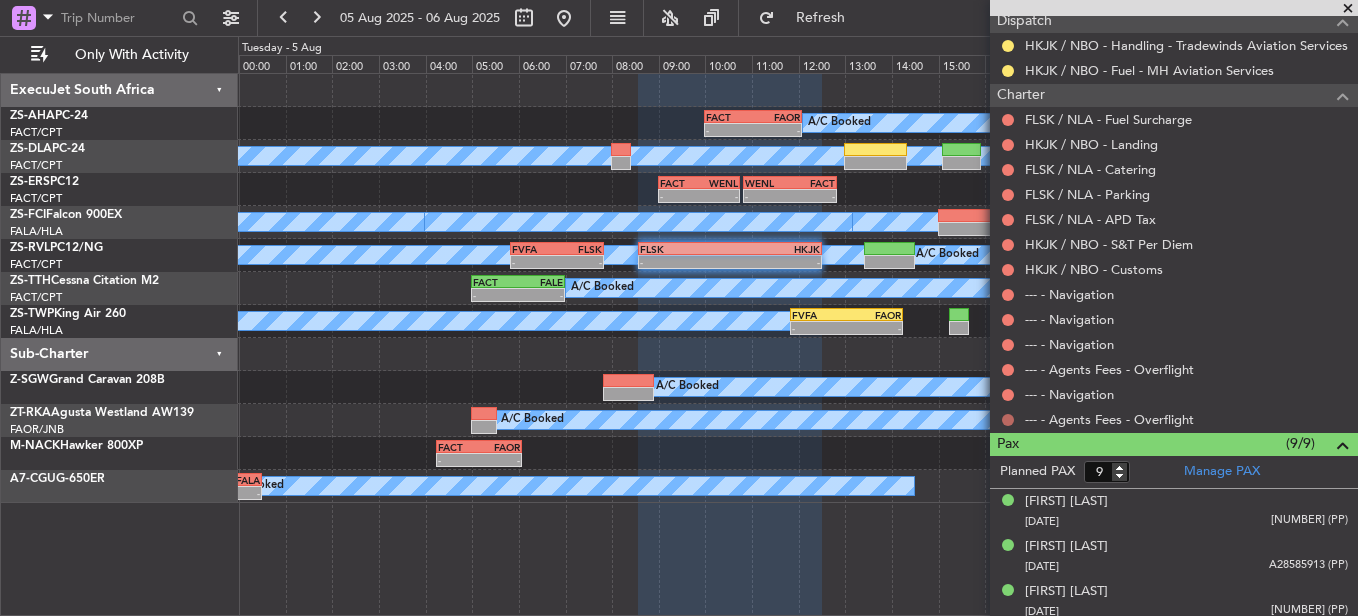 click at bounding box center (1008, 420) 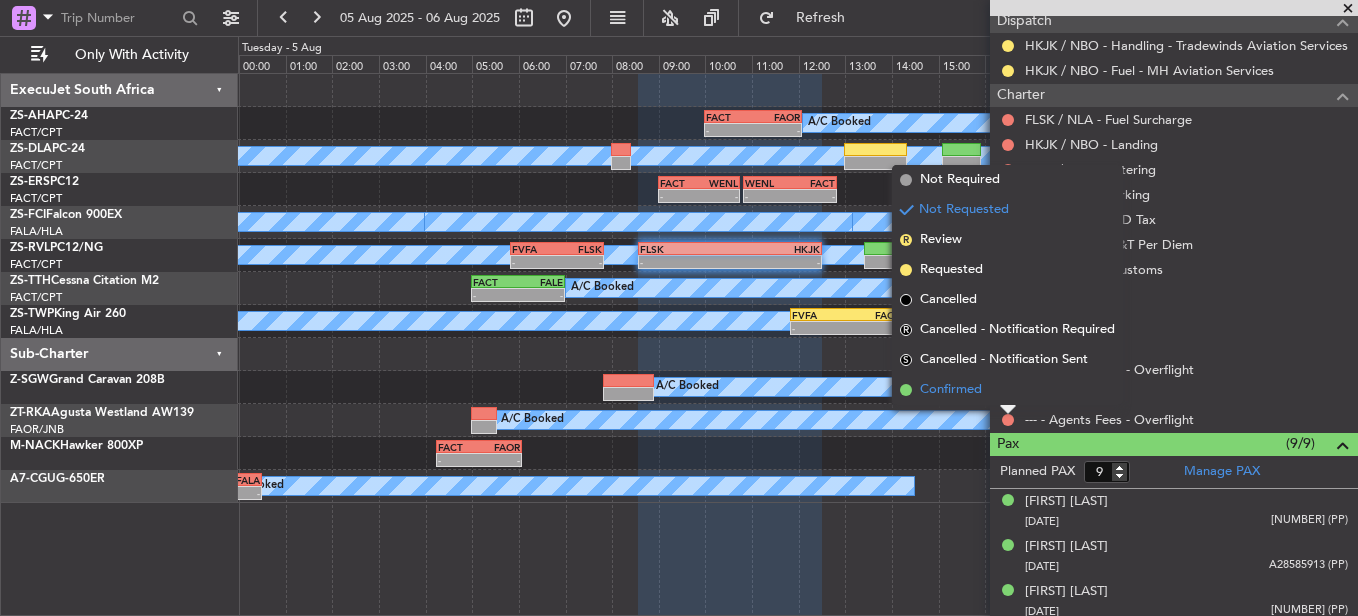 click on "Confirmed" at bounding box center (1007, 390) 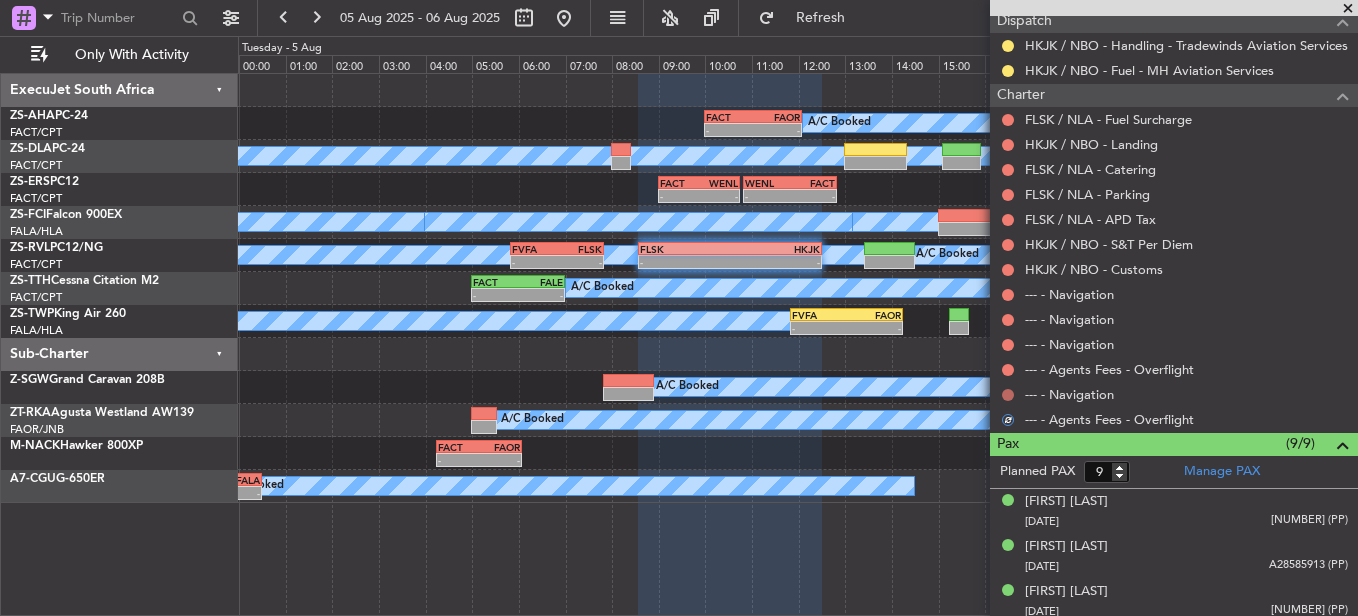 click at bounding box center [1008, 395] 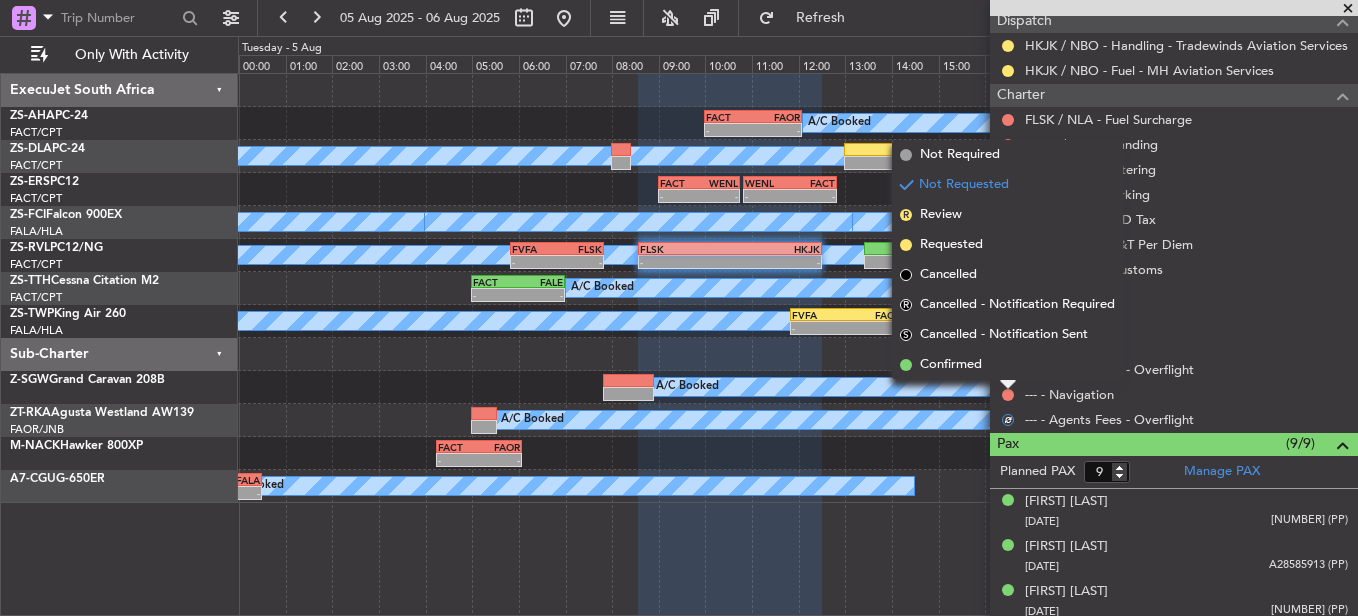 click on "Confirmed" at bounding box center [1007, 365] 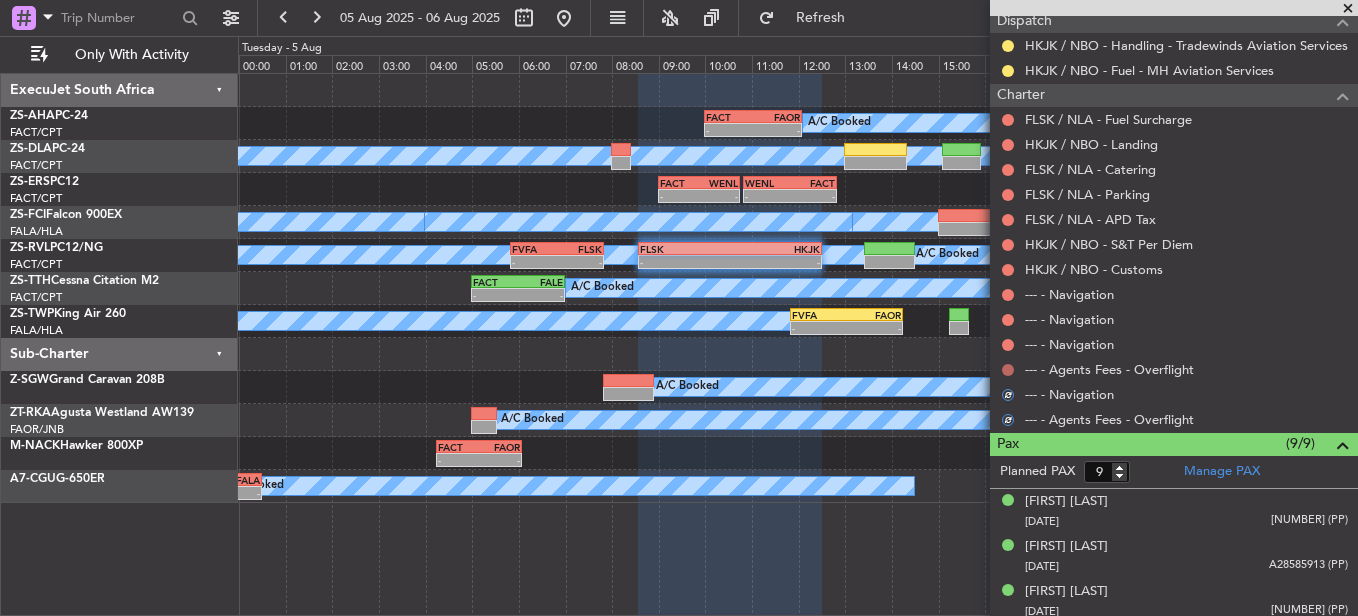 click at bounding box center (1008, 370) 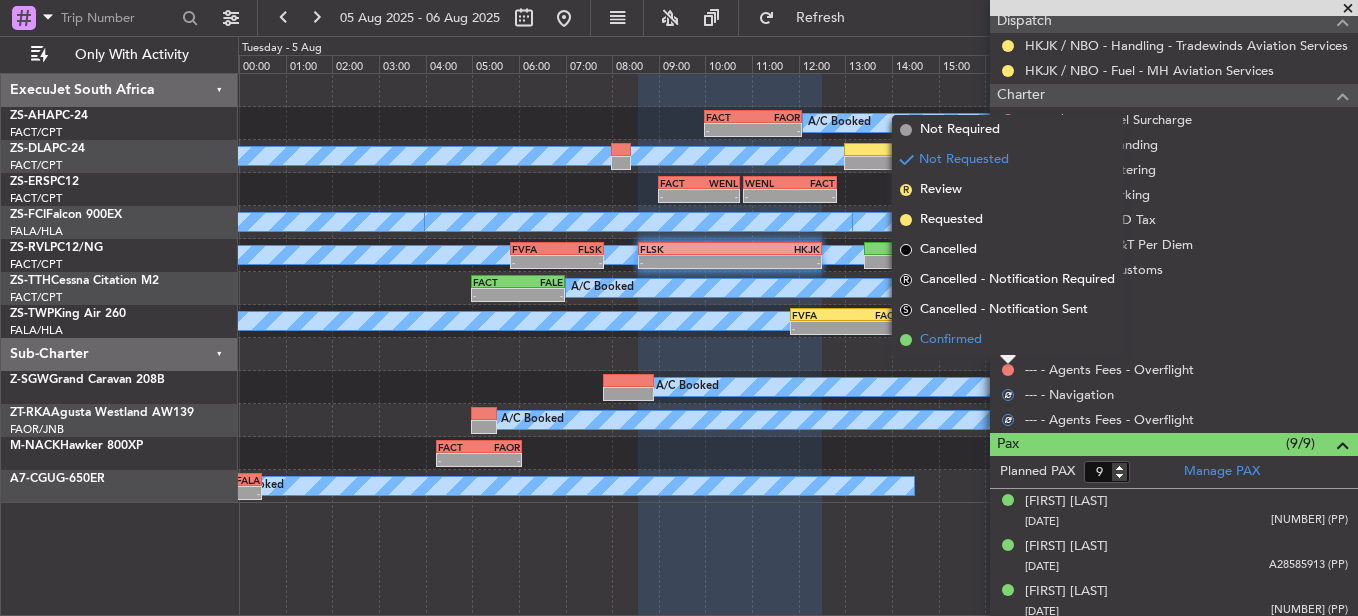 click on "Confirmed" at bounding box center (1007, 340) 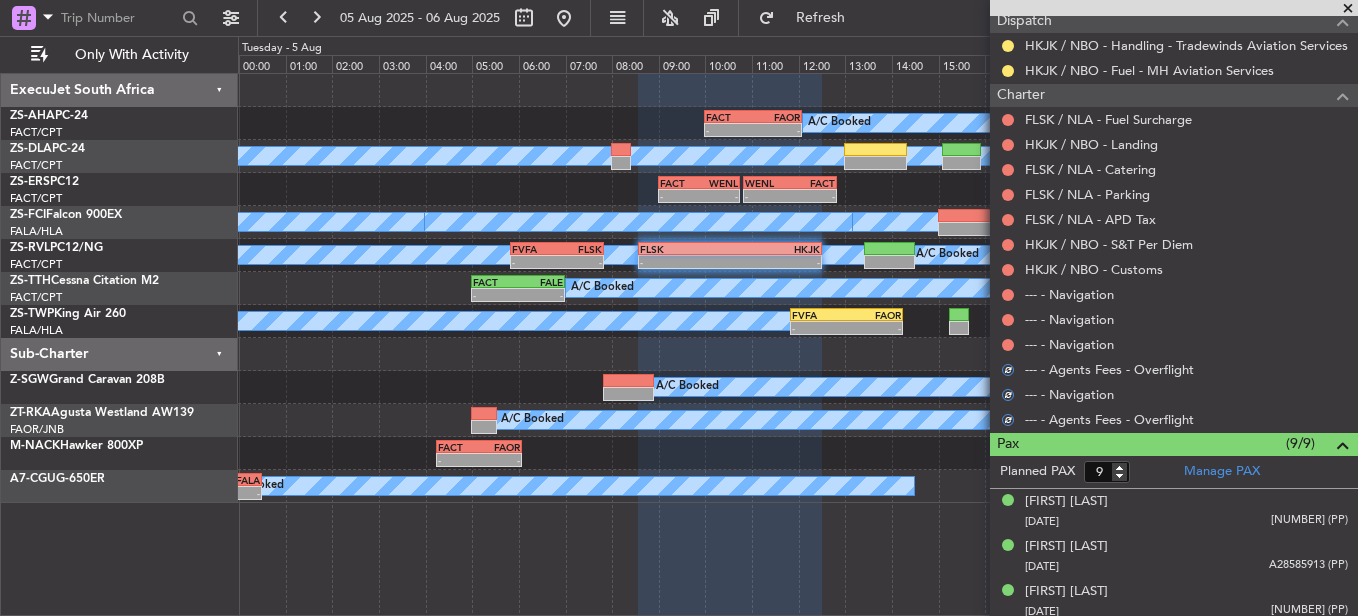 click at bounding box center [1008, 345] 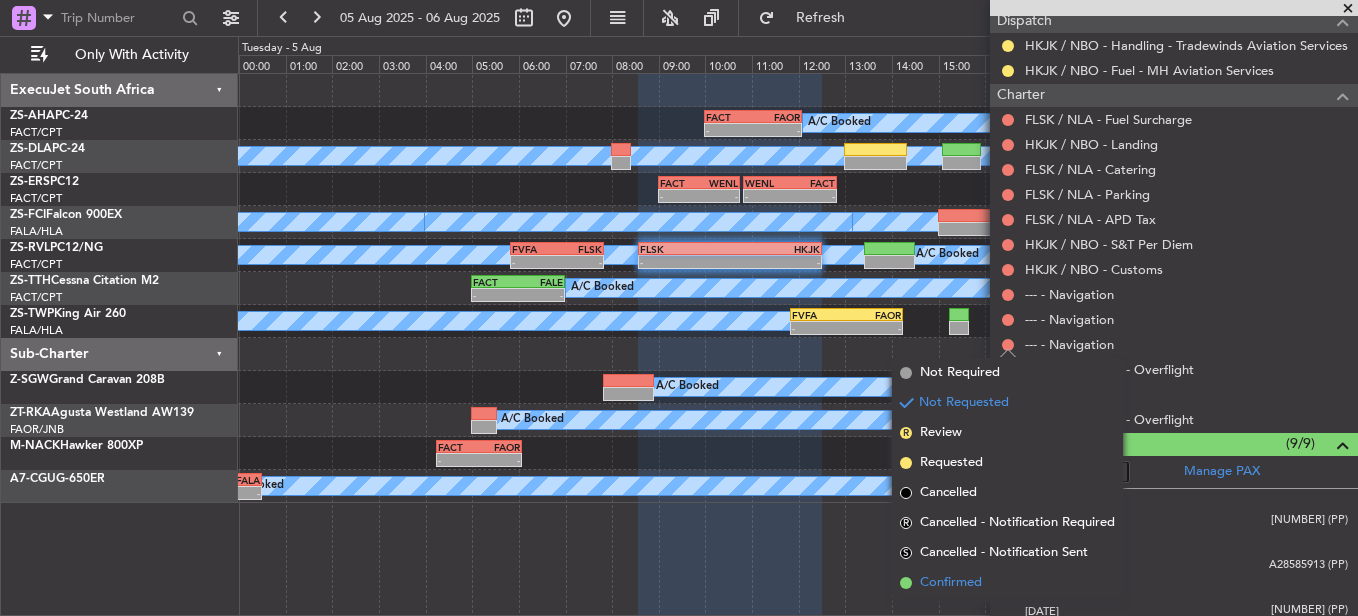 click on "Confirmed" at bounding box center [951, 583] 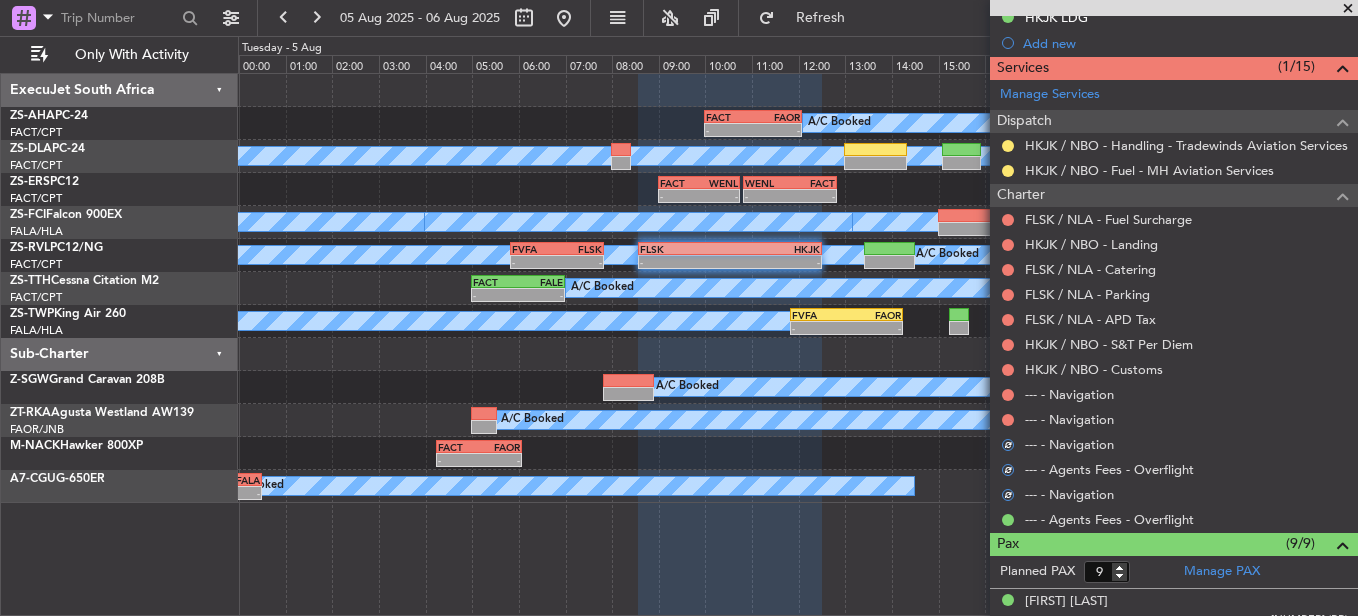 scroll, scrollTop: 450, scrollLeft: 0, axis: vertical 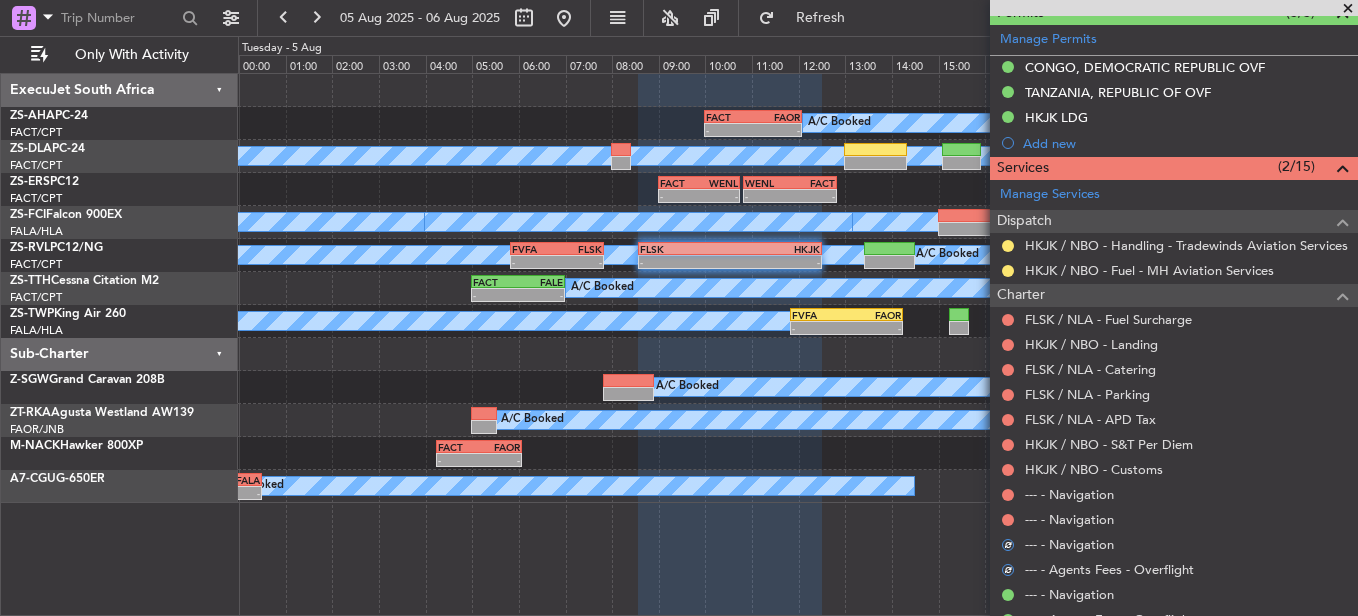 click on "--- - Navigation" at bounding box center [1174, 519] 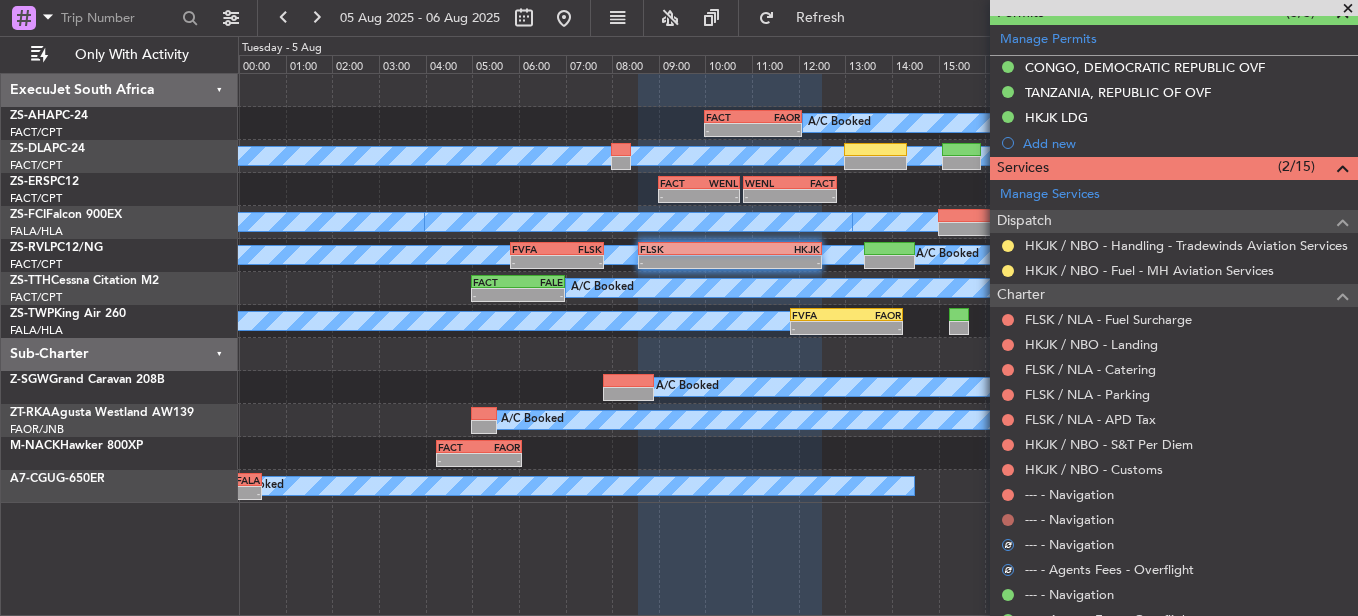 click at bounding box center [1008, 520] 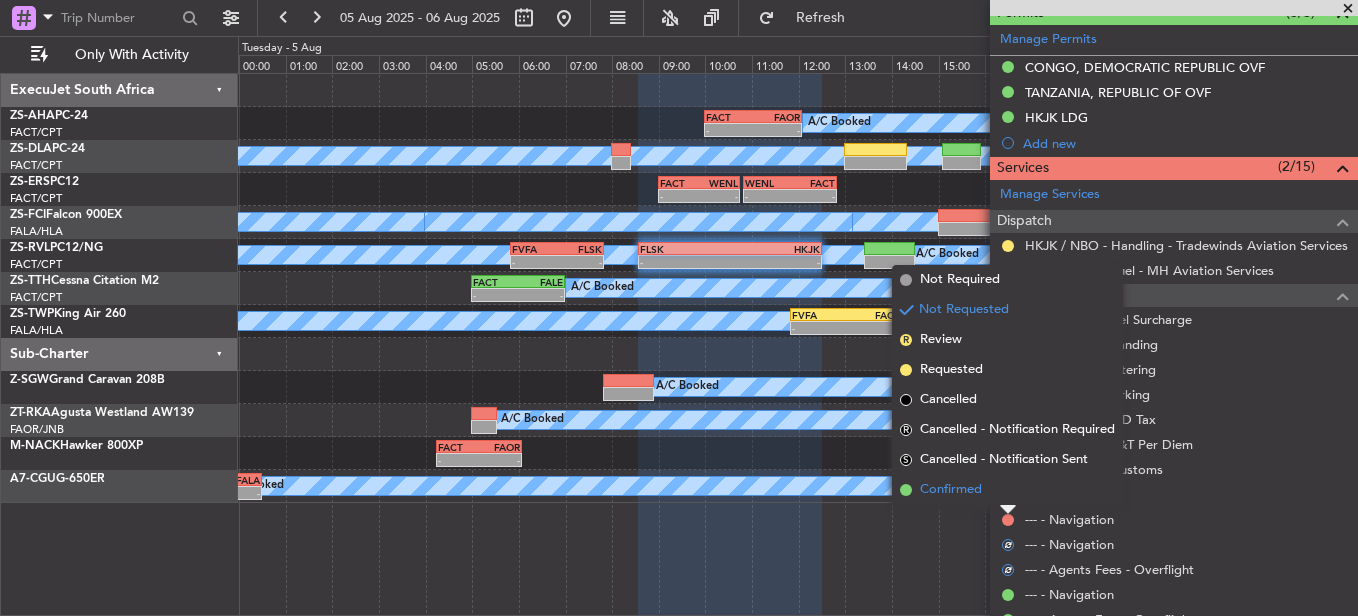 click on "Confirmed" at bounding box center (1007, 490) 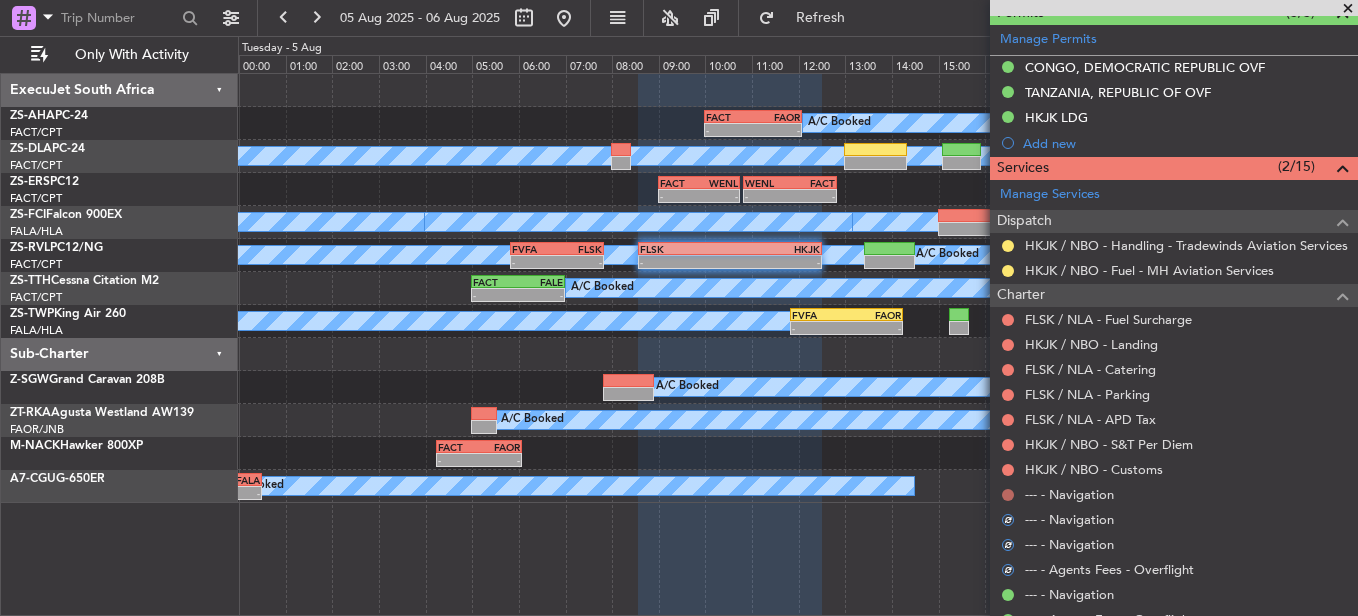 click at bounding box center [1008, 495] 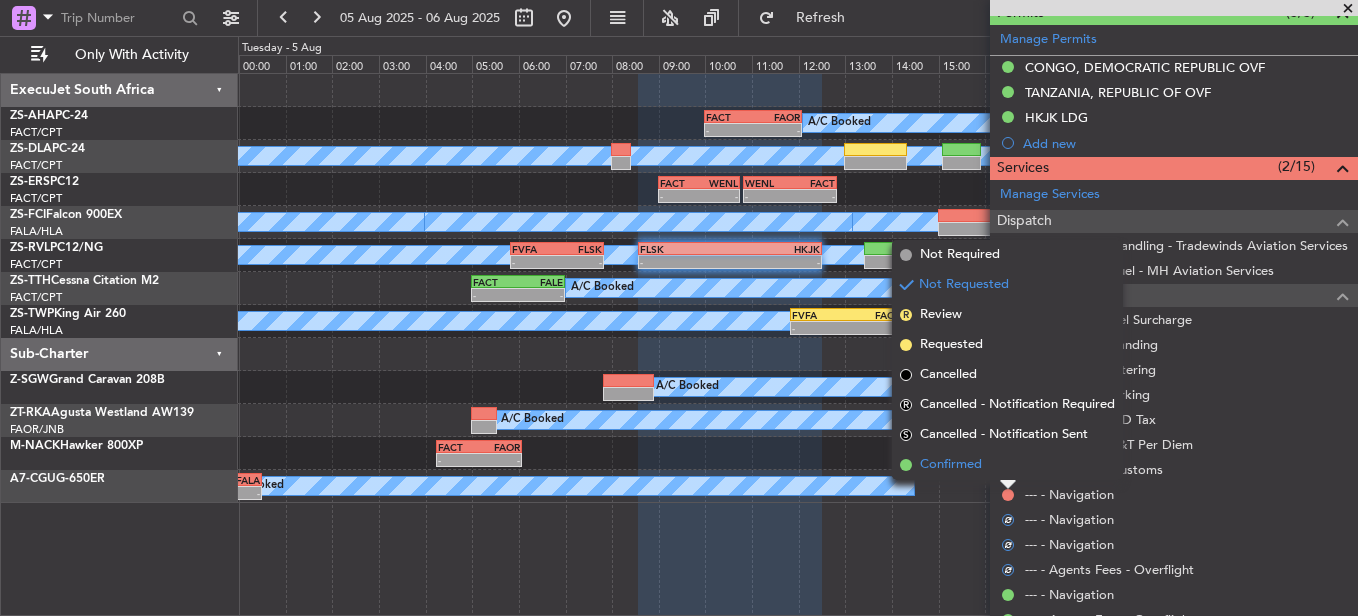 click on "Confirmed" at bounding box center (1007, 465) 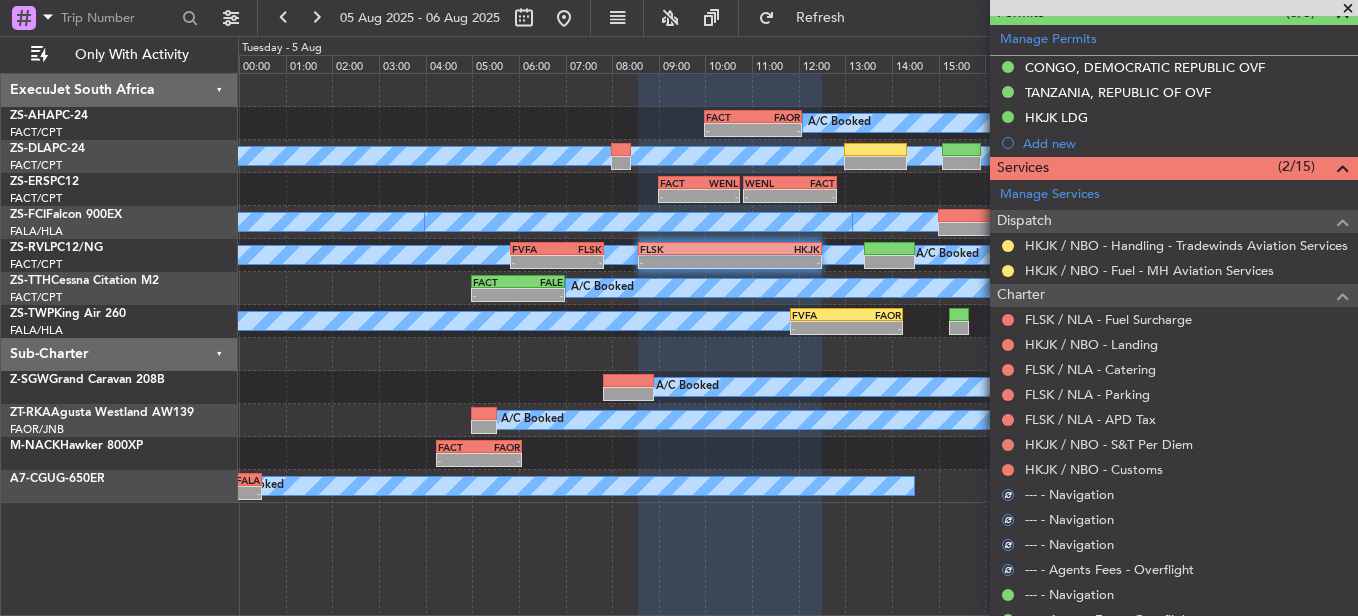 click at bounding box center [1008, 470] 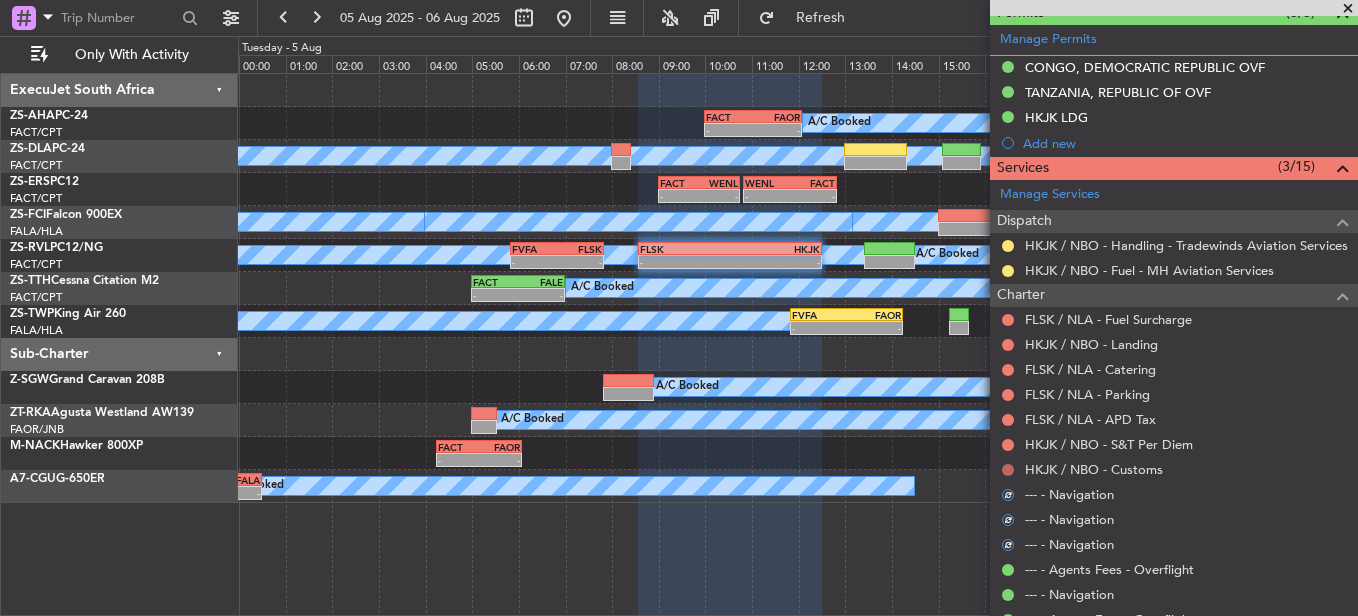 click at bounding box center (1008, 470) 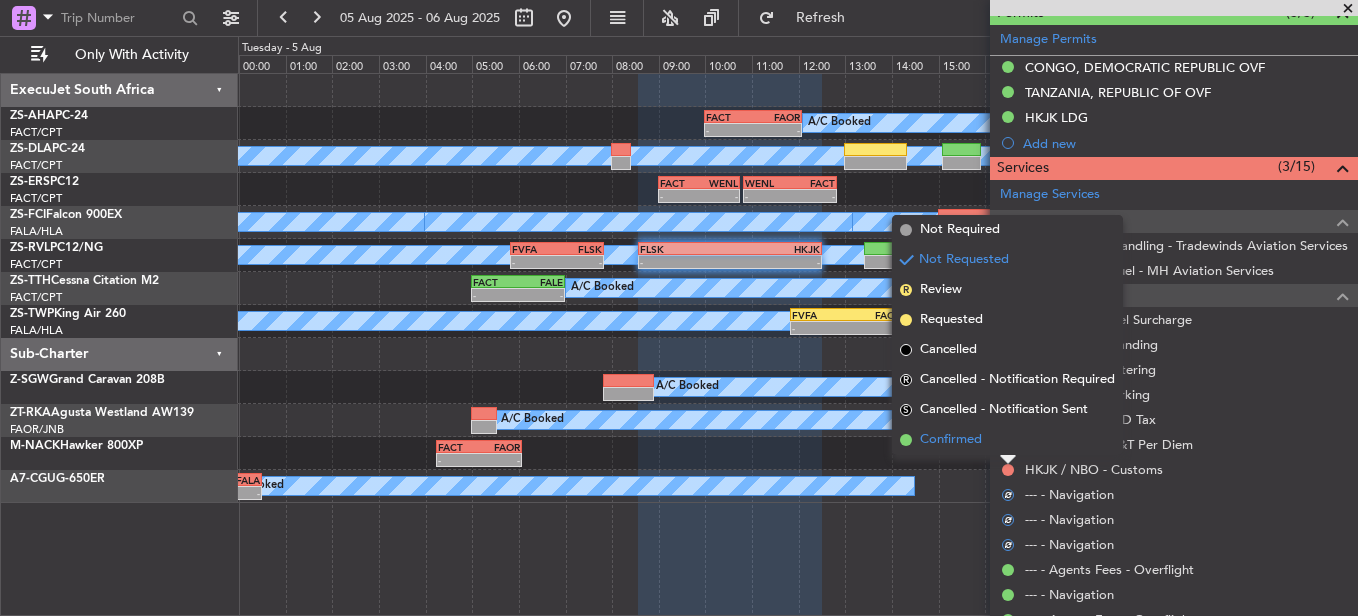 click on "Confirmed" at bounding box center [1007, 440] 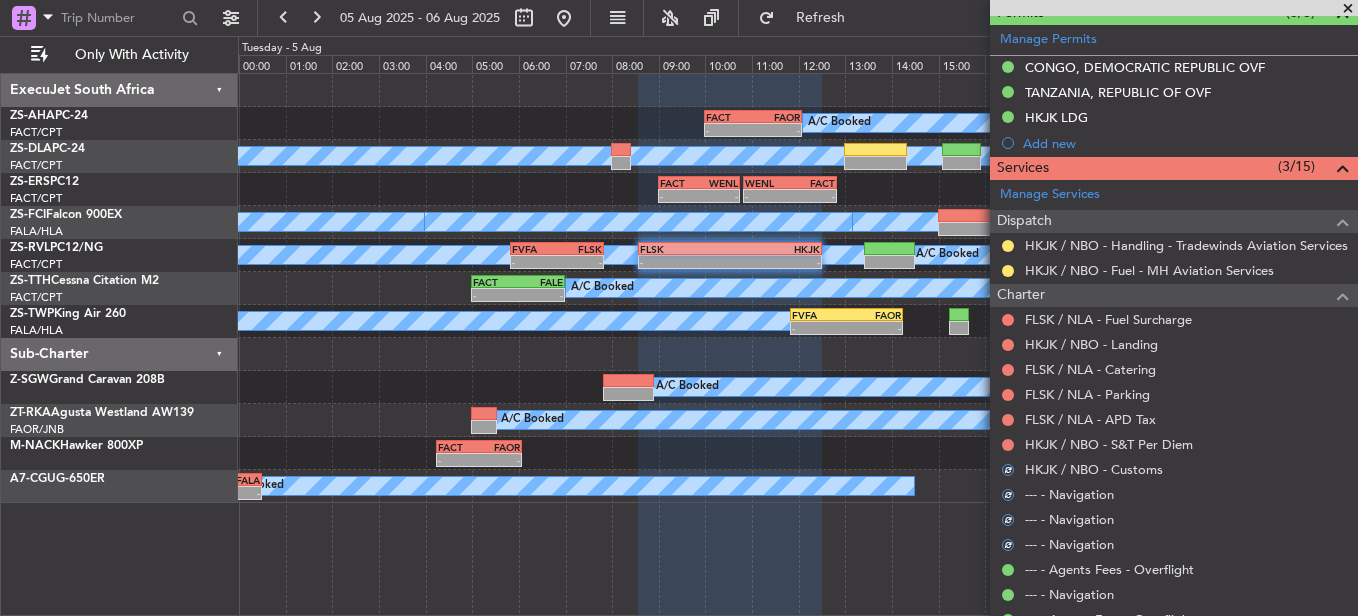 click at bounding box center (1008, 445) 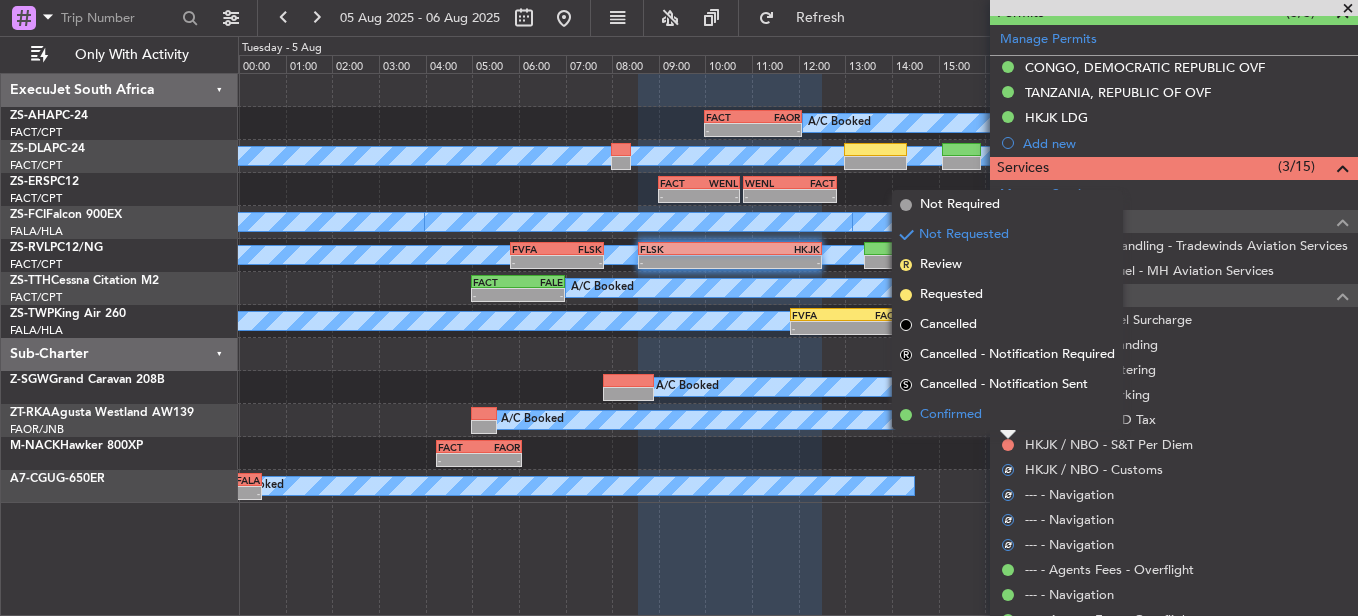 click on "Confirmed" at bounding box center [1007, 415] 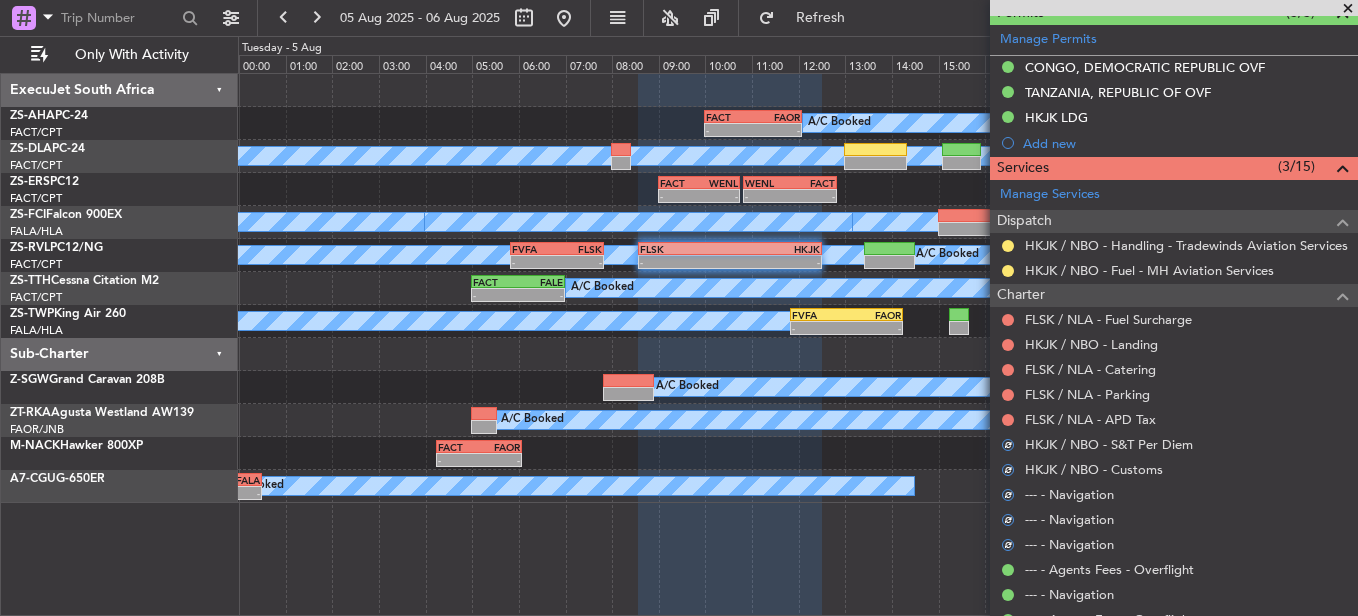 click at bounding box center (1008, 420) 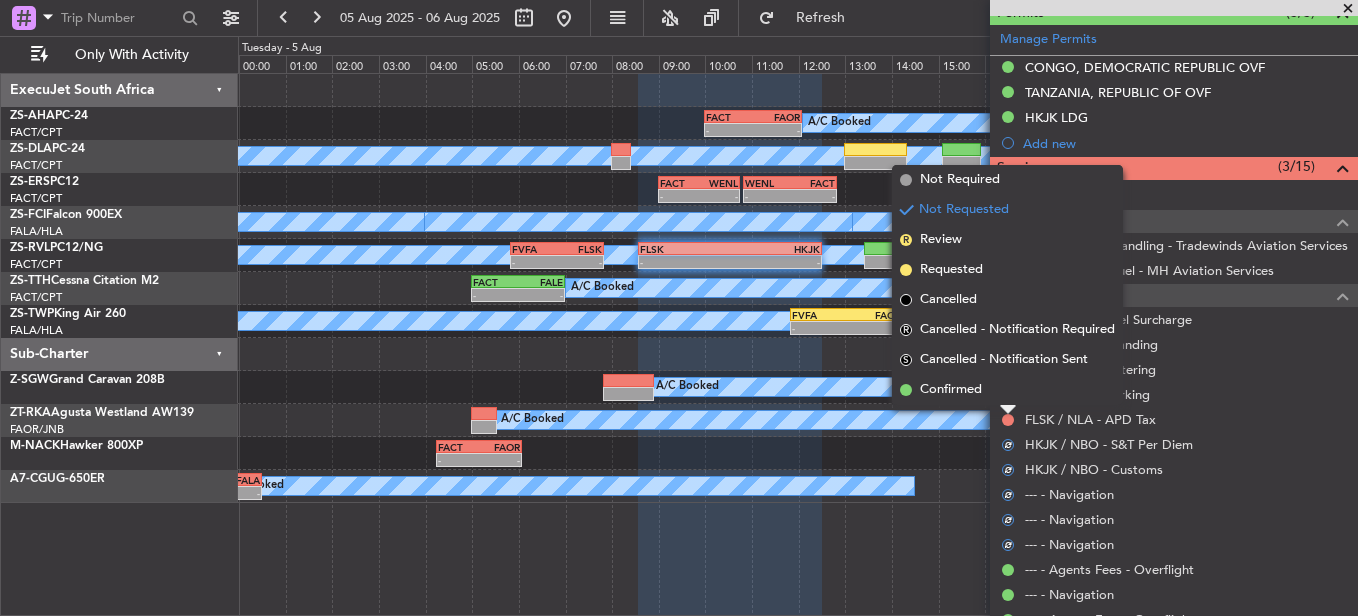 click at bounding box center [1008, 410] 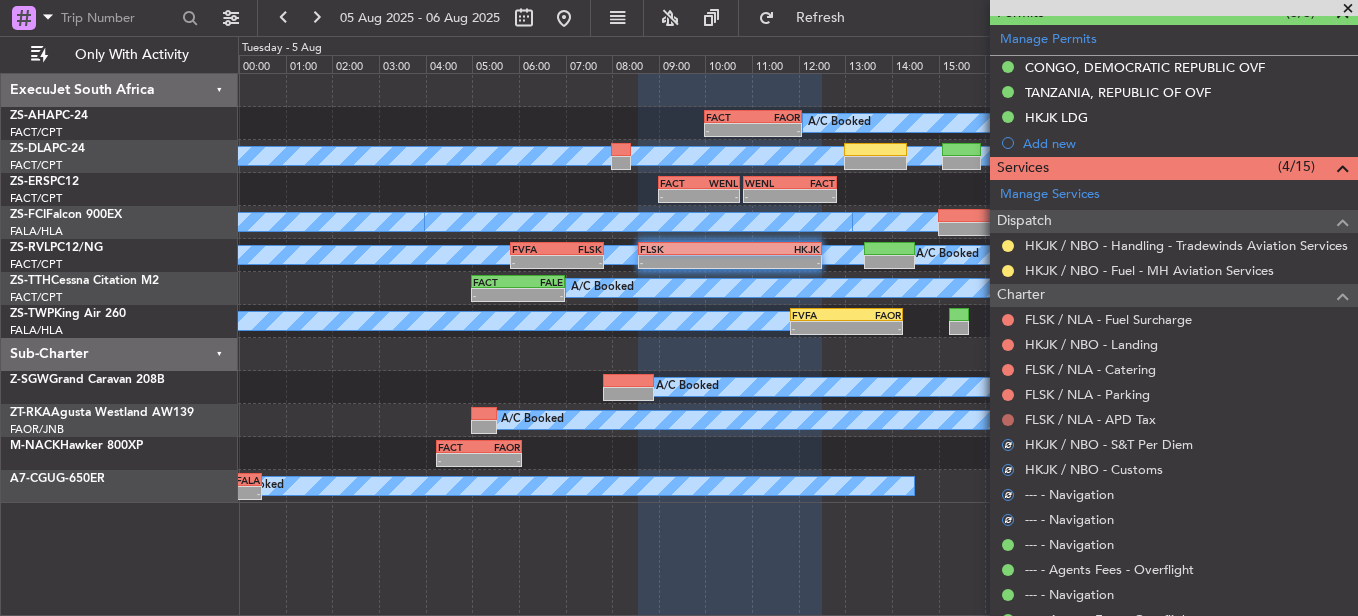 click at bounding box center [1008, 420] 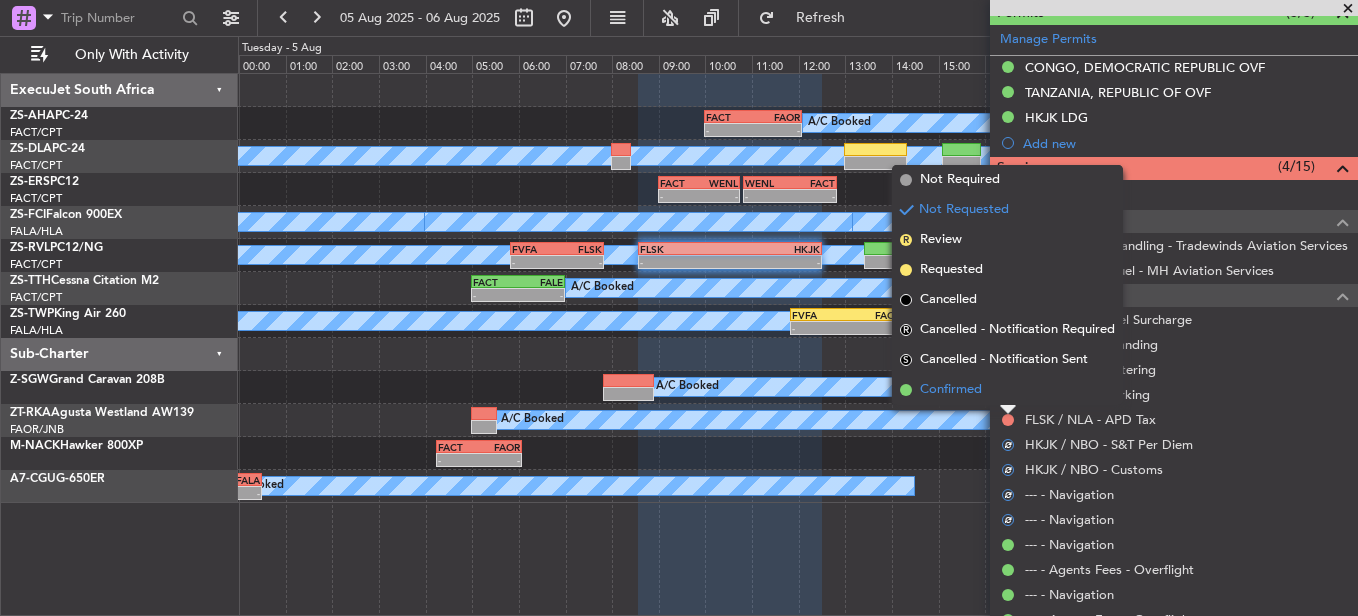 click on "Confirmed" at bounding box center [1007, 390] 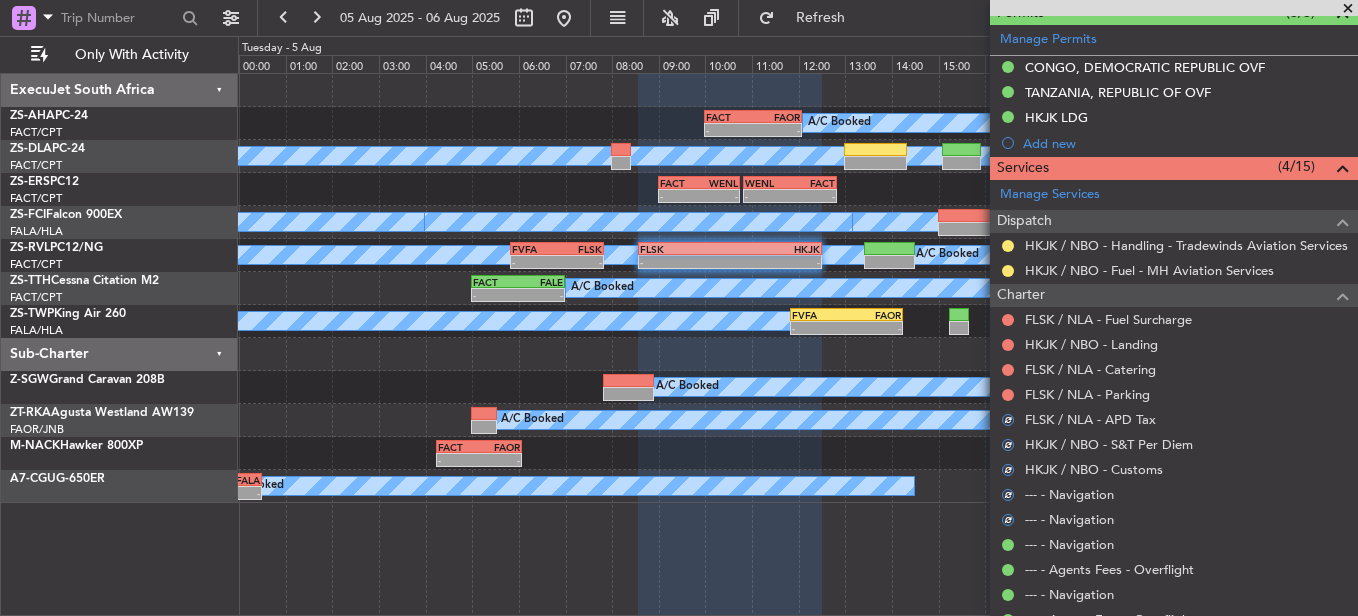 click at bounding box center [1008, 395] 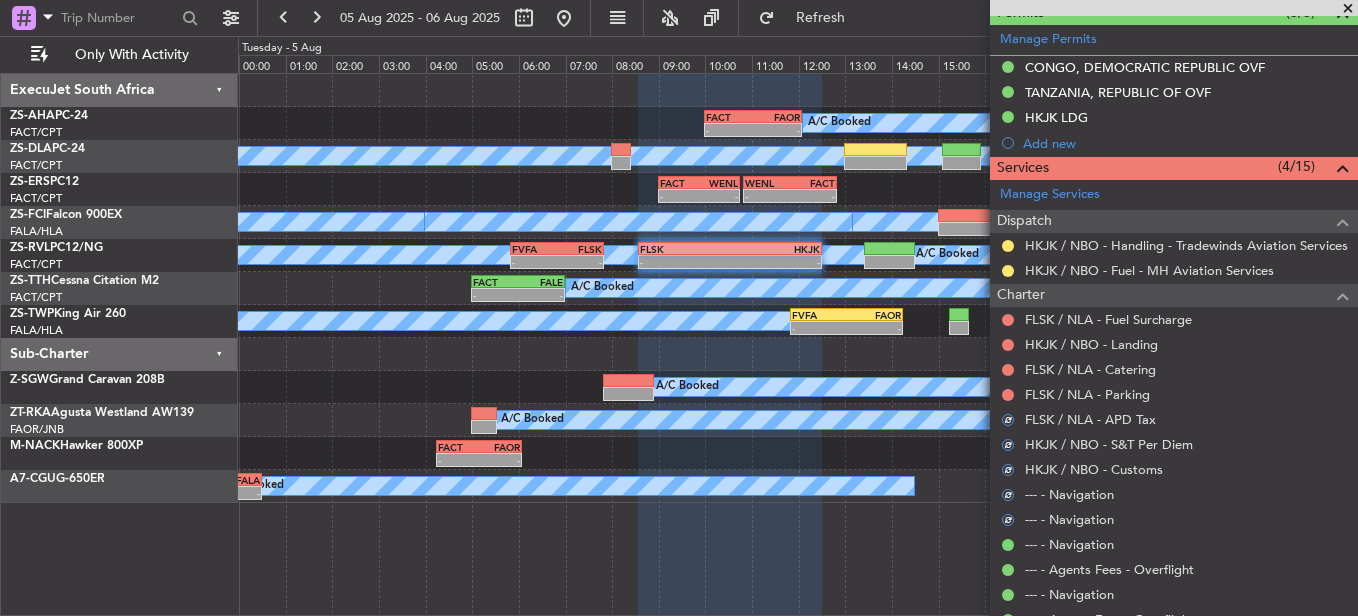 click at bounding box center [1008, 395] 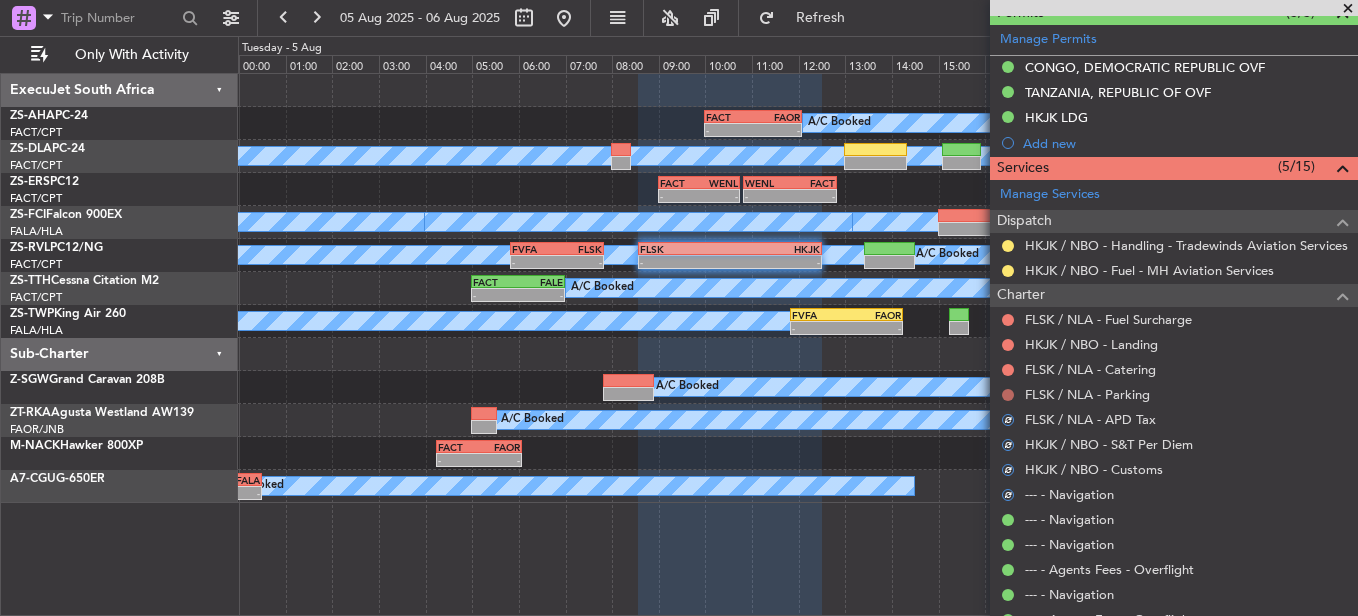 click at bounding box center (1008, 395) 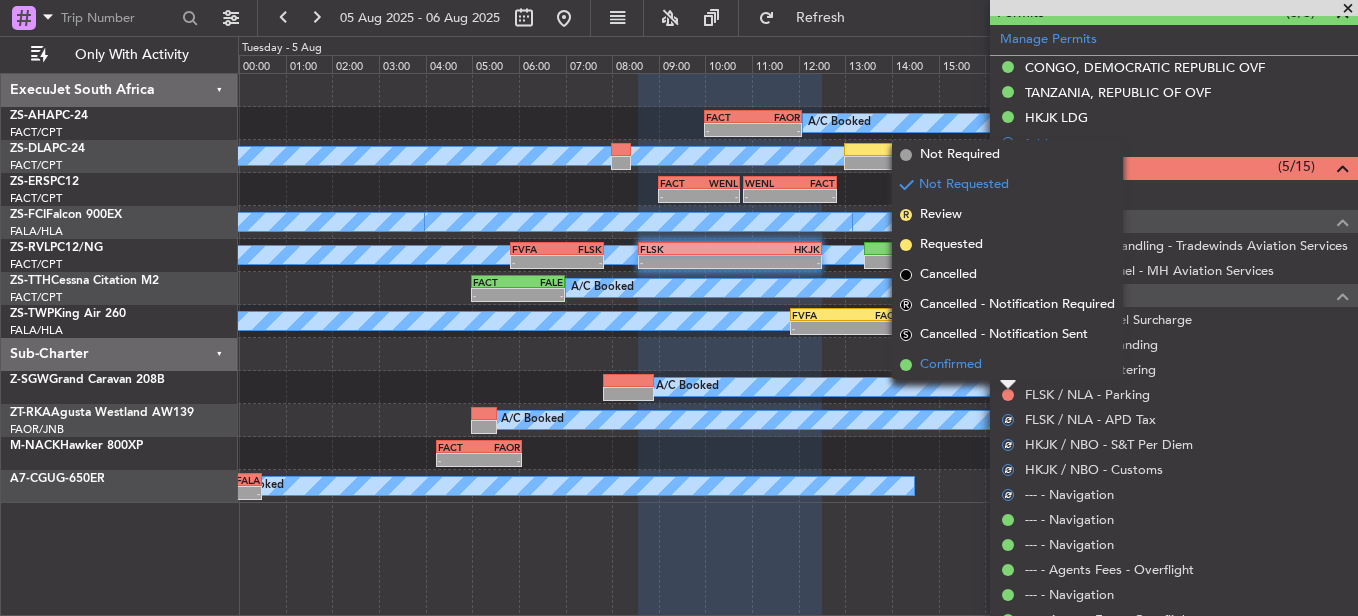 click on "Confirmed" at bounding box center (1007, 365) 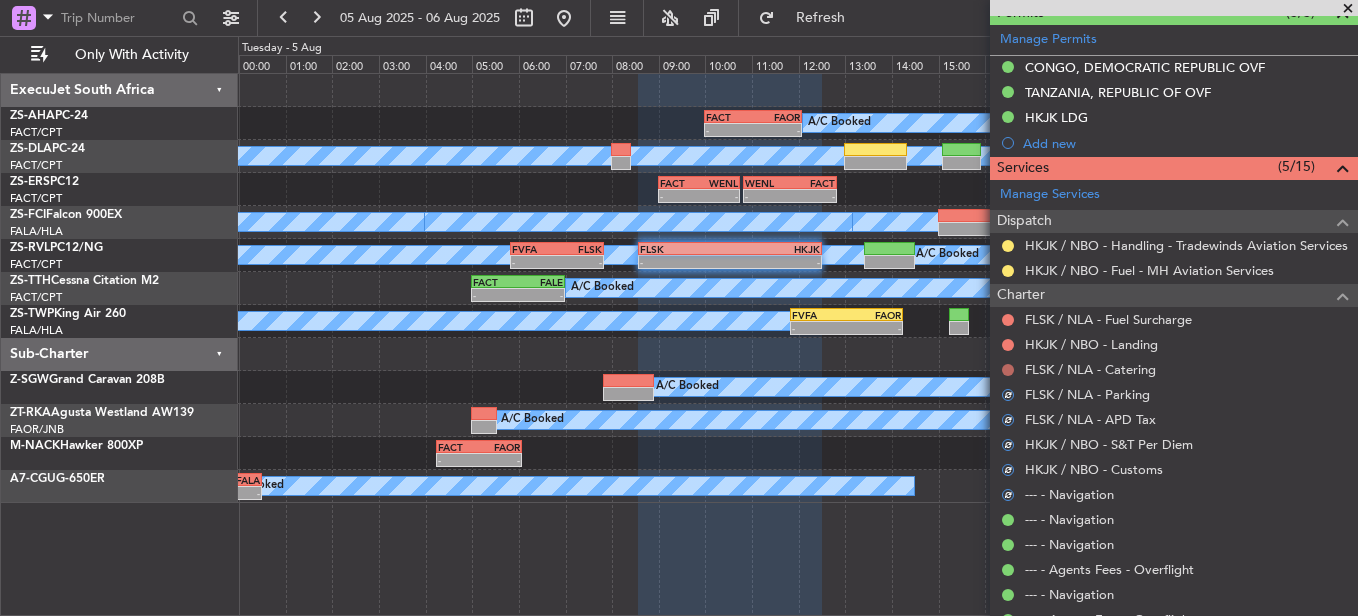 click at bounding box center [1008, 370] 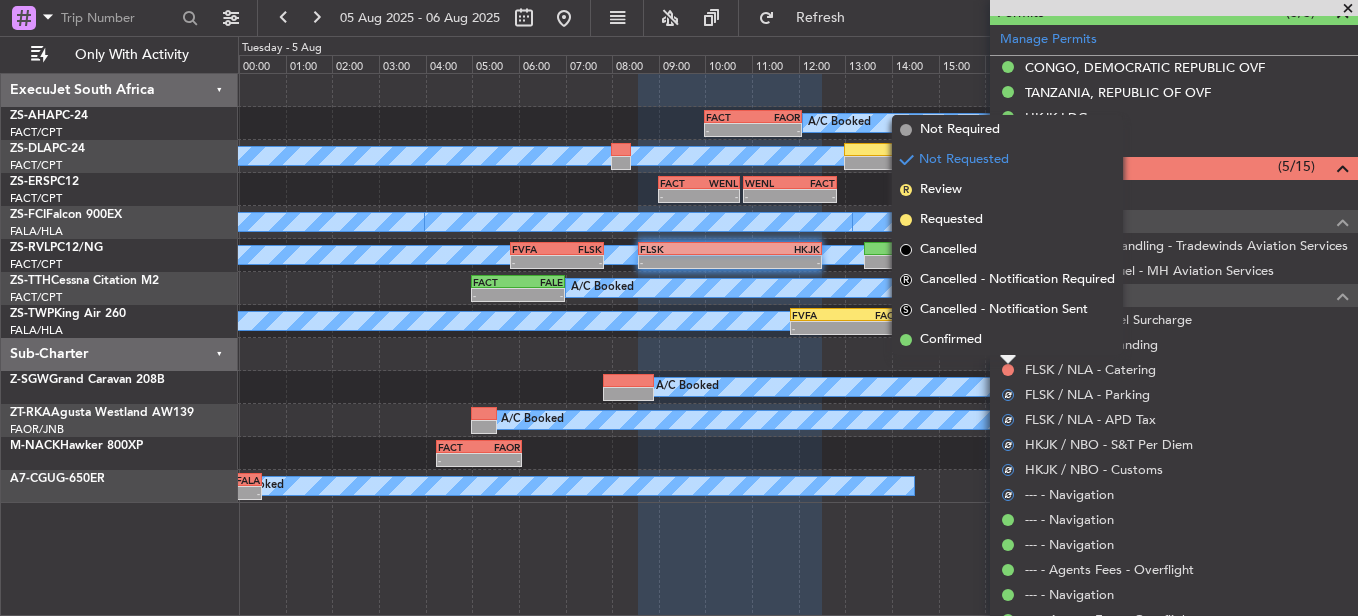 click on "Confirmed" at bounding box center (1007, 340) 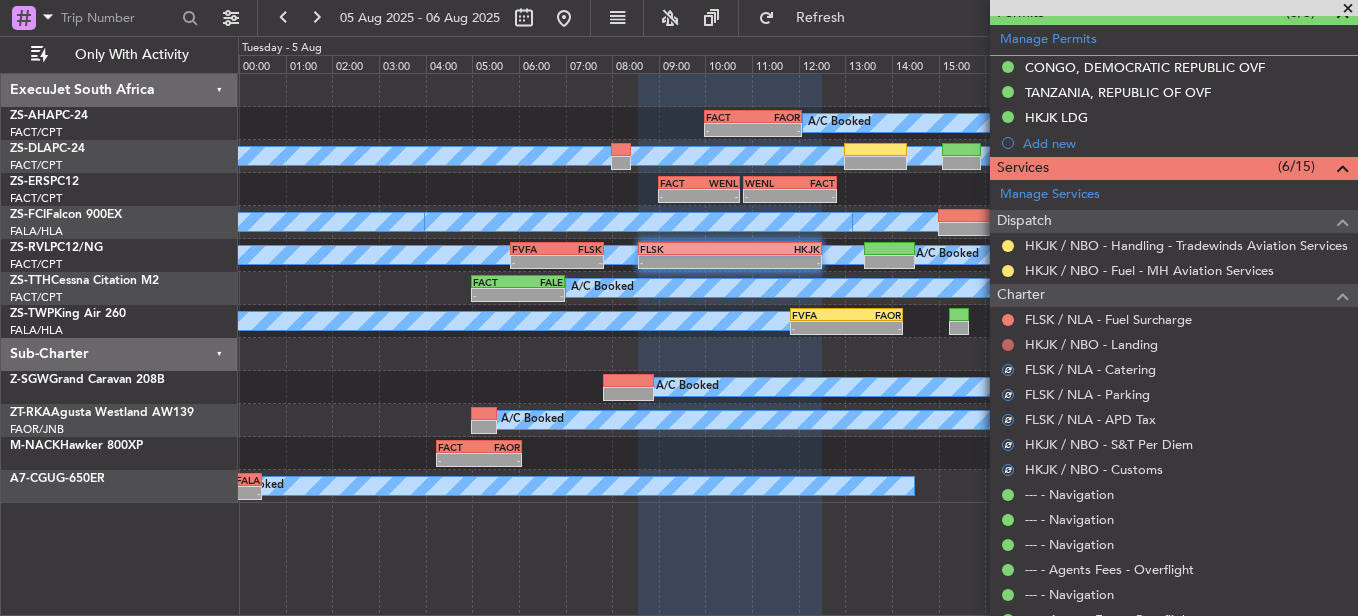 click at bounding box center [1008, 345] 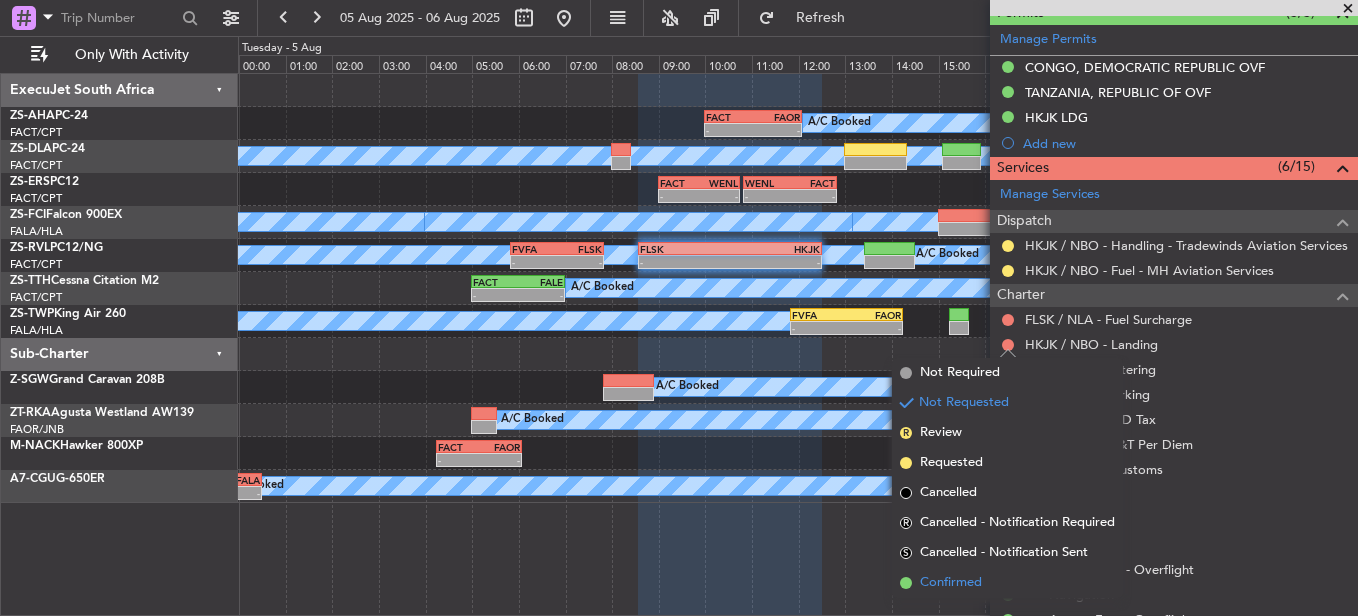 click on "Confirmed" at bounding box center [1007, 583] 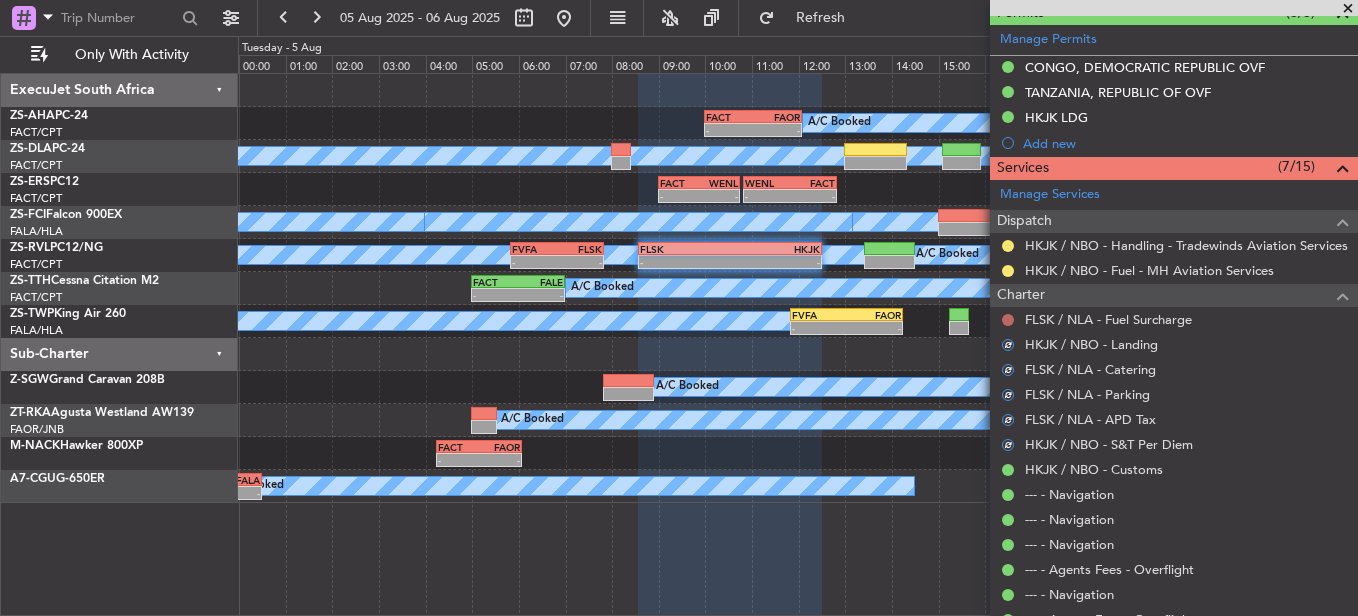 click at bounding box center (1008, 320) 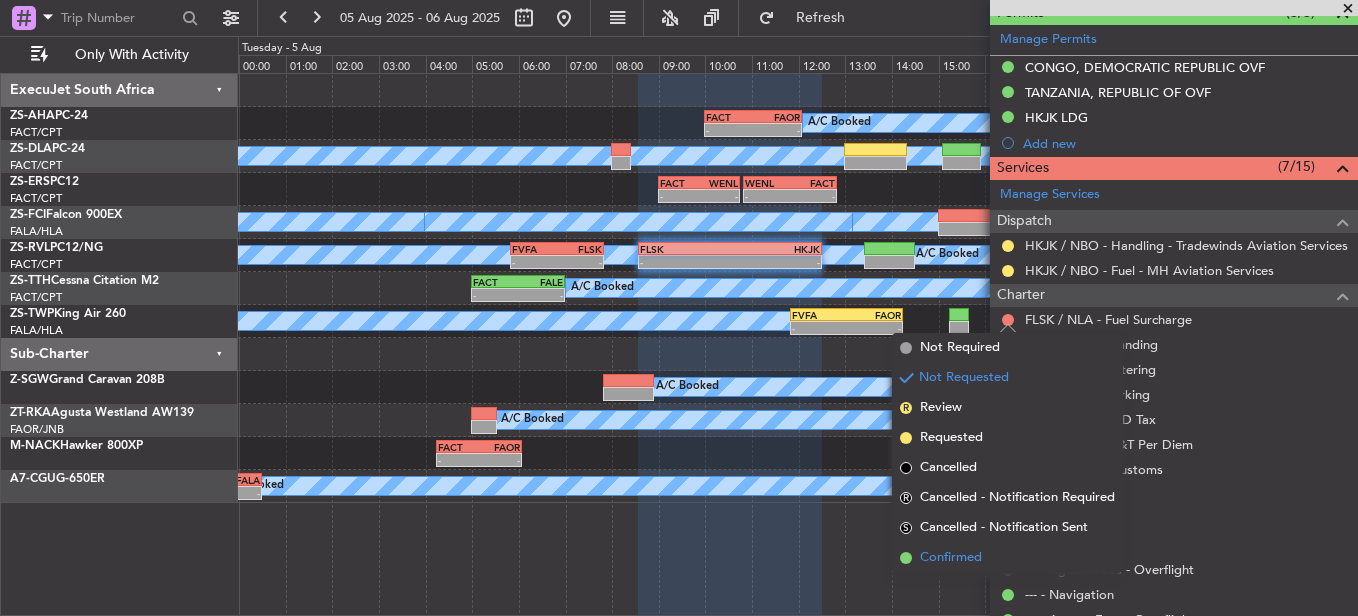 click on "Confirmed" at bounding box center (951, 558) 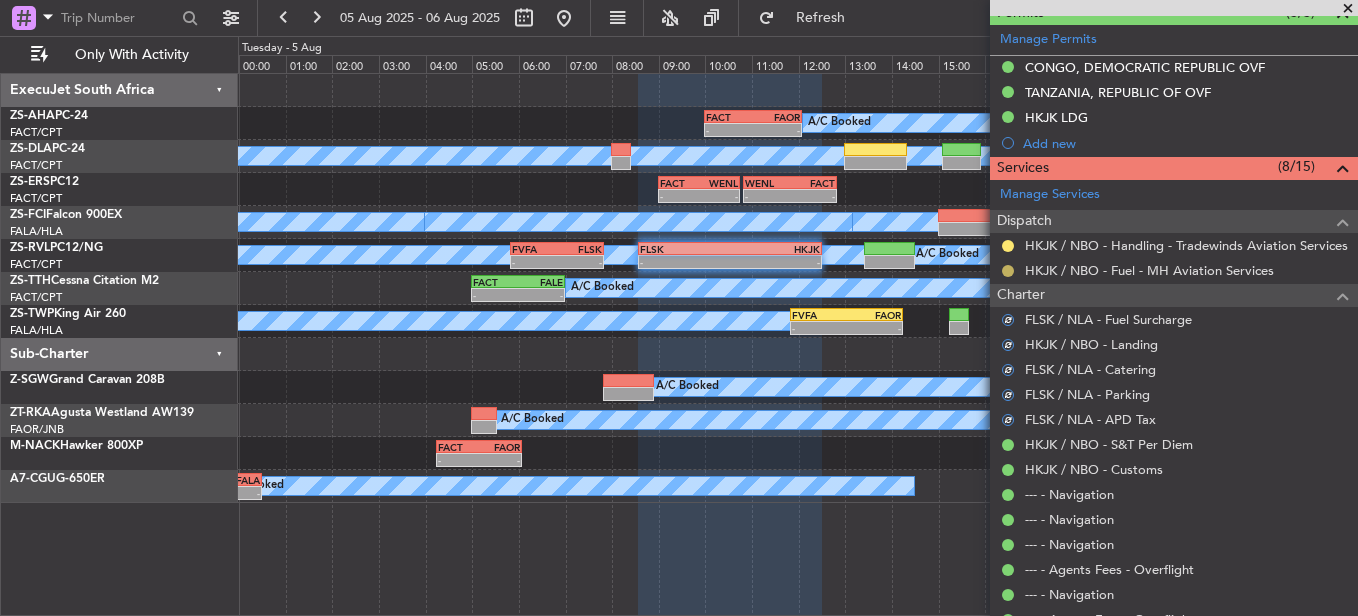 click at bounding box center (1008, 271) 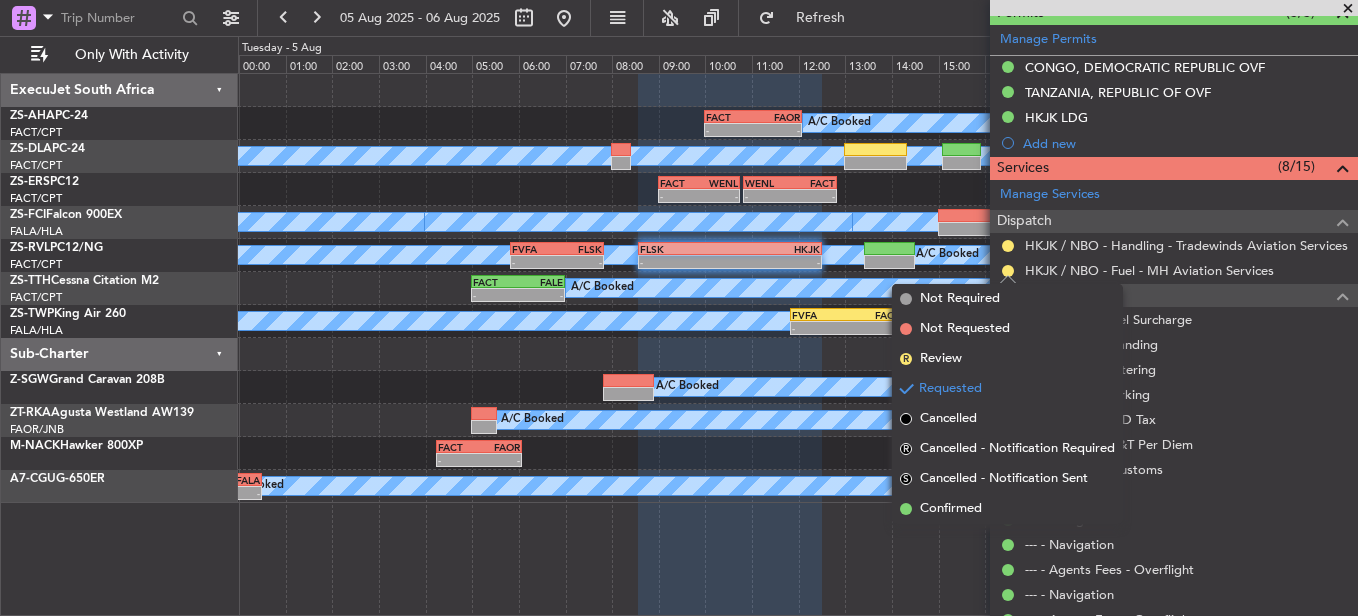 drag, startPoint x: 997, startPoint y: 486, endPoint x: 967, endPoint y: 507, distance: 36.619667 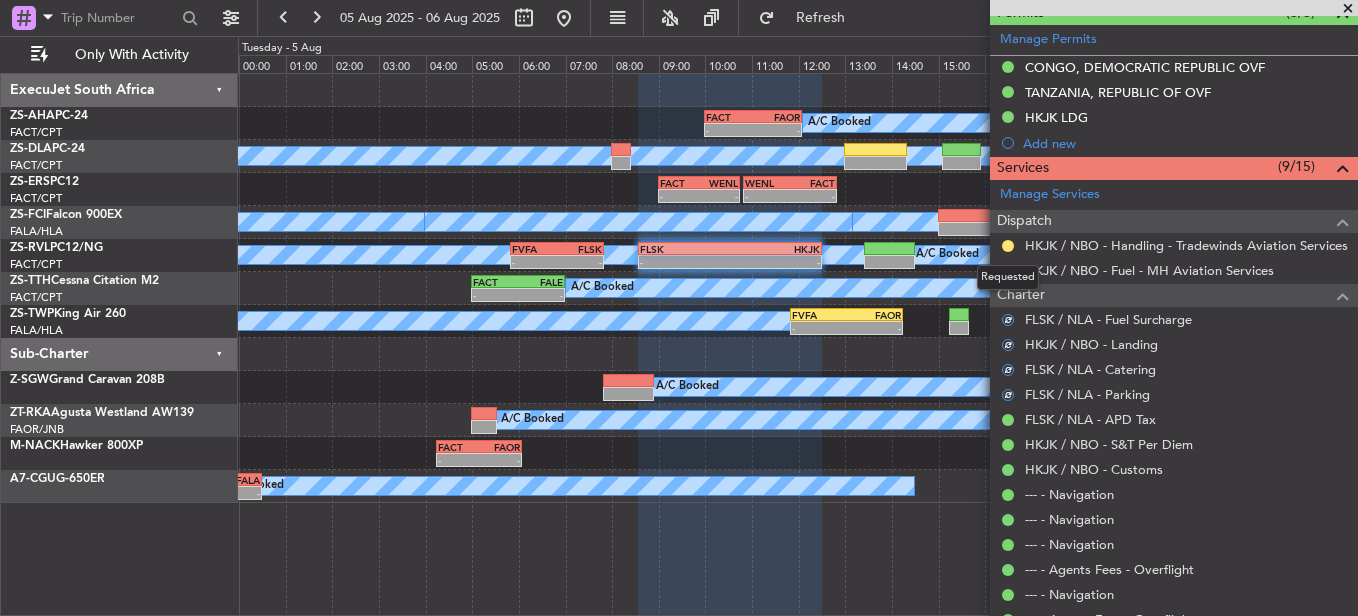 click on "Requested" at bounding box center (1008, 277) 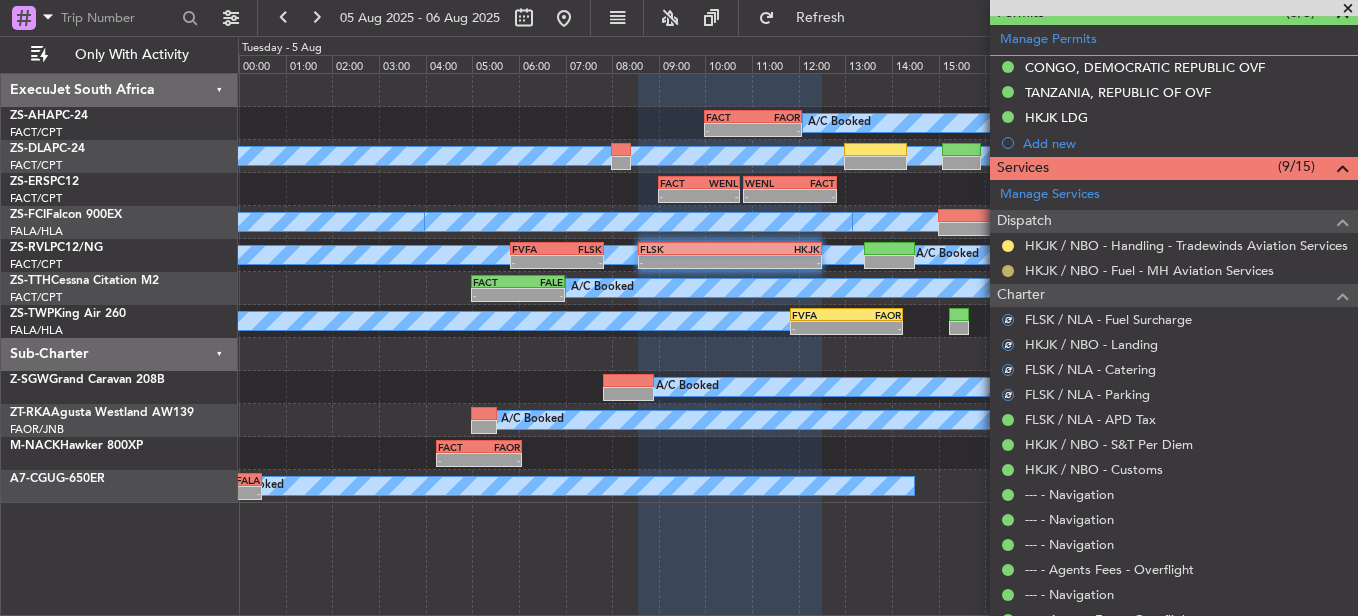 click at bounding box center (1008, 271) 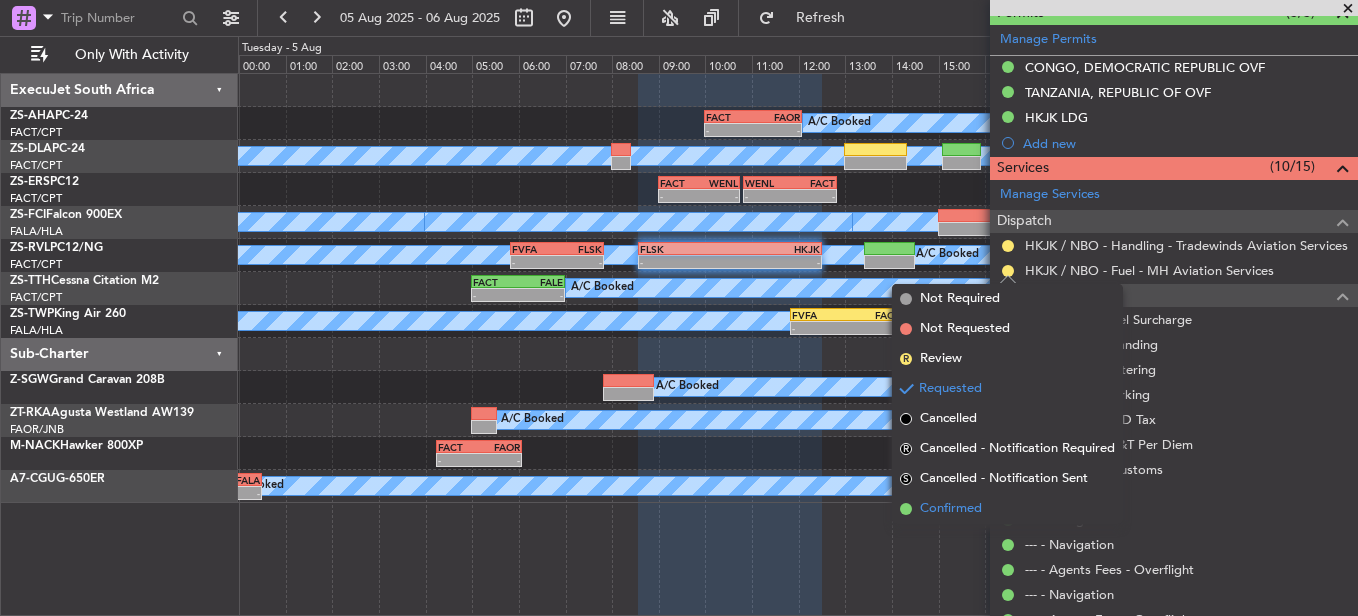 click on "Confirmed" at bounding box center [951, 509] 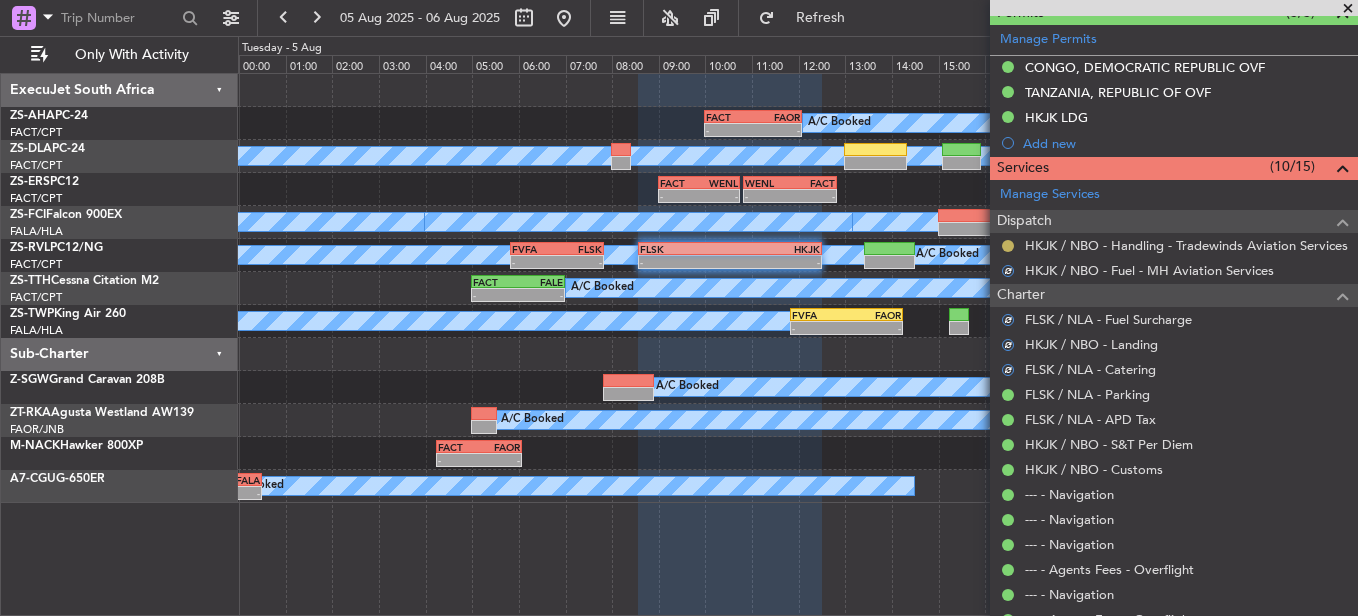 click at bounding box center [1008, 246] 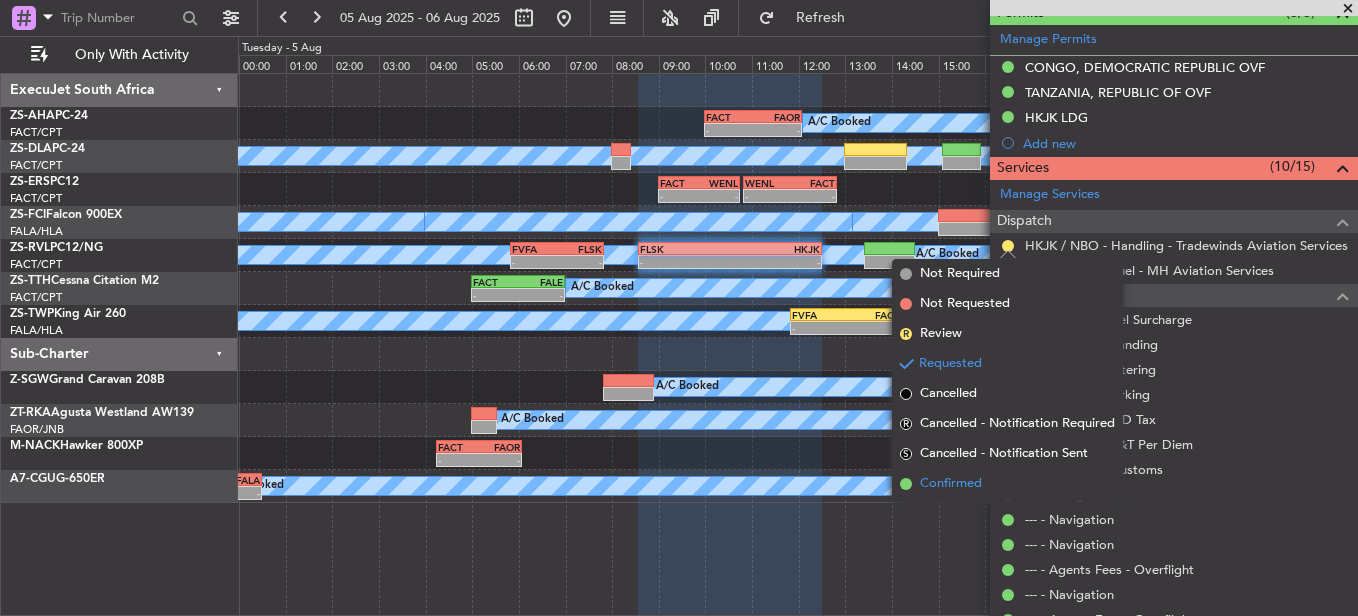 click on "Confirmed" at bounding box center [1007, 484] 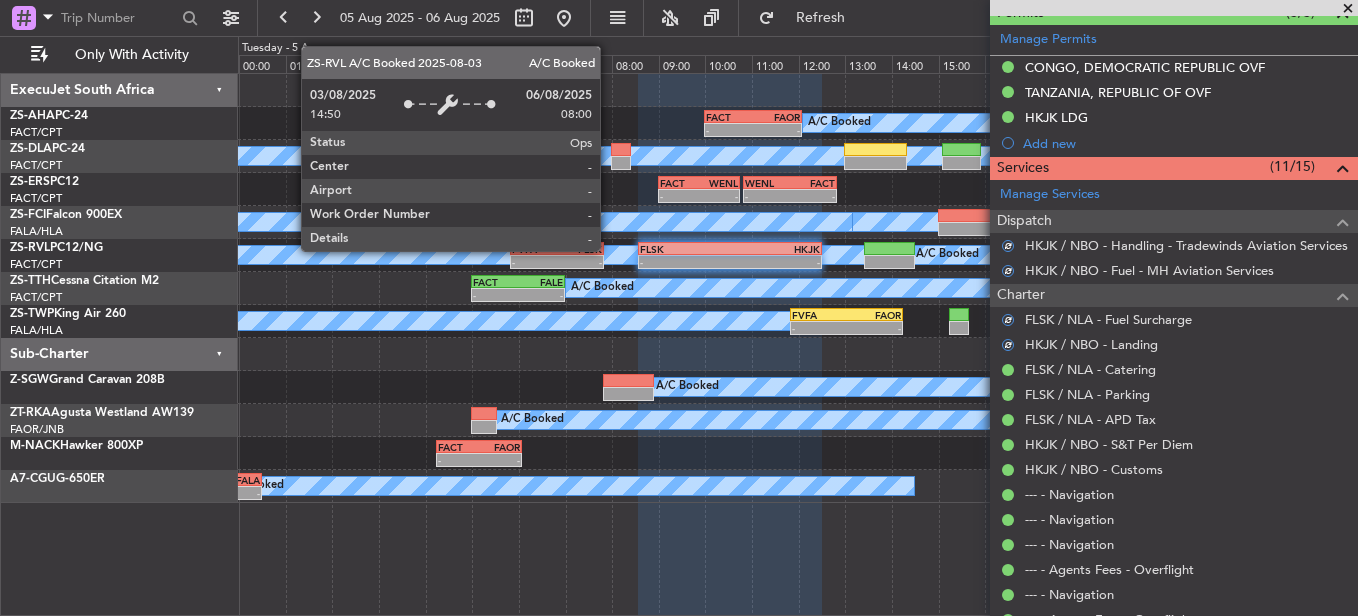 click on "A/C Booked" at bounding box center [425, 255] 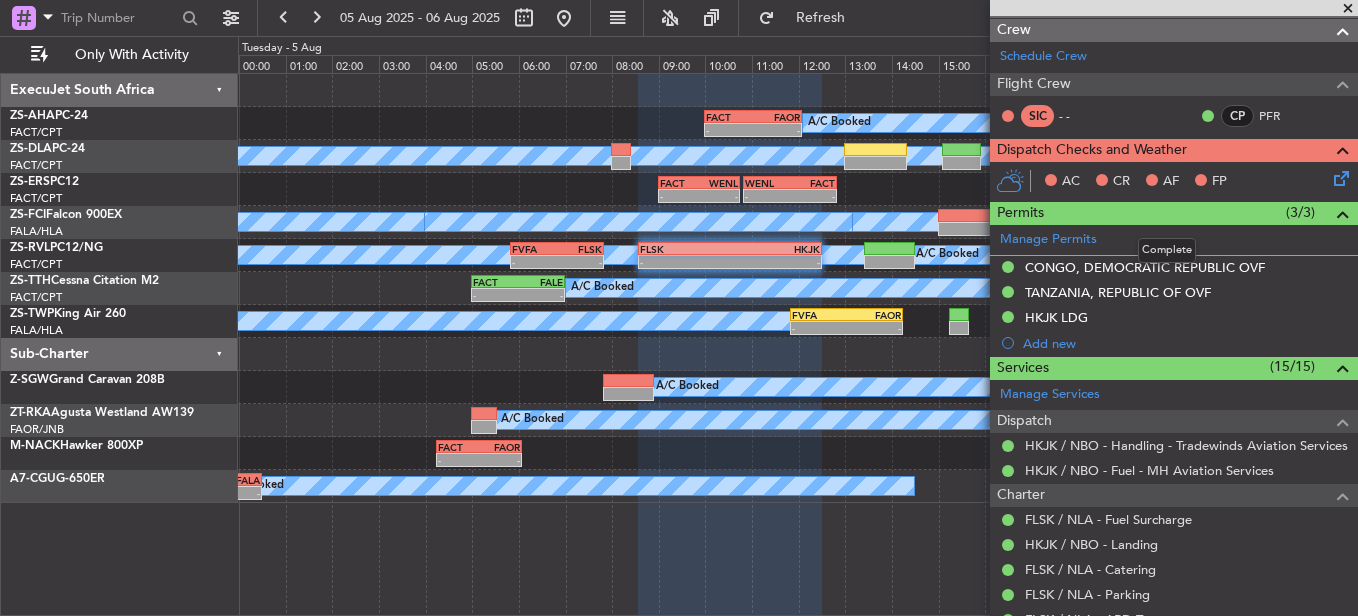 scroll, scrollTop: 150, scrollLeft: 0, axis: vertical 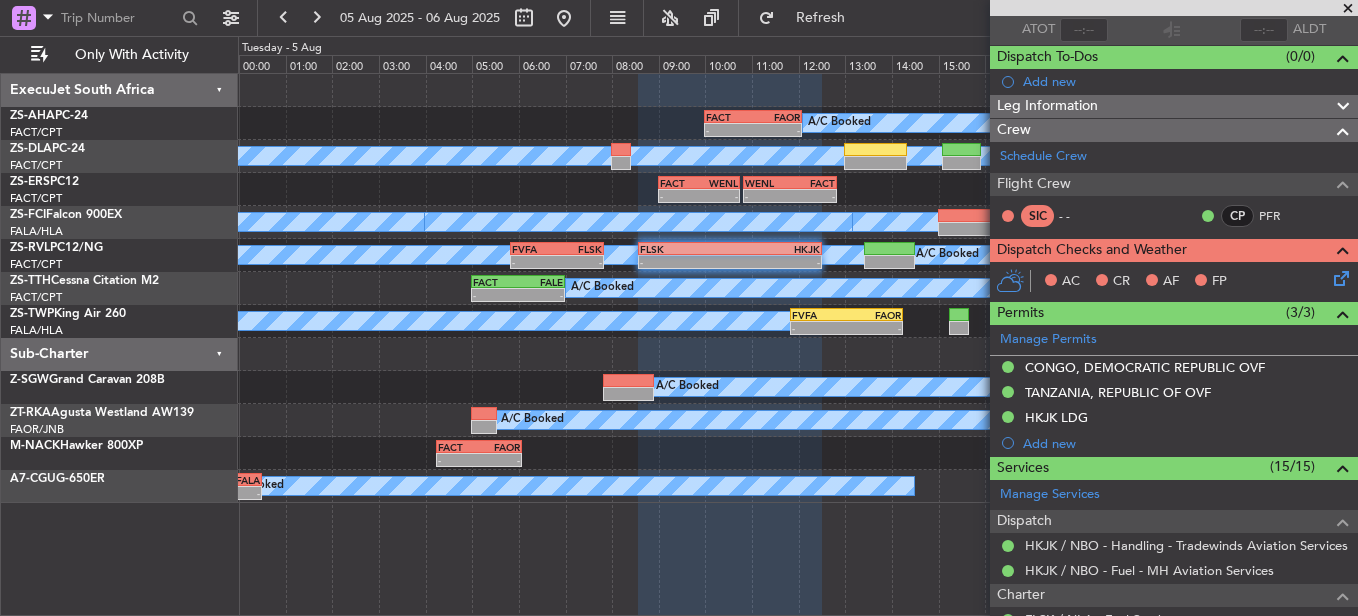 click 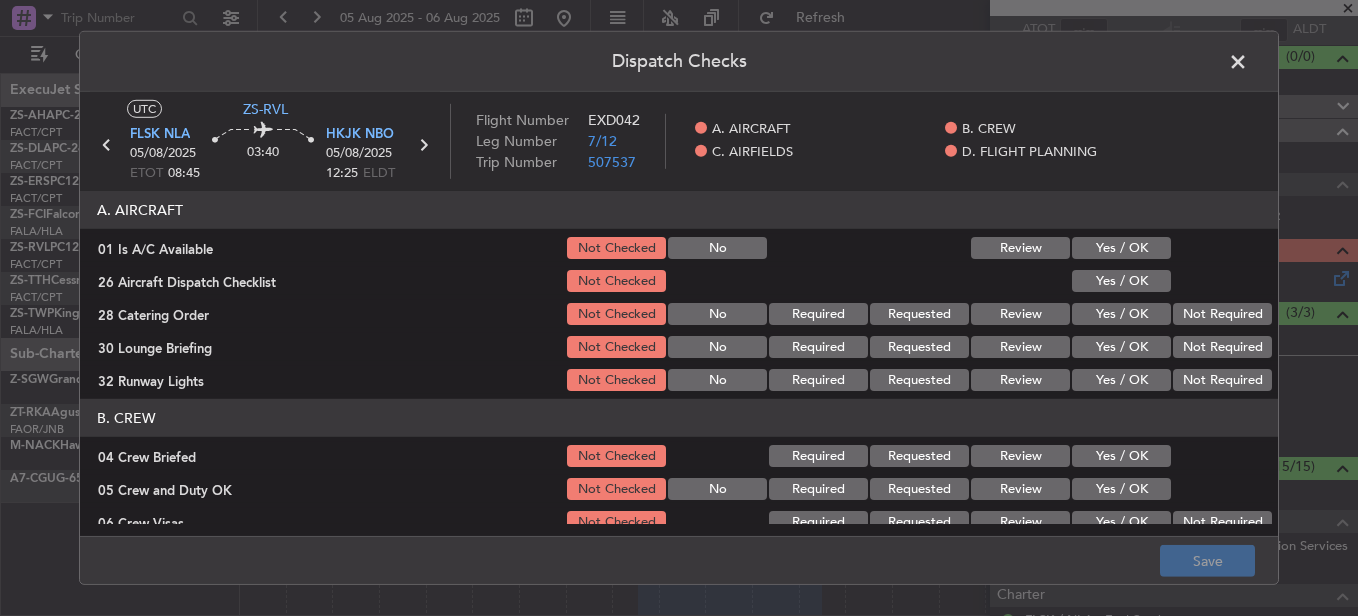 click on "Yes / OK" 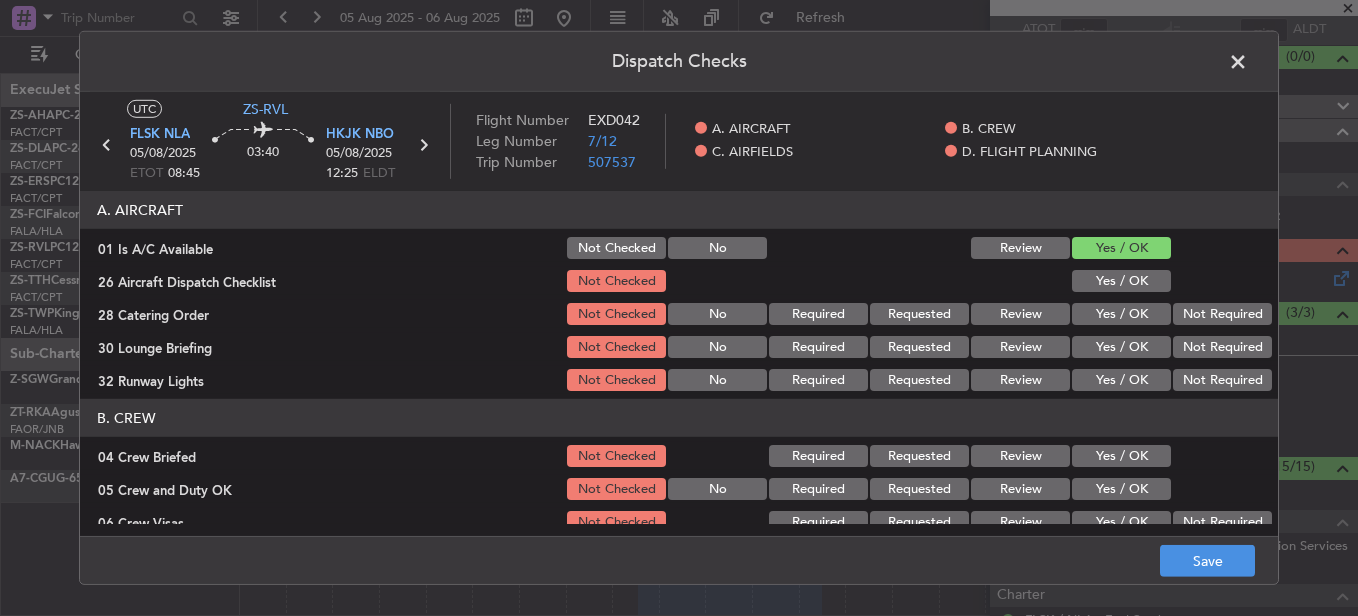 click on "Yes / OK" 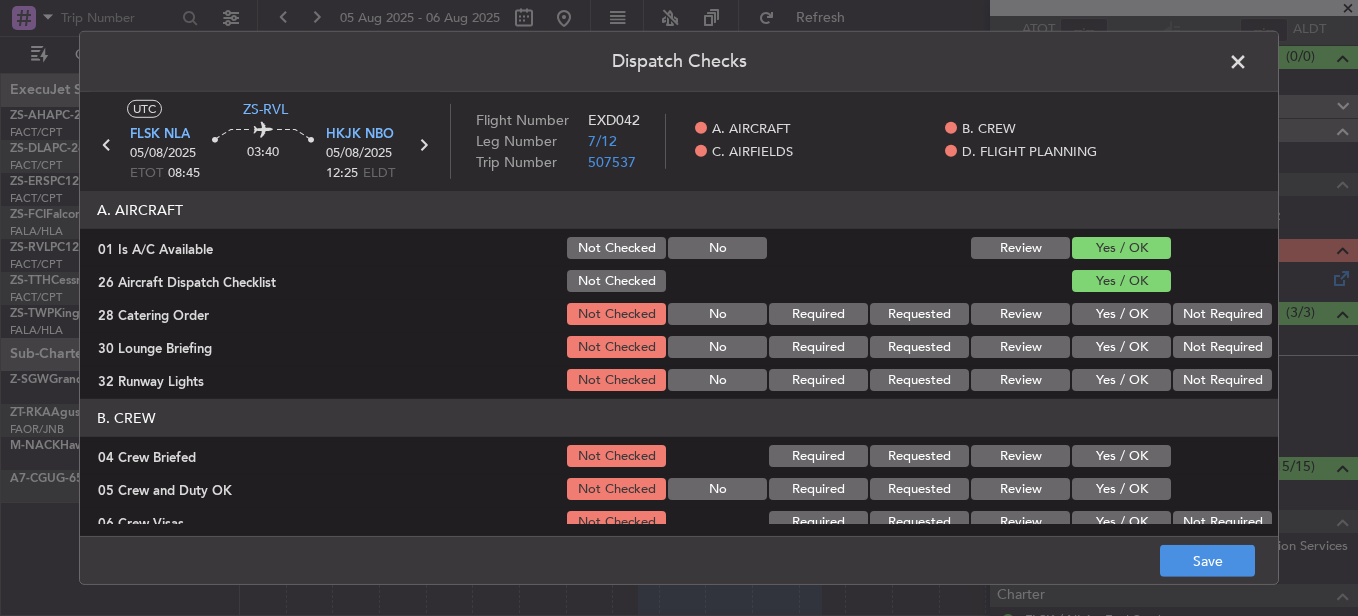 click on "Not Required" 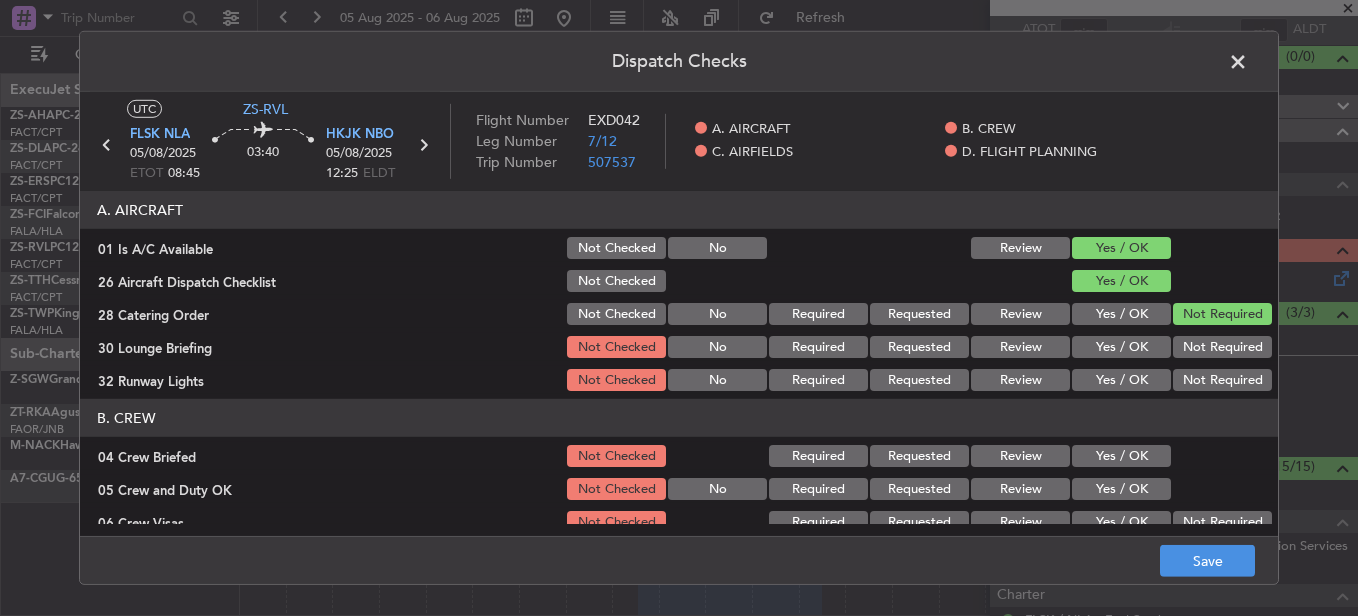 click on "Not Required" 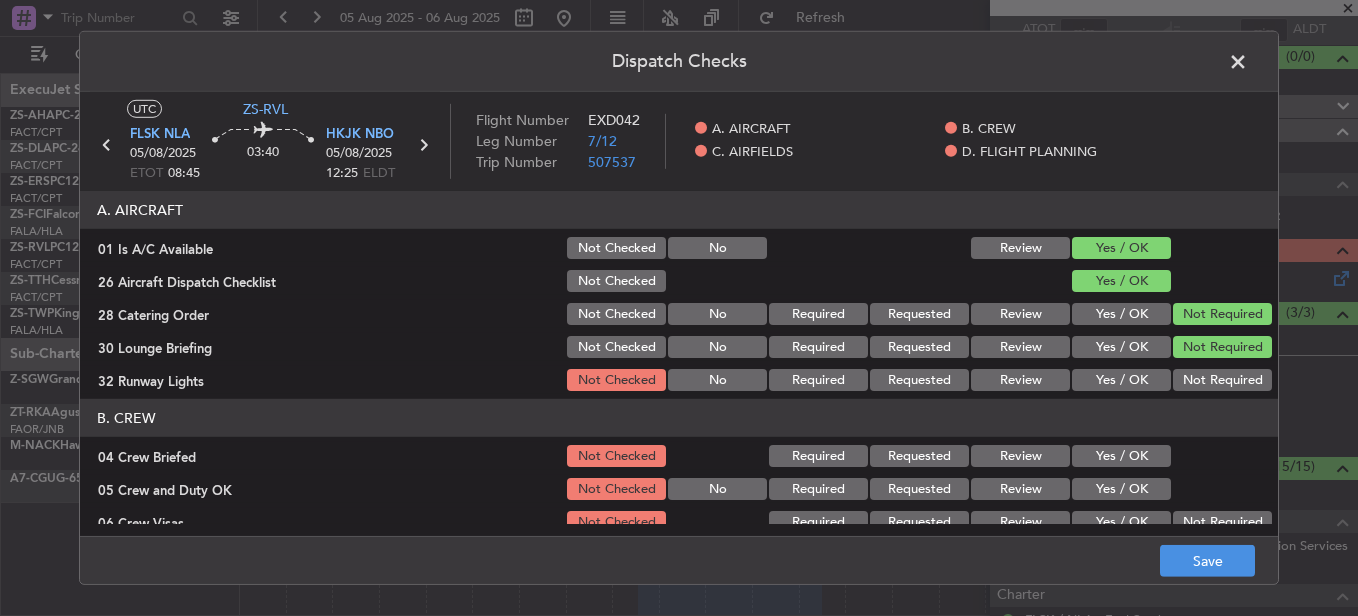 drag, startPoint x: 1210, startPoint y: 372, endPoint x: 1145, endPoint y: 428, distance: 85.79627 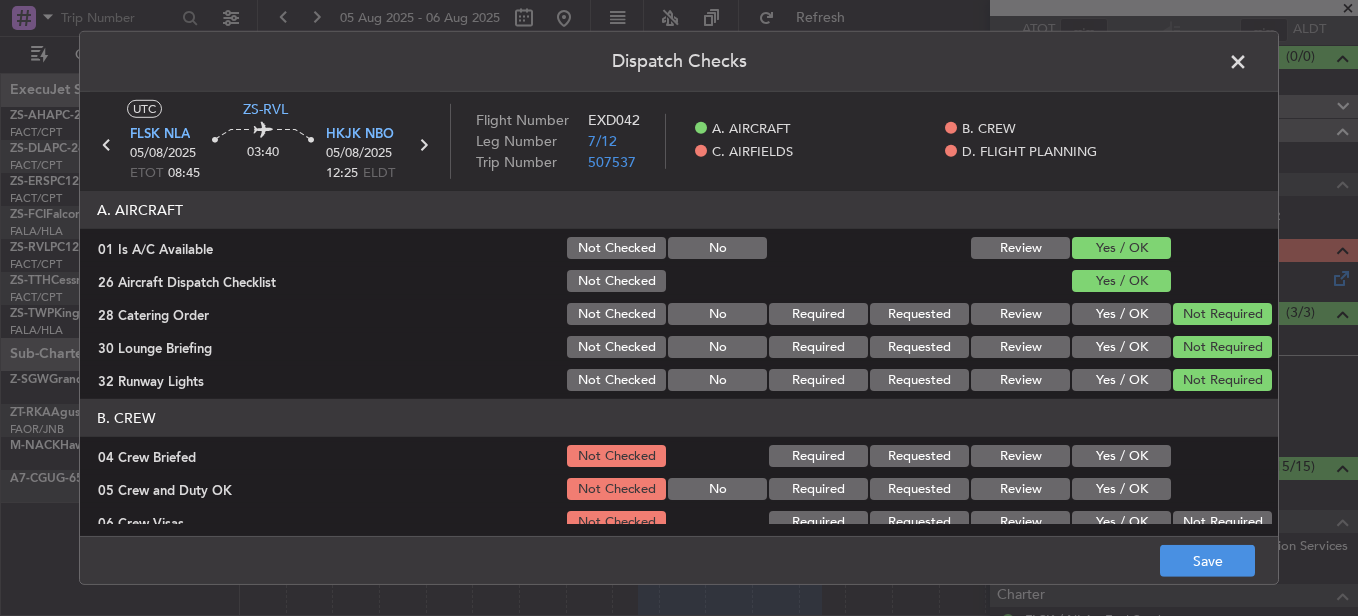 drag, startPoint x: 1132, startPoint y: 463, endPoint x: 1128, endPoint y: 473, distance: 10.770329 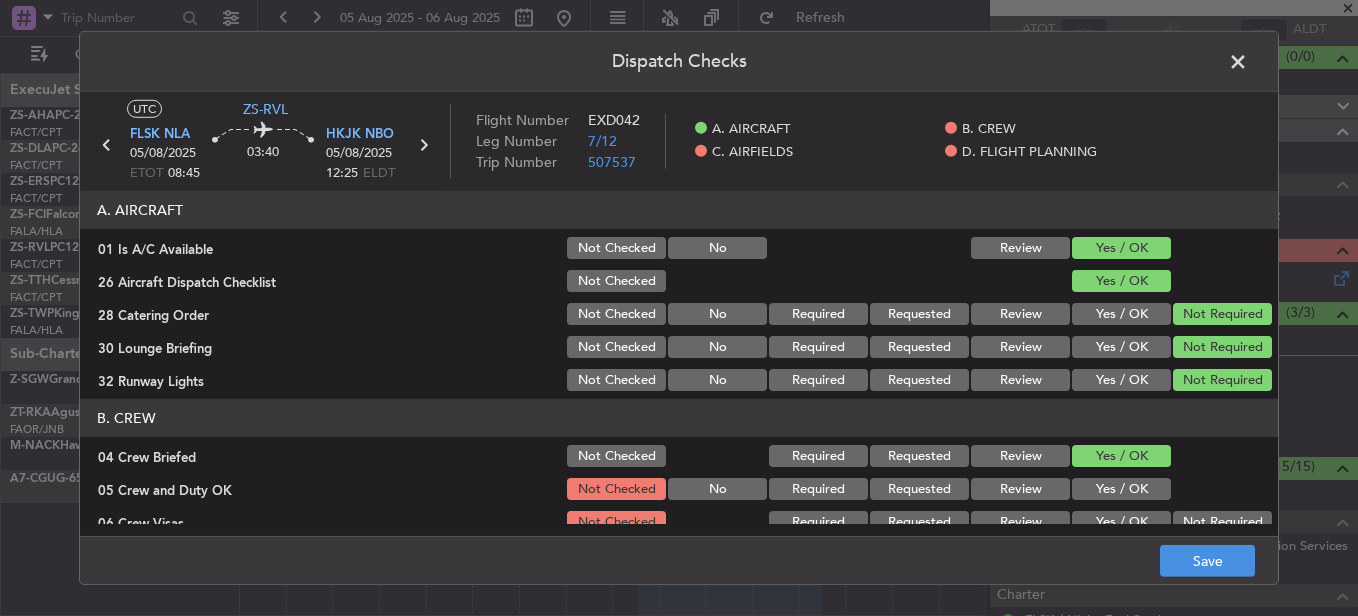 click on "Yes / OK" 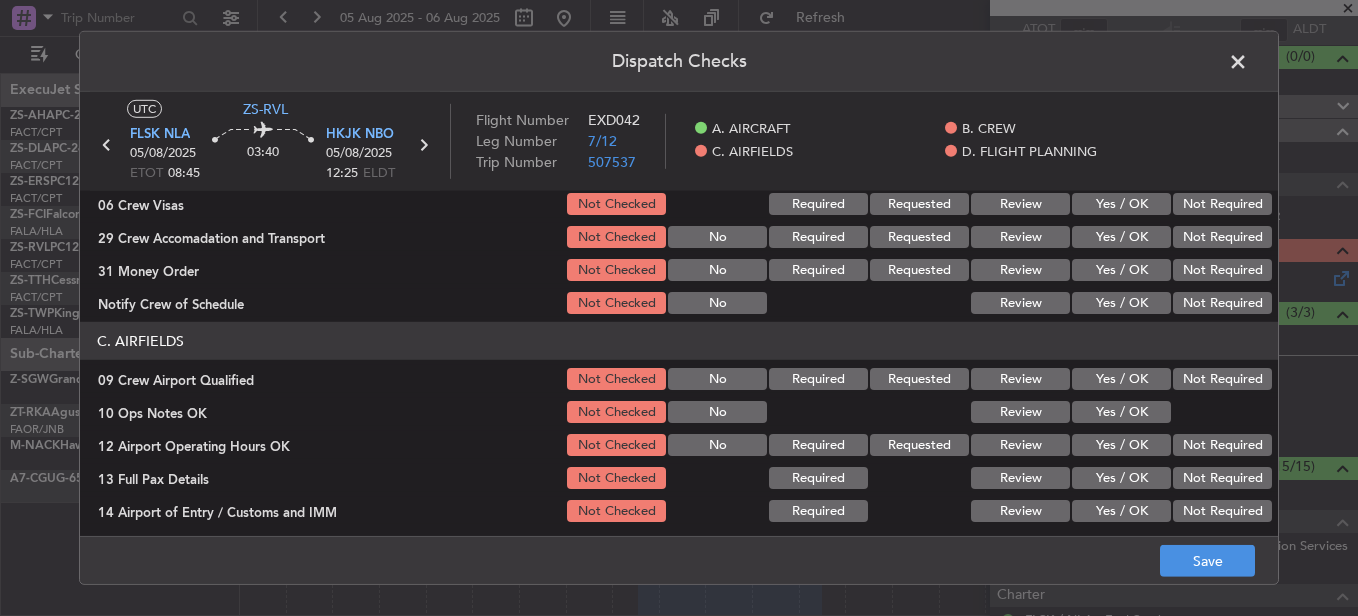 scroll, scrollTop: 300, scrollLeft: 0, axis: vertical 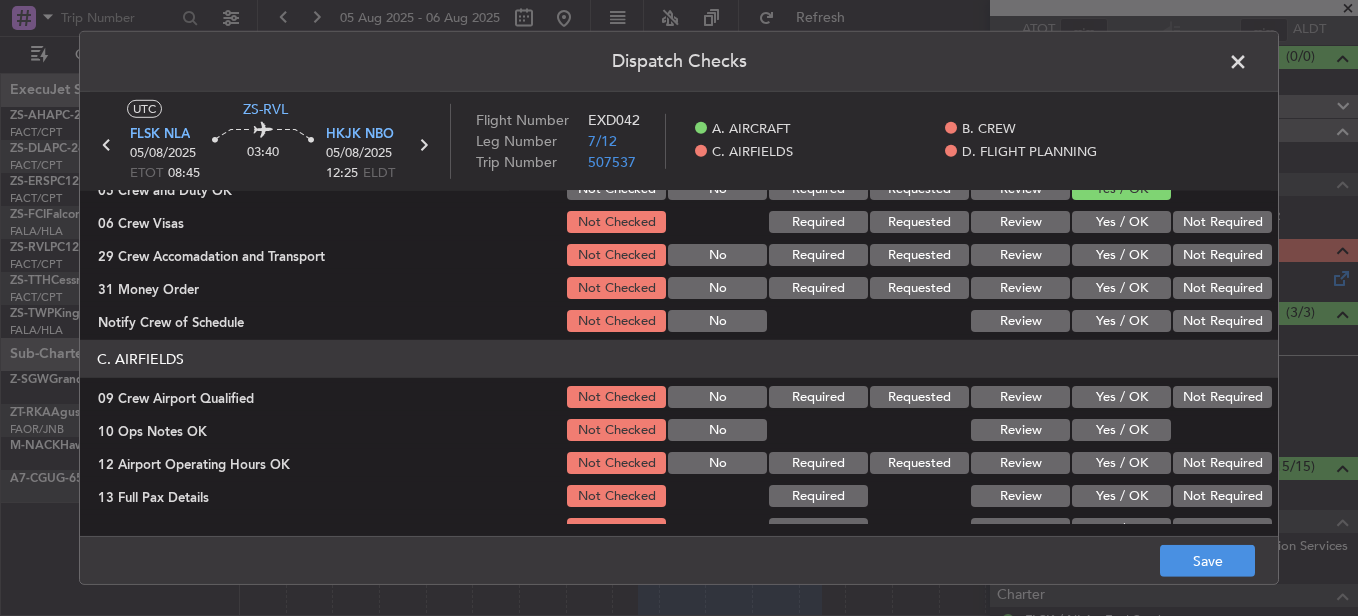 click on "Not Required" 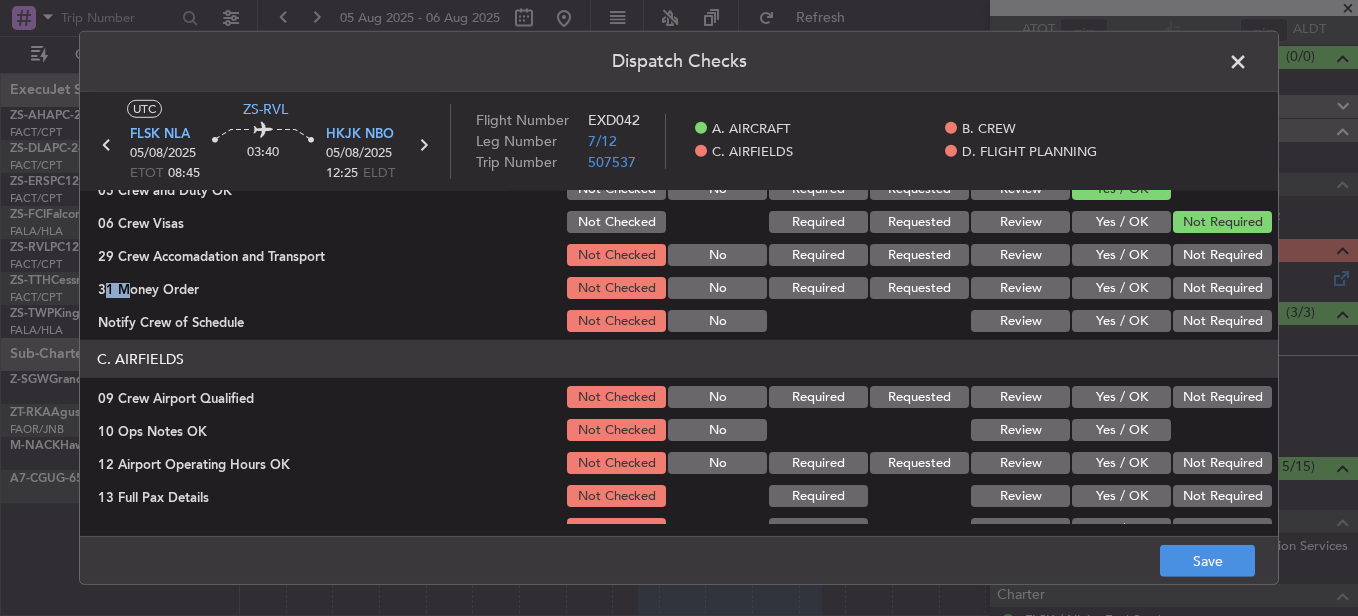 click on "Not Required" 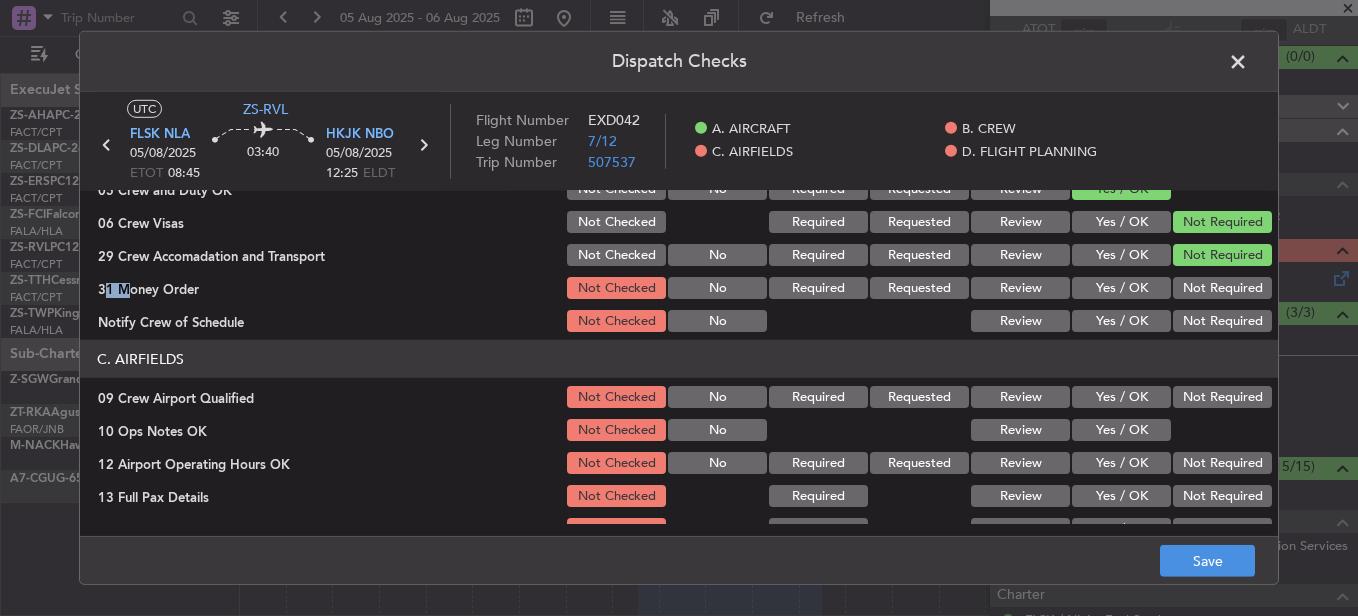 click on "Not Required" 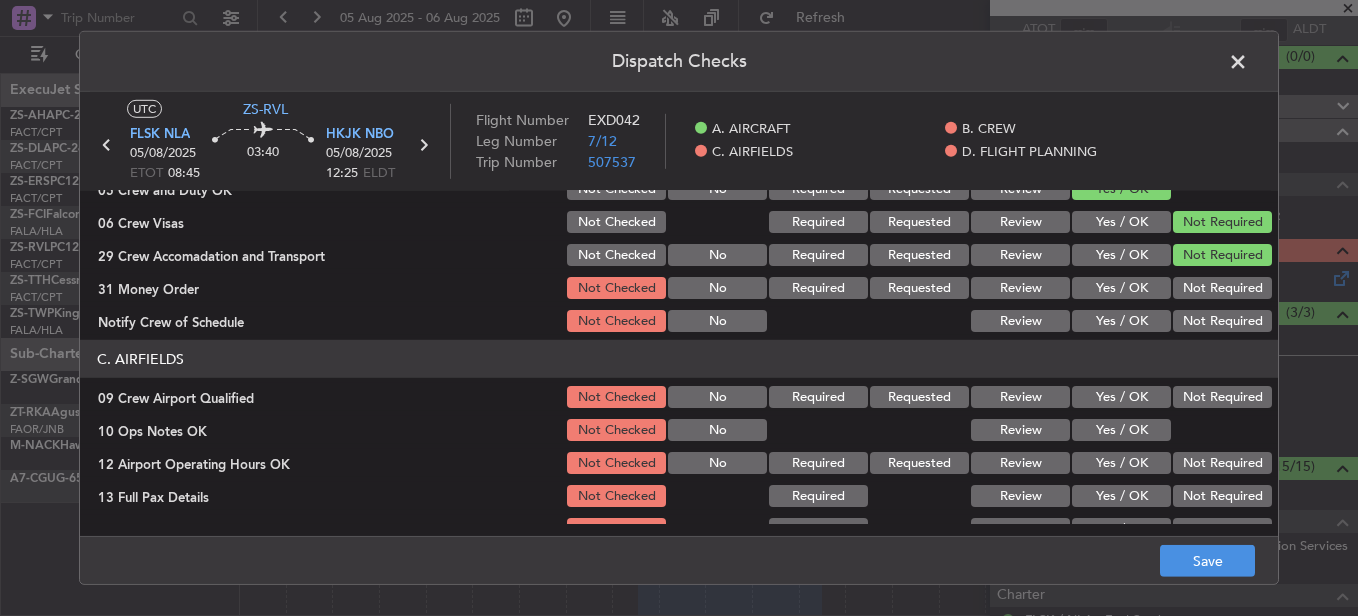 click on "Not Required" 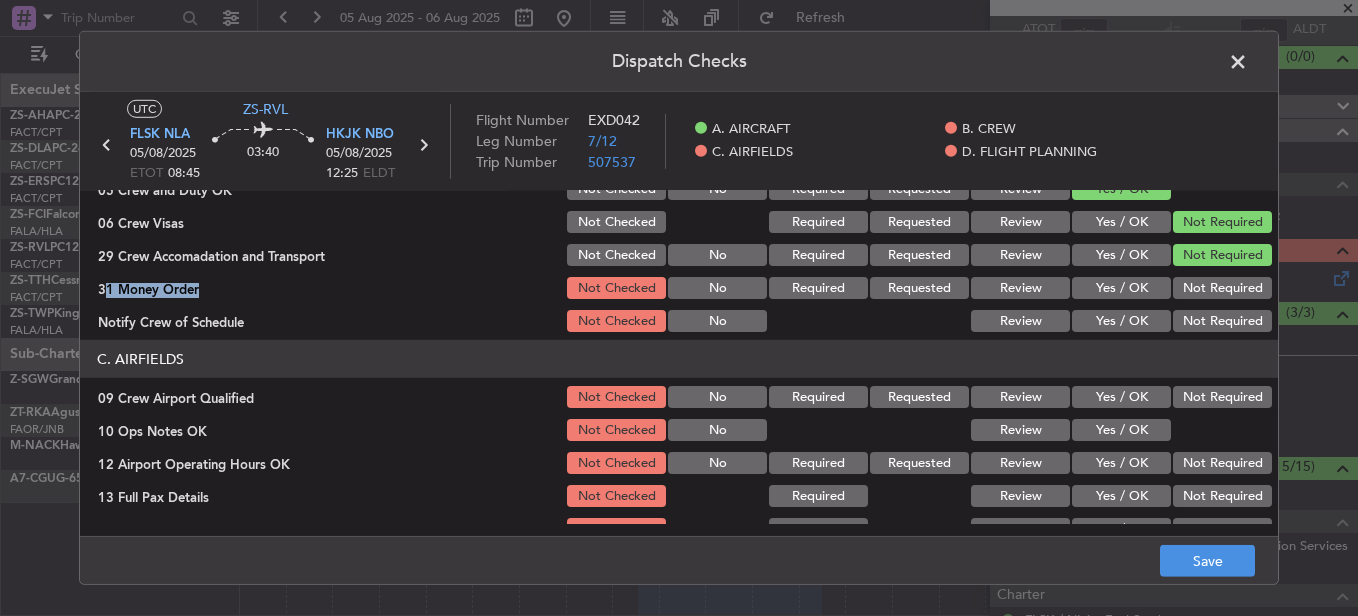 drag, startPoint x: 1197, startPoint y: 274, endPoint x: 1191, endPoint y: 284, distance: 11.661903 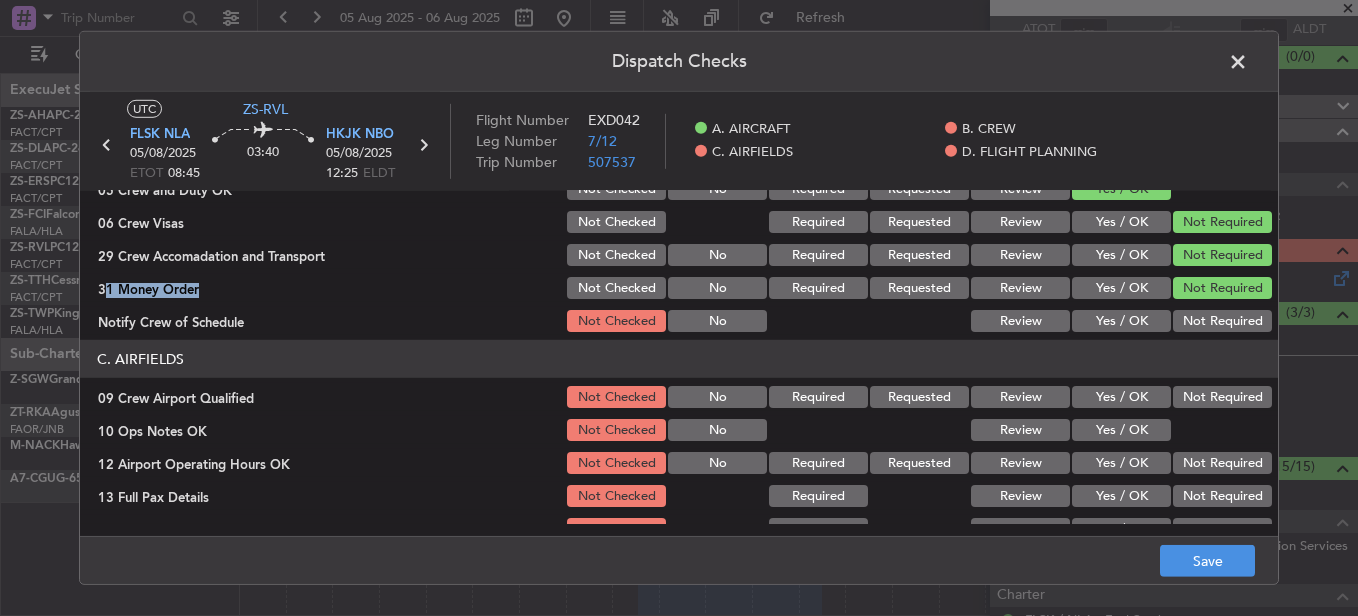 click on "Not Required" 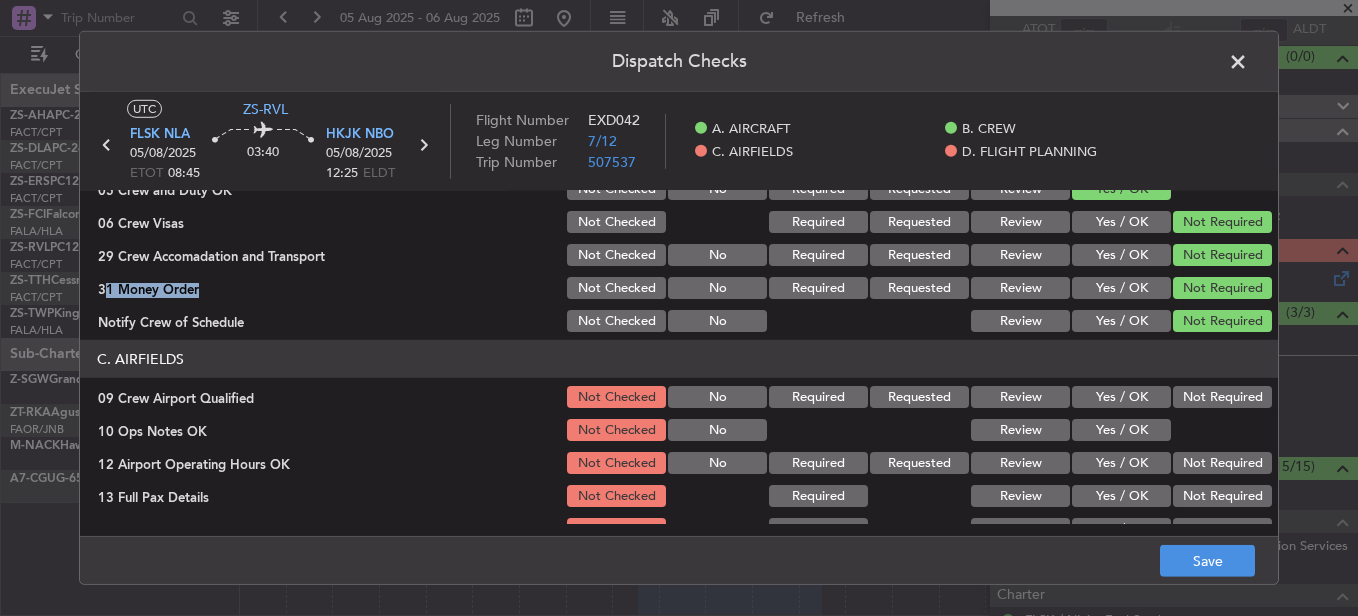 click on "Not Required" 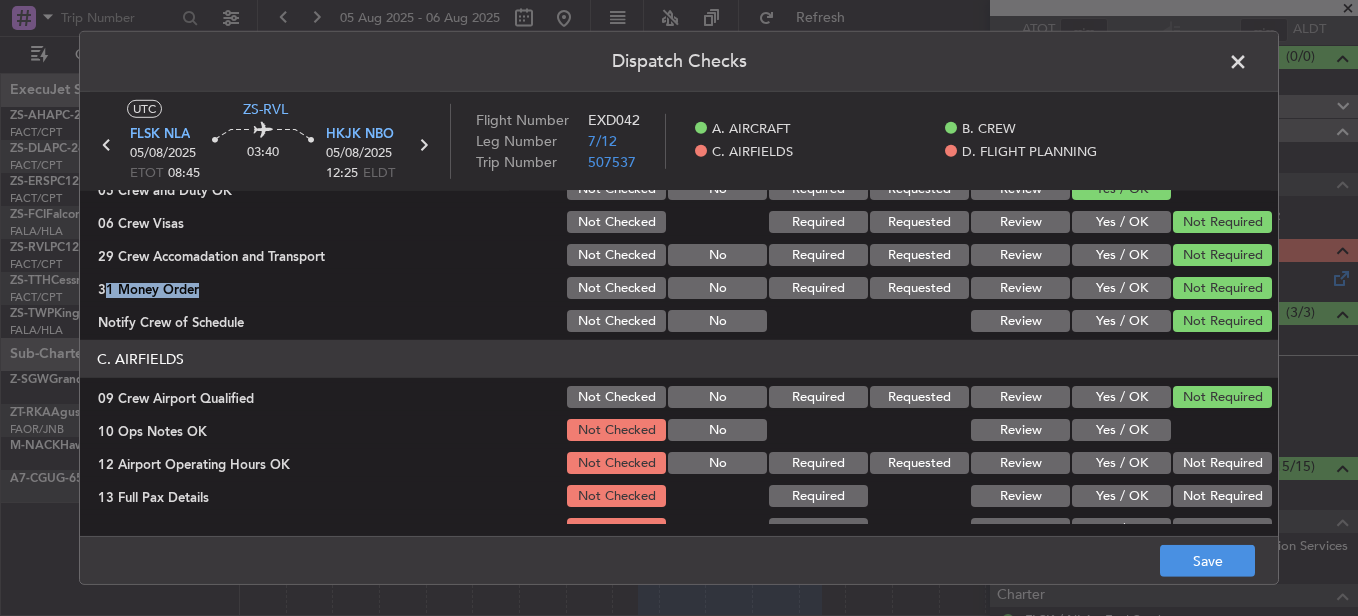 click on "Yes / OK" 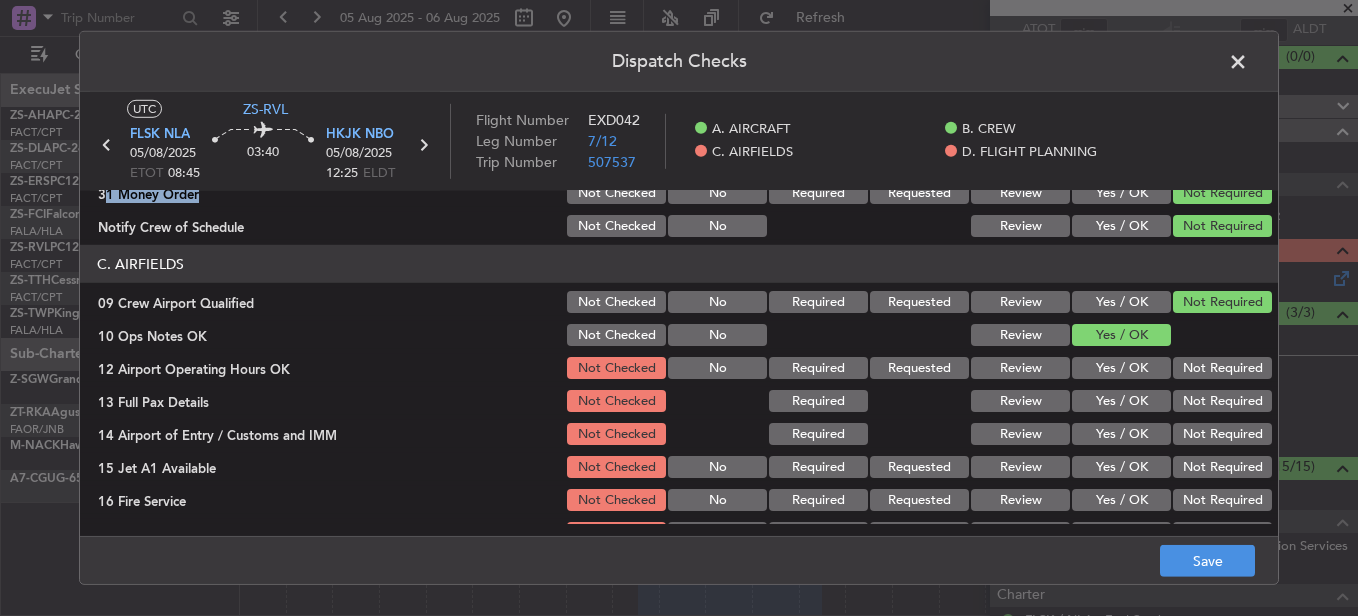 scroll, scrollTop: 400, scrollLeft: 0, axis: vertical 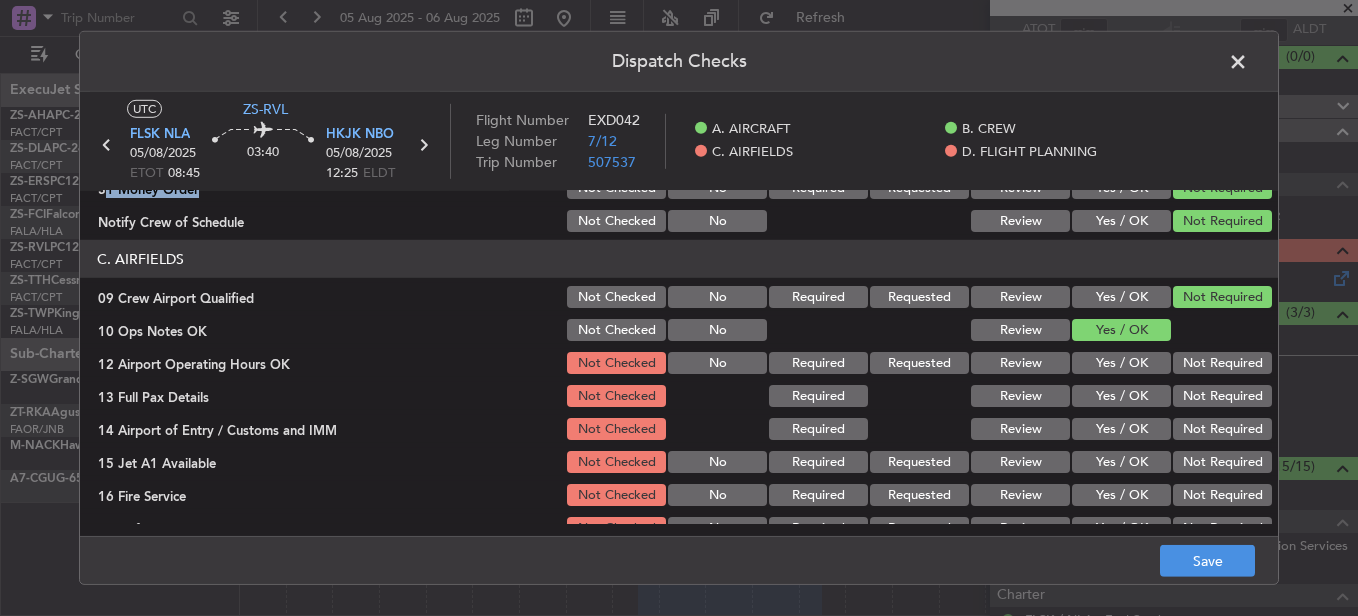 click on "Not Required" 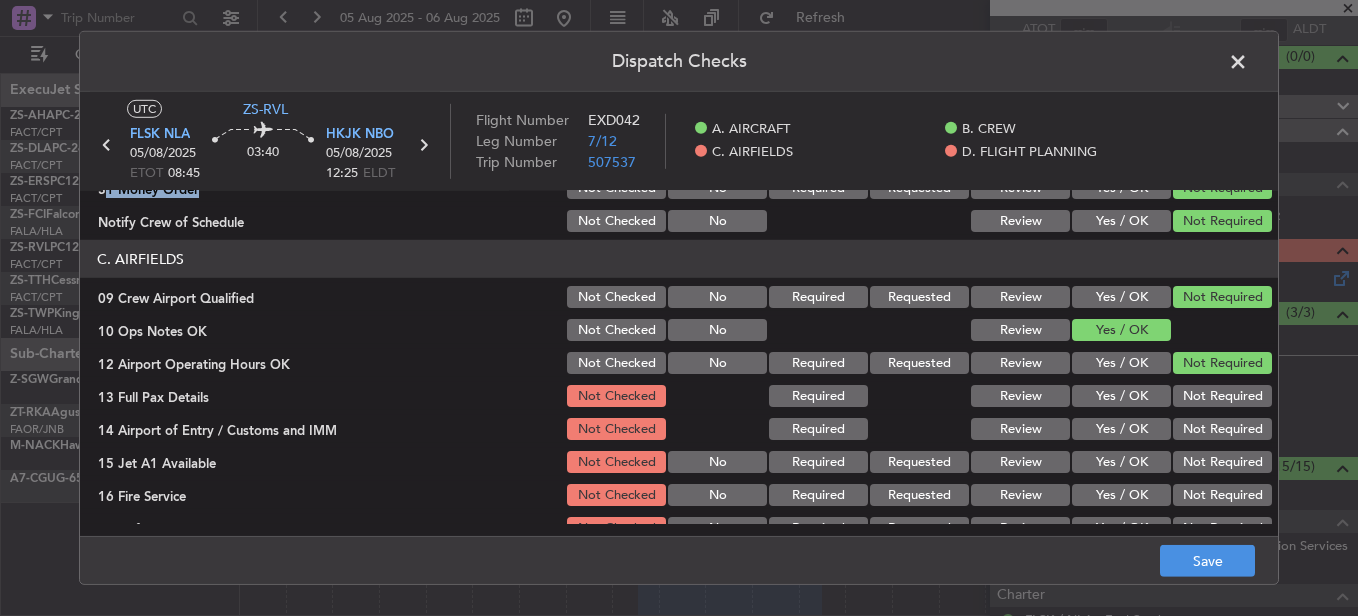 click on "Not Required" 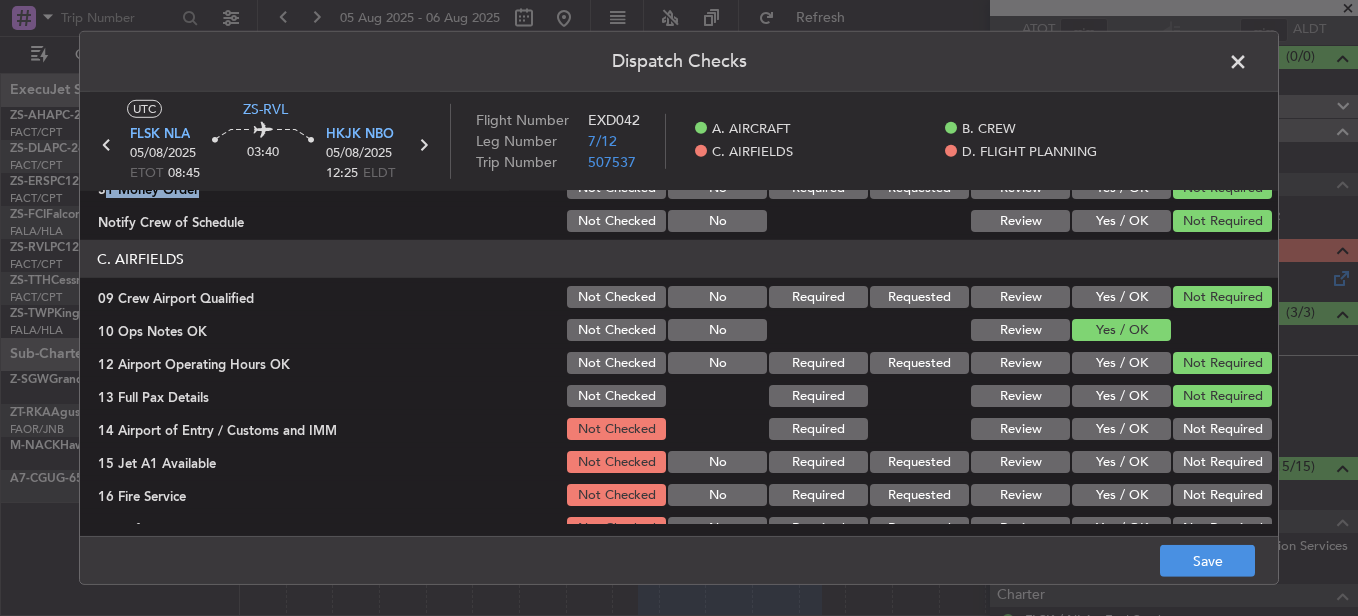 click on "Not Required" 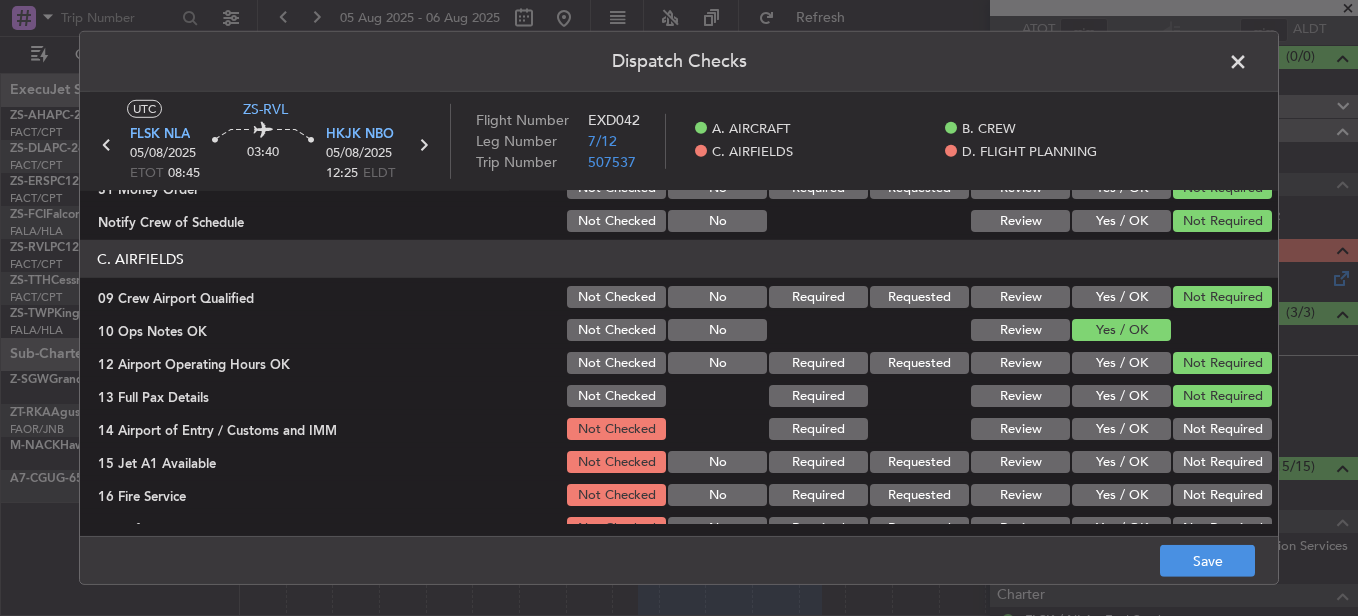 click on "Not Required" 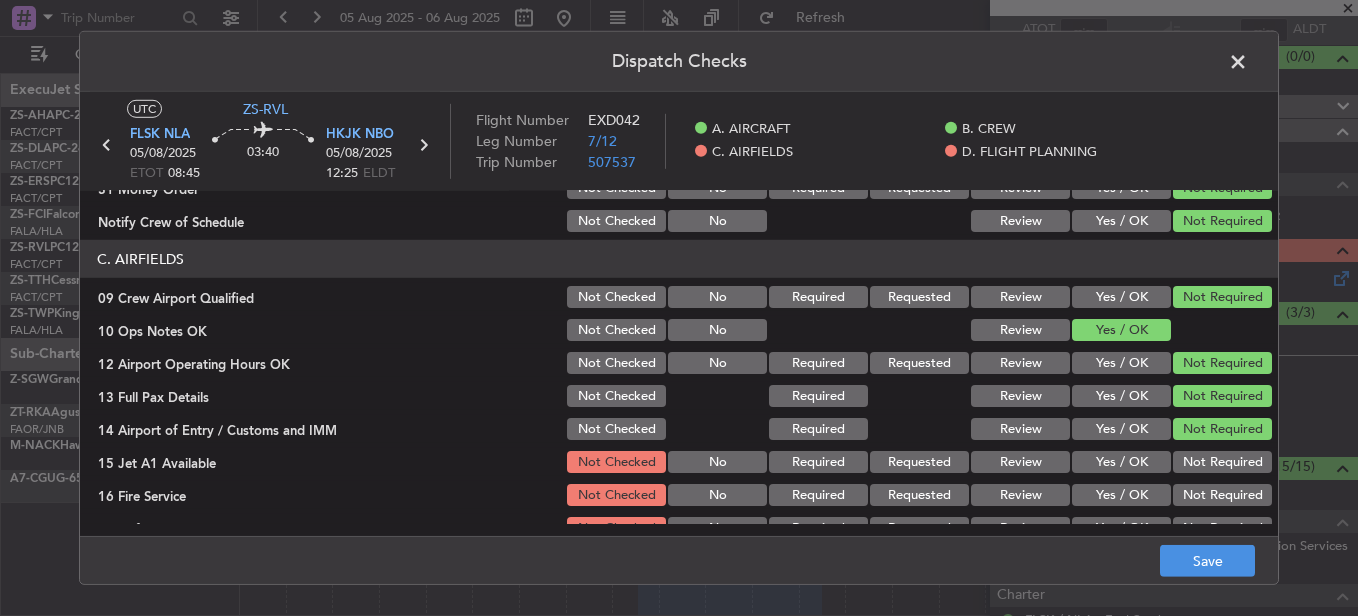 click on "Not Required" 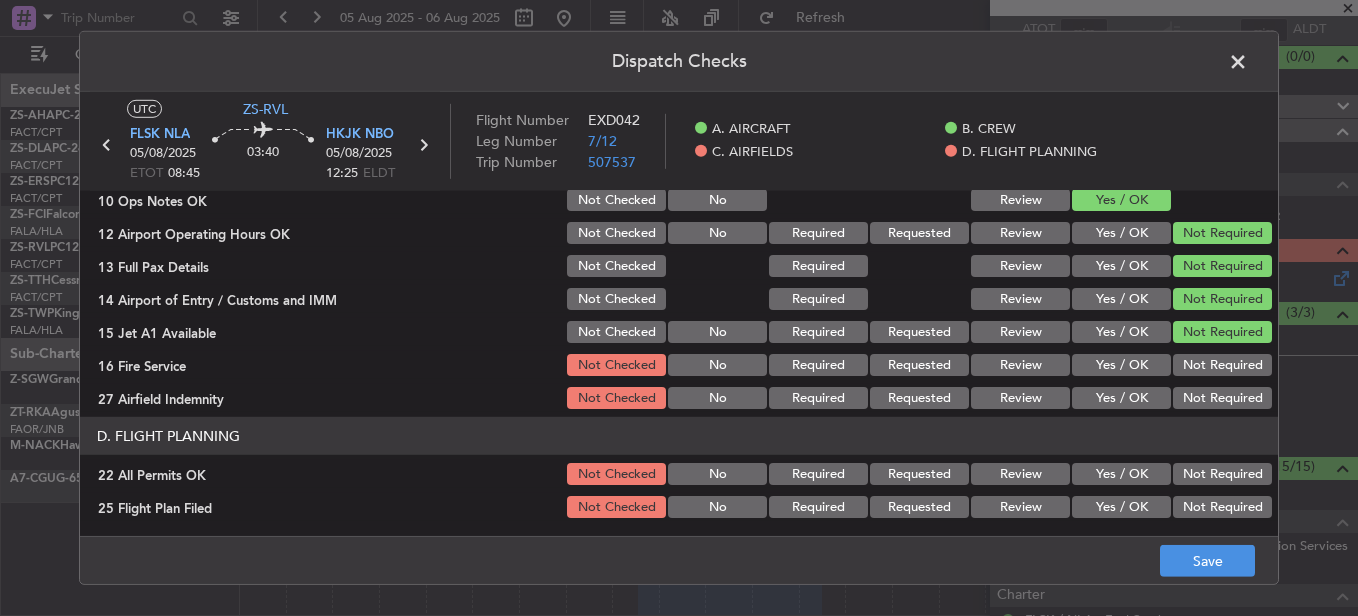 scroll, scrollTop: 565, scrollLeft: 0, axis: vertical 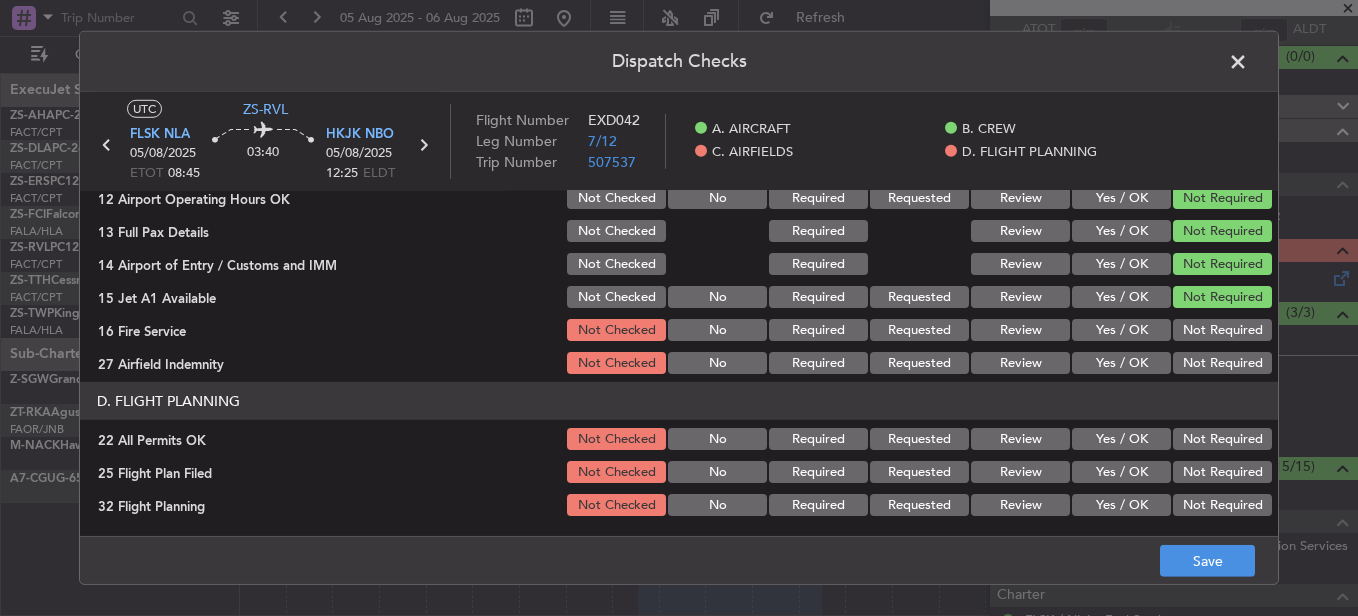 click on "Not Required" 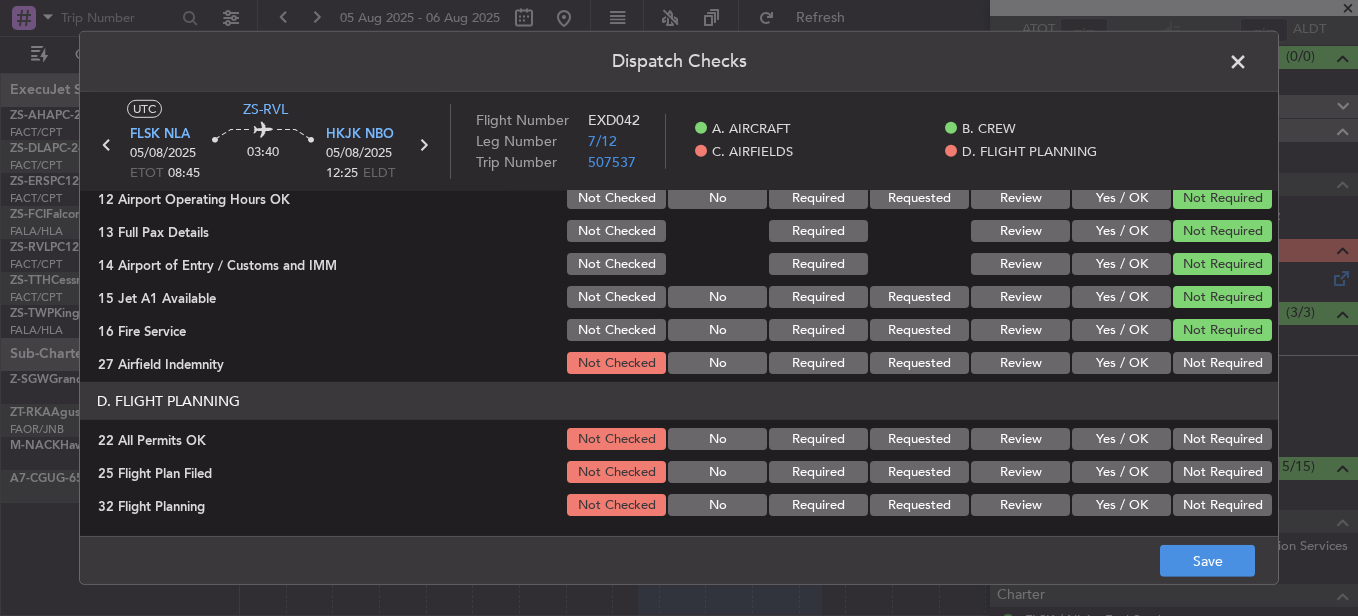 click on "Not Required" 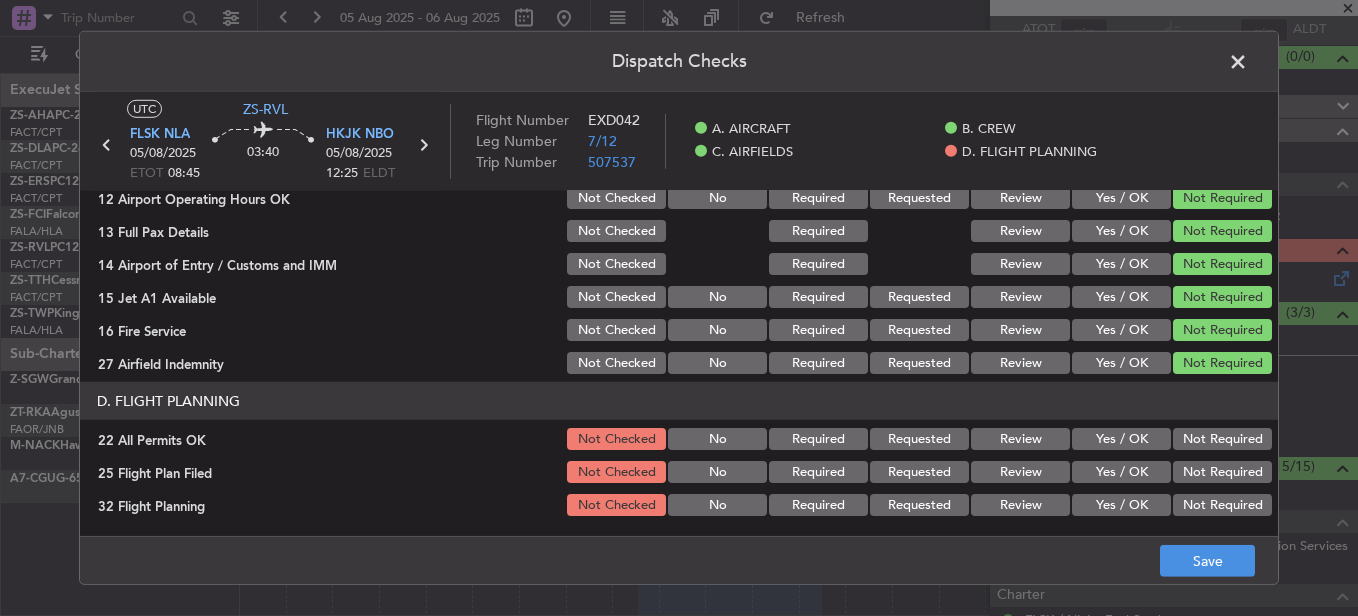 click on "Not Required" 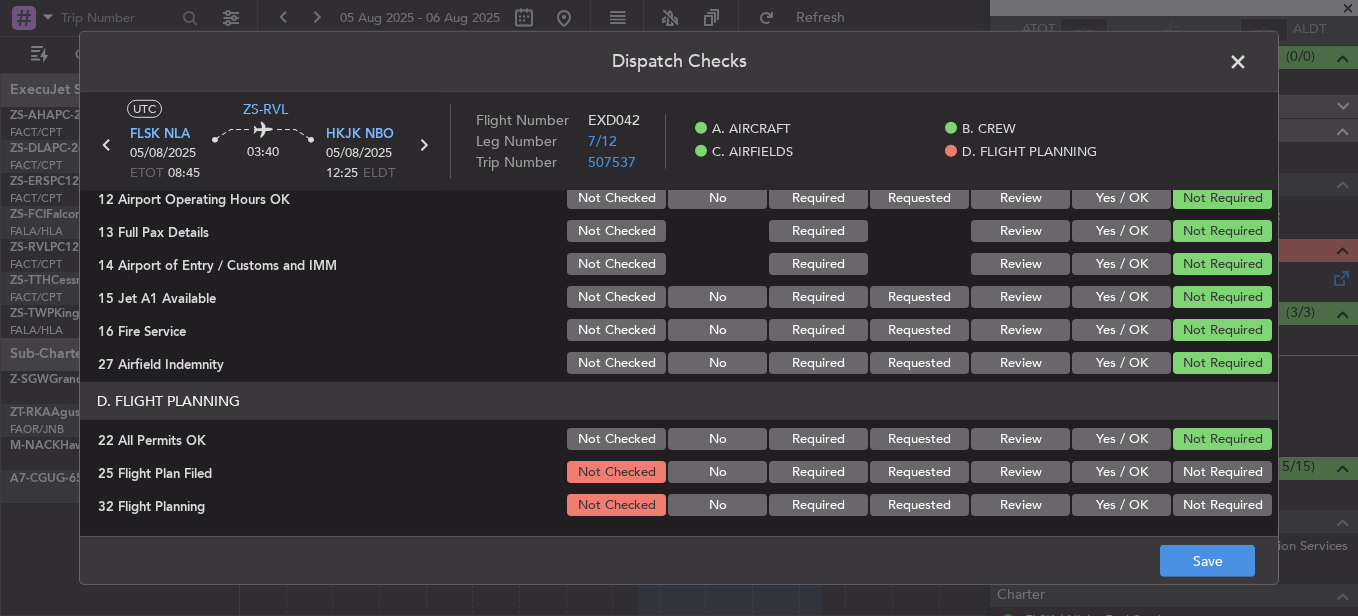 click on "Yes / OK" 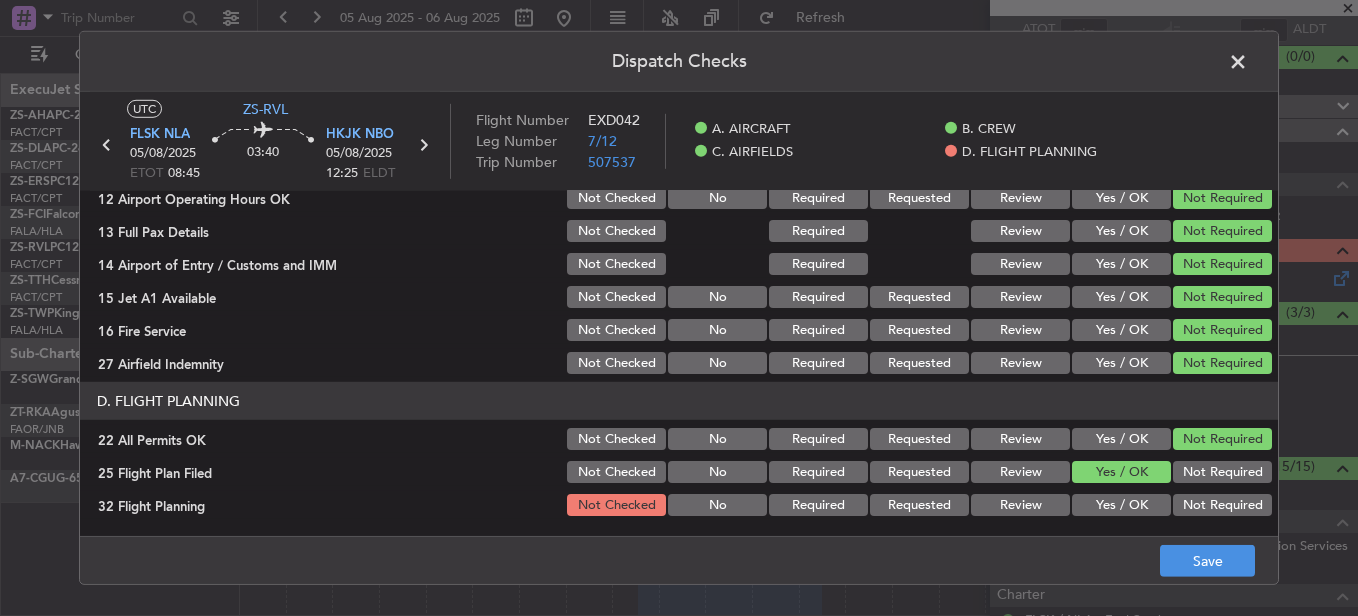 click on "Yes / OK" 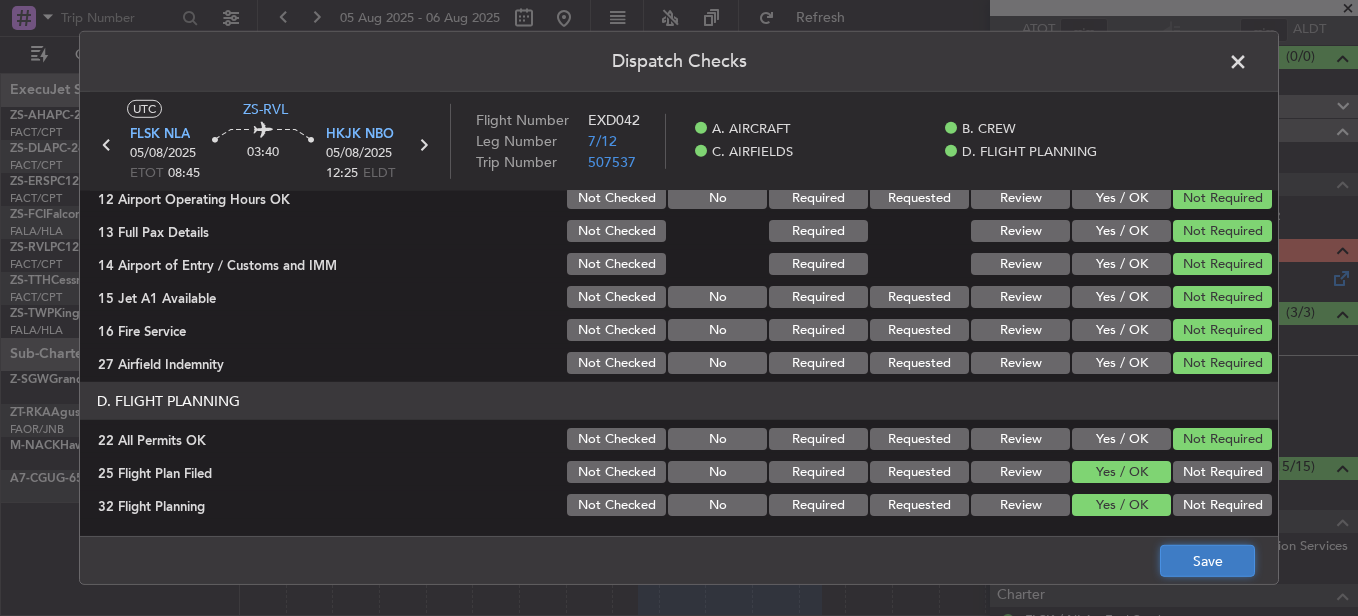 click on "Save" 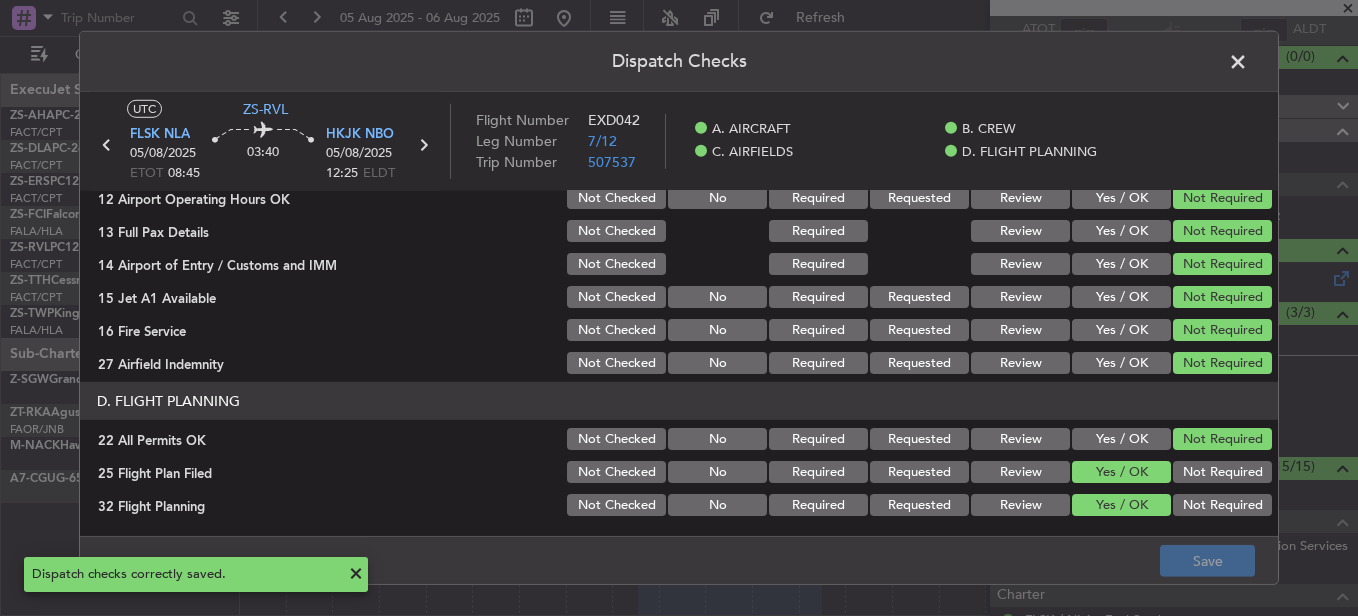 click 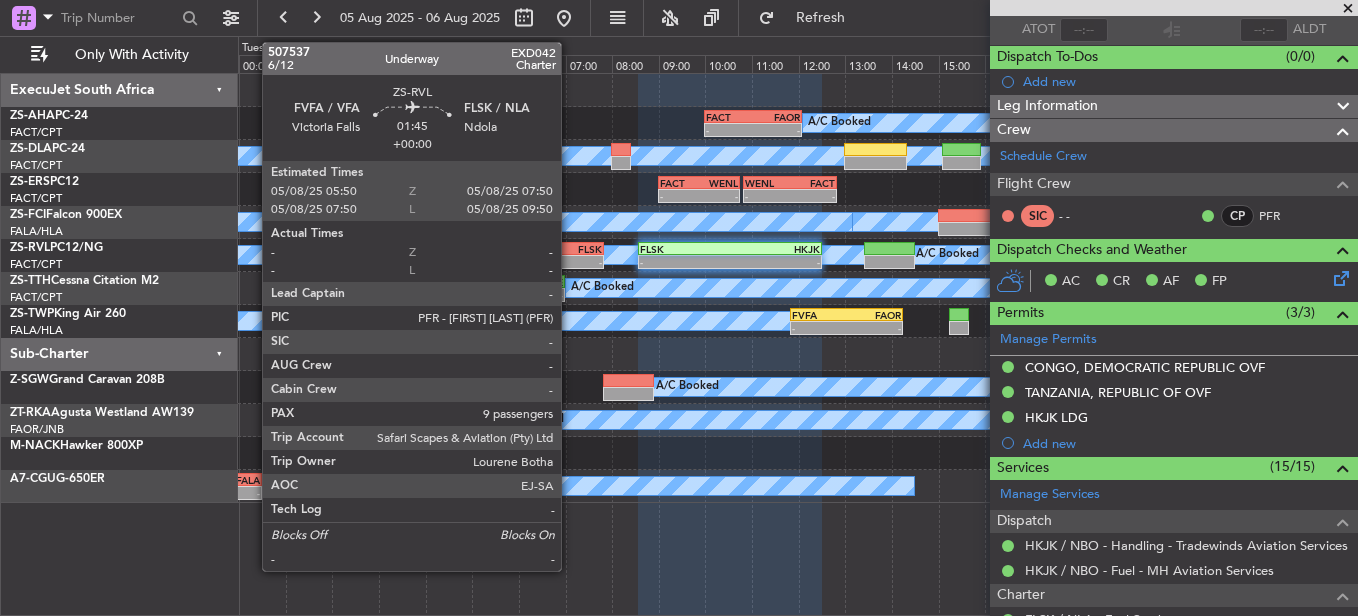 click on "FLSK" 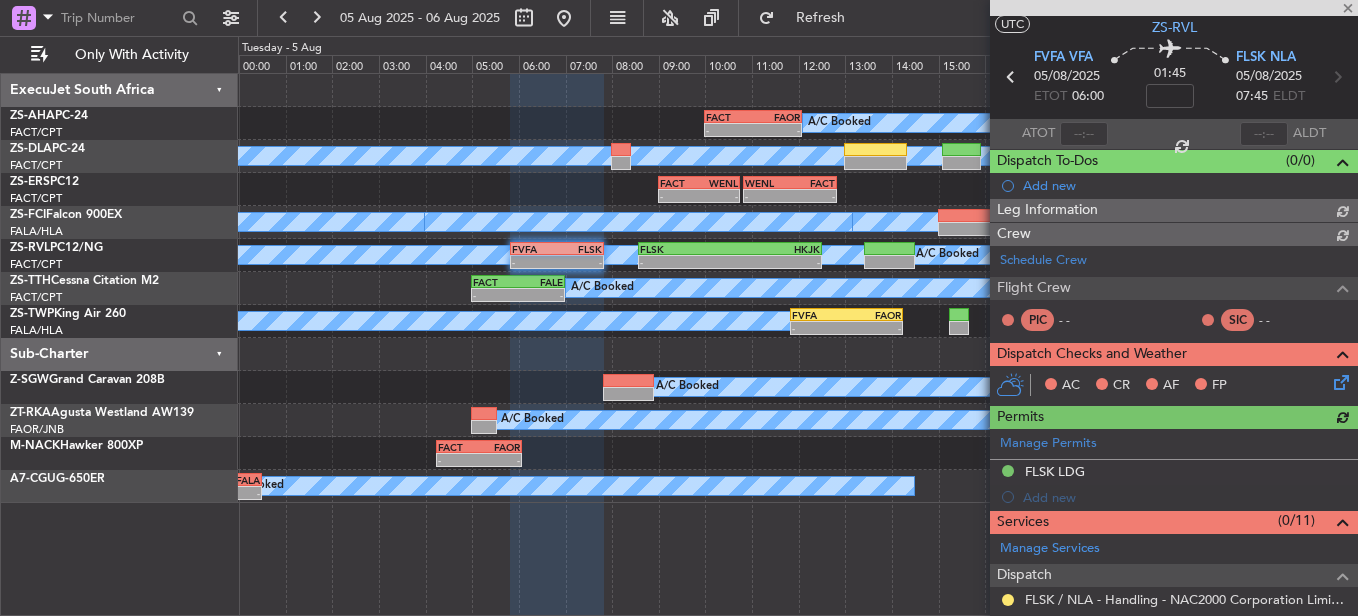 scroll, scrollTop: 150, scrollLeft: 0, axis: vertical 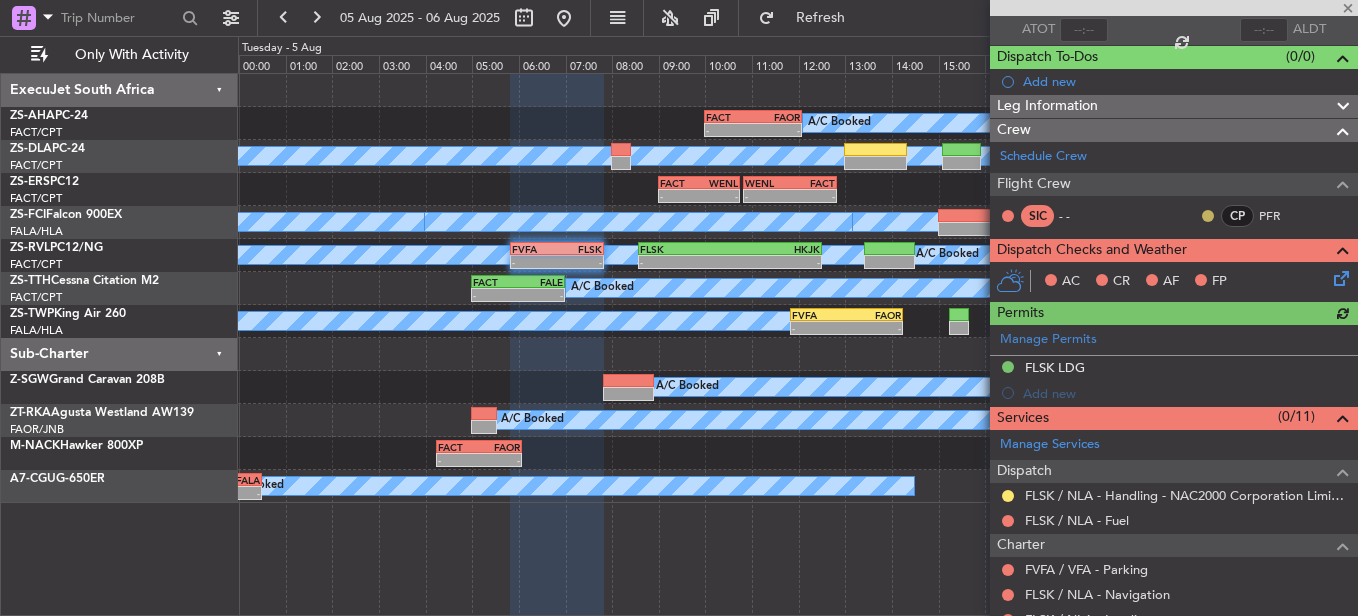 click 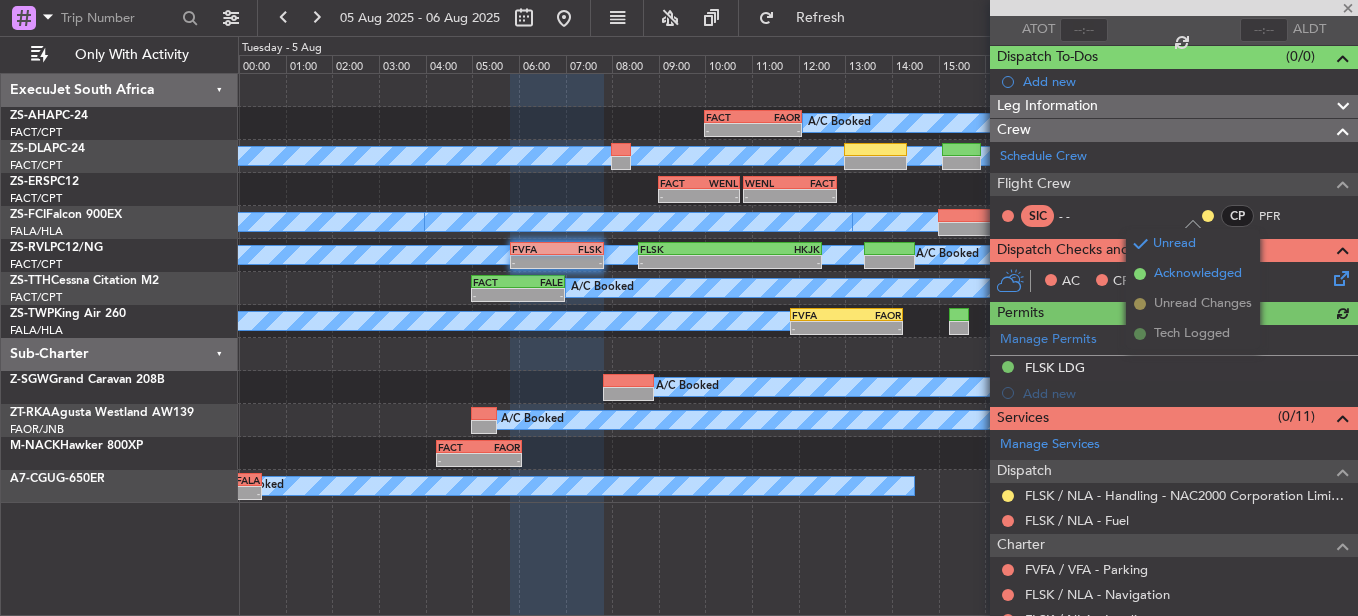 click on "Acknowledged" at bounding box center (1198, 274) 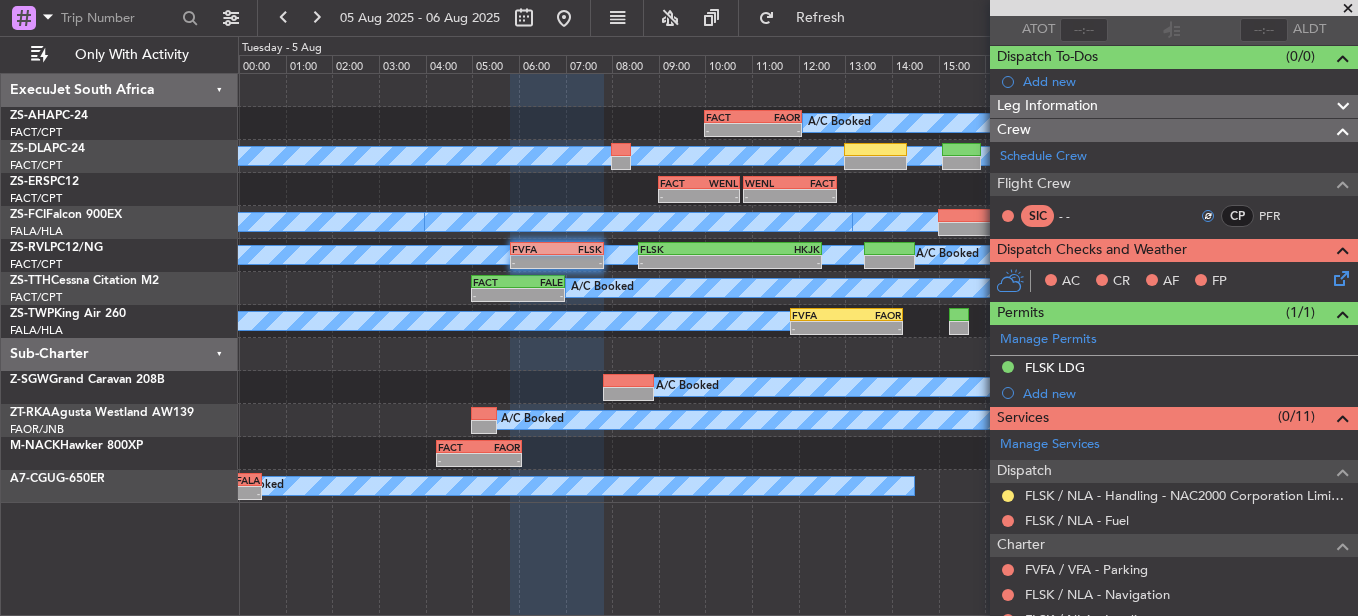 click 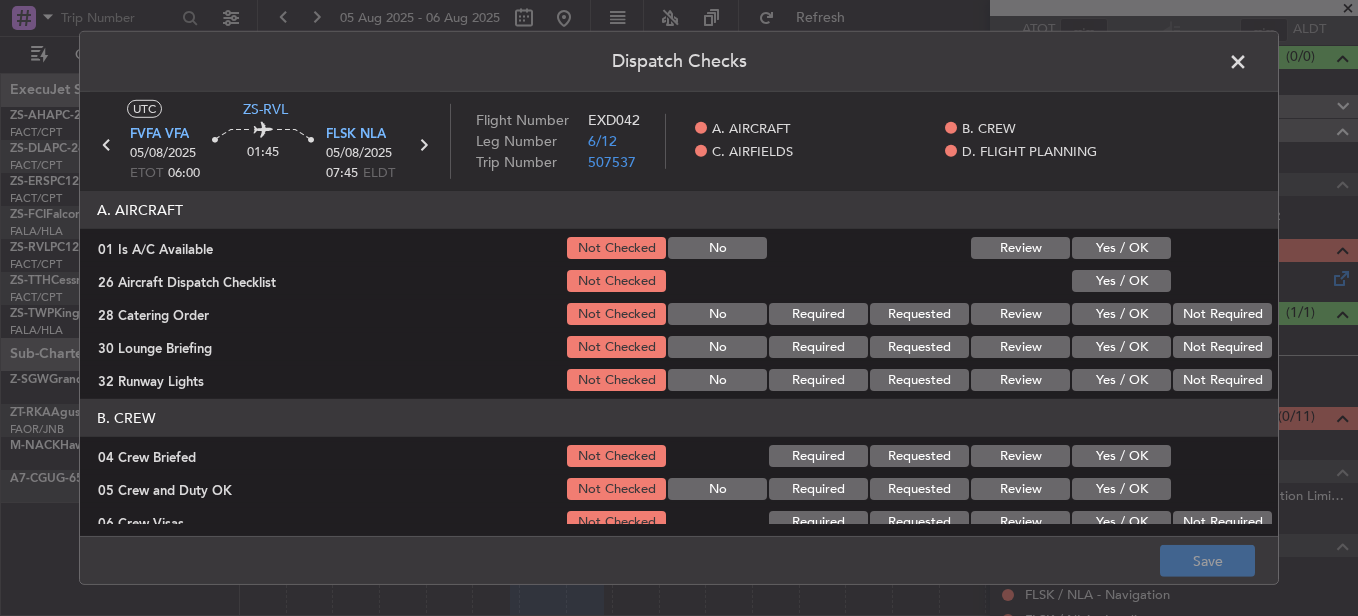 click on "Yes / OK" 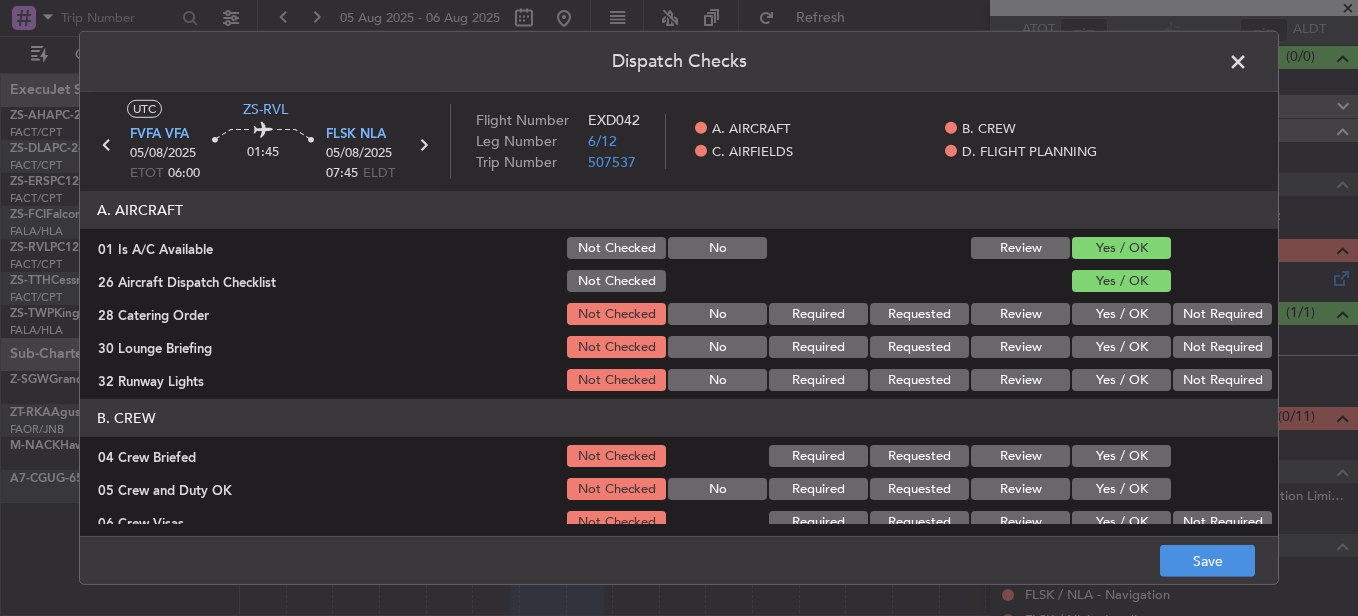 click on "Not Required" 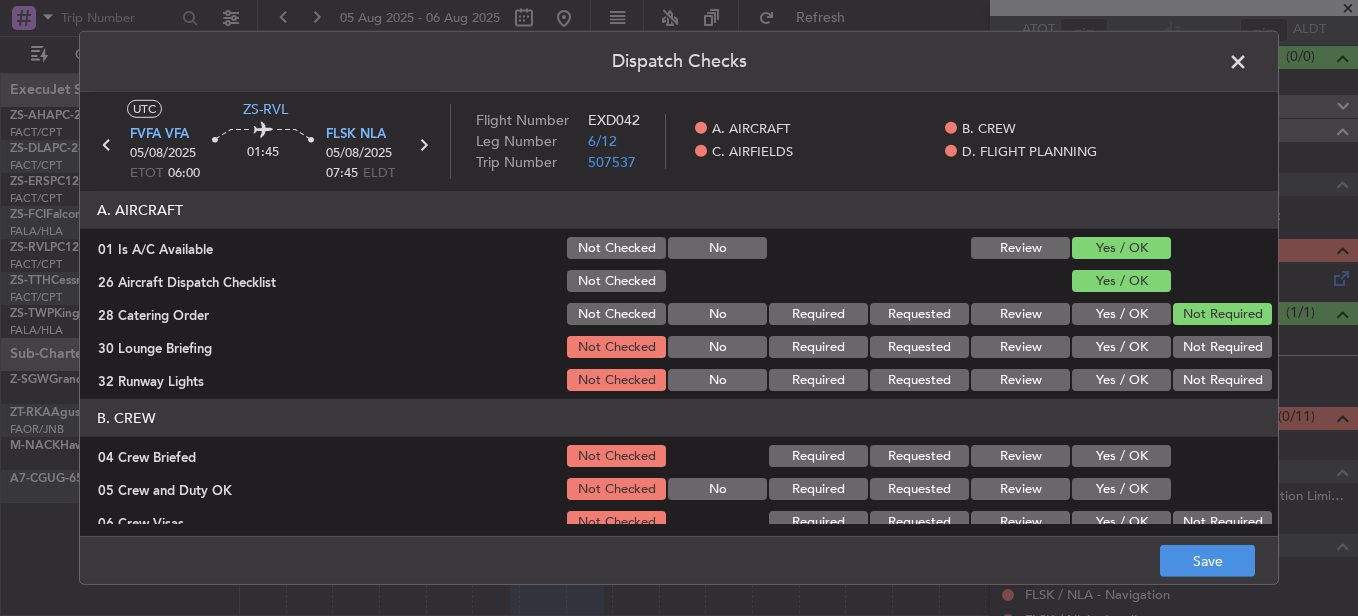 click on "Not Required" 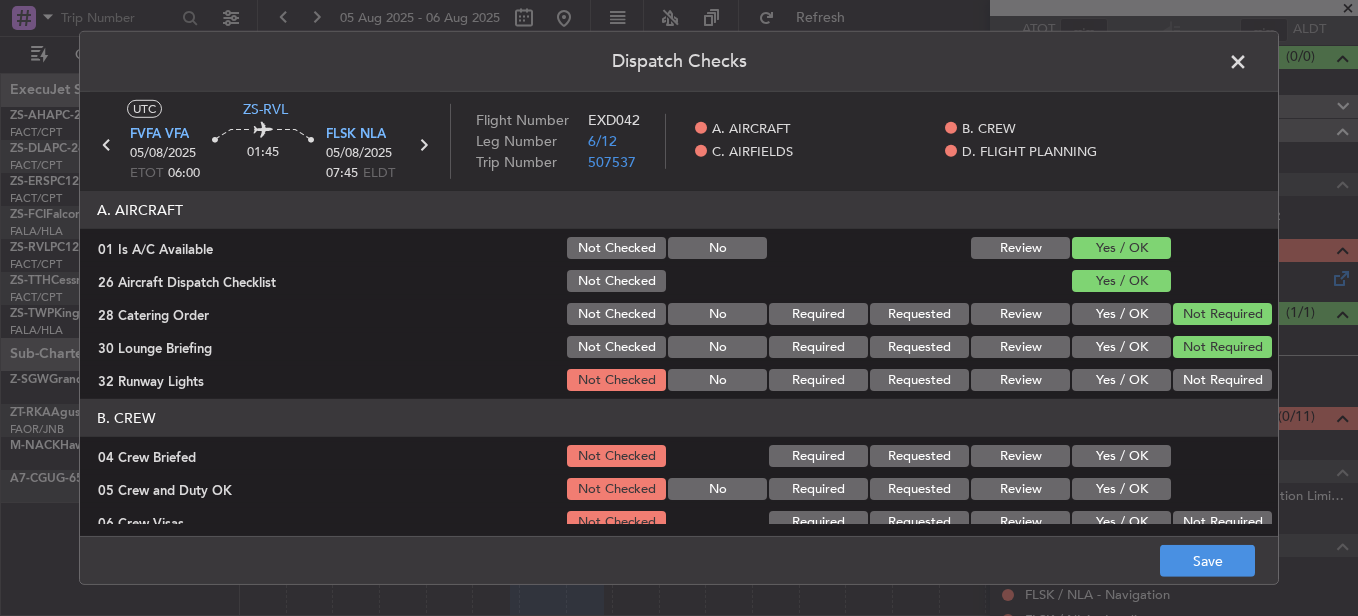 click on "Not Required" 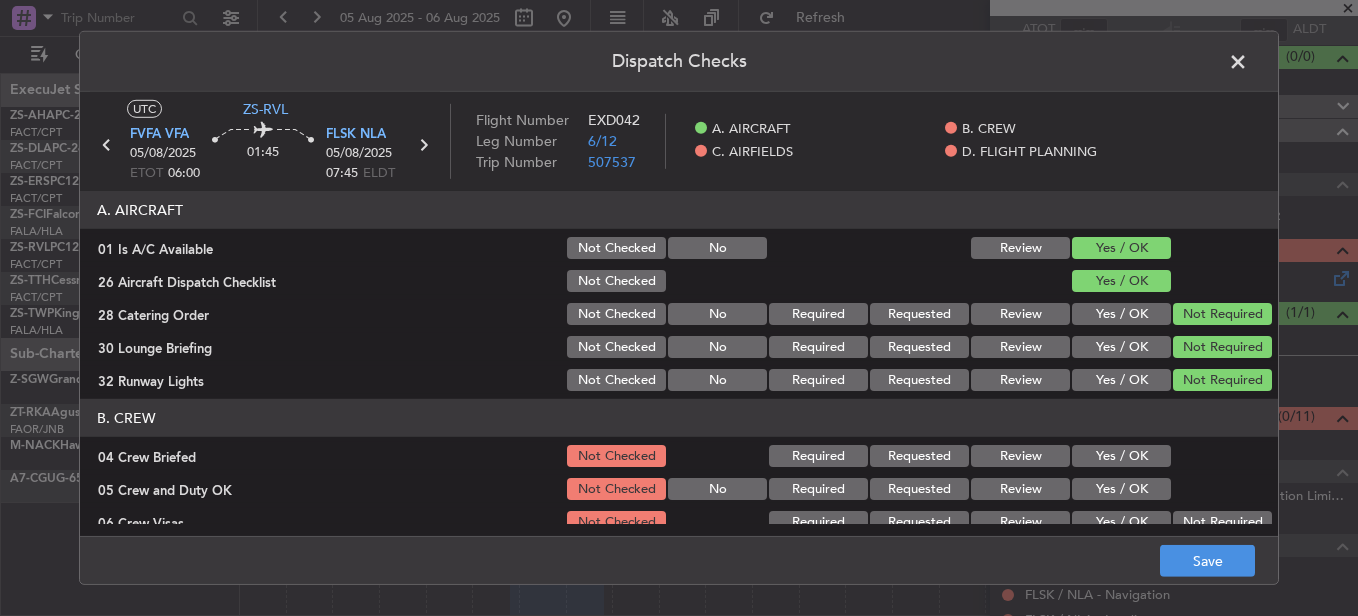 click on "Yes / OK" 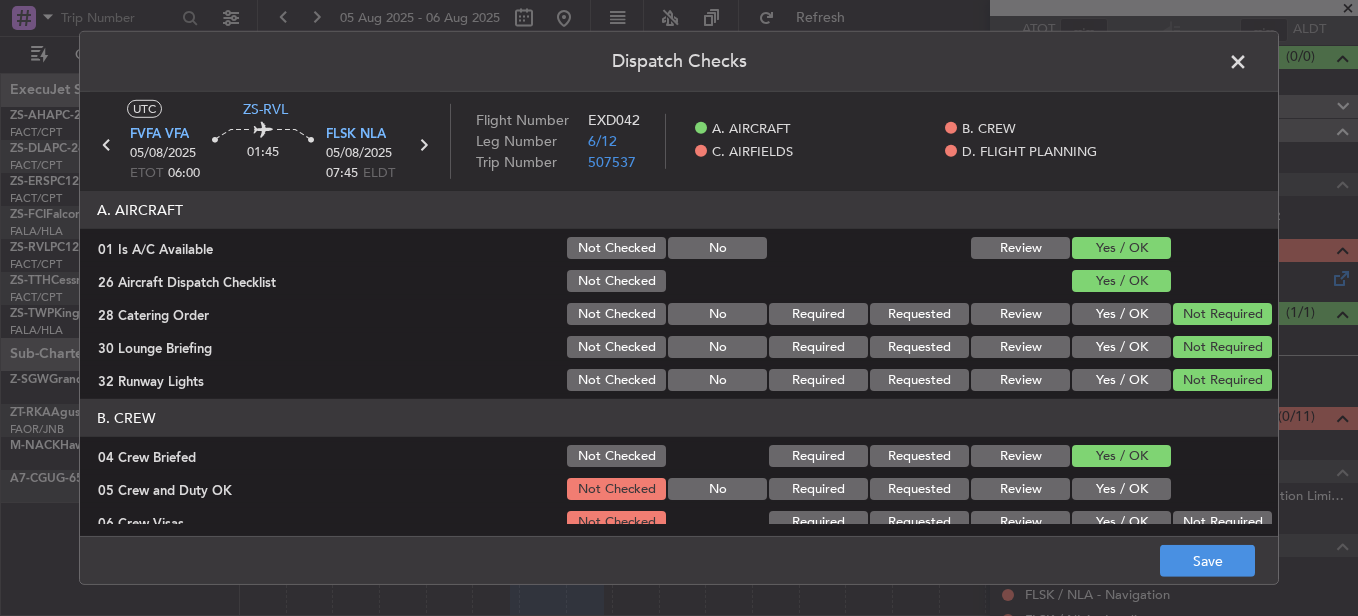 click on "Yes / OK" 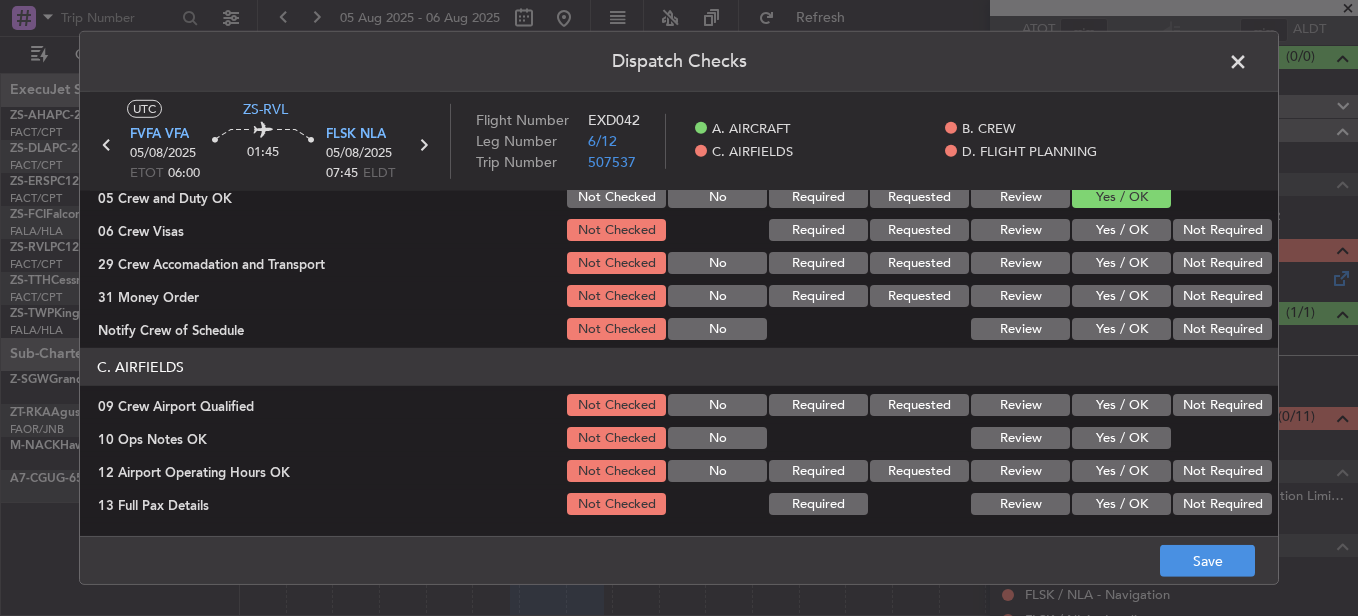 scroll, scrollTop: 200, scrollLeft: 0, axis: vertical 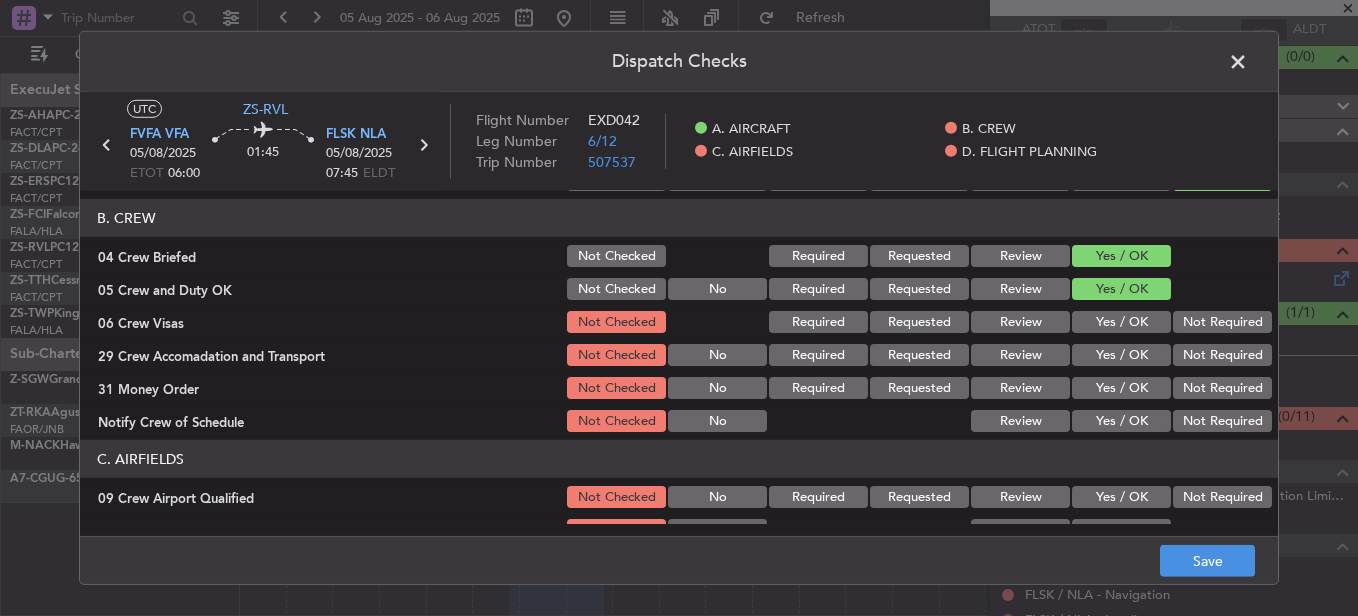 click on "Not Required" 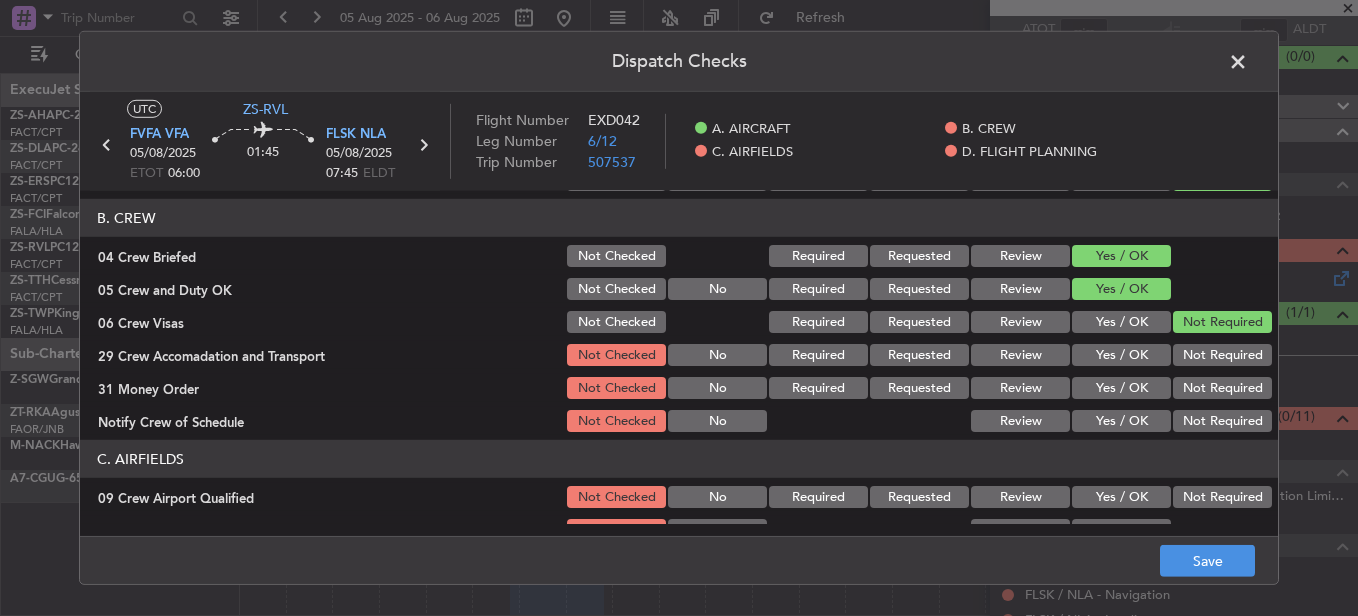 click on "B. CREW   04 Crew Briefed  Not Checked Required Requested Review Yes / OK  05 Crew and Duty OK  Not Checked No Required Requested Review Yes / OK  06 Crew Visas  Not Checked Required Requested Review Yes / OK Not Required  29 Crew Accomadation and Transport  Not Checked No Required Requested Review Yes / OK Not Required  31 Money Order  Not Checked No Required Requested Review Yes / OK Not Required  Notify Crew of Schedule  Not Checked No Review Yes / OK Not Required" 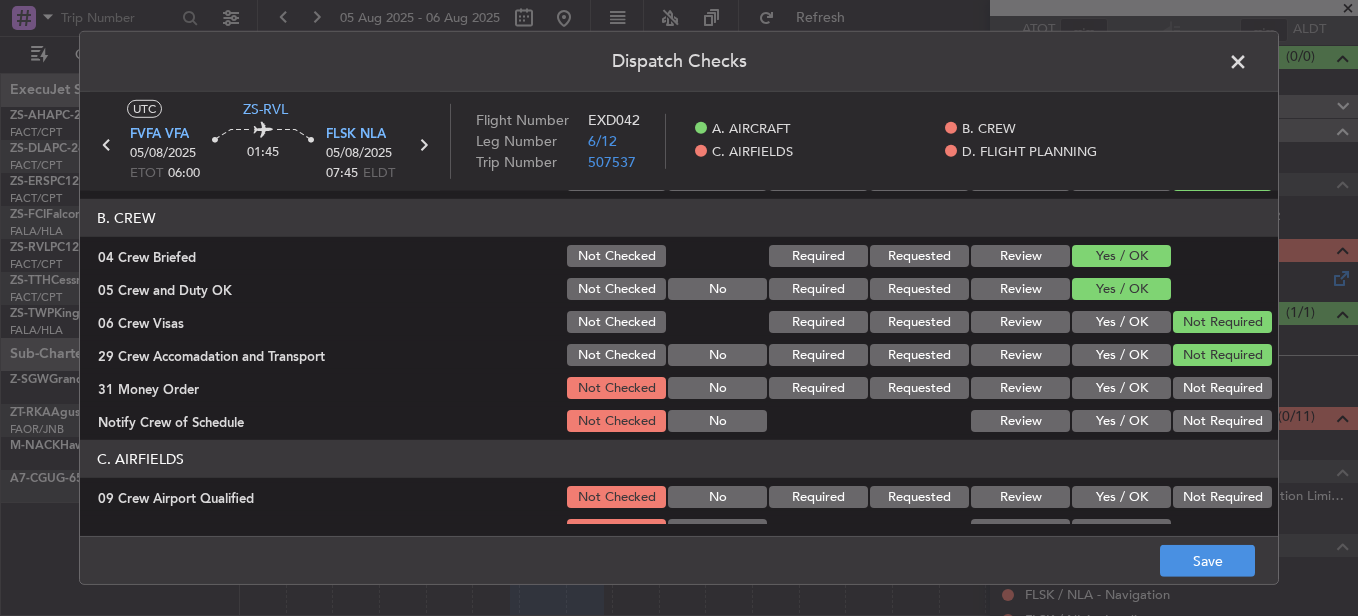 drag, startPoint x: 1195, startPoint y: 357, endPoint x: 1192, endPoint y: 375, distance: 18.248287 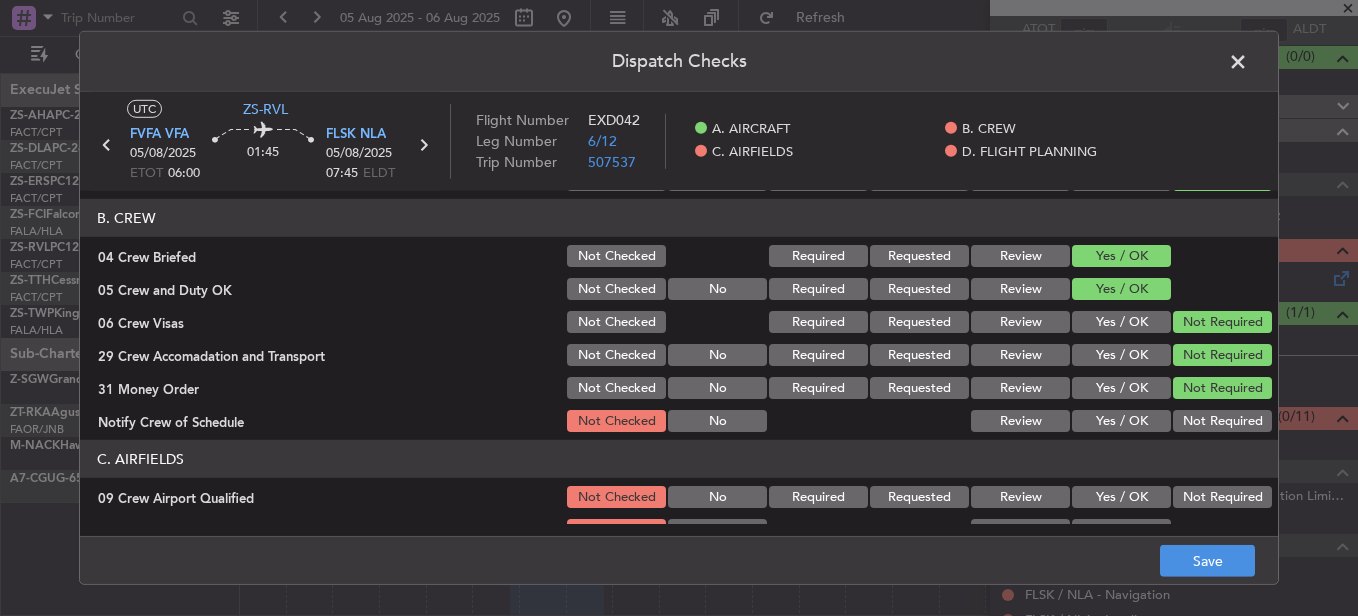 click on "Not Required" 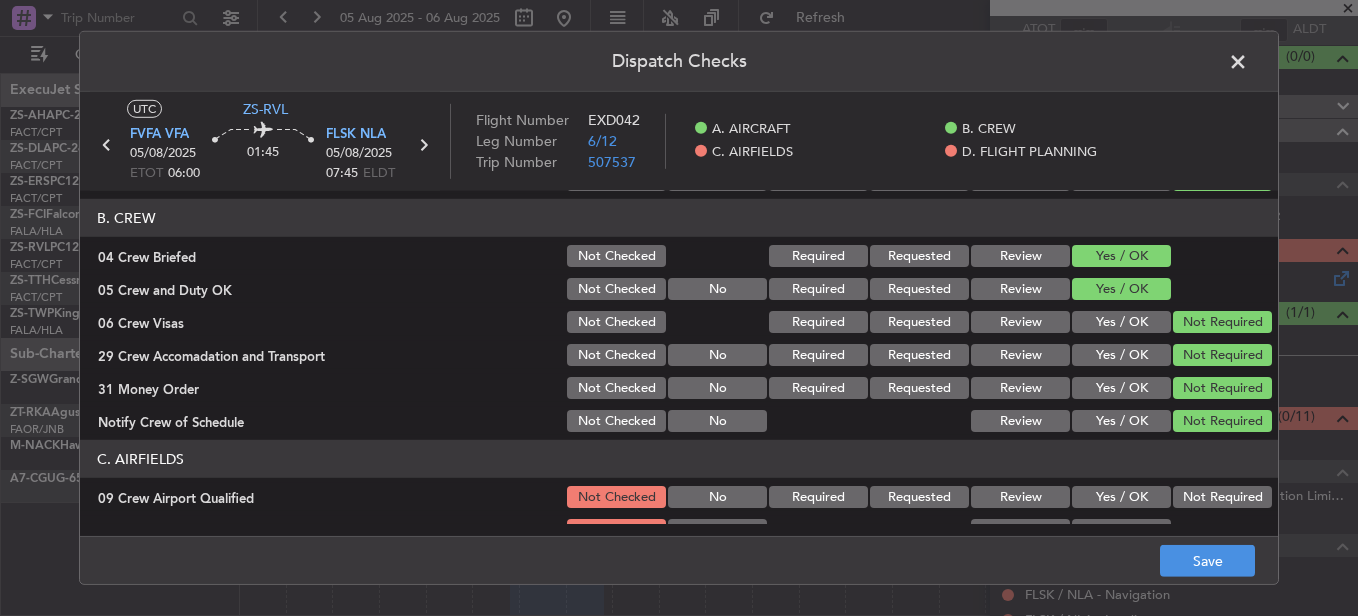 click on "Not Required" 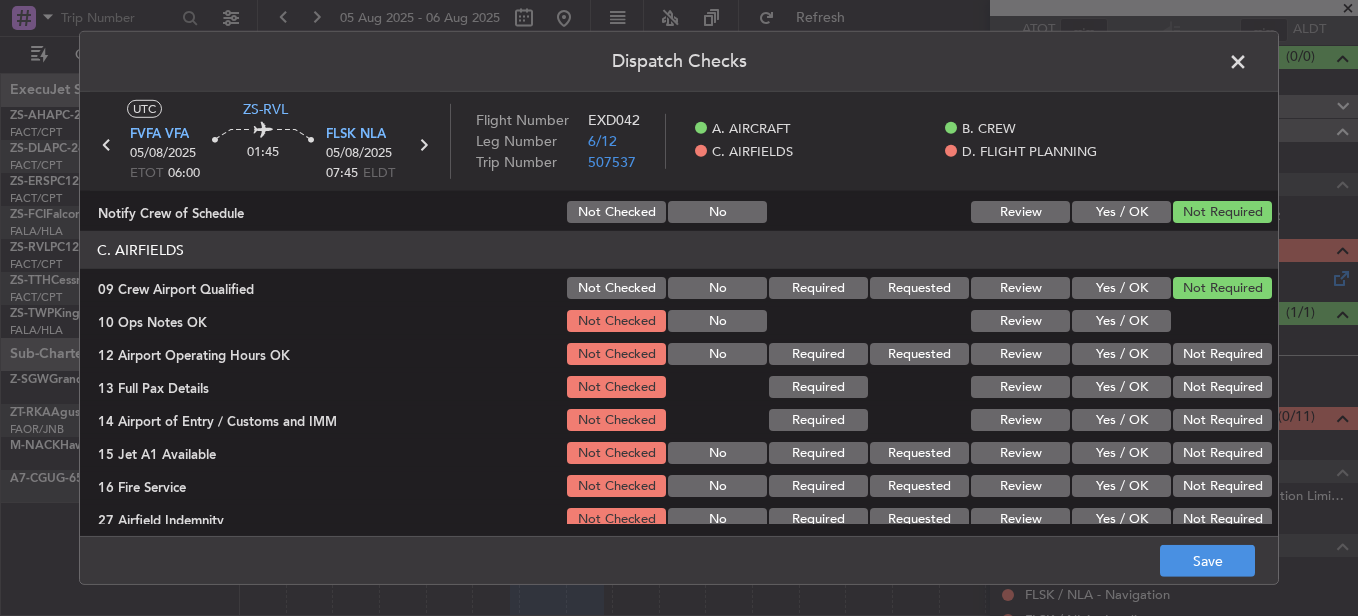 scroll, scrollTop: 400, scrollLeft: 0, axis: vertical 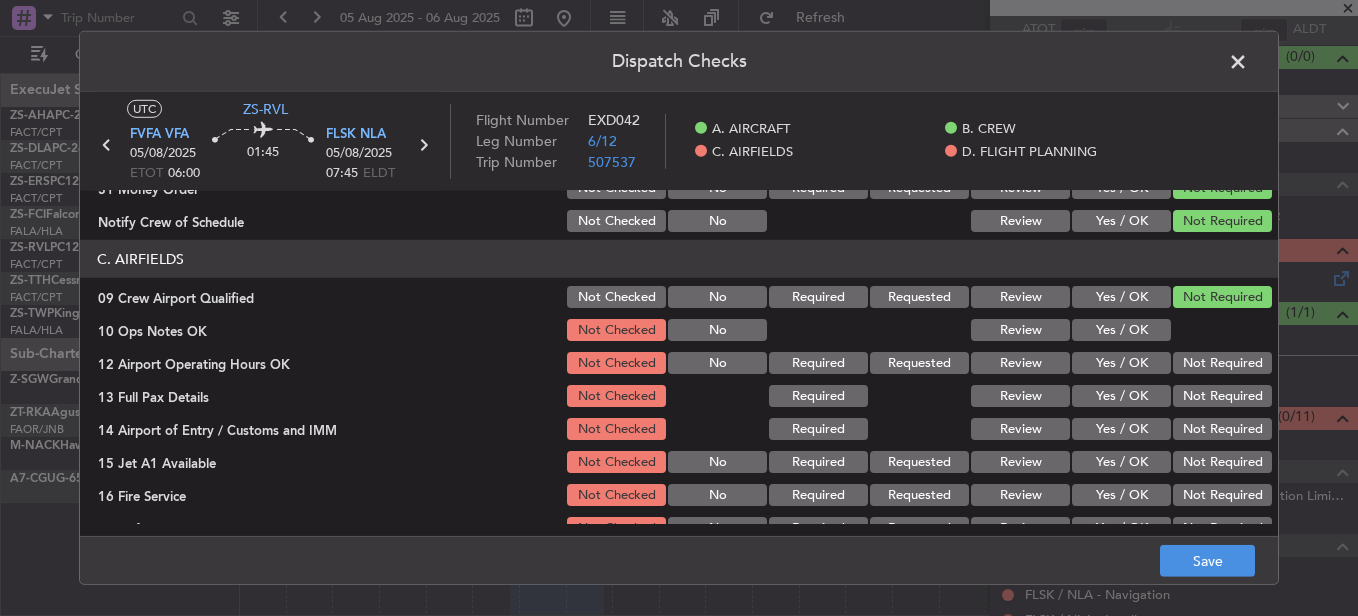 click on "Yes / OK" 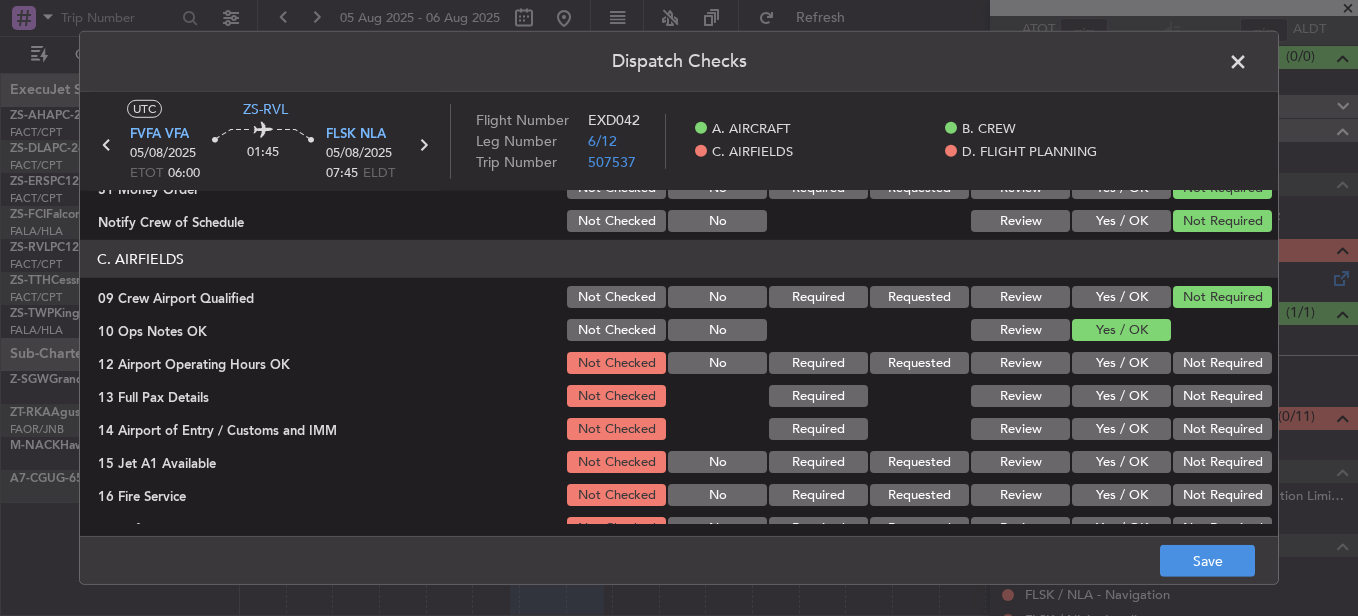click on "Not Required" 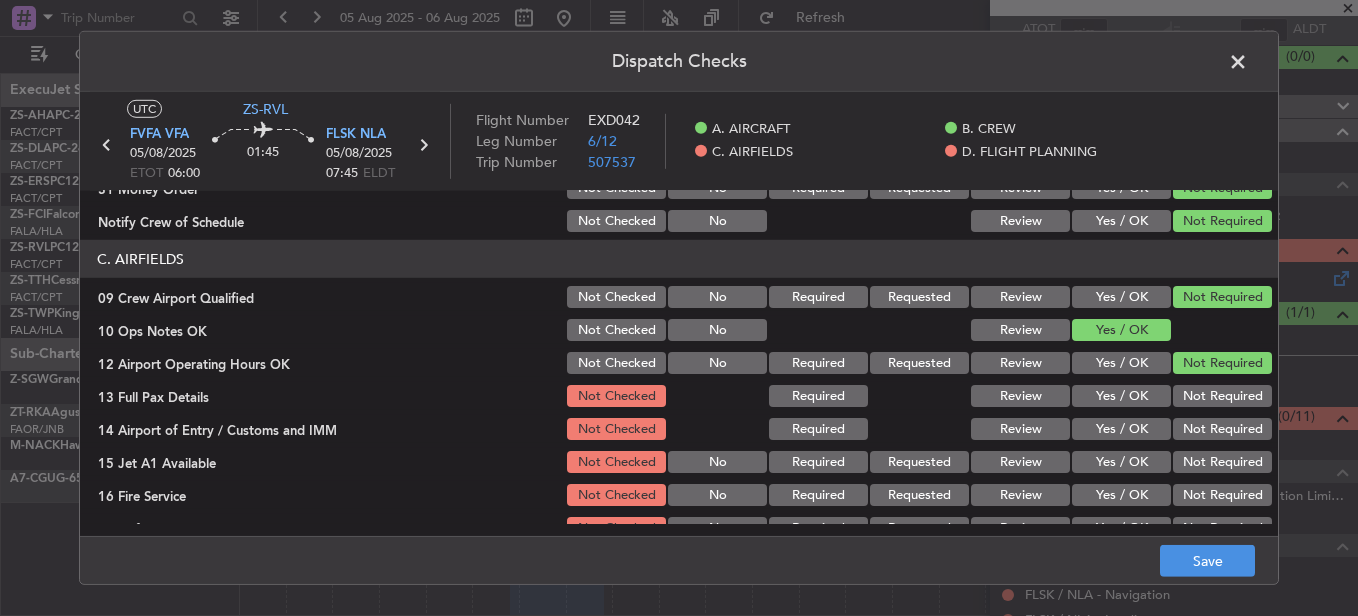 click on "Not Required" 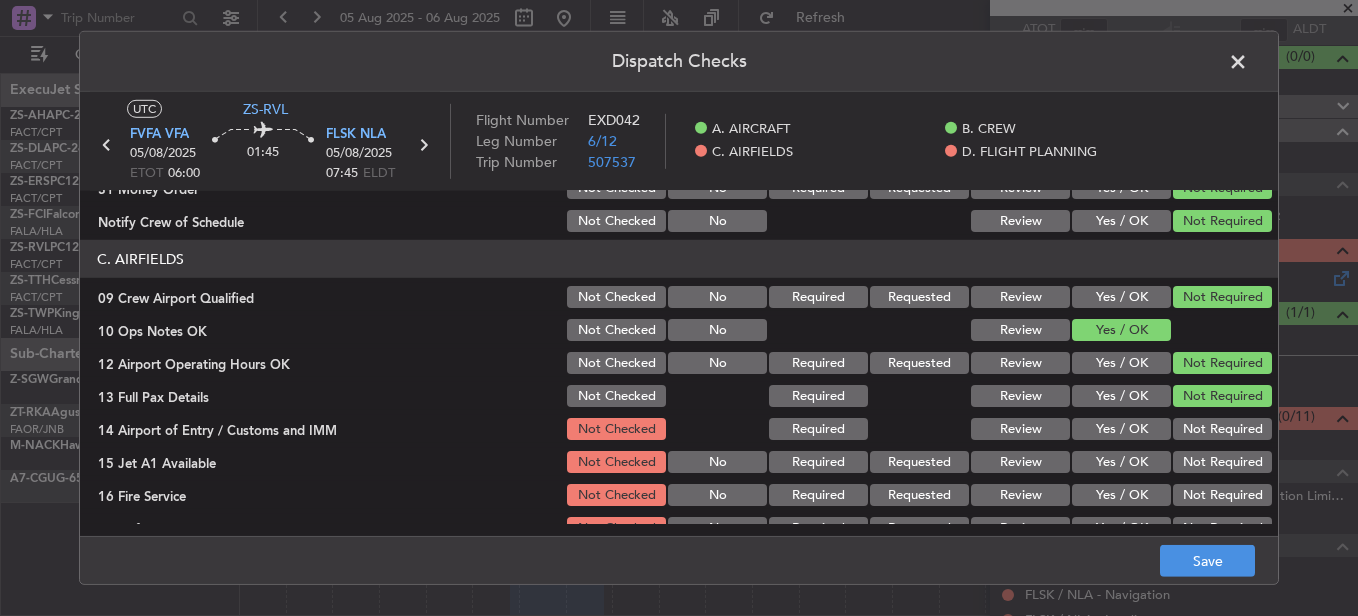 click on "Not Required" 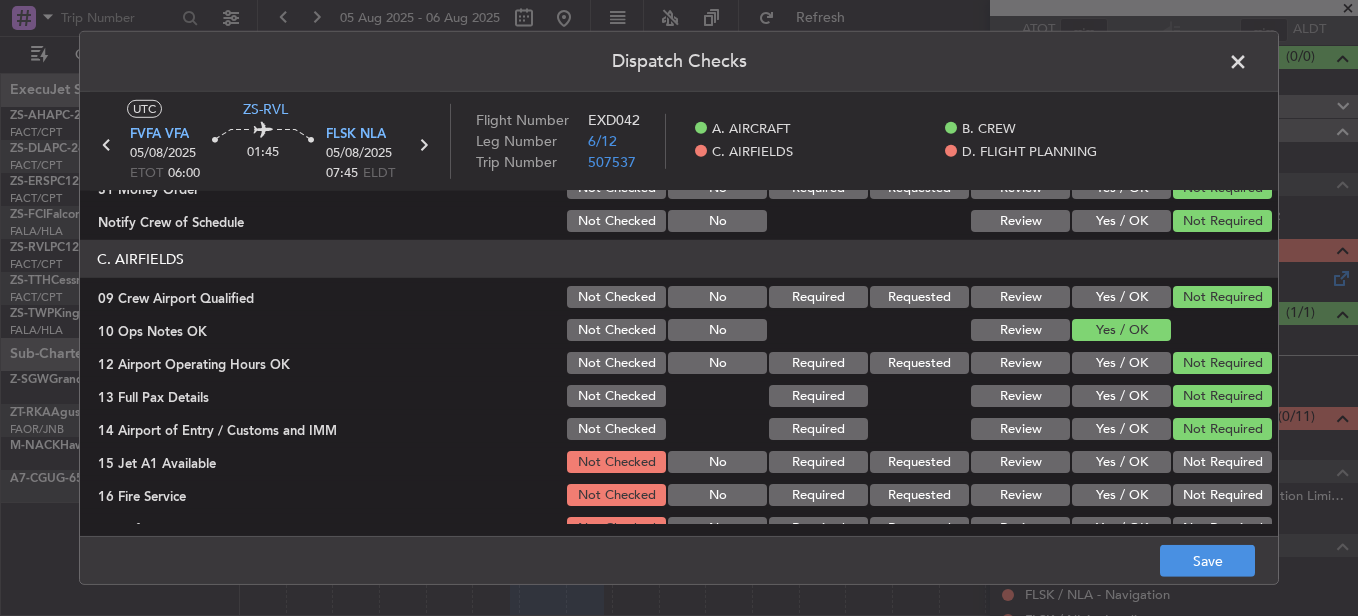 click on "Not Required" 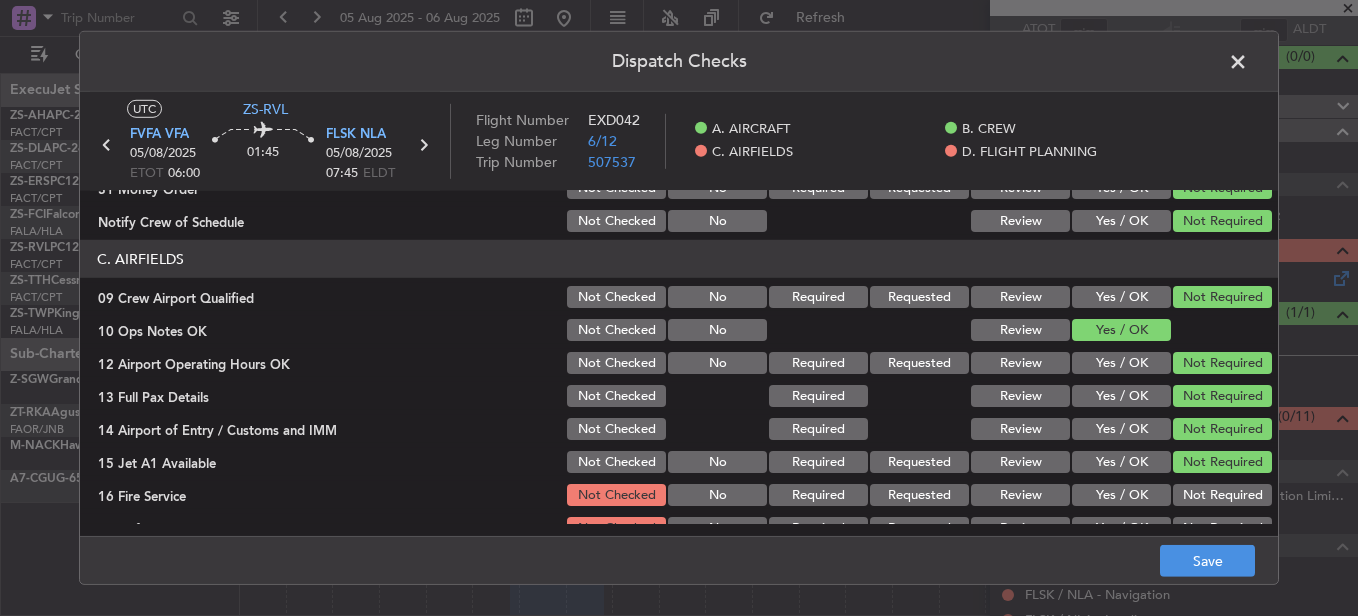 click on "C. AIRFIELDS   09 Crew Airport Qualified  Not Checked No Required Requested Review Yes / OK Not Required  10 Ops Notes OK  Not Checked No Review Yes / OK  12 Airport Operating Hours OK  Not Checked No Required Requested Review Yes / OK Not Required  13 Full Pax Details  Not Checked Required Review Yes / OK Not Required  14 Airport of Entry / Customs and IMM  Not Checked Required Review Yes / OK Not Required  15 Jet A1 Available  Not Checked No Required Requested Review Yes / OK Not Required  16 Fire Service  Not Checked No Required Requested Review Yes / OK Not Required  27 Airfield Indemnity  Not Checked No Required Requested Review Yes / OK Not Required" 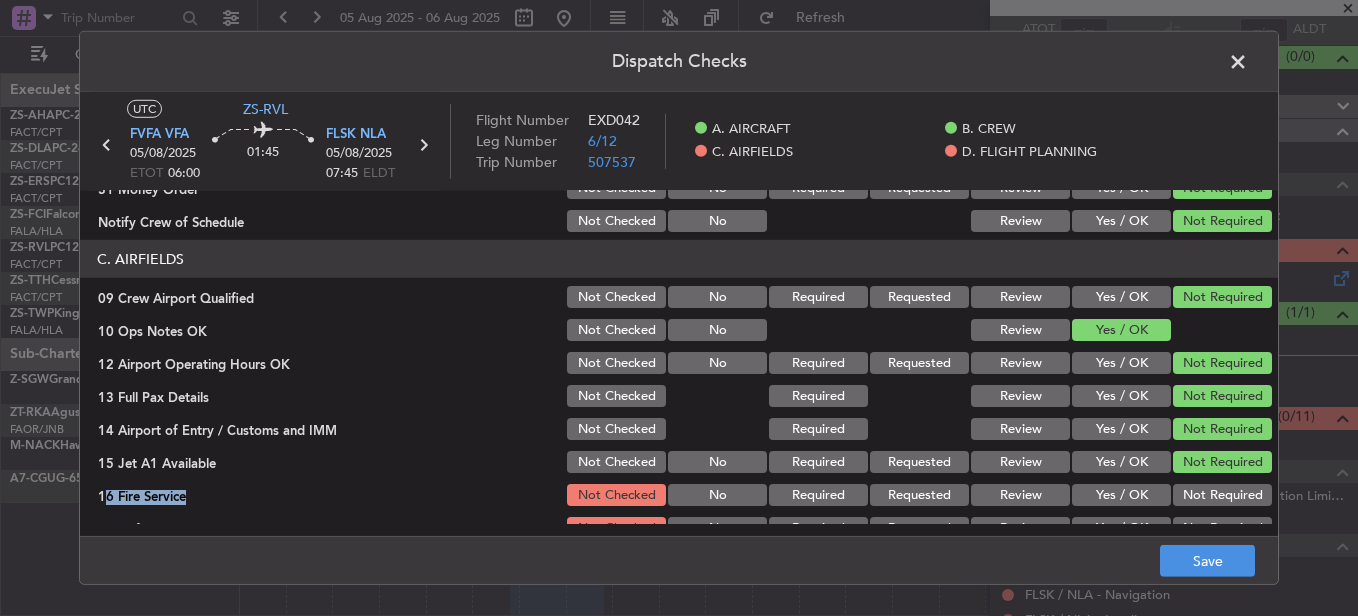 click on "Not Required" 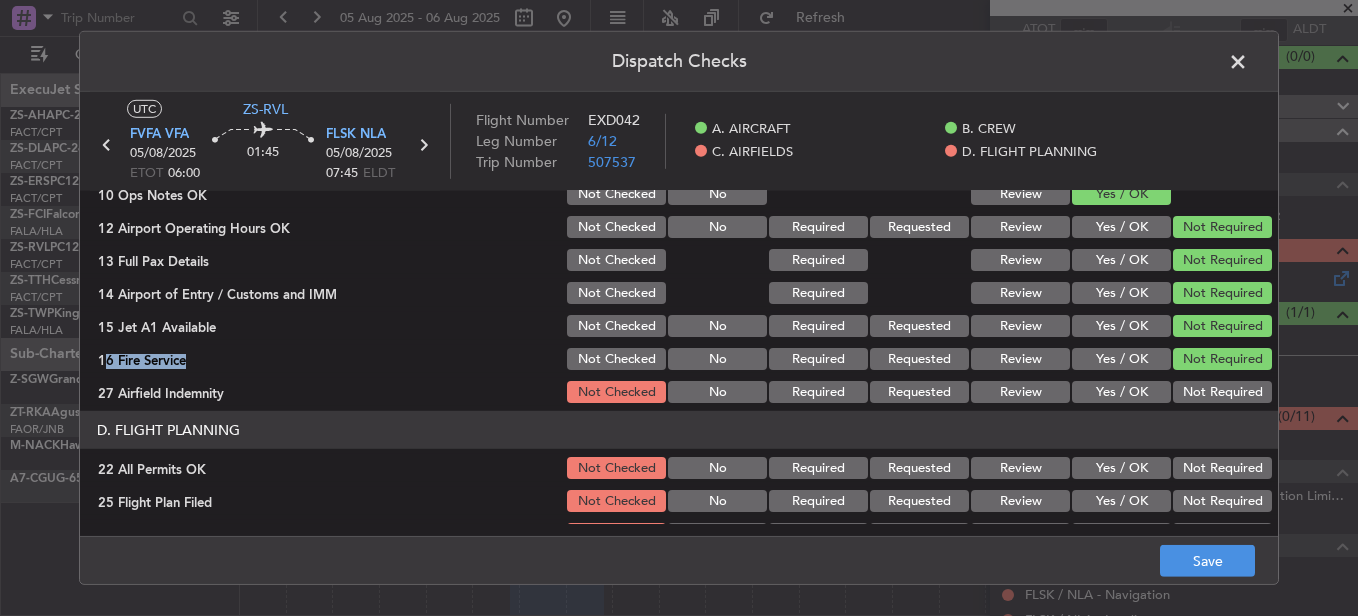 scroll, scrollTop: 565, scrollLeft: 0, axis: vertical 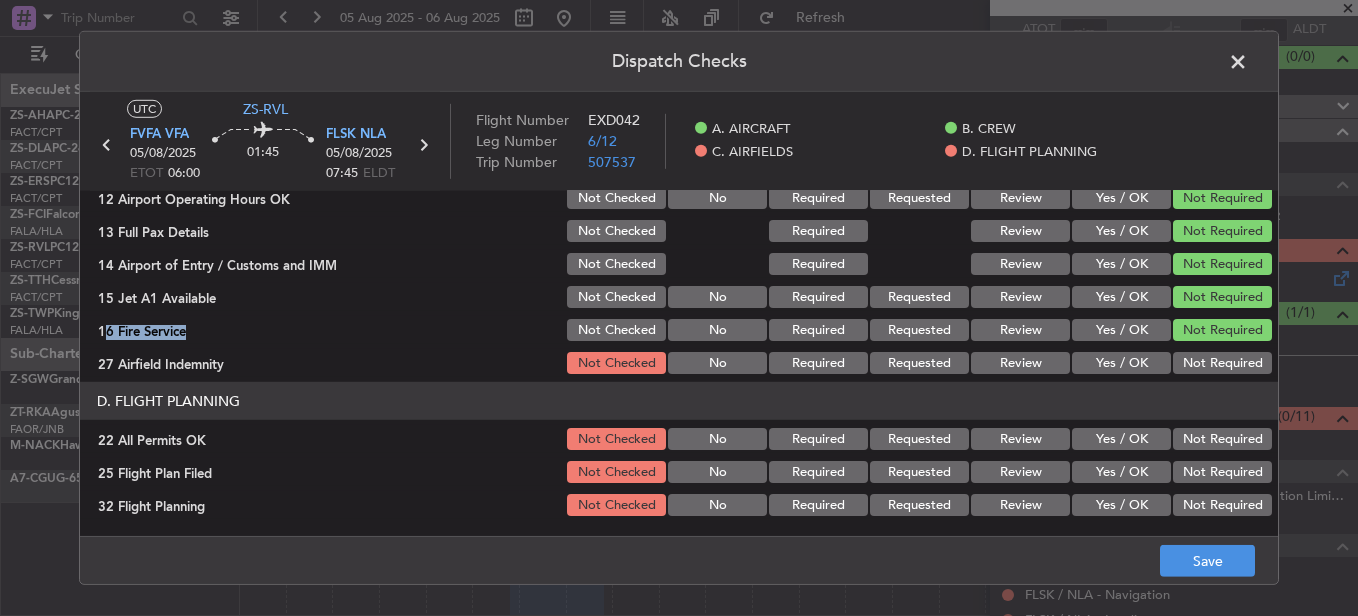 click on "C. AIRFIELDS   09 Crew Airport Qualified  Not Checked No Required Requested Review Yes / OK Not Required  10 Ops Notes OK  Not Checked No Review Yes / OK  12 Airport Operating Hours OK  Not Checked No Required Requested Review Yes / OK Not Required  13 Full Pax Details  Not Checked Required Review Yes / OK Not Required  14 Airport of Entry / Customs and IMM  Not Checked Required Review Yes / OK Not Required  15 Jet A1 Available  Not Checked No Required Requested Review Yes / OK Not Required  16 Fire Service  Not Checked No Required Requested Review Yes / OK Not Required  27 Airfield Indemnity  Not Checked No Required Requested Review Yes / OK Not Required" 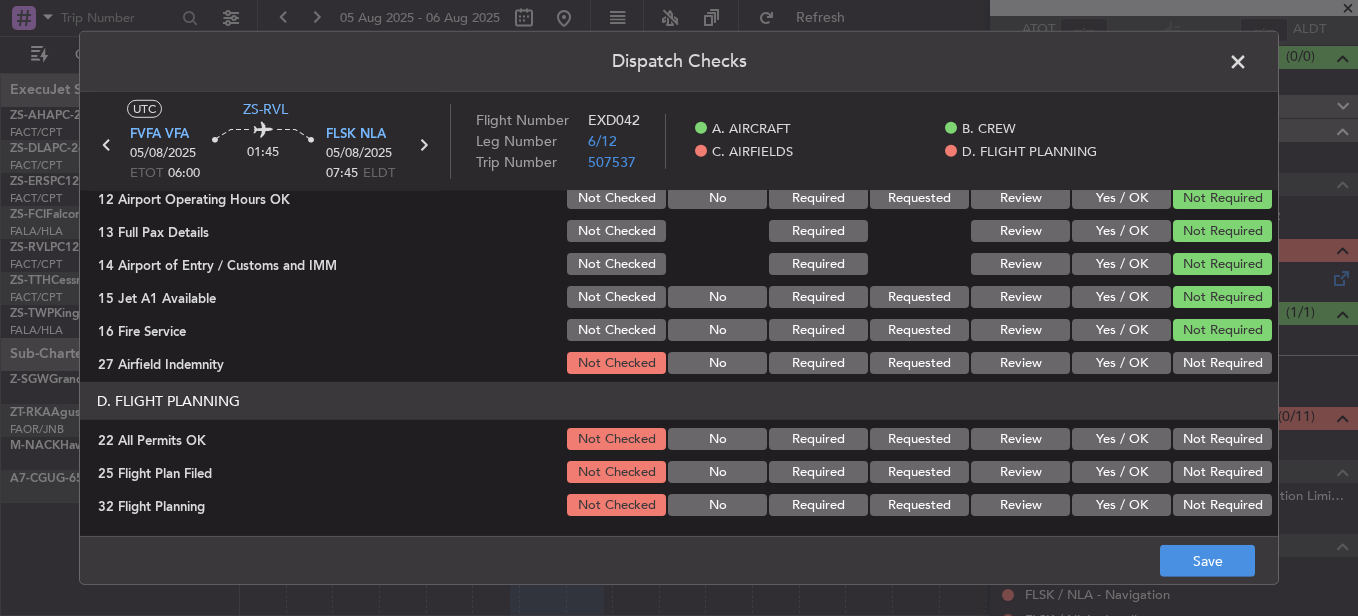 click on "A. AIRCRAFT   01 Is A/C Available  Not Checked No Review Yes / OK  26 Aircraft Dispatch Checklist  Not Checked Yes / OK  28 Catering Order  Not Checked No Required Requested Review Yes / OK Not Required  30 Lounge Briefing  Not Checked No Required Requested Review Yes / OK Not Required  32 Runway Lights  Not Checked No Required Requested Review Yes / OK Not Required  B. CREW   04 Crew Briefed  Not Checked Required Requested Review Yes / OK  05 Crew and Duty OK  Not Checked No Required Requested Review Yes / OK  06 Crew Visas  Not Checked Required Requested Review Yes / OK Not Required  29 Crew Accomadation and Transport  Not Checked No Required Requested Review Yes / OK Not Required  31 Money Order  Not Checked No Required Requested Review Yes / OK Not Required  Notify Crew of Schedule  Not Checked No Review Yes / OK Not Required  C. AIRFIELDS   09 Crew Airport Qualified  Not Checked No Required Requested Review Yes / OK Not Required  10 Ops Notes OK  Not Checked No Review Yes / OK Not Checked No Required No" 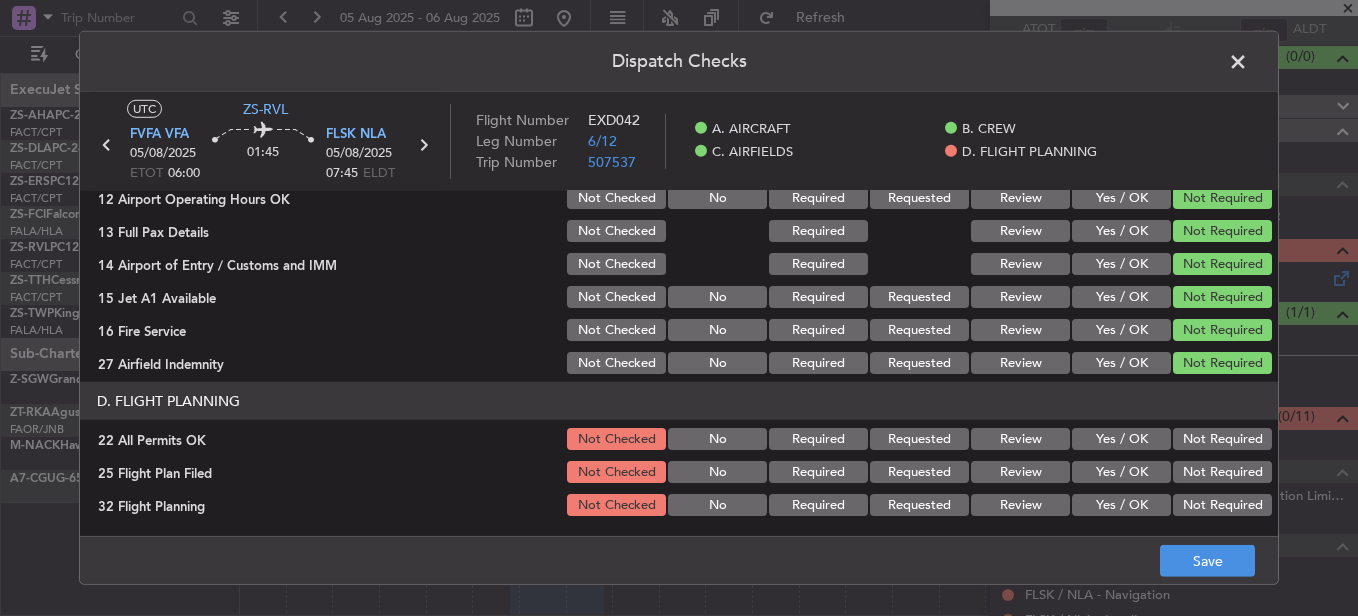 click on "Not Required" 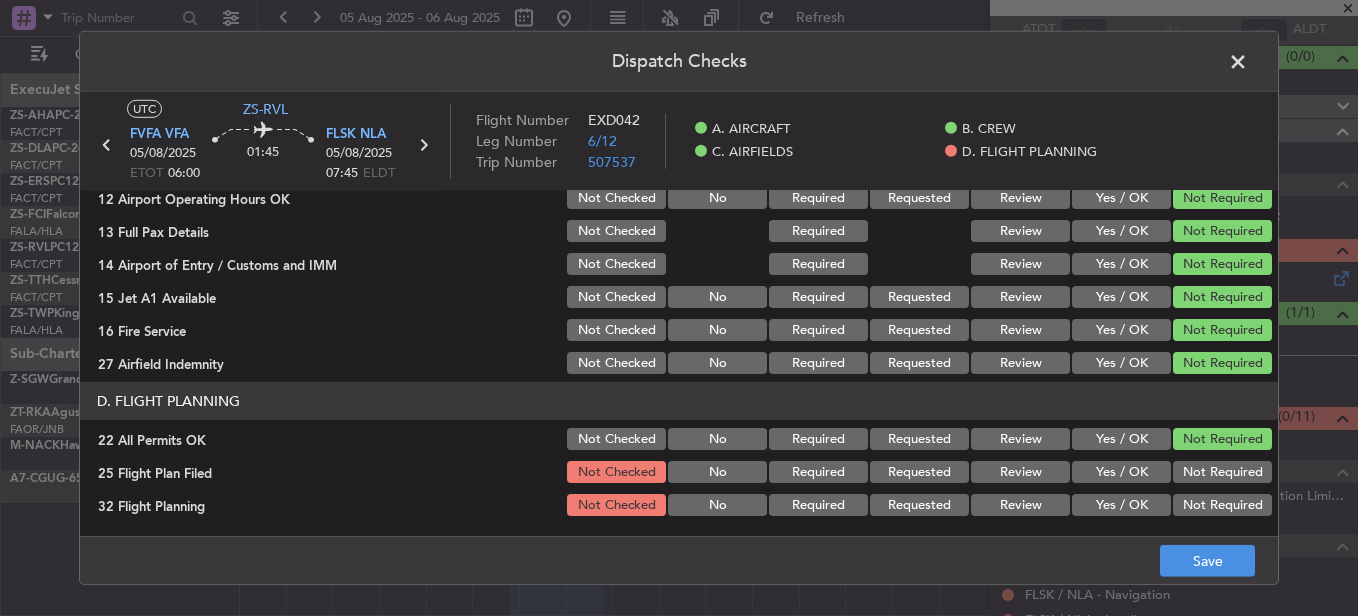 click on "Review" 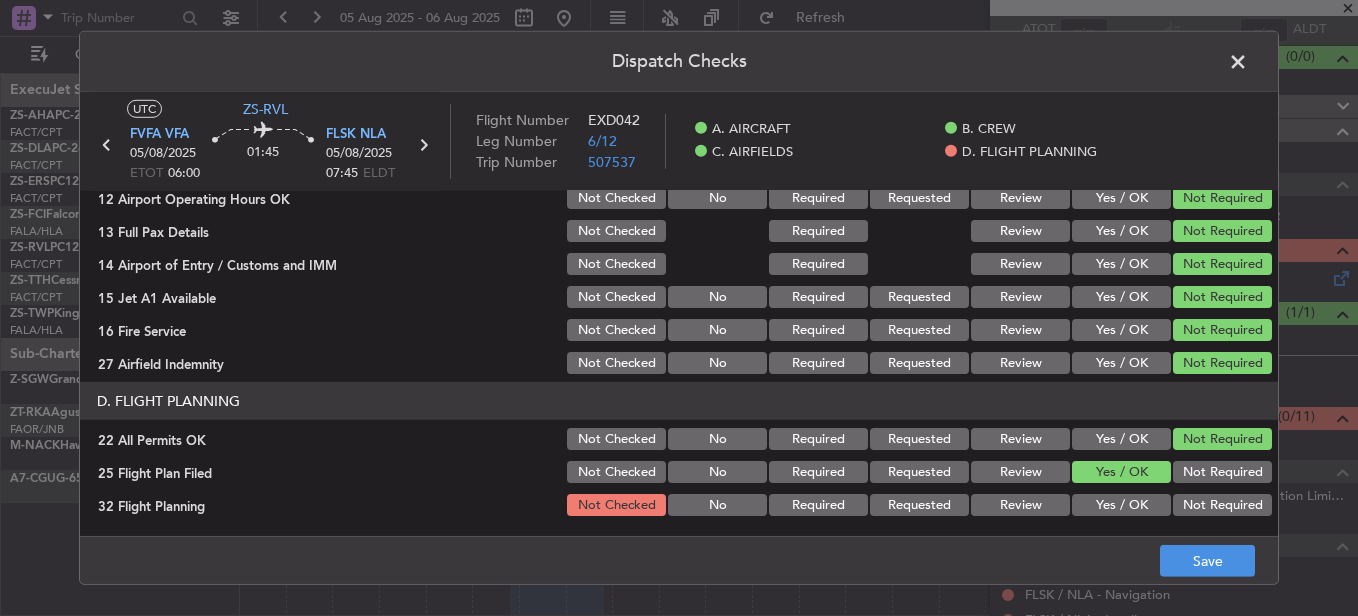 click on "Yes / OK" 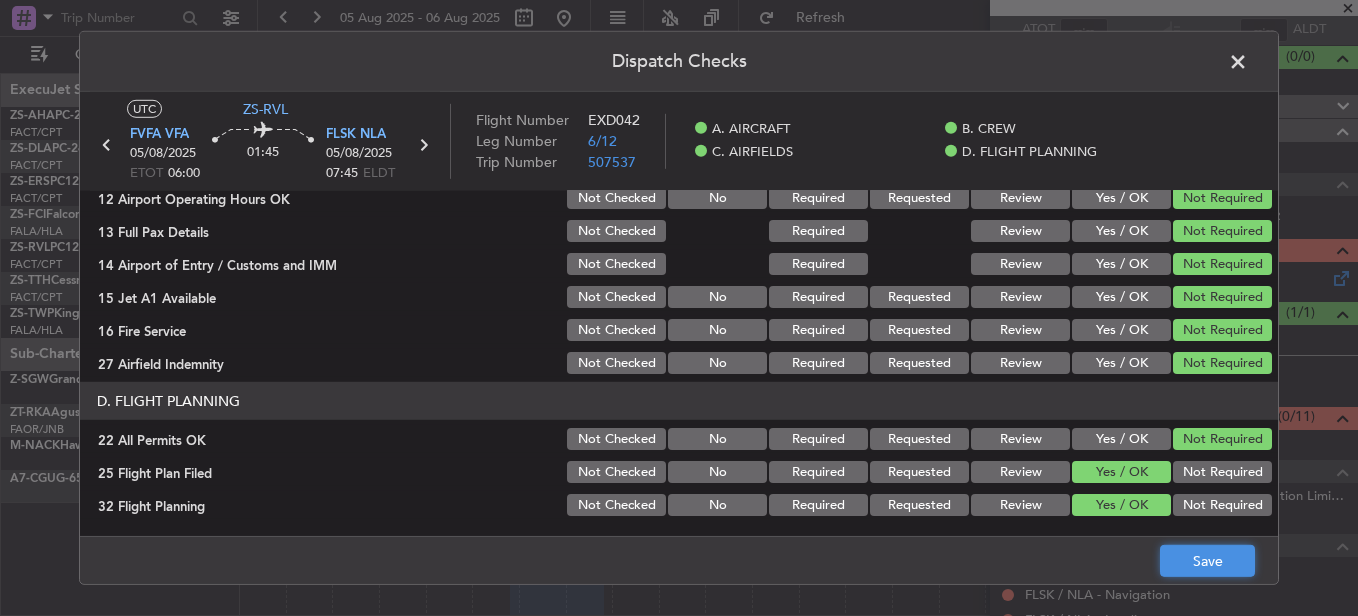 click on "Save" 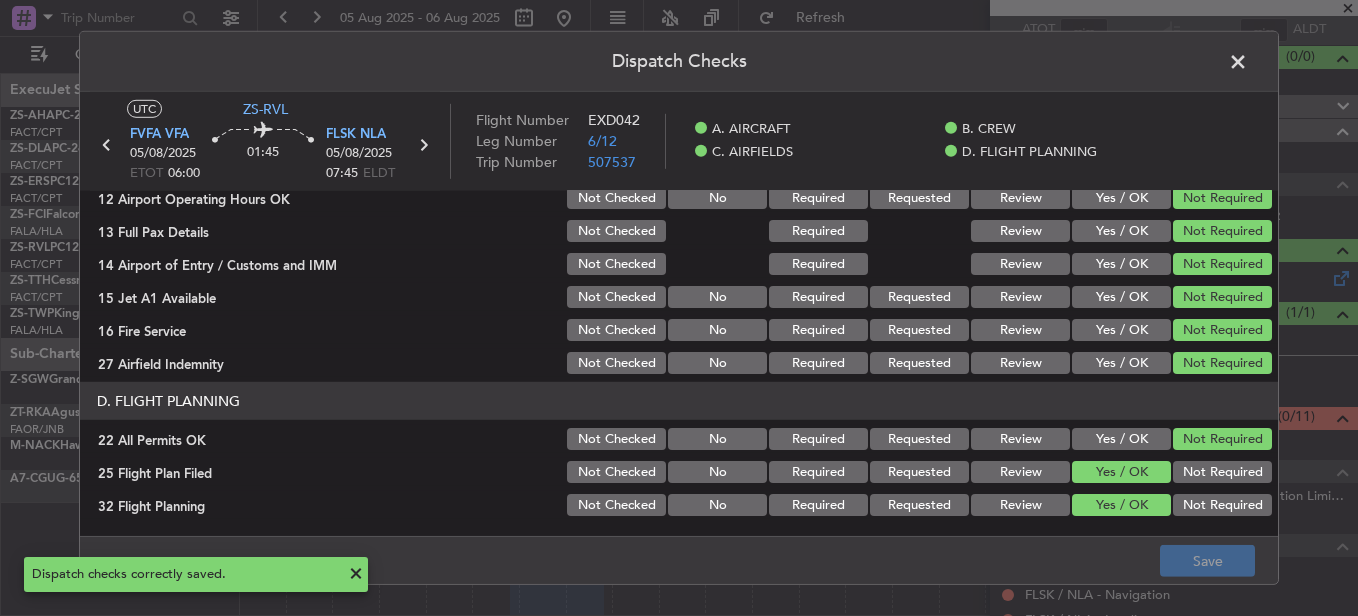 click on "Dispatch Checks" 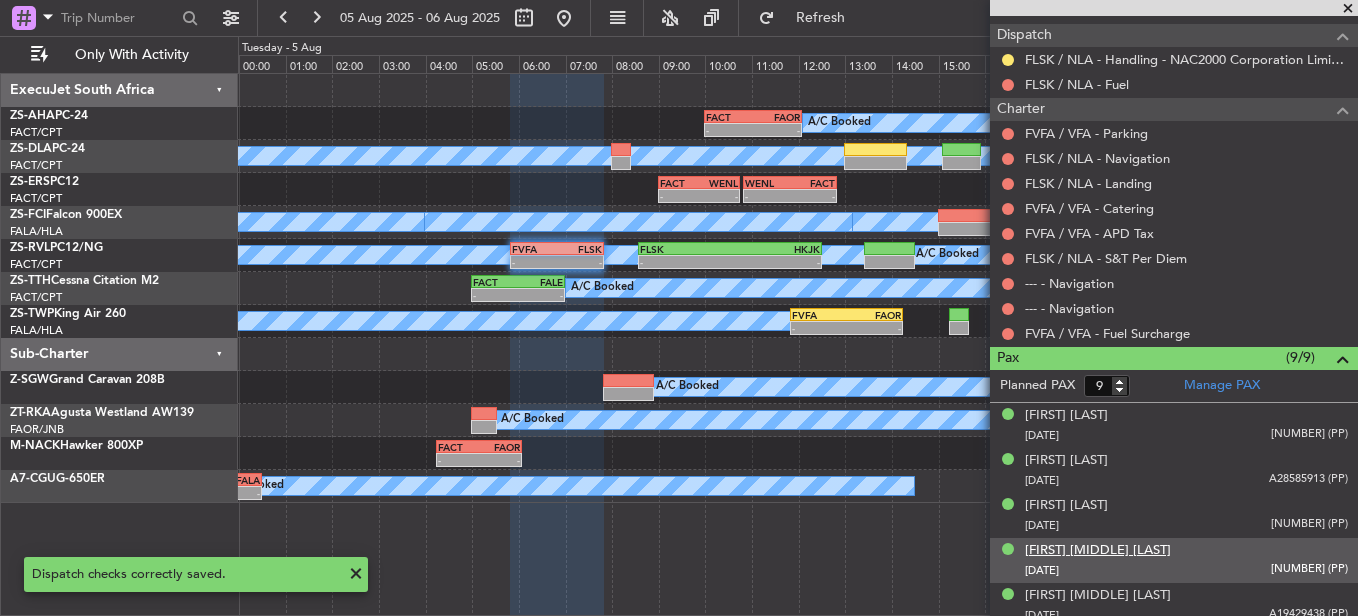 scroll, scrollTop: 450, scrollLeft: 0, axis: vertical 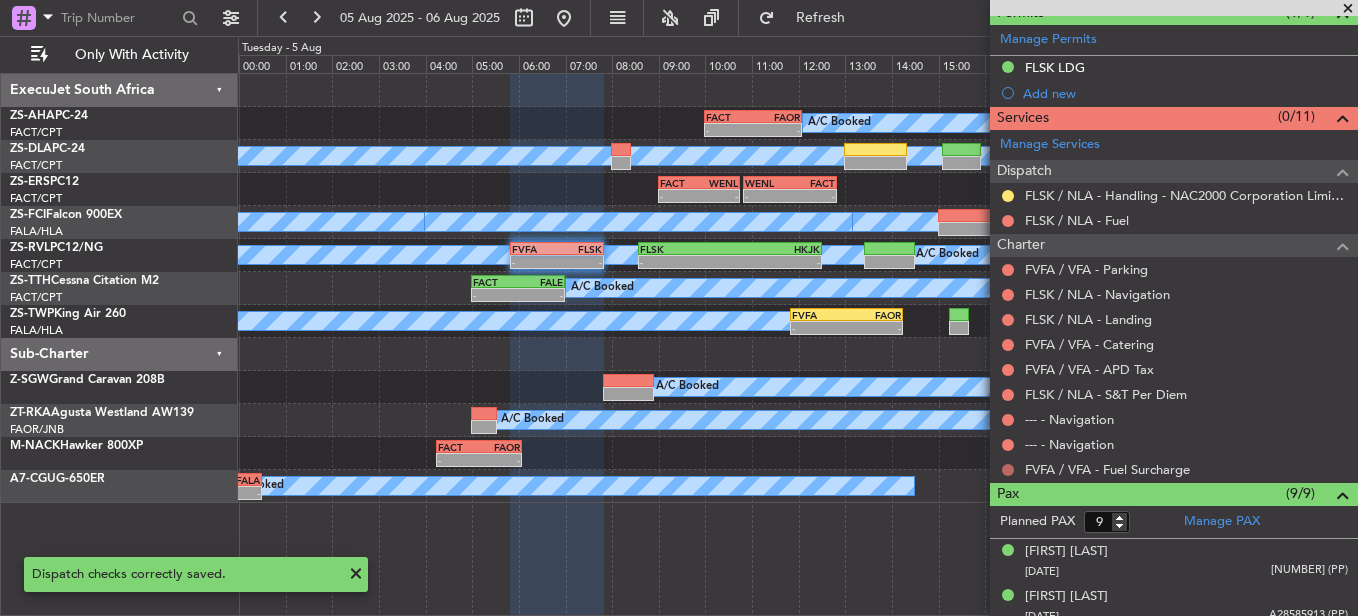 click at bounding box center (1008, 470) 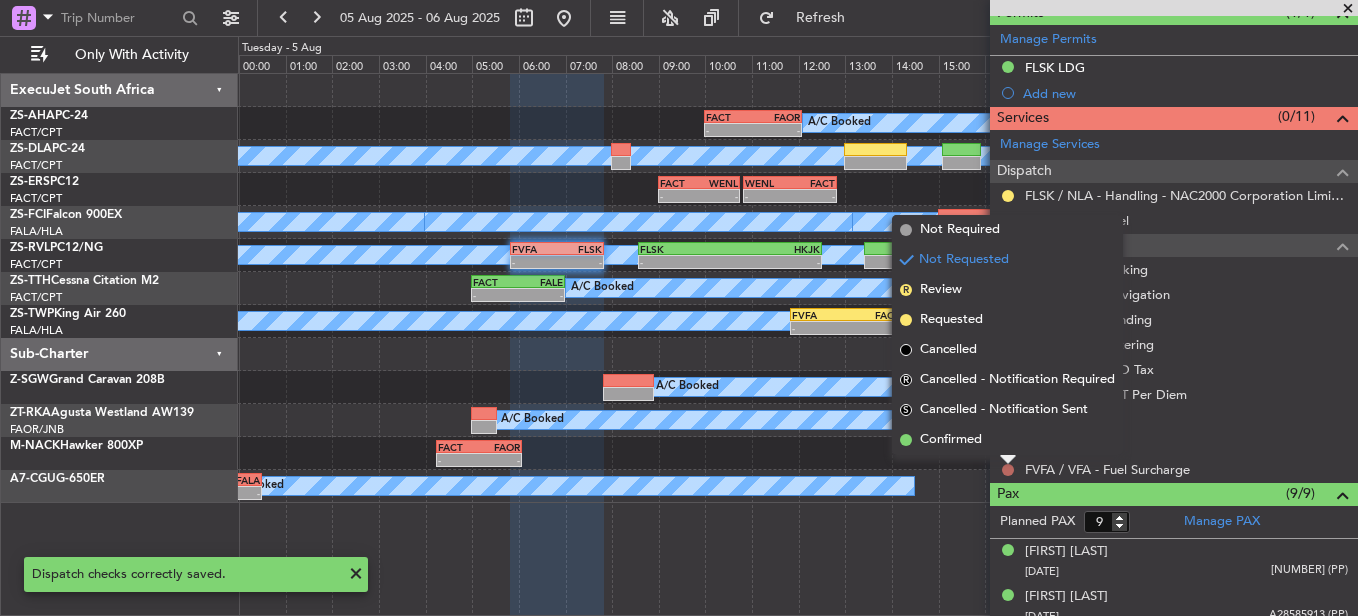 click at bounding box center (1008, 470) 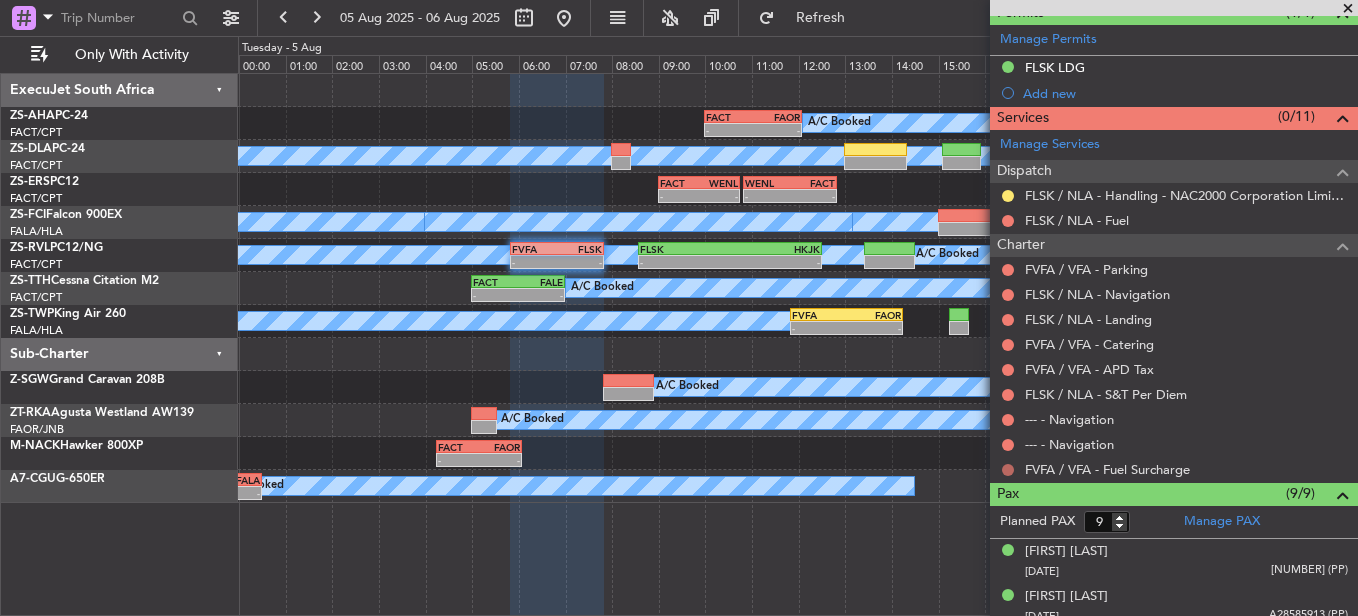 click on "Not Requested" at bounding box center (1008, 501) 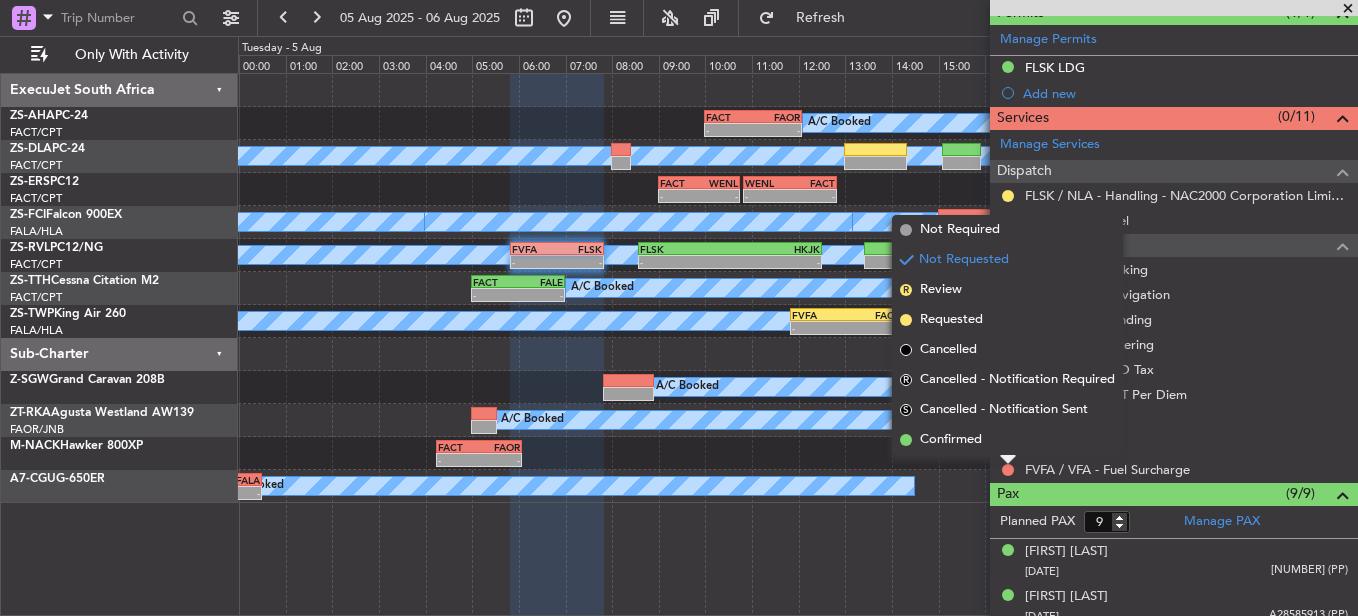click on "Confirmed" at bounding box center (1007, 440) 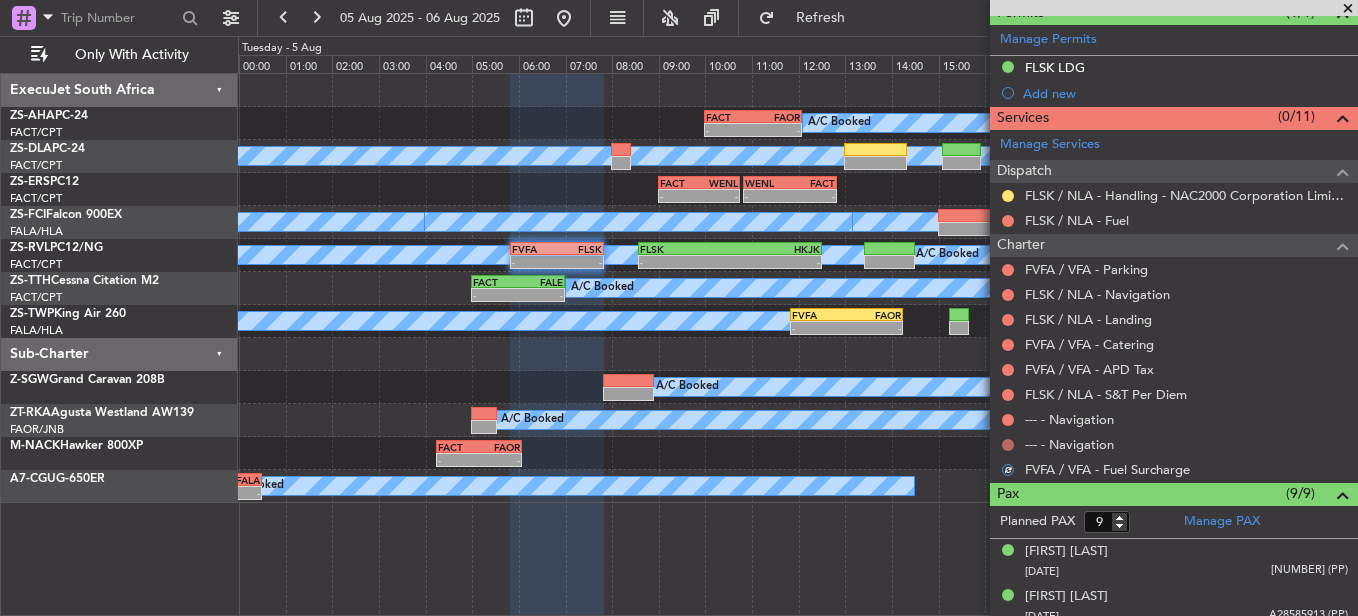 click at bounding box center (1008, 445) 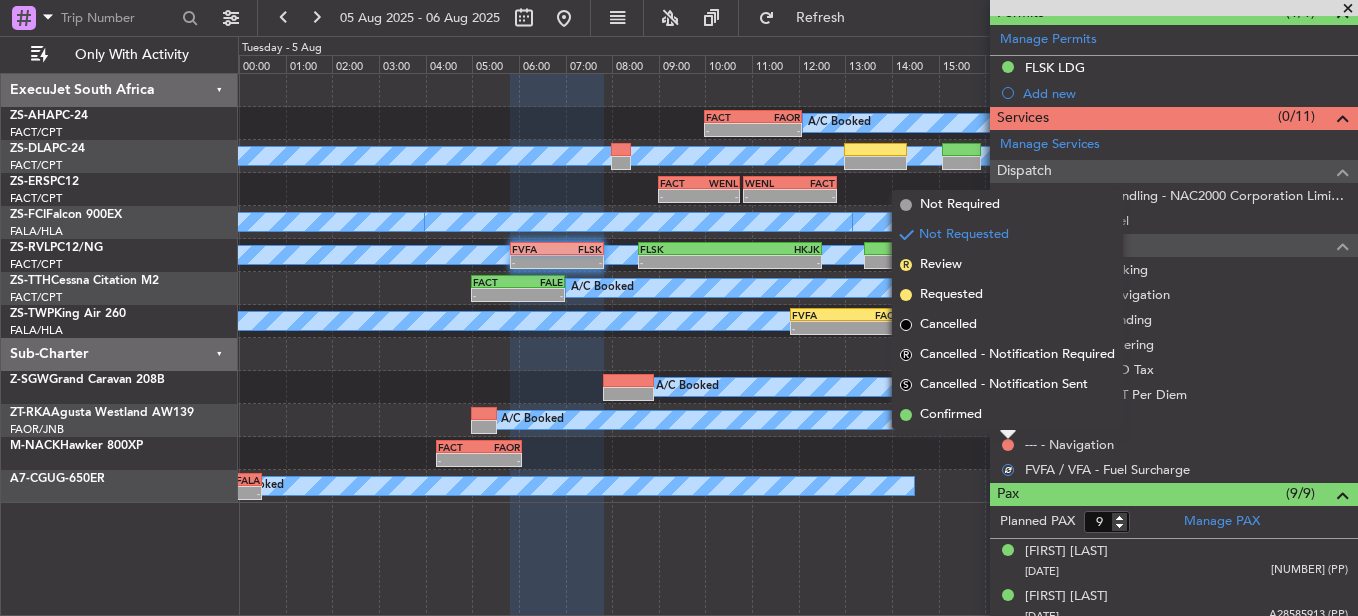 click on "Confirmed" at bounding box center [1007, 415] 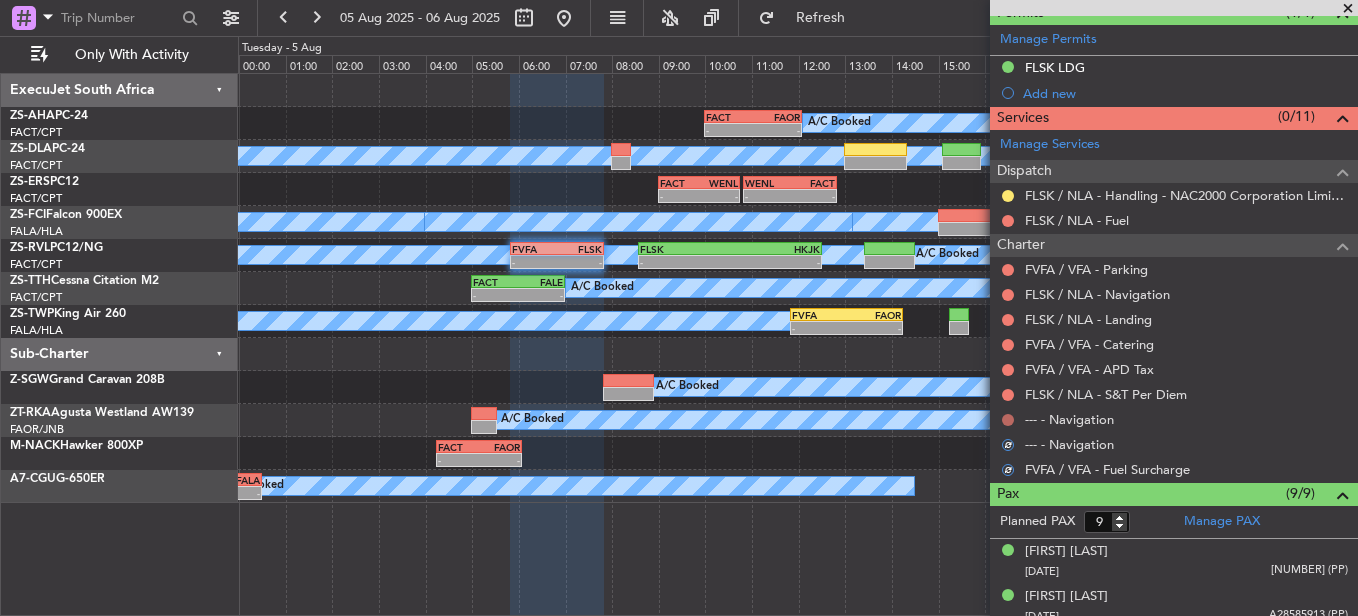 click at bounding box center [1008, 420] 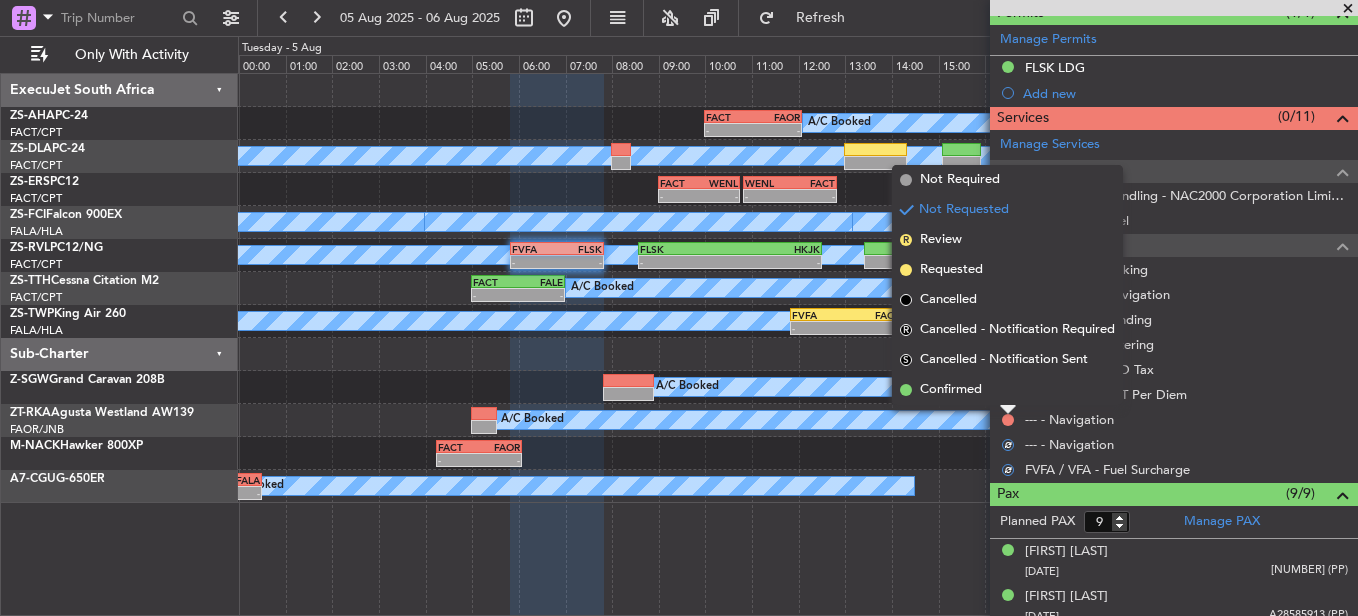 click on "Confirmed" at bounding box center [1007, 390] 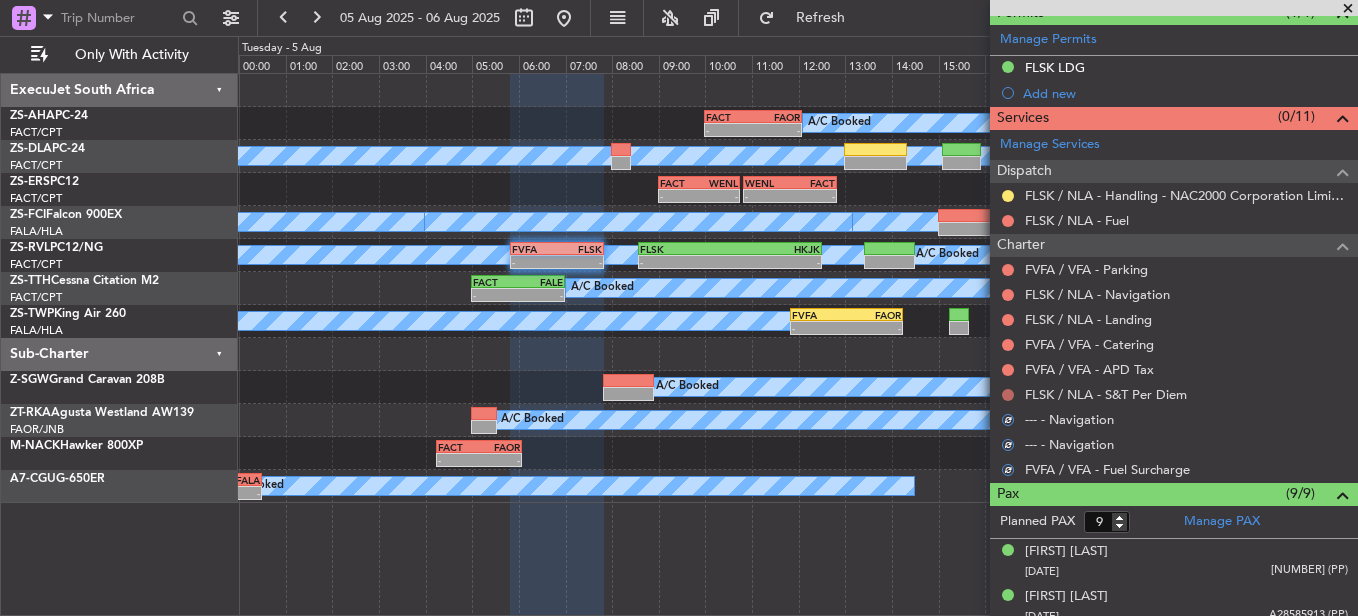 click at bounding box center (1008, 395) 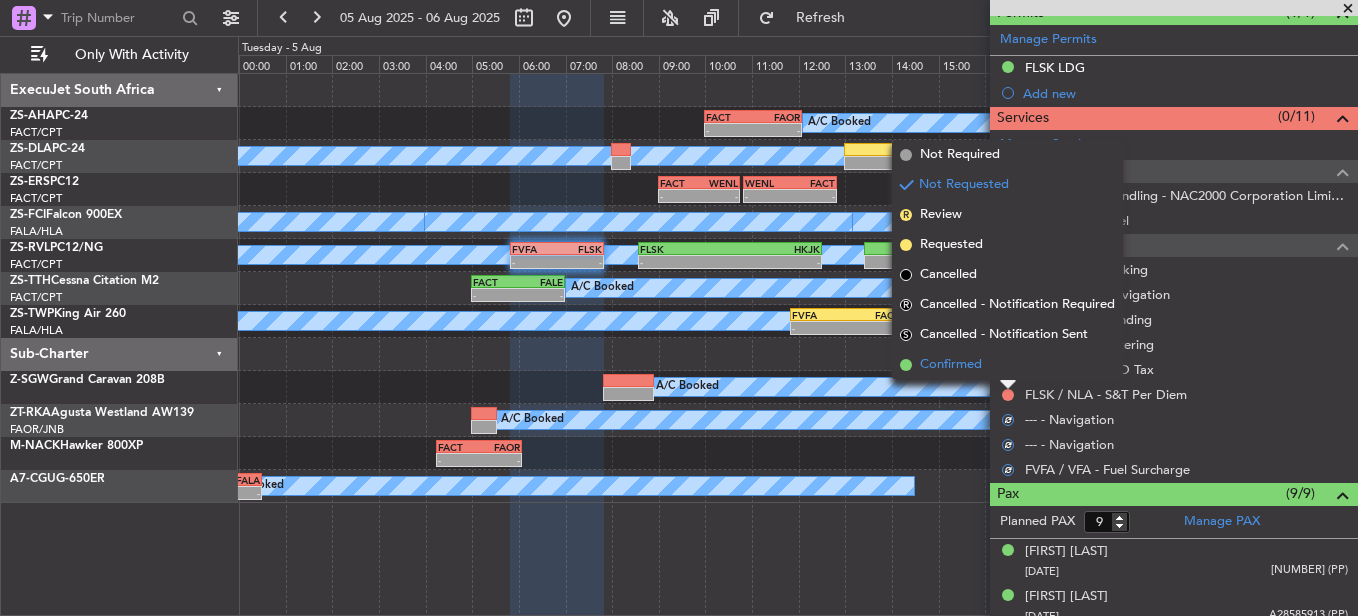 click on "Confirmed" at bounding box center [1007, 365] 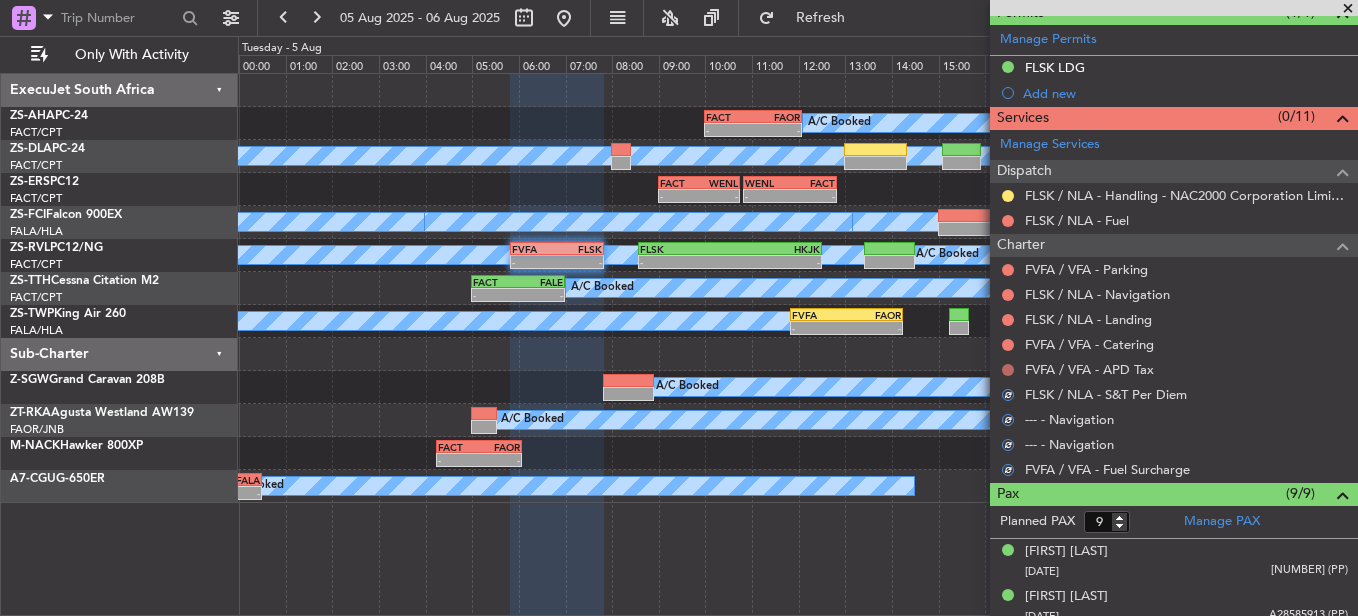 click at bounding box center (1008, 370) 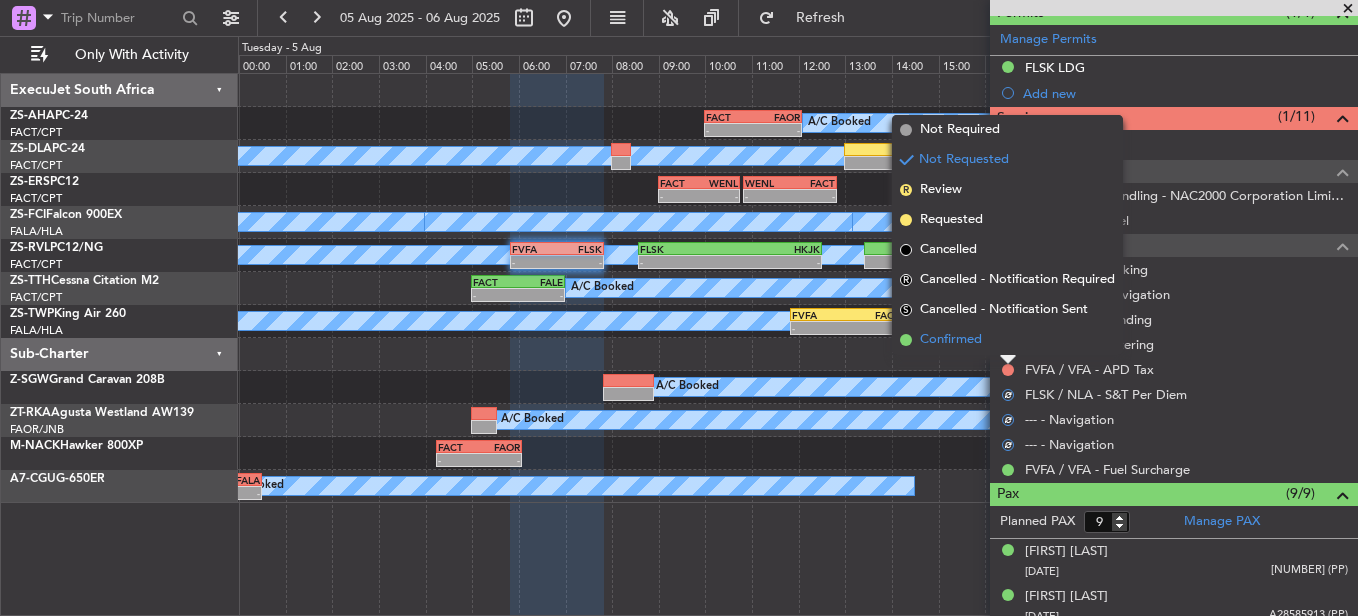 click on "Confirmed" at bounding box center [1007, 340] 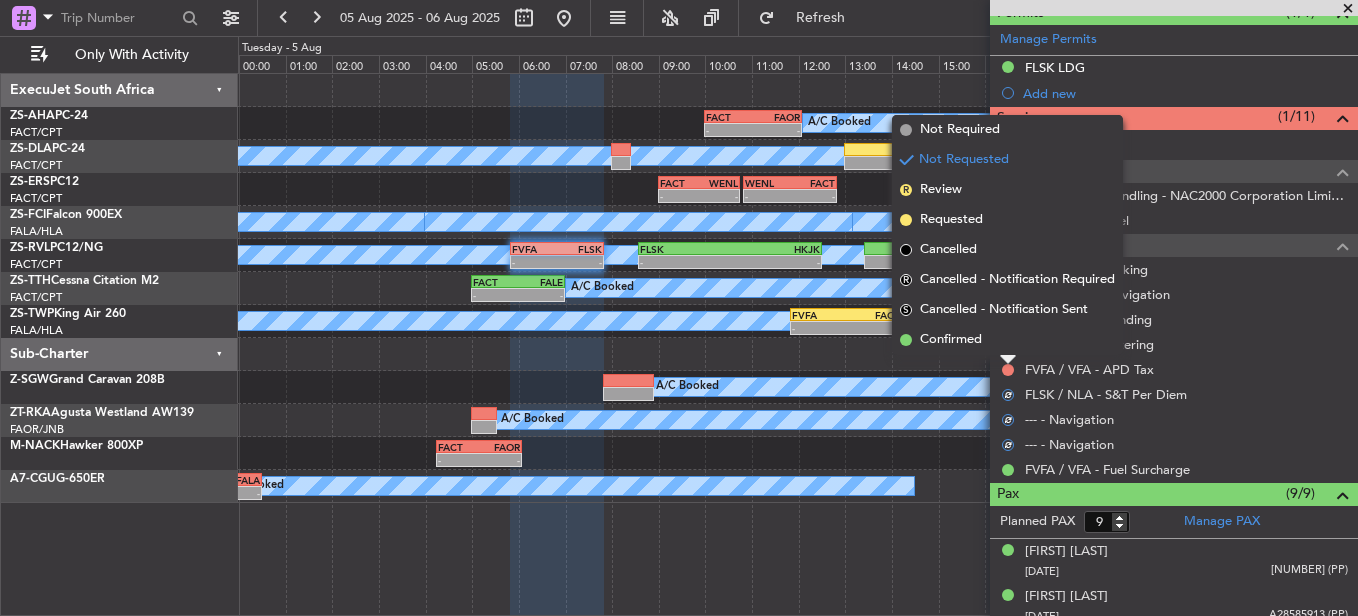 click at bounding box center (1008, 345) 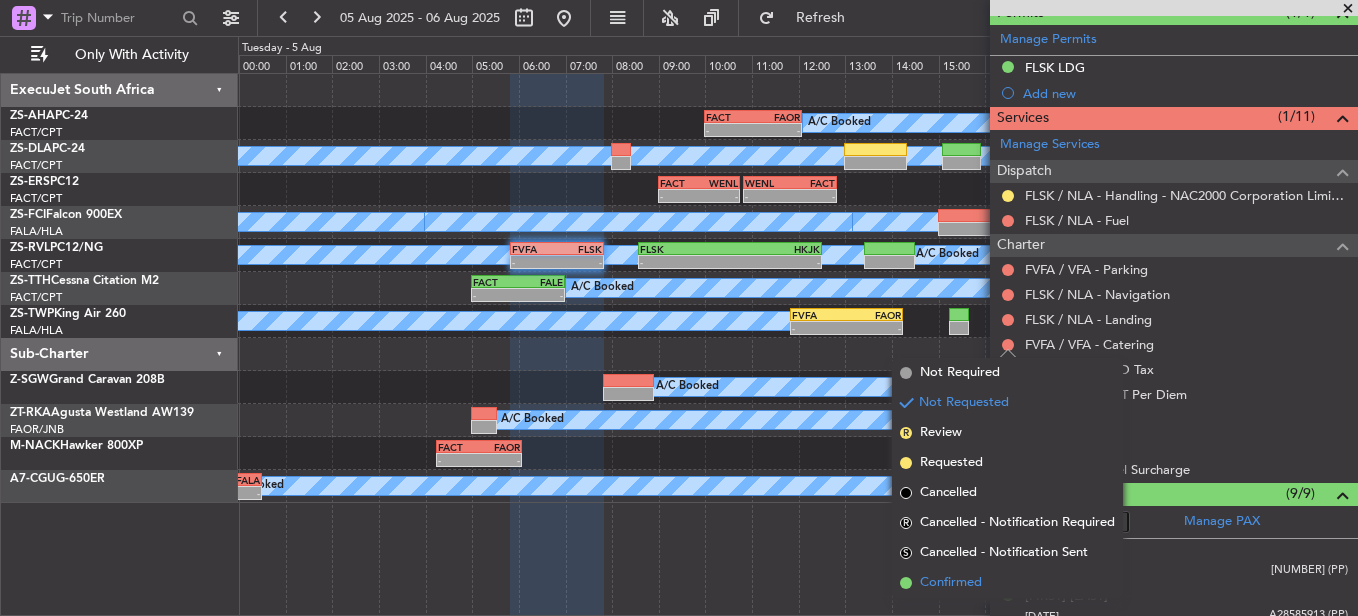 click on "Confirmed" at bounding box center (951, 583) 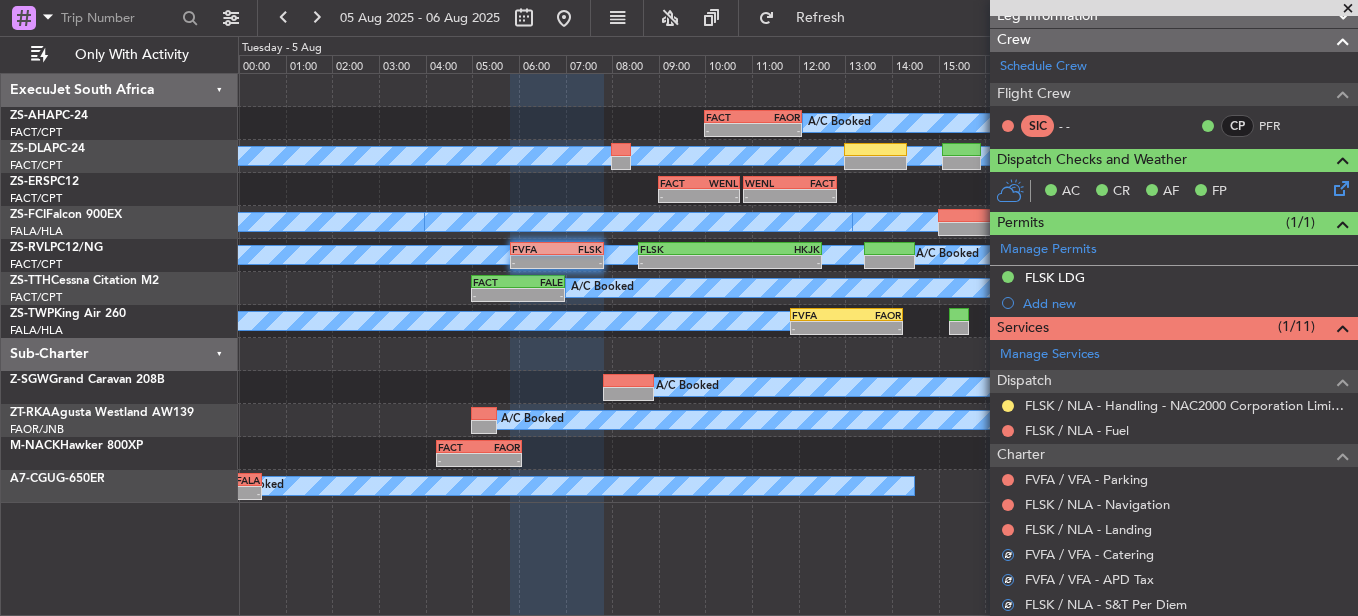 scroll, scrollTop: 250, scrollLeft: 0, axis: vertical 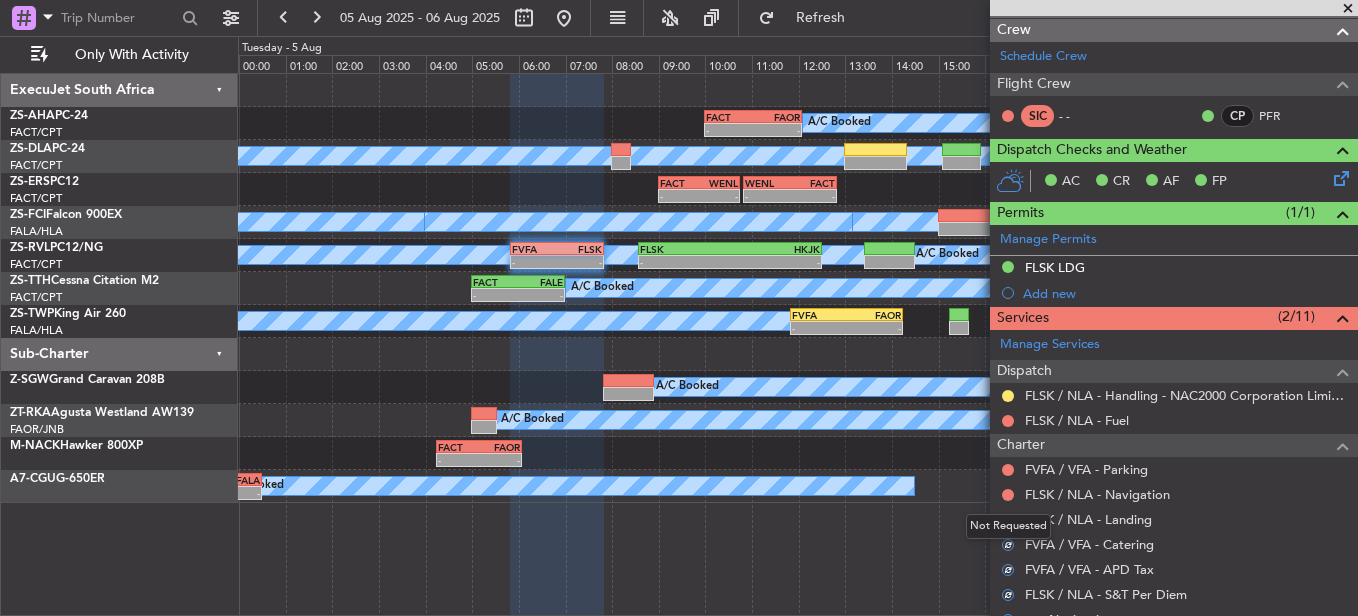 click on "Not Requested" at bounding box center [1008, 526] 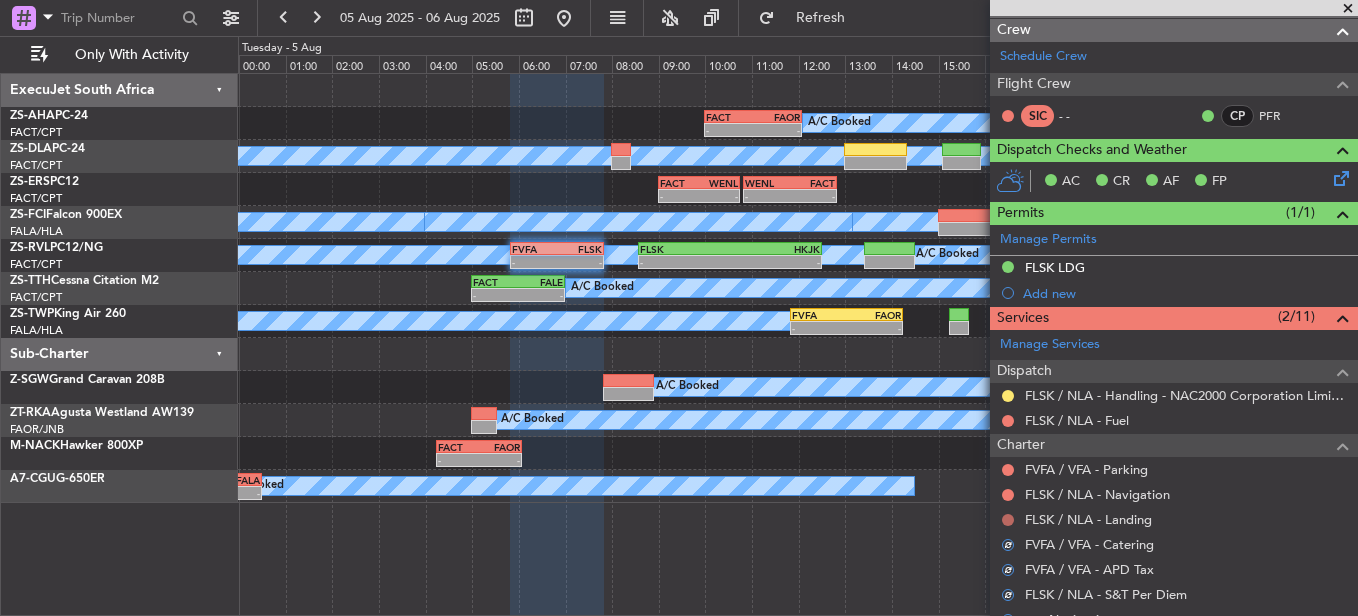 click at bounding box center (1008, 520) 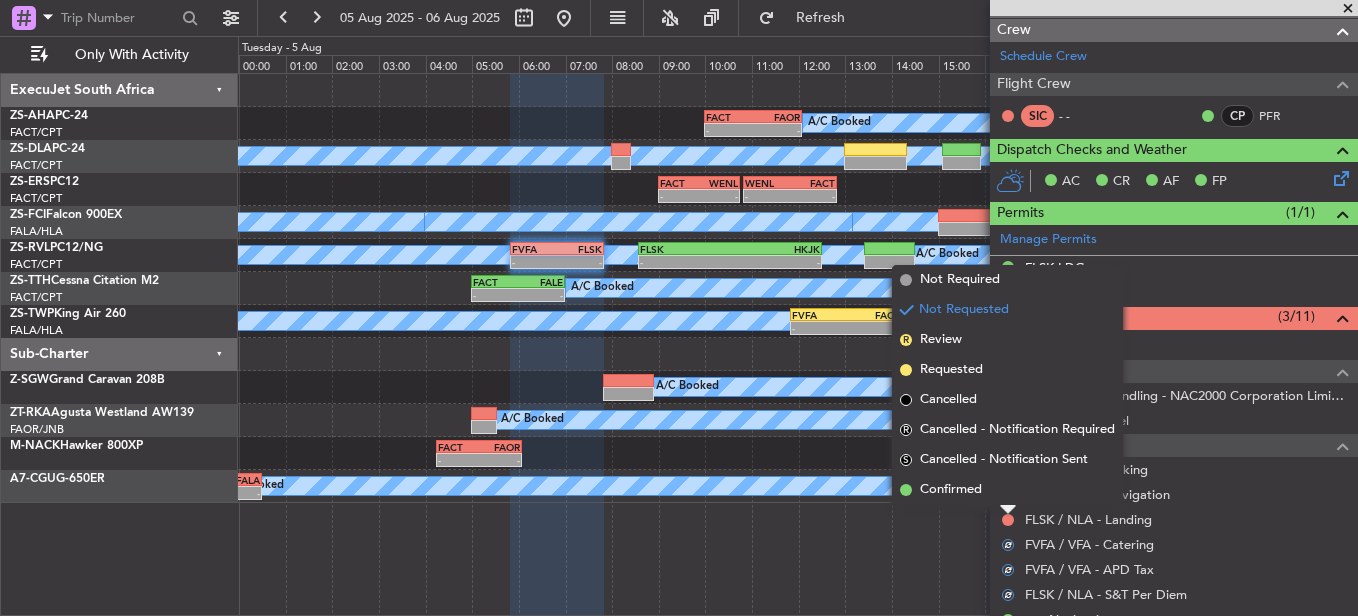 click on "Confirmed" at bounding box center (951, 490) 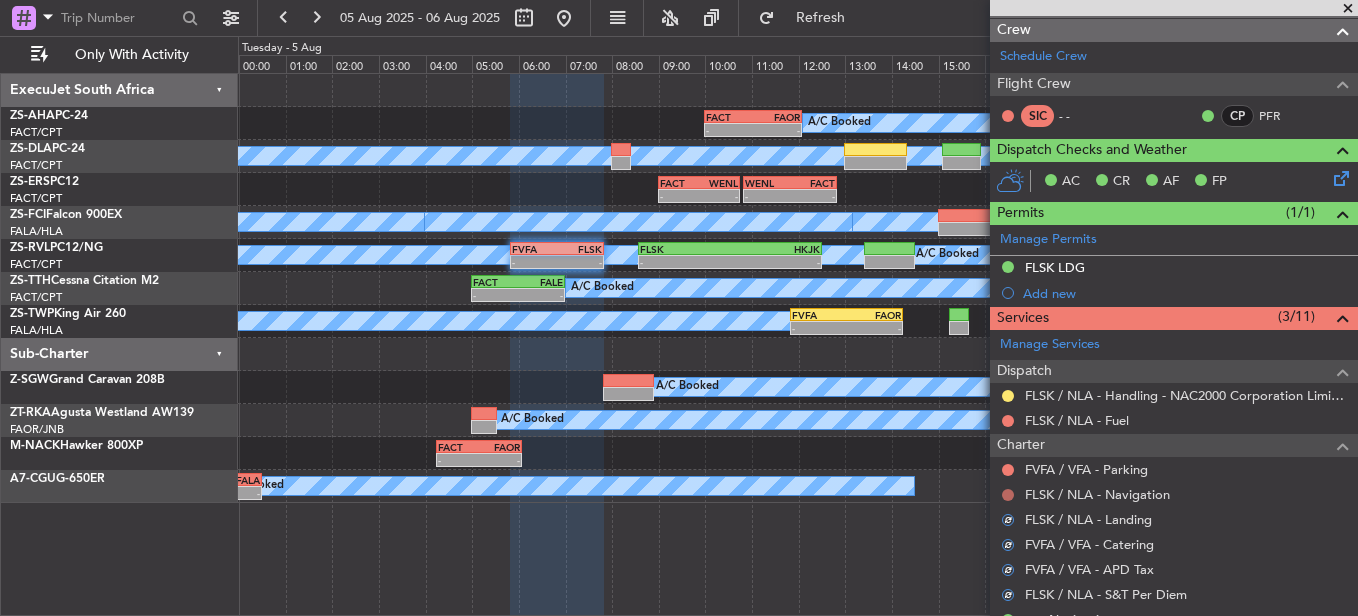click at bounding box center [1008, 495] 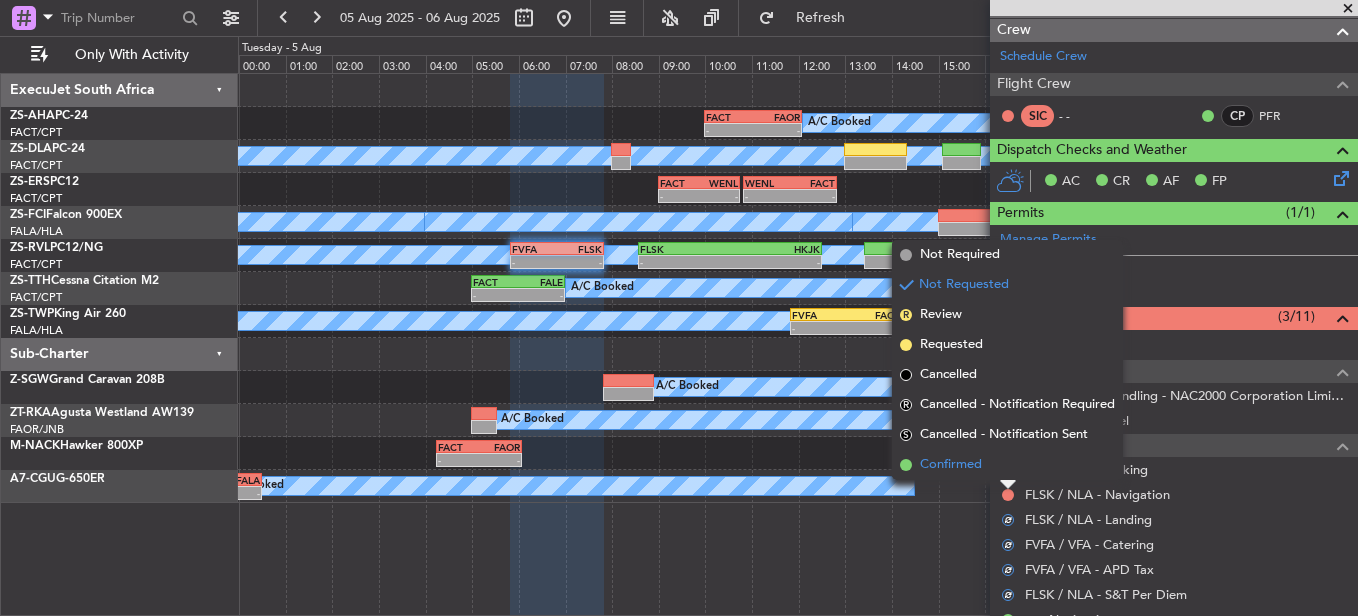 click on "Confirmed" at bounding box center (1007, 465) 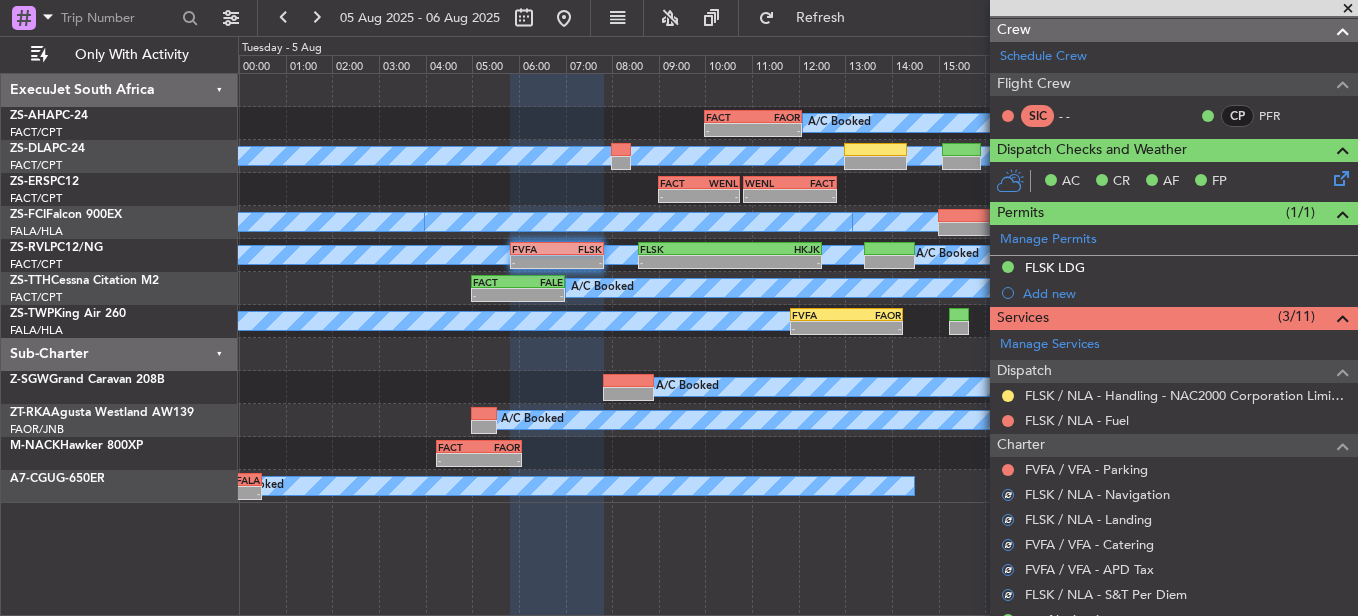 click at bounding box center [1008, 470] 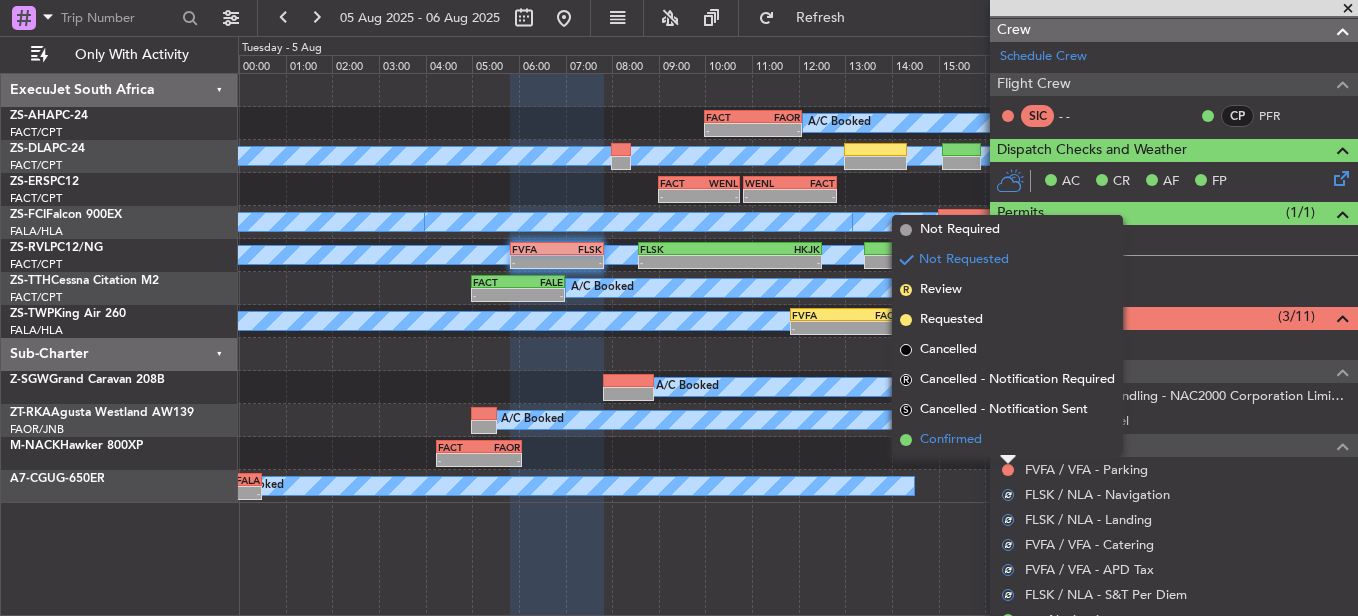 click on "Confirmed" at bounding box center [1007, 440] 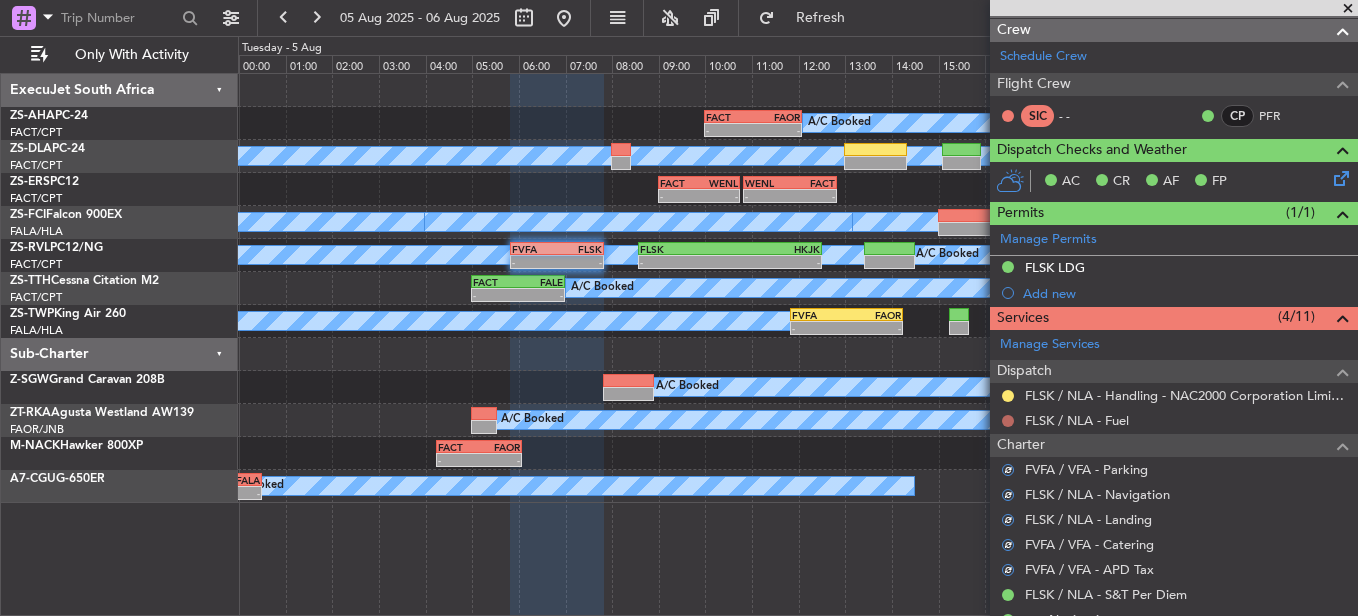click at bounding box center [1008, 421] 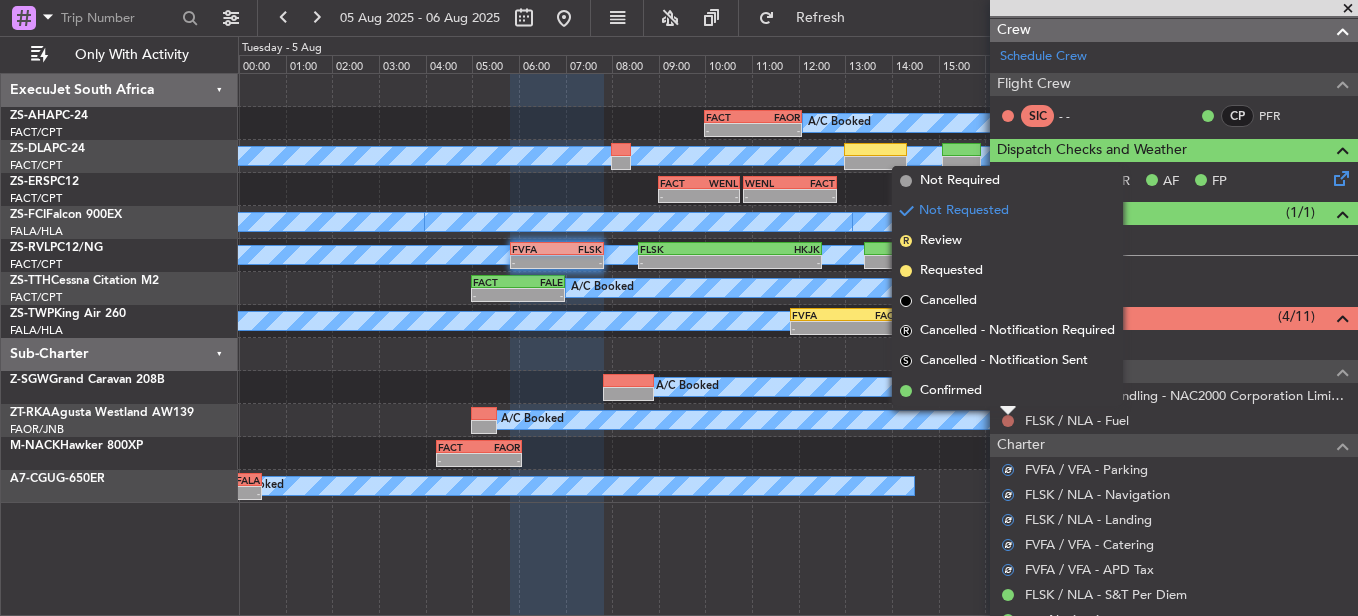 click at bounding box center (1008, 421) 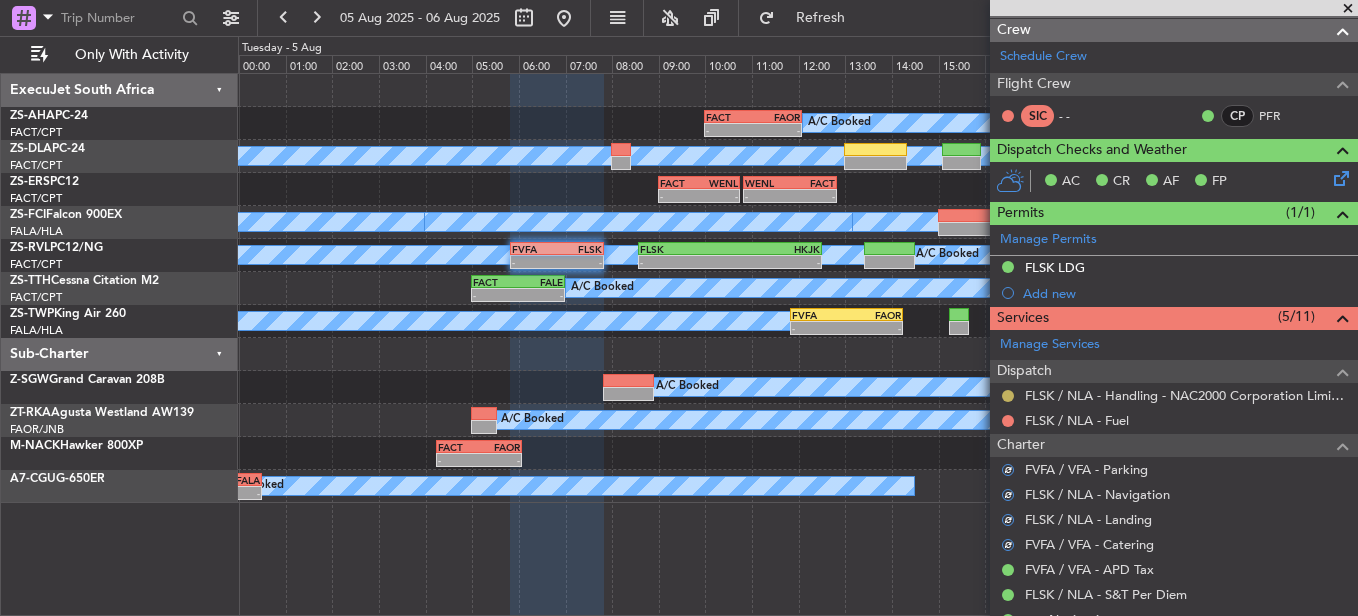 click at bounding box center [1008, 396] 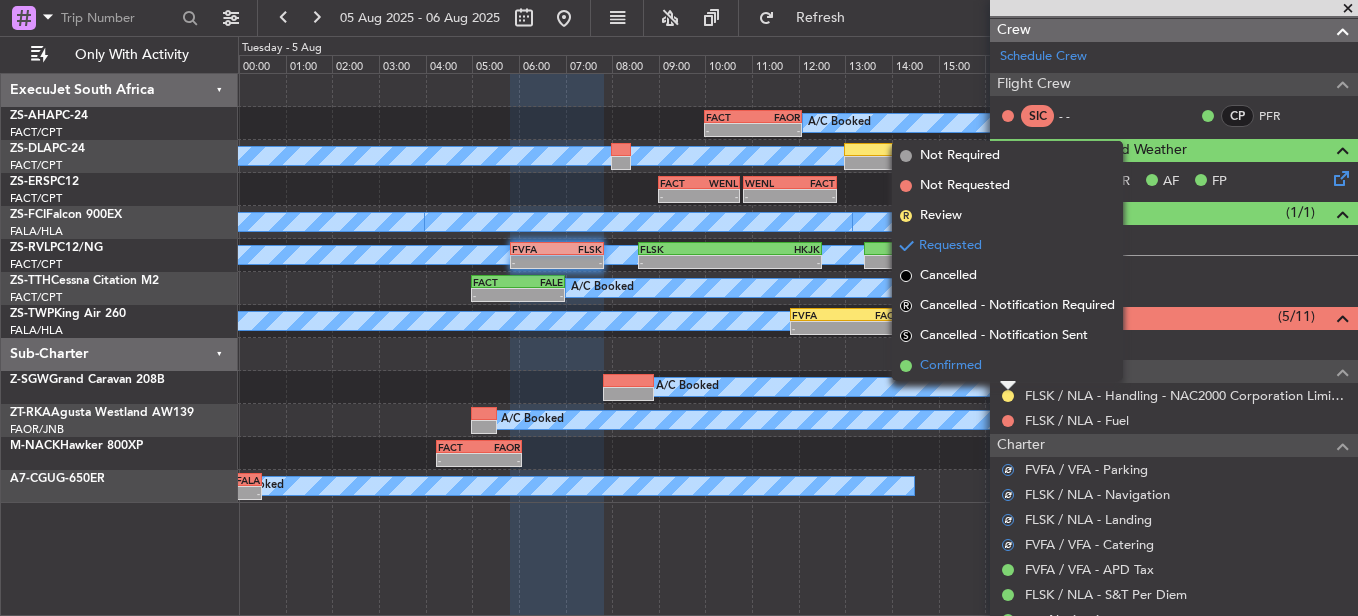 click on "Confirmed" at bounding box center (951, 366) 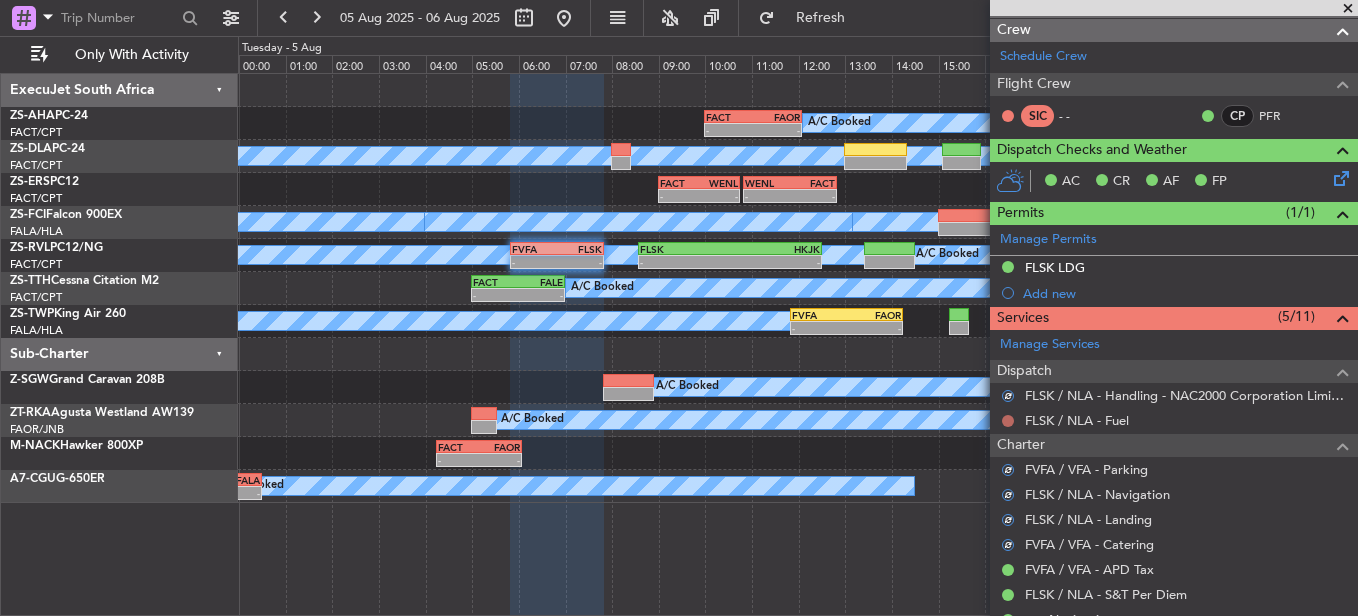 click at bounding box center (1008, 421) 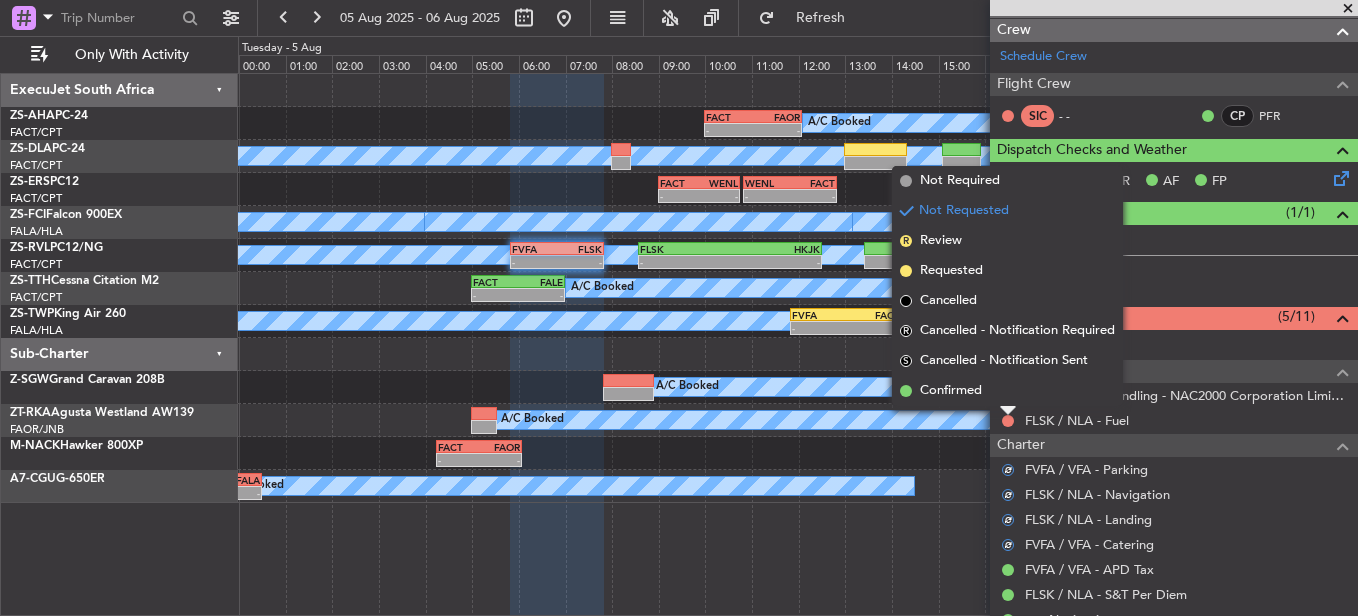 click on "Confirmed" at bounding box center (1007, 391) 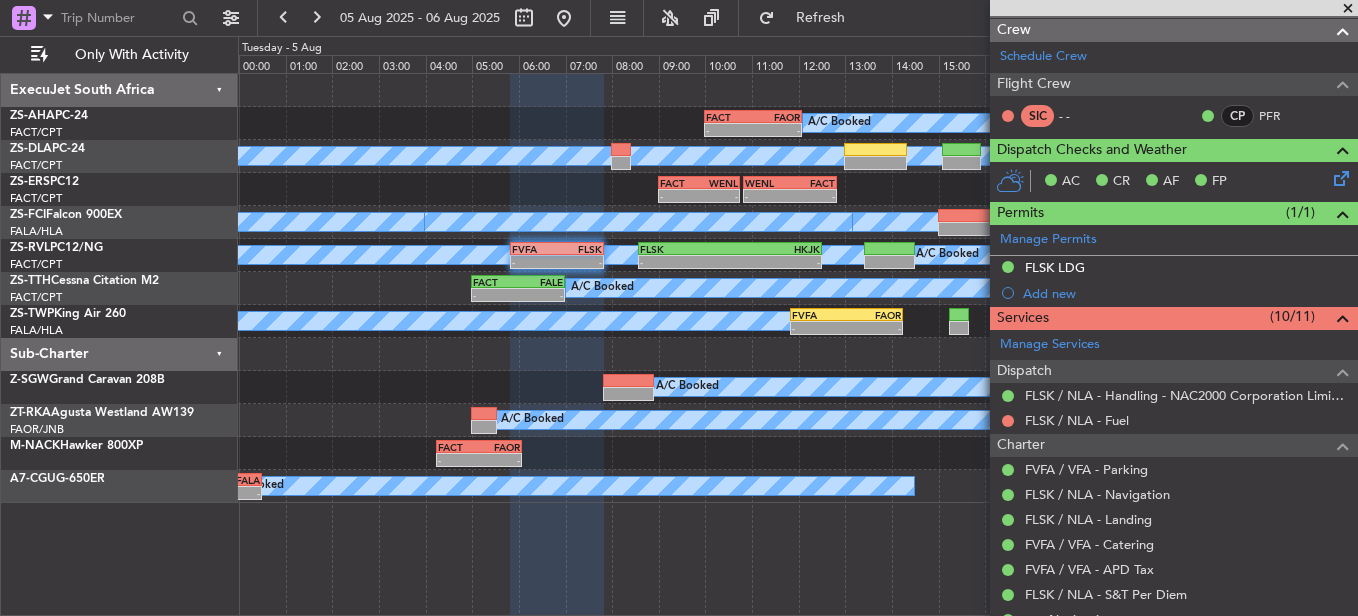 click at bounding box center (1008, 421) 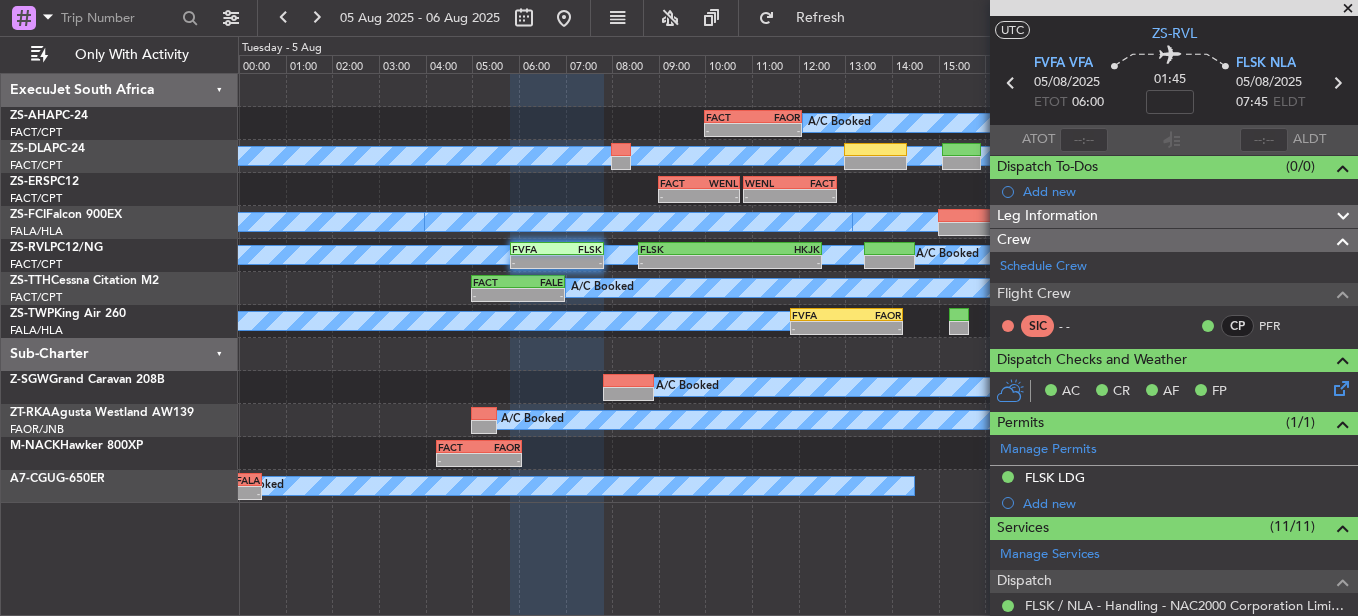 scroll, scrollTop: 0, scrollLeft: 0, axis: both 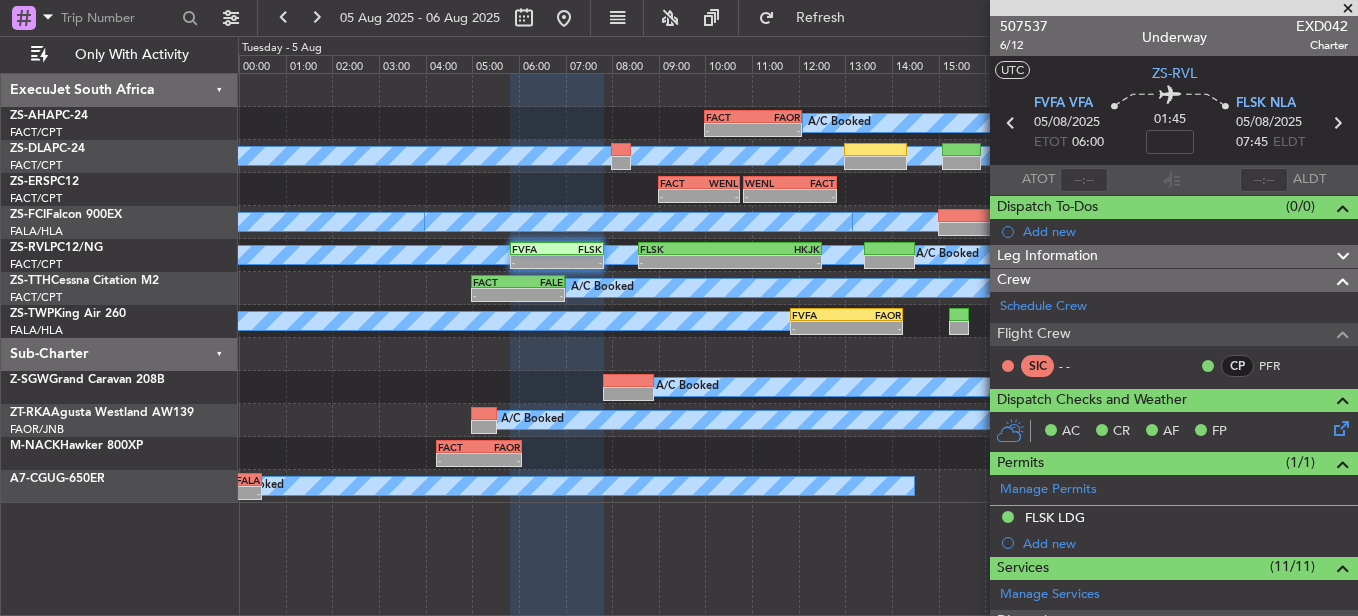 click at bounding box center [1348, 9] 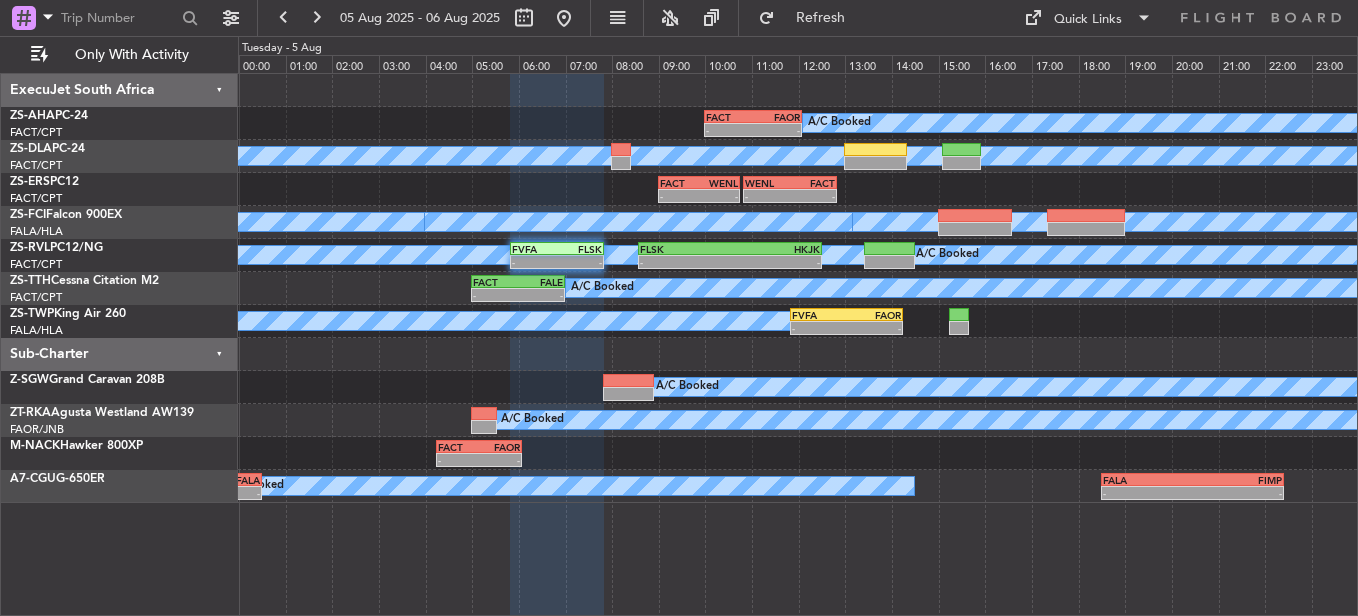 type on "0" 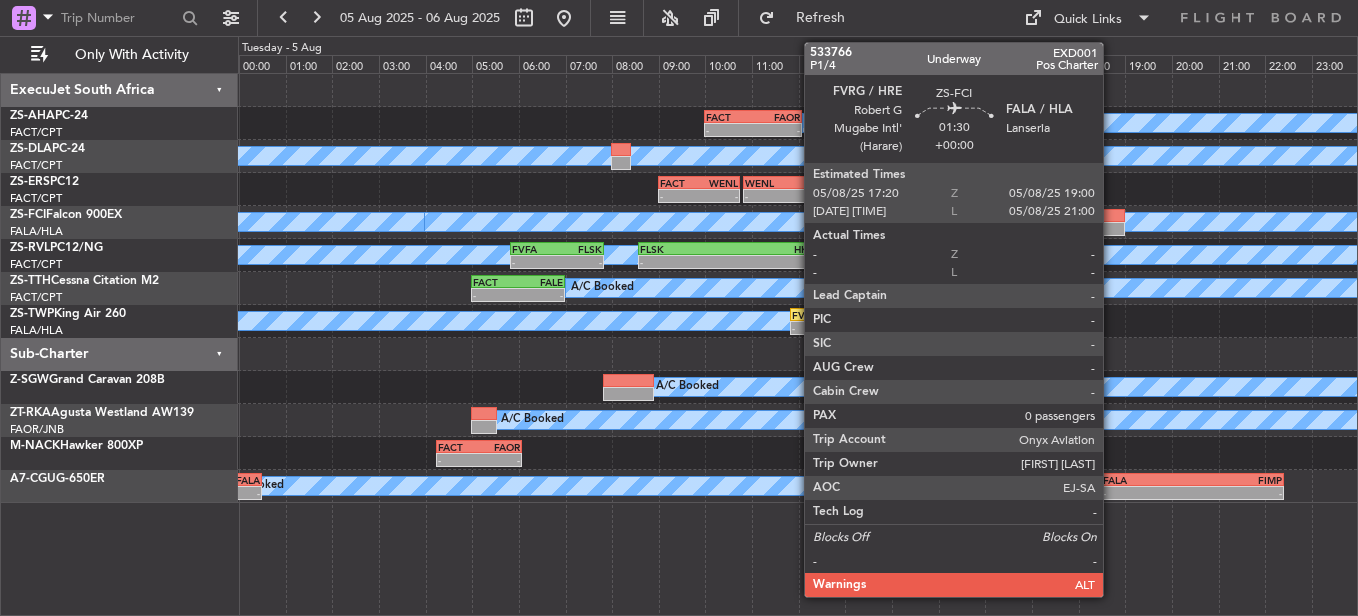 click 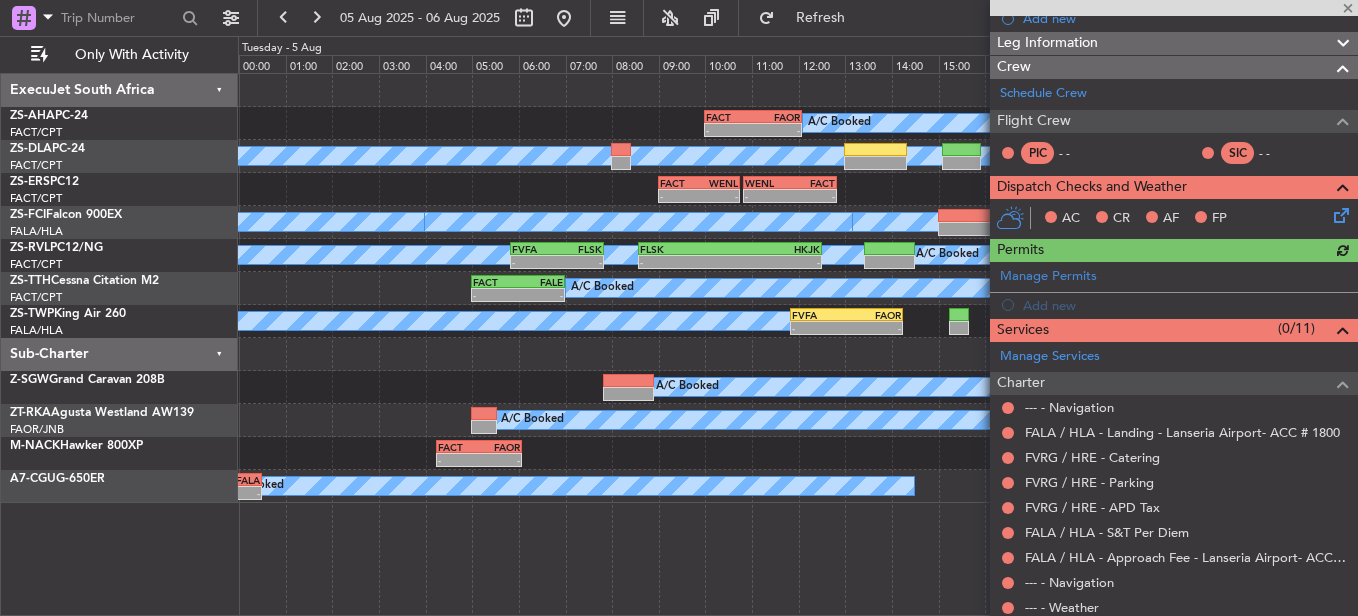 scroll, scrollTop: 323, scrollLeft: 0, axis: vertical 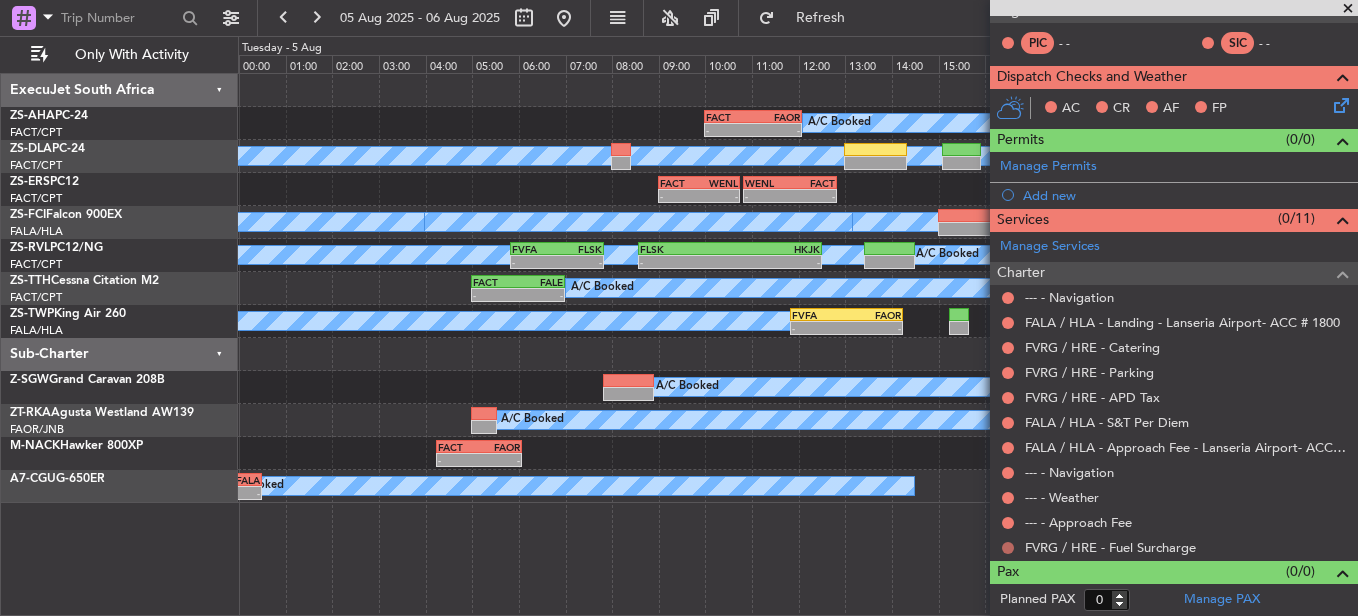 click at bounding box center [1008, 548] 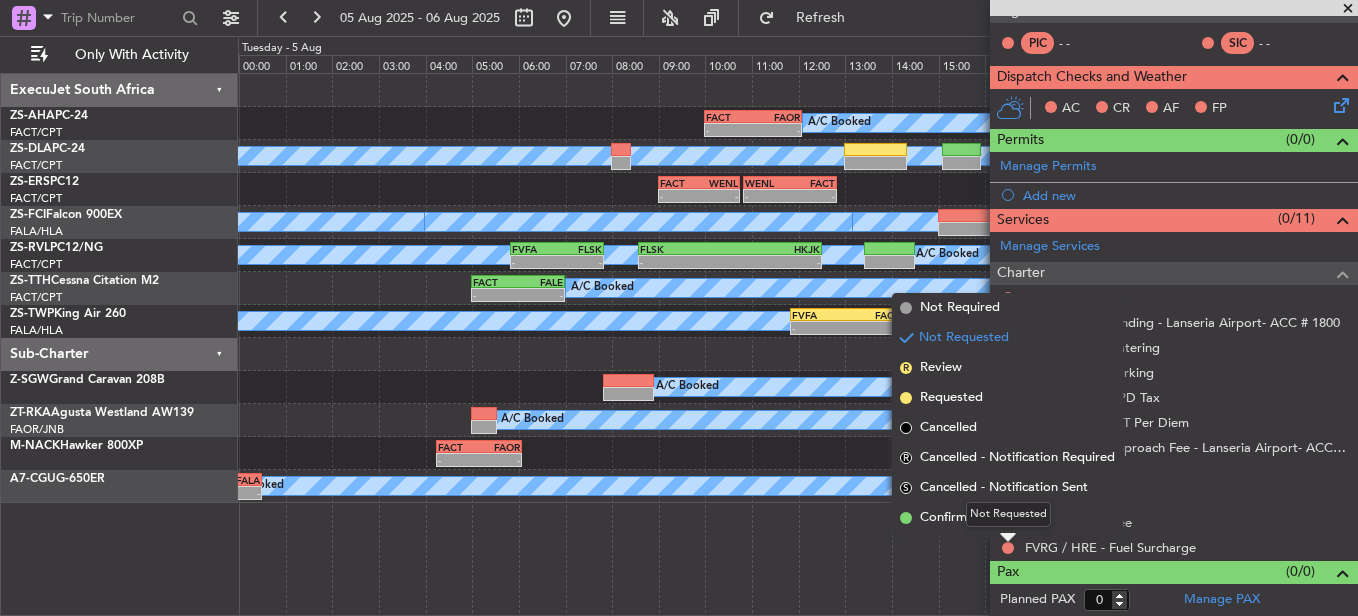 click on "Not Requested" at bounding box center [1008, 514] 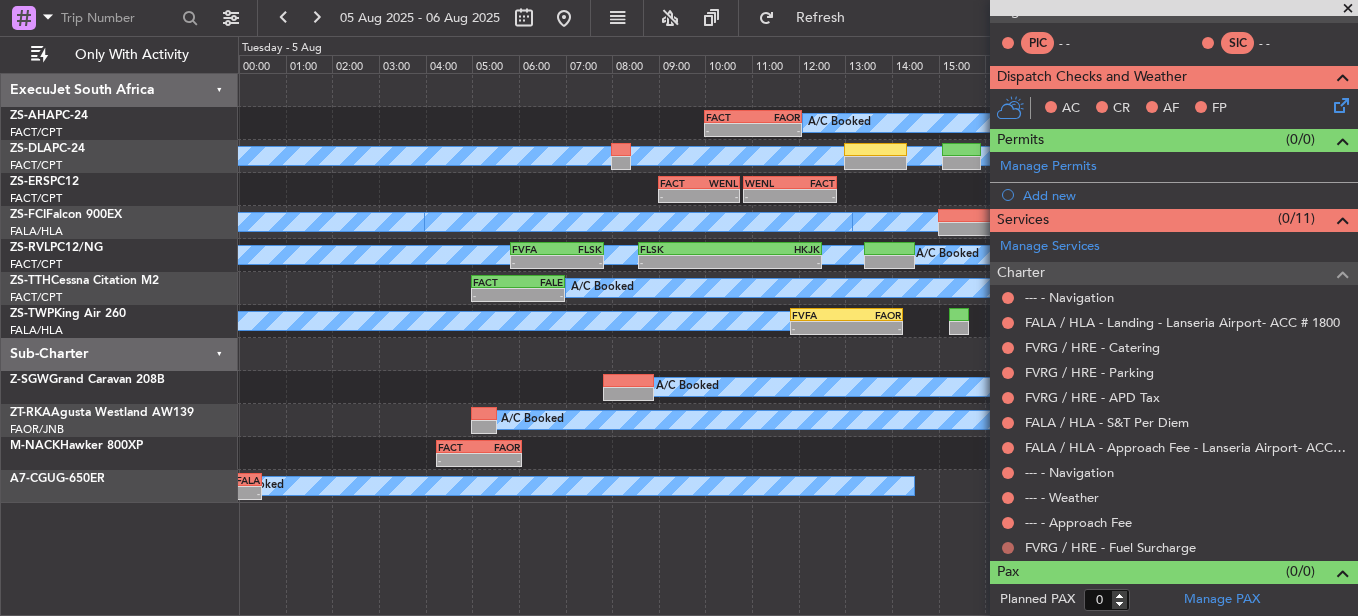 click at bounding box center (1008, 548) 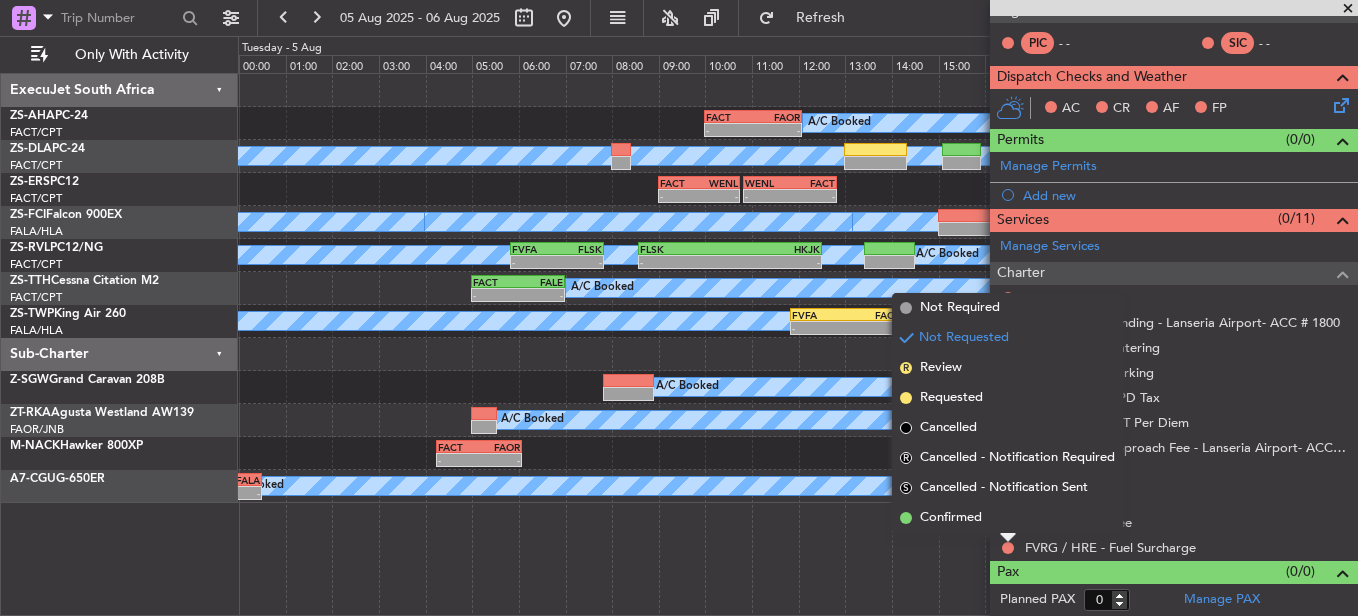 click on "Not Requested" at bounding box center (1008, 514) 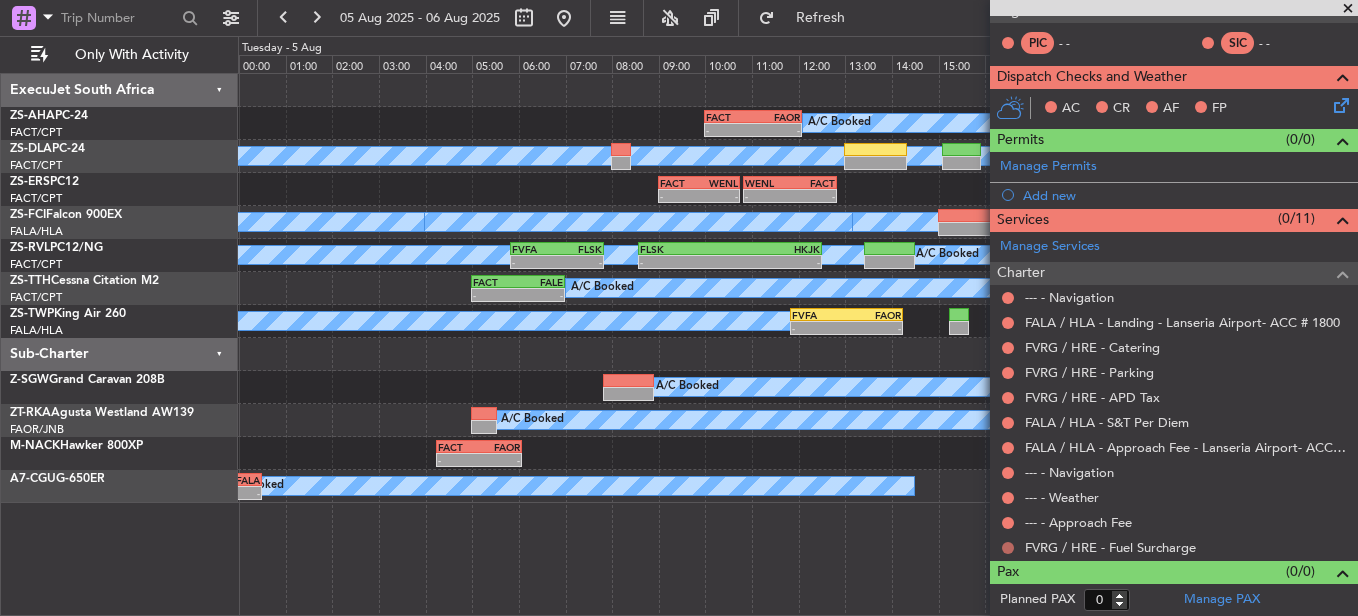 click at bounding box center (1008, 548) 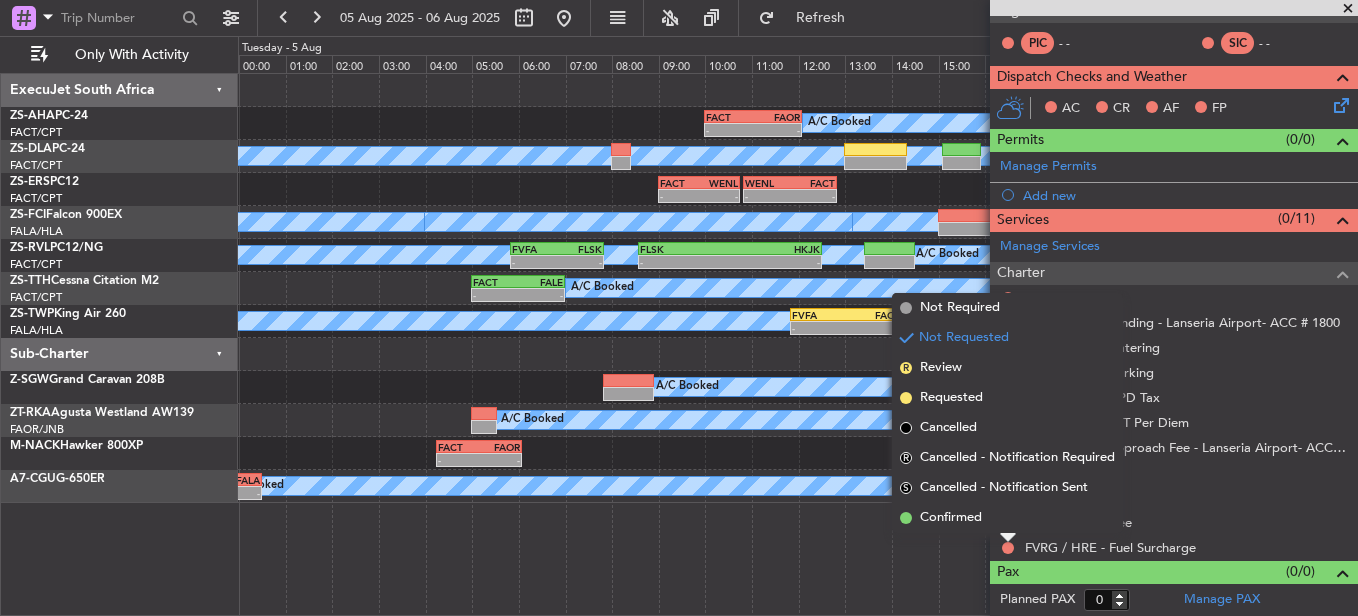 click on "Confirmed" at bounding box center [1007, 518] 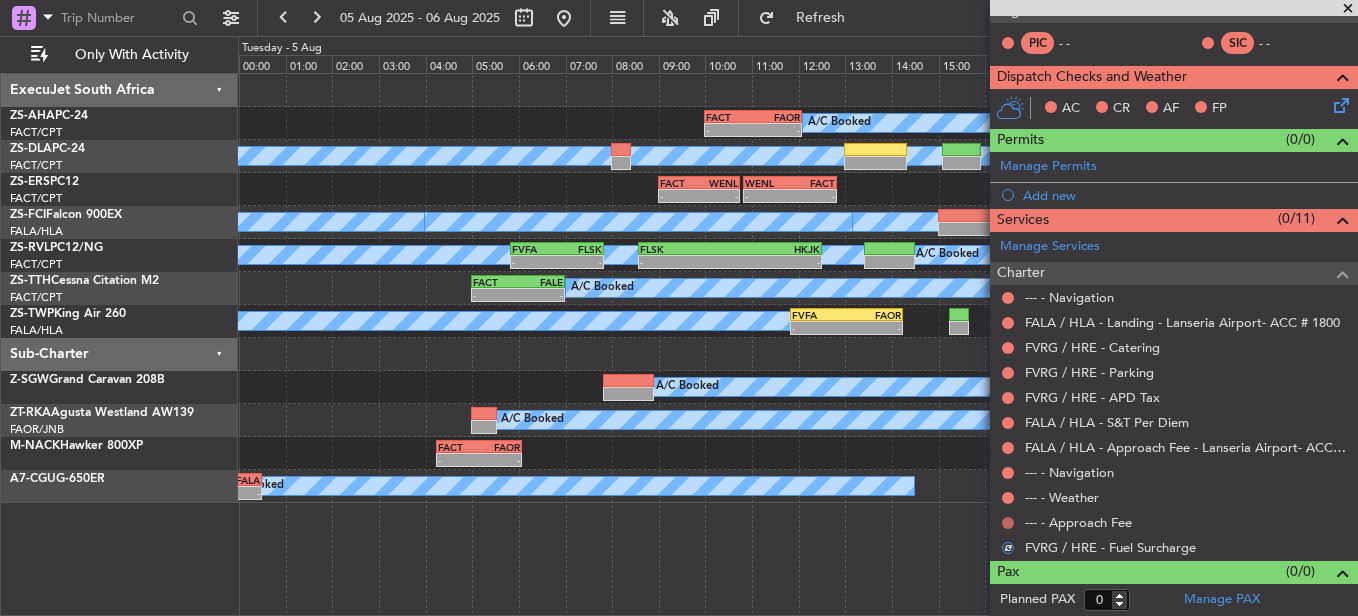 click on "Not Requested" at bounding box center (1008, 554) 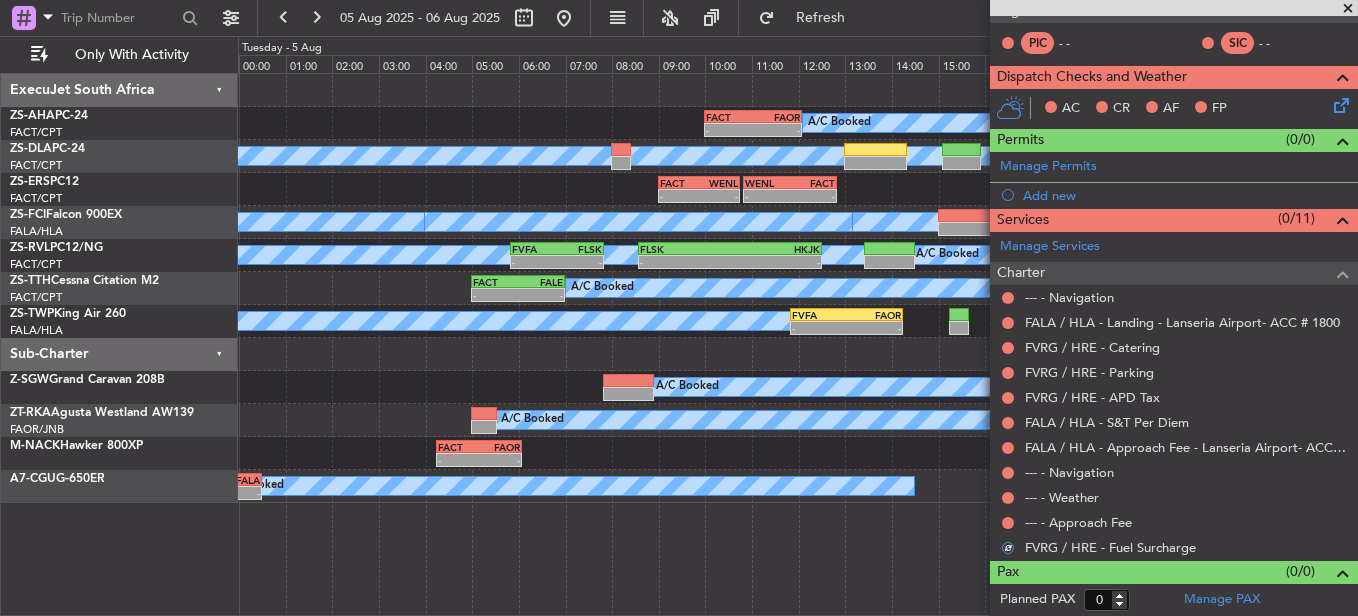 click at bounding box center [1008, 523] 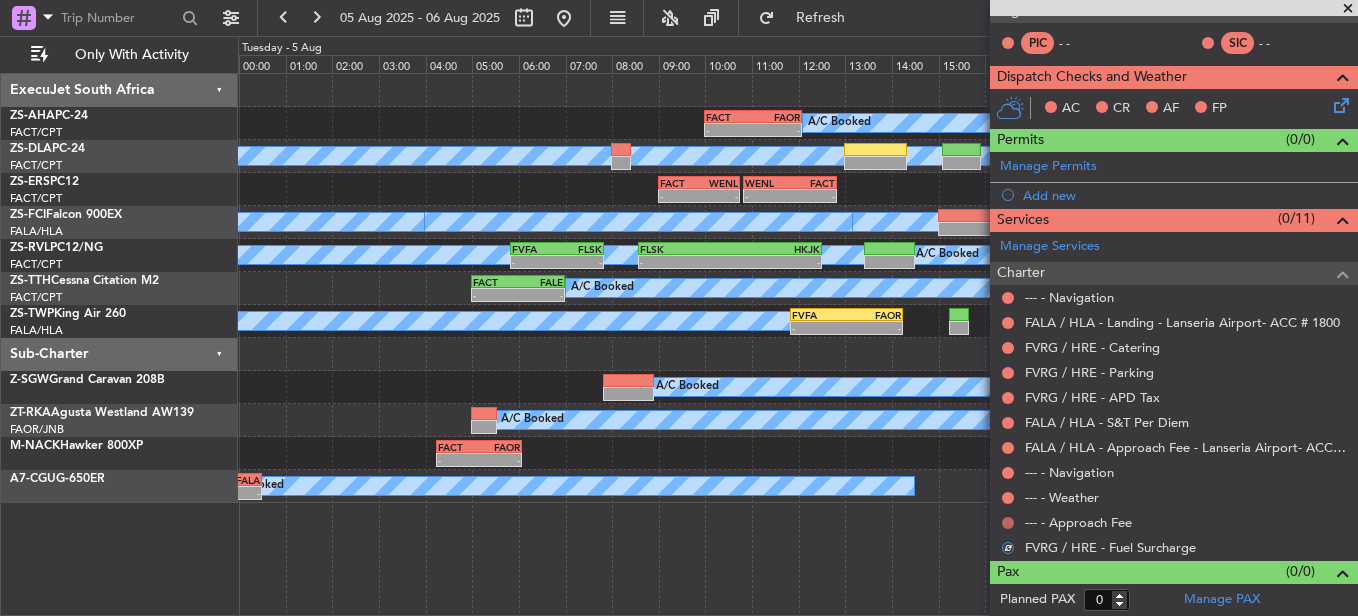click at bounding box center (1008, 523) 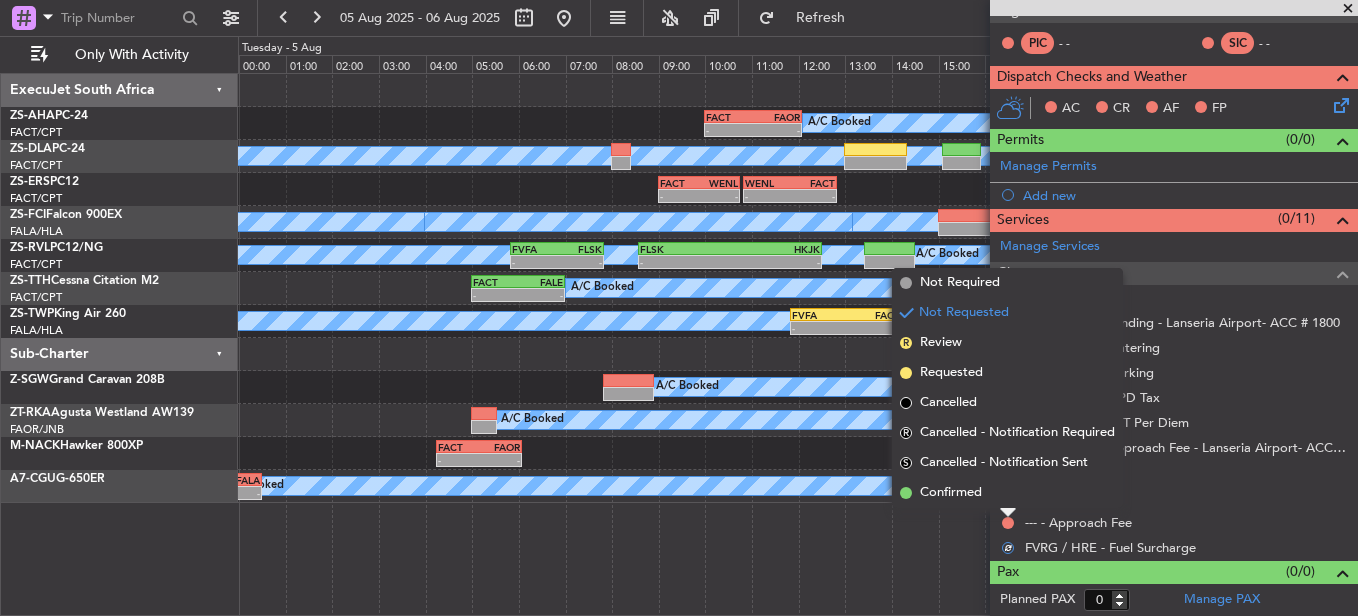 click on "Confirmed" at bounding box center [1007, 493] 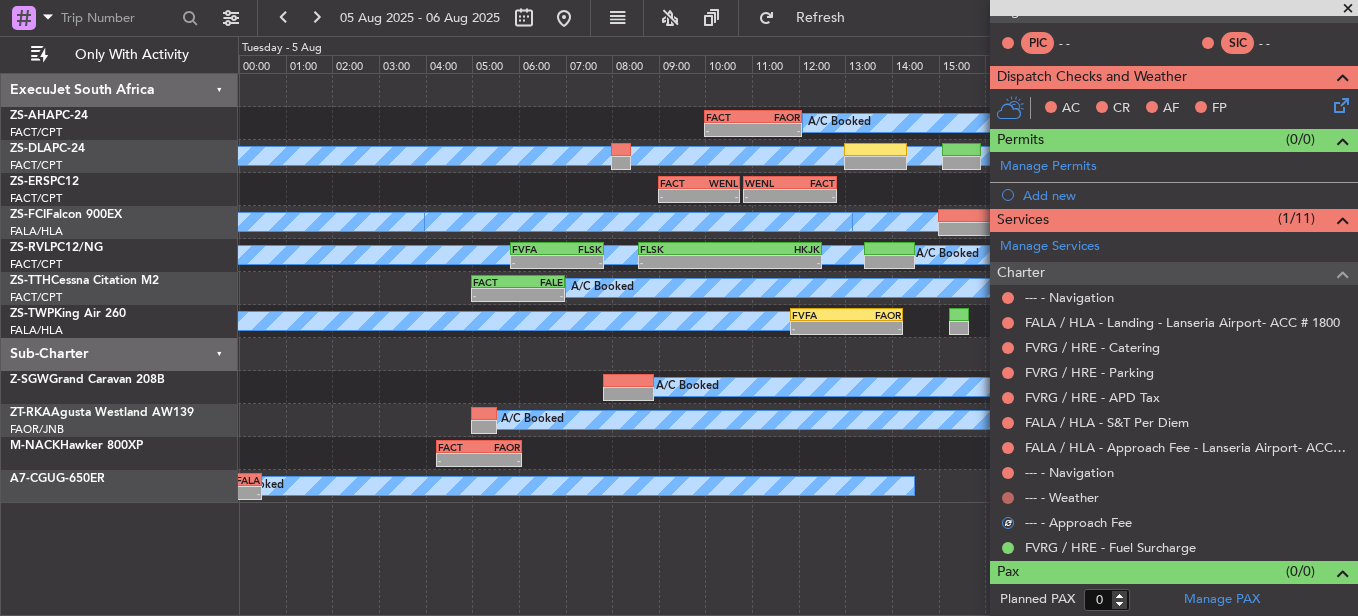 click at bounding box center [1008, 498] 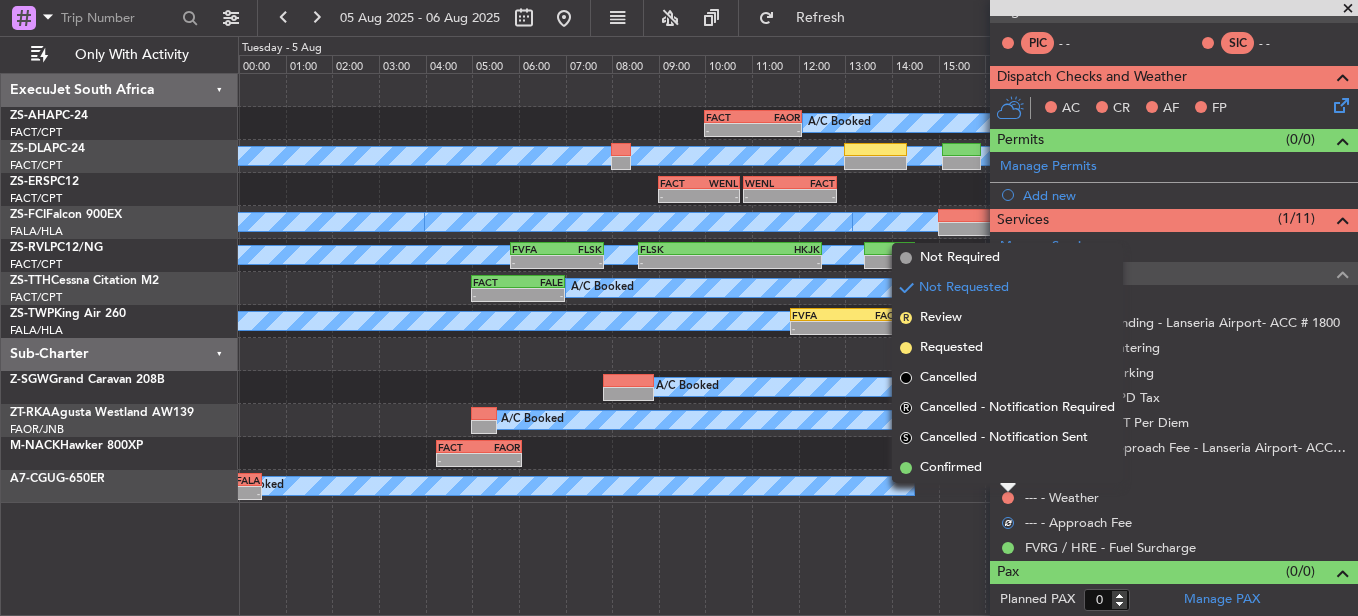 click on "Confirmed" at bounding box center (1007, 468) 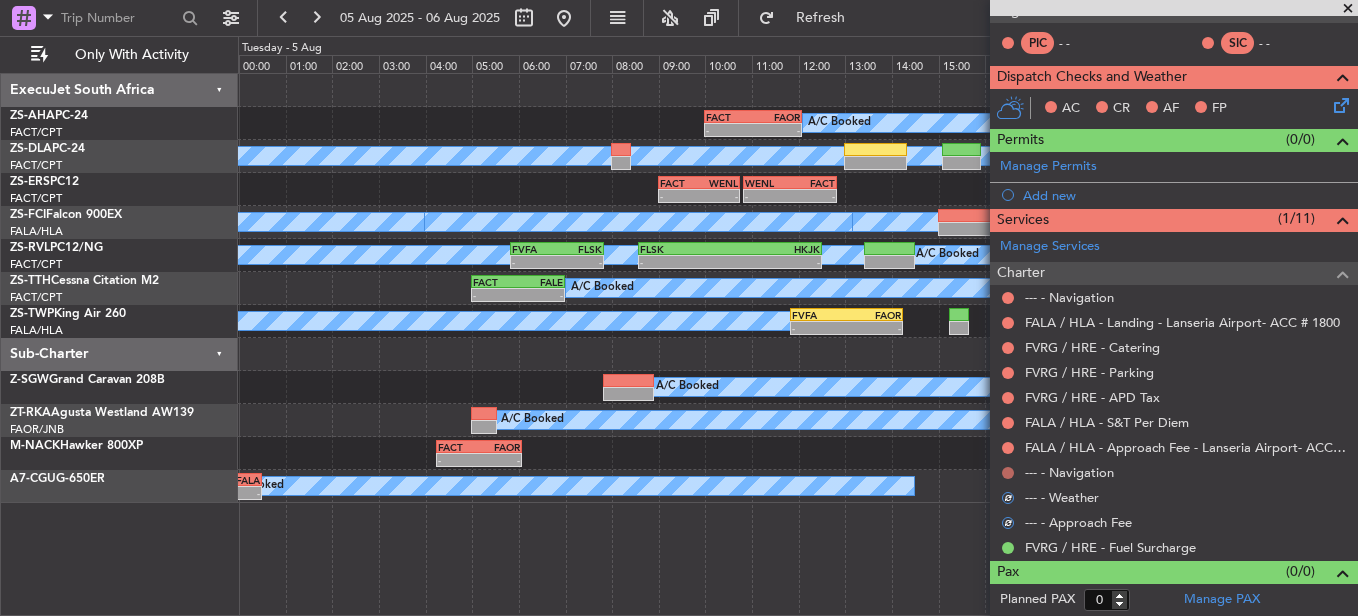 click at bounding box center [1008, 473] 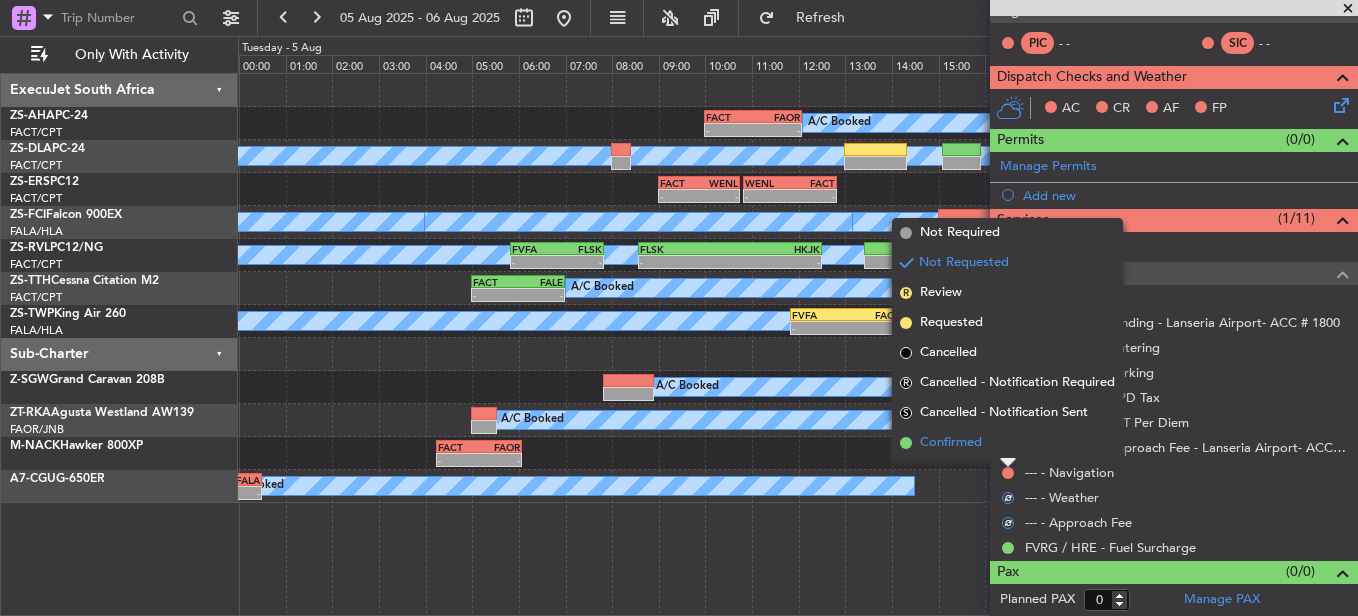 click on "Confirmed" at bounding box center [1007, 443] 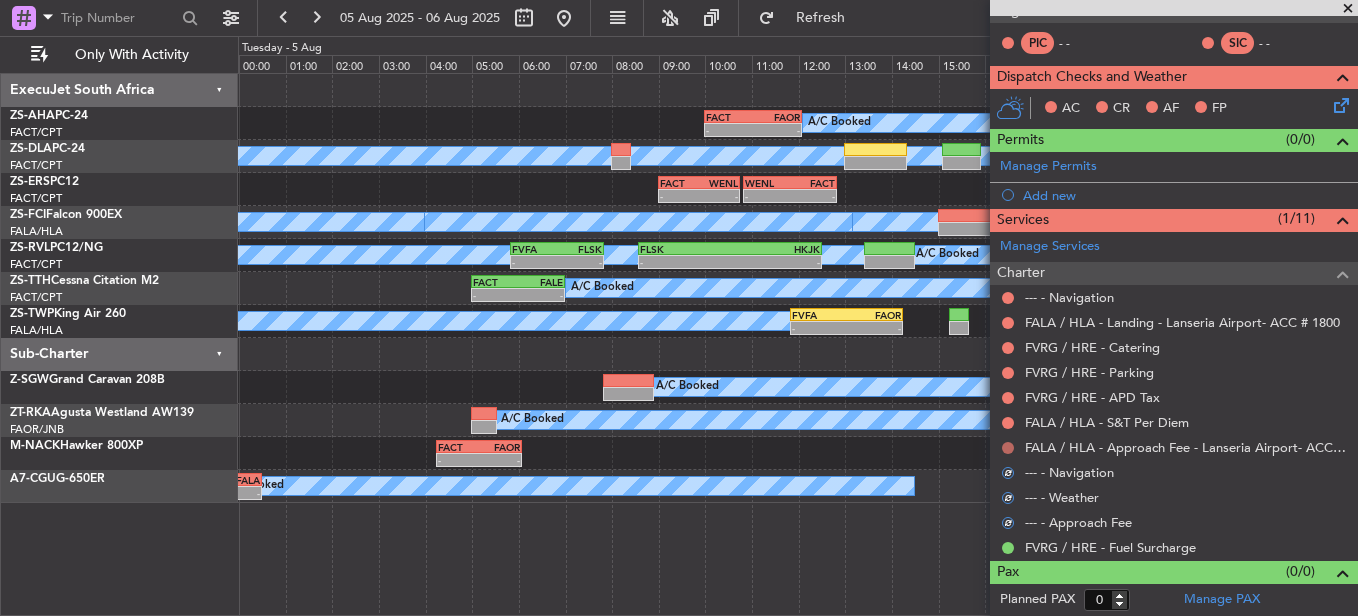 click at bounding box center [1008, 448] 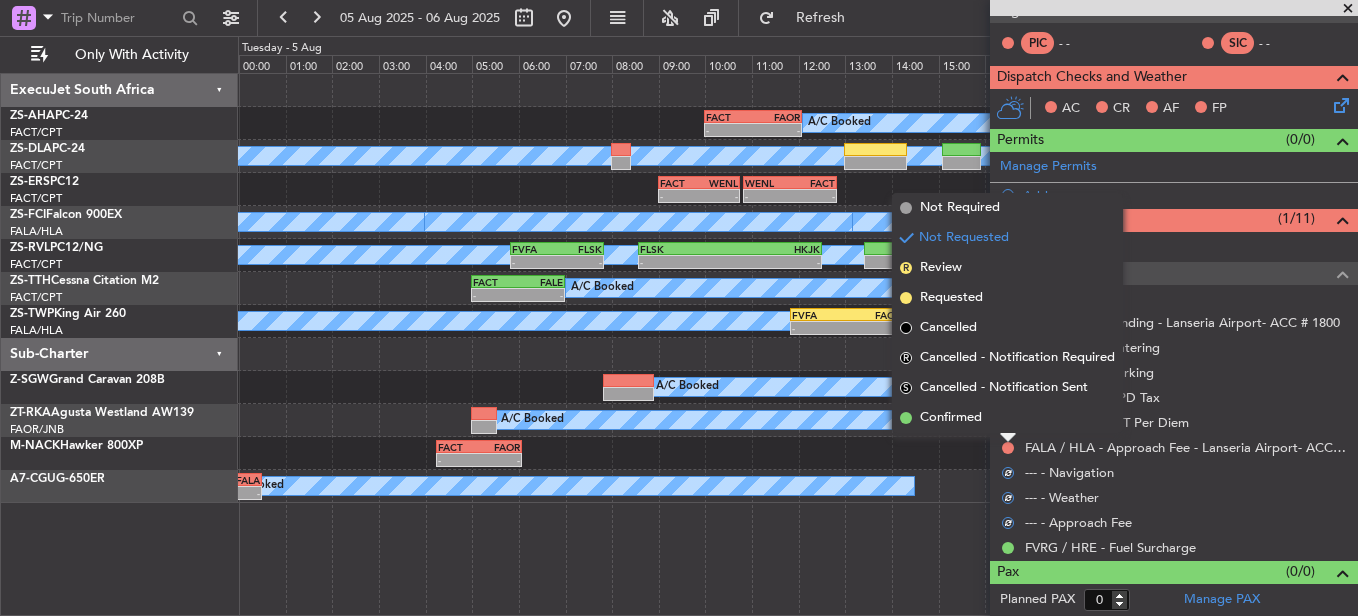 click on "Confirmed" at bounding box center [1007, 418] 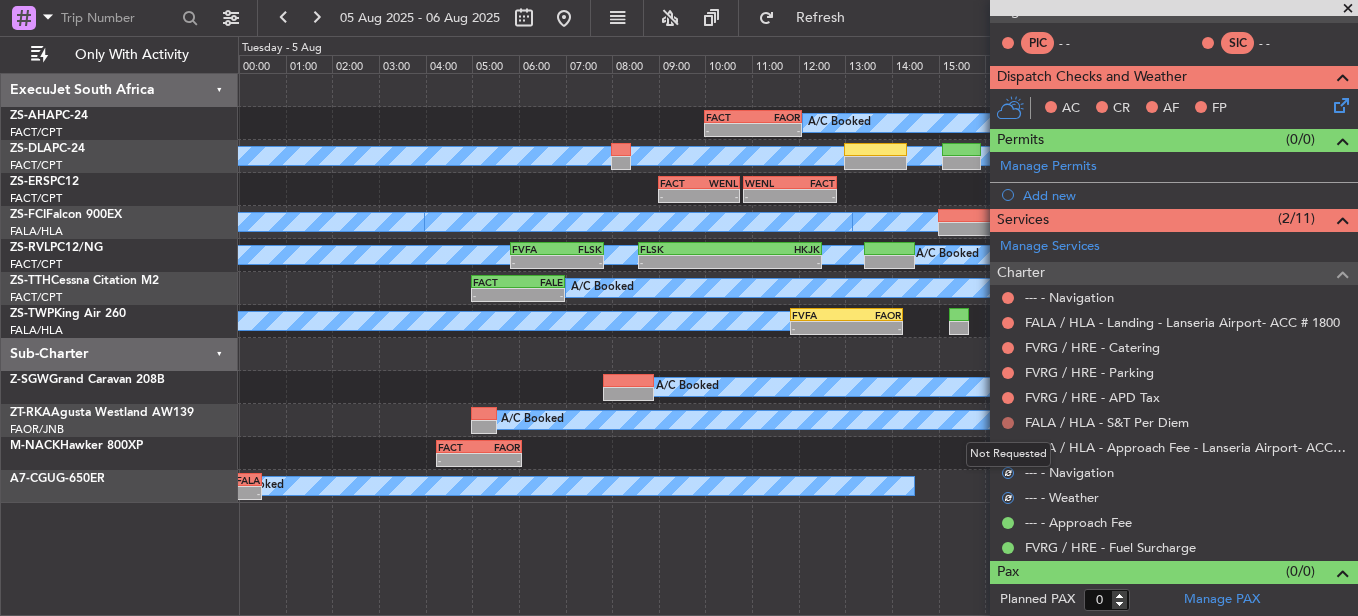 click at bounding box center (1008, 423) 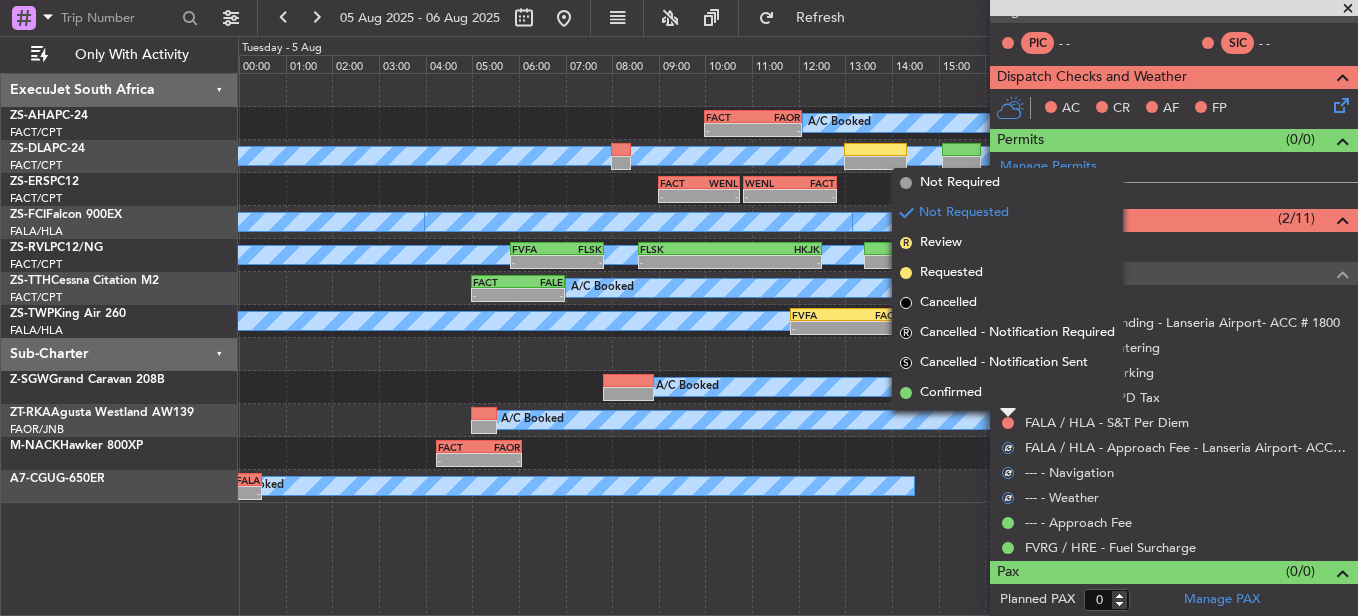 click on "Confirmed" at bounding box center [1007, 393] 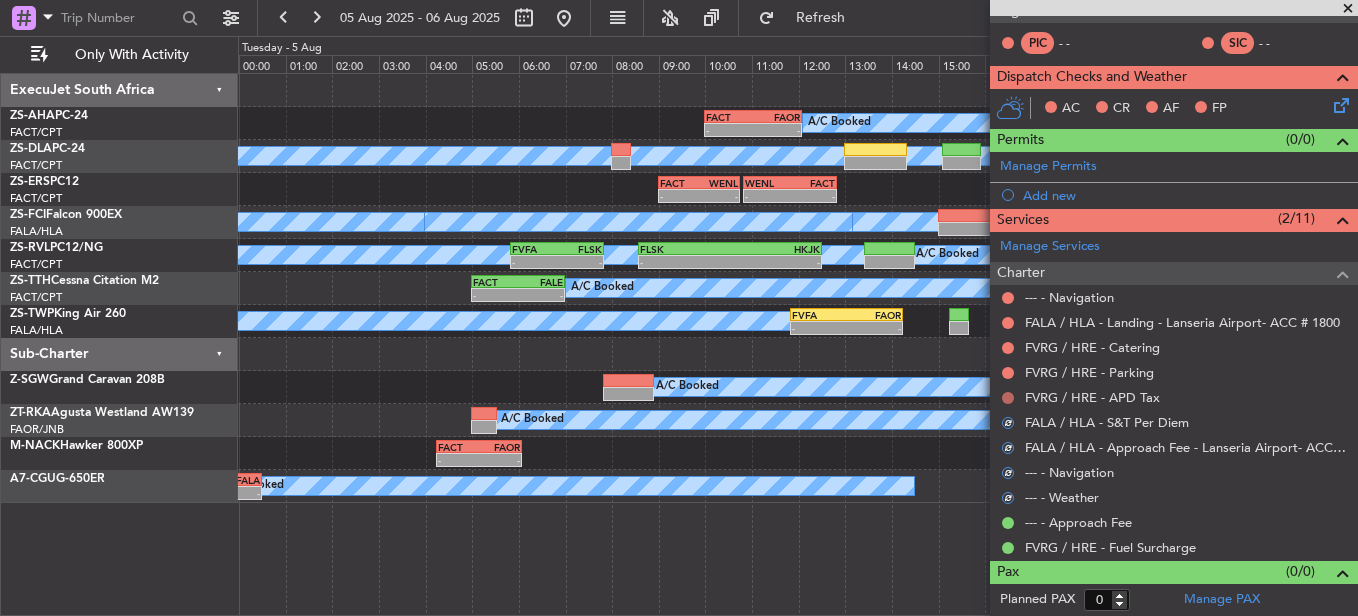 click at bounding box center [1008, 398] 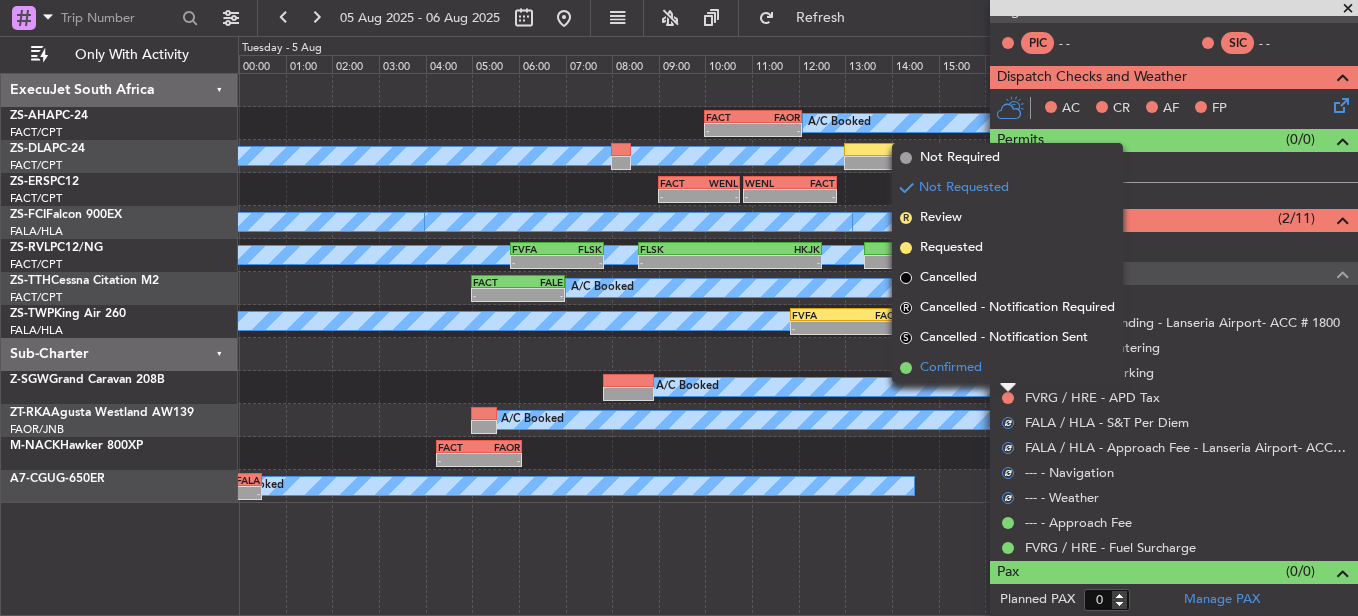click on "Confirmed" at bounding box center [1007, 368] 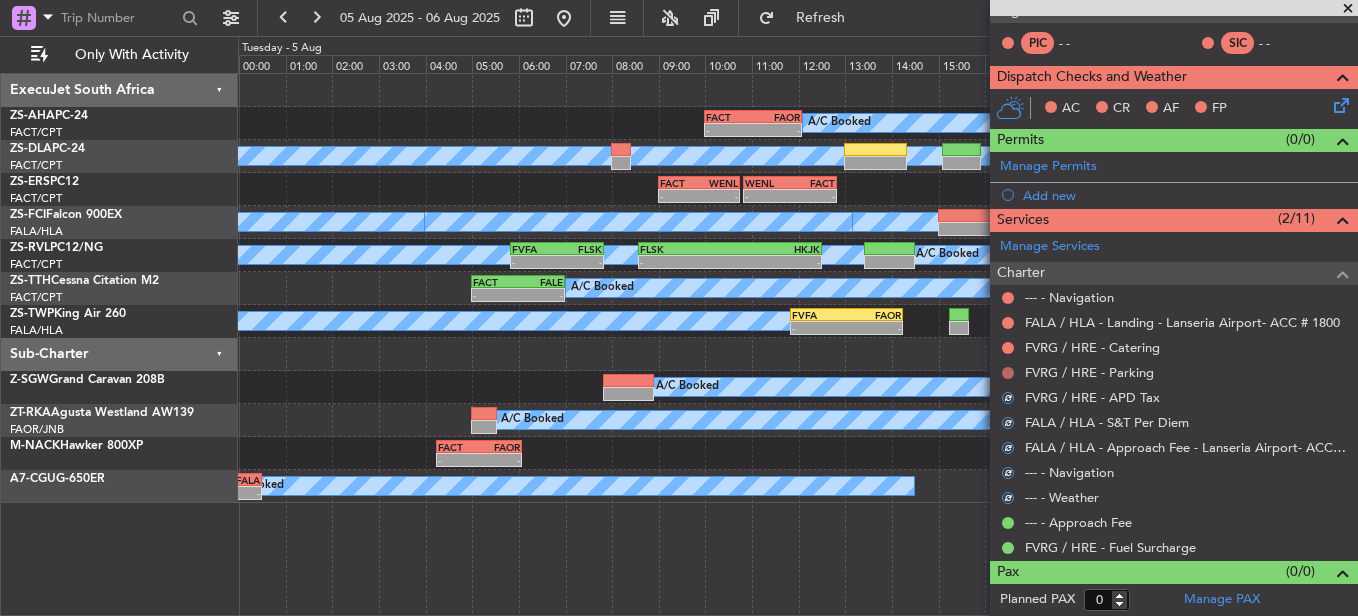 click at bounding box center (1008, 373) 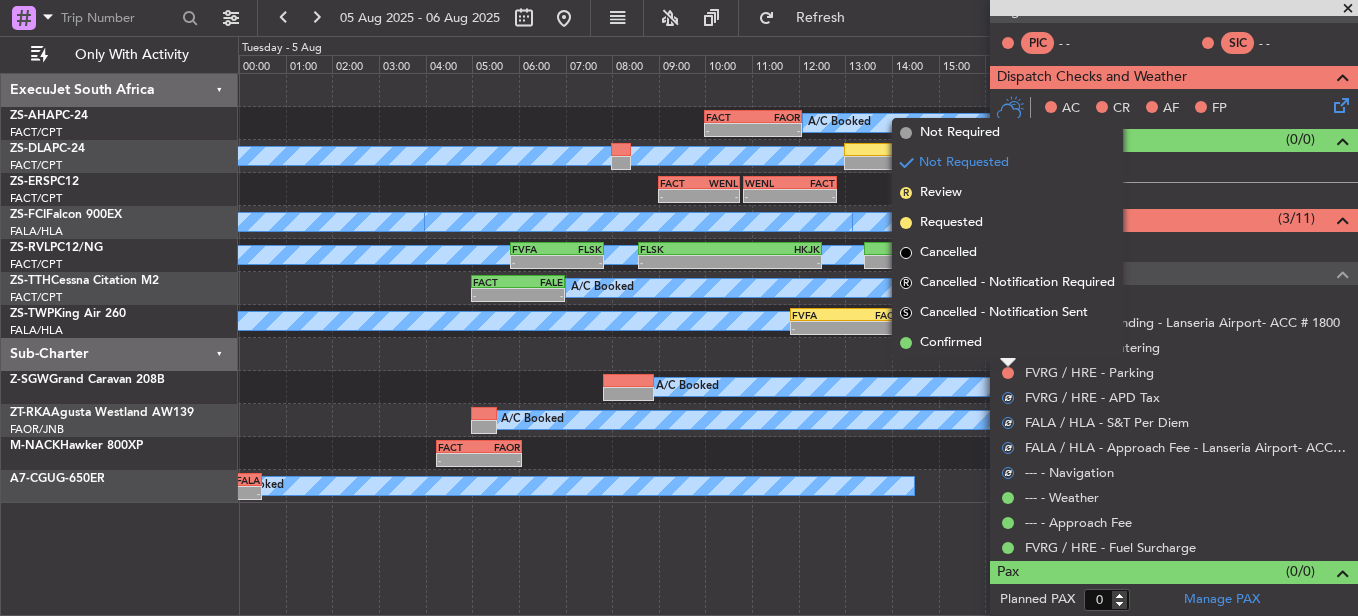 drag, startPoint x: 986, startPoint y: 341, endPoint x: 997, endPoint y: 346, distance: 12.083046 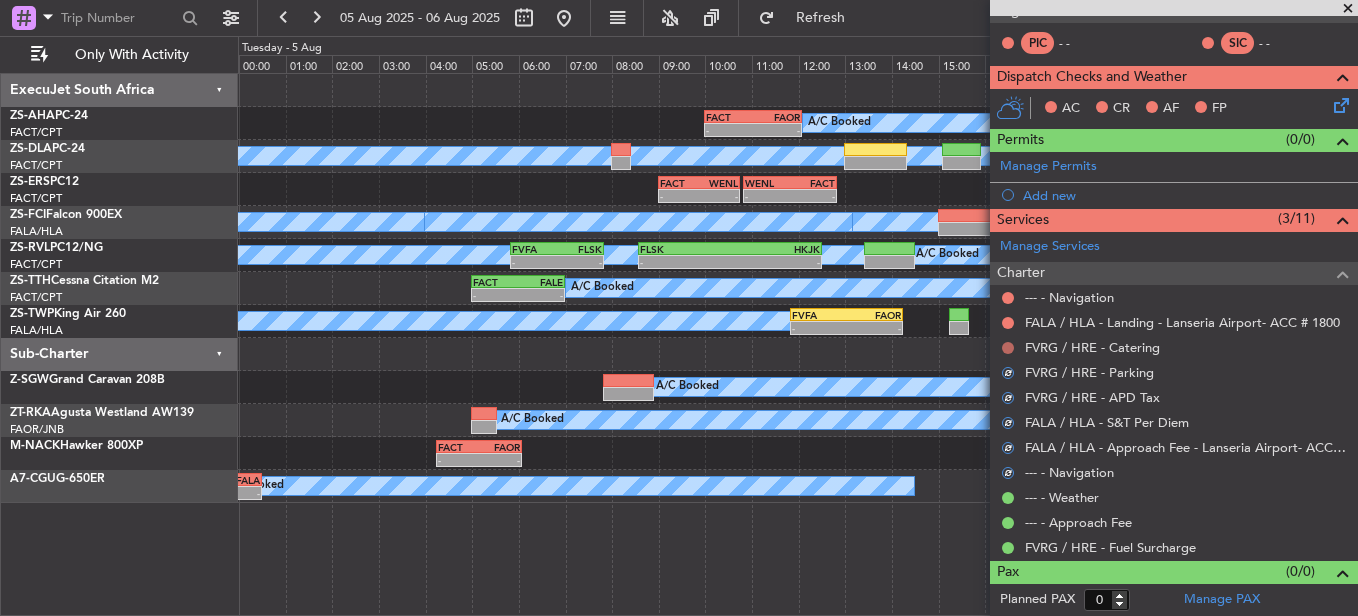click at bounding box center (1008, 348) 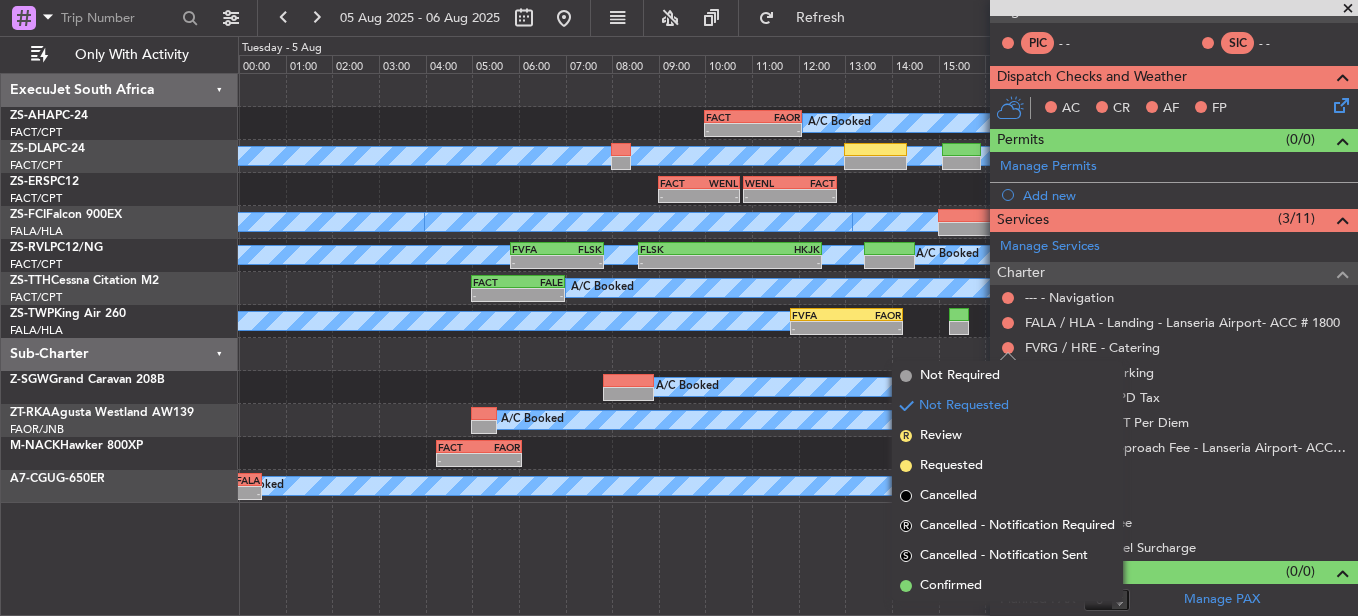 click on "Confirmed" at bounding box center (951, 586) 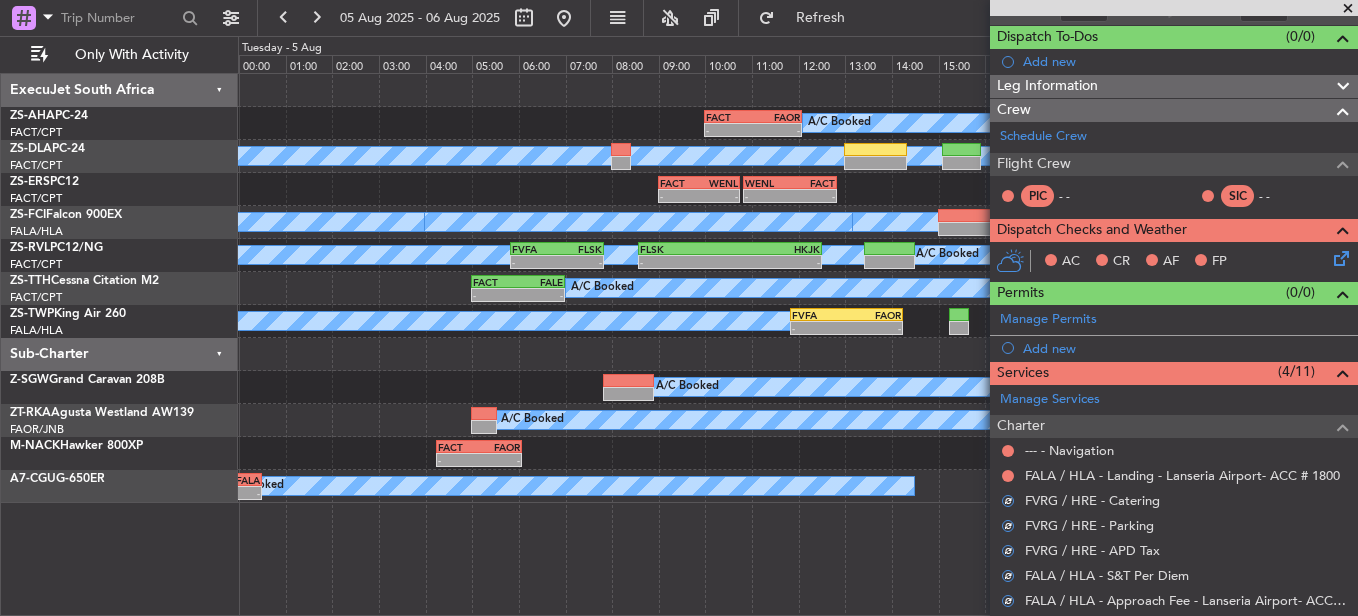 scroll, scrollTop: 223, scrollLeft: 0, axis: vertical 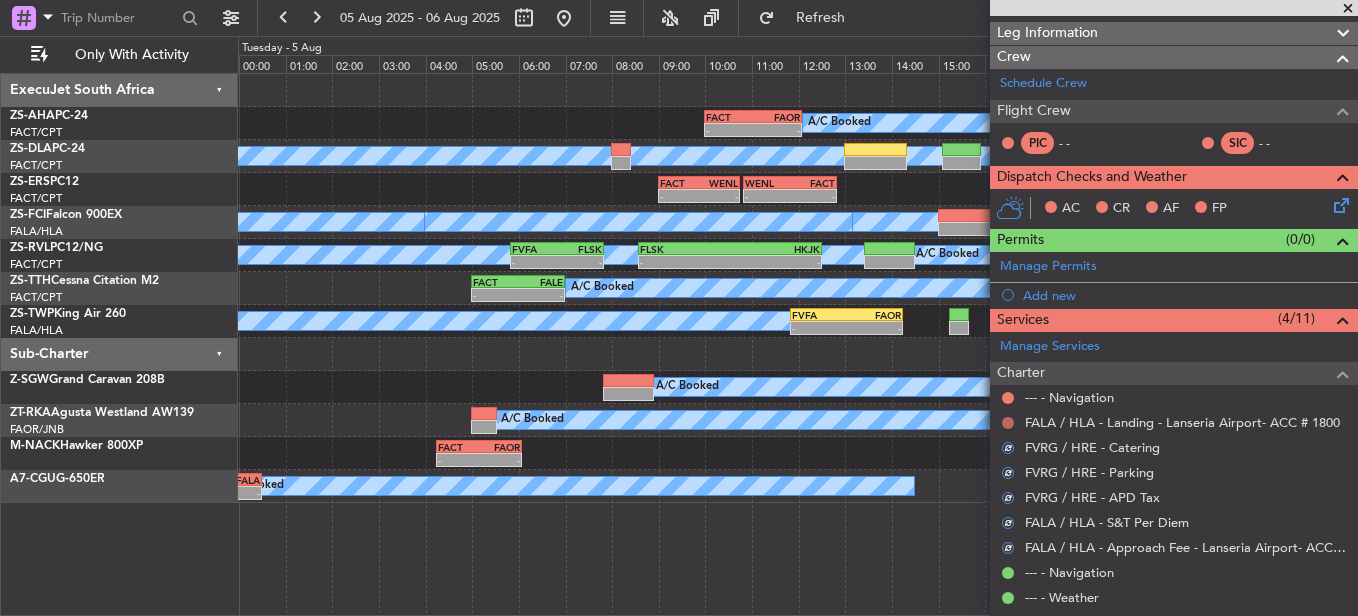 click at bounding box center [1008, 423] 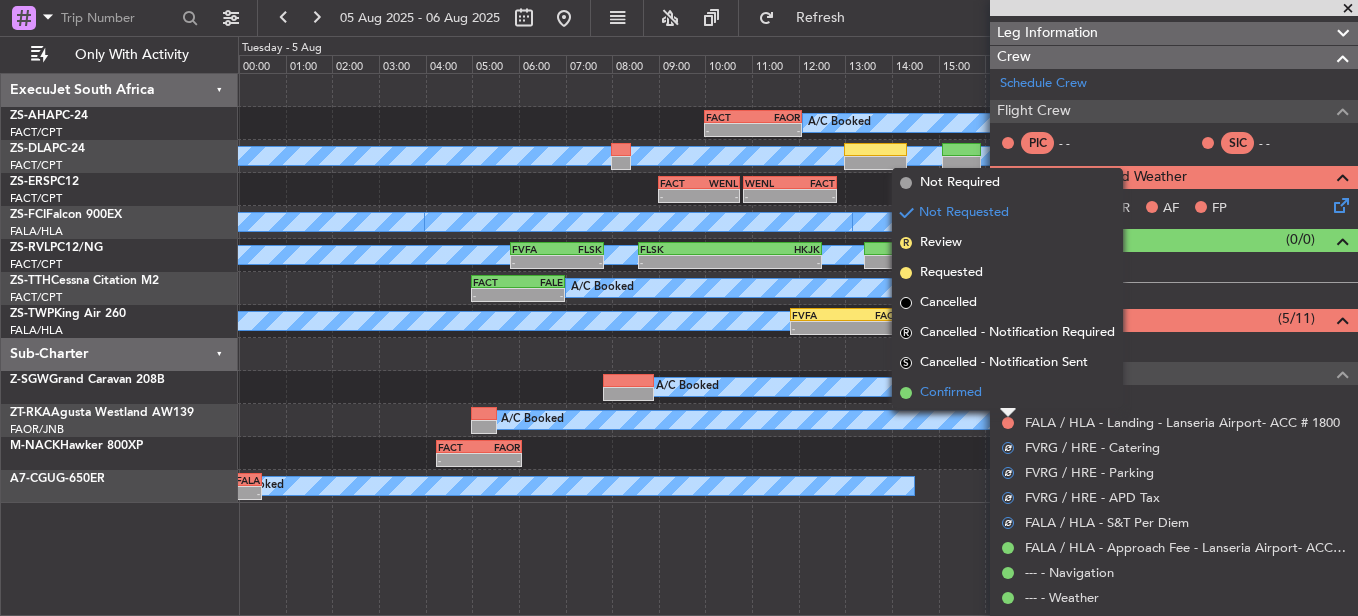 click on "Confirmed" at bounding box center (1007, 393) 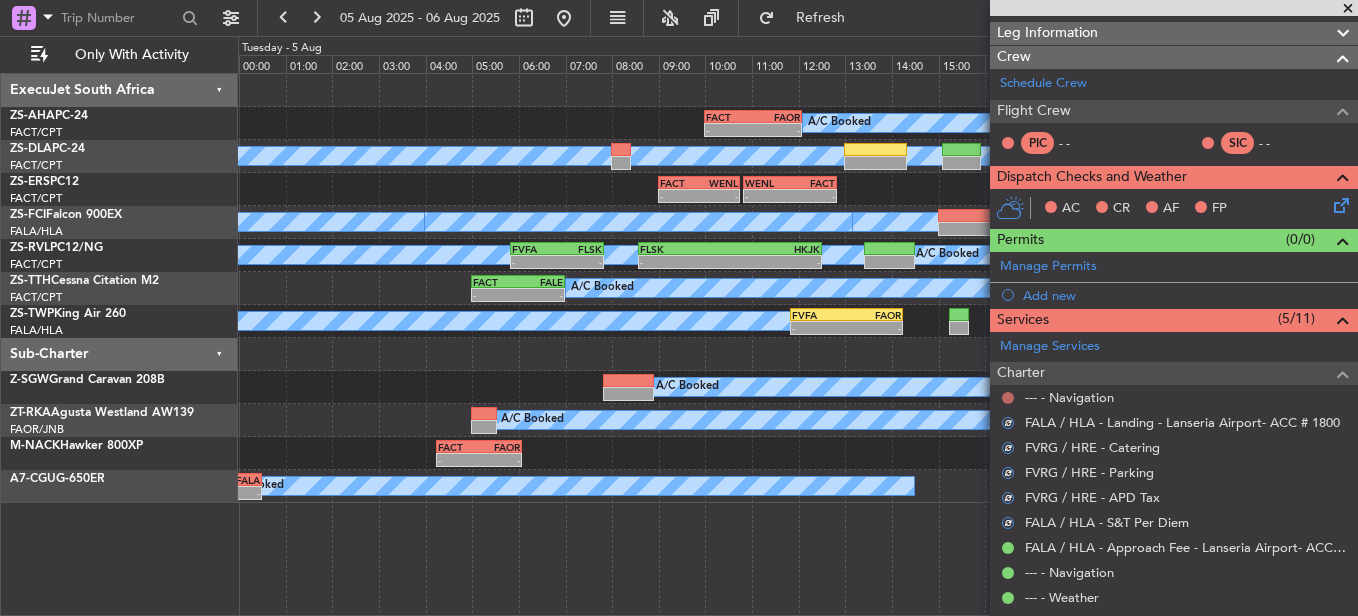 click at bounding box center (1008, 398) 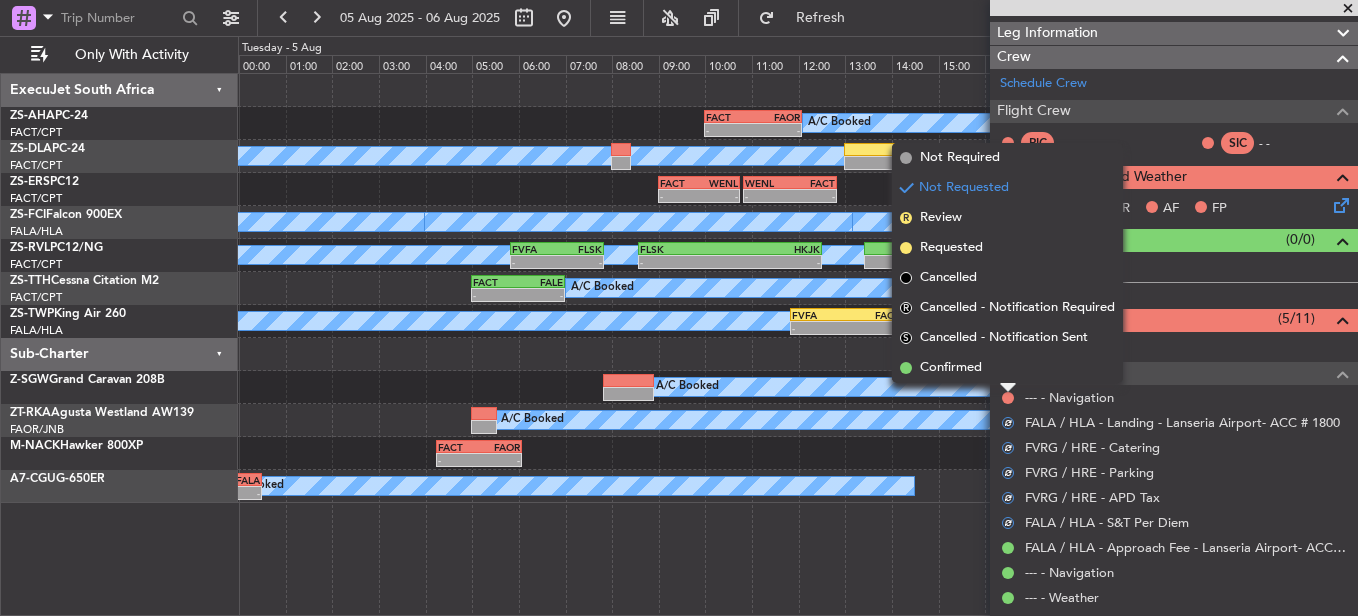 click on "Confirmed" at bounding box center (1007, 368) 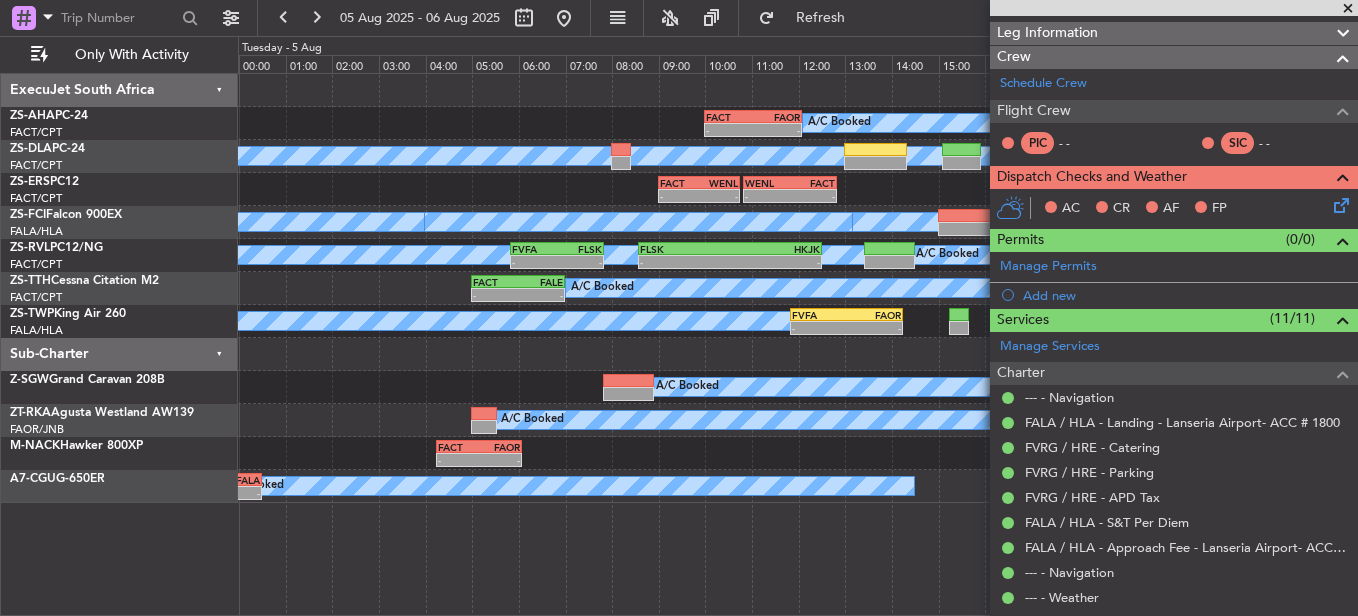 click 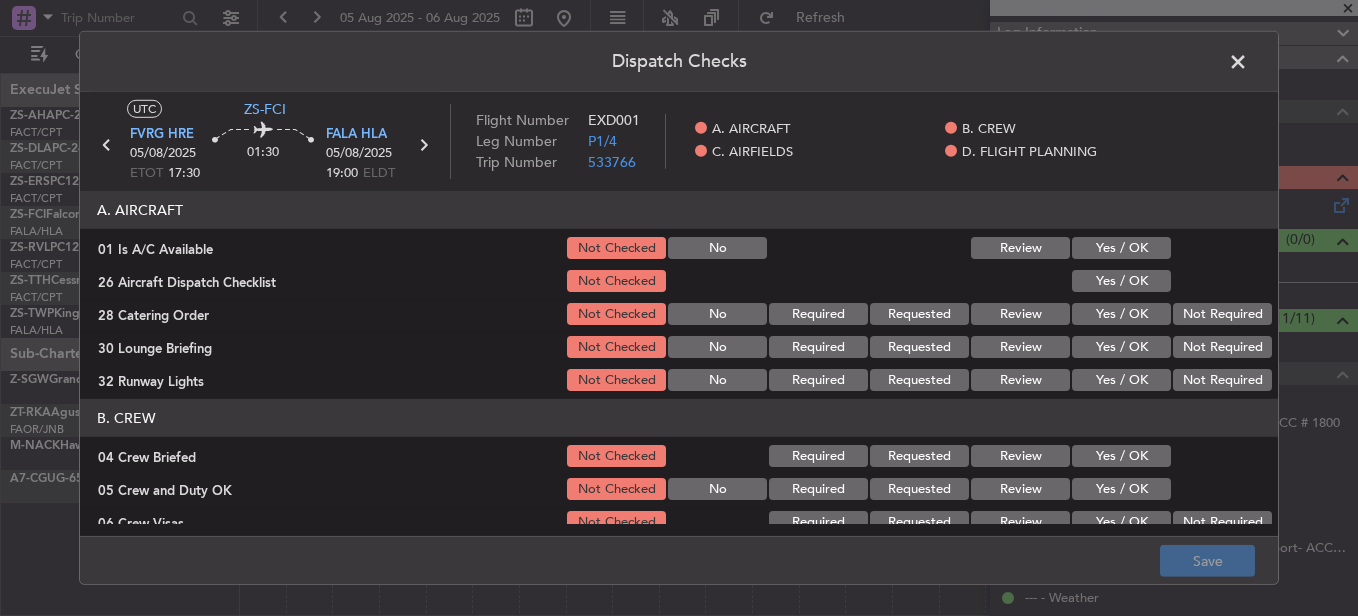 click on "Yes / OK" 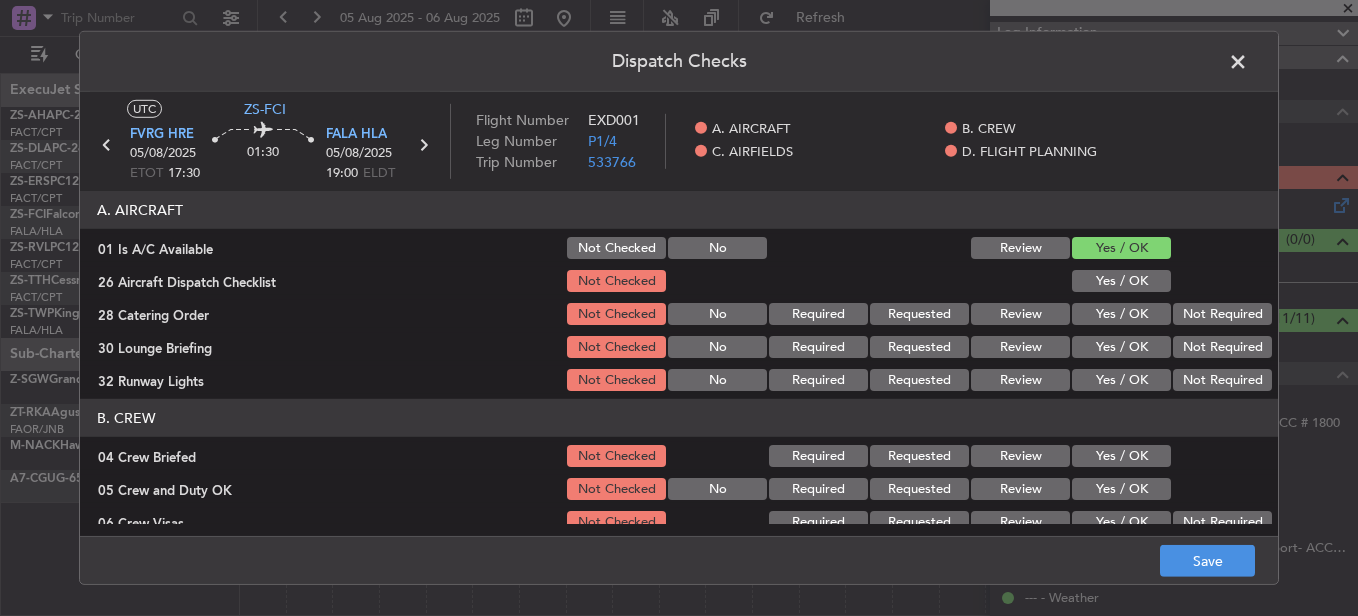 click on "Yes / OK" 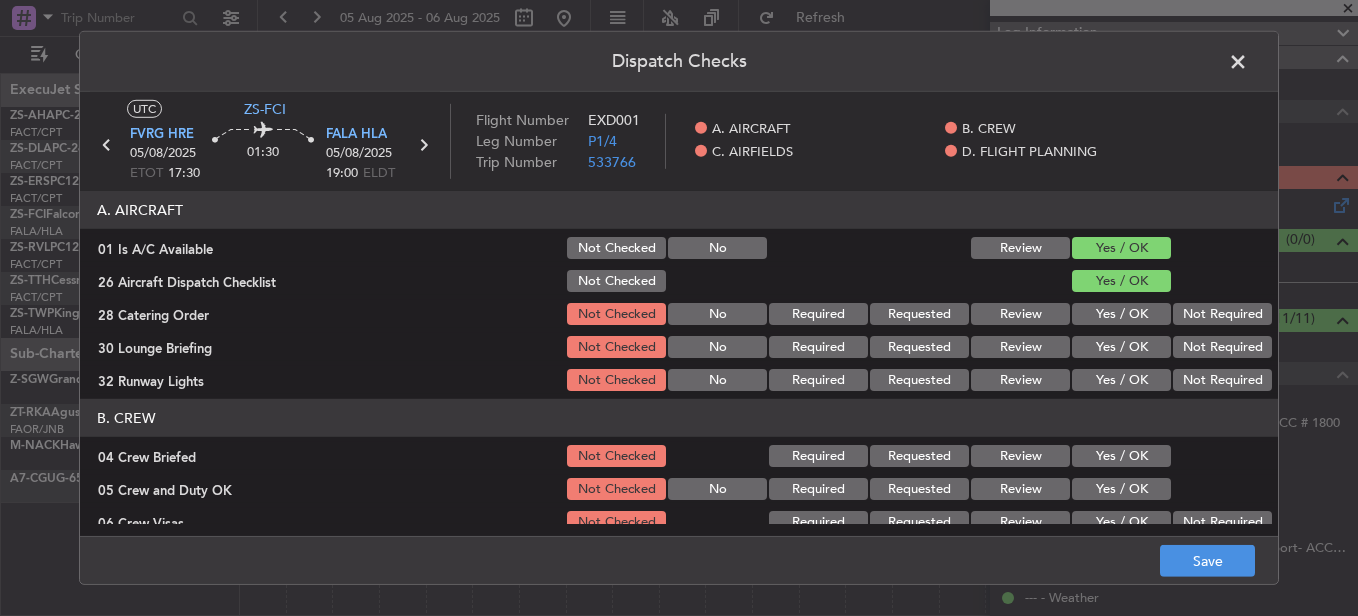 click on "Not Required" 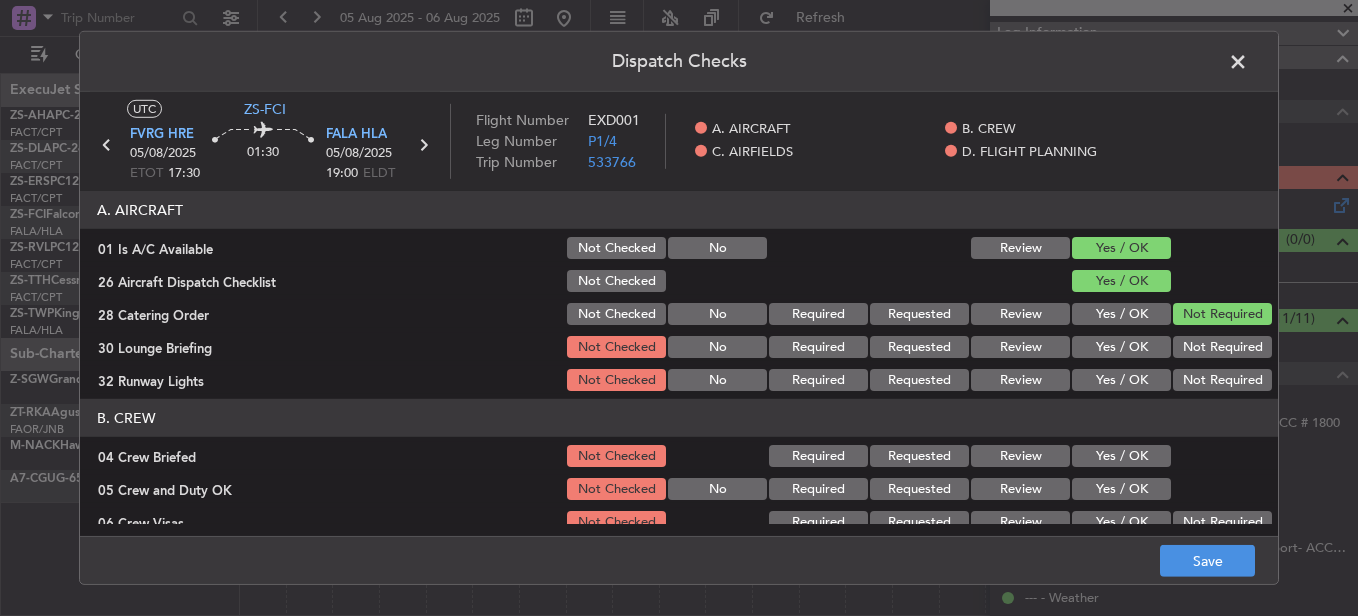click on "A. AIRCRAFT   01 Is A/C Available  Not Checked No Review Yes / OK  26 Aircraft Dispatch Checklist  Not Checked Yes / OK  28 Catering Order  Not Checked No Required Requested Review Yes / OK Not Required  30 Lounge Briefing  Not Checked No Required Requested Review Yes / OK Not Required  32 Runway Lights  Not Checked No Required Requested Review Yes / OK Not Required" 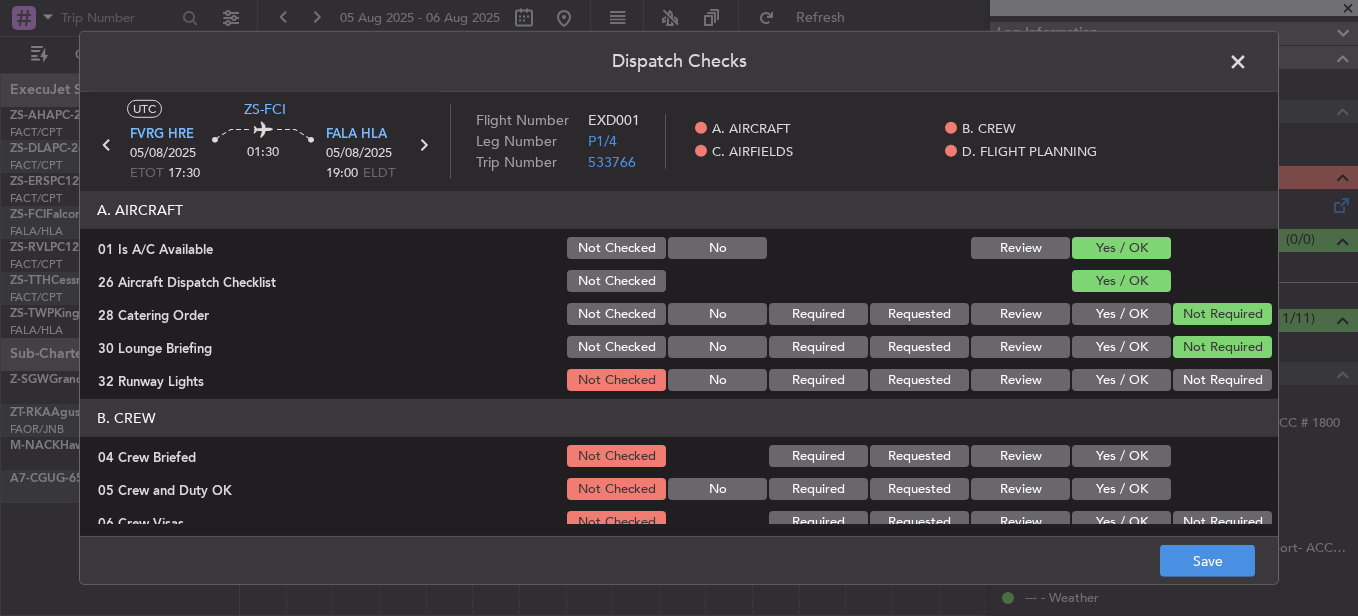 click on "Not Required" 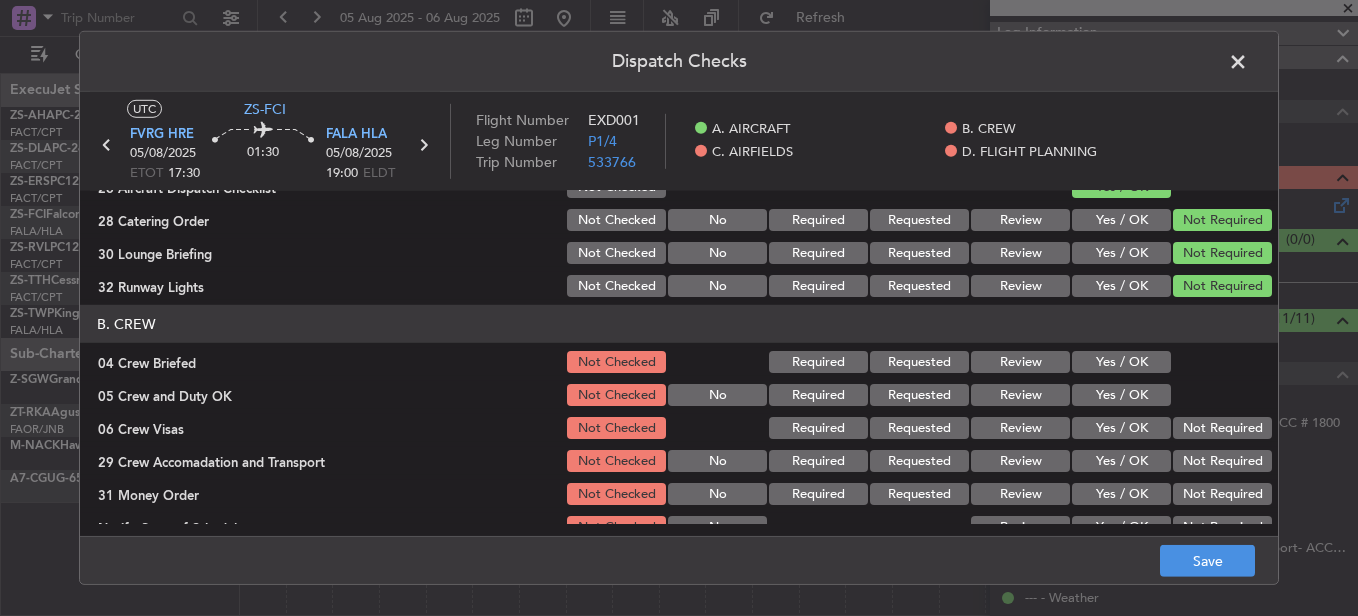 scroll, scrollTop: 100, scrollLeft: 0, axis: vertical 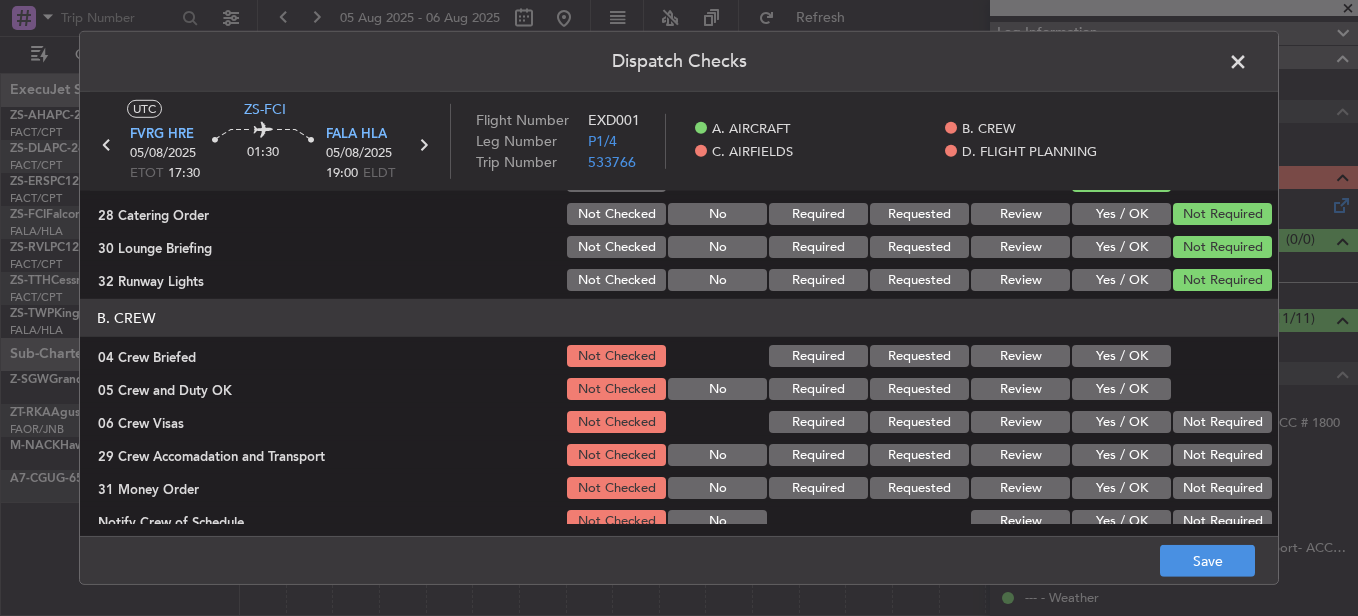 click on "Yes / OK" 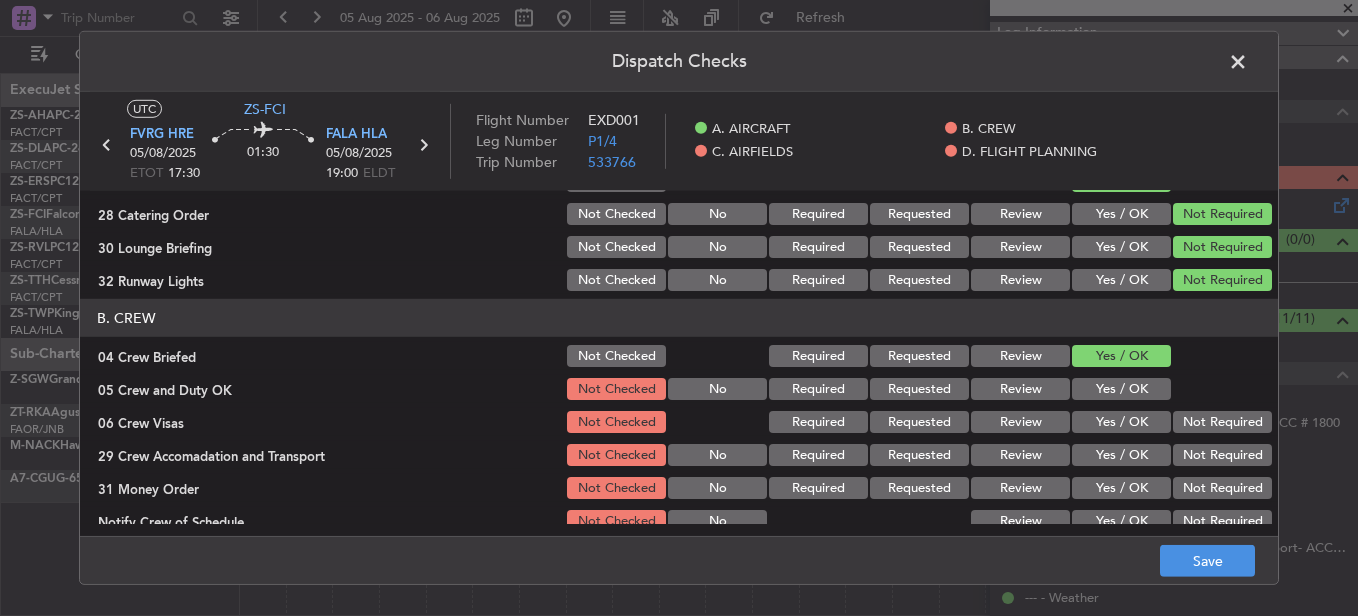 click on "Yes / OK" 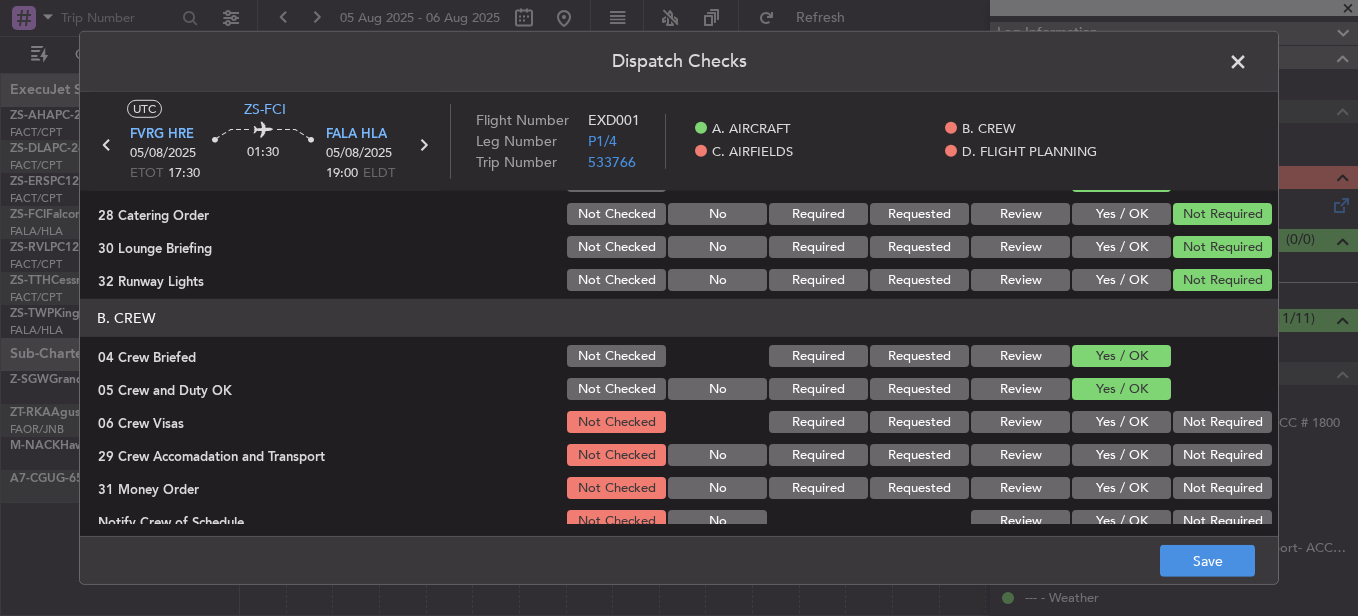 click on "Not Required" 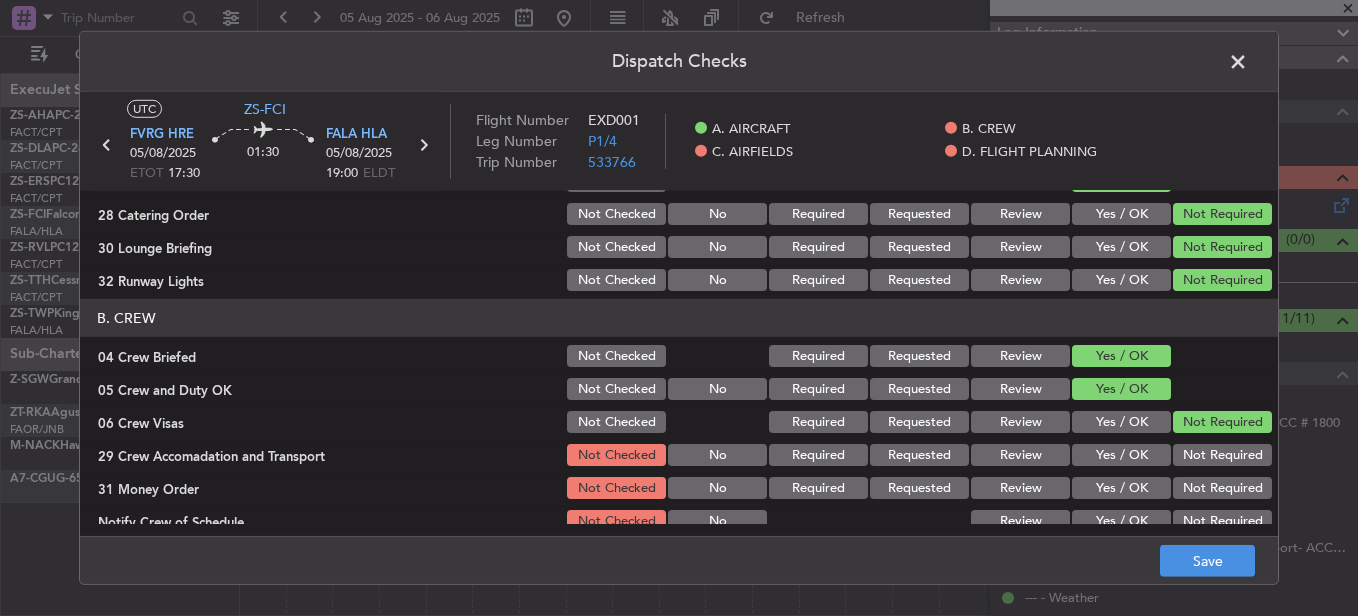 click on "B. CREW   04 Crew Briefed  Not Checked Required Requested Review Yes / OK  05 Crew and Duty OK  Not Checked No Required Requested Review Yes / OK  06 Crew Visas  Not Checked Required Requested Review Yes / OK Not Required  29 Crew Accomadation and Transport  Not Checked No Required Requested Review Yes / OK Not Required  31 Money Order  Not Checked No Required Requested Review Yes / OK Not Required  Notify Crew of Schedule  Not Checked No Review Yes / OK Not Required" 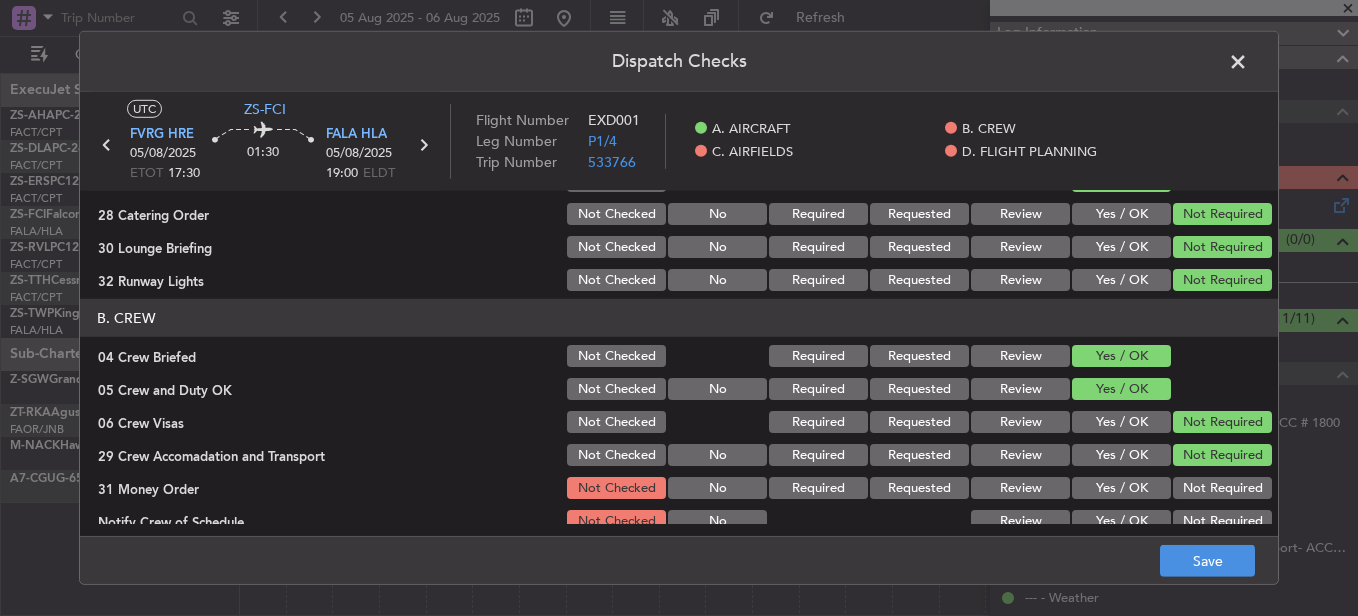 click on "Not Required" 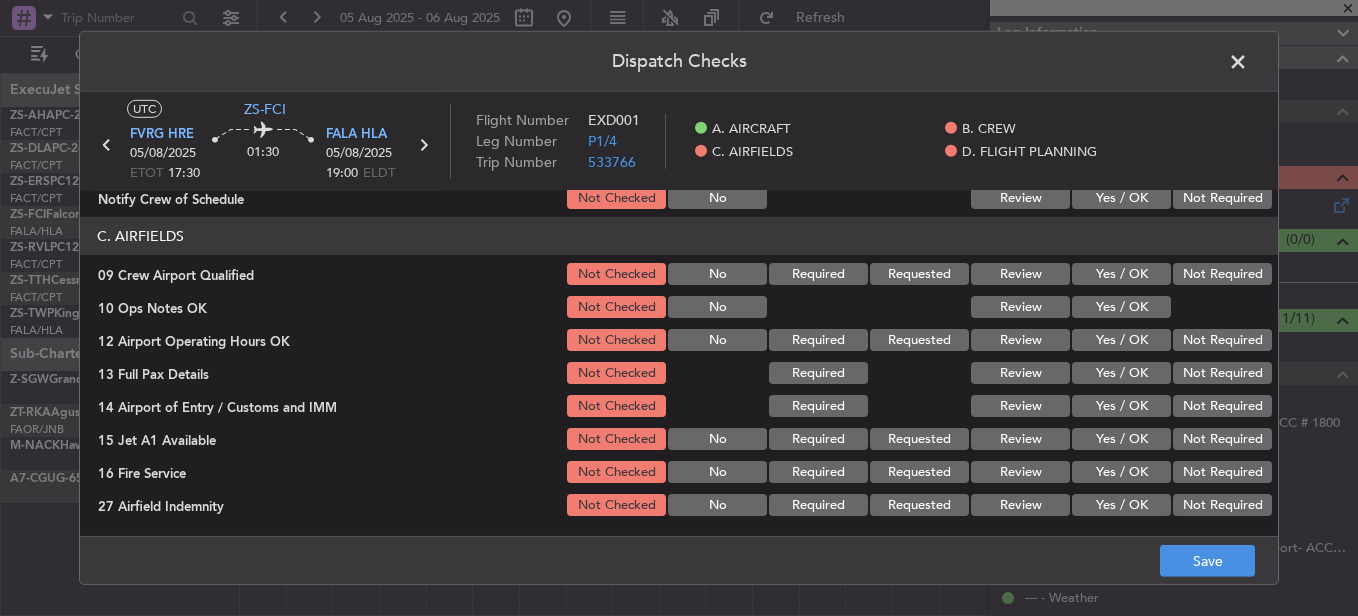 scroll, scrollTop: 500, scrollLeft: 0, axis: vertical 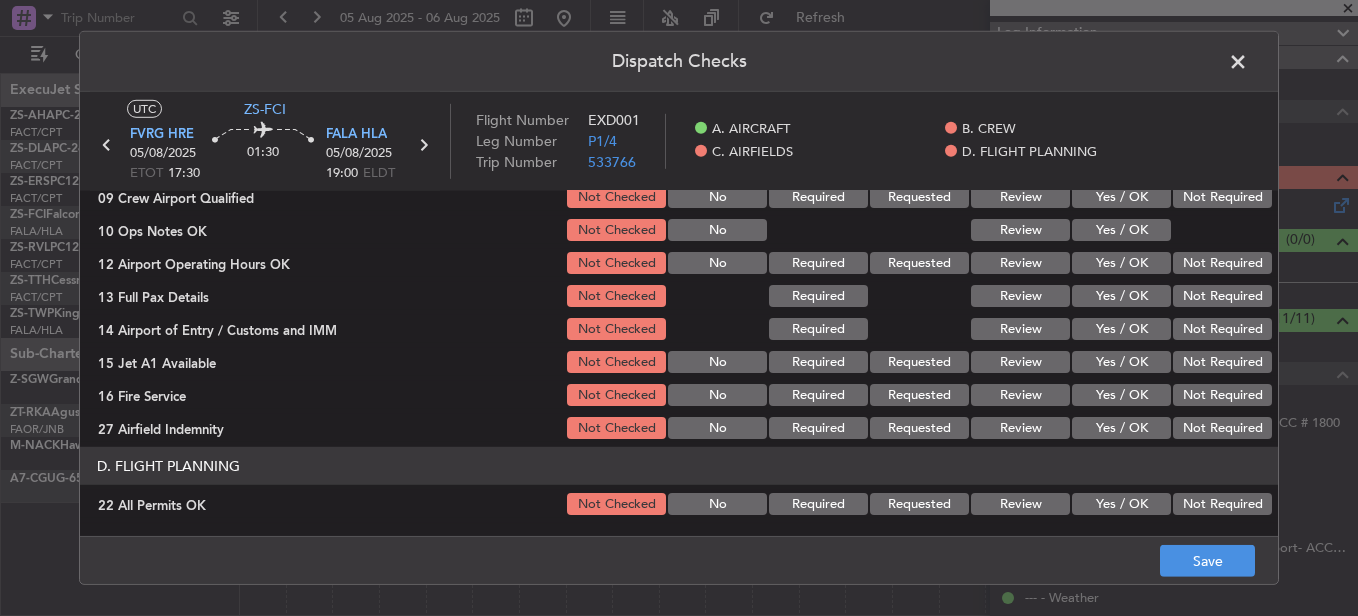click on "Not Required" 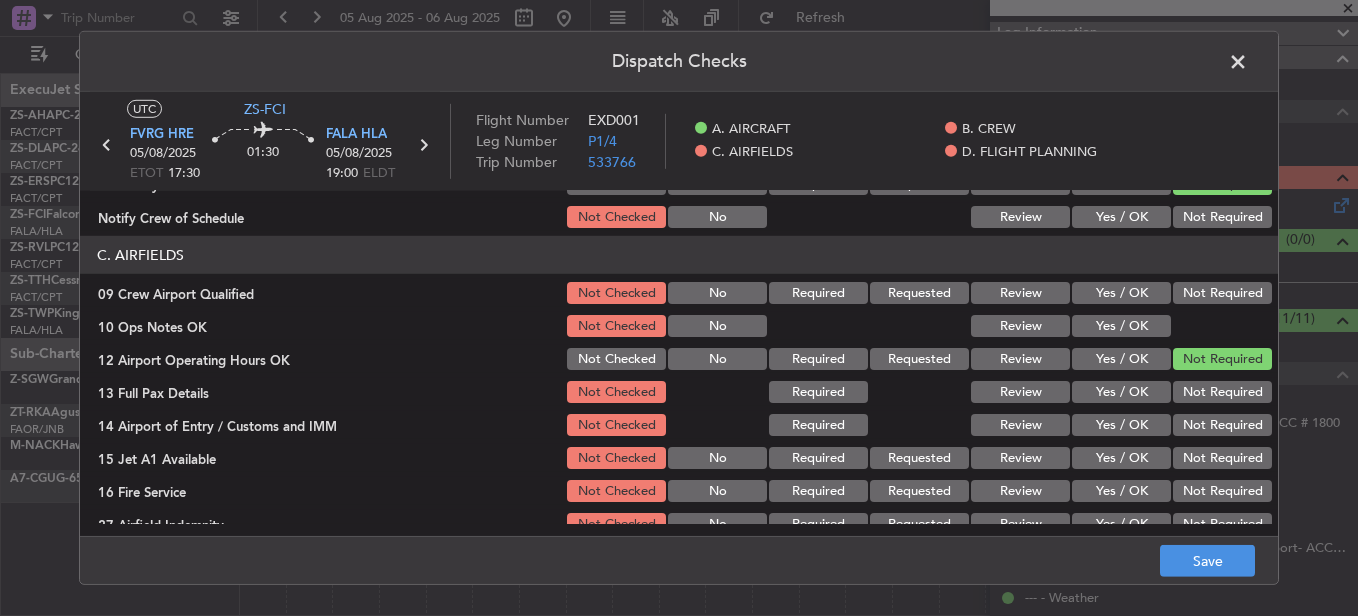 scroll, scrollTop: 400, scrollLeft: 0, axis: vertical 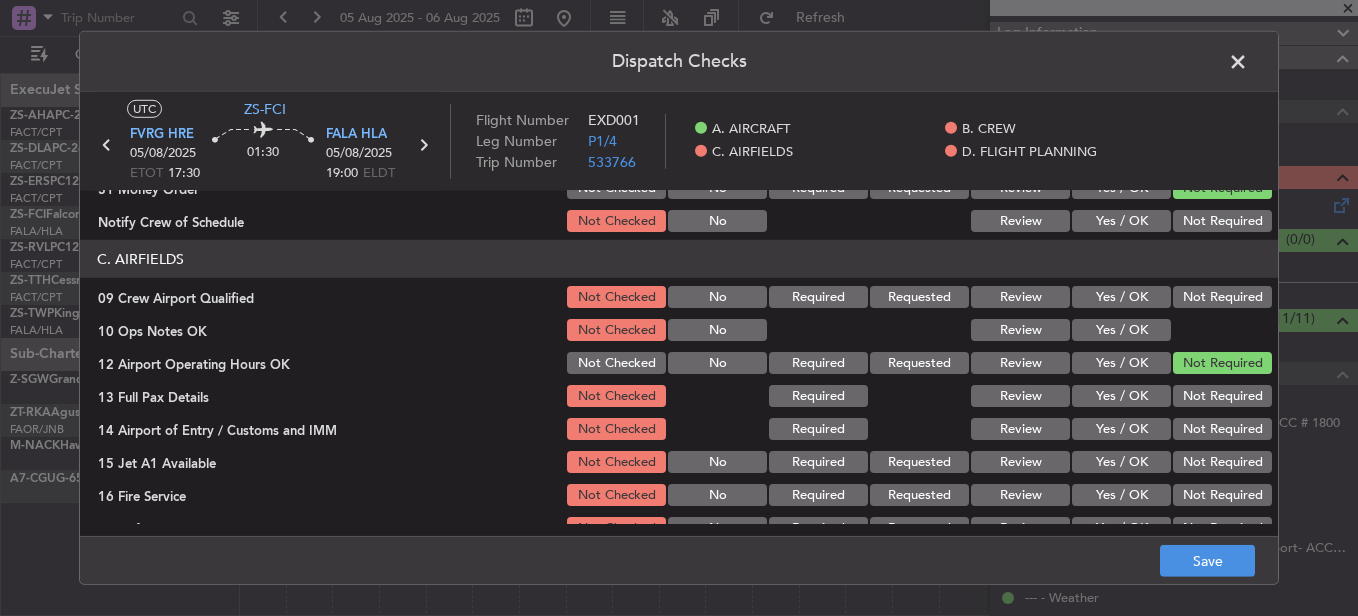 click on "Not Required" 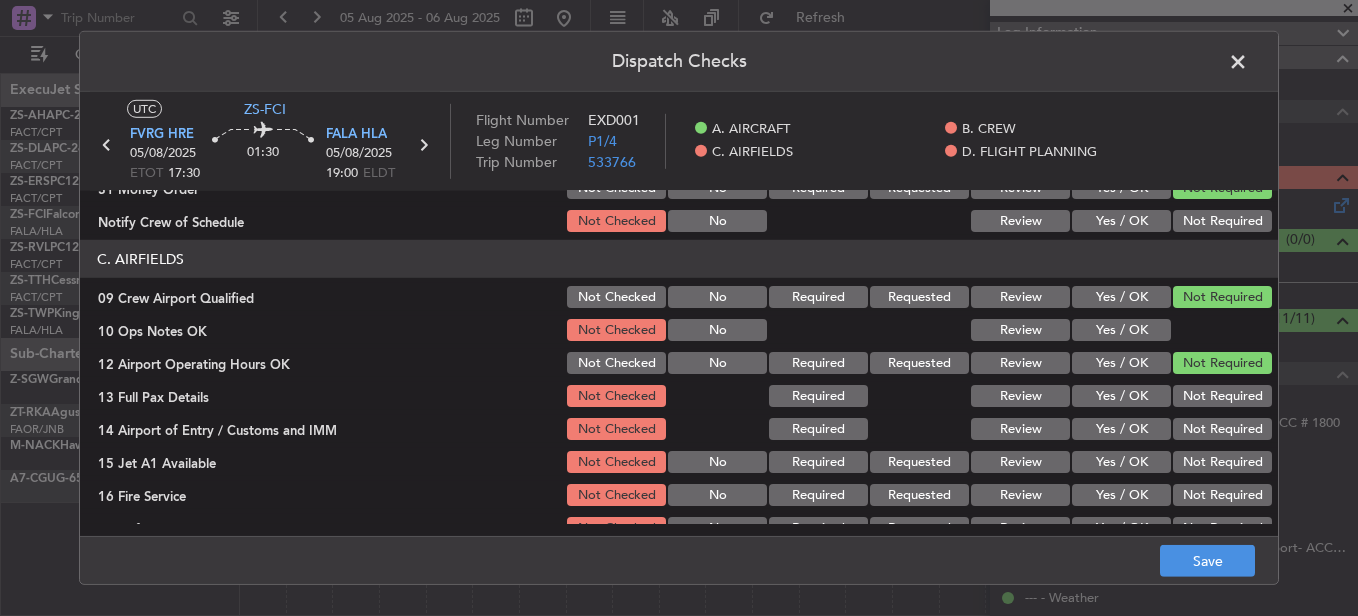 click on "Yes / OK" 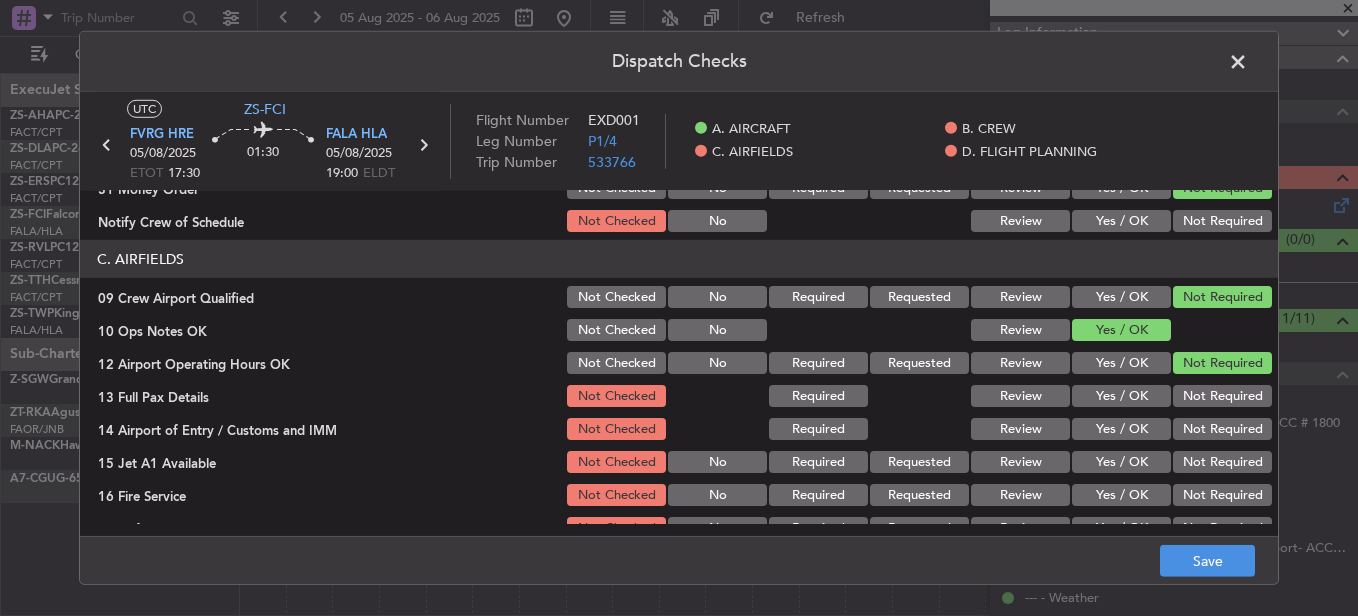 click on "Not Required" 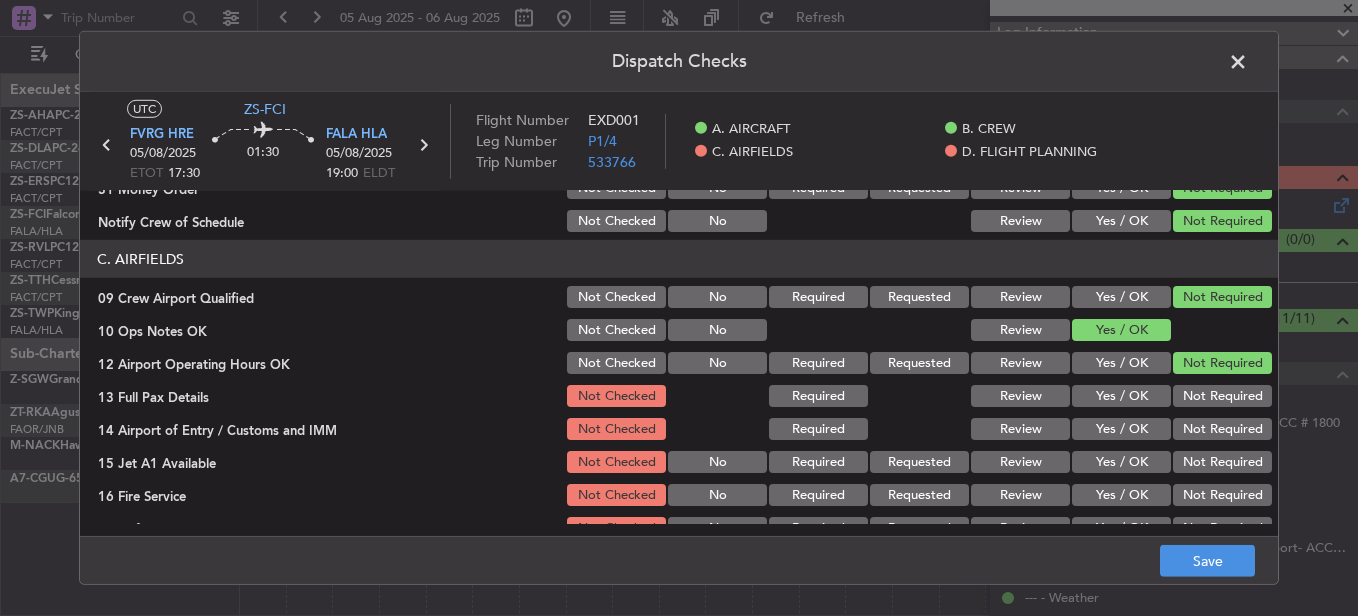 click on "Not Required" 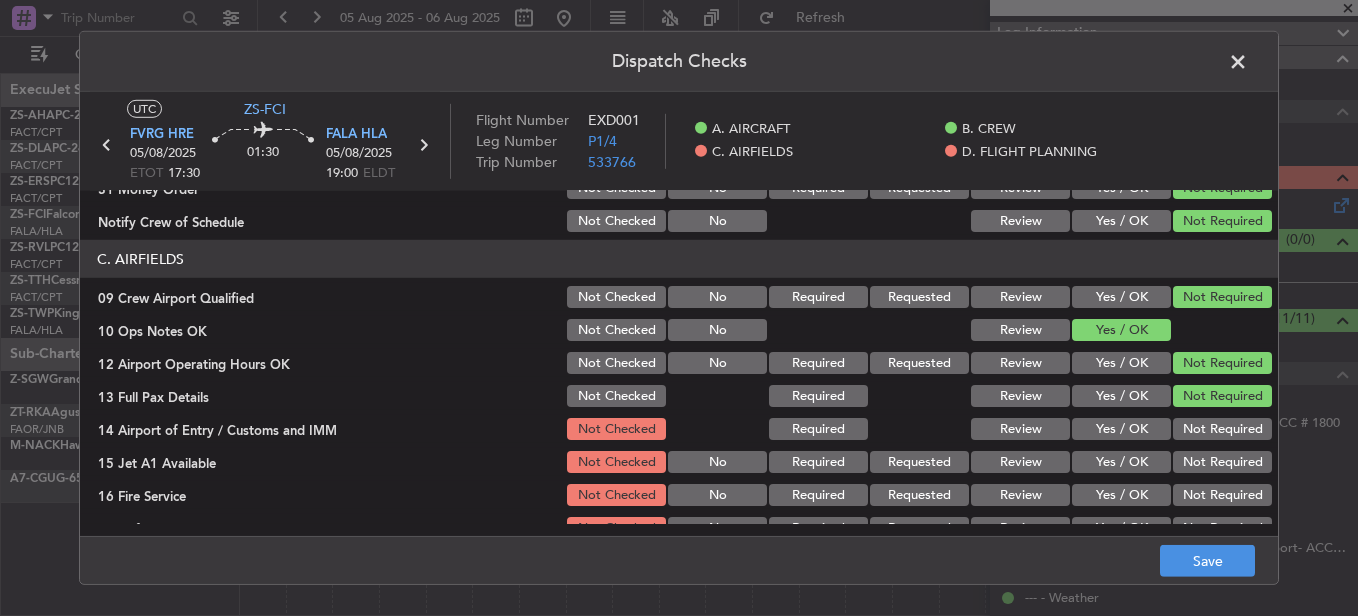 click on "Not Required" 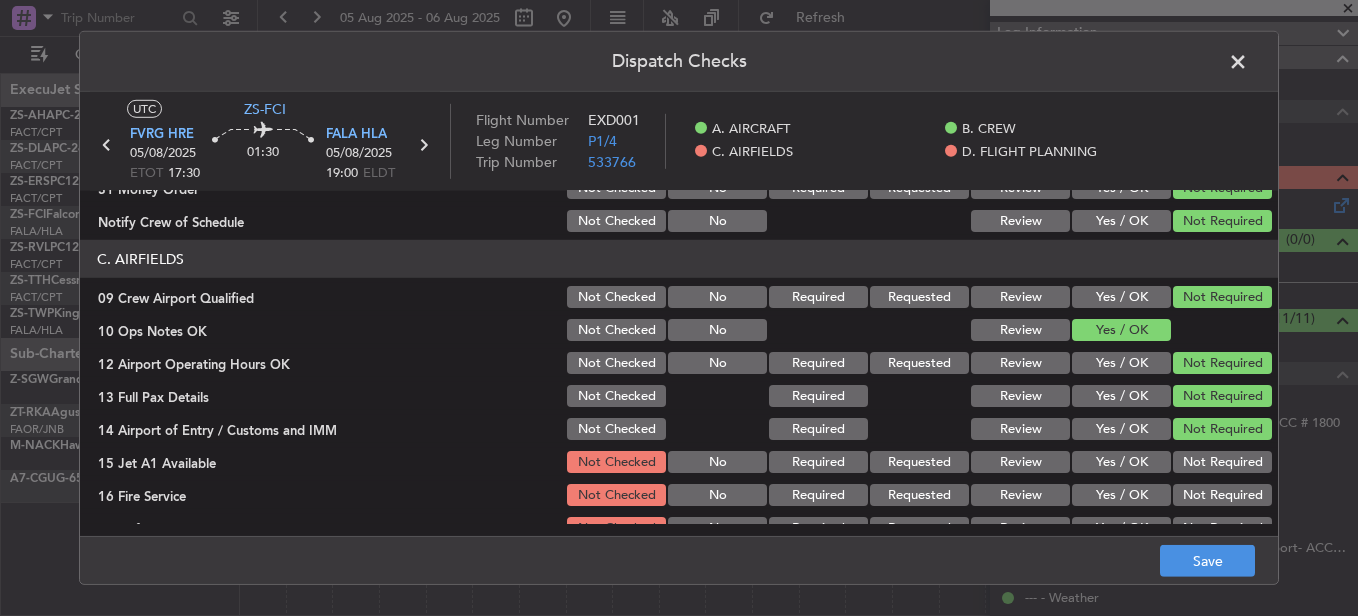 click on "Not Required" 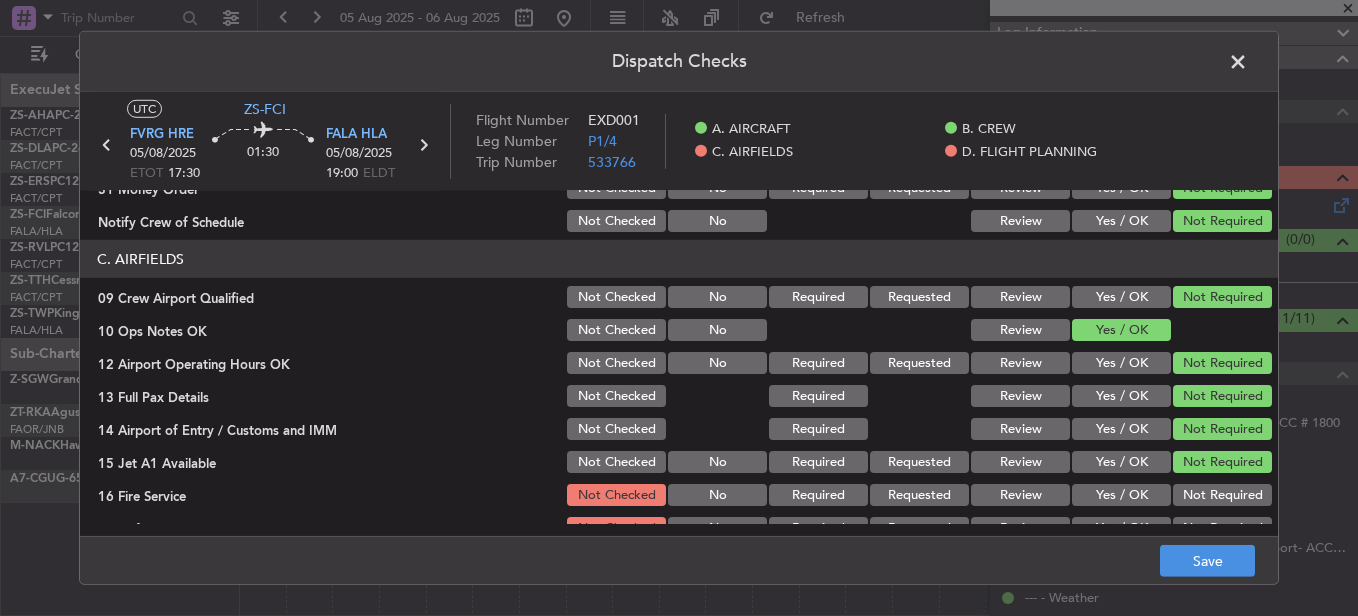 click on "Not Required" 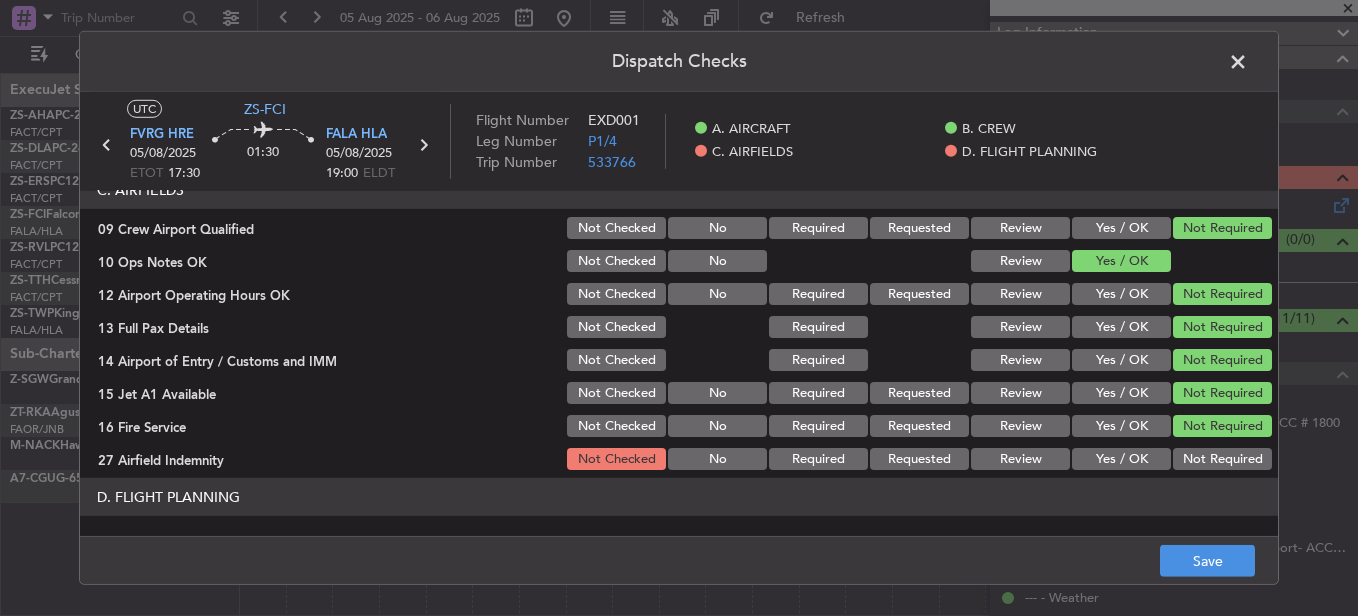scroll, scrollTop: 565, scrollLeft: 0, axis: vertical 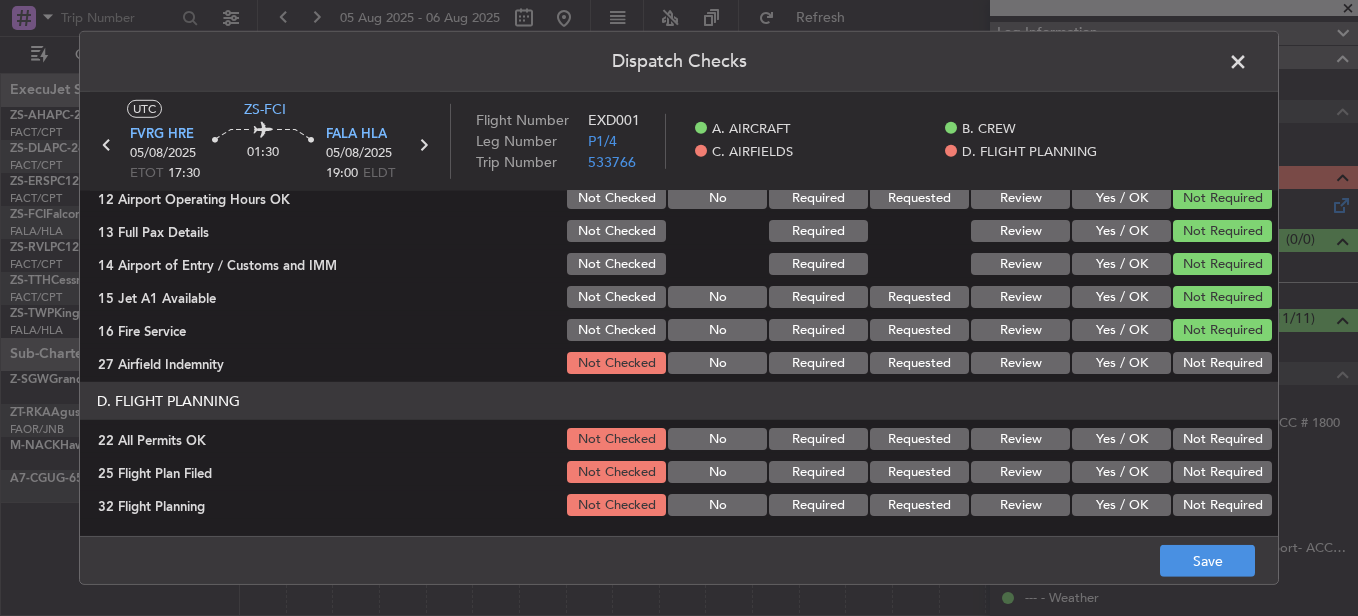 click on "Not Required" 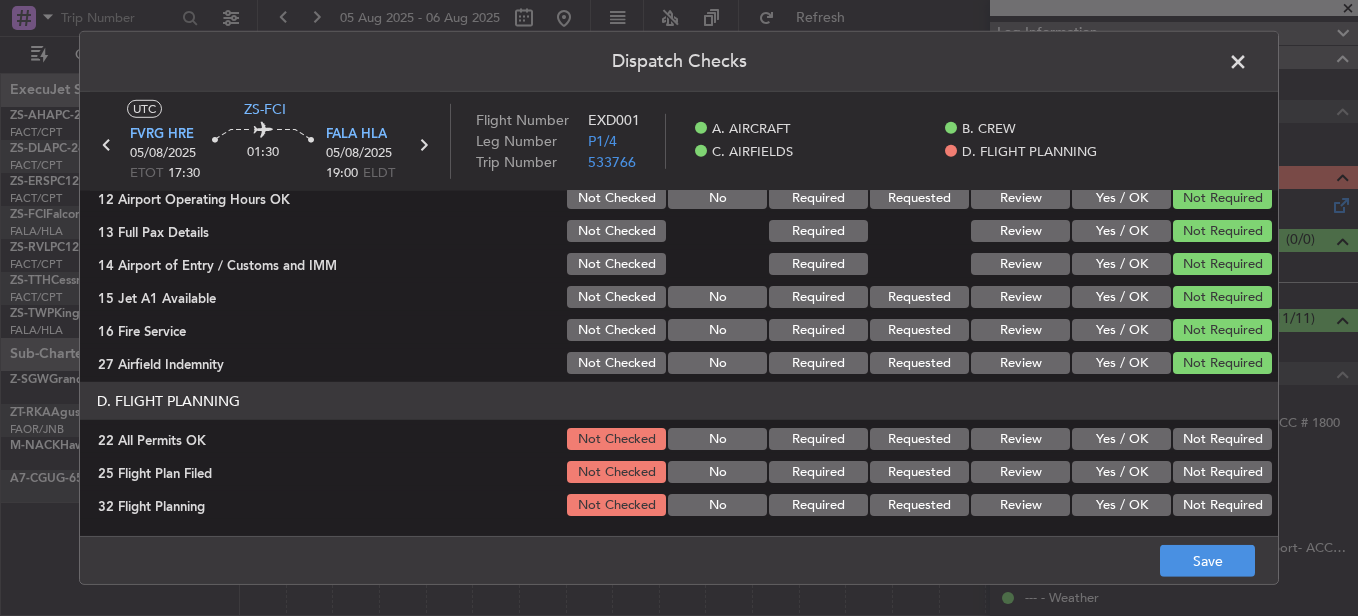 click on "Not Required" 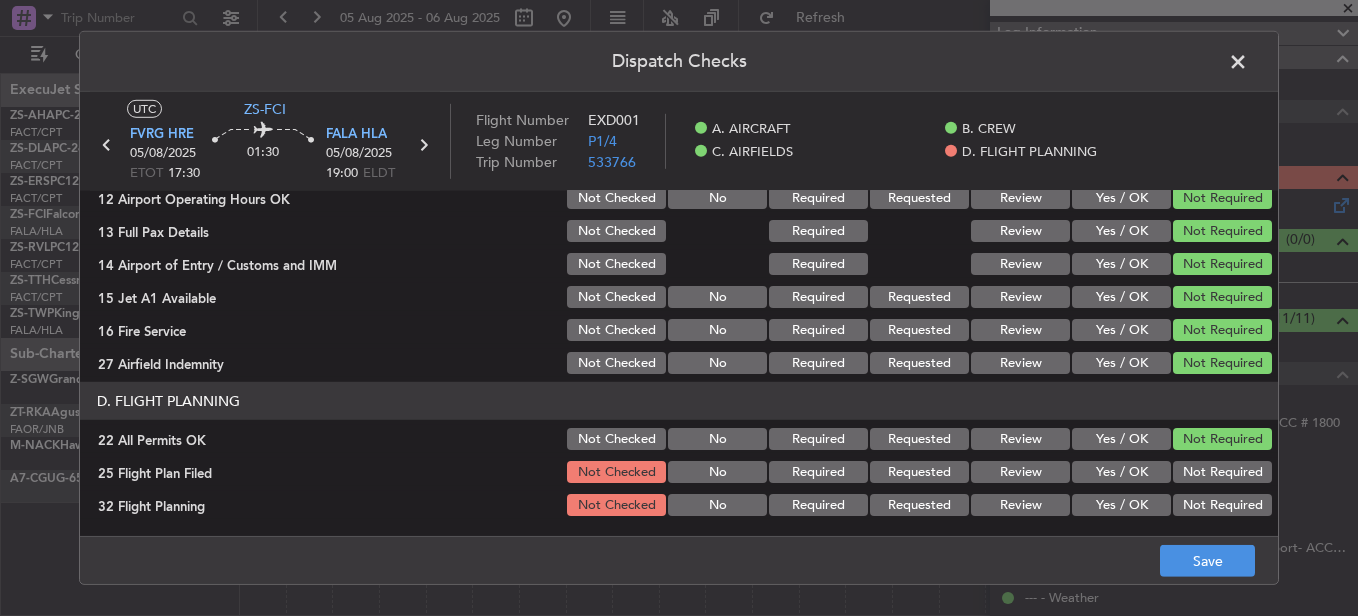 click on "Review" 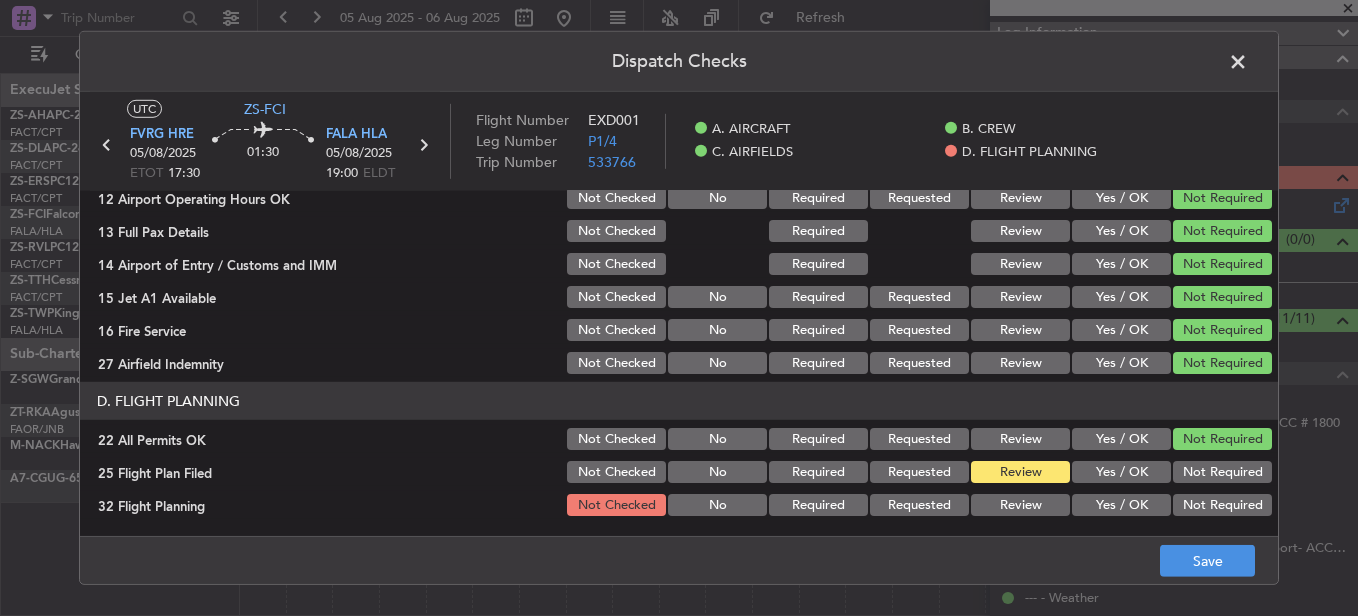 click on "Review" 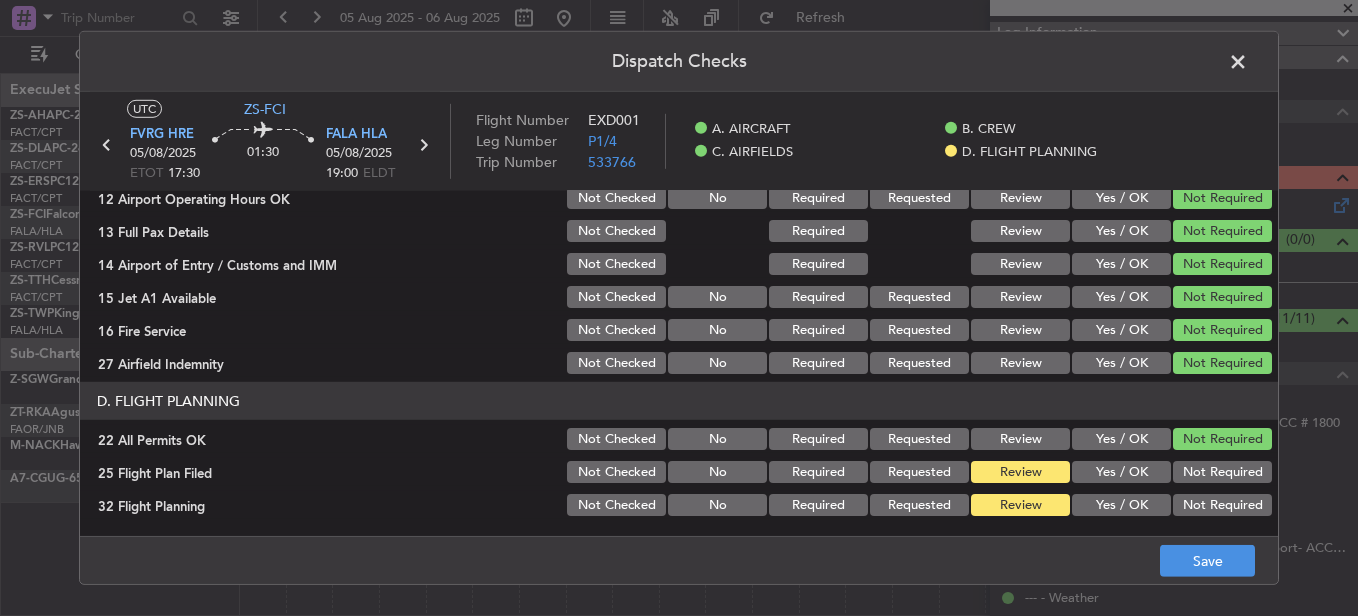 click on "UTC ZS-FCI FVRG HRE [DATE] ETOT [TIME] [TIME] FALA HLA [DATE] [TIME] ELDT Flight Number EXD001 Leg Number P1/4 Trip Number 533766 A. AIRCRAFT B. CREW C. AIRFIELDS D. FLIGHT PLANNING A. AIRCRAFT 01 Is A/C Available Not Checked No Review Yes / OK 26 Aircraft Dispatch Checklist Not Checked Yes / OK 28 Catering Order Not Checked No Required Requested Review Yes / OK Not Required 30 Lounge Briefing Not Checked No Required Requested Review Yes / OK Not Required 32 Runway Lights Not Checked No Required Requested Review Yes / OK Not Required B. CREW 04 Crew Briefed Not Checked Required Requested Review Yes / OK 05 Crew and Duty OK Not Checked No Required Requested Review Yes / OK 06 Crew Visas Not Checked Required Requested Review Yes / OK Not Required 29 Crew Accomadation and Transport Not Checked No Required Requested Review Yes / OK Not Required 31 Money Order Not Checked No Required Requested Review Yes / OK Not Required Notify Crew of Schedule Not Checked No Review" 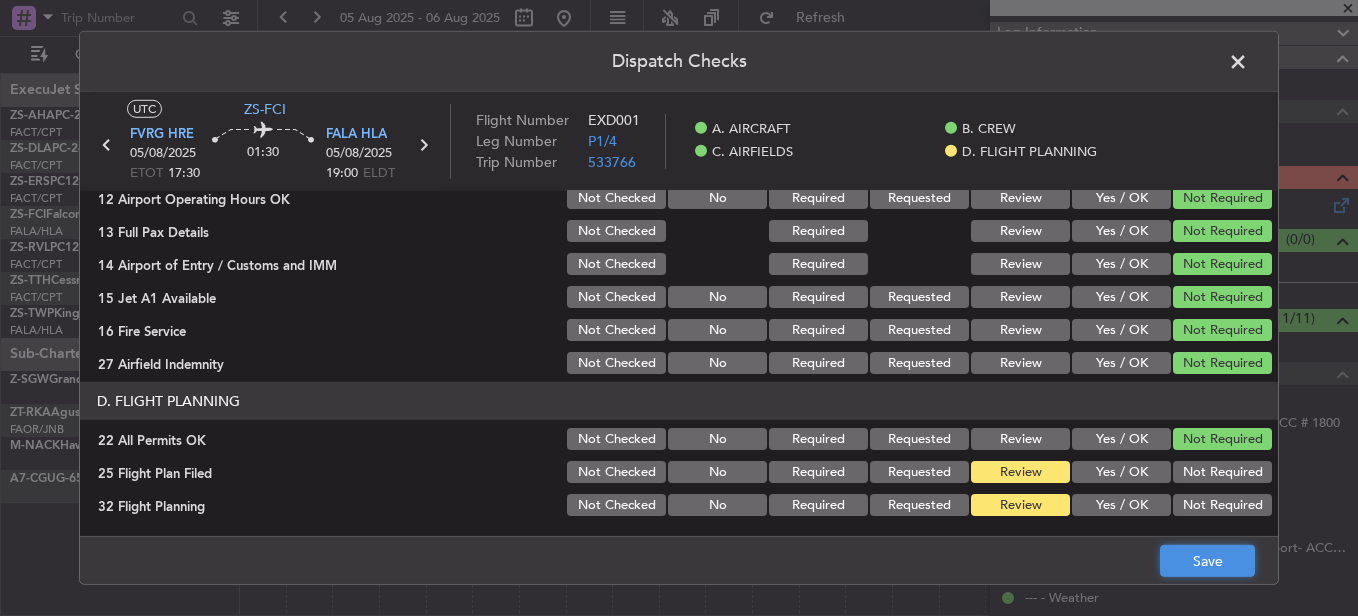click on "Save" 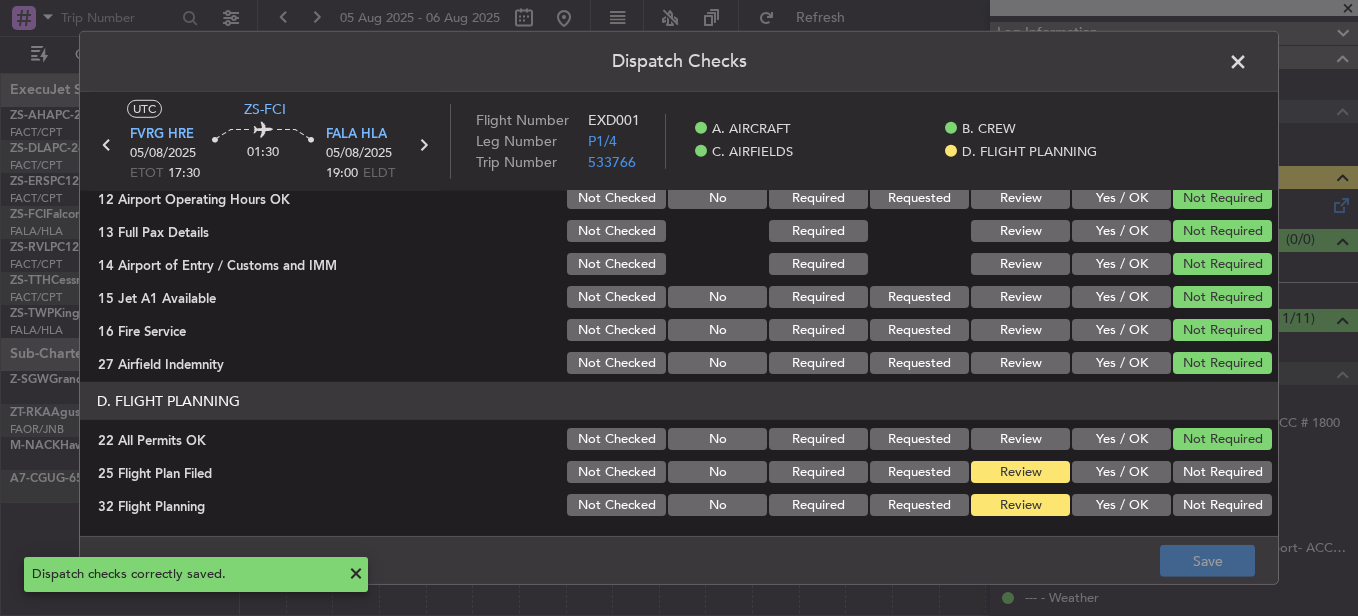 click 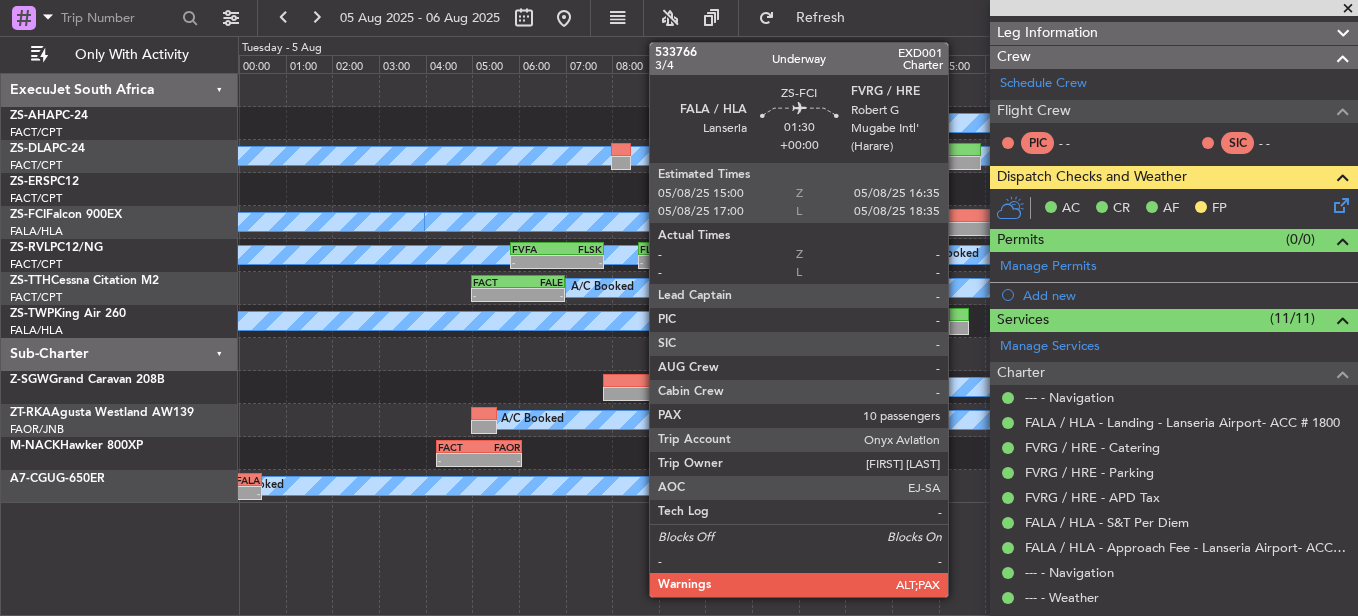 click 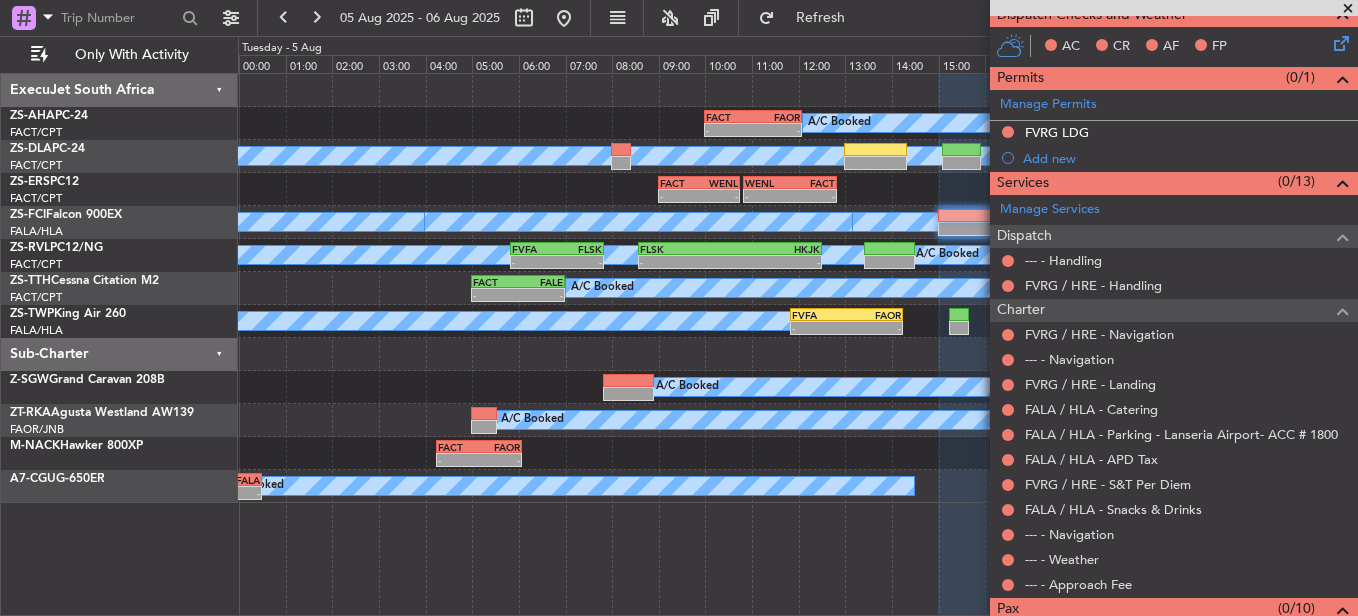 scroll, scrollTop: 388, scrollLeft: 0, axis: vertical 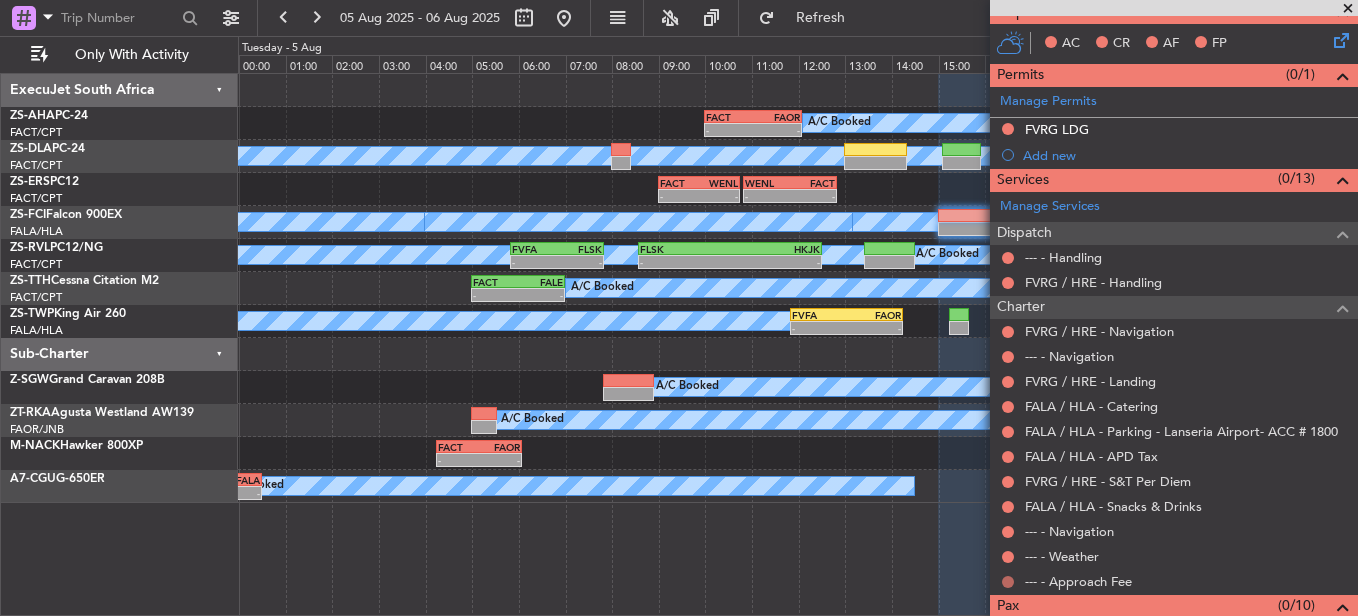 click at bounding box center (1008, 582) 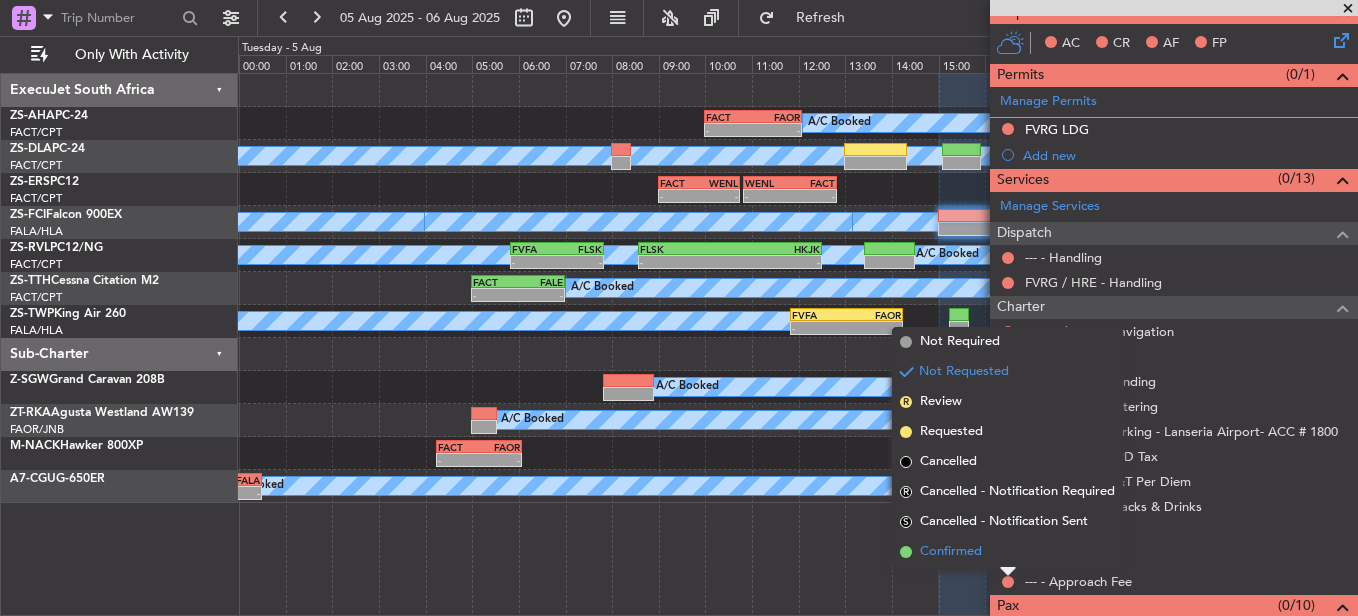 click on "Confirmed" at bounding box center [1007, 552] 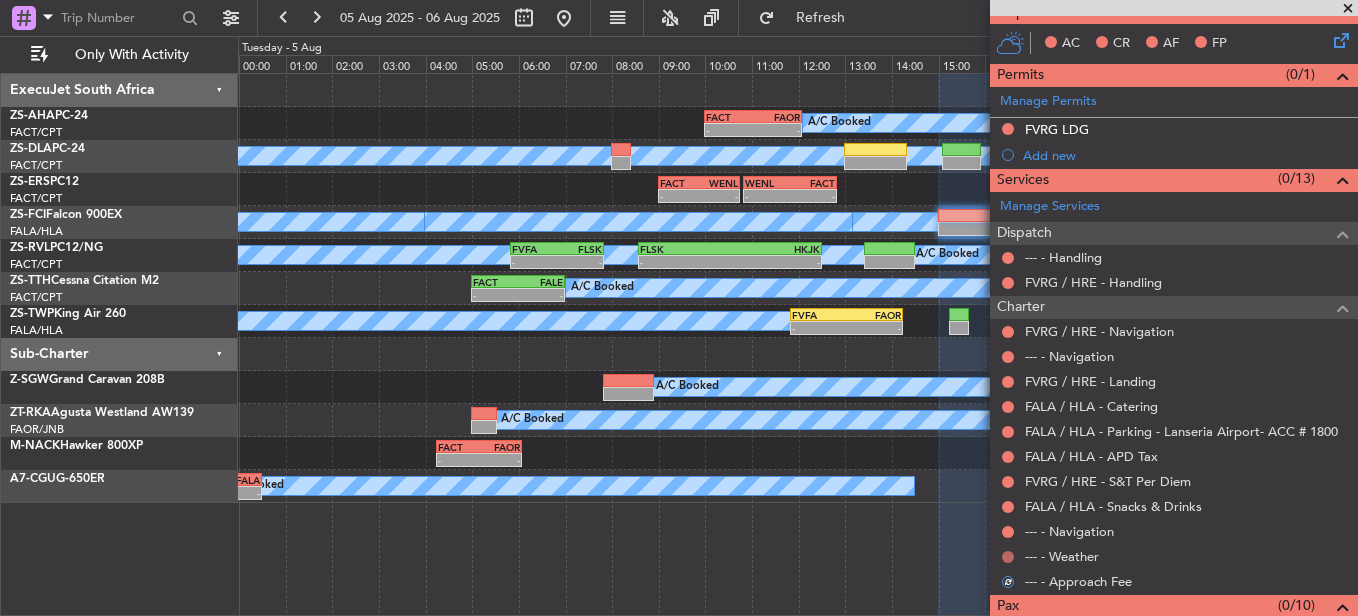 click at bounding box center (1008, 557) 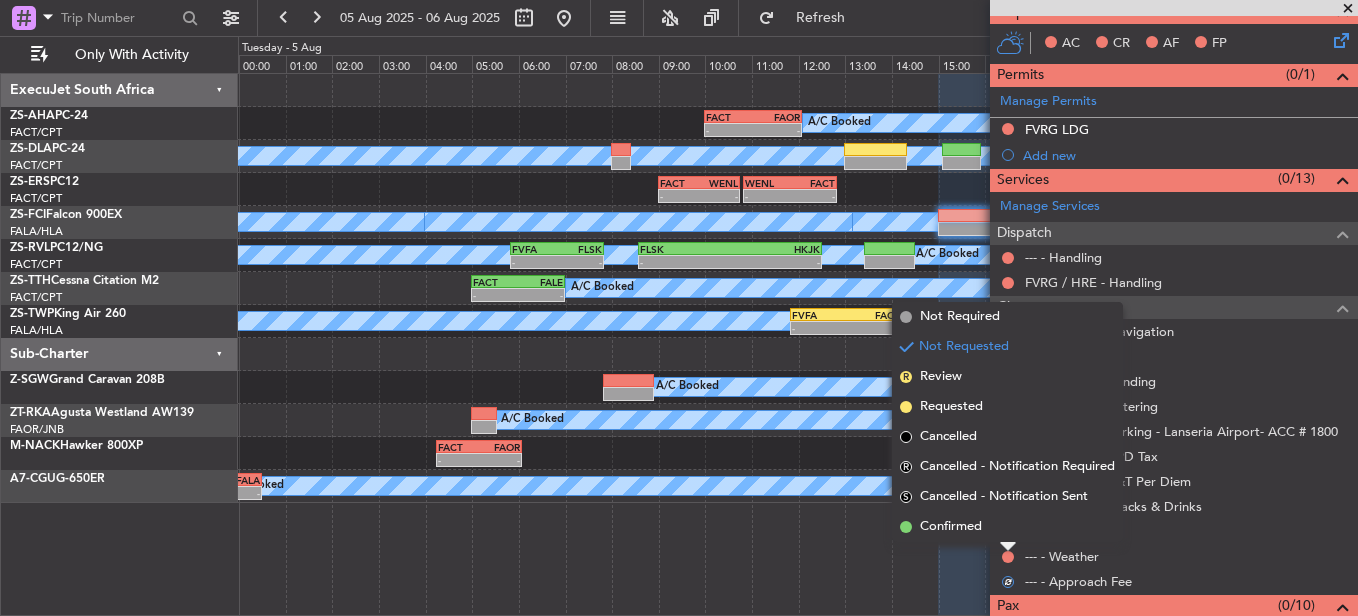 click on "Not Requested" at bounding box center (1008, 523) 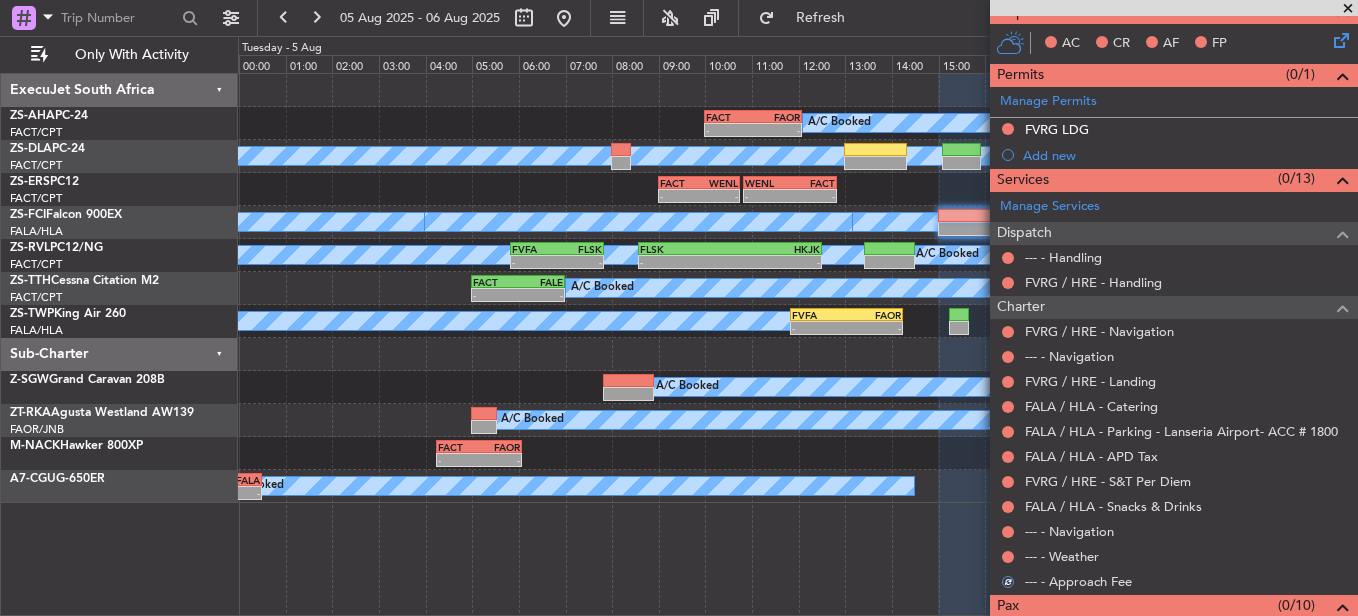 click at bounding box center [1008, 557] 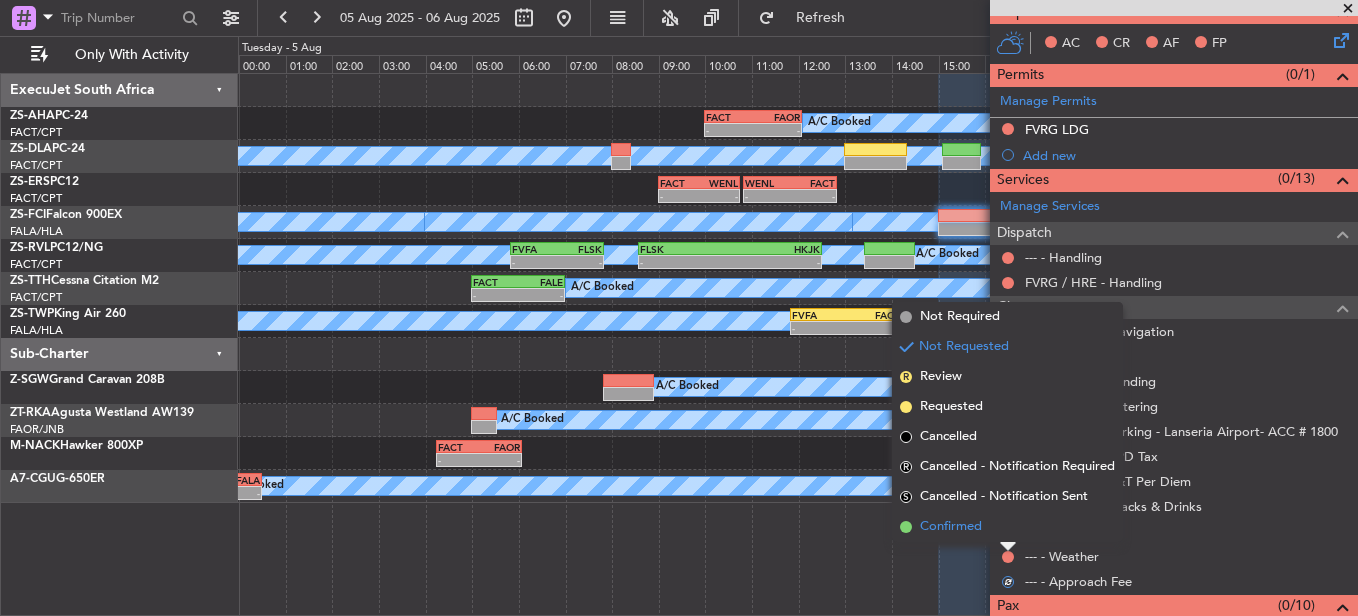 click on "Confirmed" at bounding box center (1007, 527) 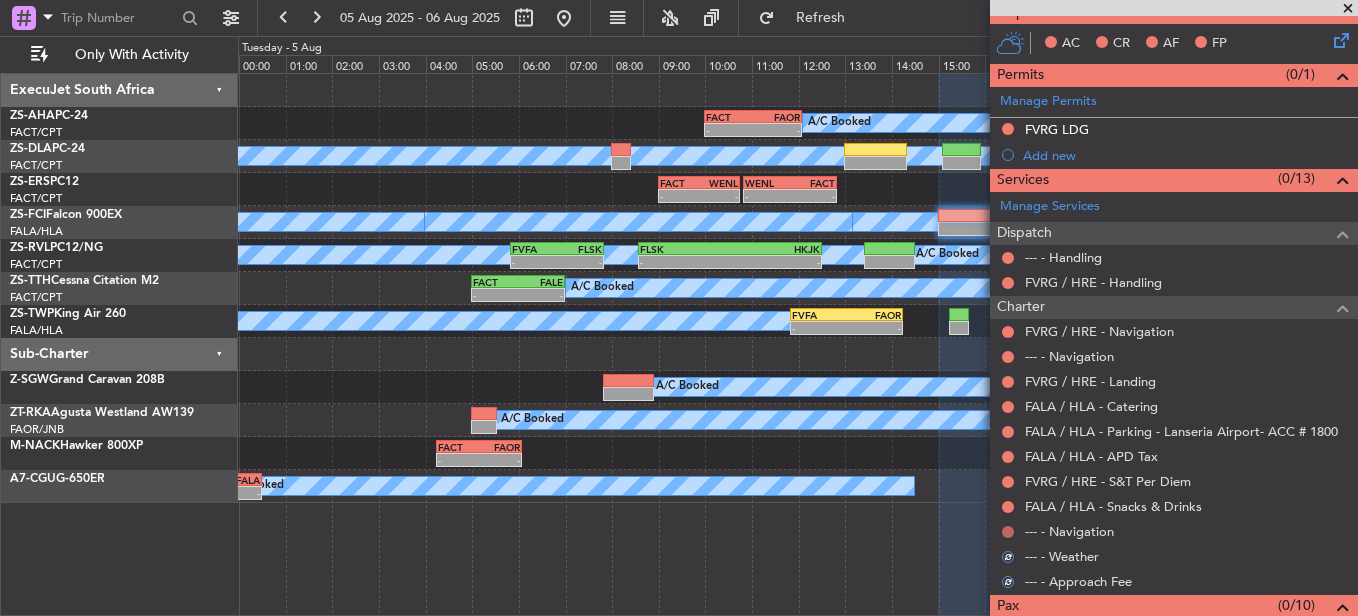 click at bounding box center (1008, 532) 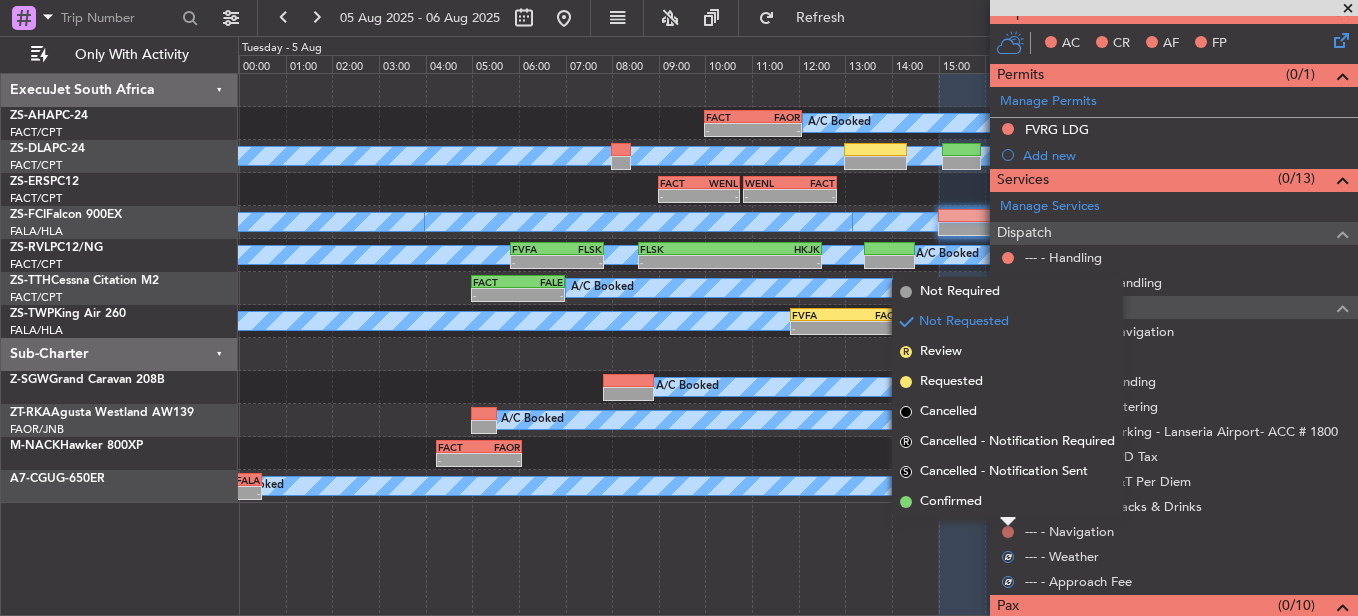 click on "Confirmed" at bounding box center (1007, 502) 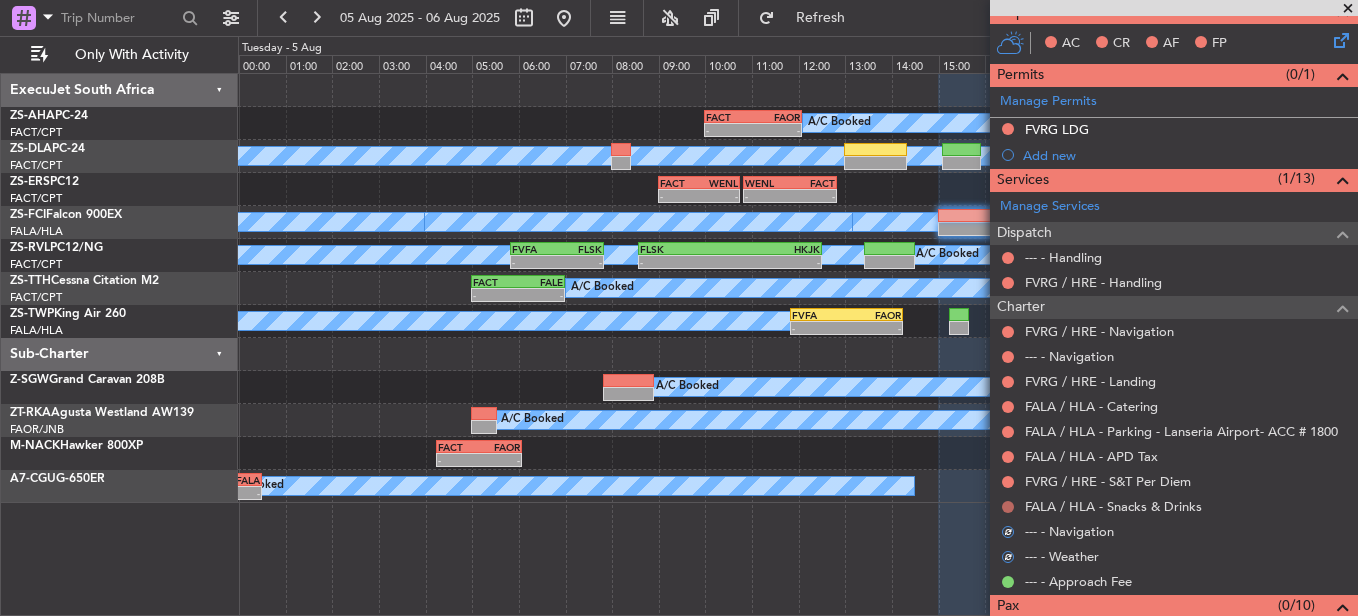 click at bounding box center (1008, 507) 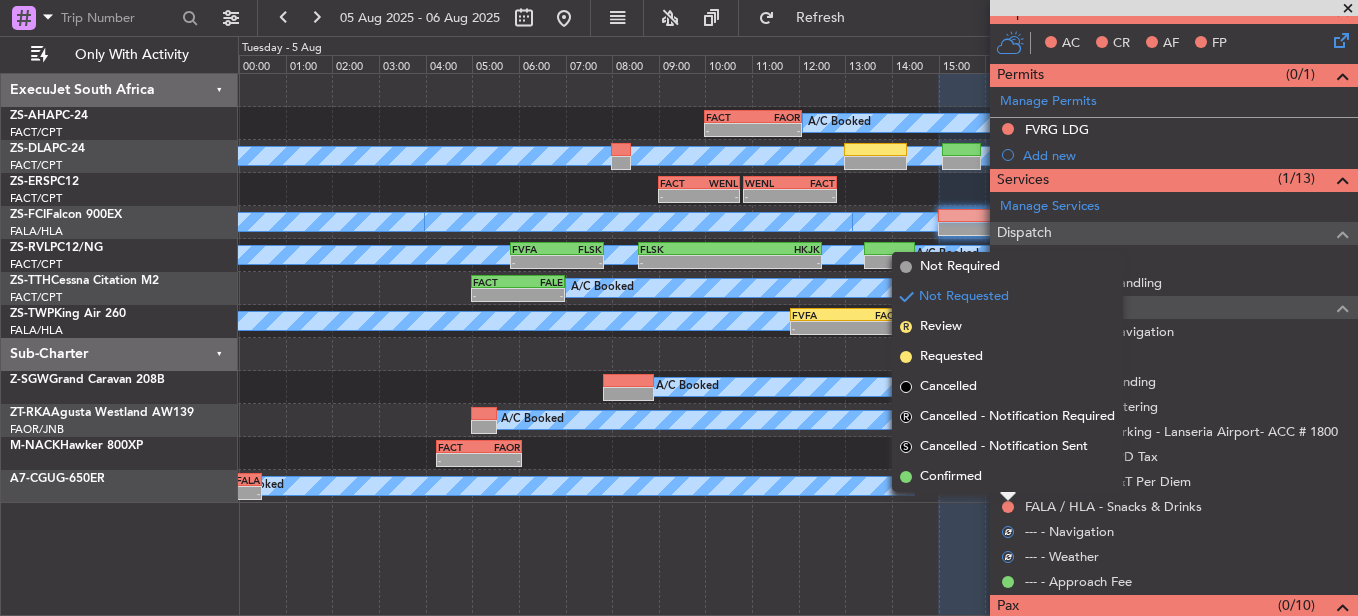 click on "Confirmed" at bounding box center [1007, 477] 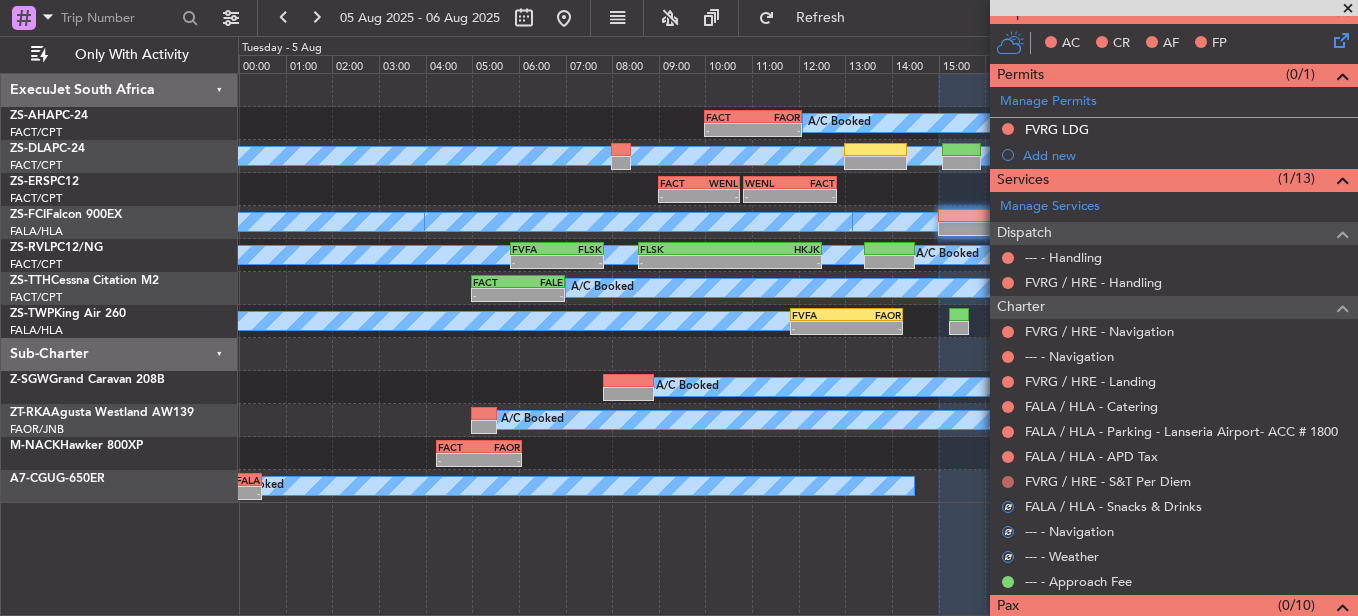 click at bounding box center (1008, 482) 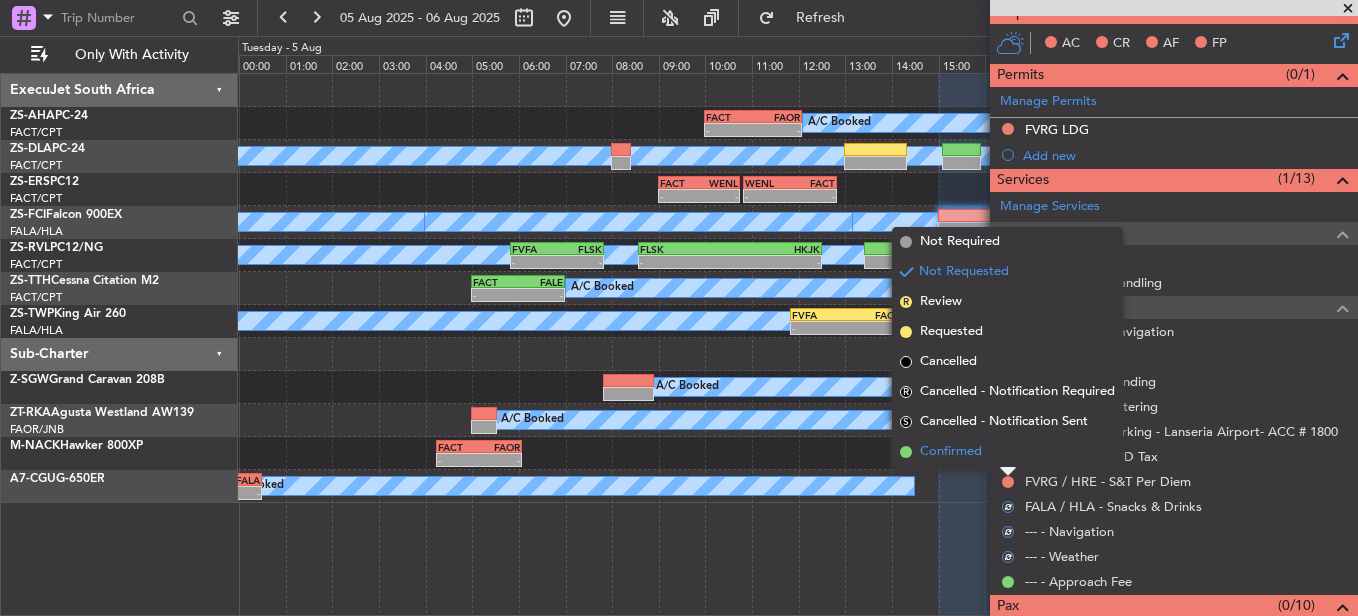 click on "Confirmed" at bounding box center [1007, 452] 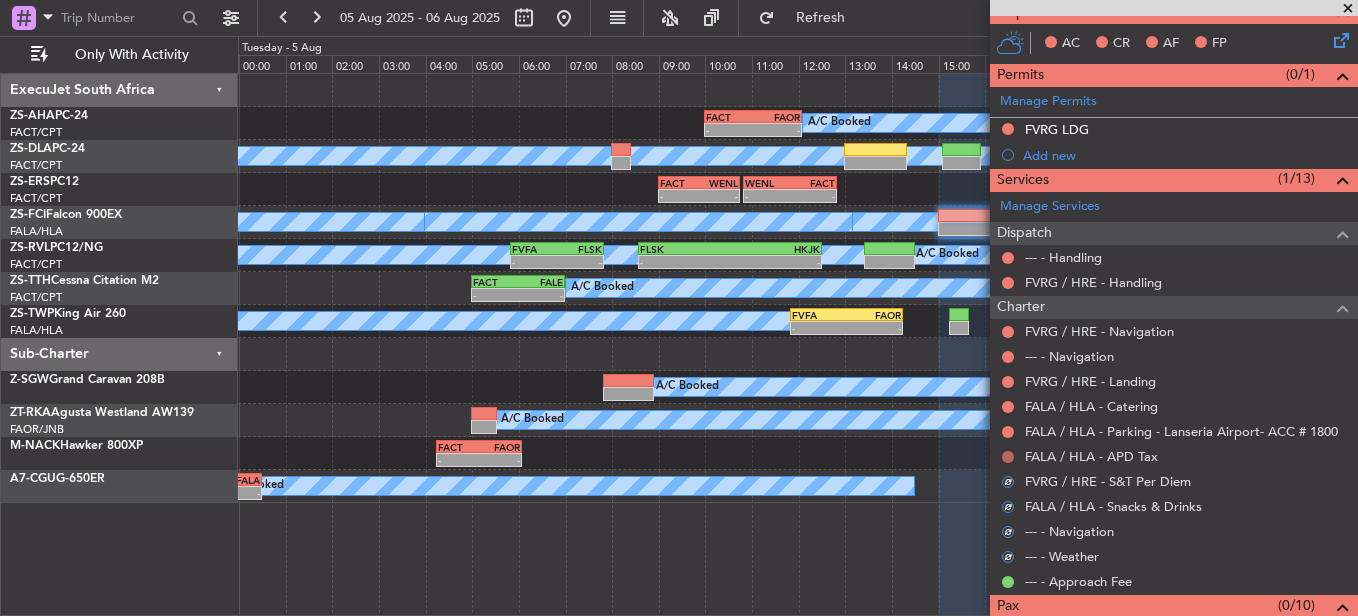 click at bounding box center (1008, 457) 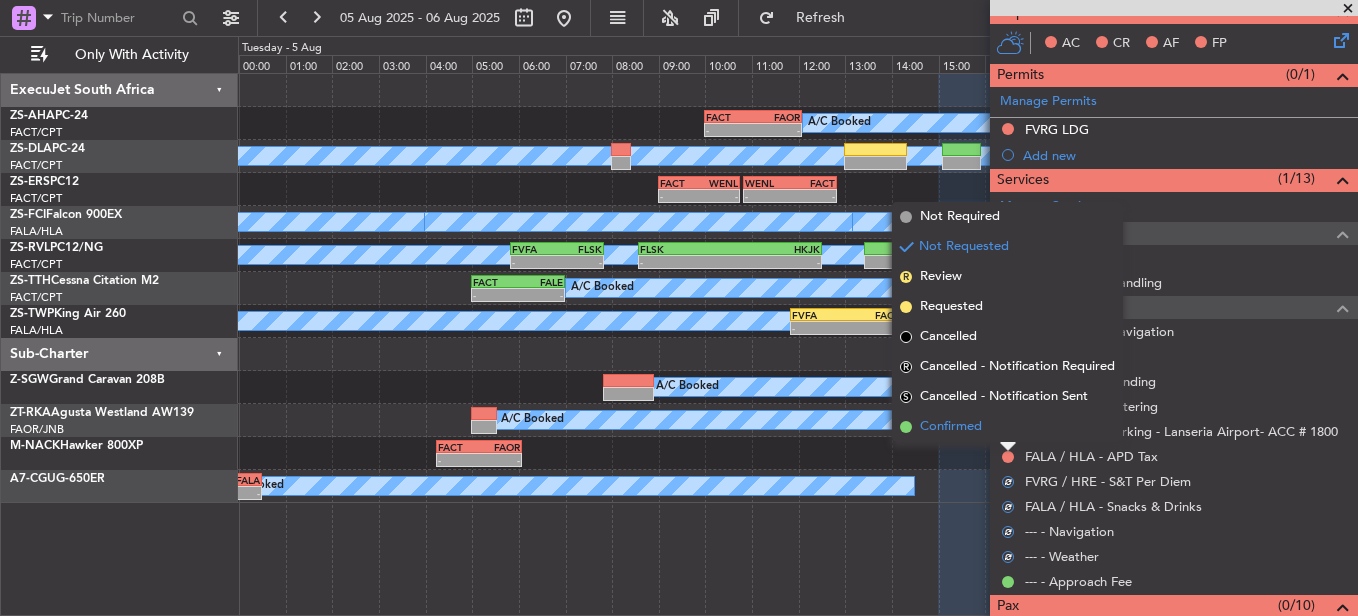 click on "Confirmed" at bounding box center (1007, 427) 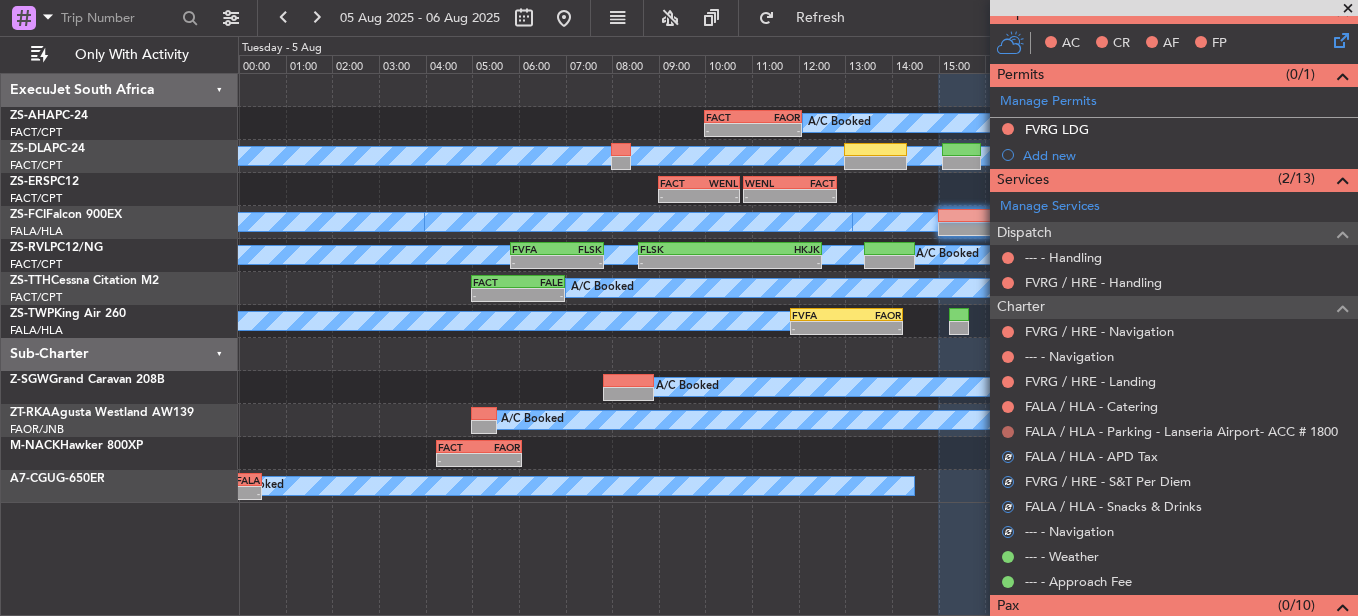 click at bounding box center [1008, 432] 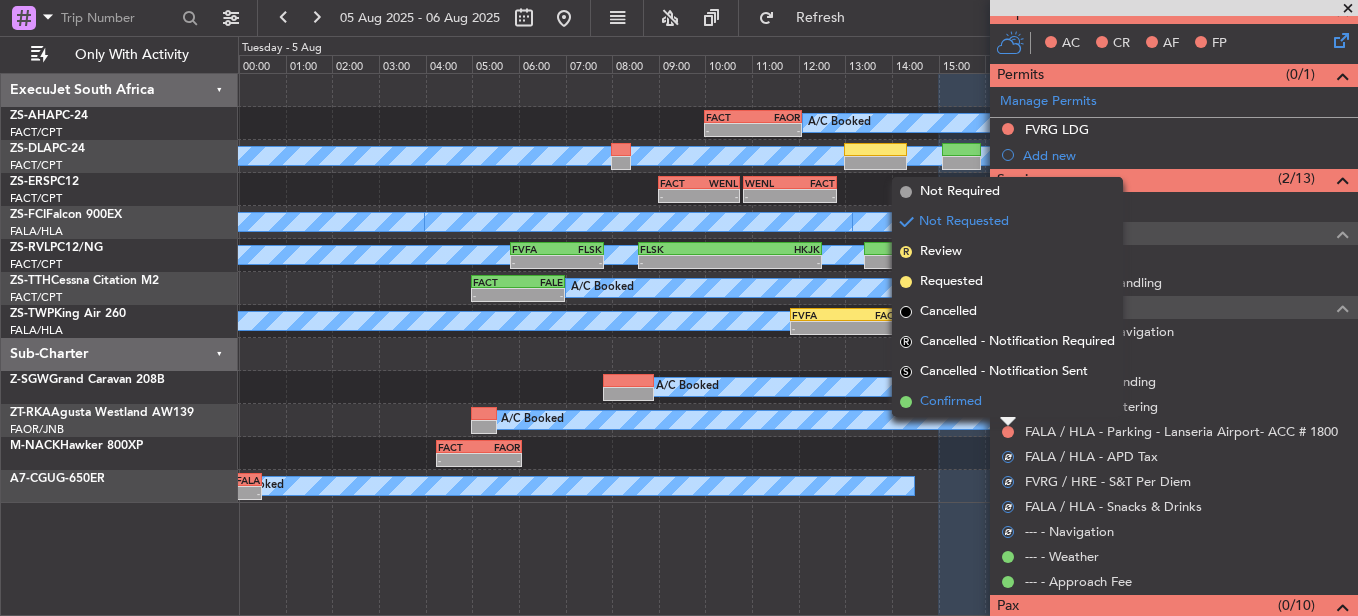 click on "Confirmed" at bounding box center [1007, 402] 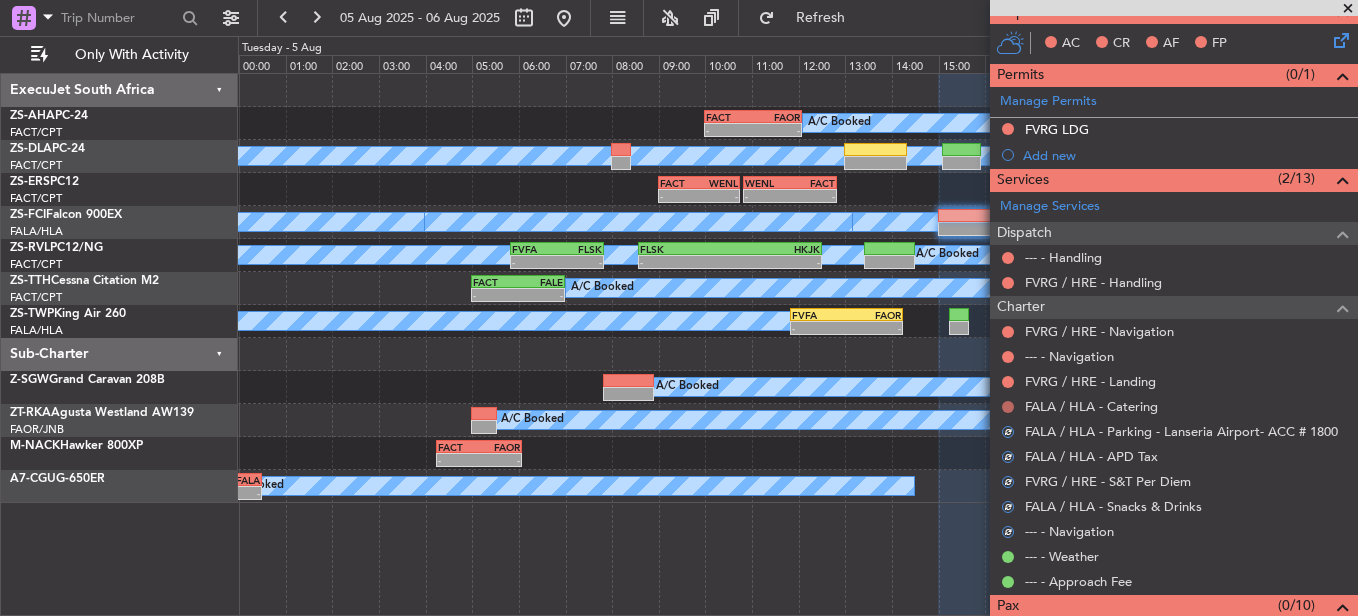 click at bounding box center (1008, 407) 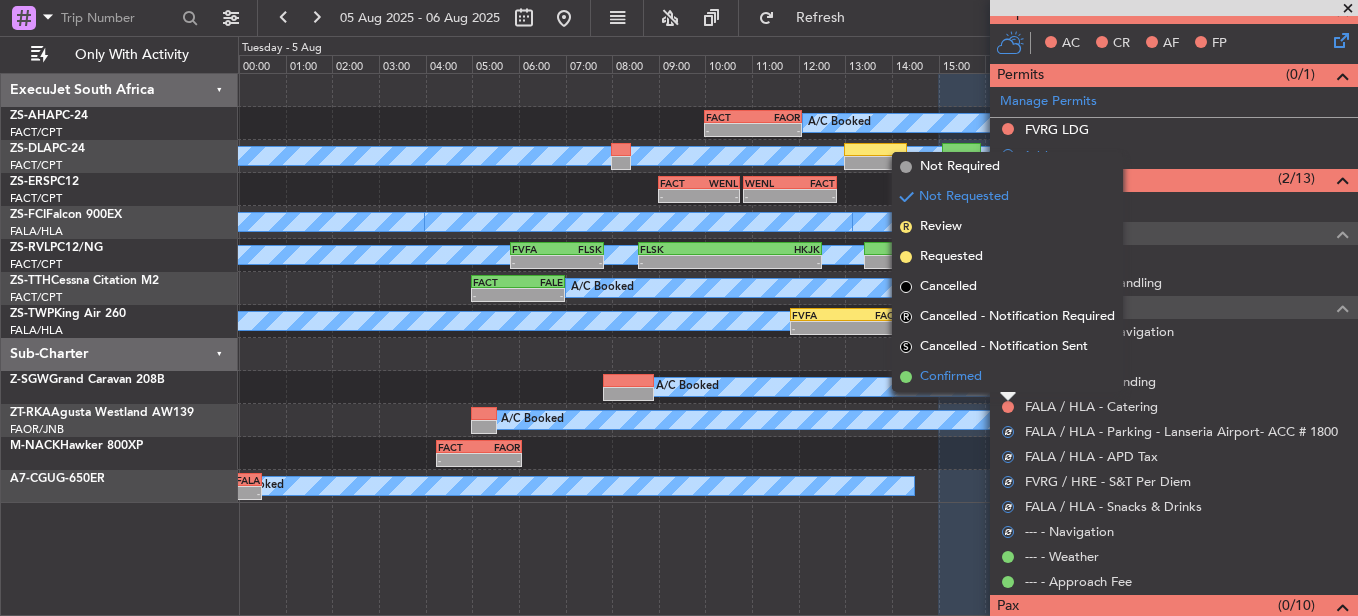 click on "Confirmed" at bounding box center (1007, 377) 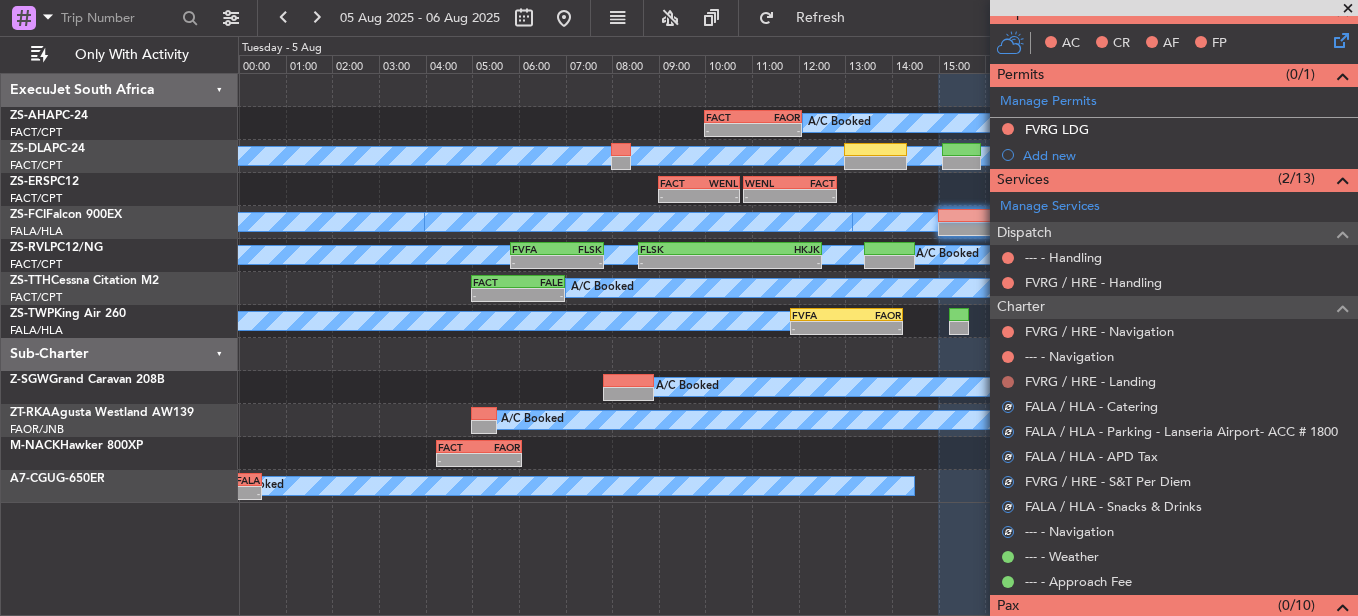 click at bounding box center (1008, 382) 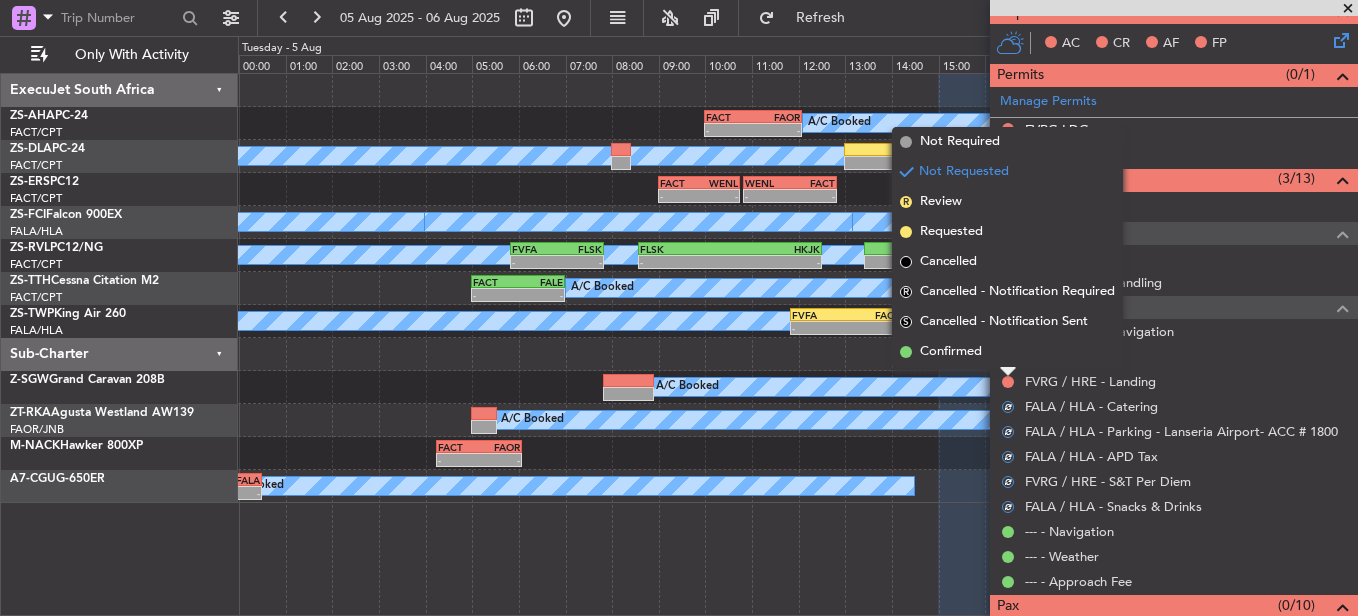 click on "Confirmed" at bounding box center [1007, 352] 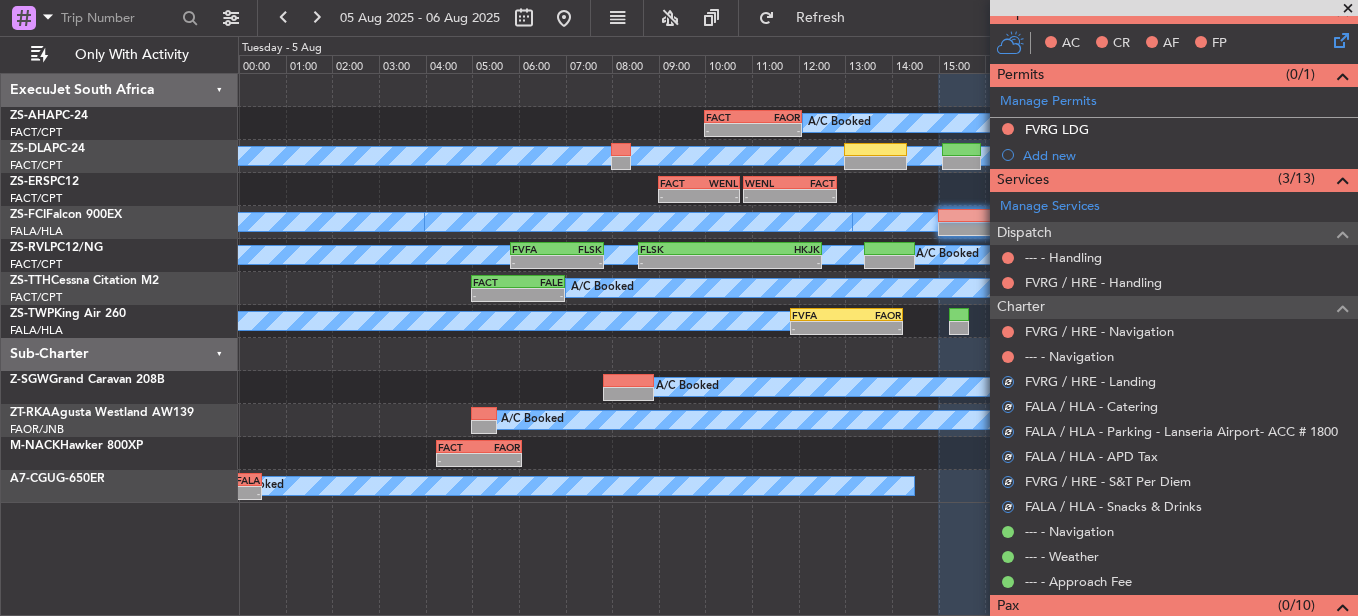 click at bounding box center [1008, 357] 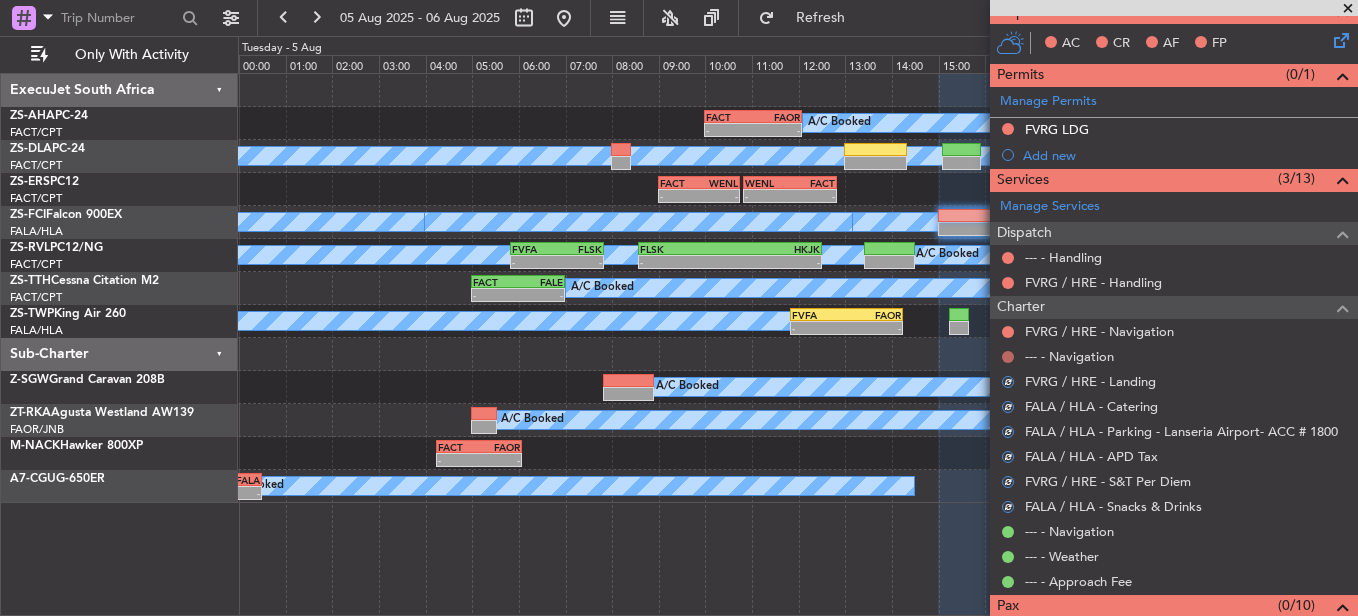 click at bounding box center [1008, 357] 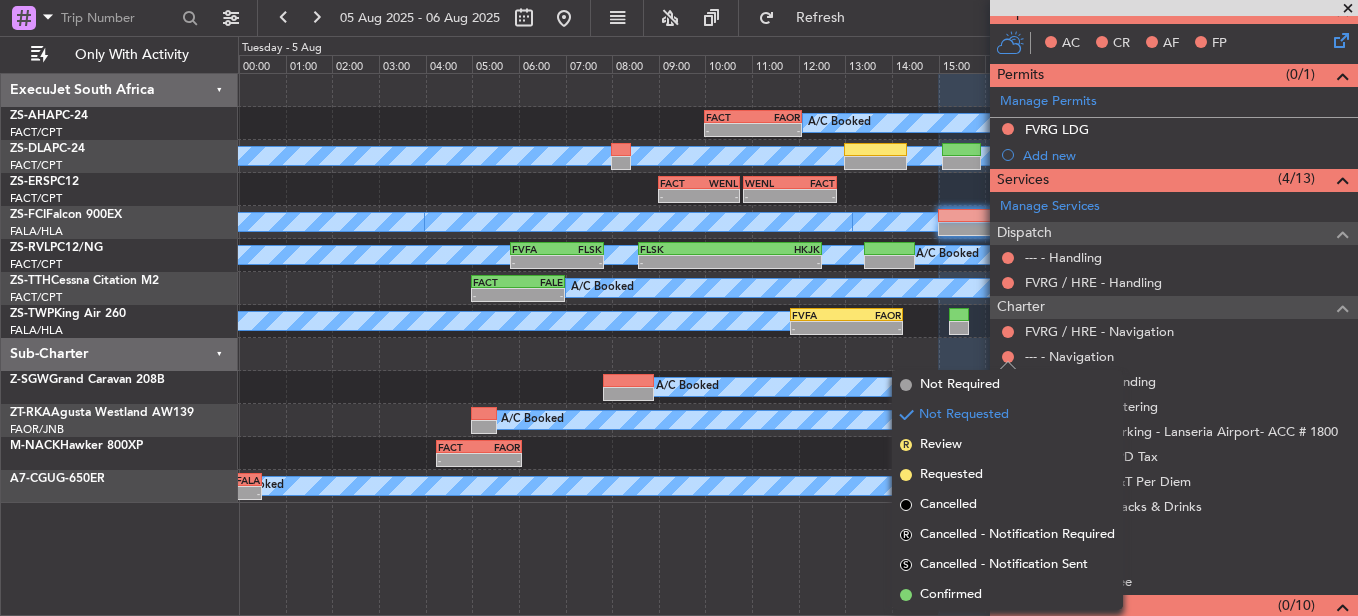drag, startPoint x: 992, startPoint y: 585, endPoint x: 991, endPoint y: 571, distance: 14.035668 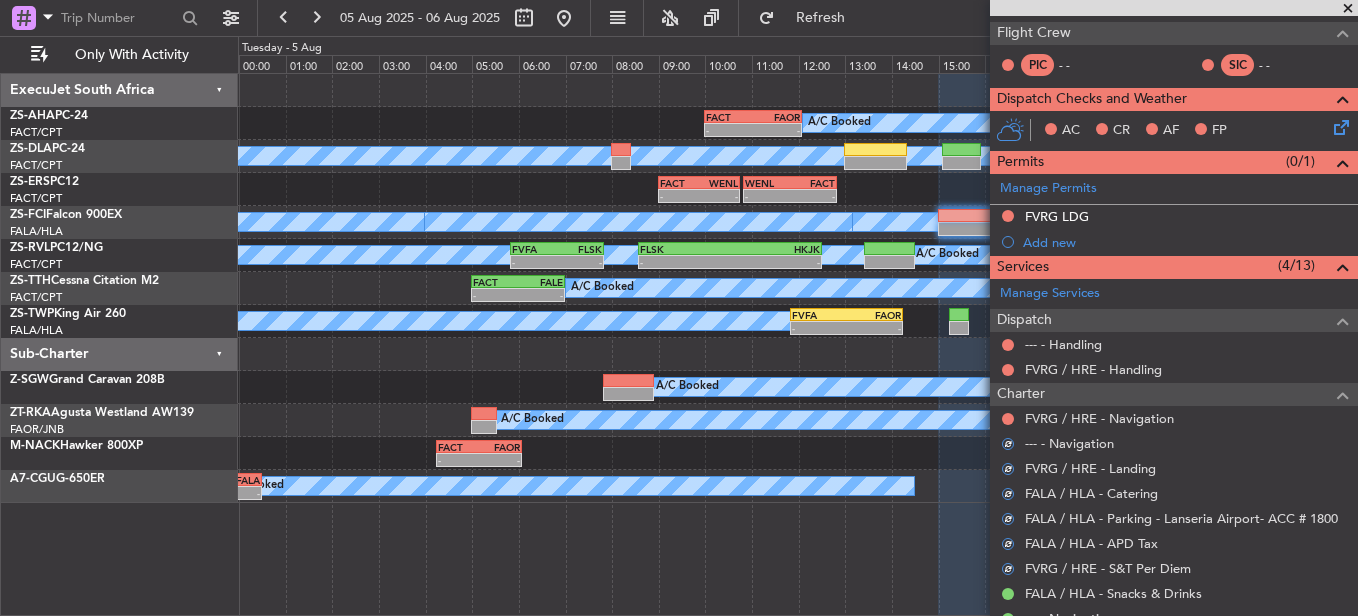 scroll, scrollTop: 188, scrollLeft: 0, axis: vertical 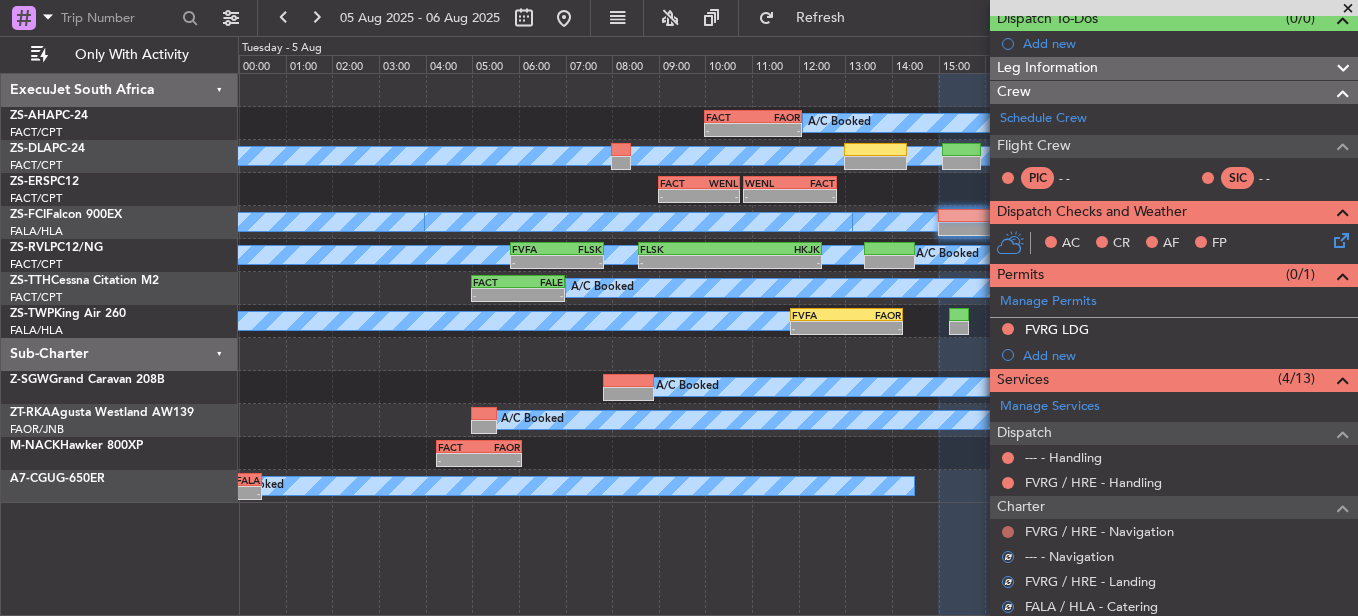 click at bounding box center [1008, 532] 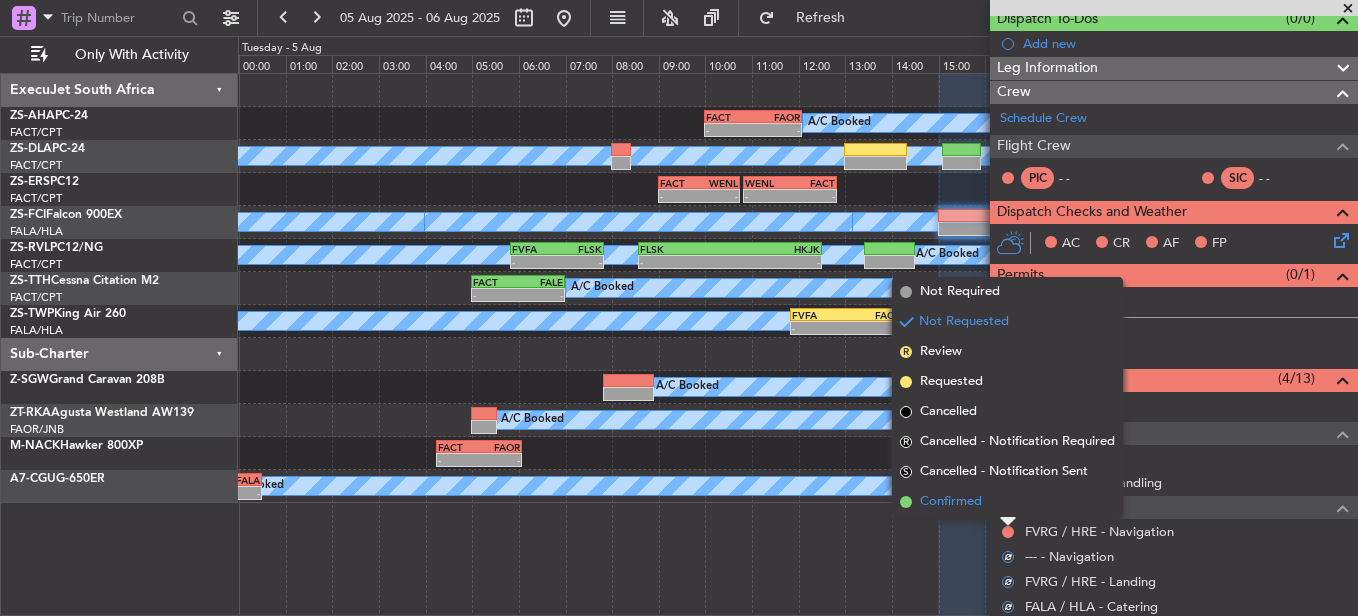 click on "Confirmed" at bounding box center (1007, 502) 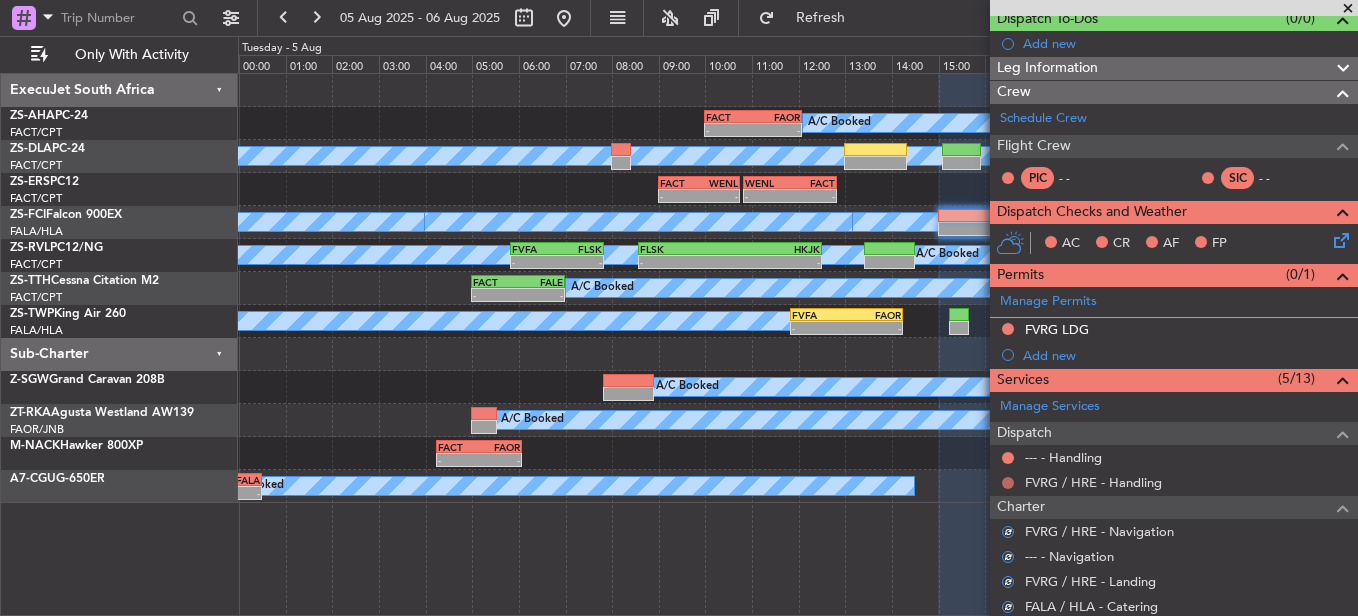 click on "Not Requested" at bounding box center [1008, 514] 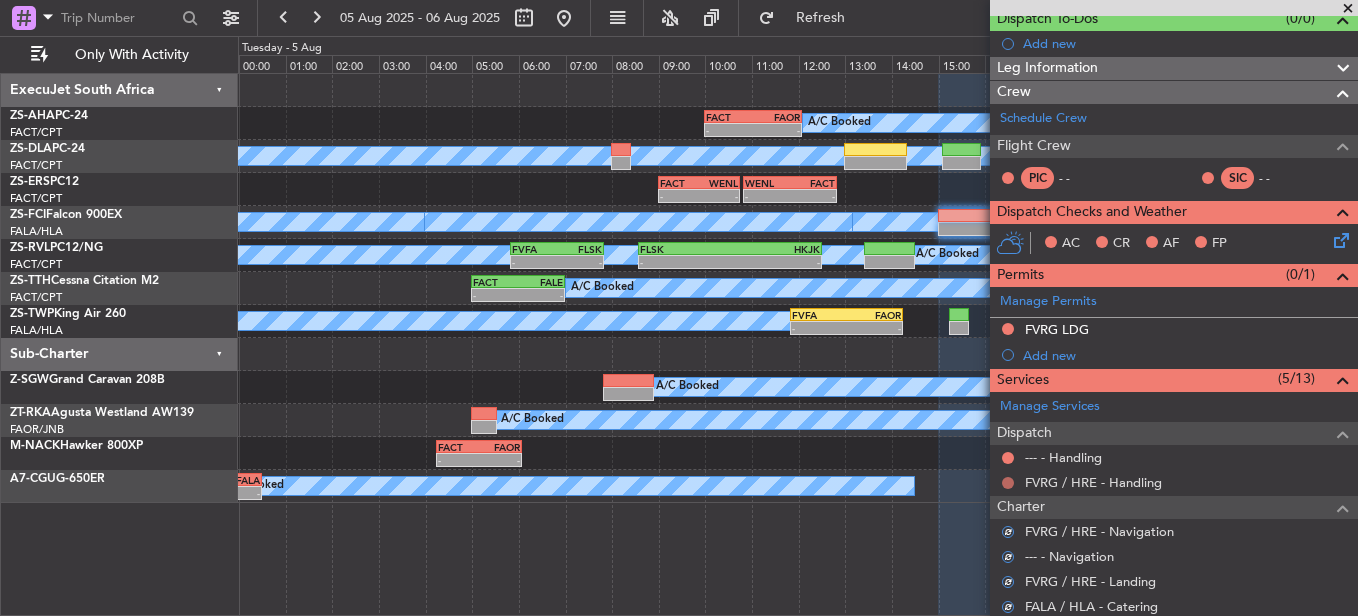 click at bounding box center [1008, 483] 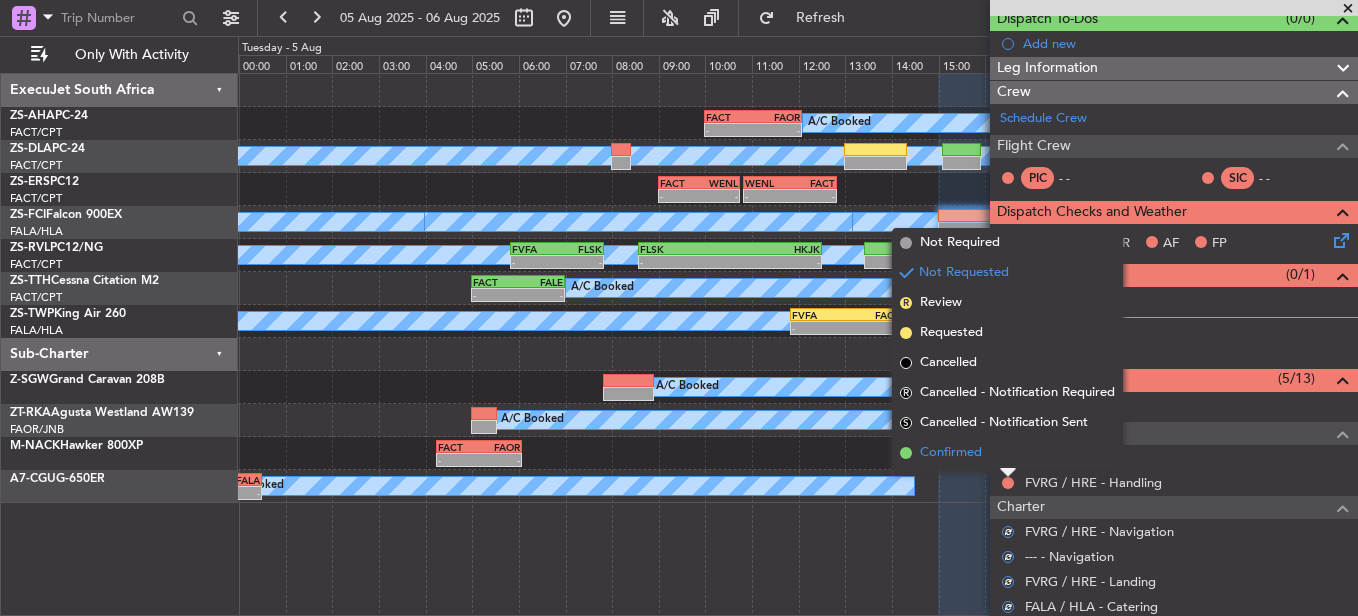 click on "Confirmed" at bounding box center (1007, 453) 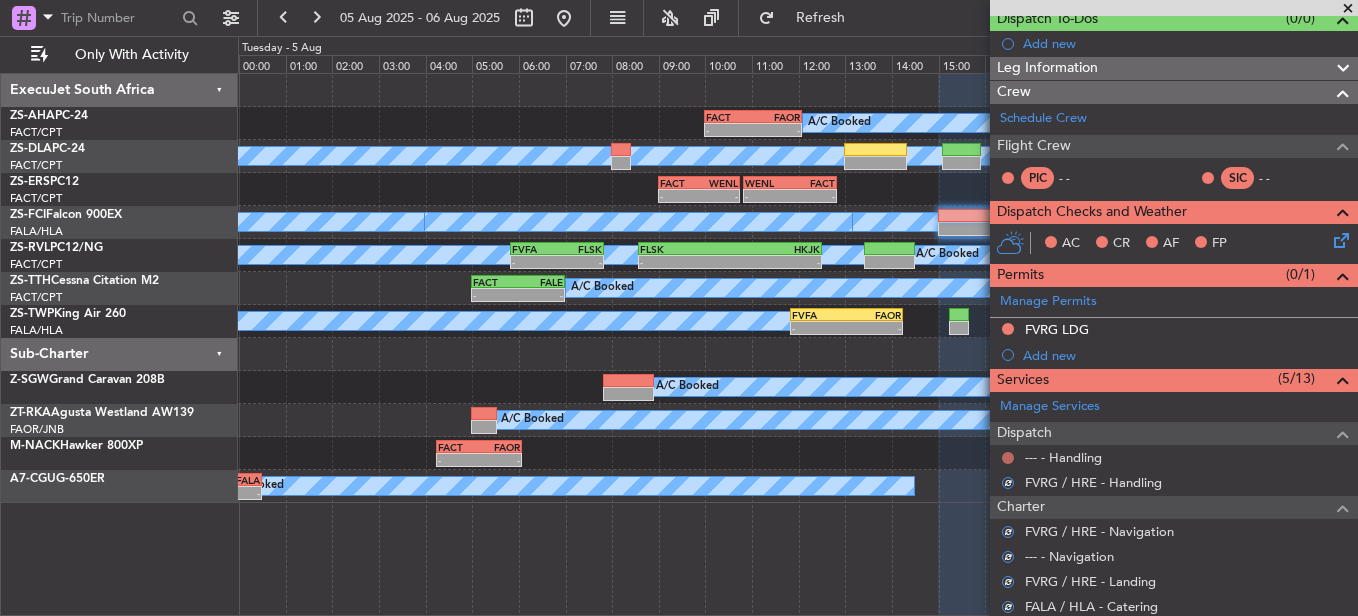 click at bounding box center [1008, 458] 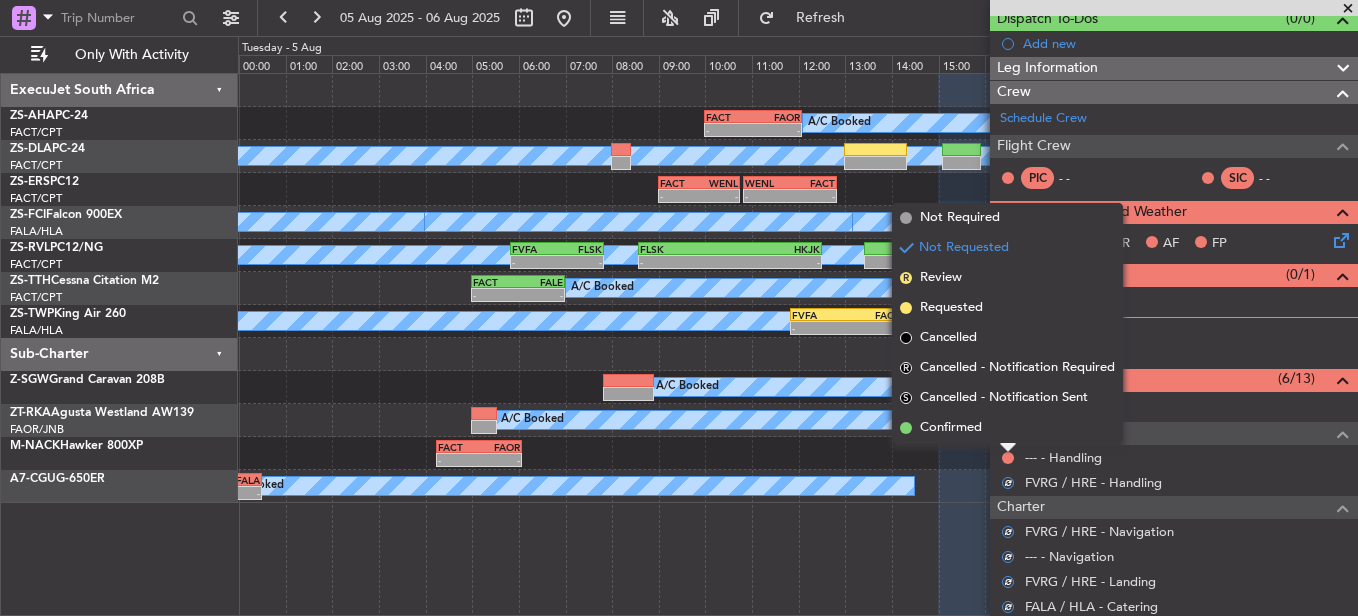 drag, startPoint x: 1002, startPoint y: 432, endPoint x: 1357, endPoint y: 330, distance: 369.36298 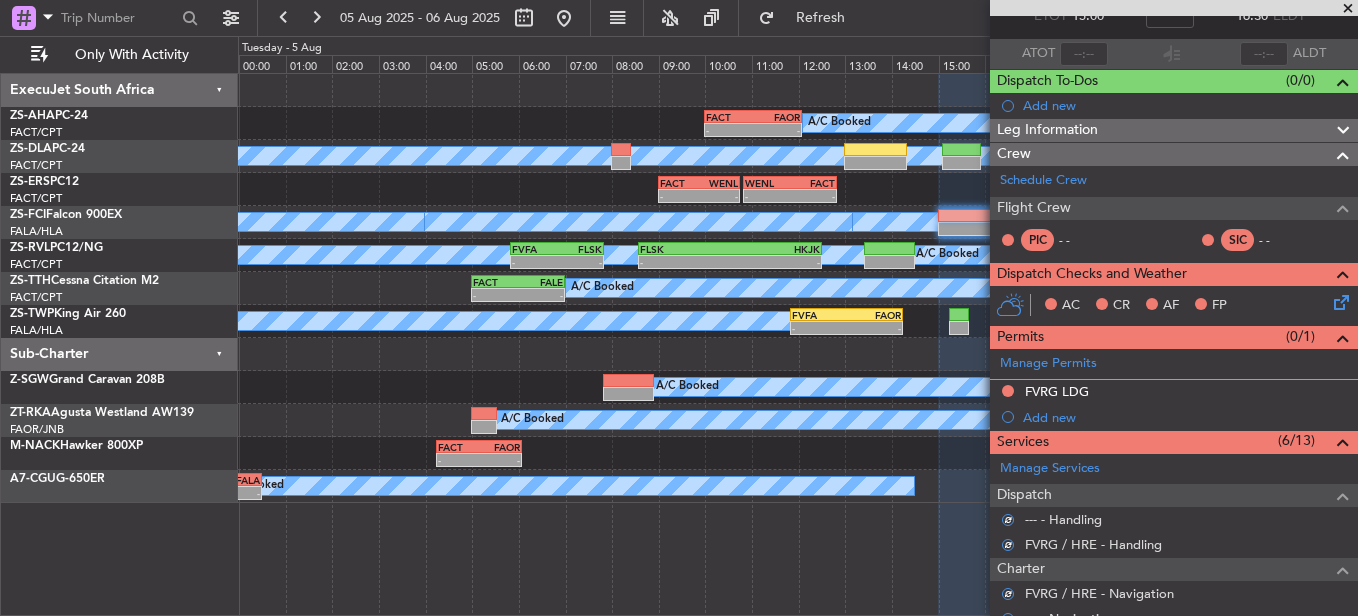 scroll, scrollTop: 0, scrollLeft: 0, axis: both 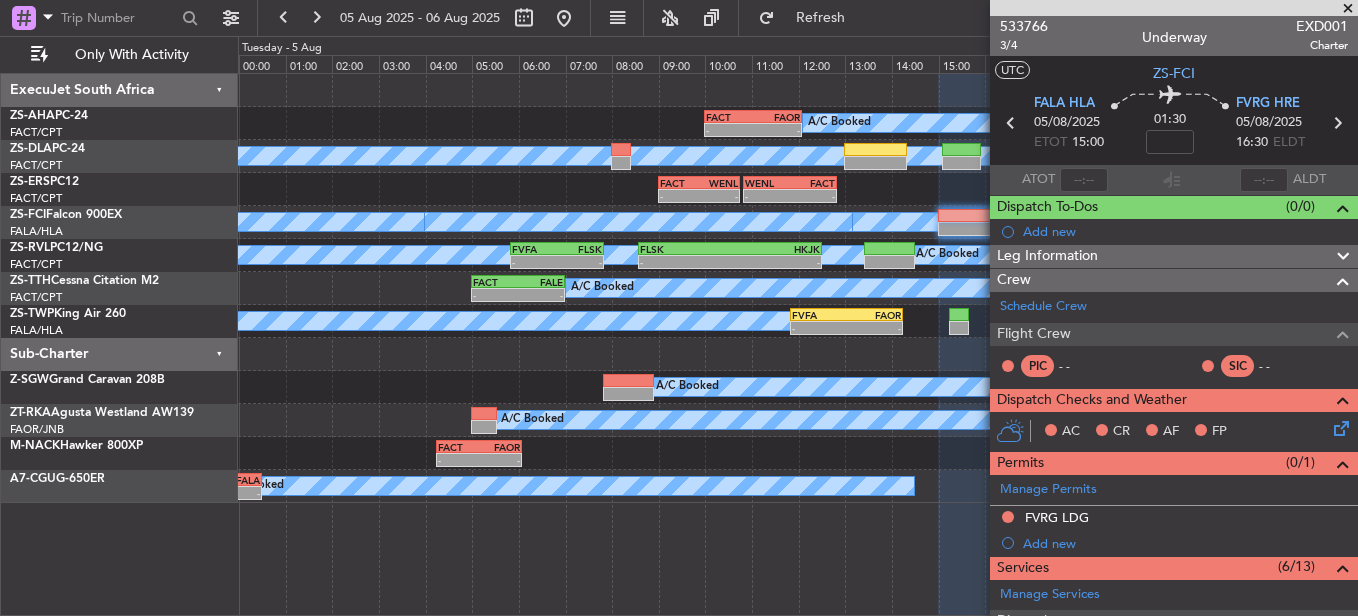 click 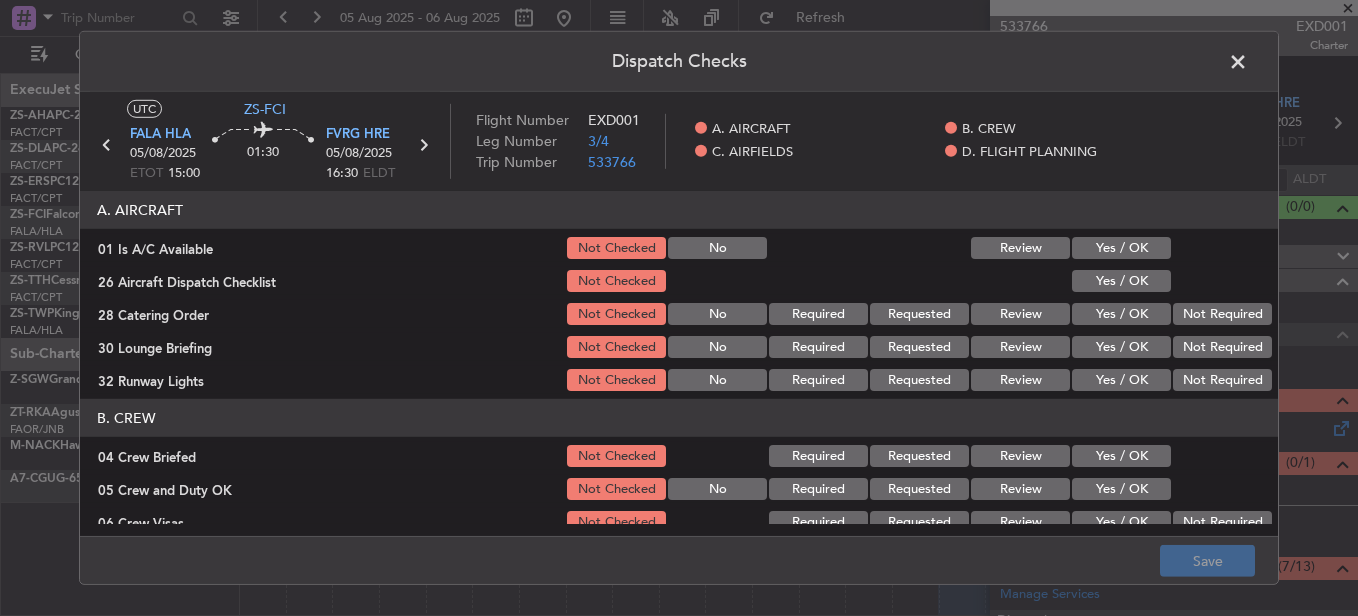 click on "Yes / OK" 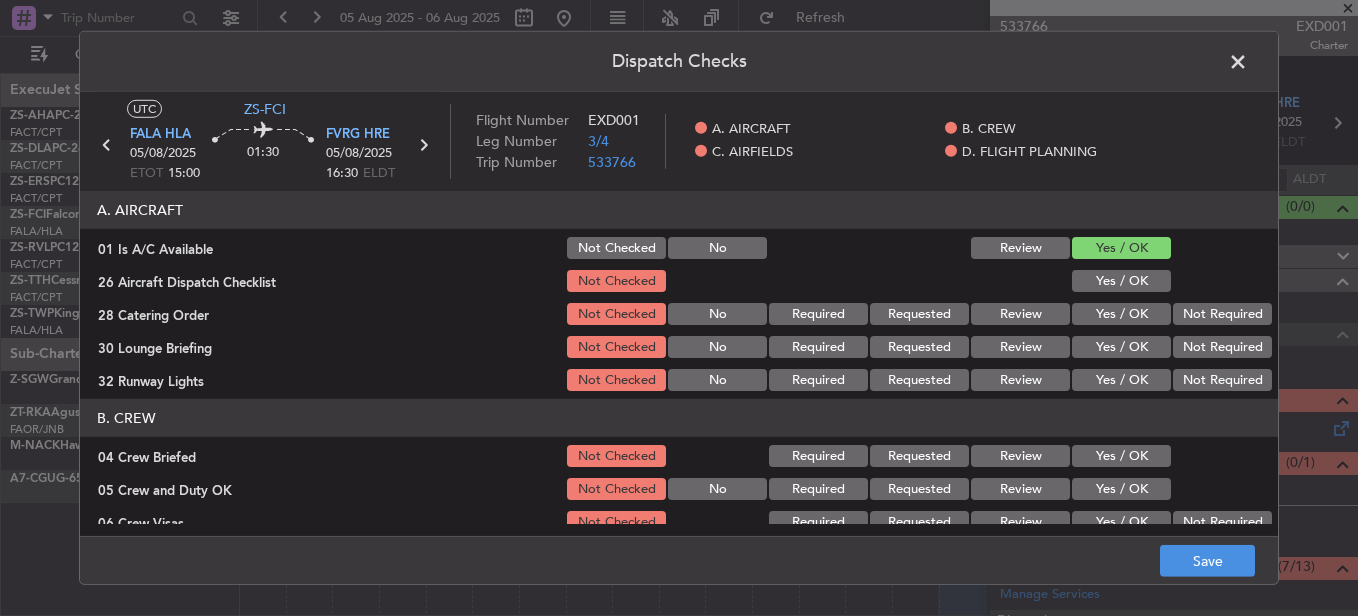click on "Yes / OK" 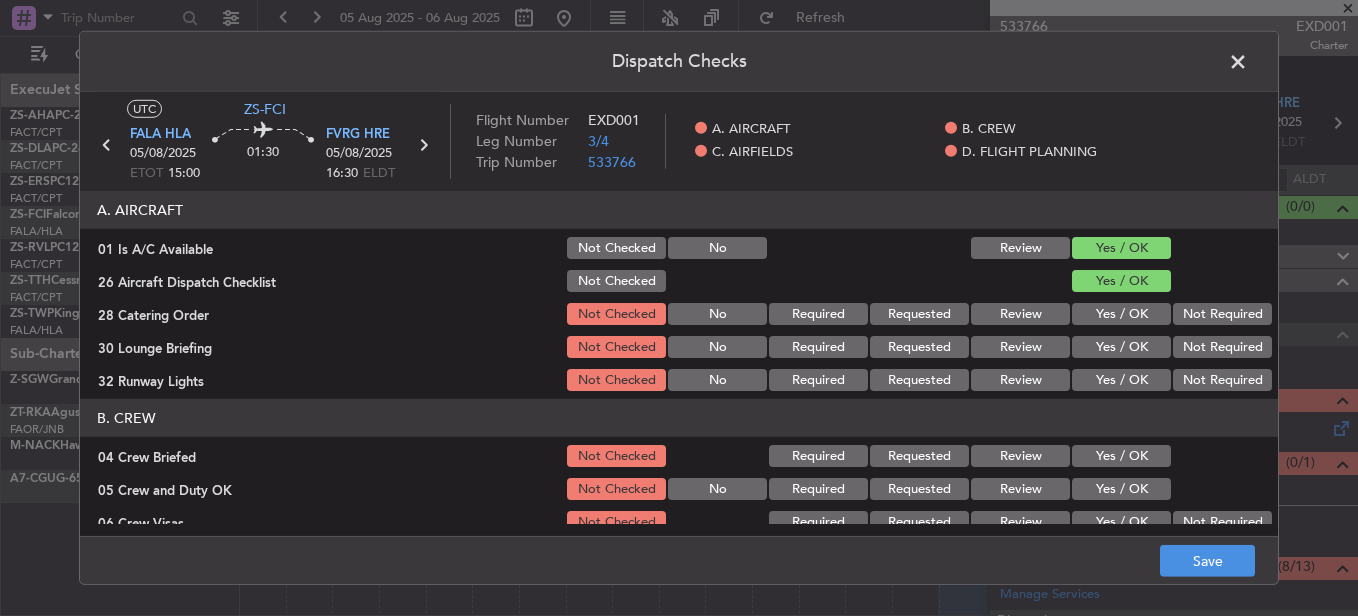 click on "Yes / OK" 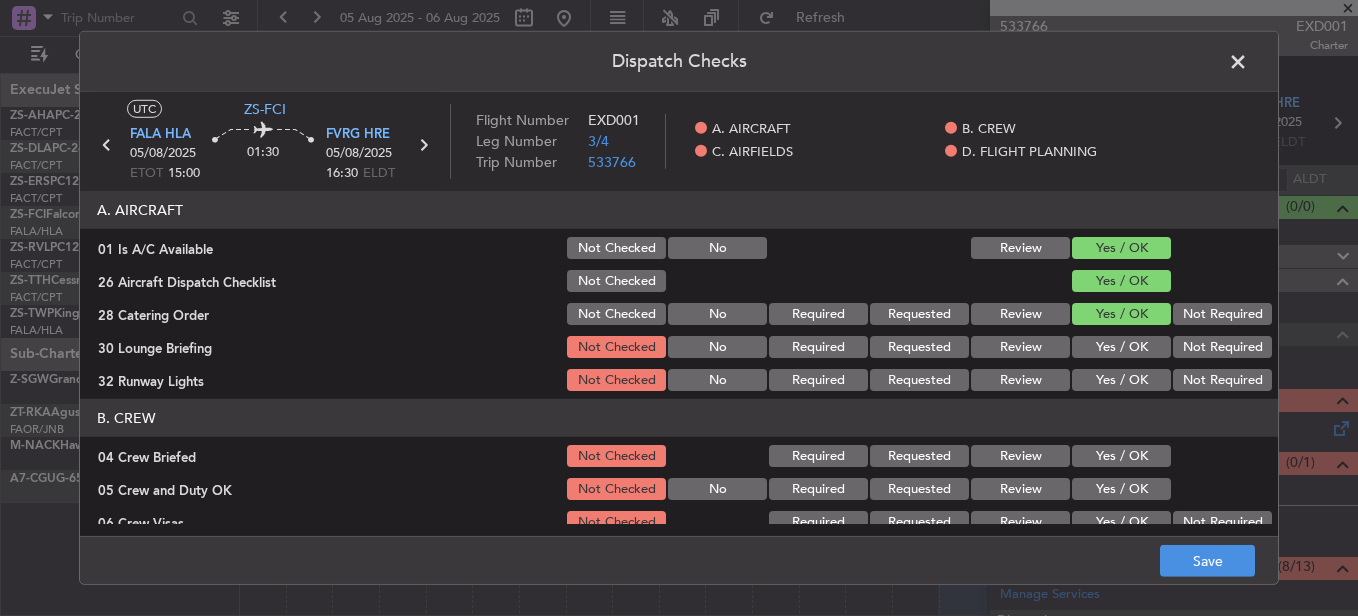 click on "Yes / OK" 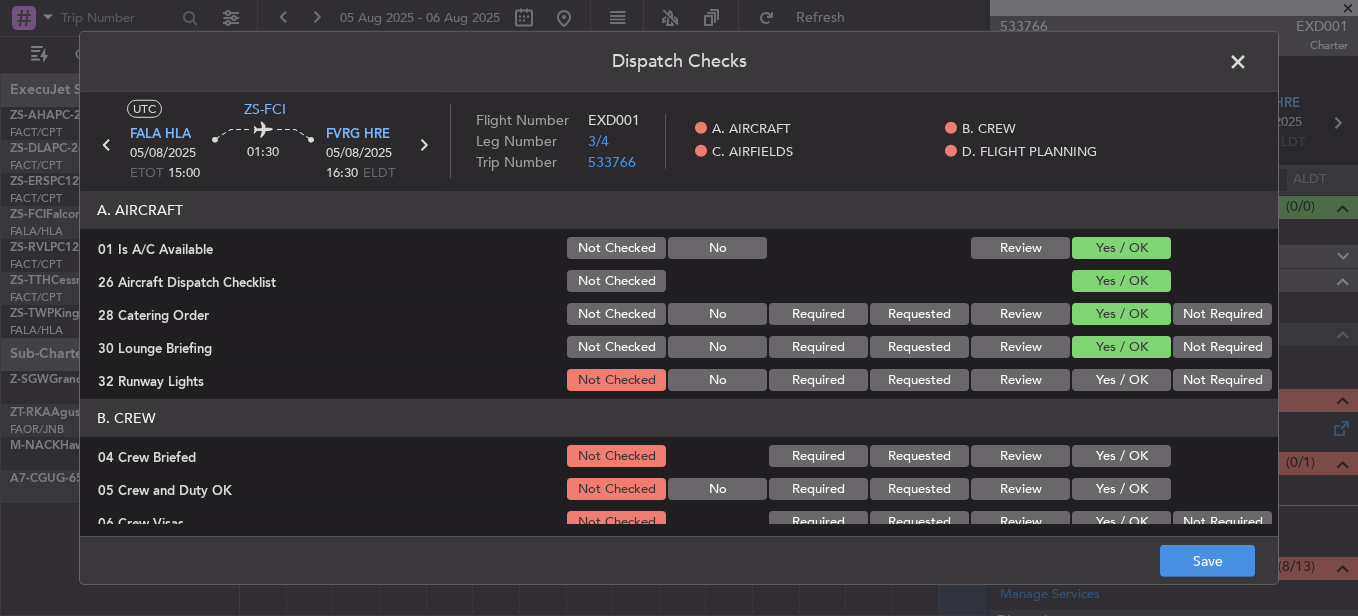 click on "Yes / OK" 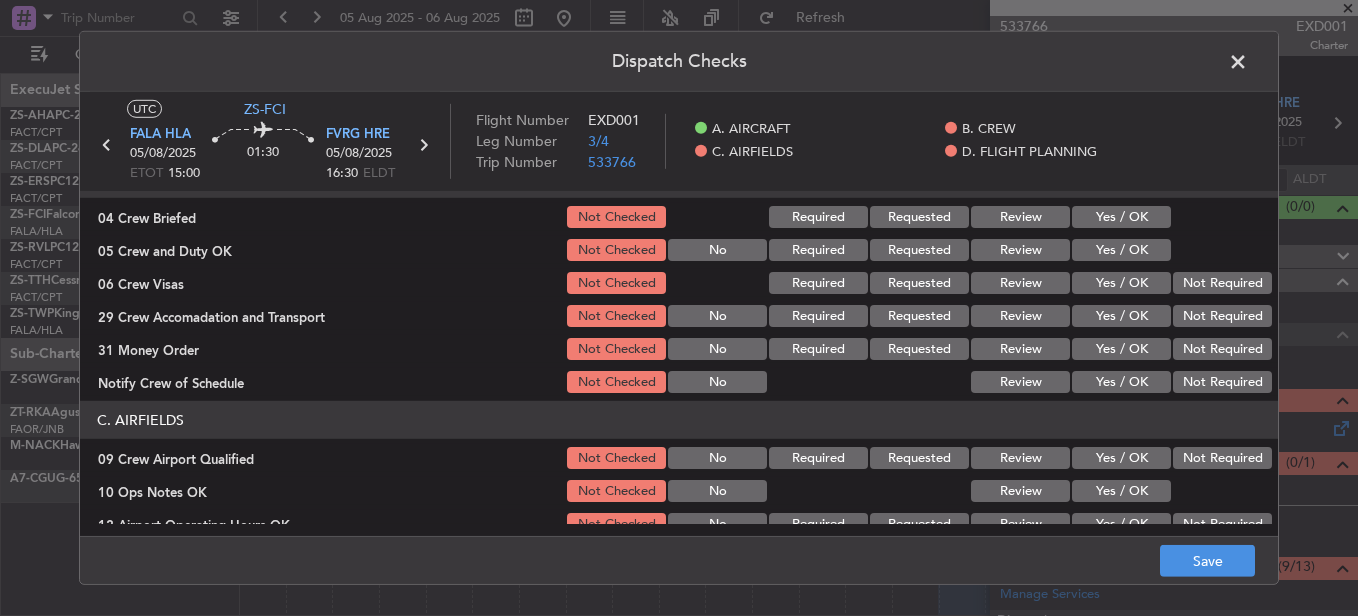 scroll, scrollTop: 100, scrollLeft: 0, axis: vertical 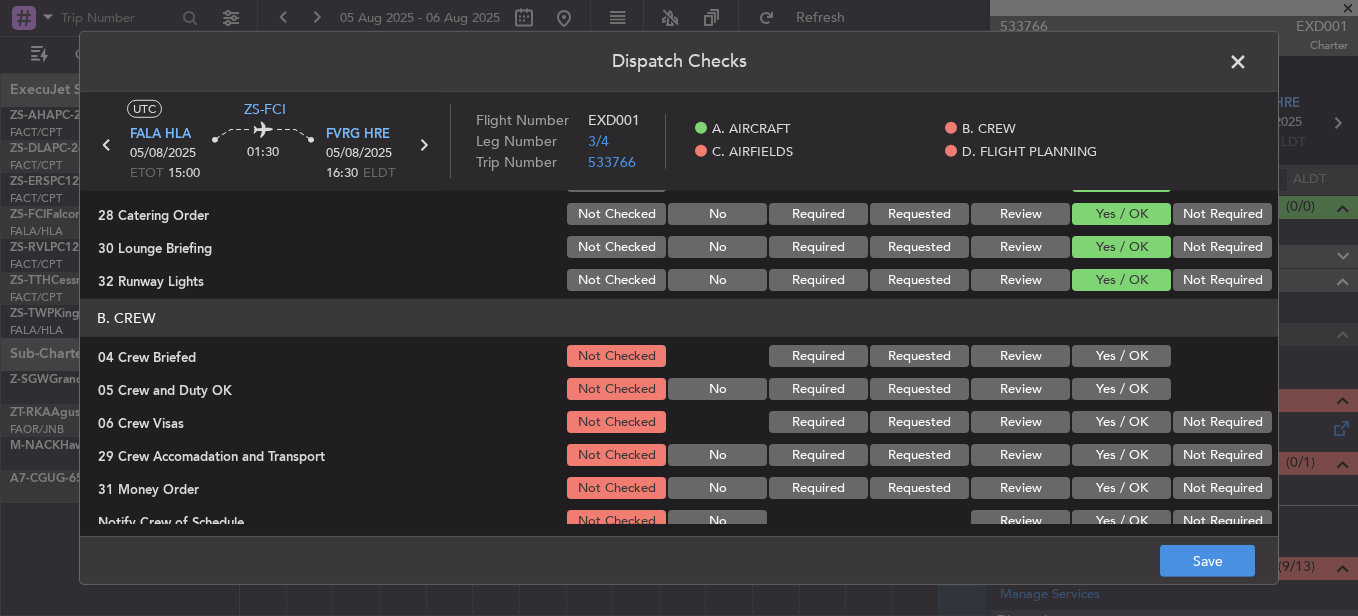 drag, startPoint x: 1018, startPoint y: 365, endPoint x: 1043, endPoint y: 377, distance: 27.730848 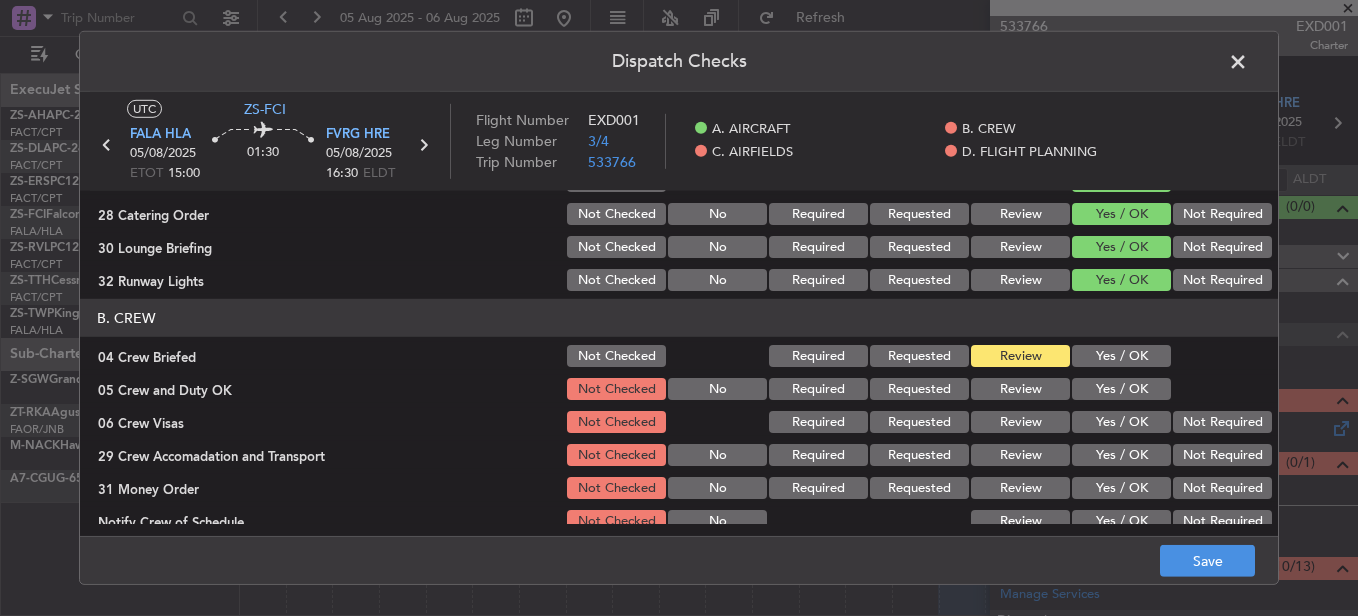click on "Yes / OK" 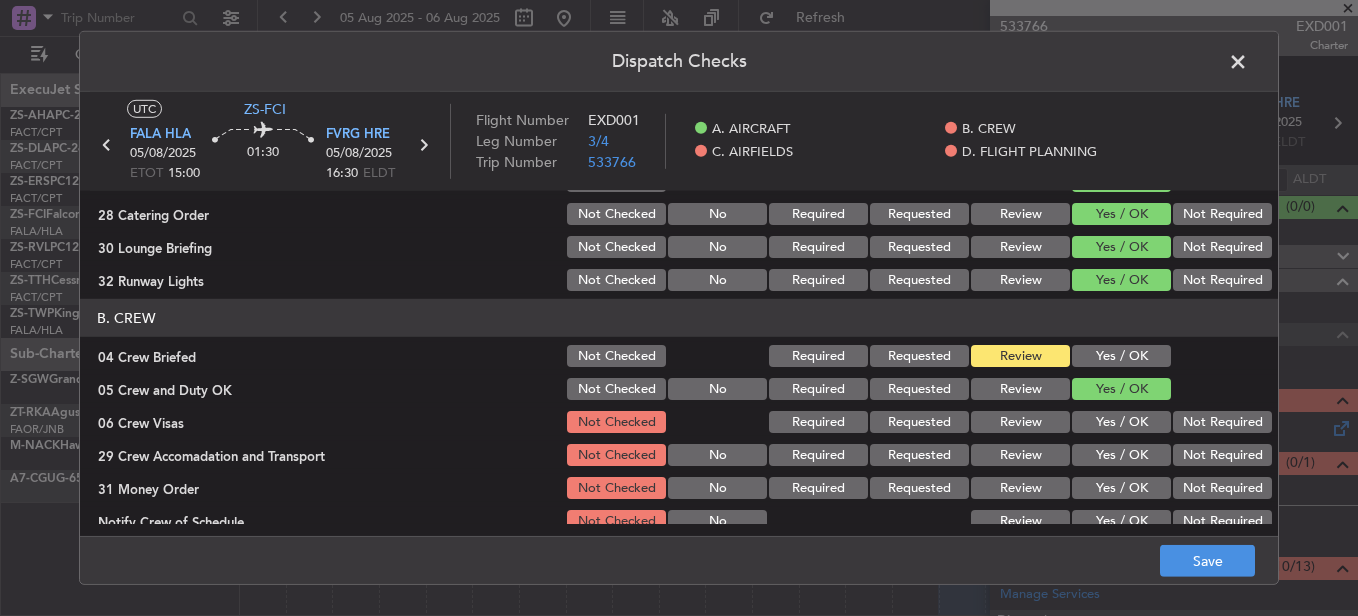 click on "Yes / OK" 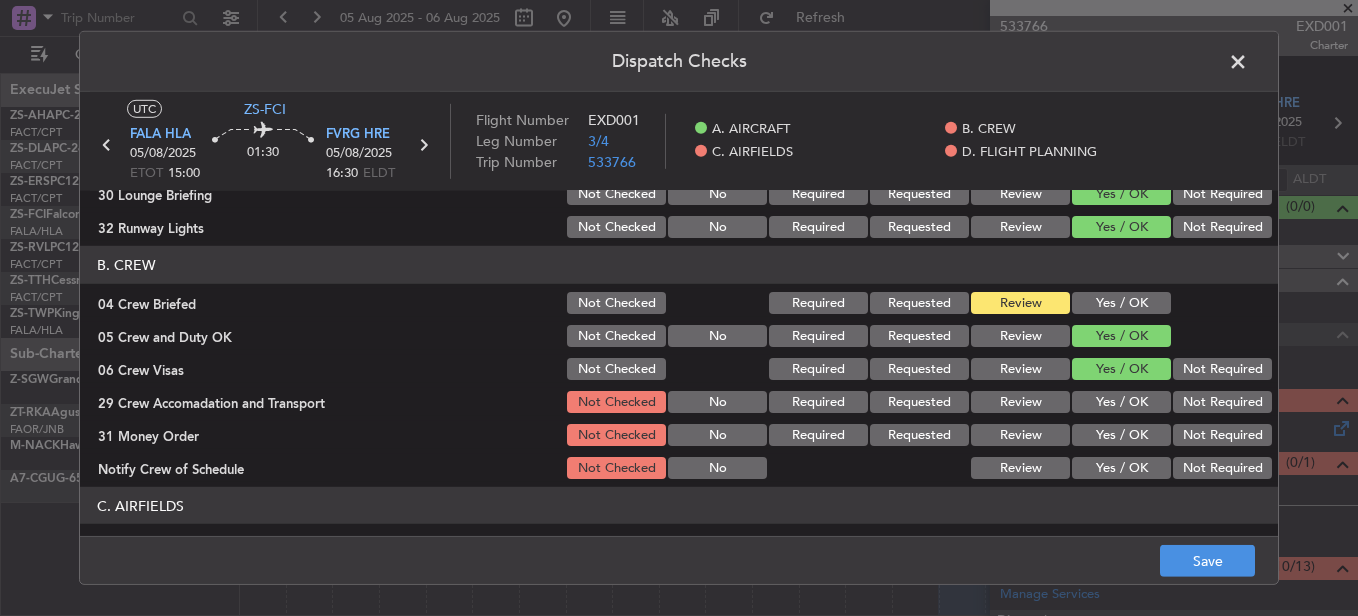 scroll, scrollTop: 200, scrollLeft: 0, axis: vertical 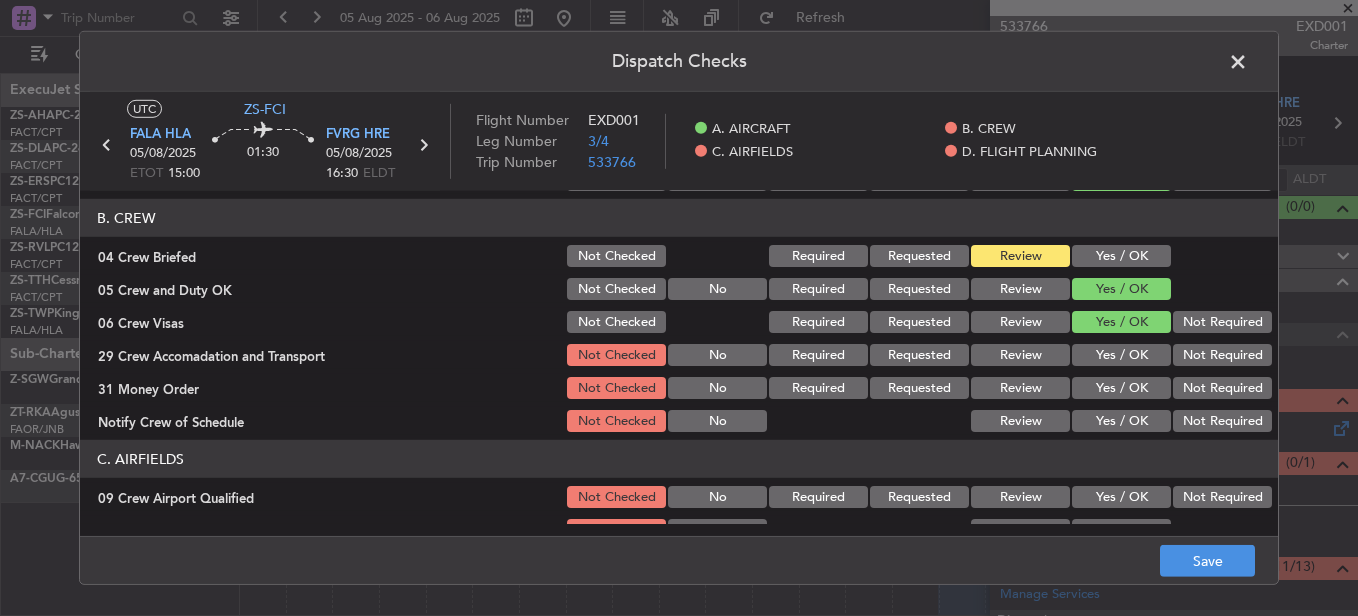 click on "Yes / OK" 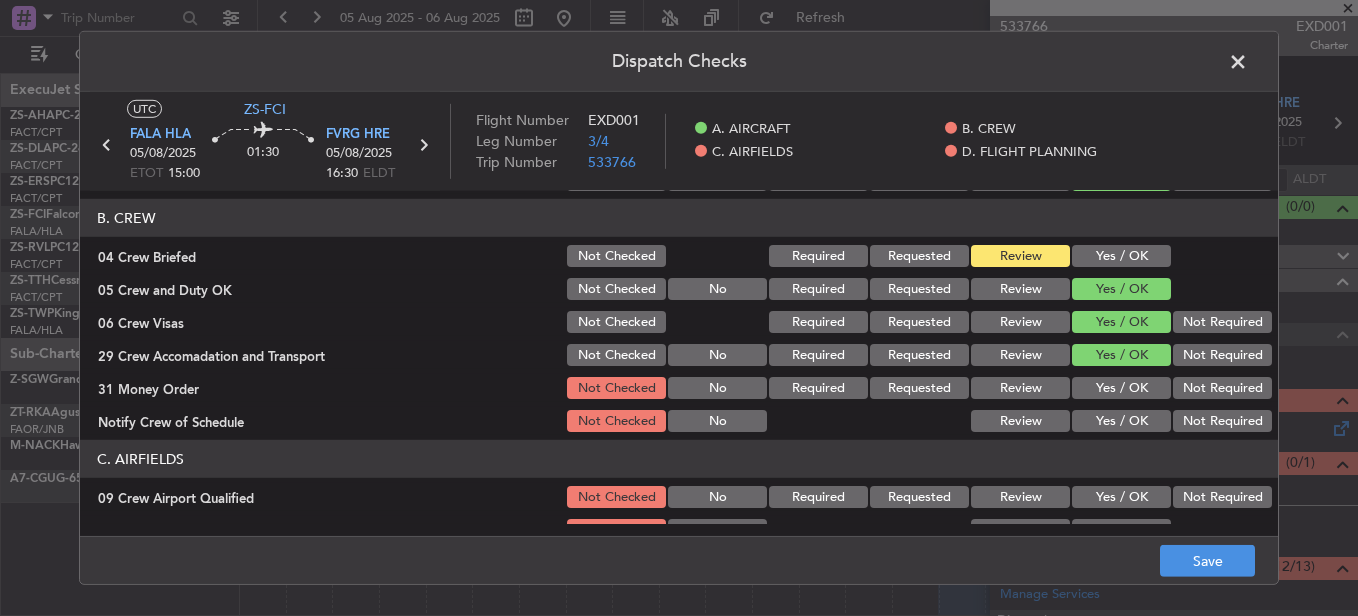 click on "Not Required" 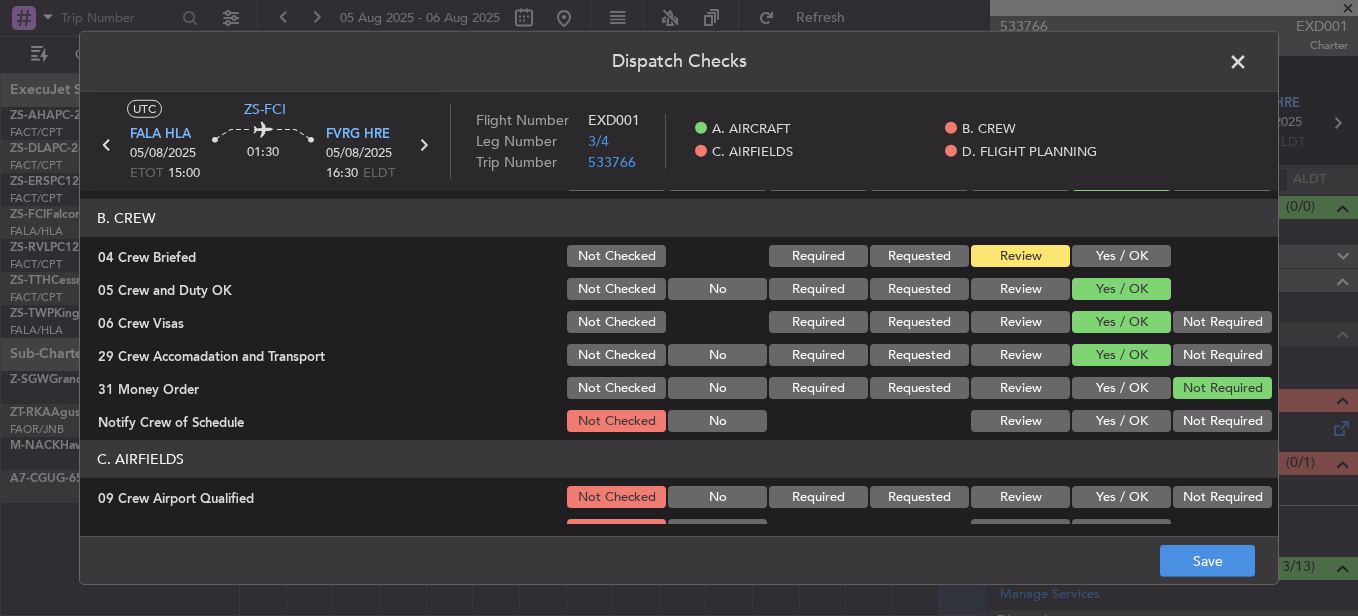click on "Yes / OK" 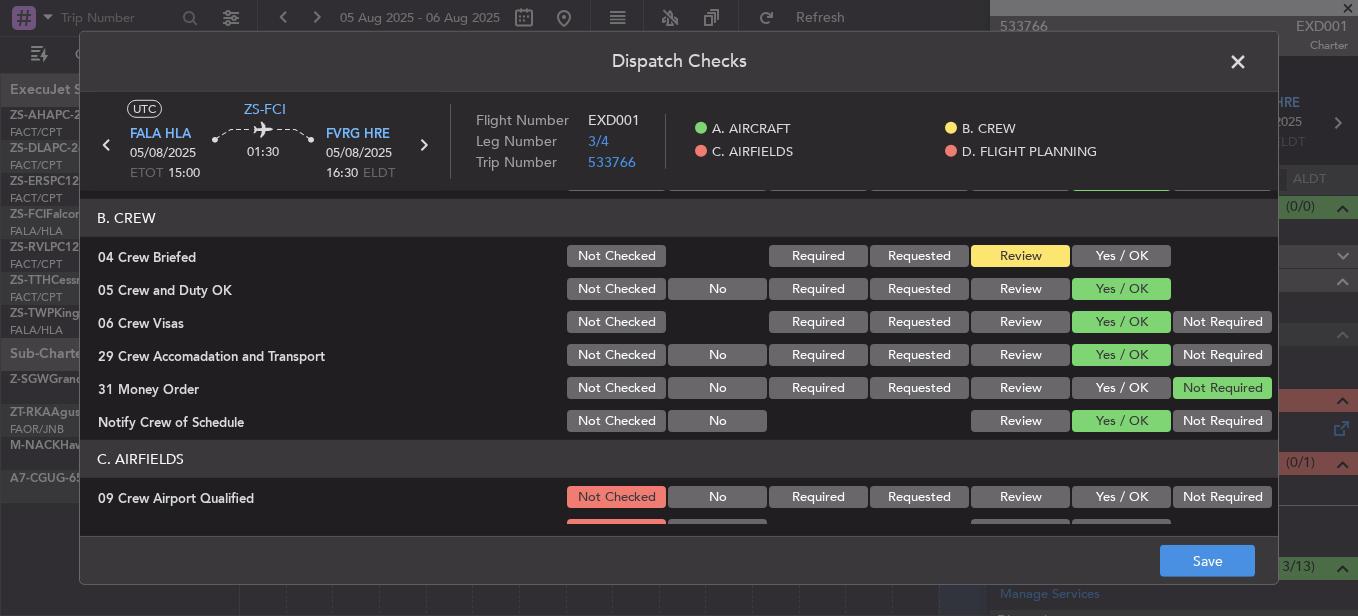 scroll, scrollTop: 400, scrollLeft: 0, axis: vertical 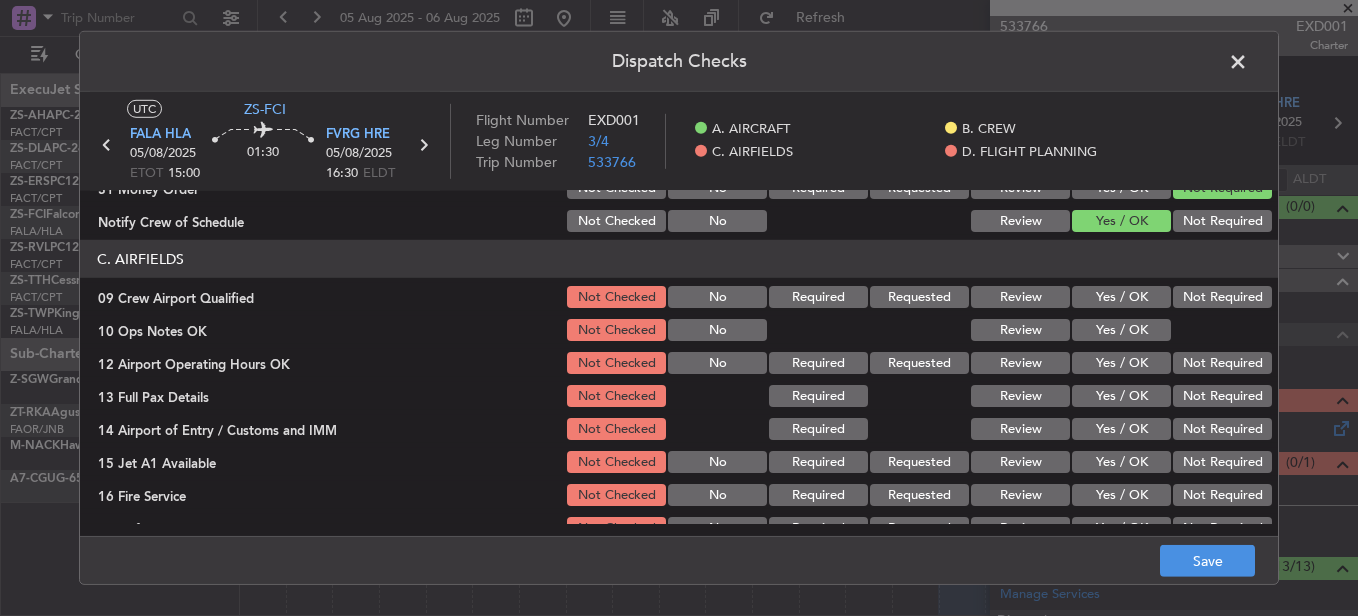 click on "Yes / OK" 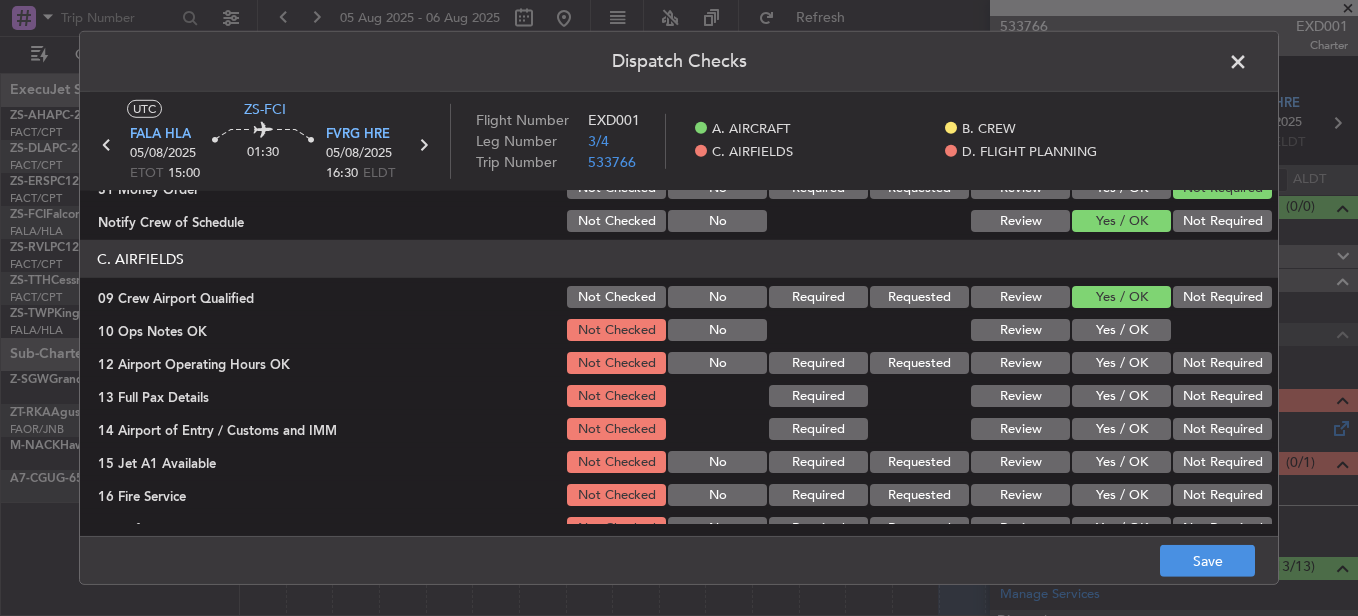 click on "Yes / OK" 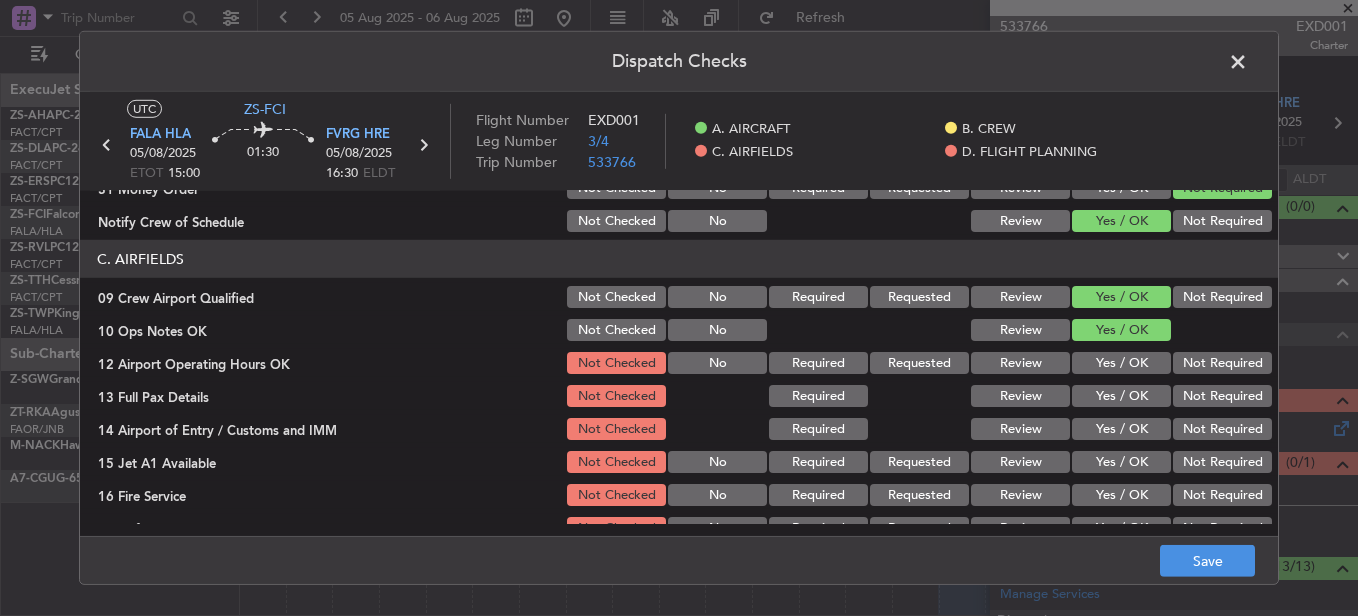 click on "Yes / OK" 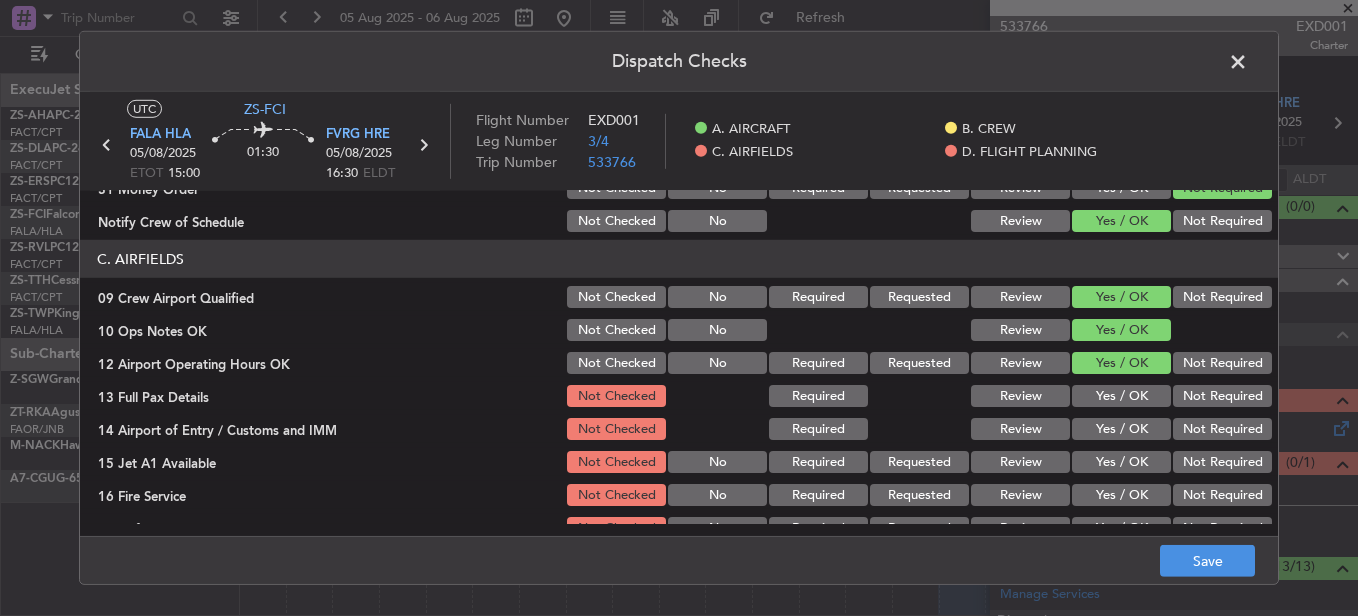 click on "Yes / OK" 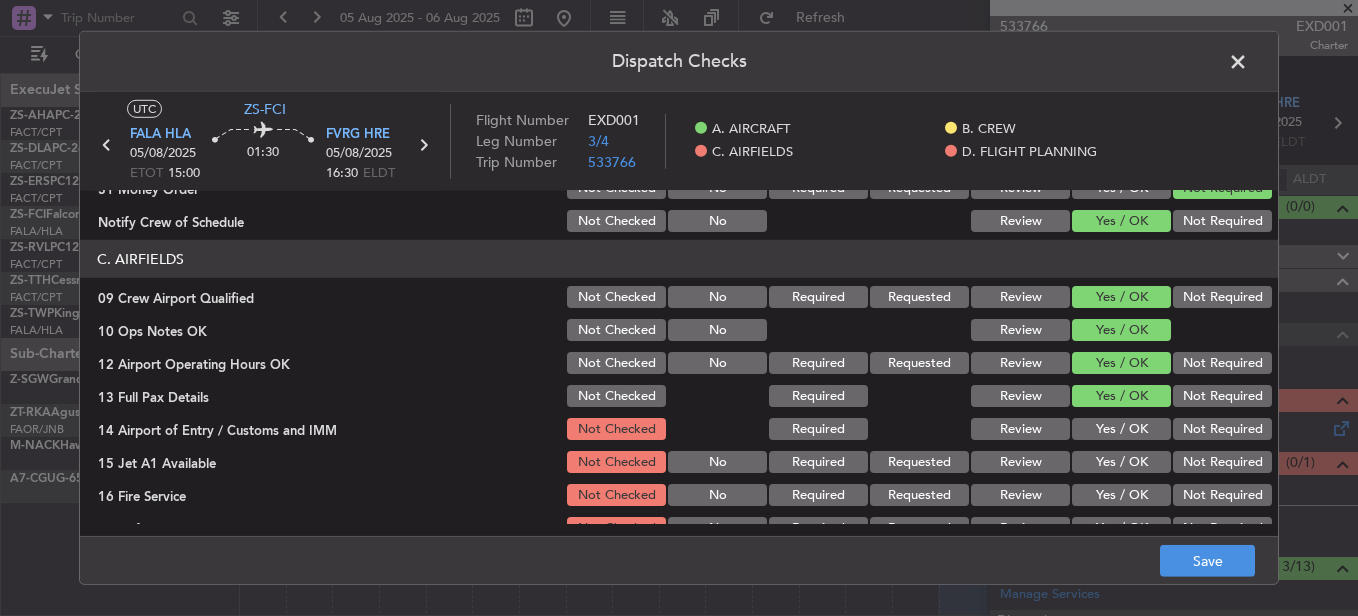 click on "Yes / OK" 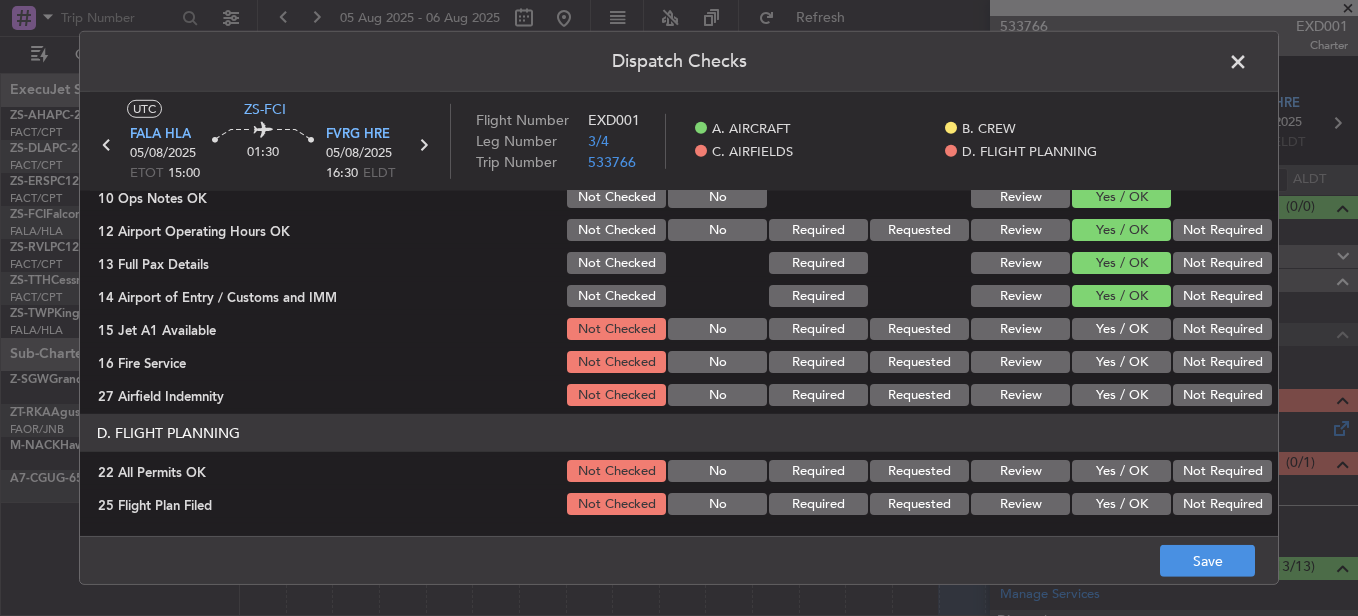 scroll, scrollTop: 565, scrollLeft: 0, axis: vertical 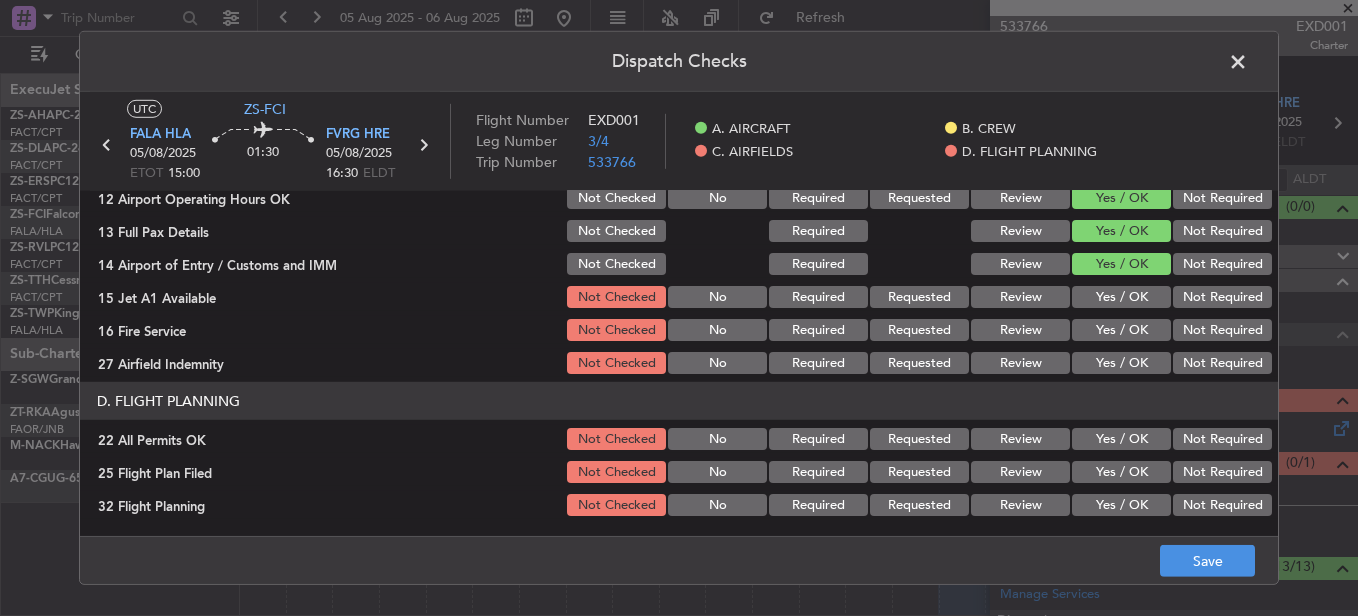 click on "Review" 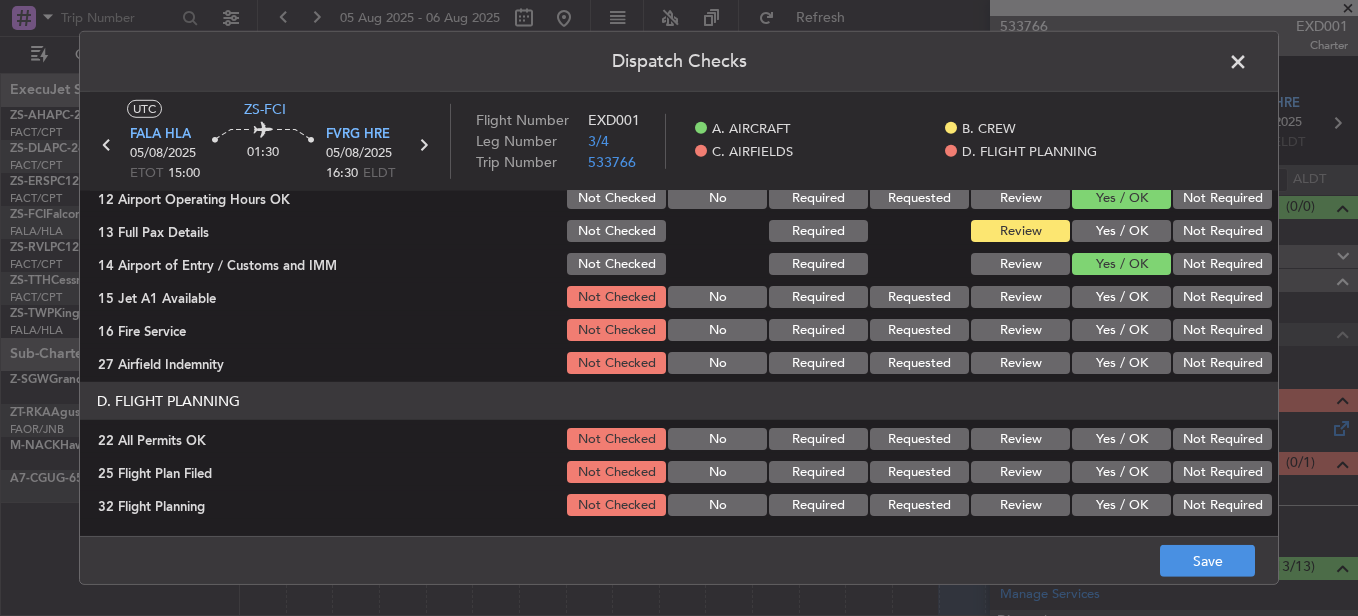 drag, startPoint x: 1118, startPoint y: 299, endPoint x: 1110, endPoint y: 319, distance: 21.540659 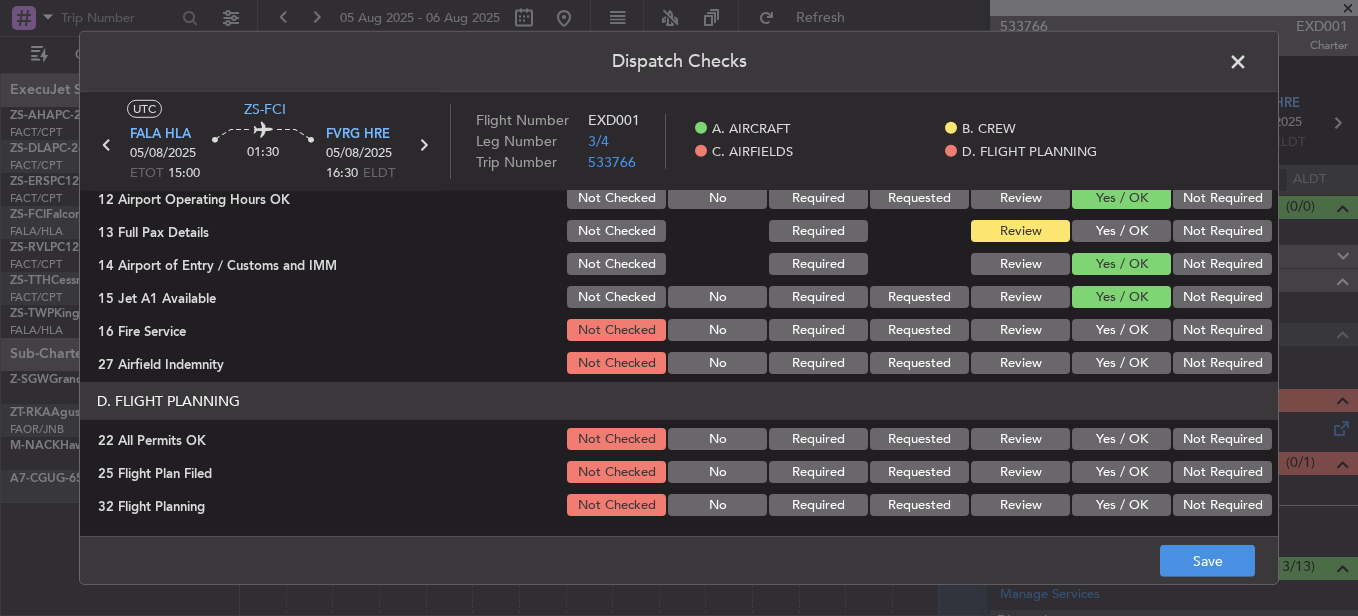 click on "Yes / OK" 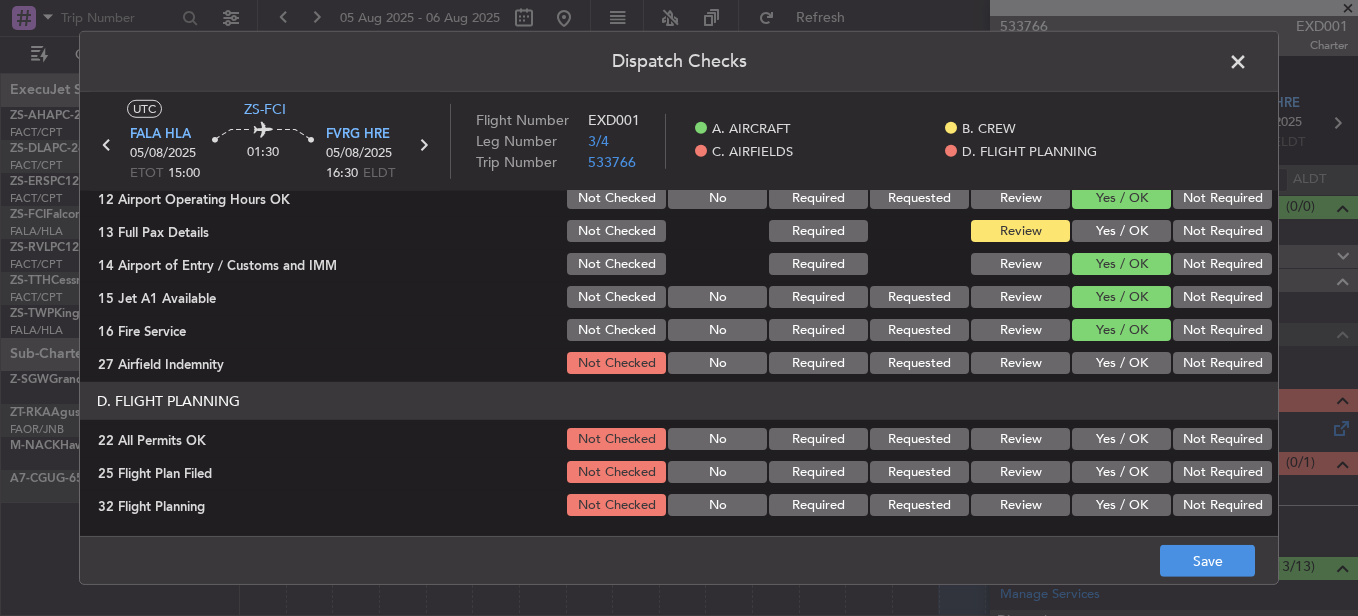 click on "Not Required" 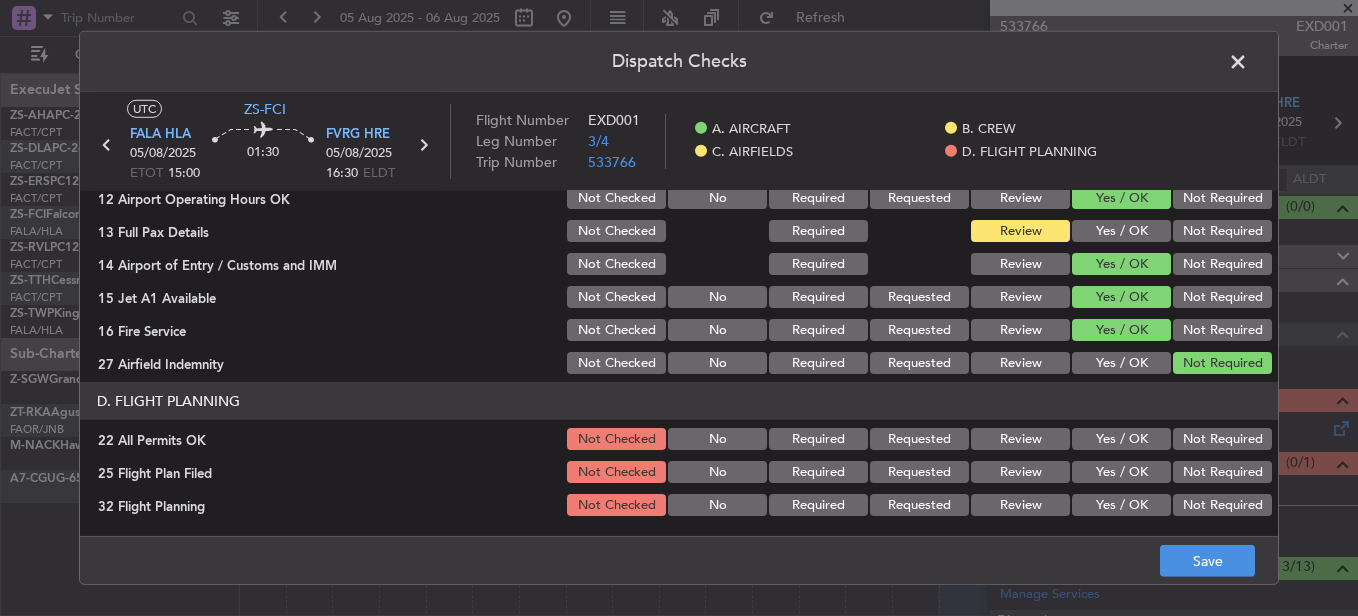 click on "Not Required" 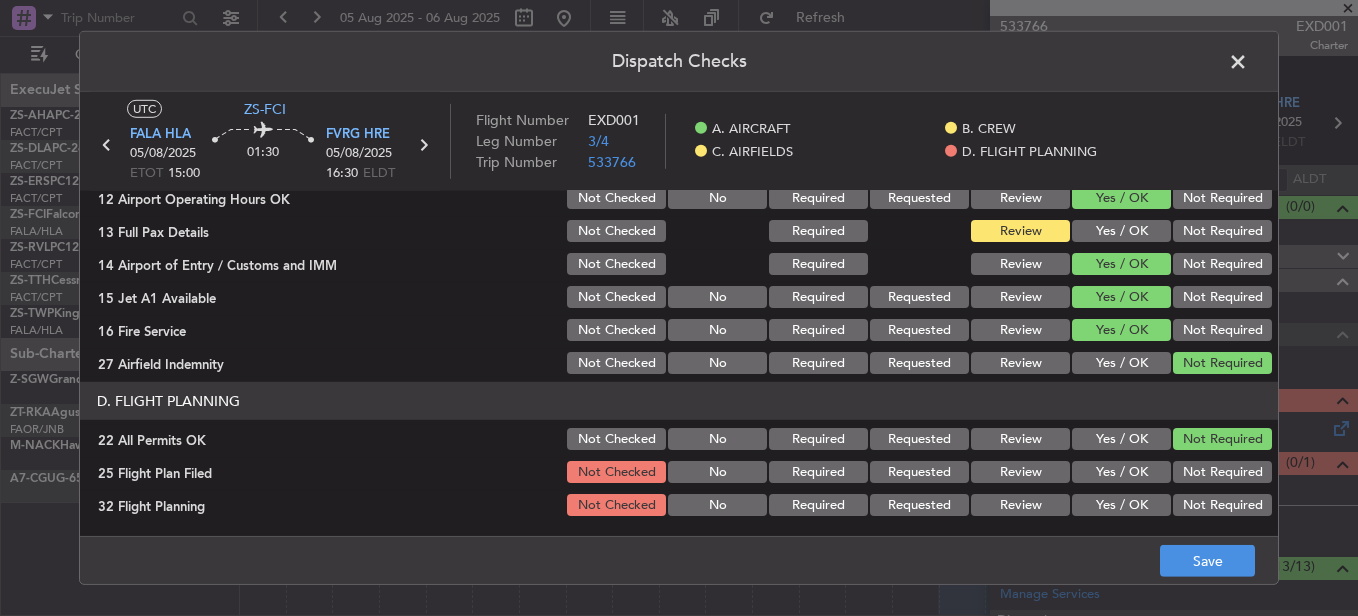 click on "Yes / OK" 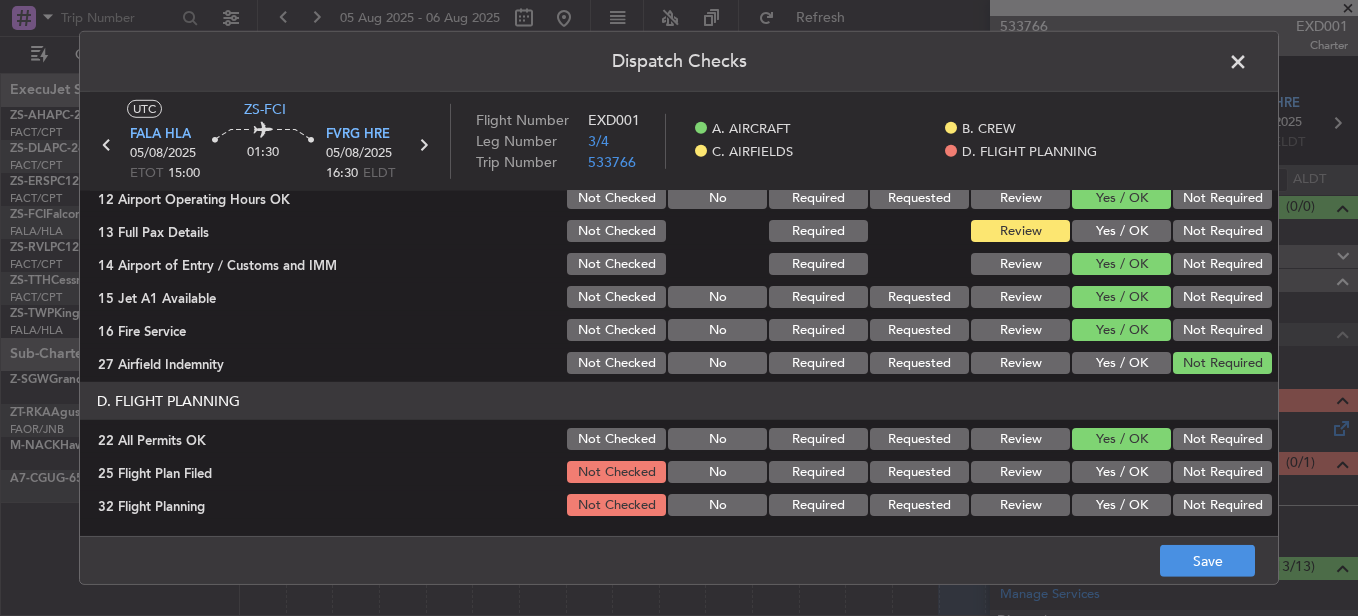 drag, startPoint x: 1238, startPoint y: 438, endPoint x: 1226, endPoint y: 439, distance: 12.0415945 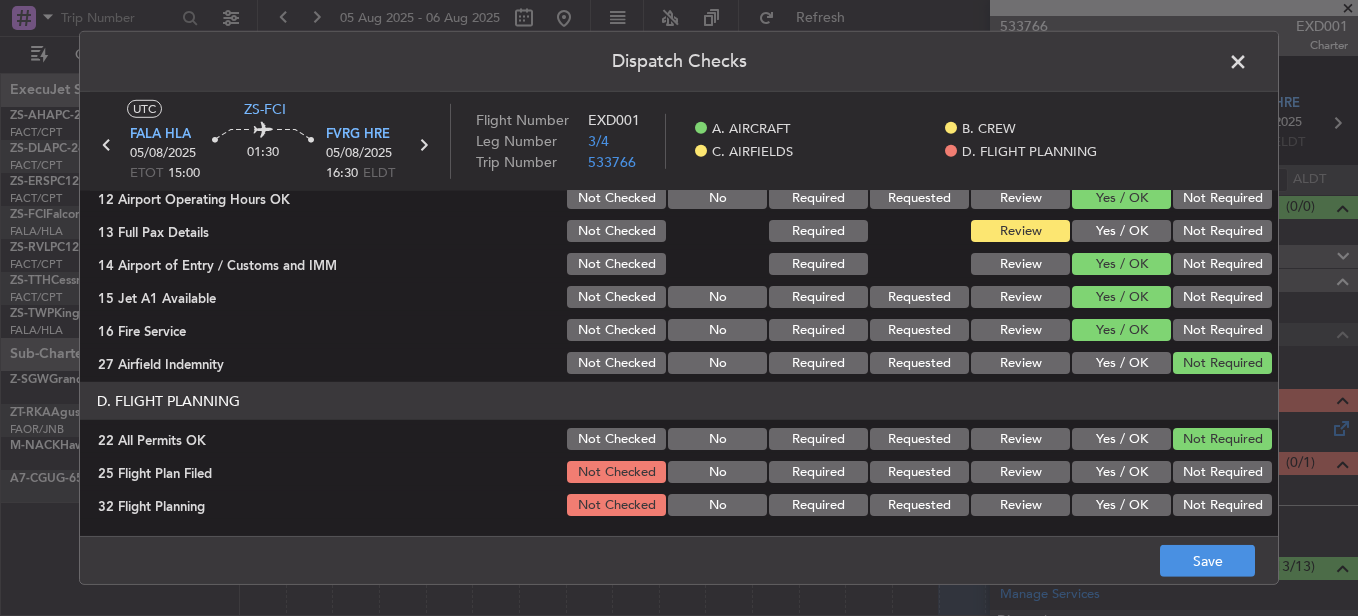 drag, startPoint x: 1005, startPoint y: 465, endPoint x: 1012, endPoint y: 504, distance: 39.623226 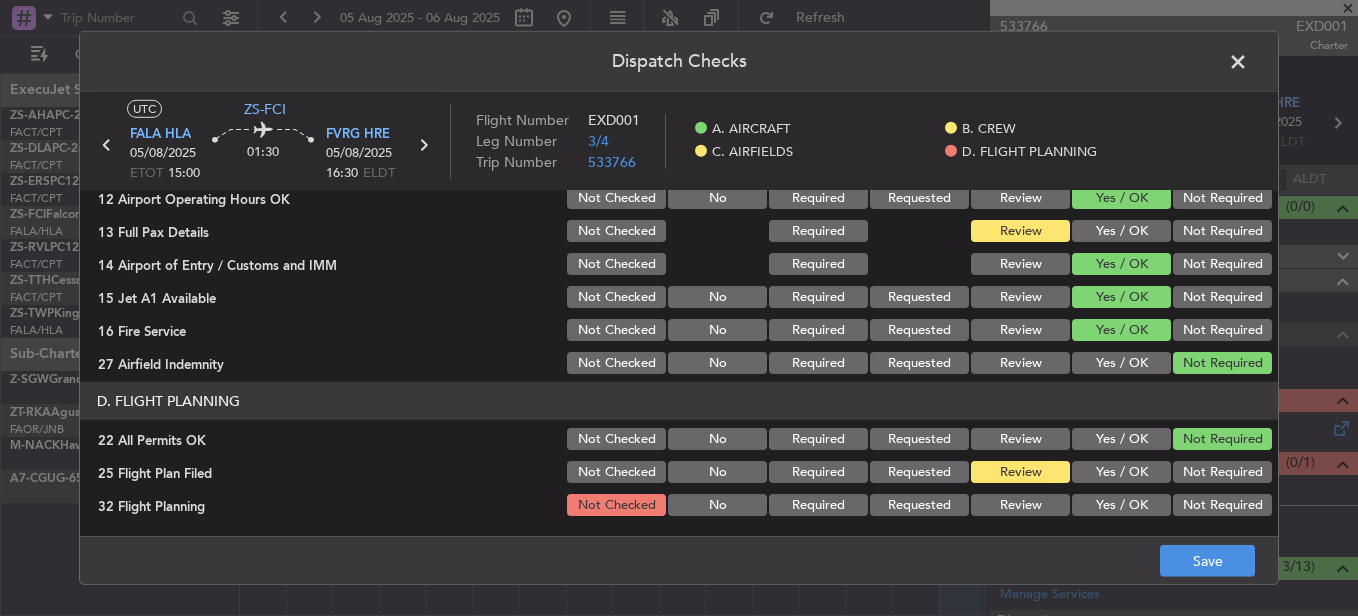 drag, startPoint x: 1013, startPoint y: 506, endPoint x: 1060, endPoint y: 523, distance: 49.979996 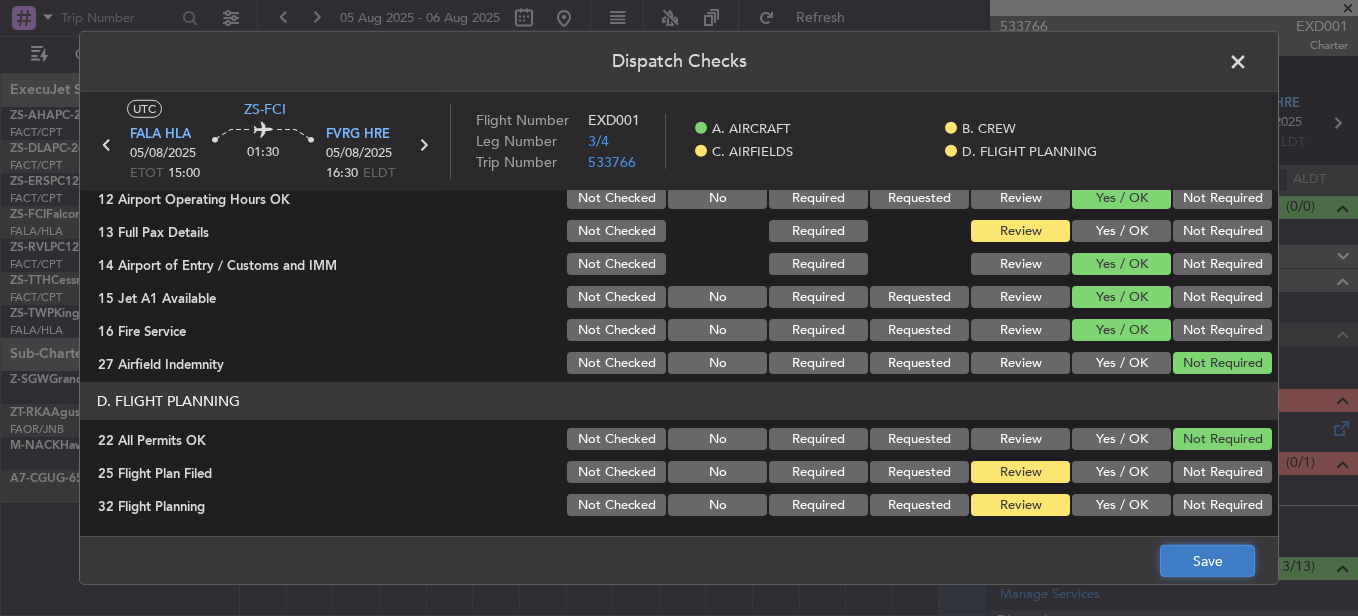 click on "Save" 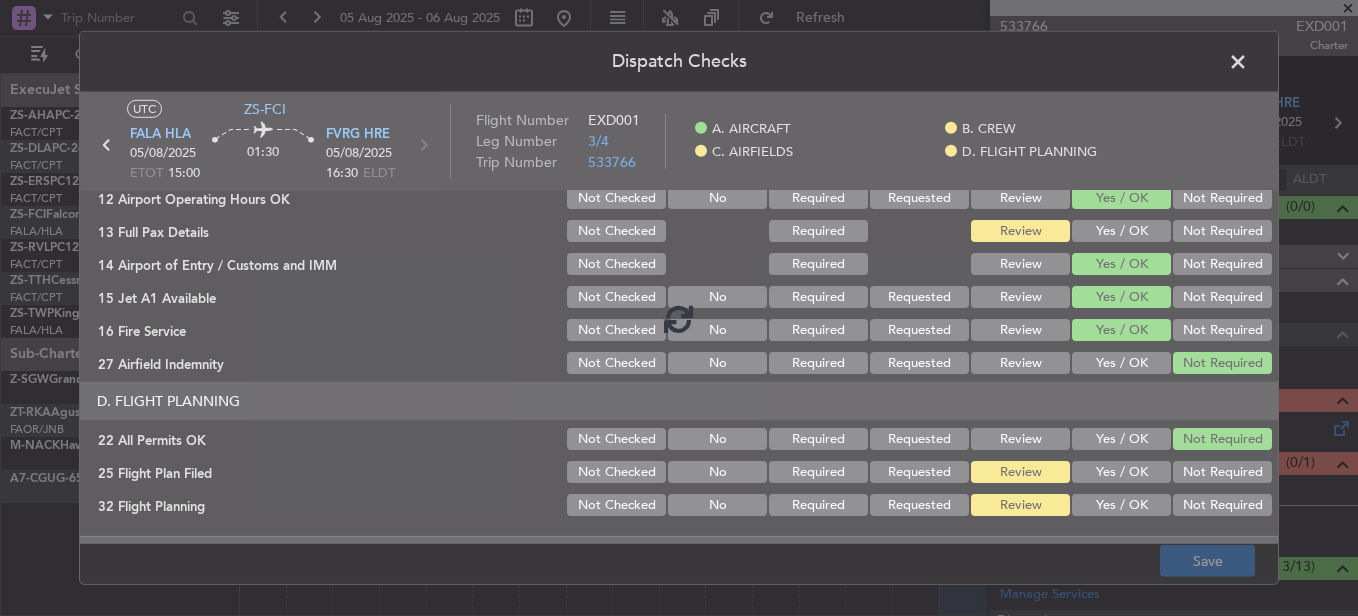 click on "Save" 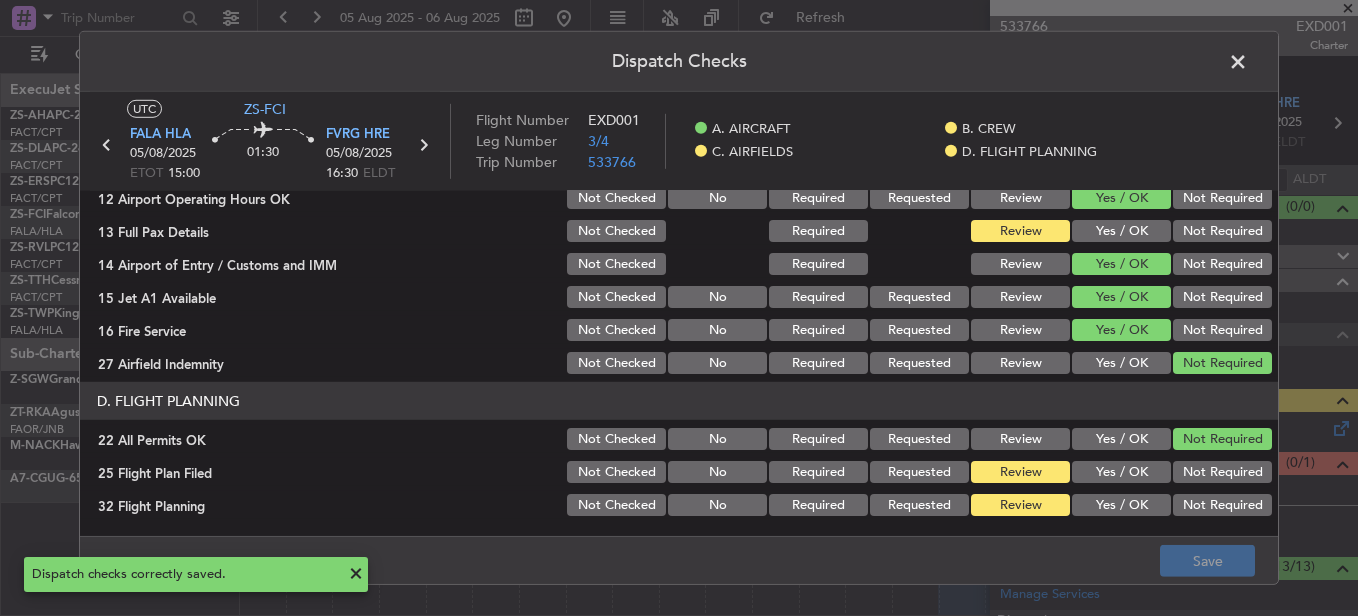 click 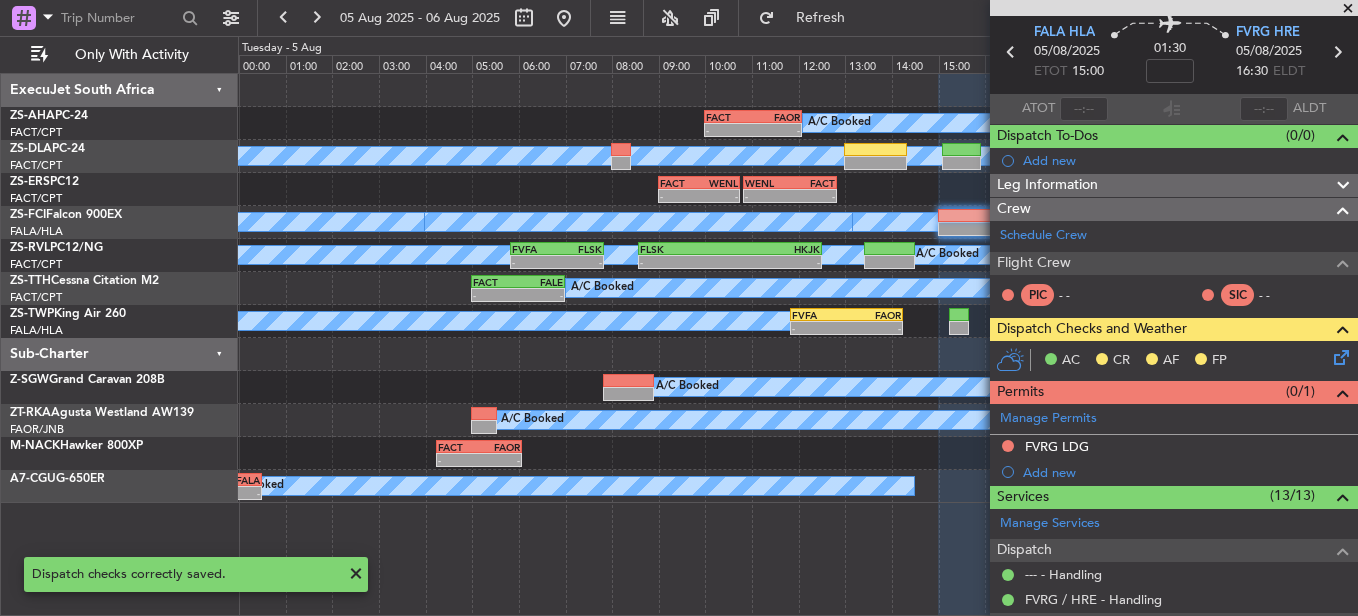 scroll, scrollTop: 0, scrollLeft: 0, axis: both 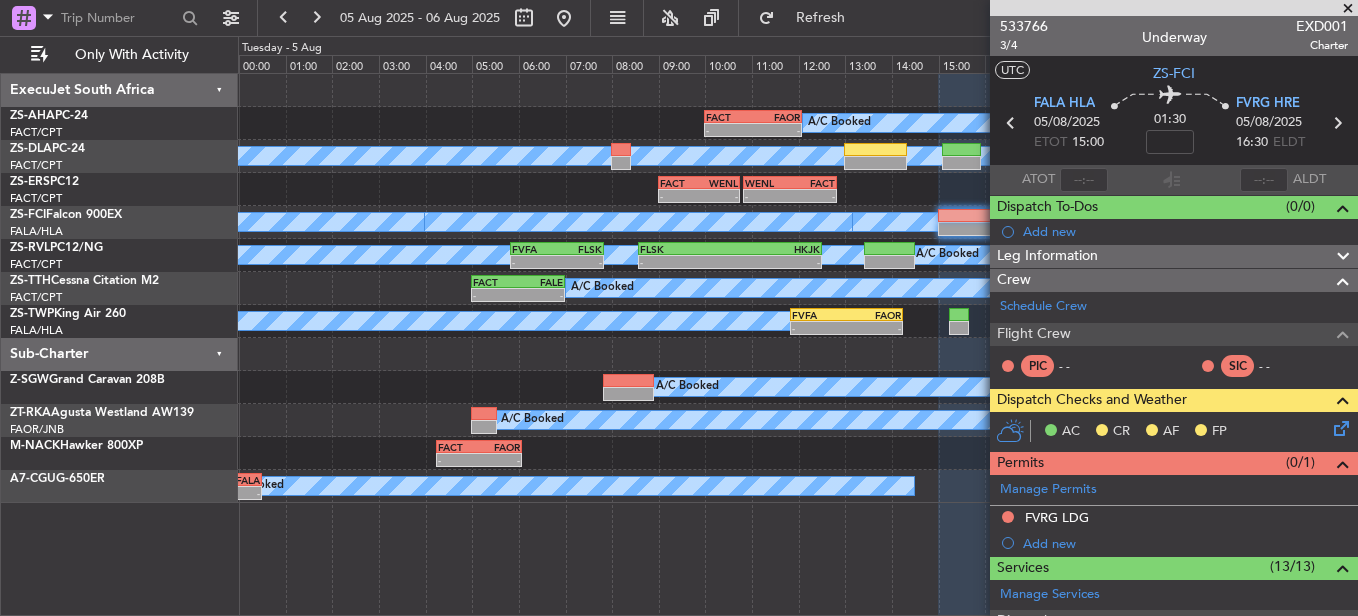 click at bounding box center [1348, 9] 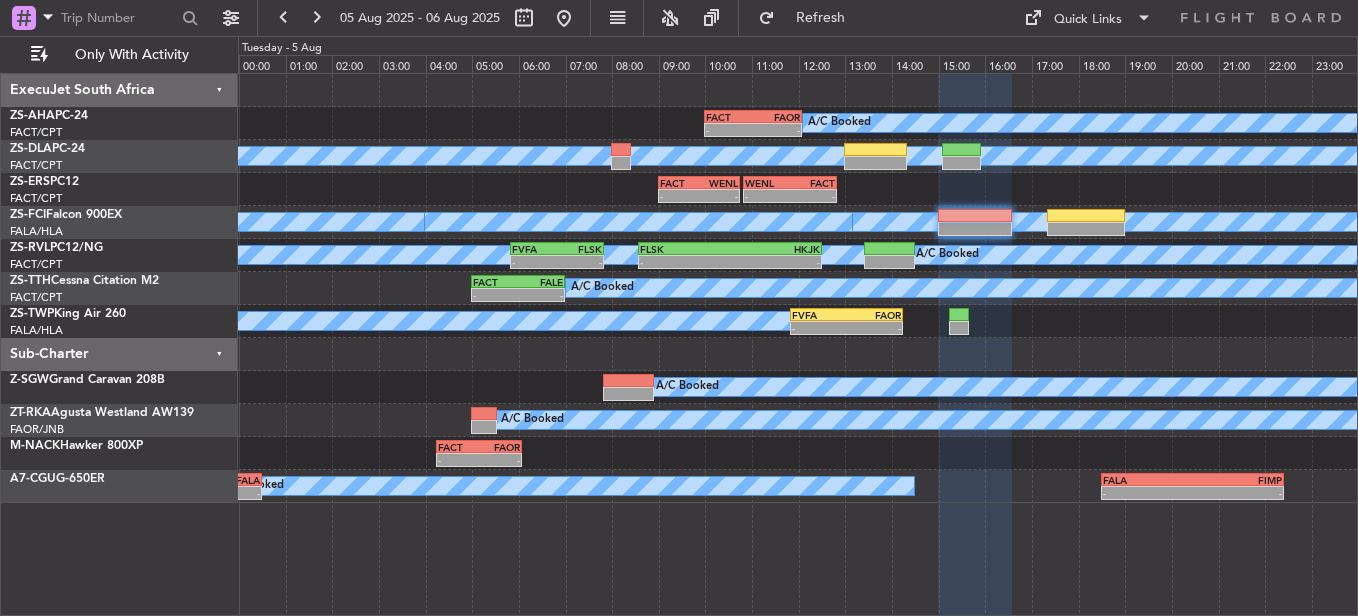 type on "0" 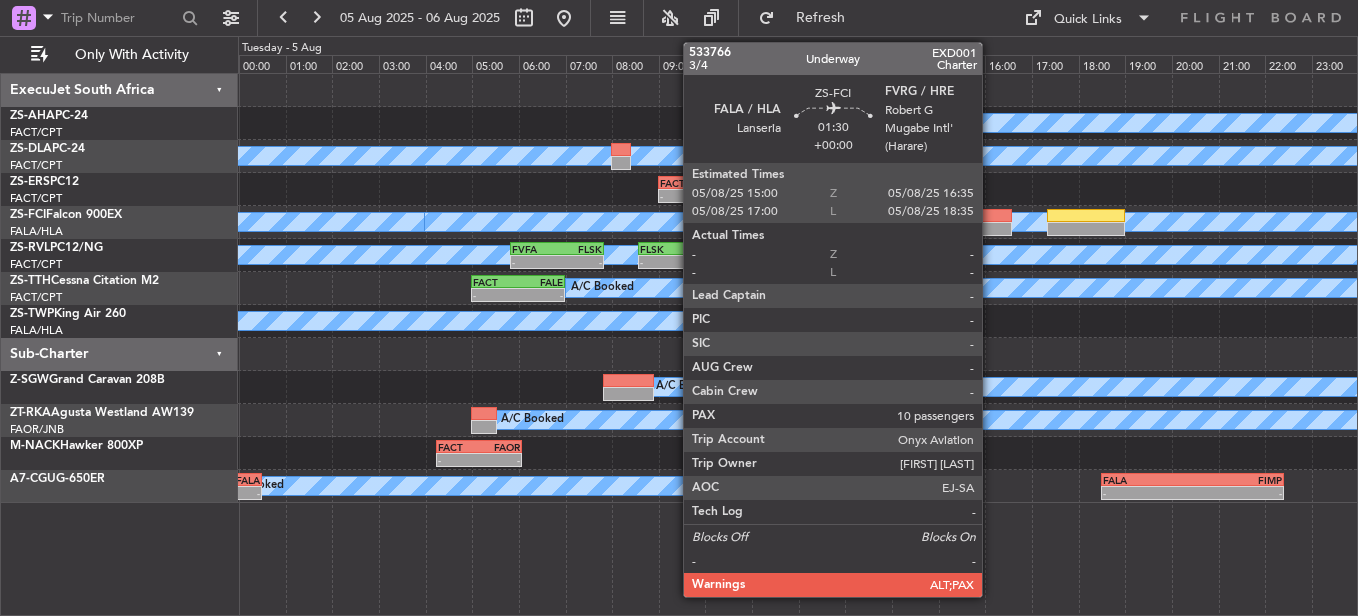 click 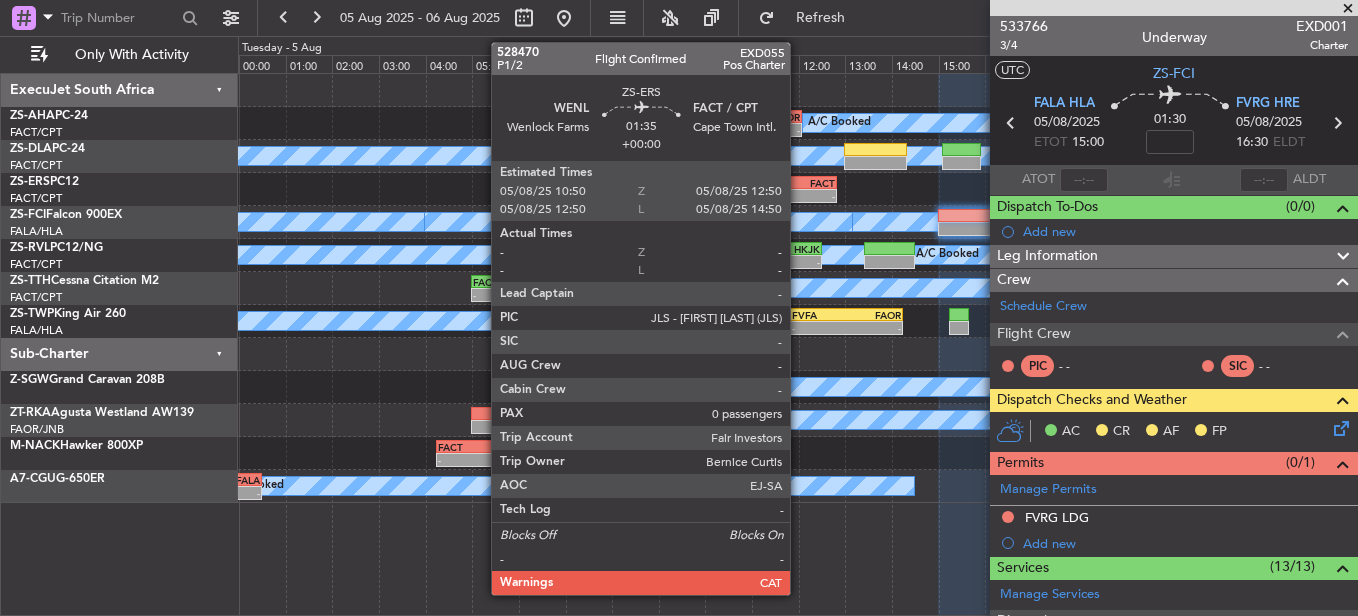click on "-" 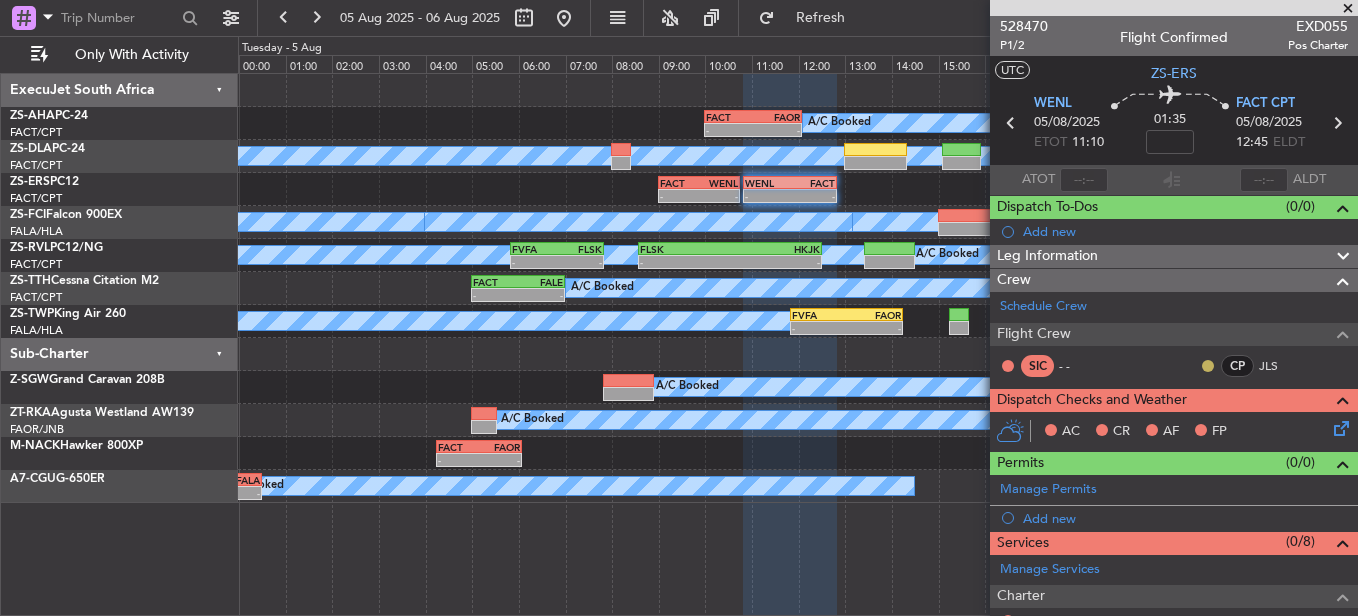 click 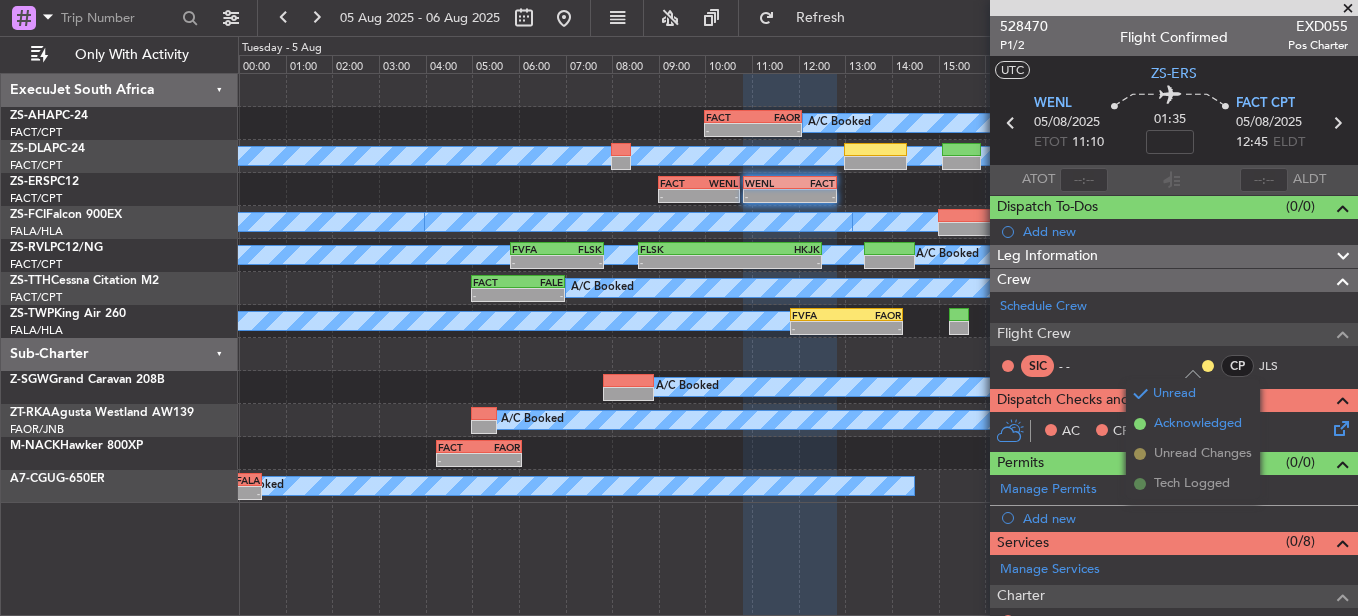 click on "Acknowledged" at bounding box center (1198, 424) 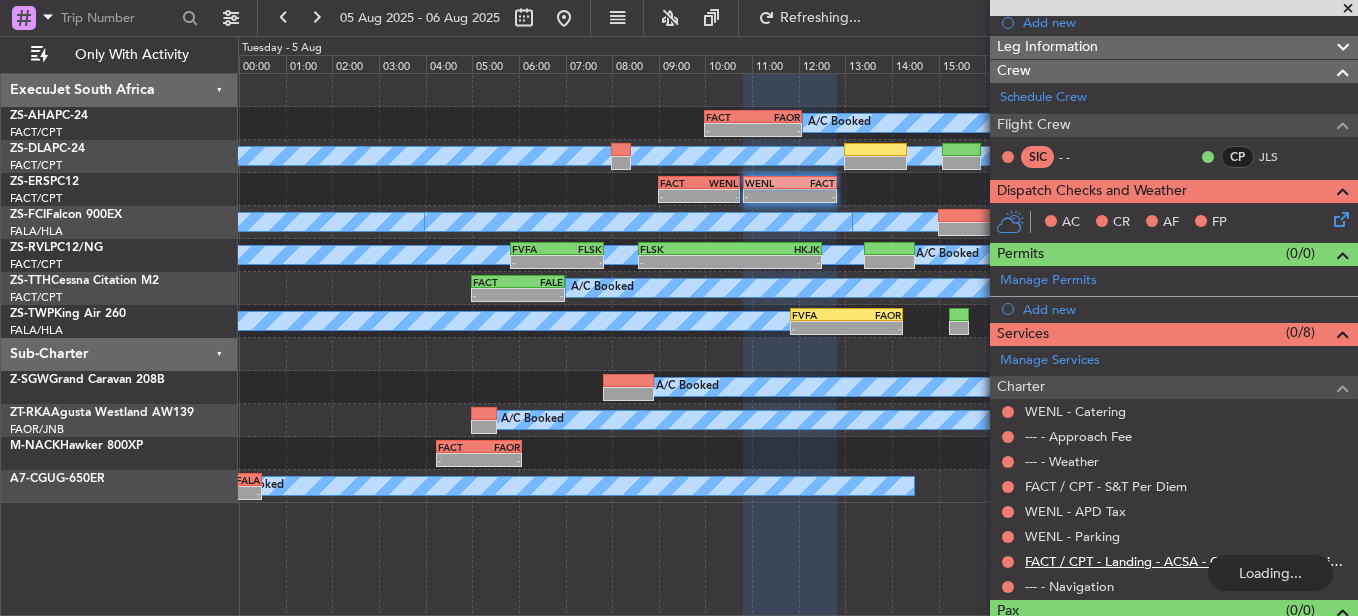 scroll, scrollTop: 248, scrollLeft: 0, axis: vertical 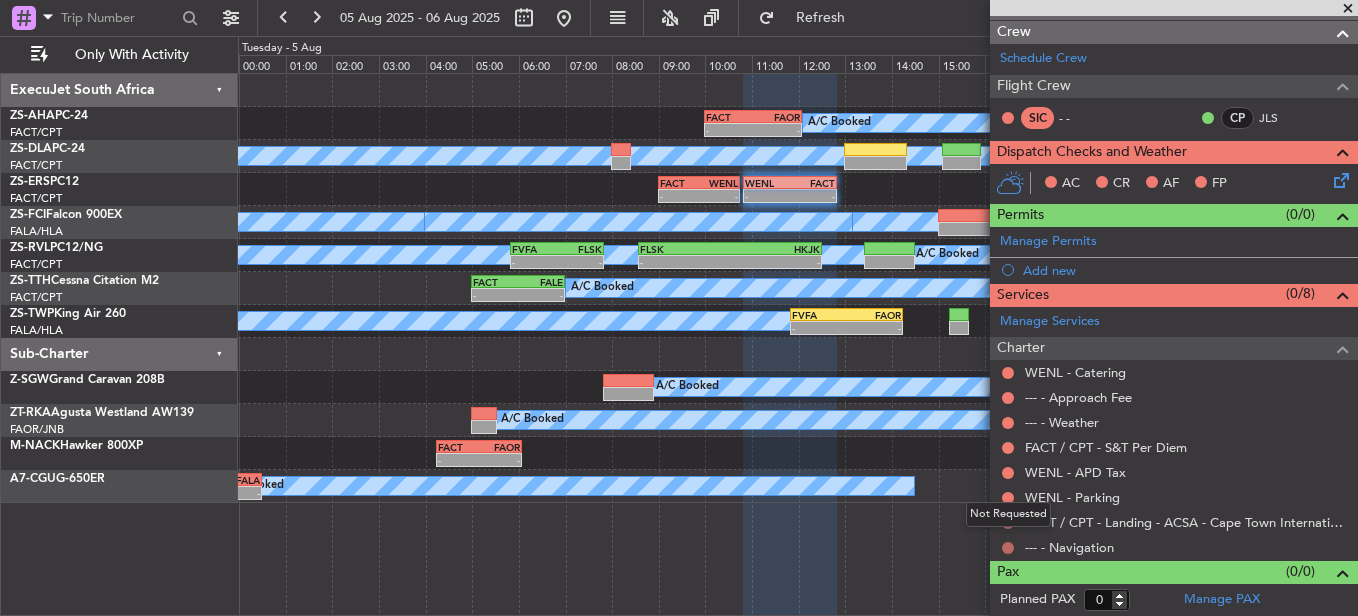 click at bounding box center [1008, 548] 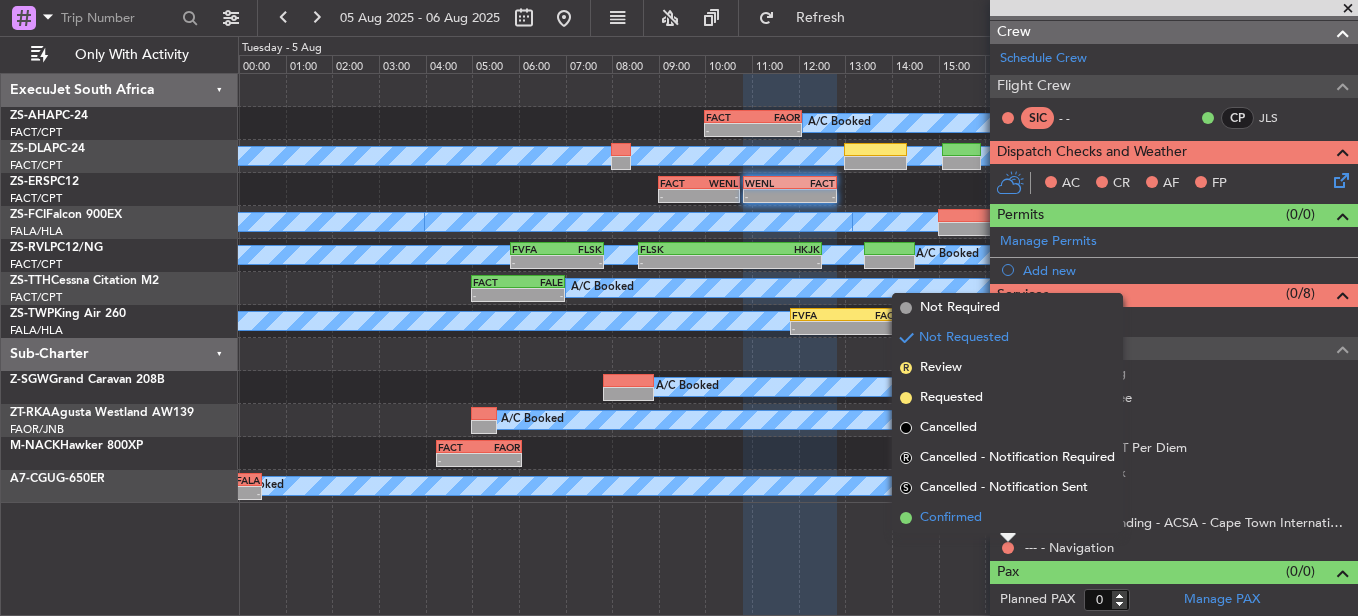 click on "Confirmed" at bounding box center (1007, 518) 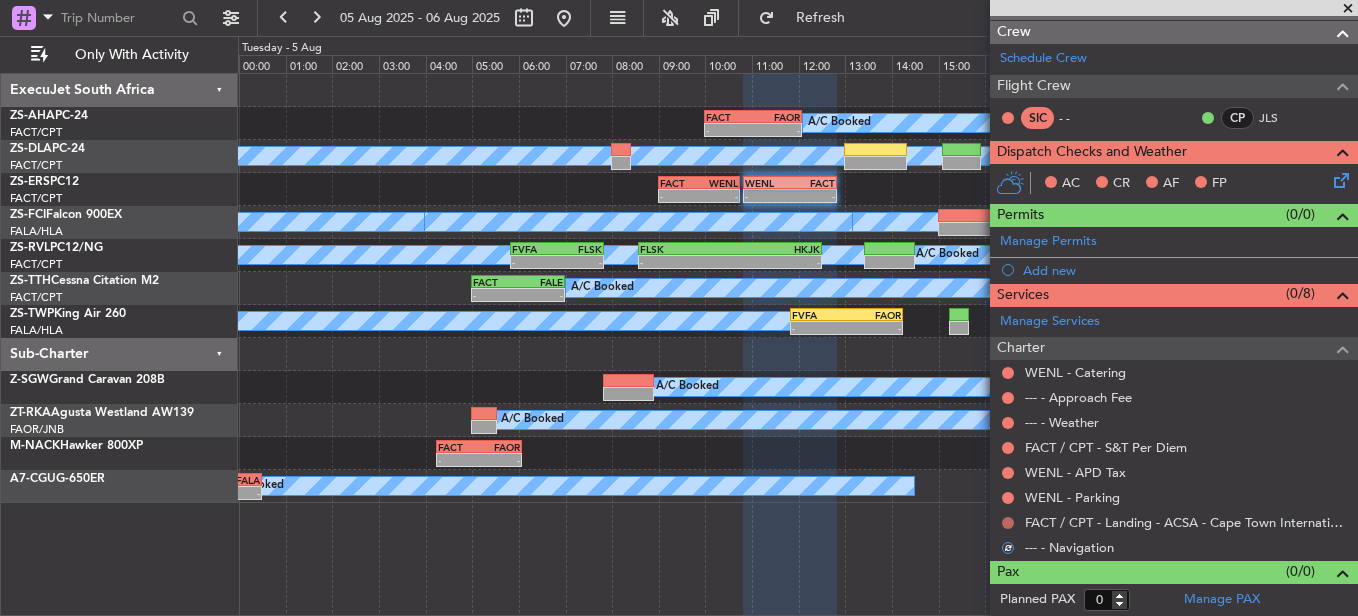 click at bounding box center [1008, 523] 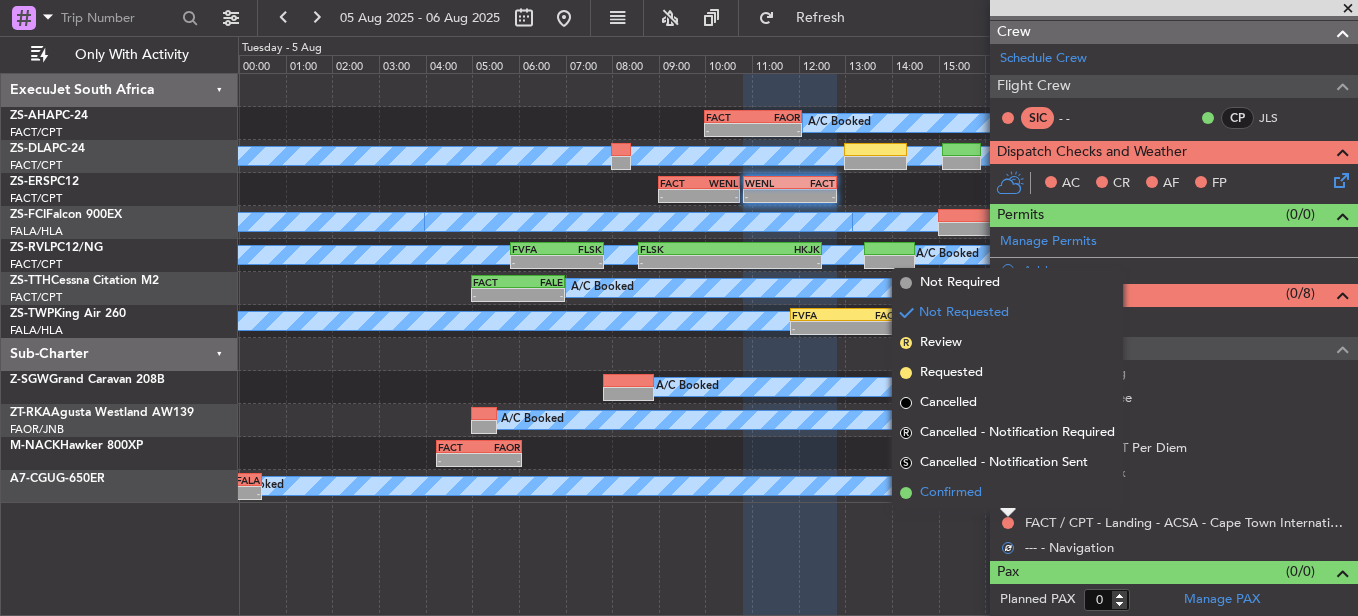 click on "Confirmed" at bounding box center [1007, 493] 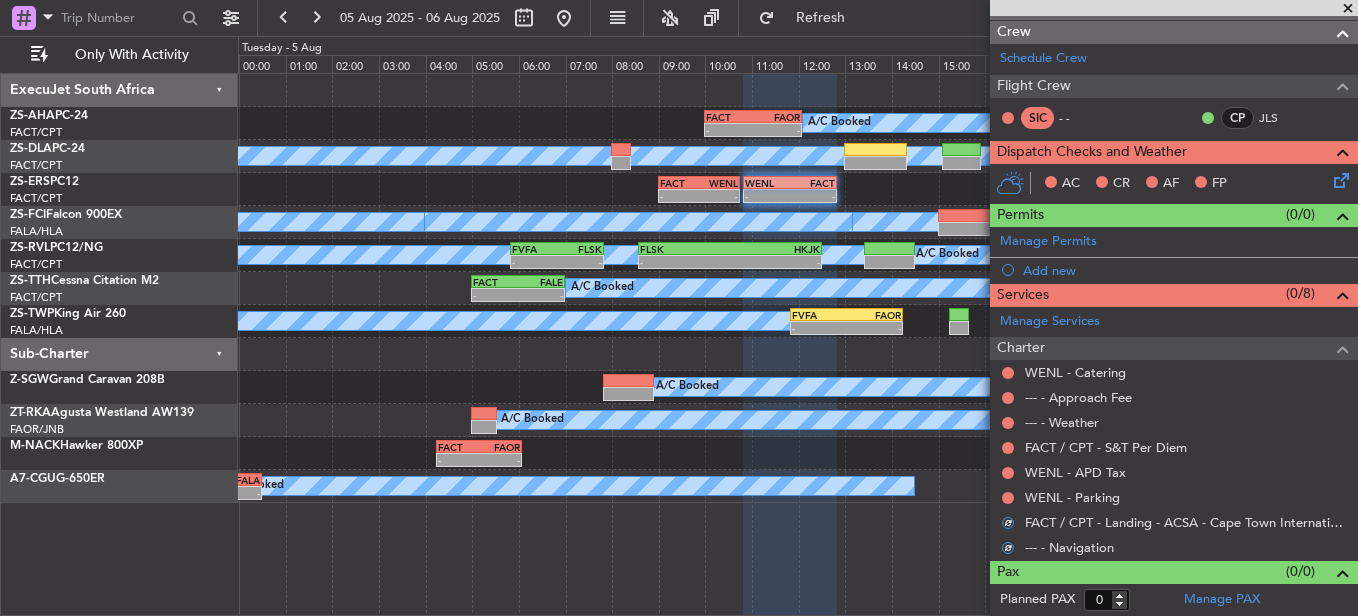 click at bounding box center (1008, 498) 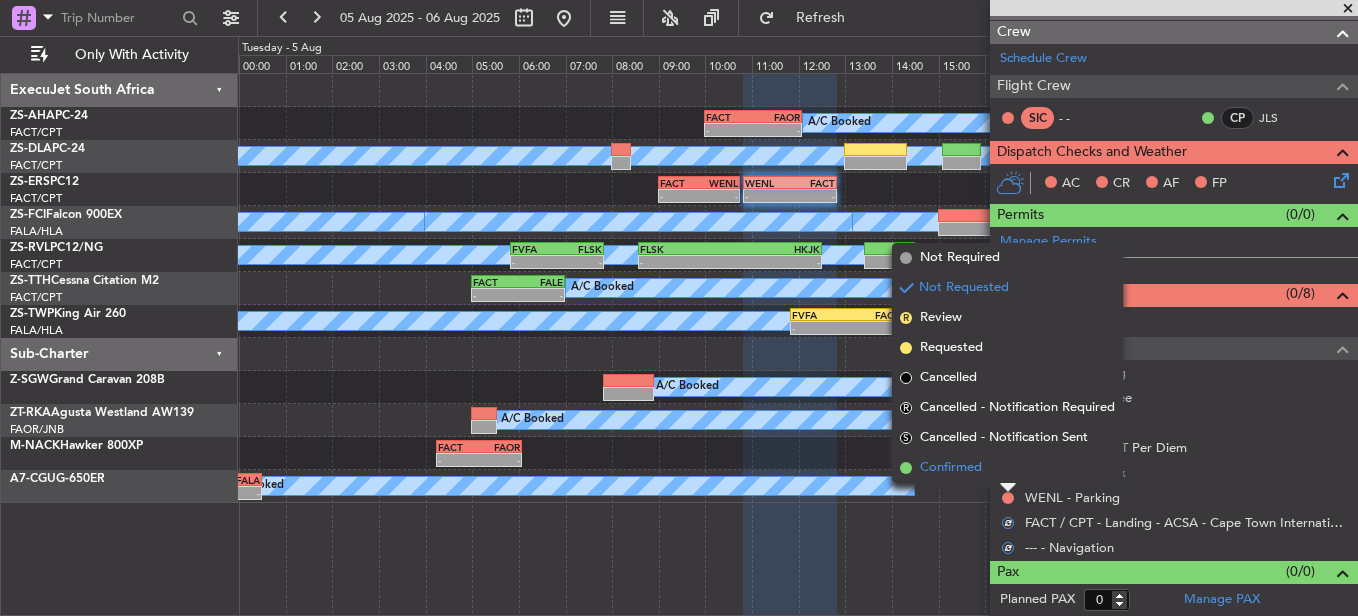 click on "Confirmed" at bounding box center (1007, 468) 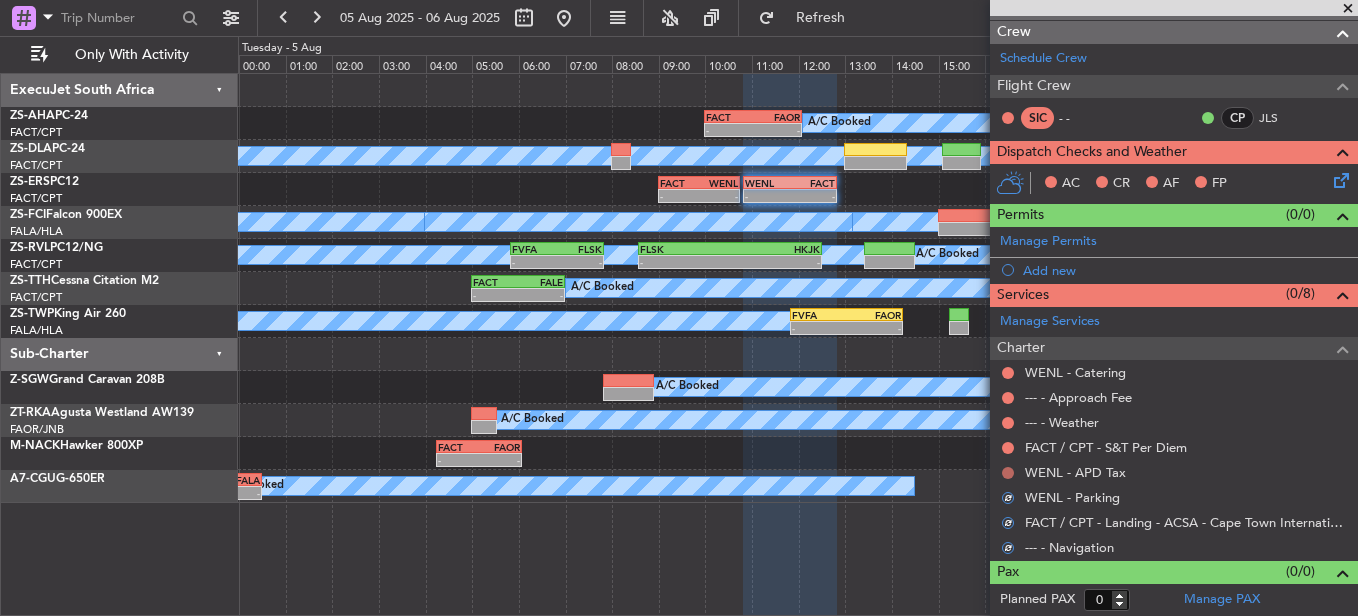 click at bounding box center [1008, 473] 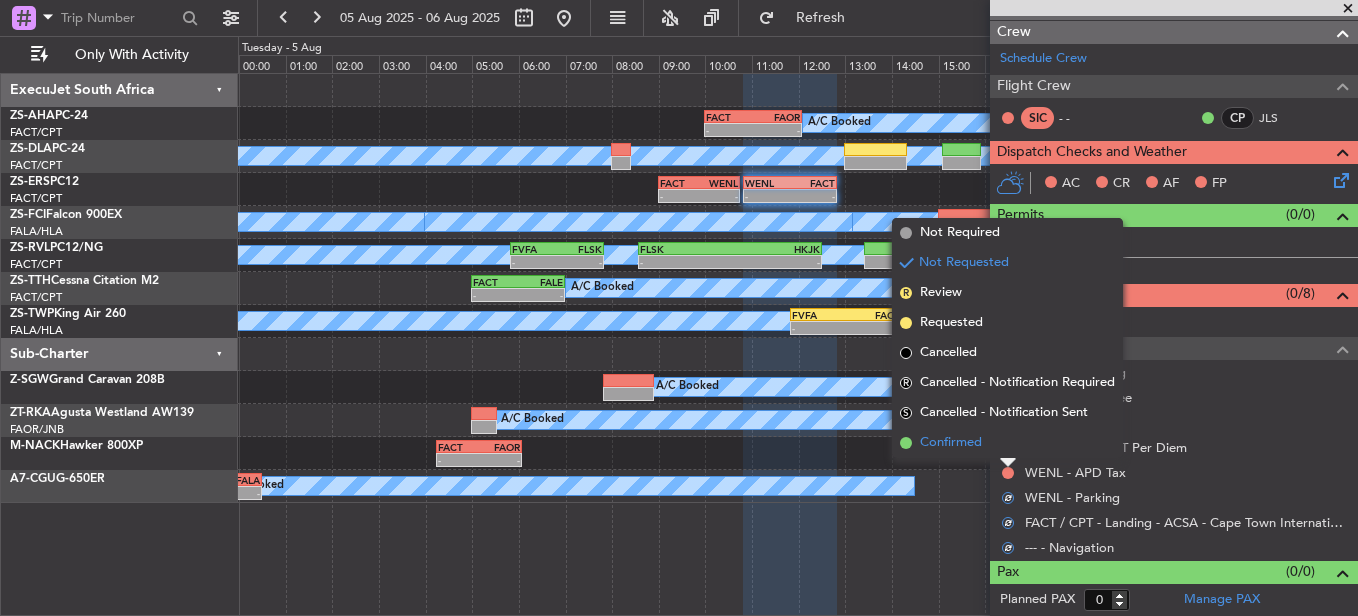 click on "Confirmed" at bounding box center [1007, 443] 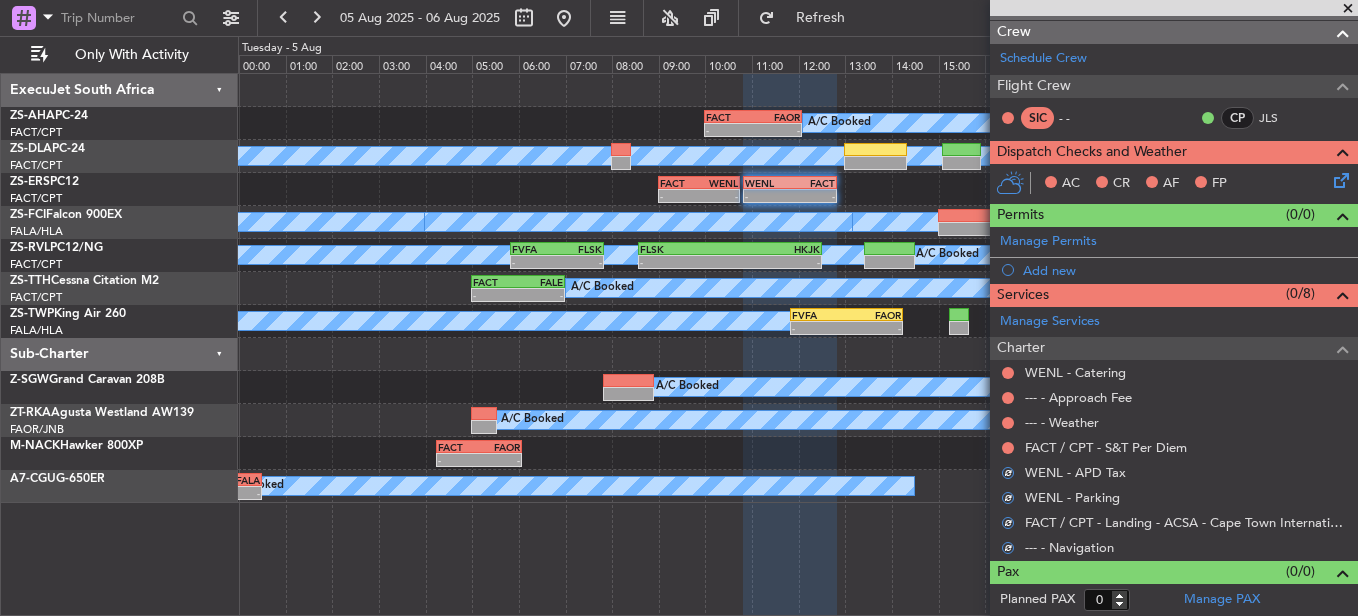 click on "Not Requested" at bounding box center (1008, 479) 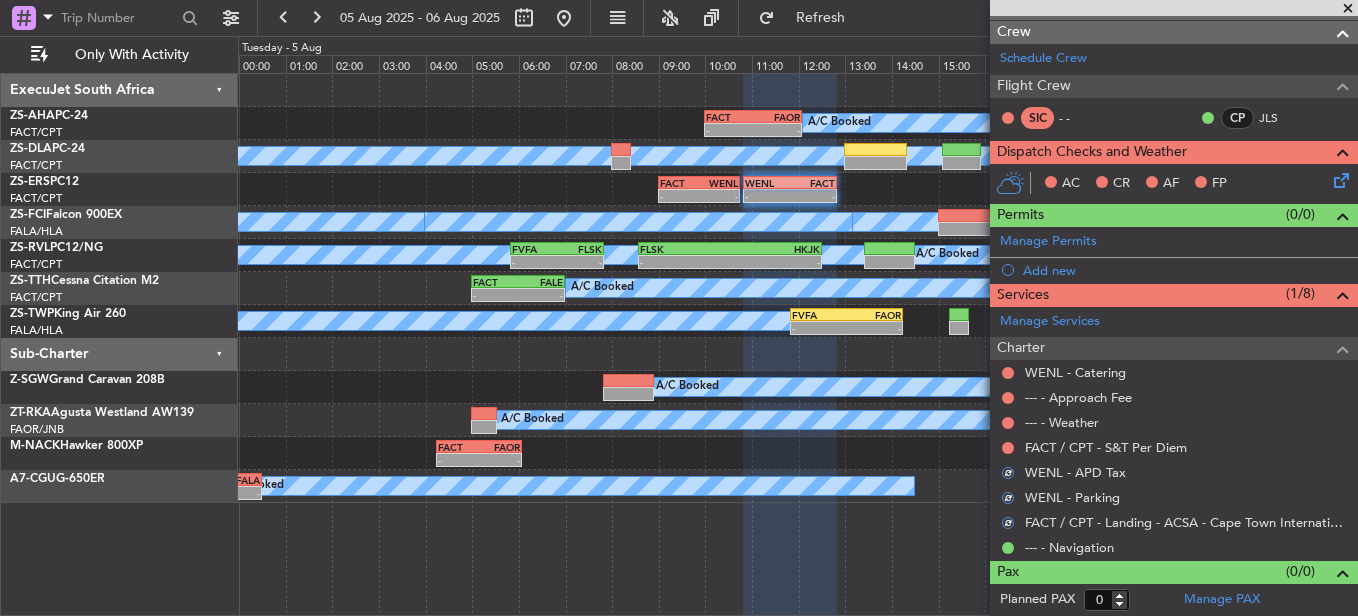 click on "[DATE] - [DATE] Refresh Quick Links Only With Activity A/C Booked FACT FAOR A/CUnavailable FACT WENL WENL FACT A/C Booked A/C Booked A/C Booked A/C Booked A/C Booked A/C Booked A/C Booked A/C Booked A/C Booked A/C Booked A/C Booked A/C Booked A/C Booked" at bounding box center [679, 308] 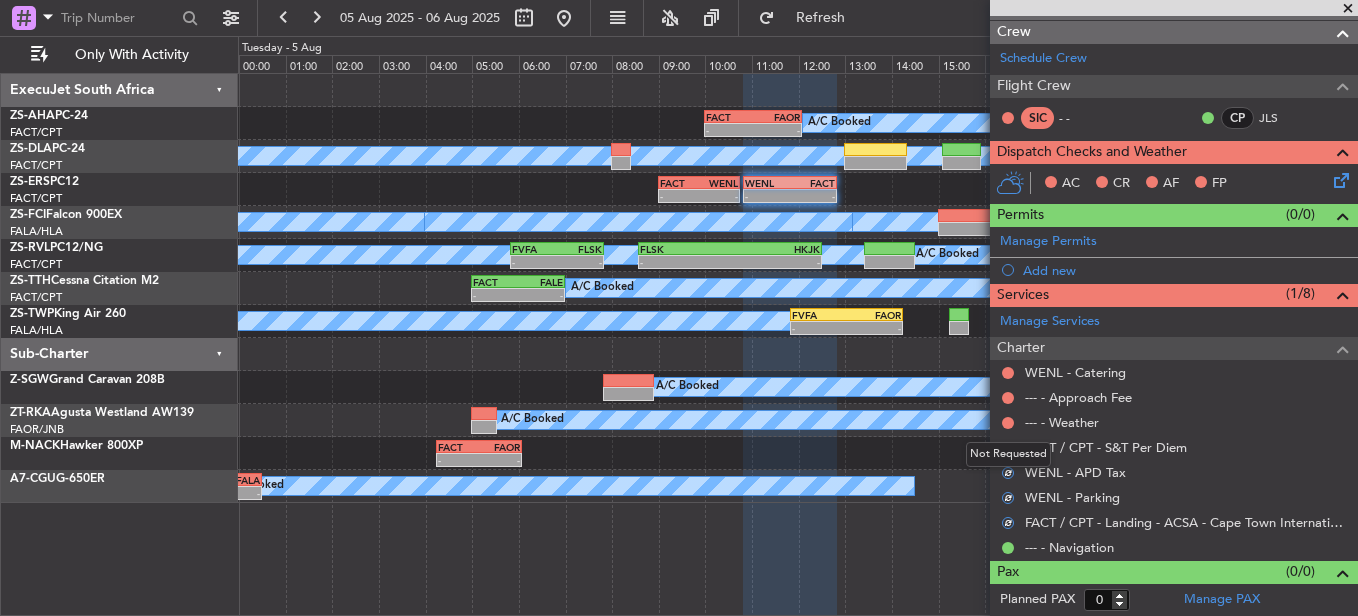 click on "Not Requested" at bounding box center [1008, 454] 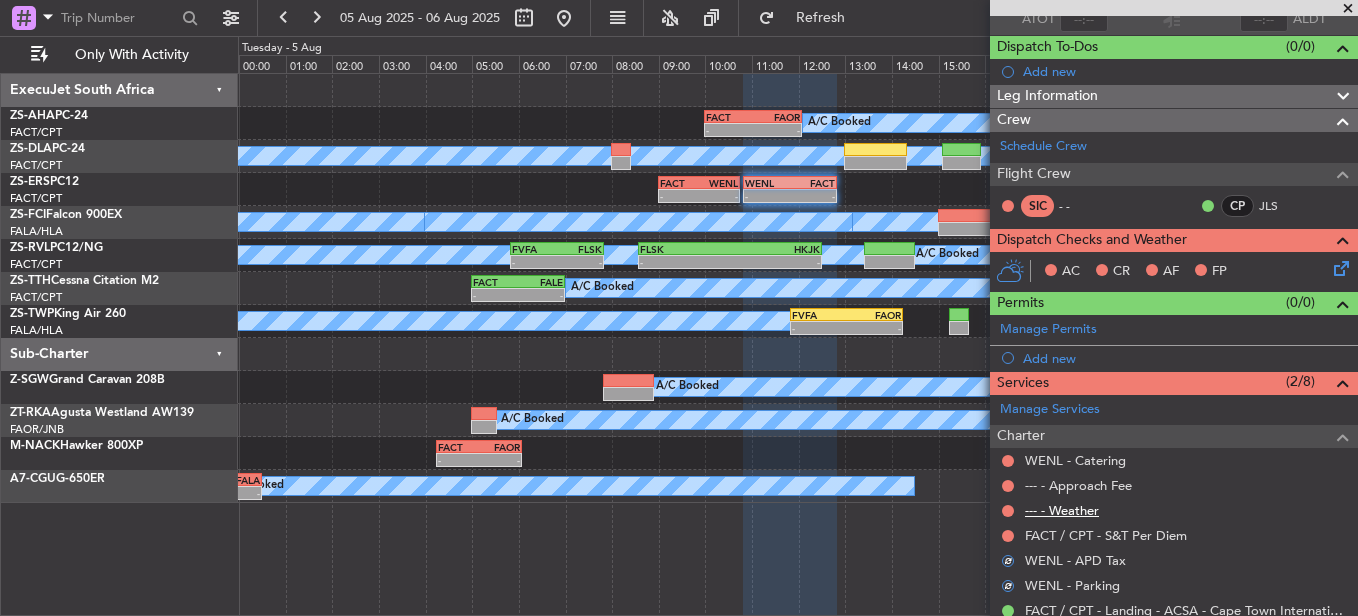 scroll, scrollTop: 248, scrollLeft: 0, axis: vertical 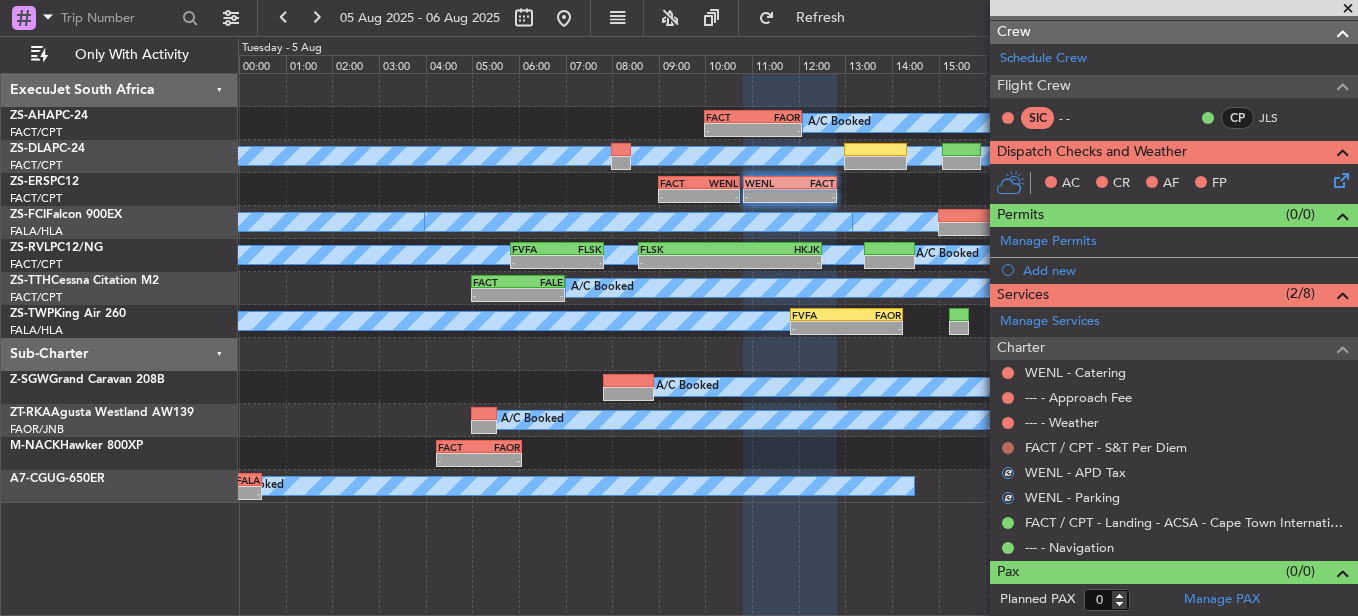 click at bounding box center (1008, 448) 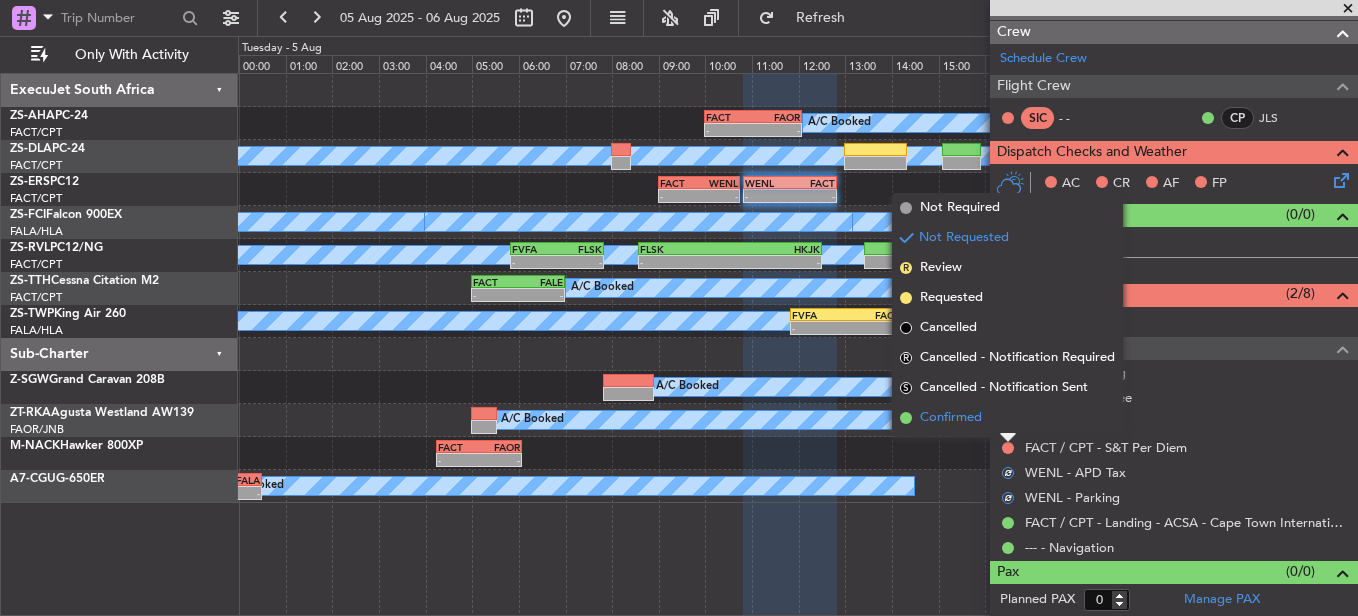 click on "Confirmed" at bounding box center (1007, 418) 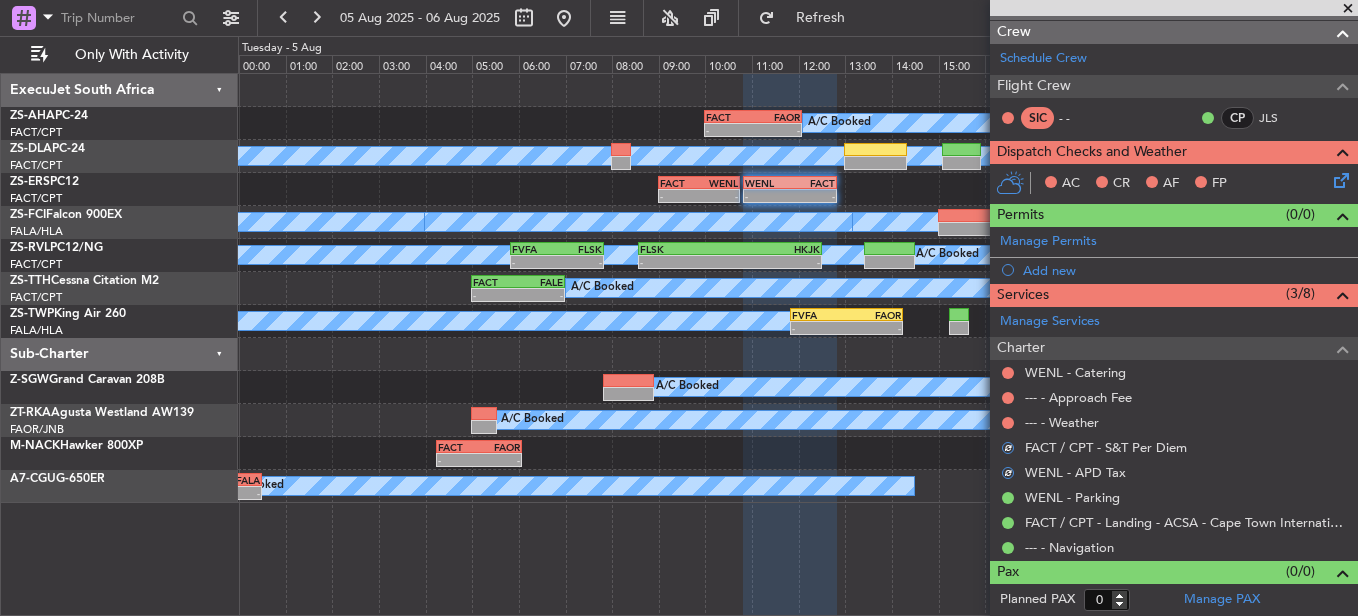 click at bounding box center (1008, 423) 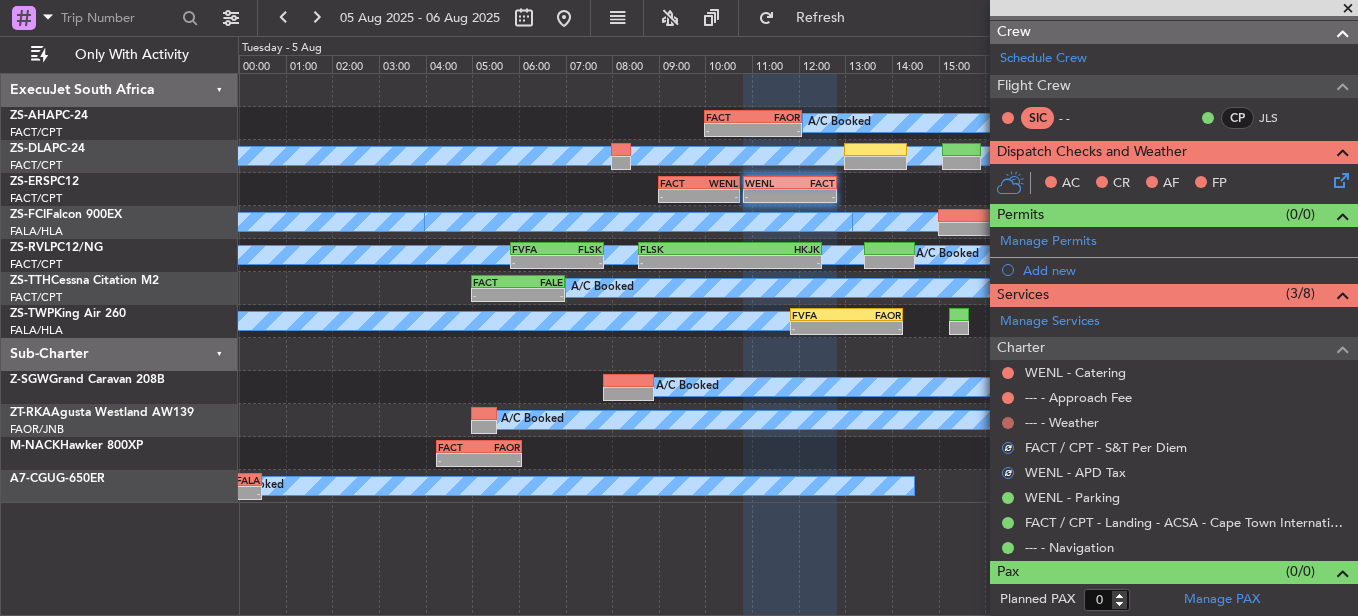 click at bounding box center (1008, 423) 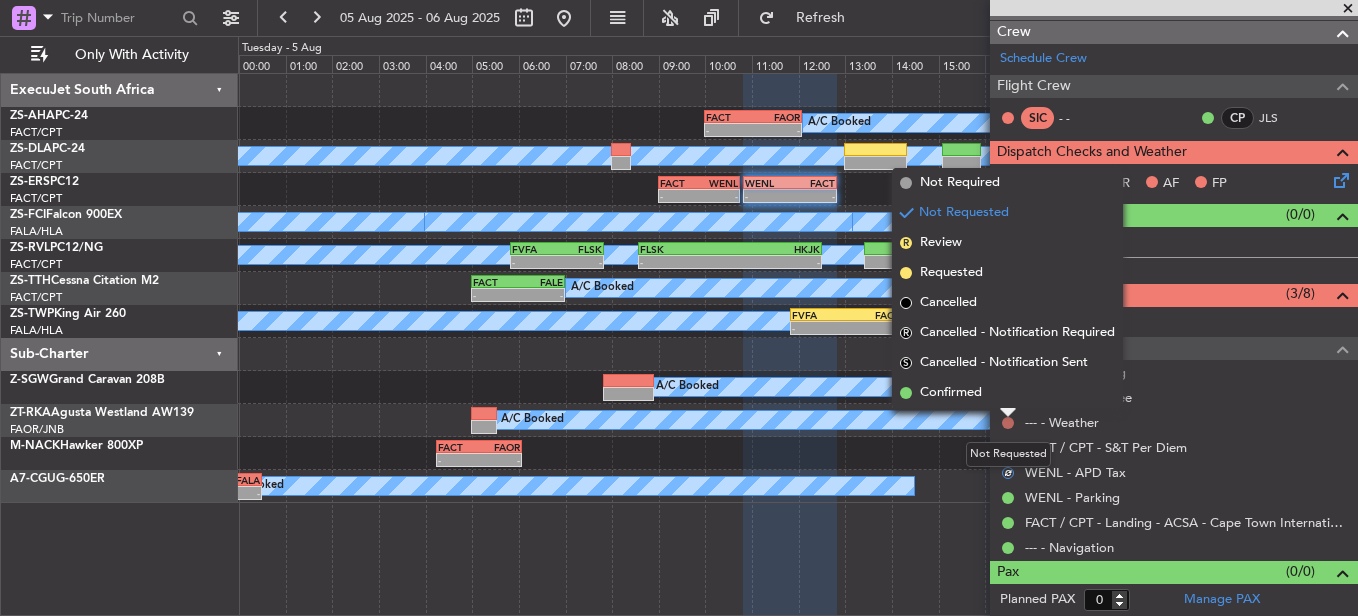 click at bounding box center [1008, 423] 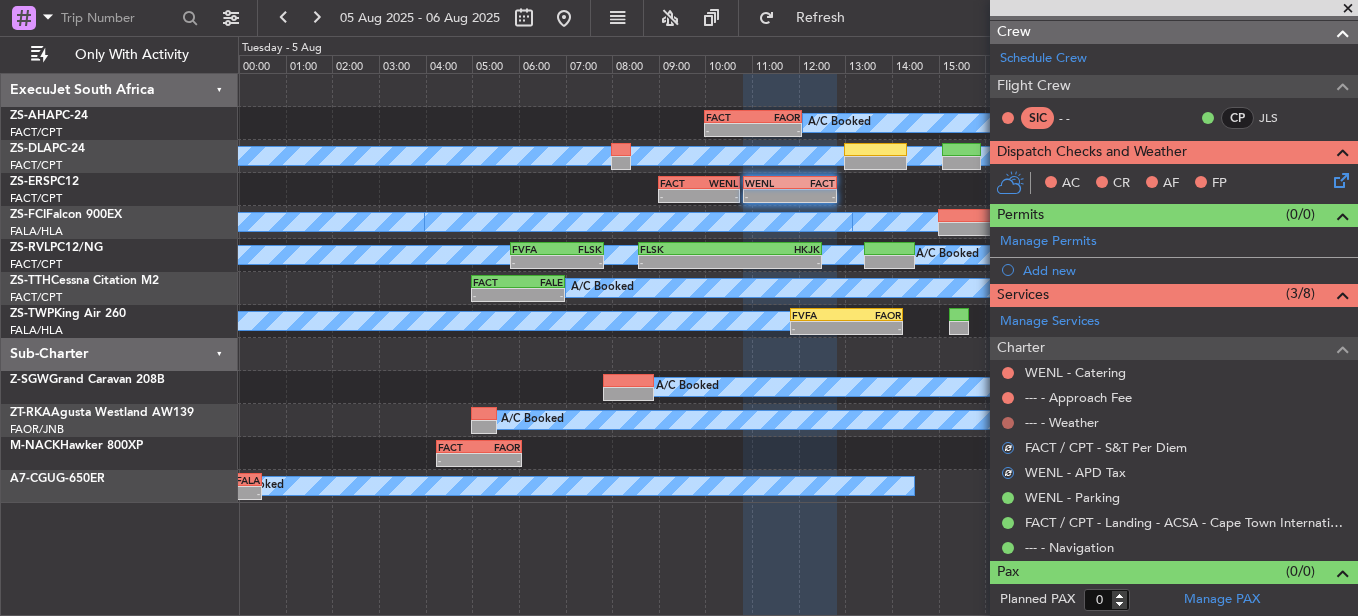 click at bounding box center (1008, 423) 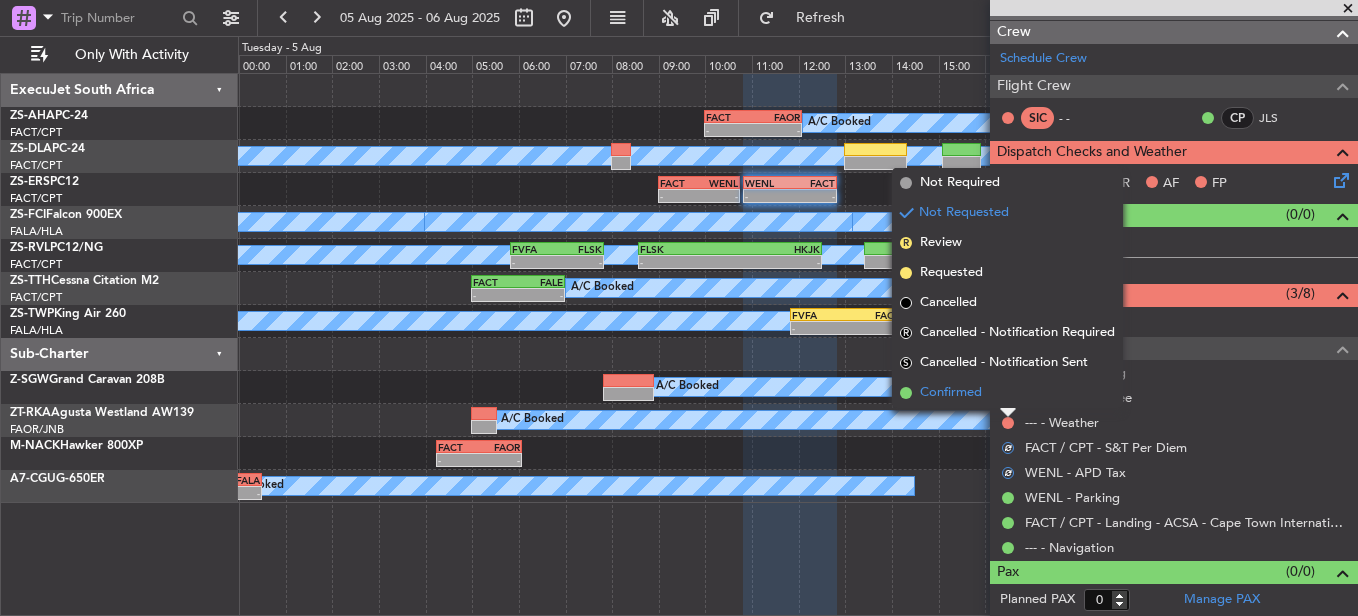 click on "Confirmed" at bounding box center [1007, 393] 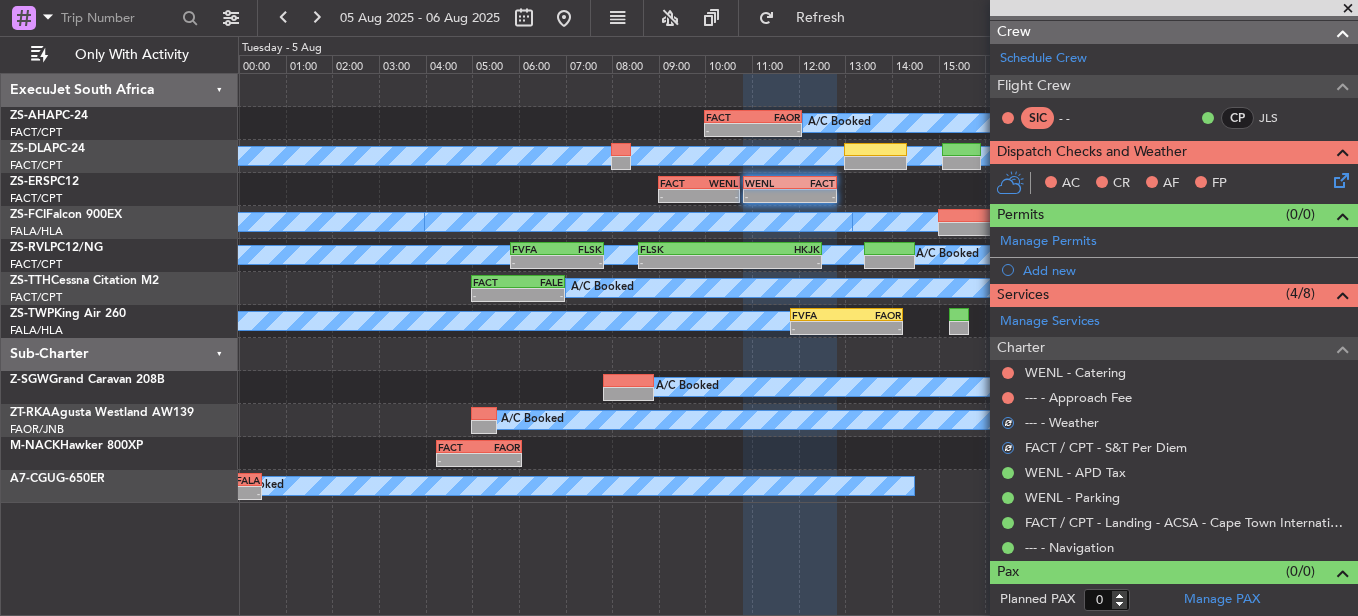 click at bounding box center [1008, 398] 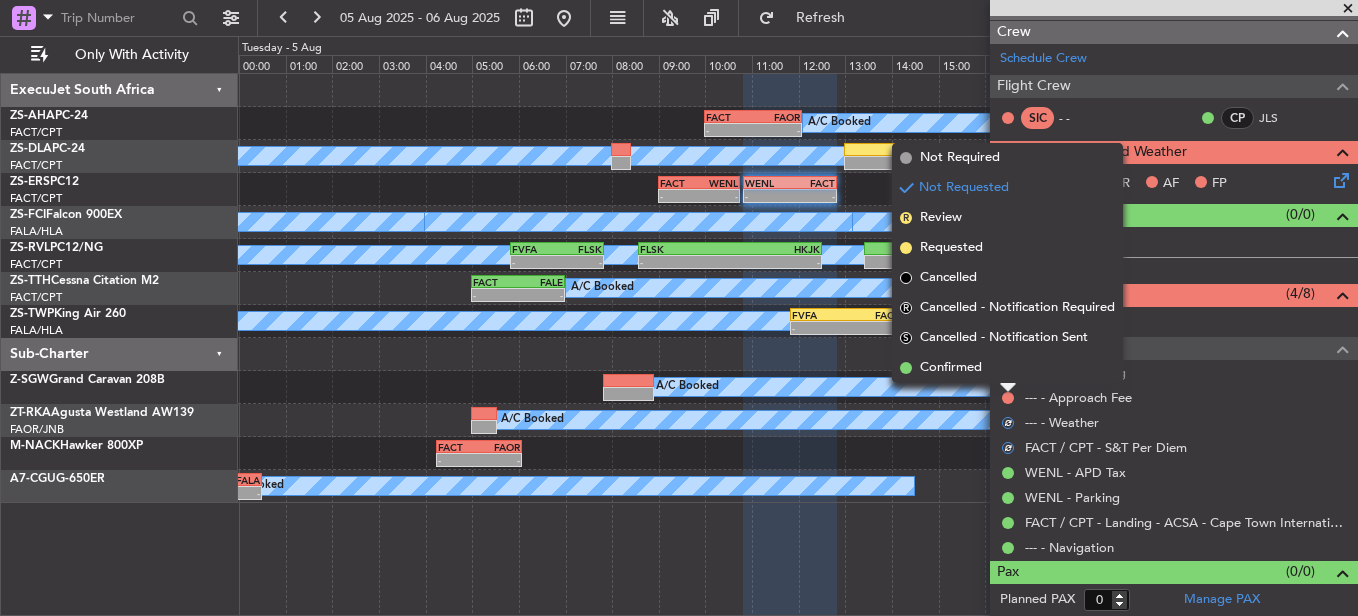drag, startPoint x: 1008, startPoint y: 392, endPoint x: 997, endPoint y: 371, distance: 23.70654 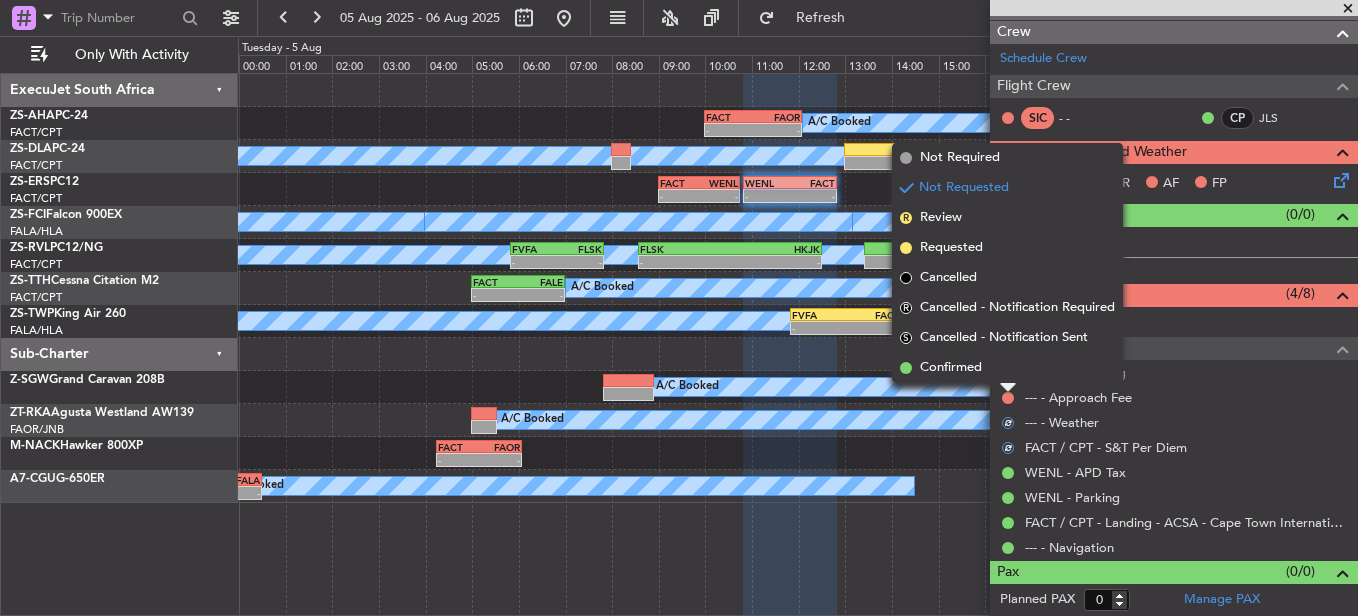 click on "Confirmed" at bounding box center (1007, 368) 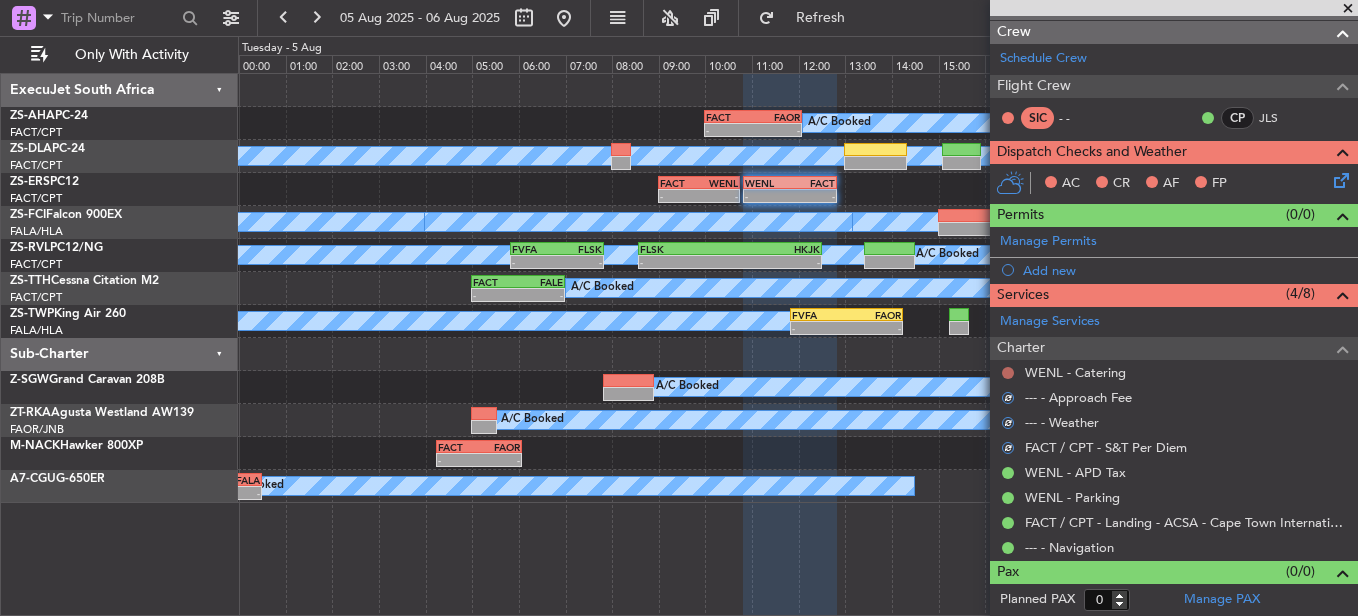 click at bounding box center [1008, 373] 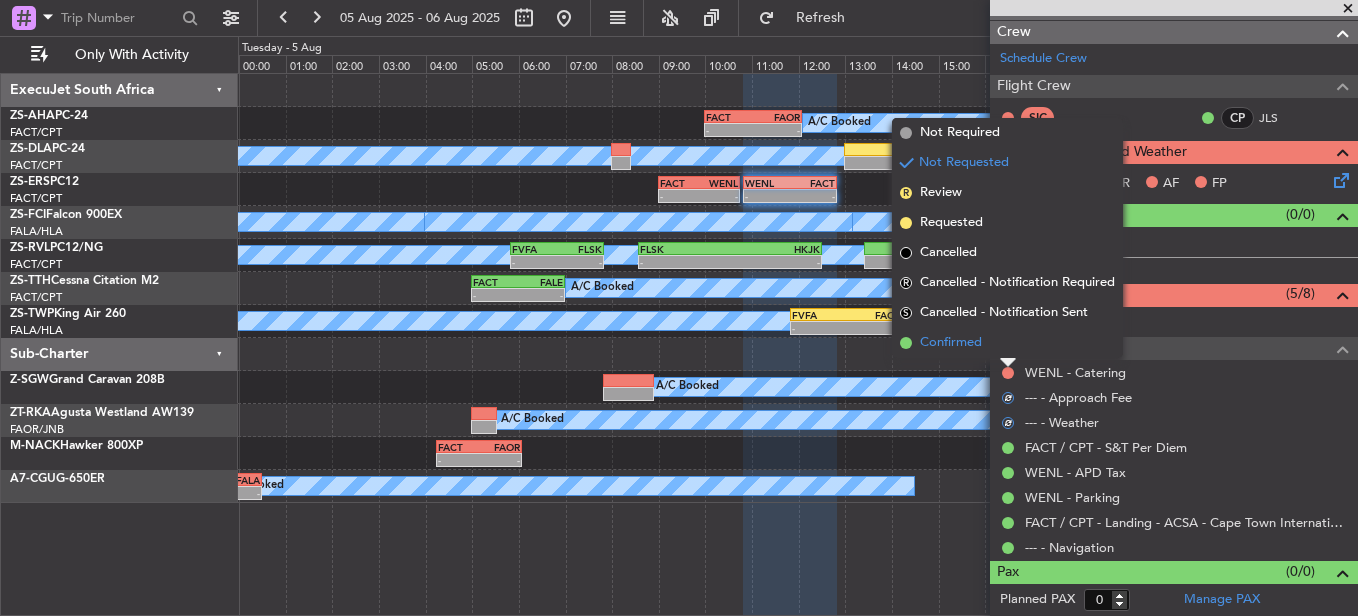 click on "Confirmed" at bounding box center [1007, 343] 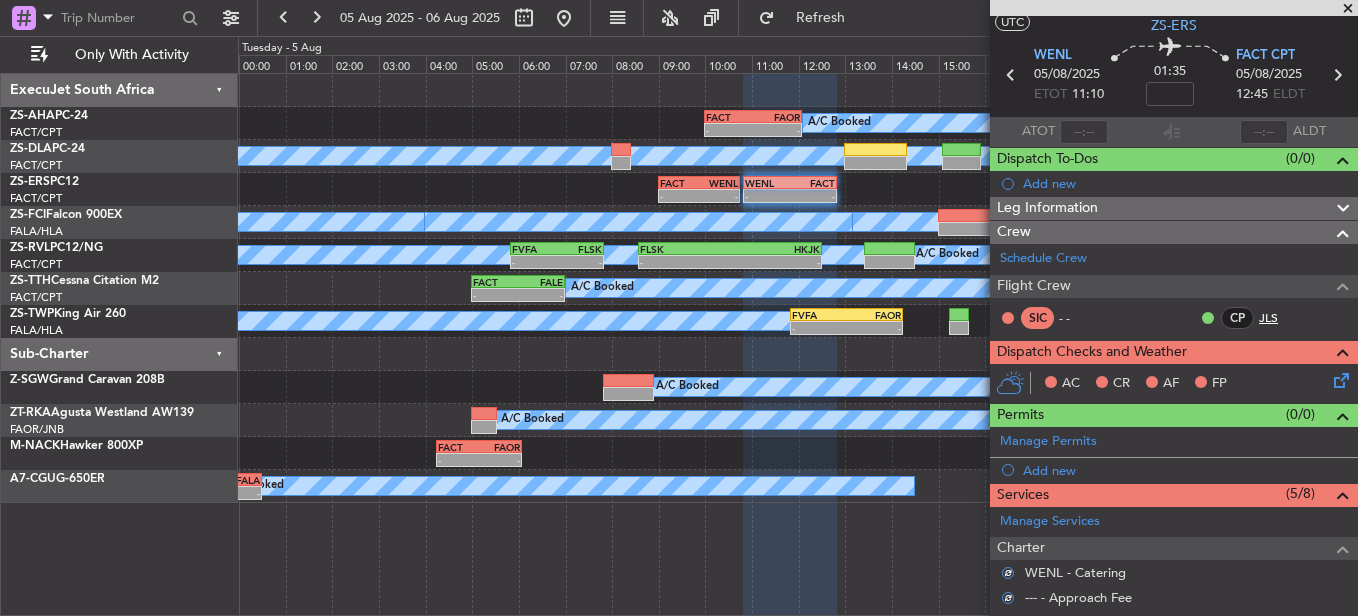 scroll, scrollTop: 0, scrollLeft: 0, axis: both 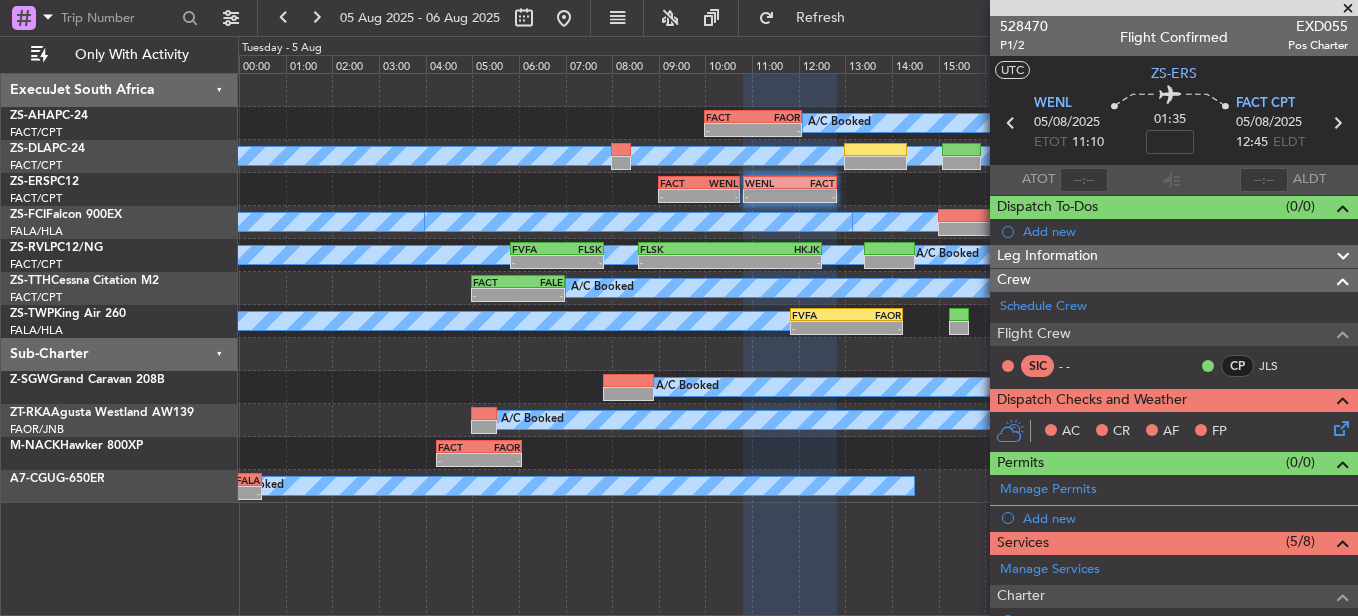 click 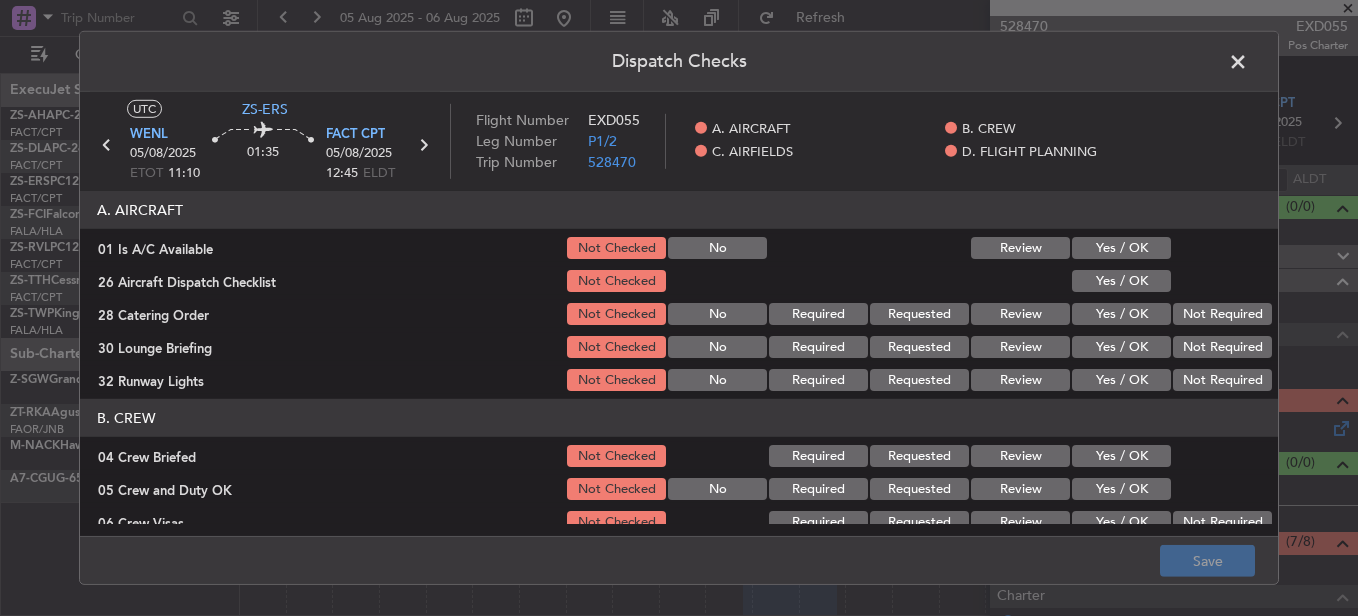 click on "Yes / OK" 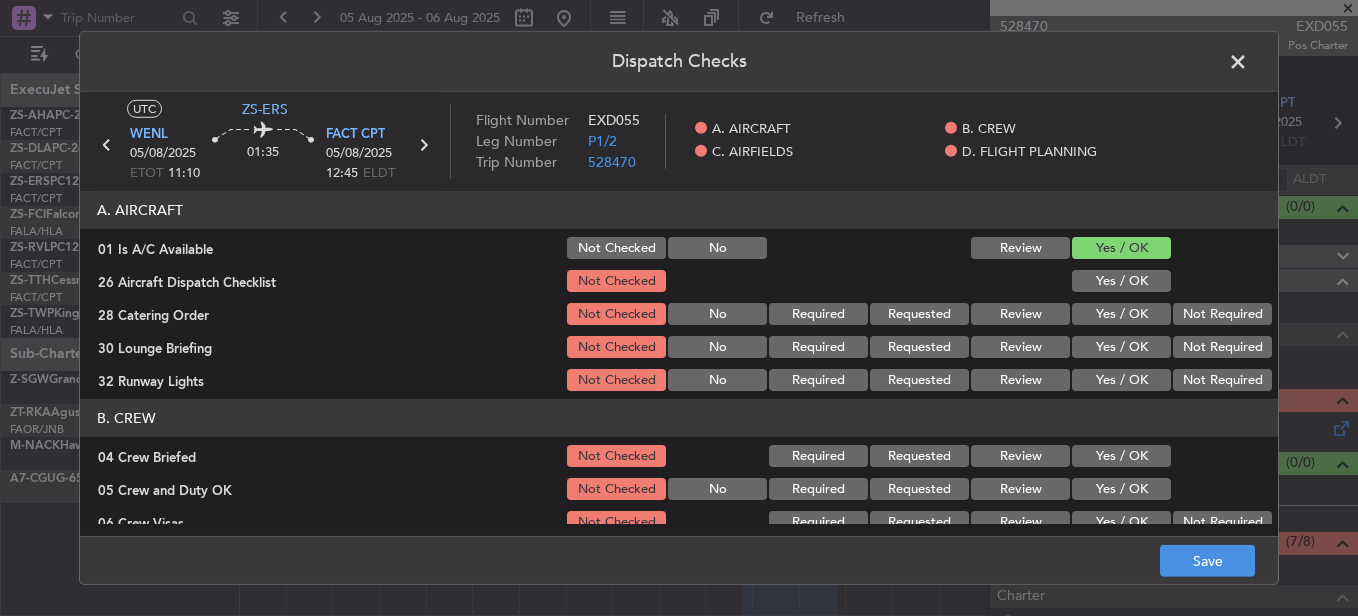 click on "Yes / OK" 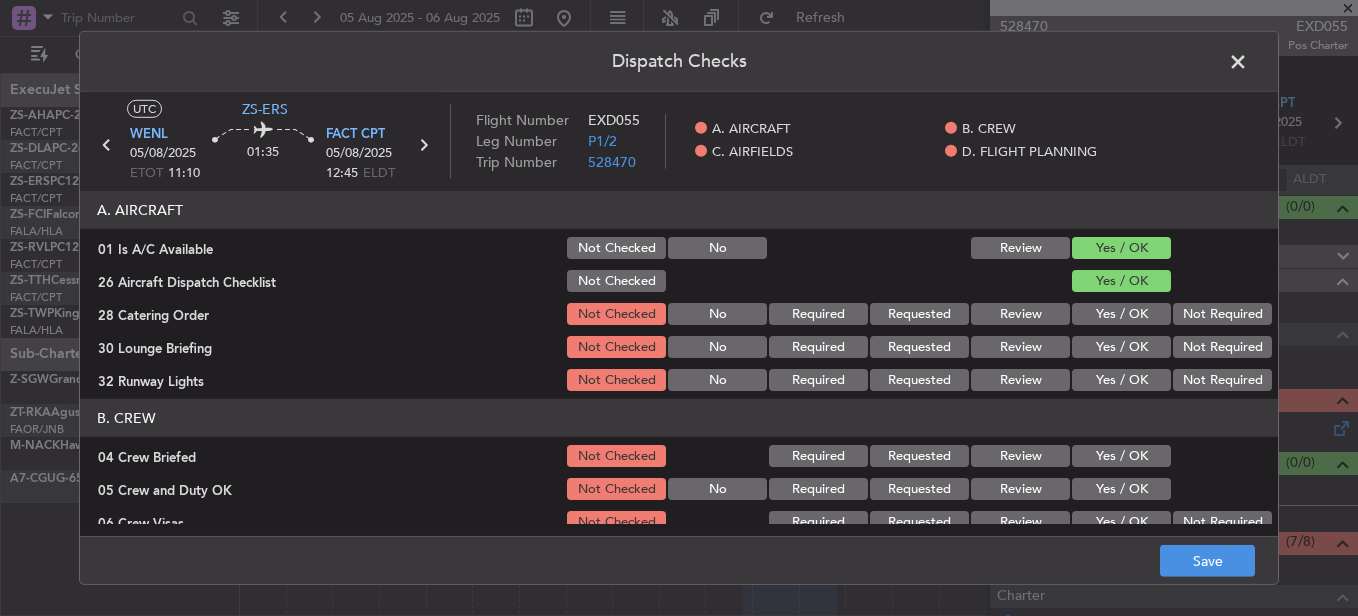 click on "Not Required" 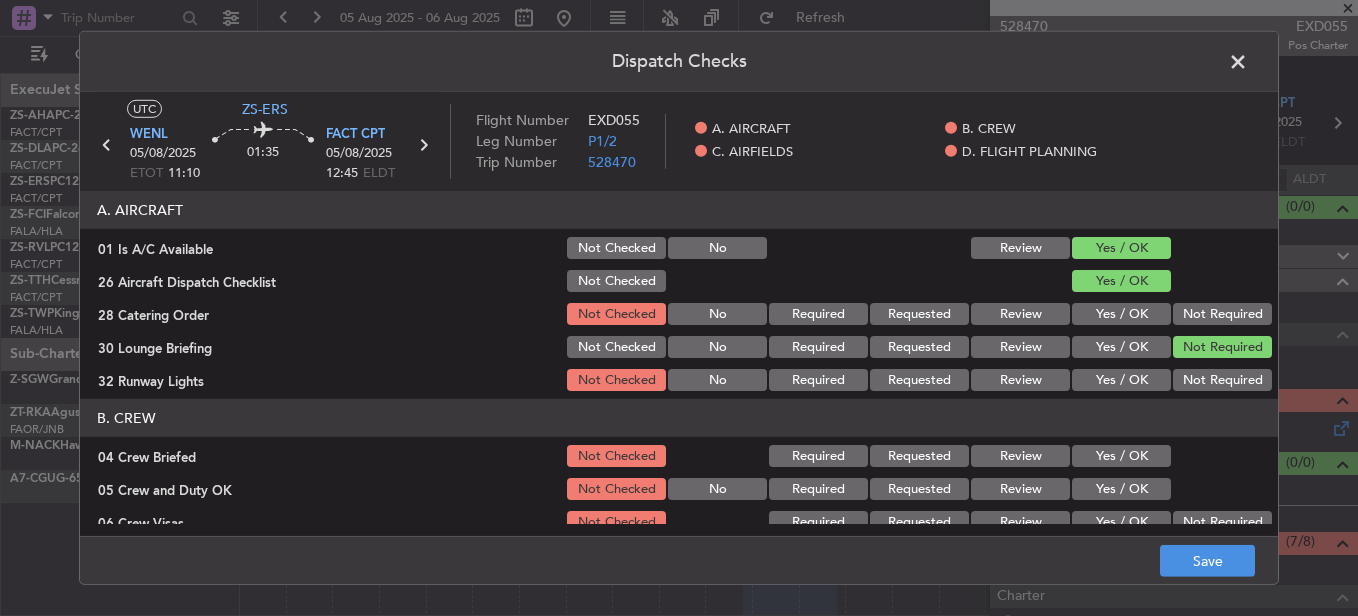 click on "Not Required" 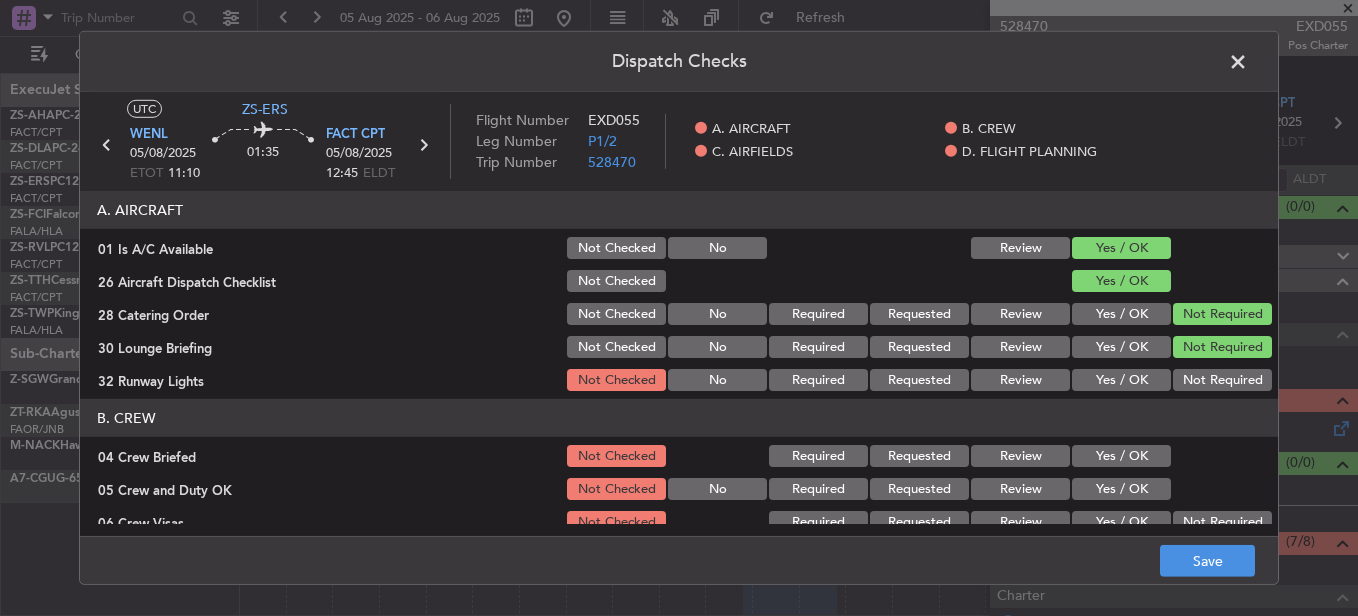 click on "Not Required" 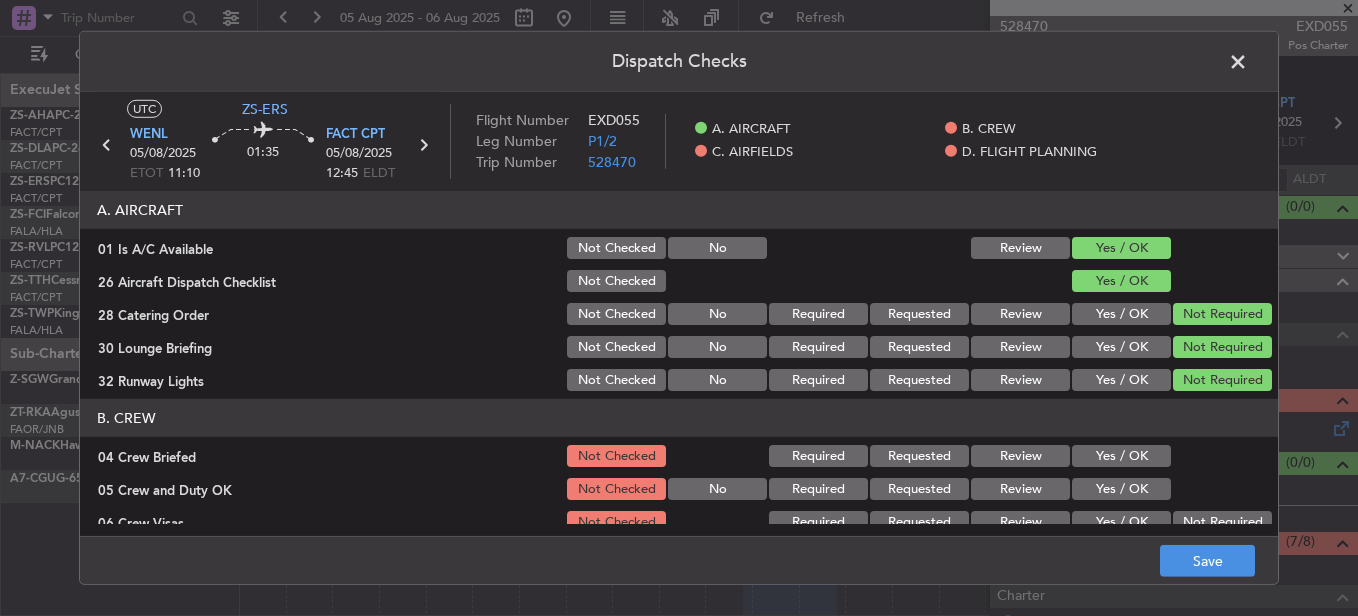 click on "Yes / OK" 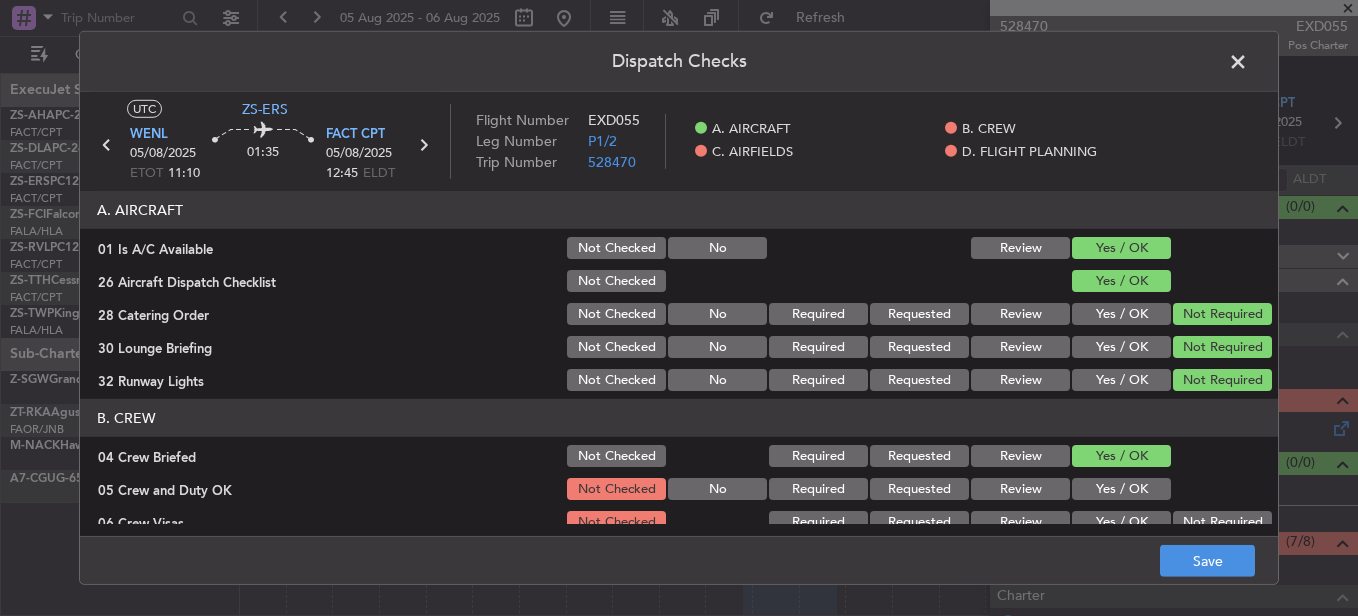 click on "Yes / OK" 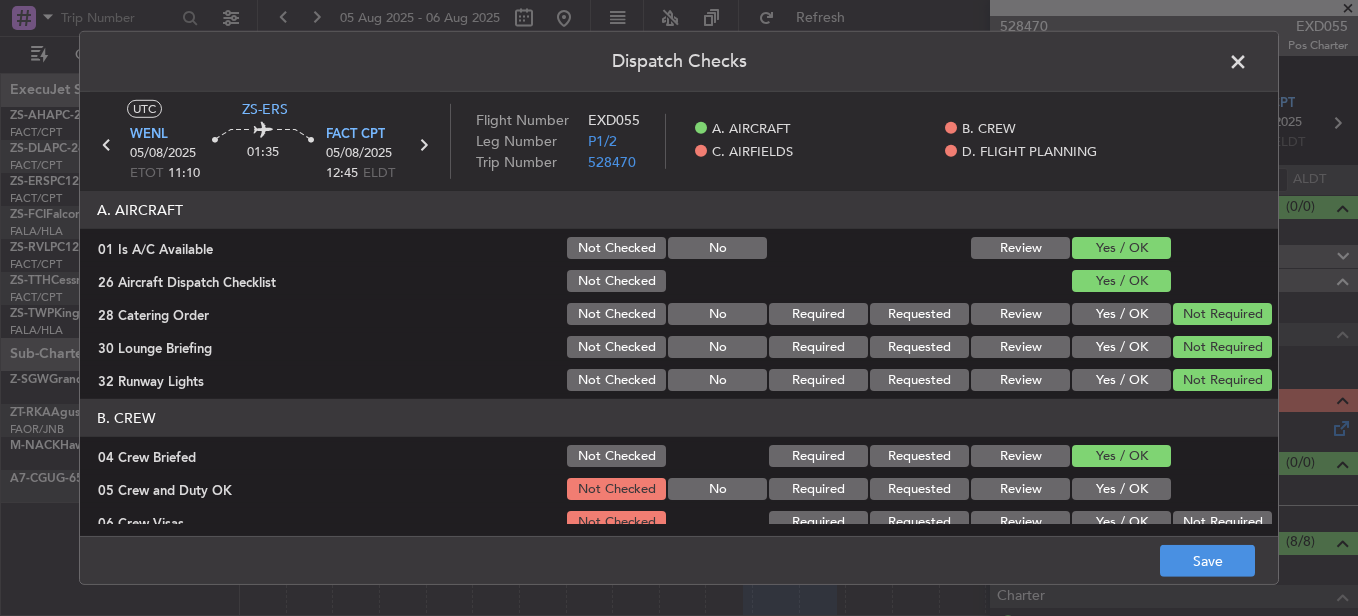 click on "Yes / OK" 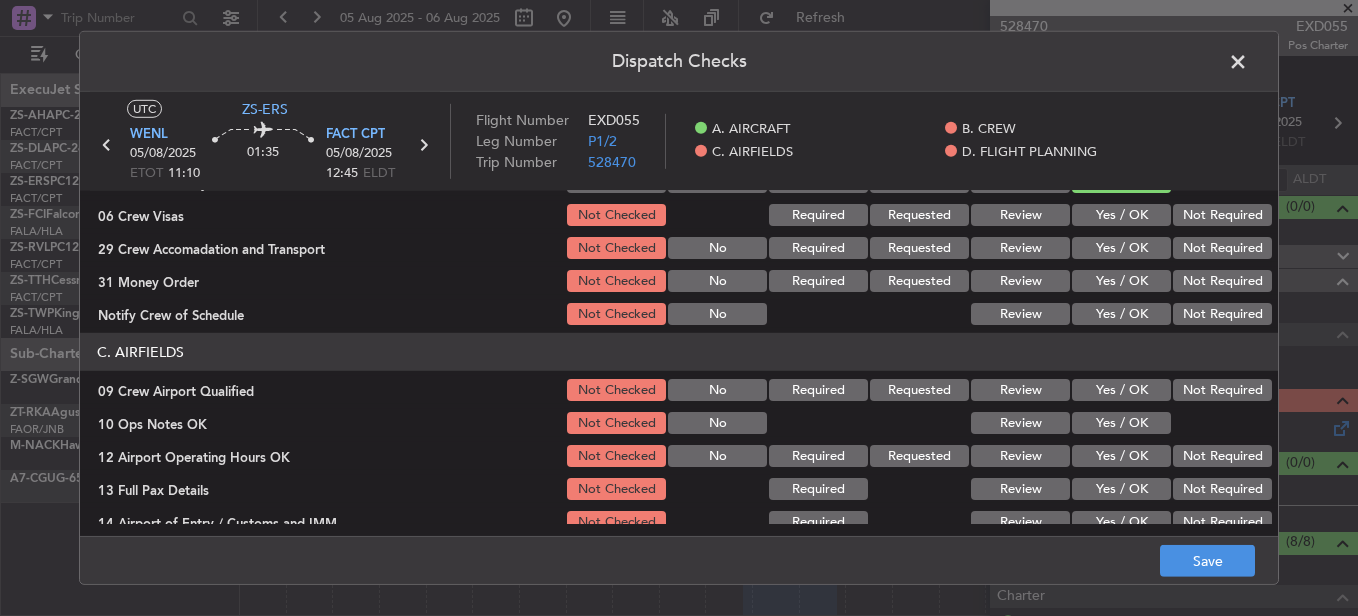 scroll, scrollTop: 300, scrollLeft: 0, axis: vertical 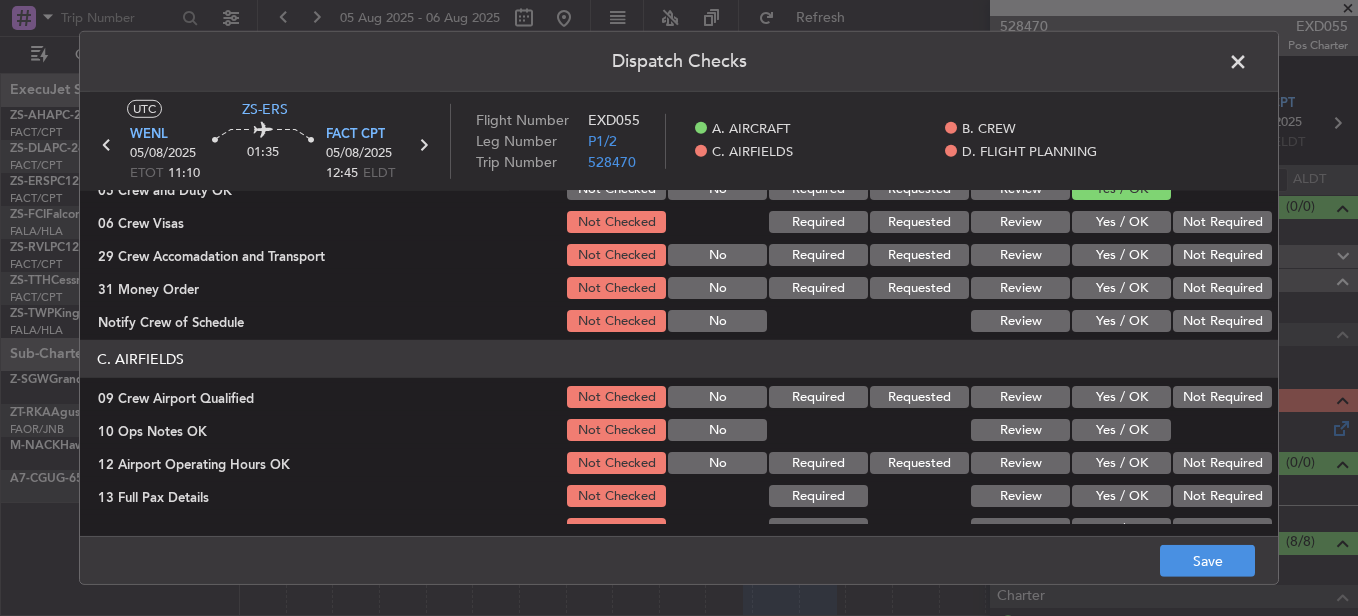 click on "Not Required" 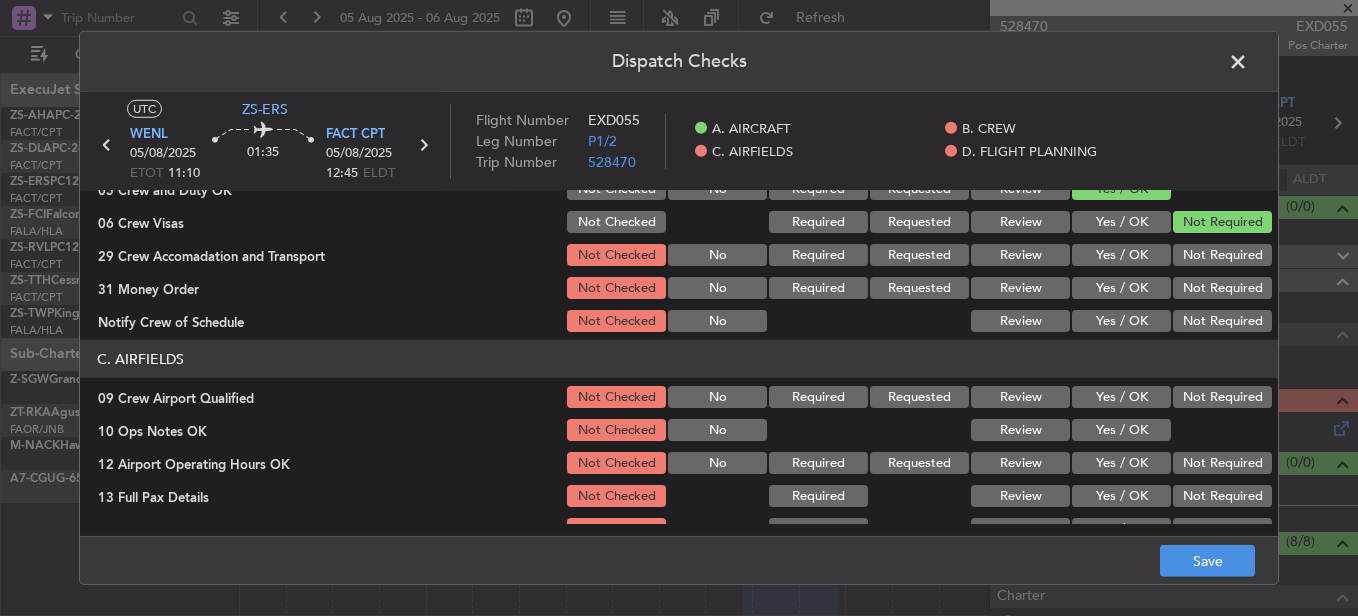 click on "B. CREW   04 Crew Briefed  Not Checked Required Requested Review Yes / OK  05 Crew and Duty OK  Not Checked No Required Requested Review Yes / OK  06 Crew Visas  Not Checked Required Requested Review Yes / OK Not Required  29 Crew Accomadation and Transport  Not Checked No Required Requested Review Yes / OK Not Required  31 Money Order  Not Checked No Required Requested Review Yes / OK Not Required  Notify Crew of Schedule  Not Checked No Review Yes / OK Not Required" 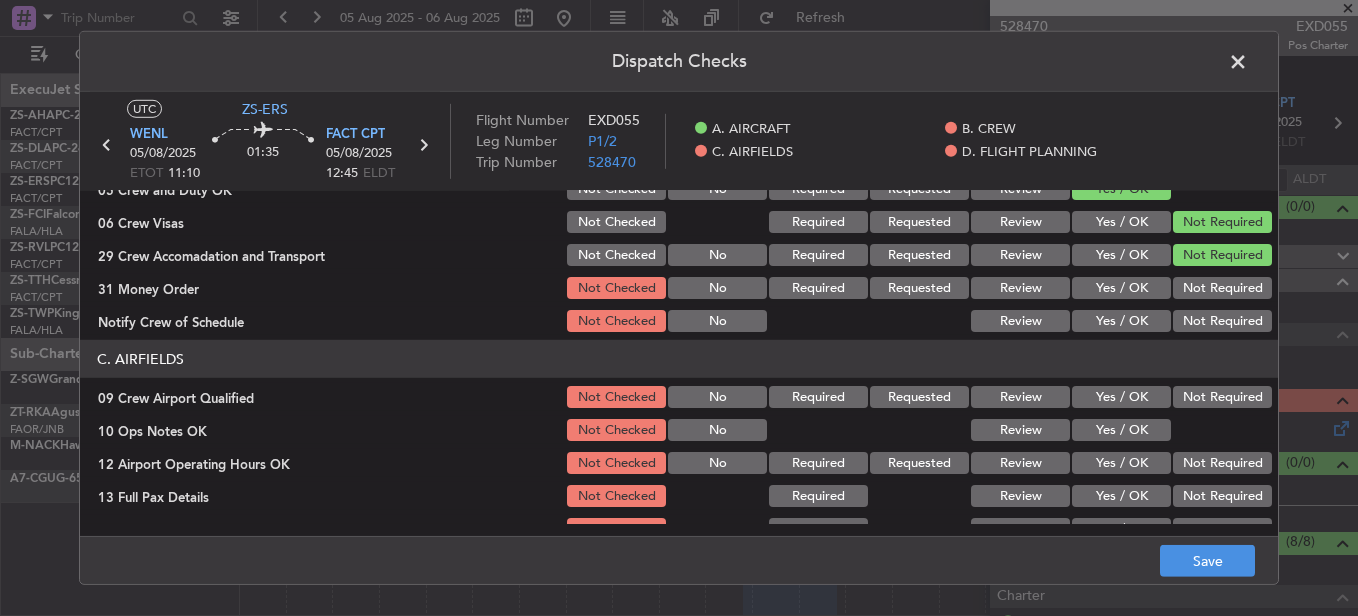 click on "B. CREW   04 Crew Briefed  Not Checked Required Requested Review Yes / OK  05 Crew and Duty OK  Not Checked No Required Requested Review Yes / OK  06 Crew Visas  Not Checked Required Requested Review Yes / OK Not Required  29 Crew Accomadation and Transport  Not Checked No Required Requested Review Yes / OK Not Required  31 Money Order  Not Checked No Required Requested Review Yes / OK Not Required  Notify Crew of Schedule  Not Checked No Review Yes / OK Not Required" 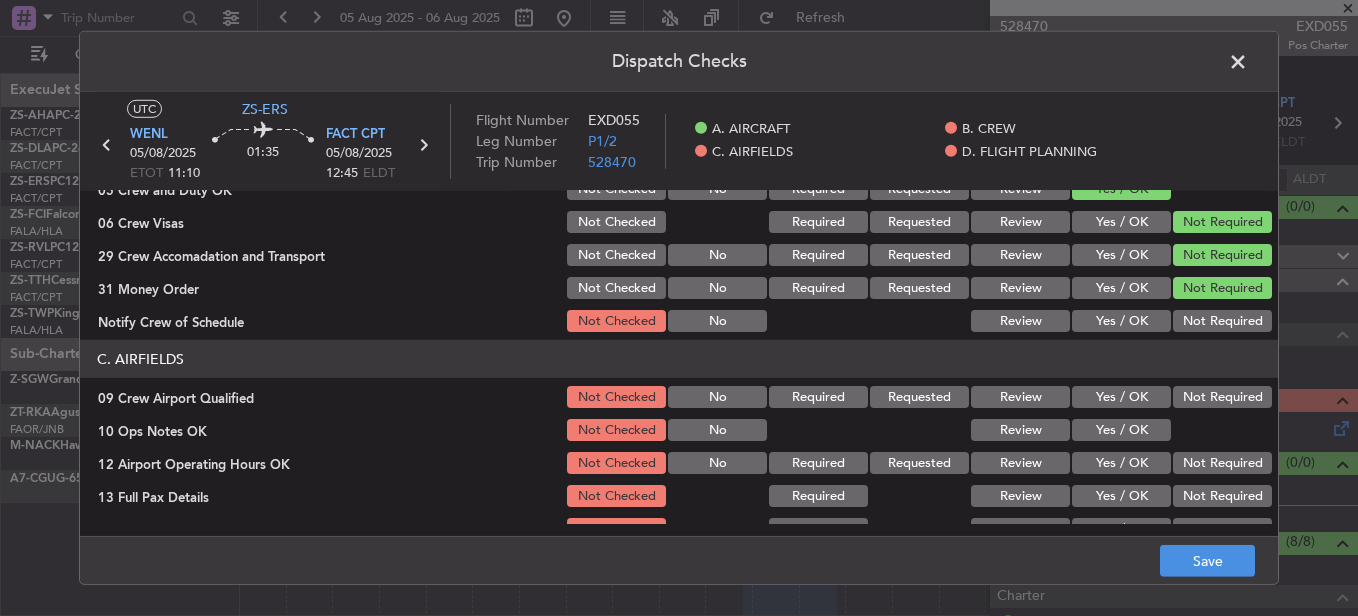 click on "Not Required" 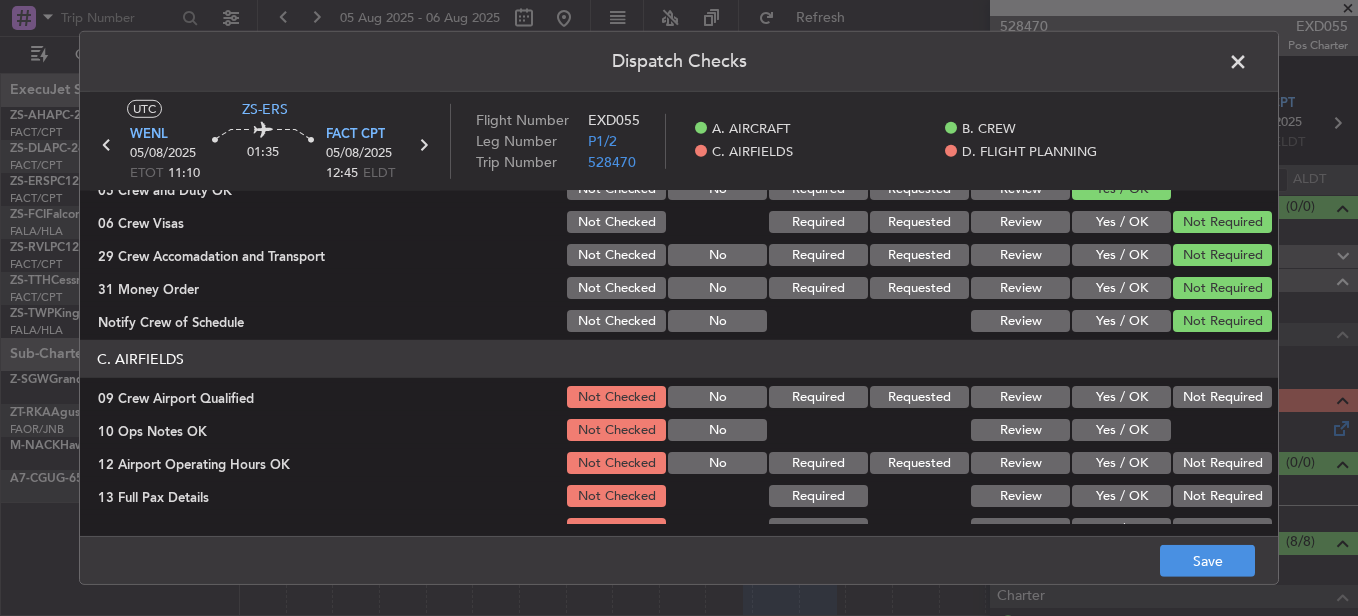 click on "Not Required" 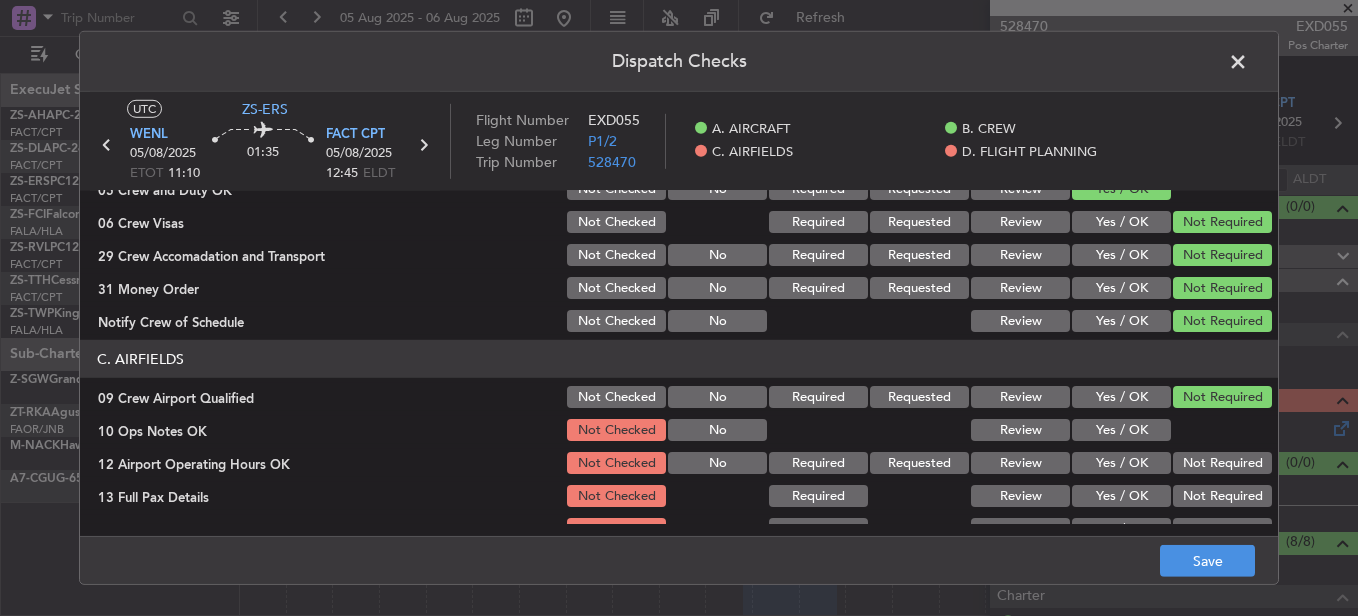 drag, startPoint x: 1154, startPoint y: 431, endPoint x: 1141, endPoint y: 431, distance: 13 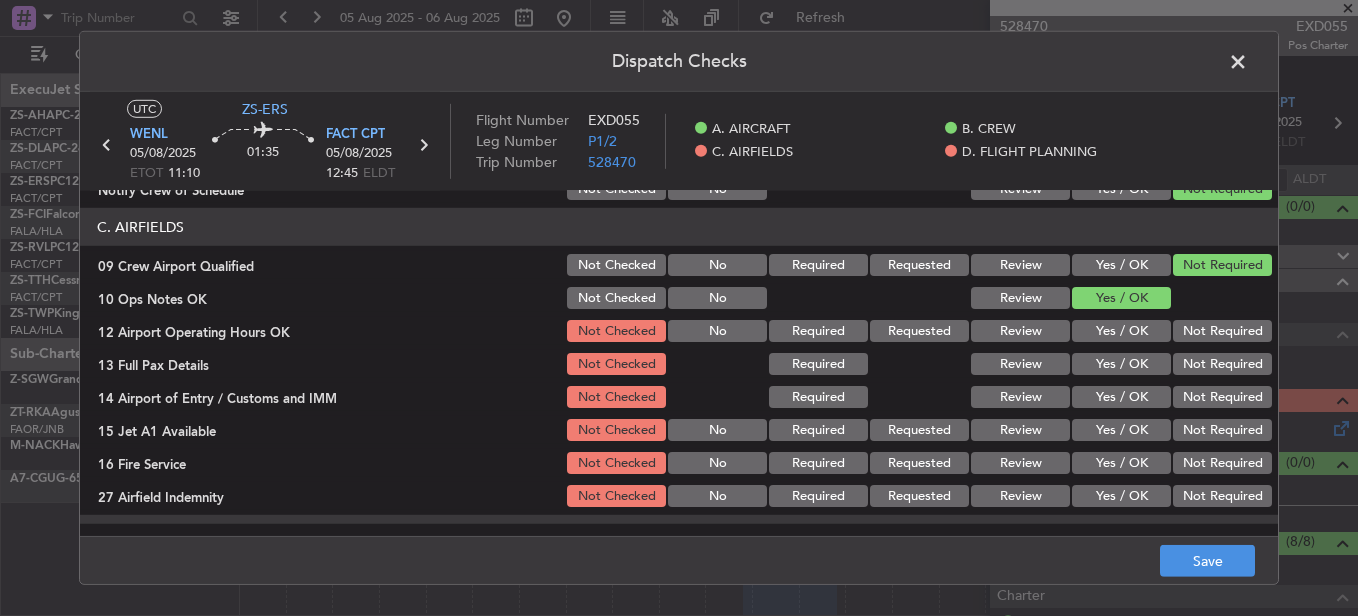 scroll, scrollTop: 500, scrollLeft: 0, axis: vertical 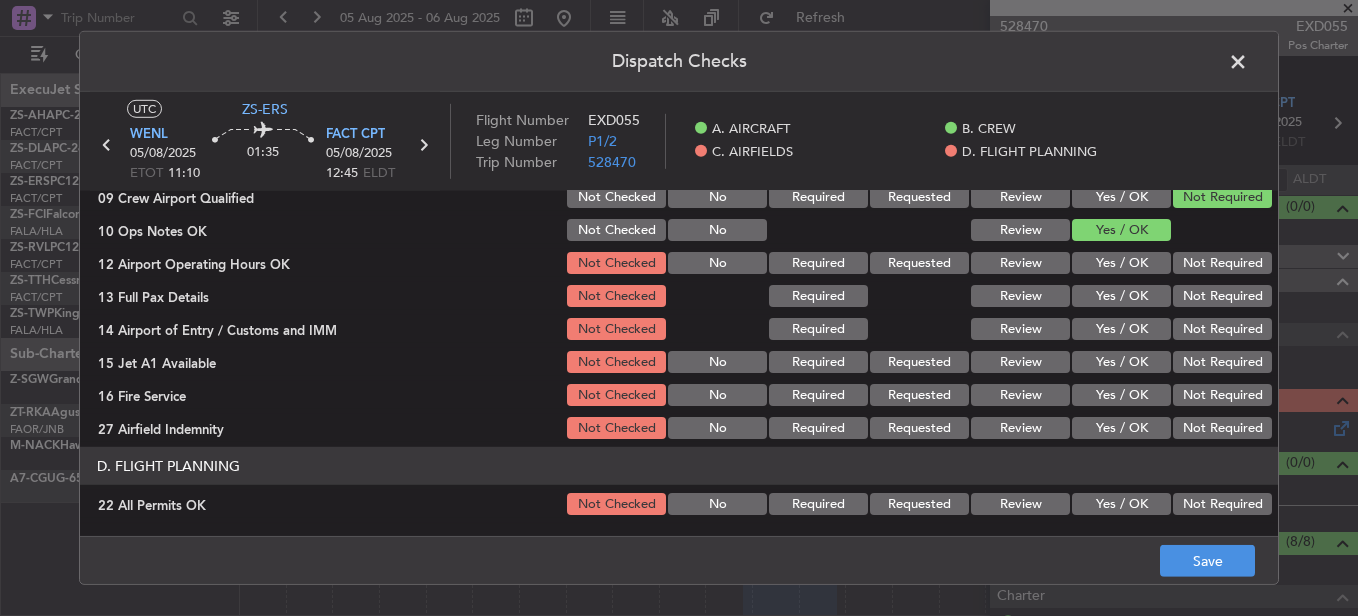 click on "Not Required" 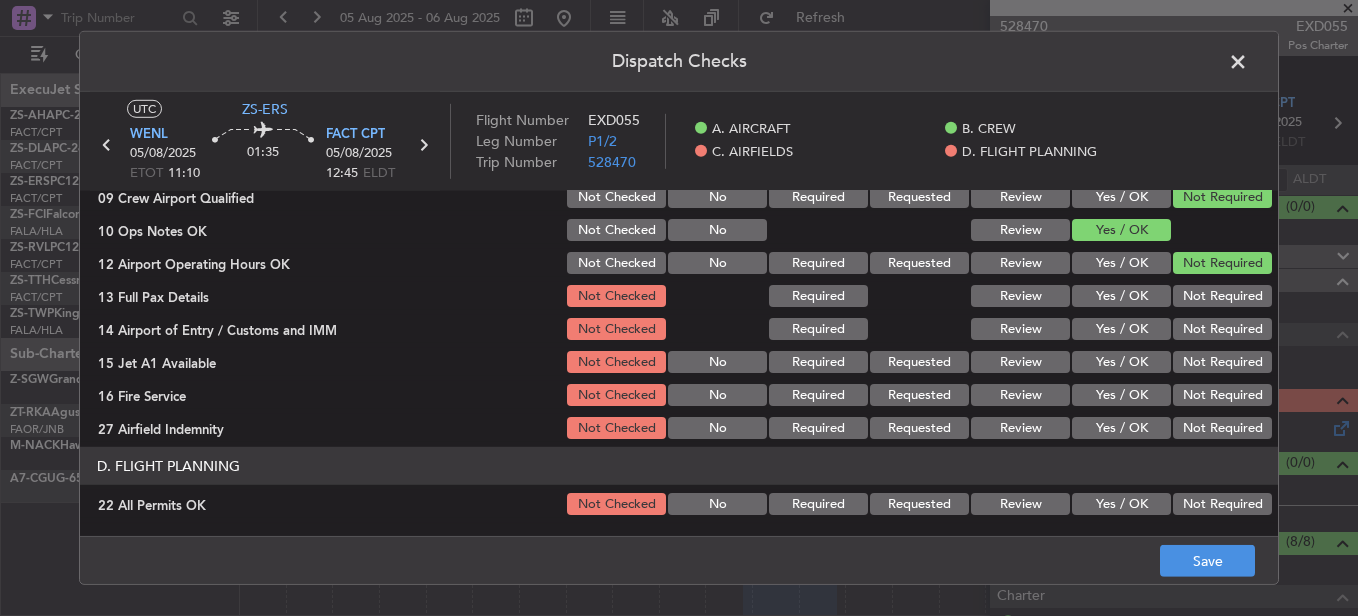 click on "Not Required" 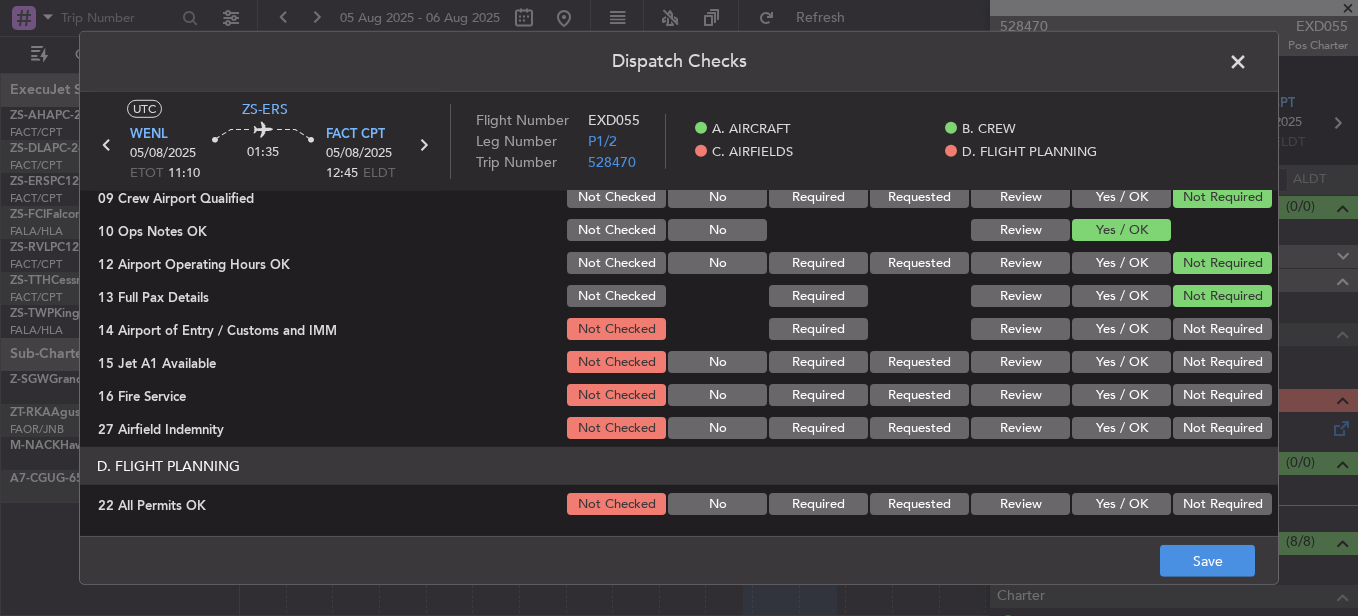 click on "Not Required" 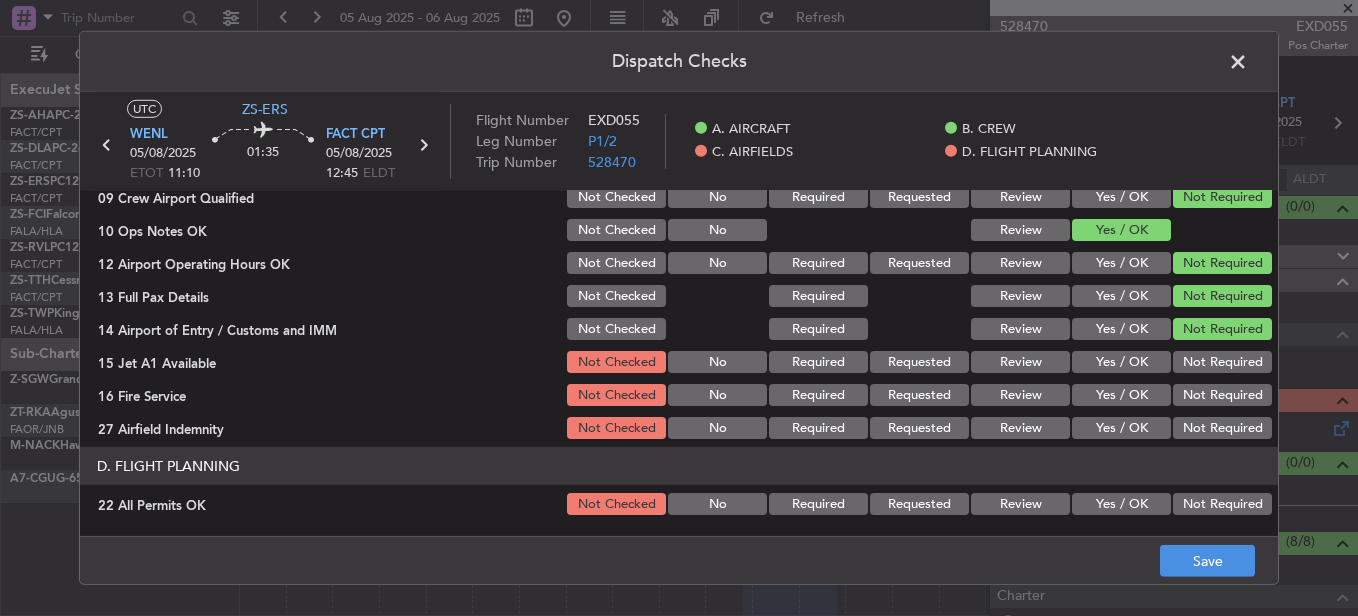click on "Not Required" 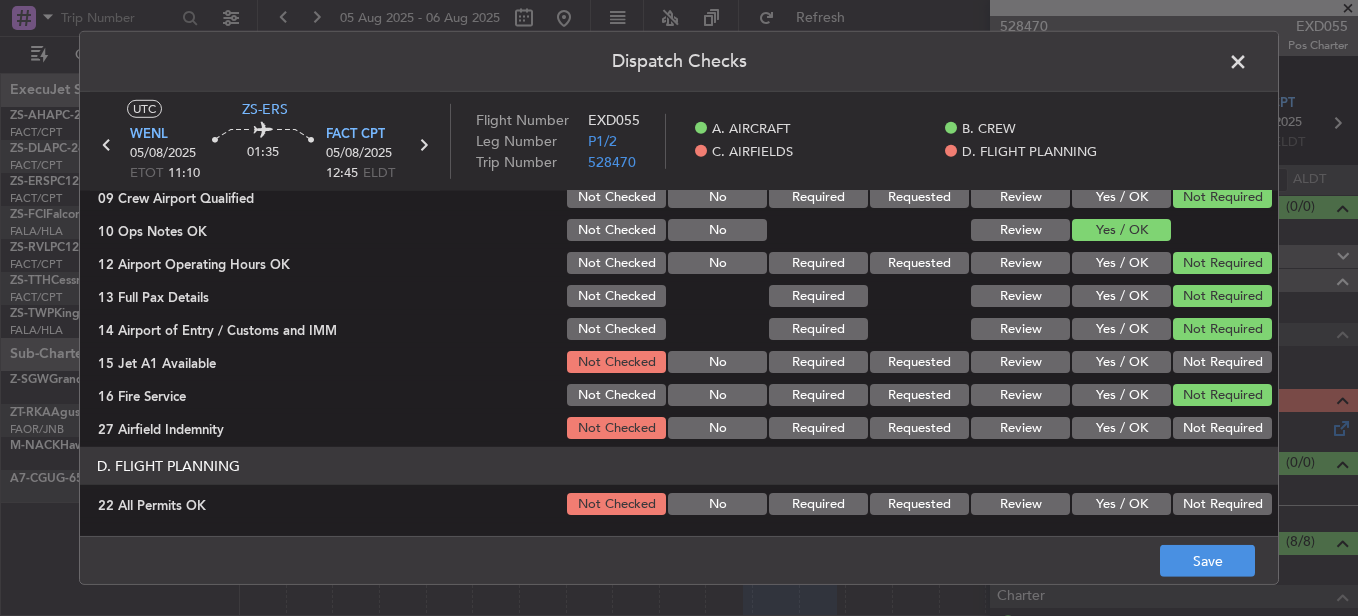 click on "Not Required" 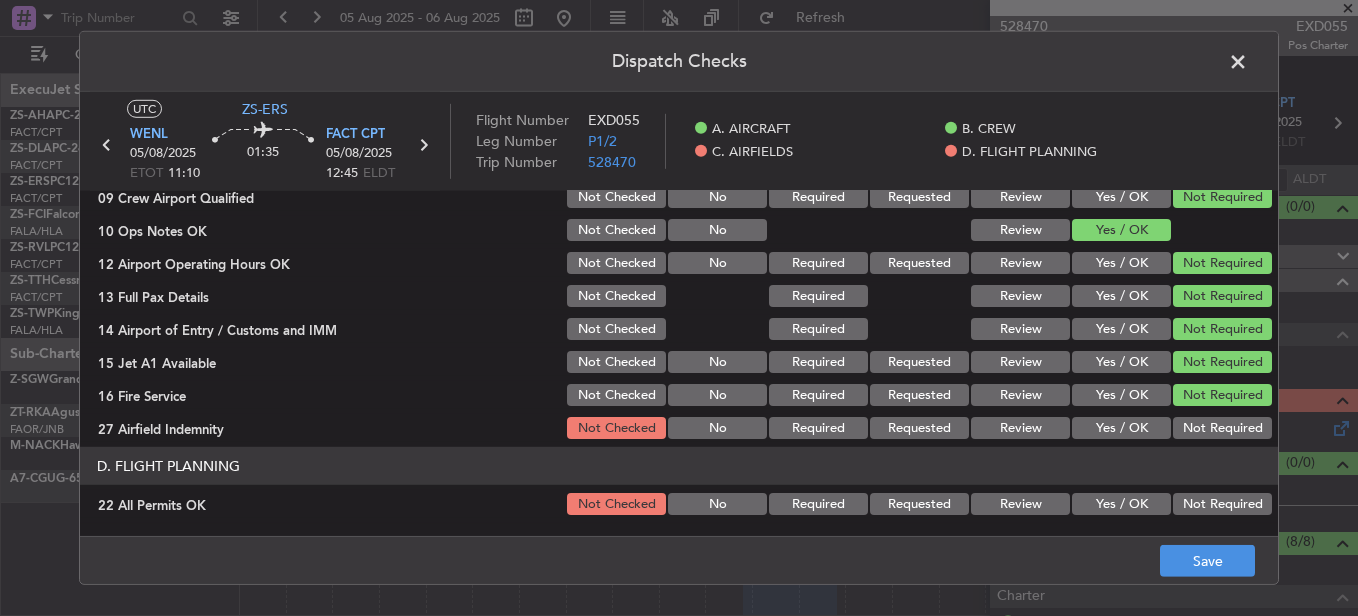 click on "Not Required" 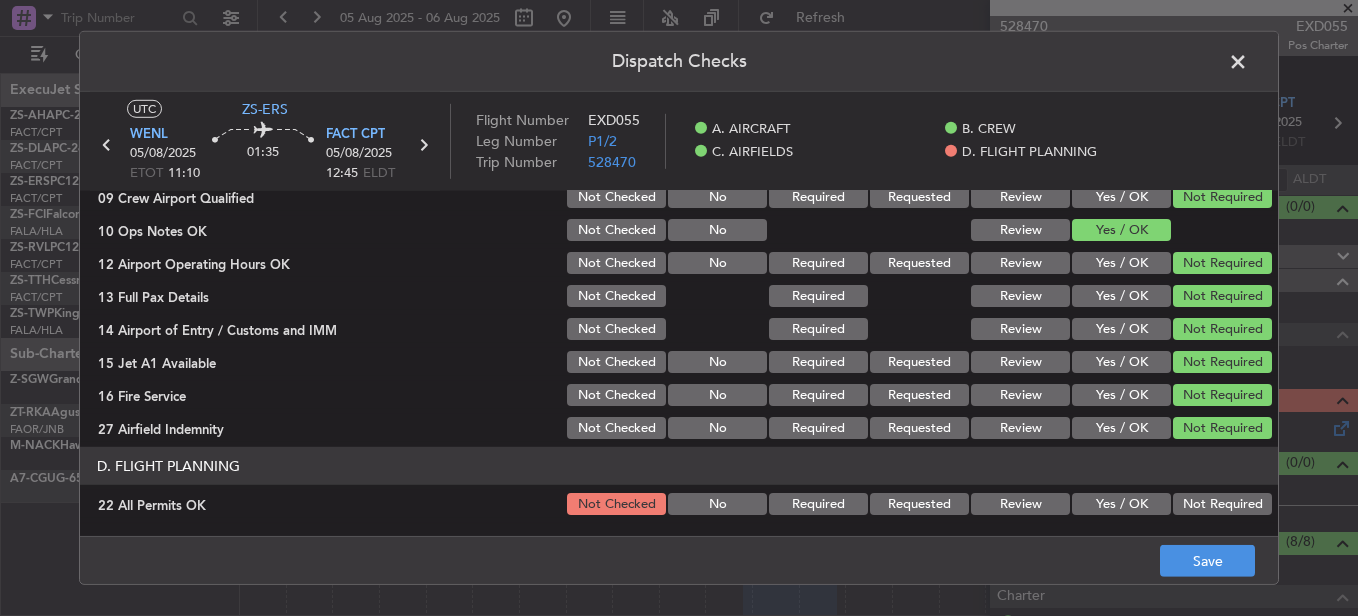 click on "Not Required" 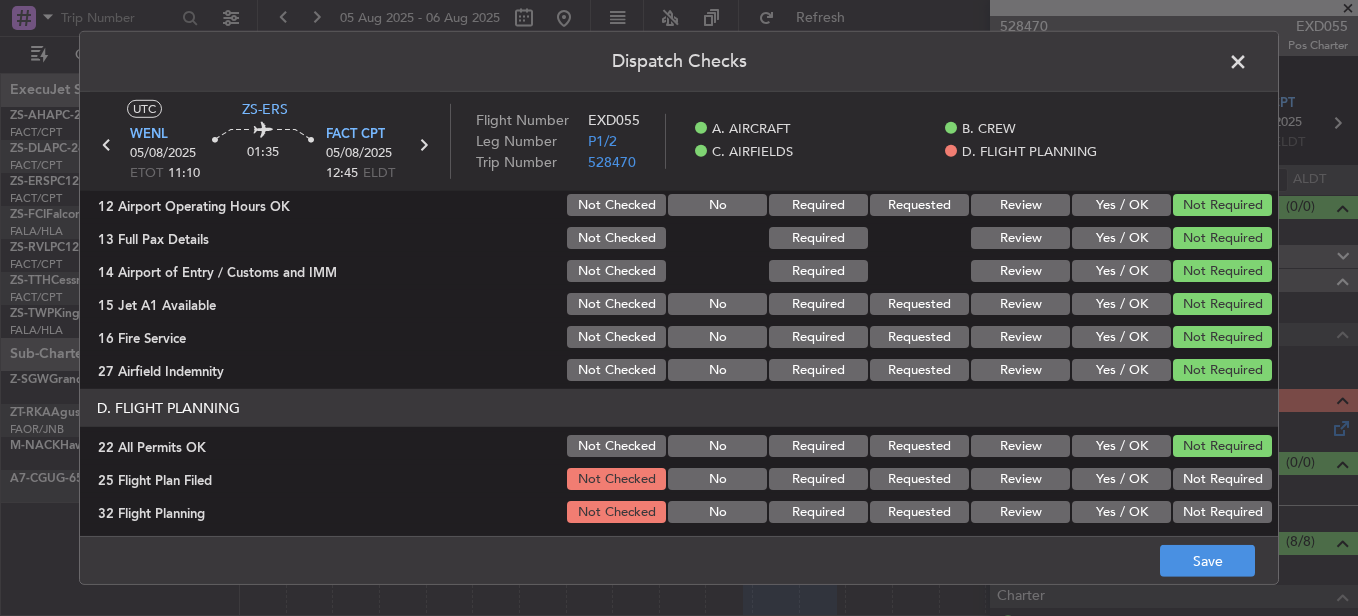 scroll, scrollTop: 565, scrollLeft: 0, axis: vertical 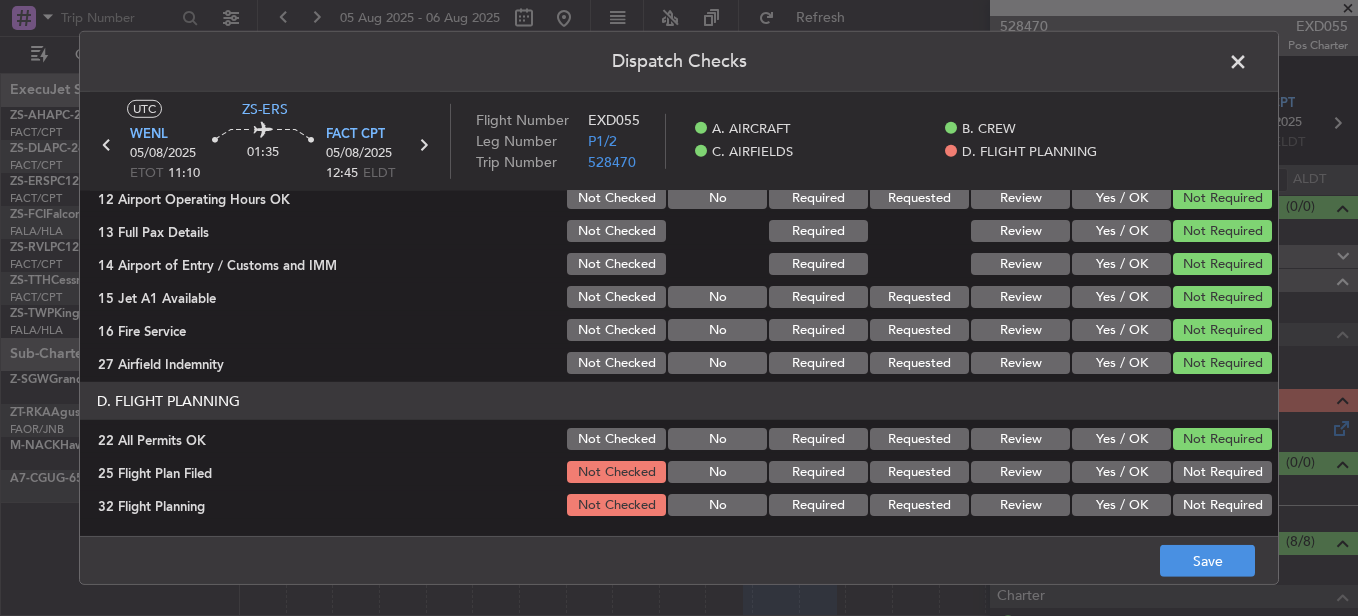 drag, startPoint x: 1000, startPoint y: 476, endPoint x: 1017, endPoint y: 505, distance: 33.61547 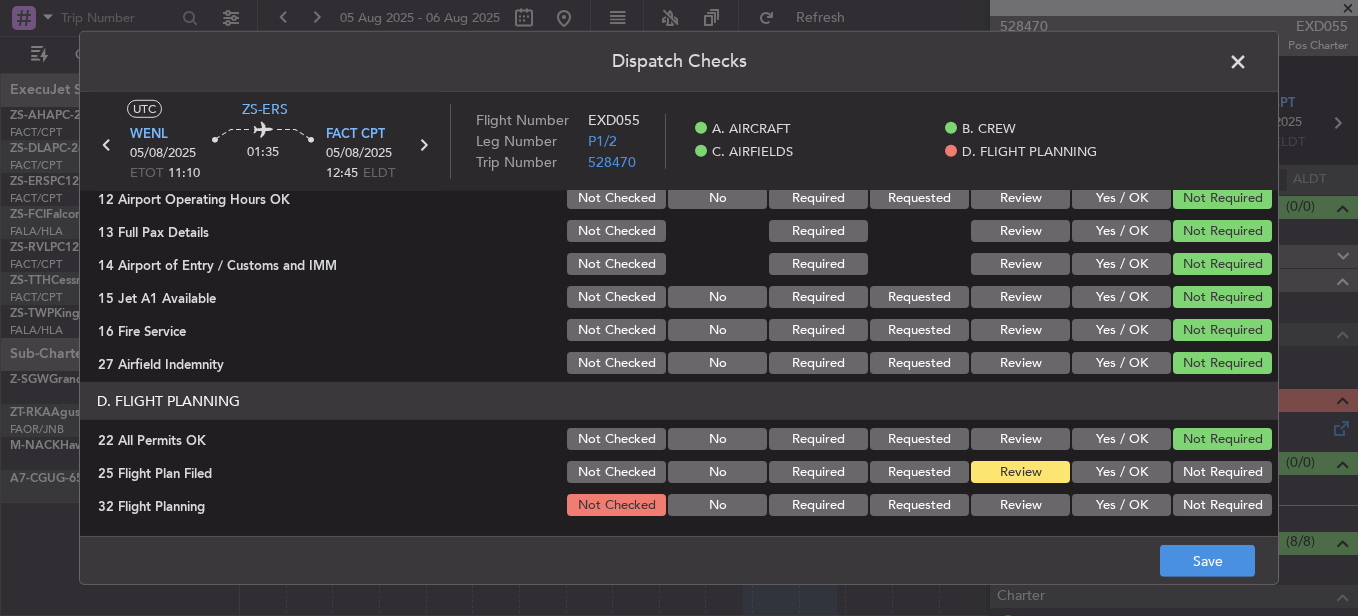 drag, startPoint x: 1017, startPoint y: 505, endPoint x: 1185, endPoint y: 542, distance: 172.02615 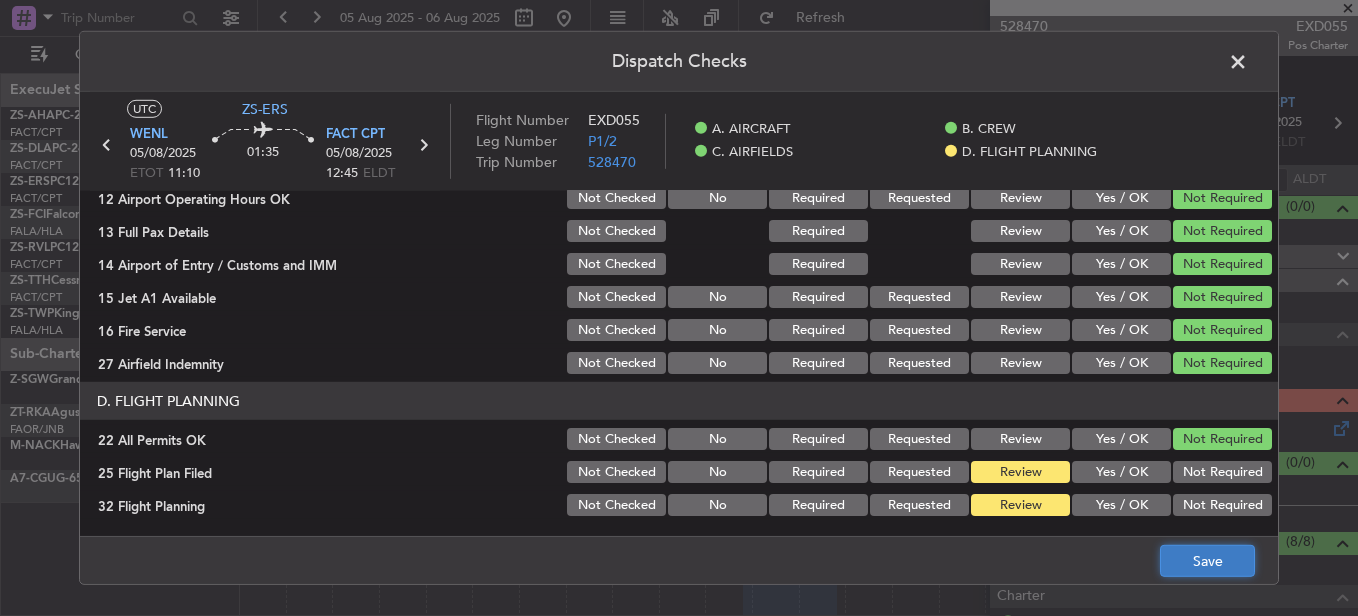 click on "Save" 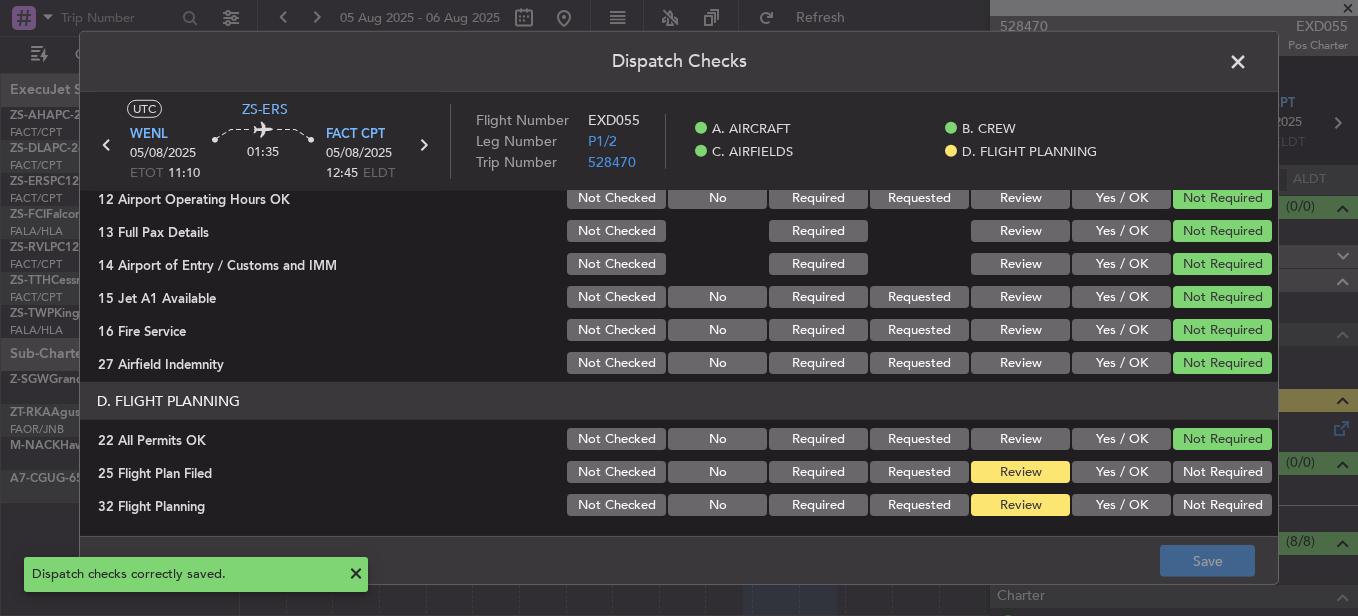click 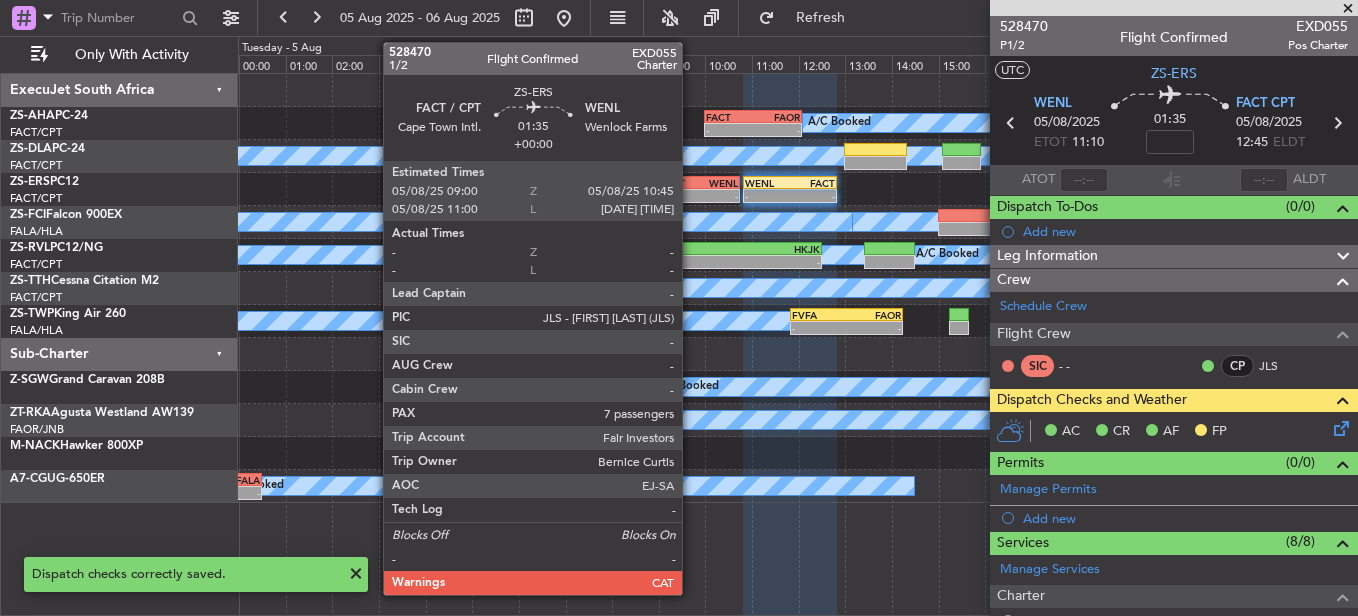 click on "FACT" 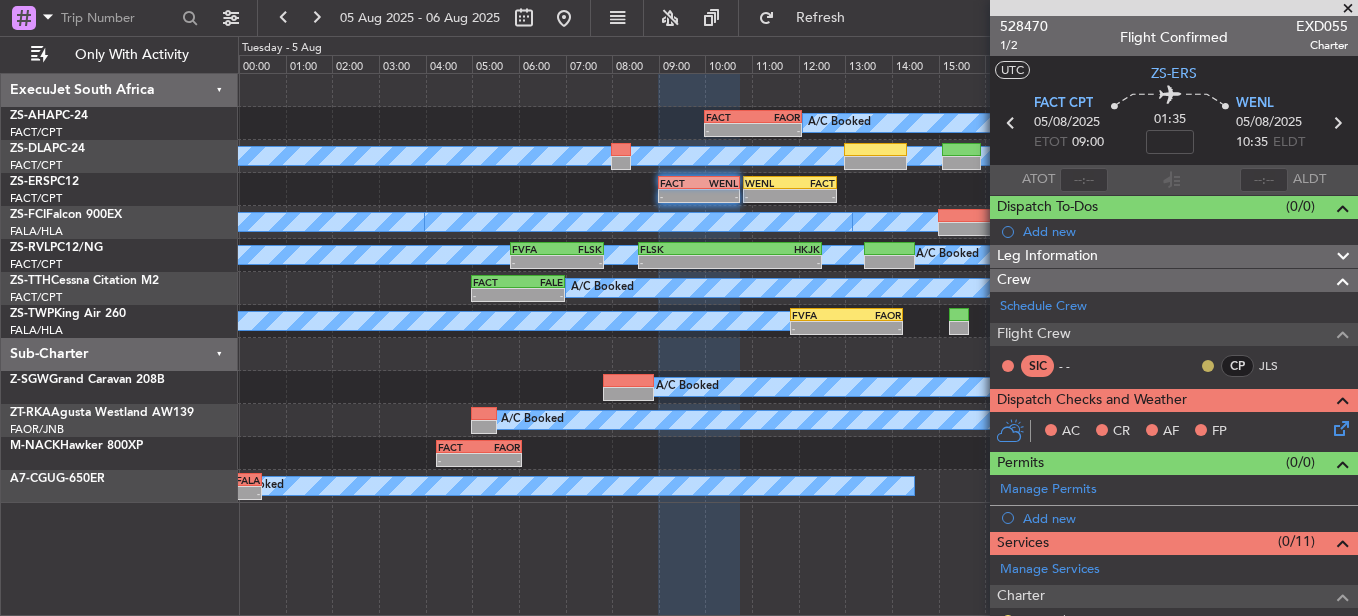 click 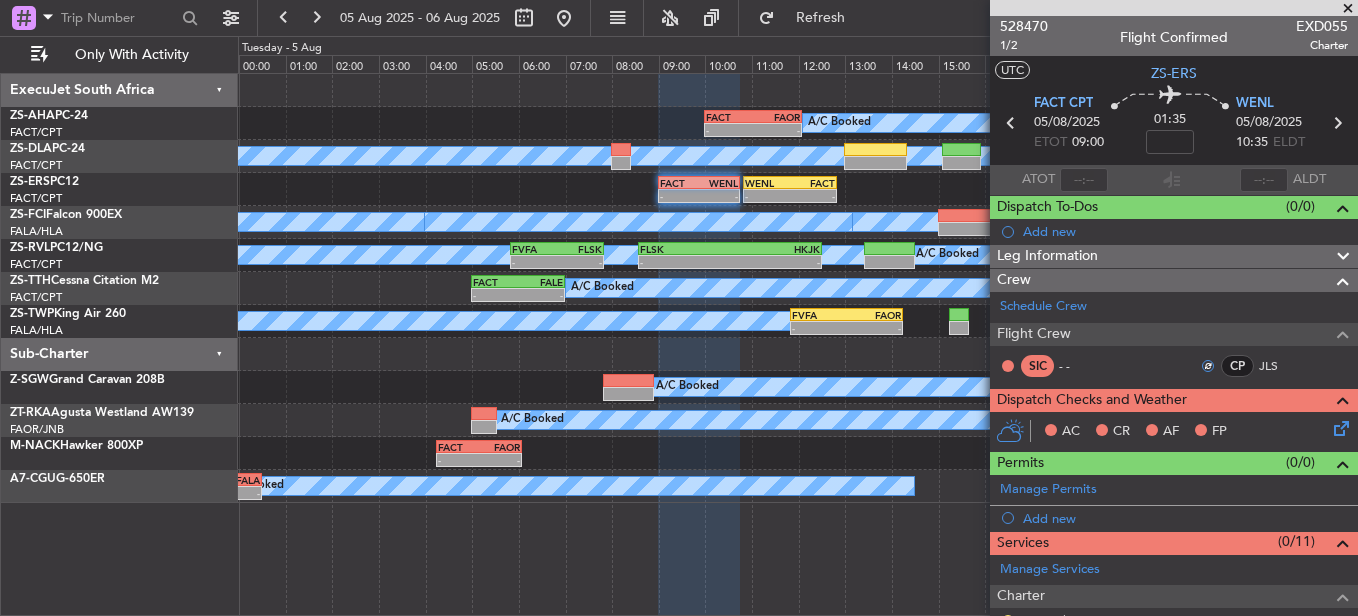 scroll, scrollTop: 400, scrollLeft: 0, axis: vertical 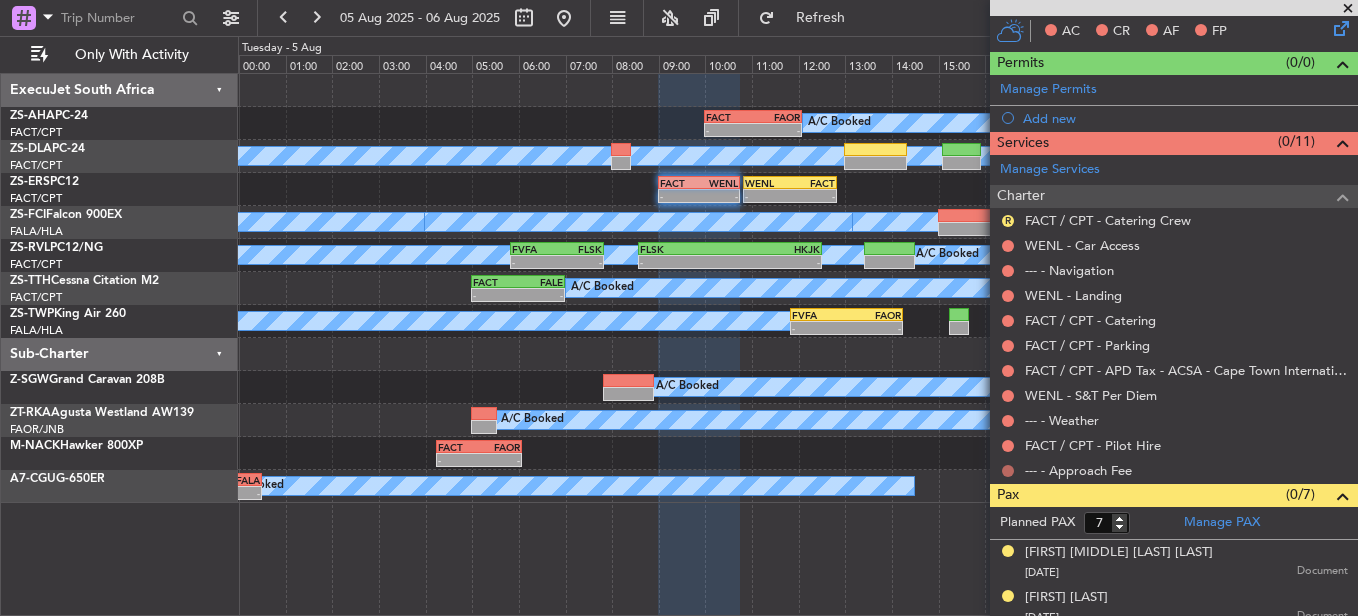 click at bounding box center [1008, 471] 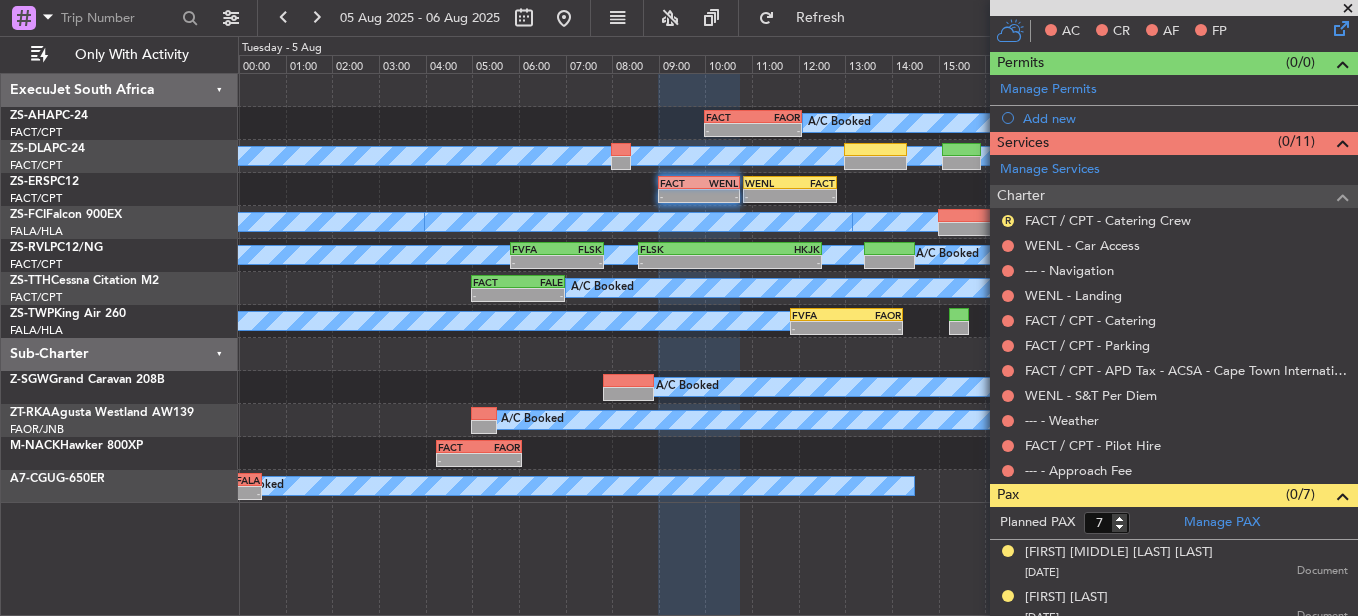 click on "Not Requested" at bounding box center [1008, 502] 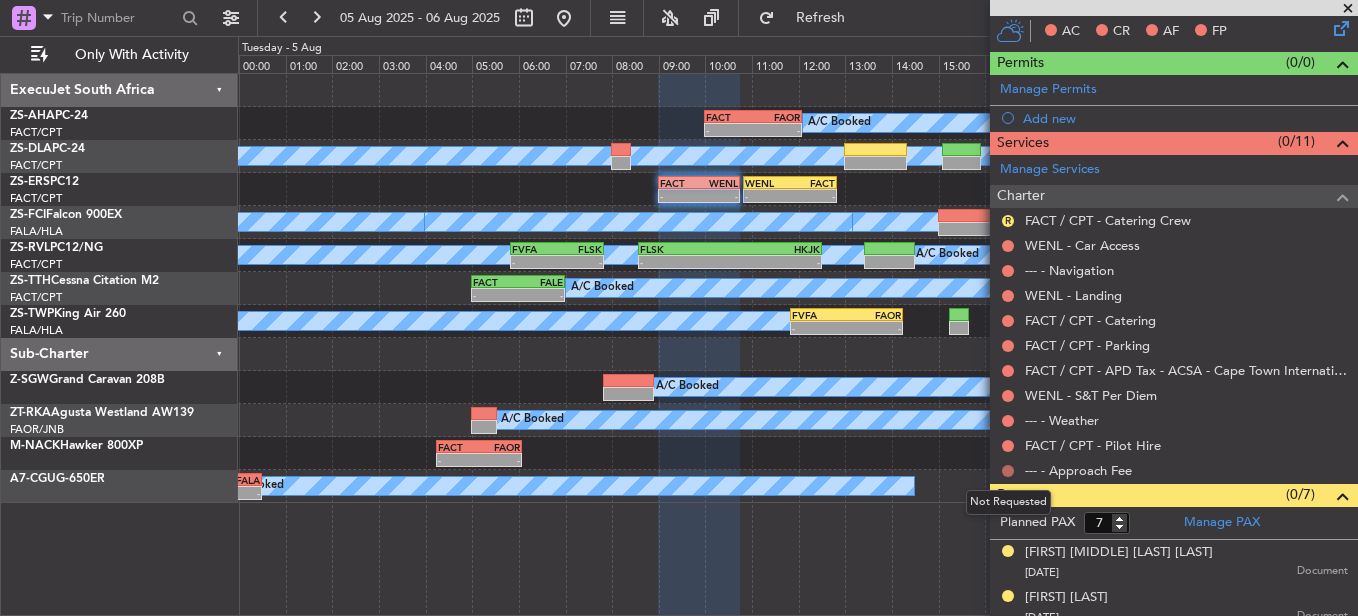 click at bounding box center (1008, 471) 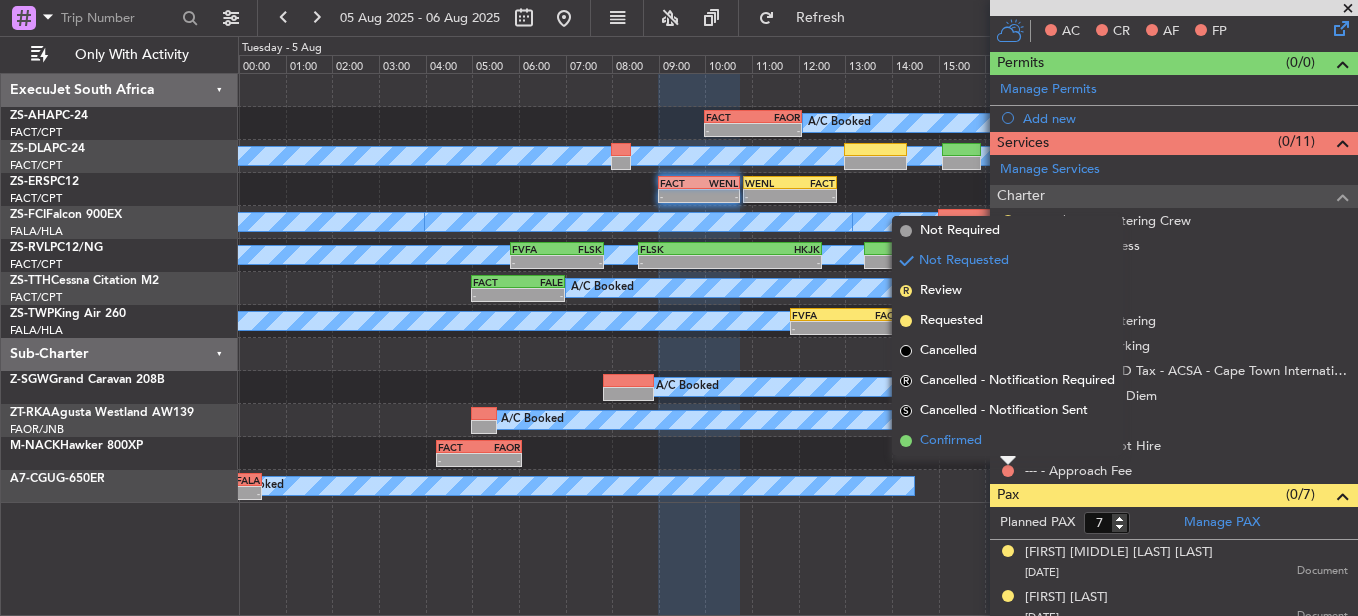 click on "Confirmed" at bounding box center (1007, 441) 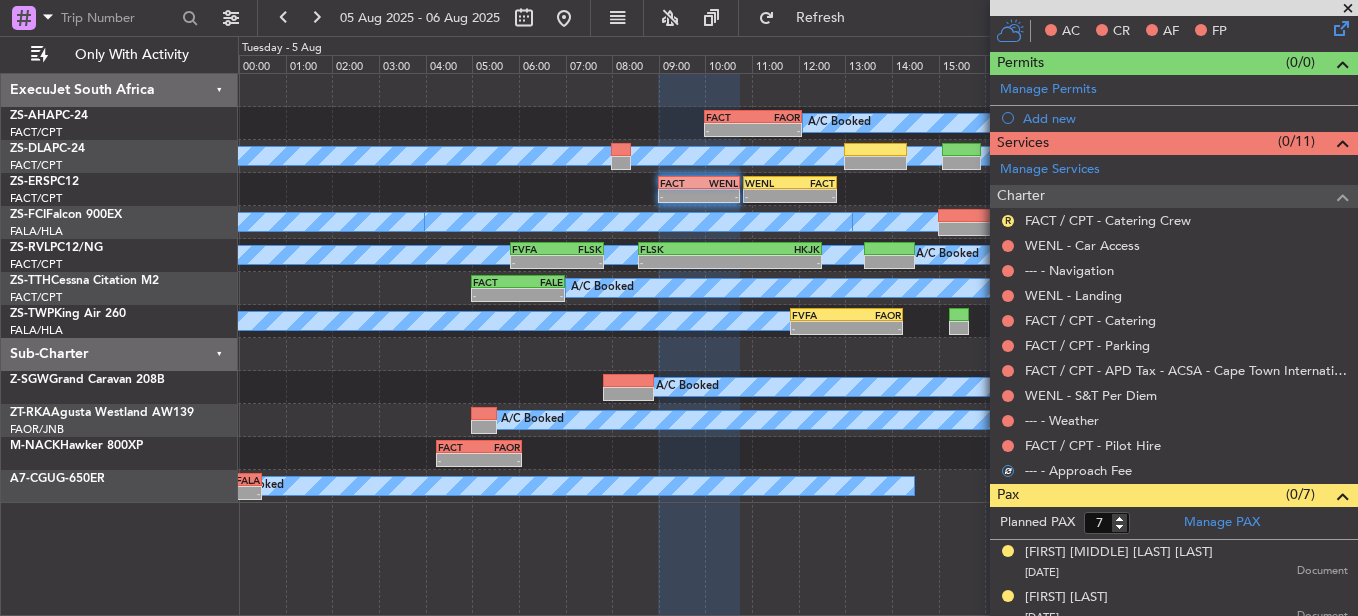 click at bounding box center (1008, 446) 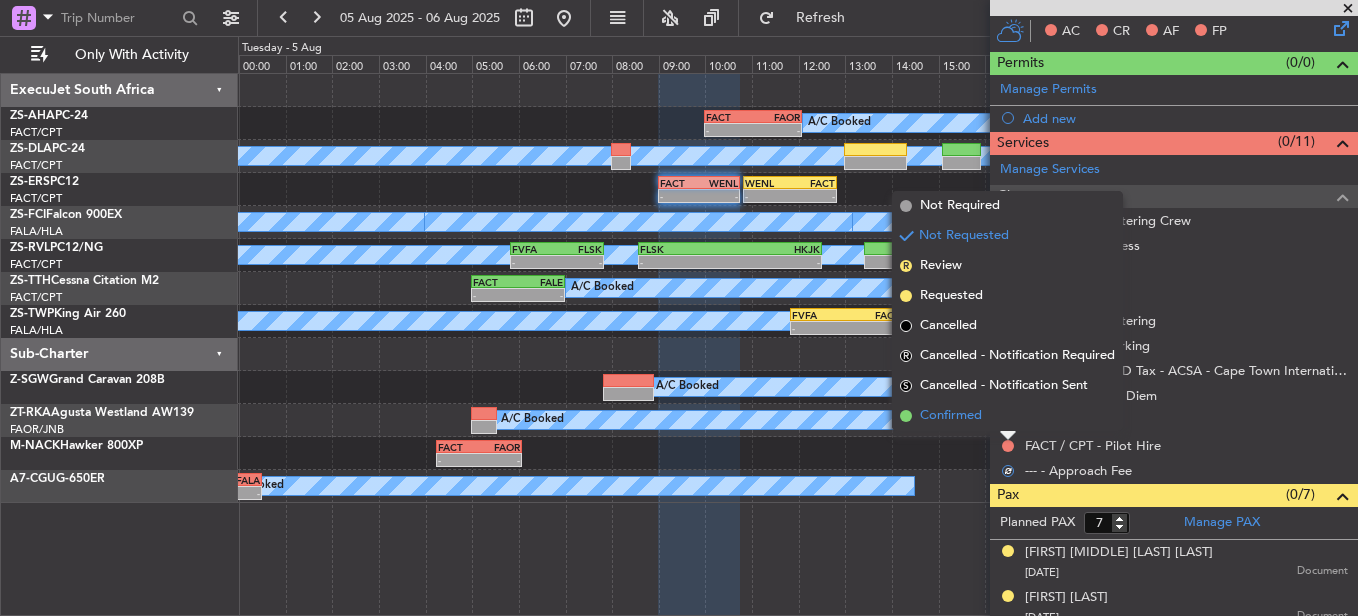 click on "Confirmed" at bounding box center [1007, 416] 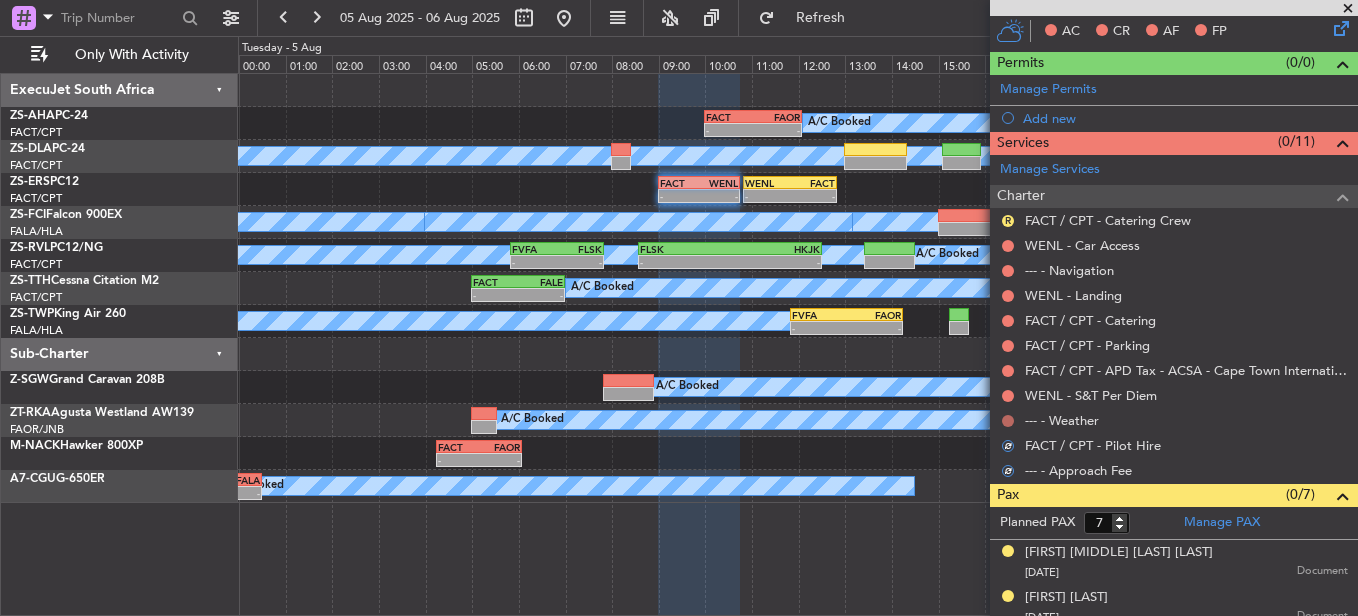 click at bounding box center [1008, 421] 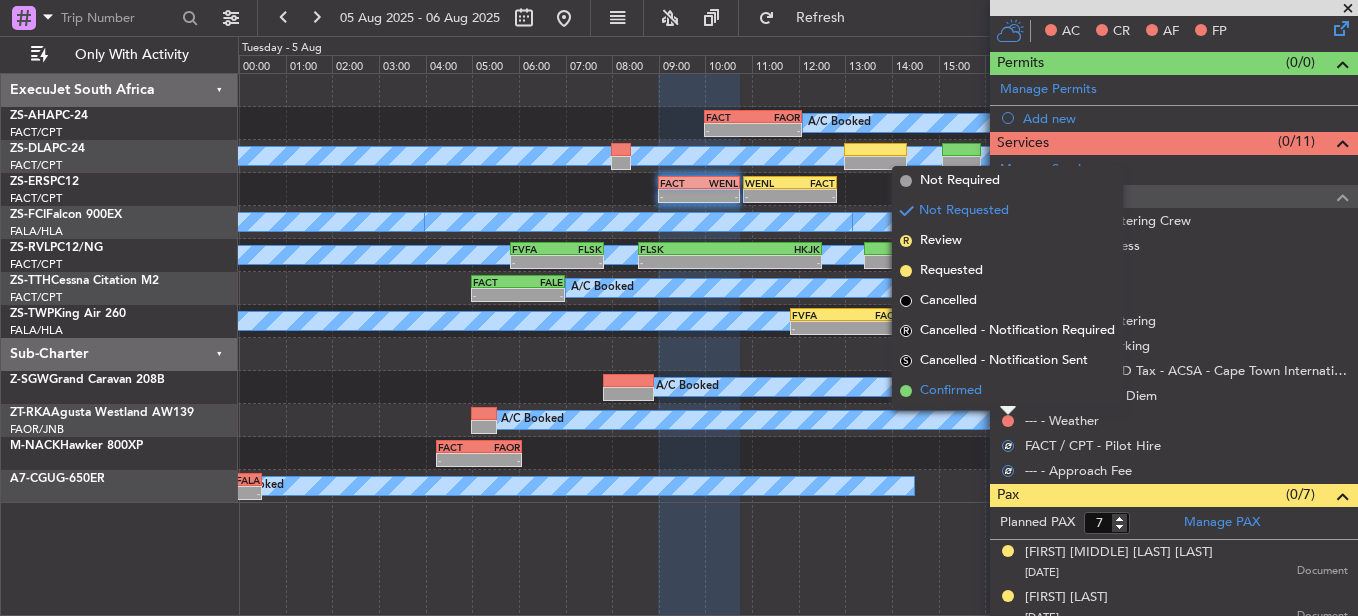 click on "Confirmed" at bounding box center (1007, 391) 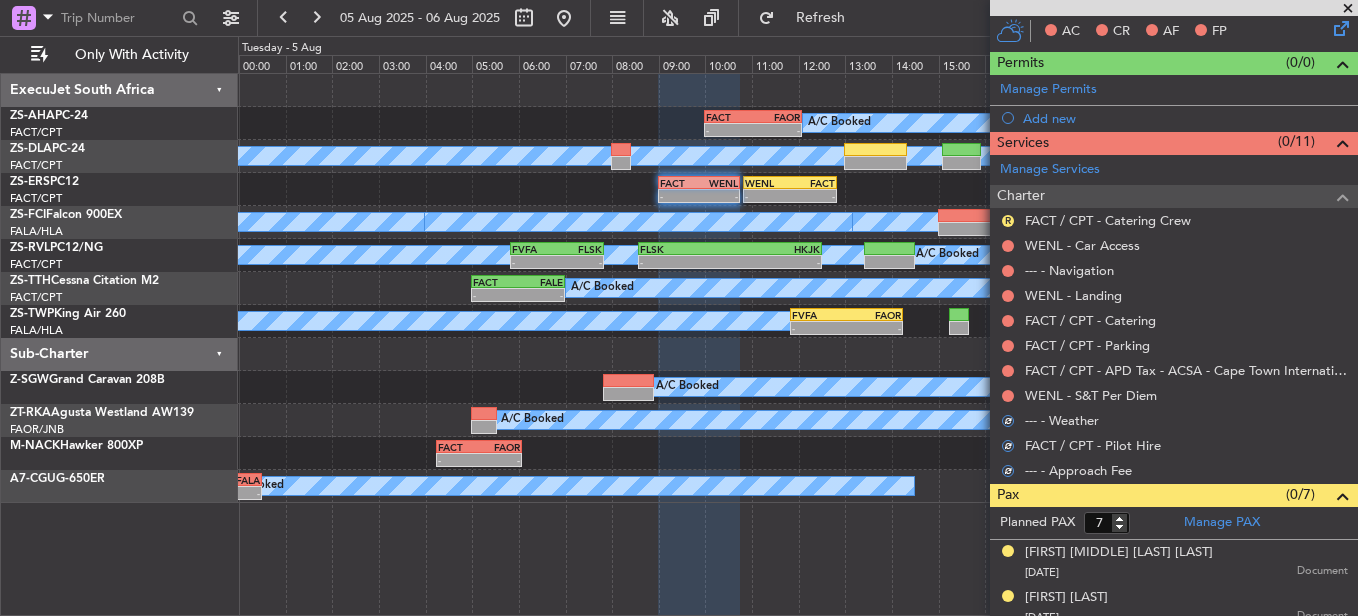 click at bounding box center (1008, 396) 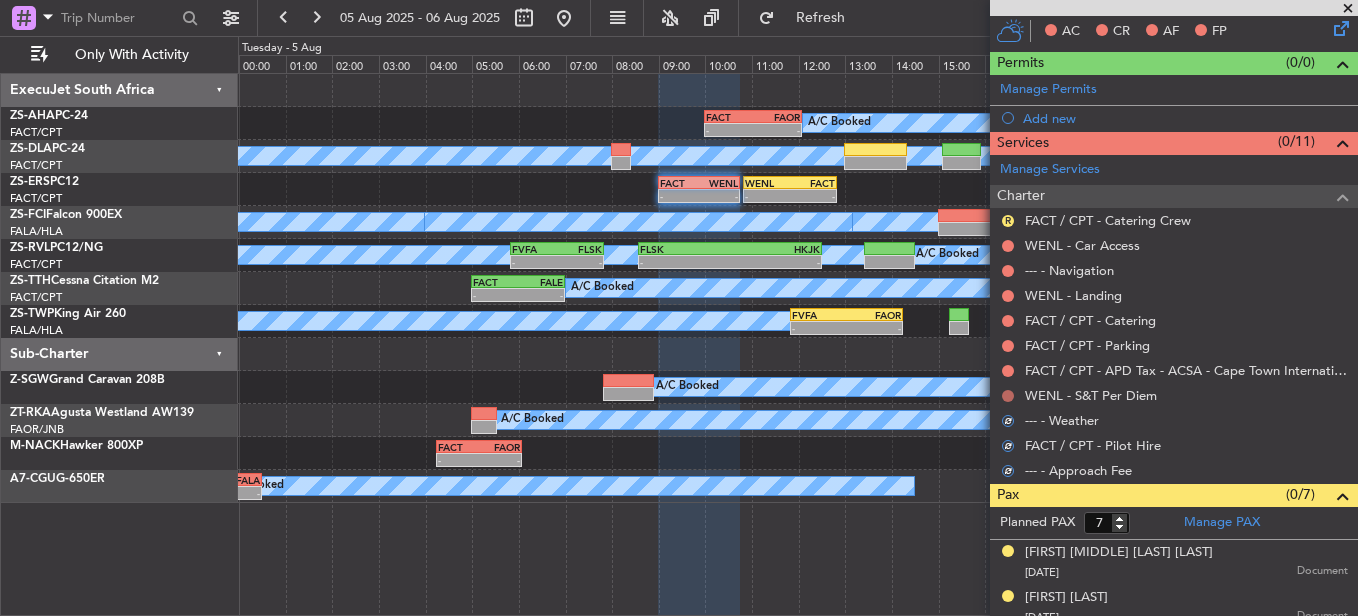 click at bounding box center (1008, 396) 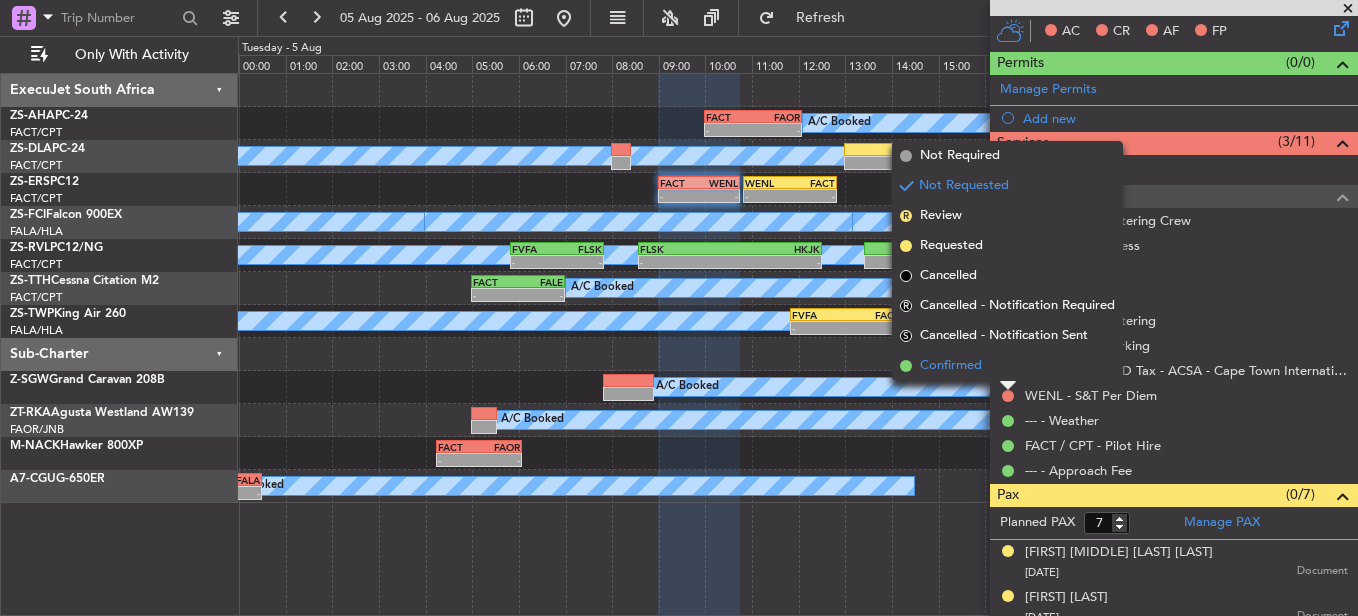 click on "Confirmed" at bounding box center (1007, 366) 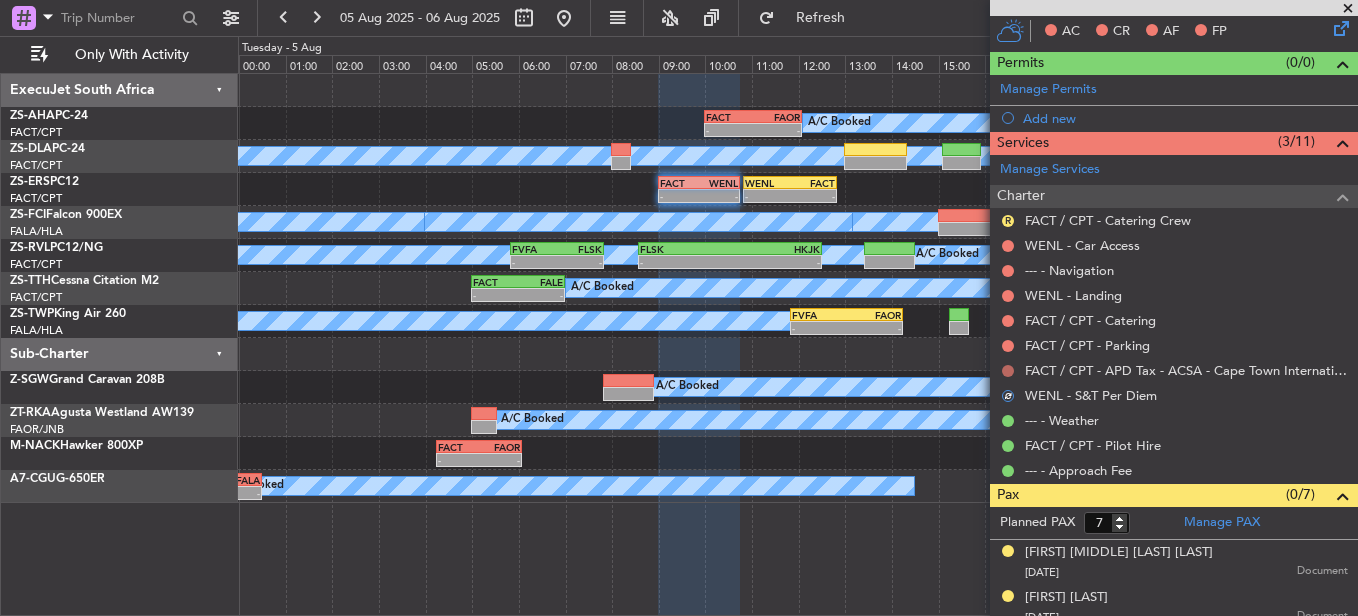 click at bounding box center [1008, 371] 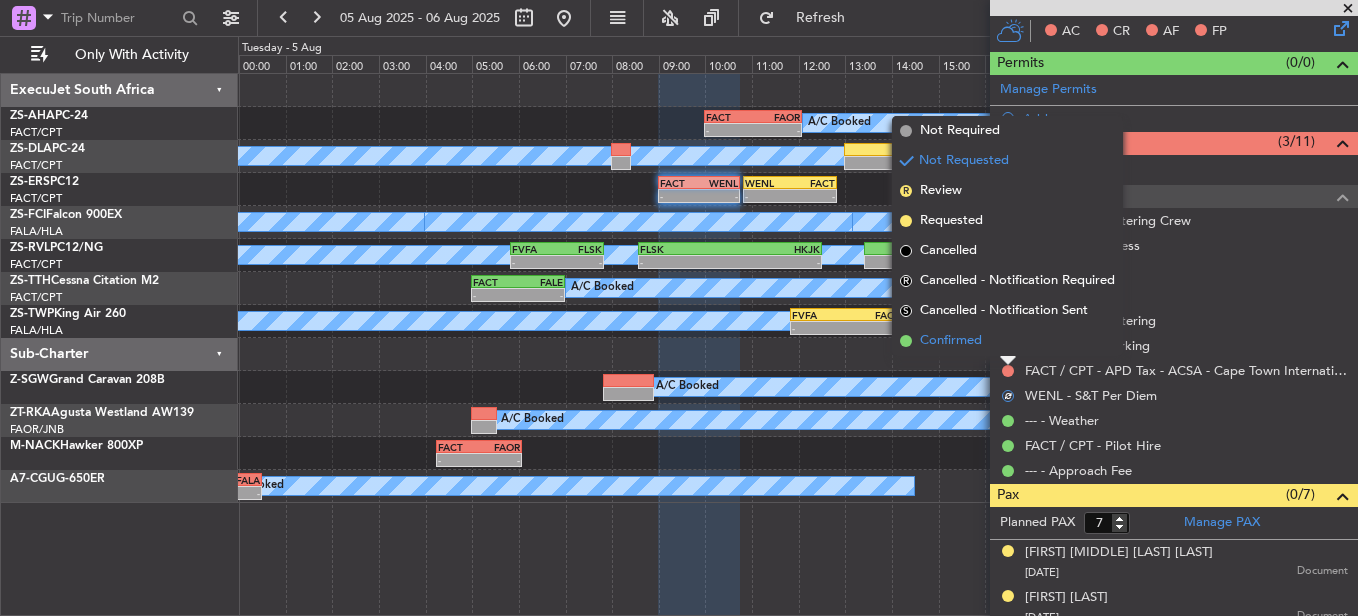 click on "Confirmed" at bounding box center [1007, 341] 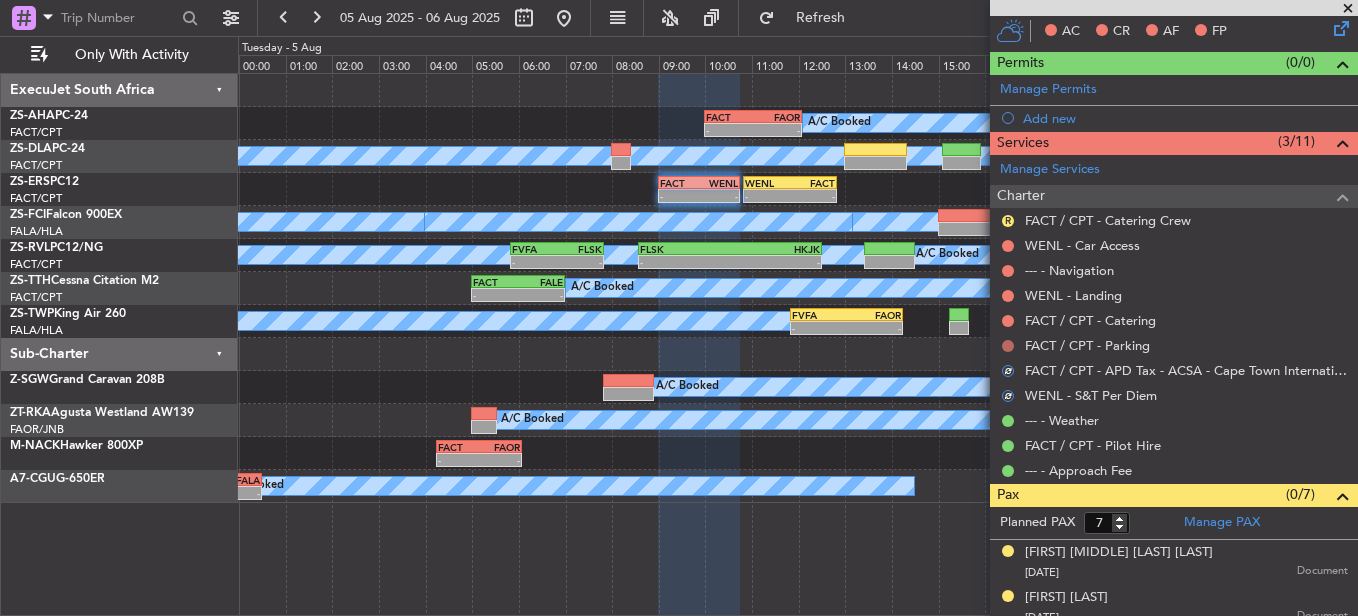 click at bounding box center [1008, 346] 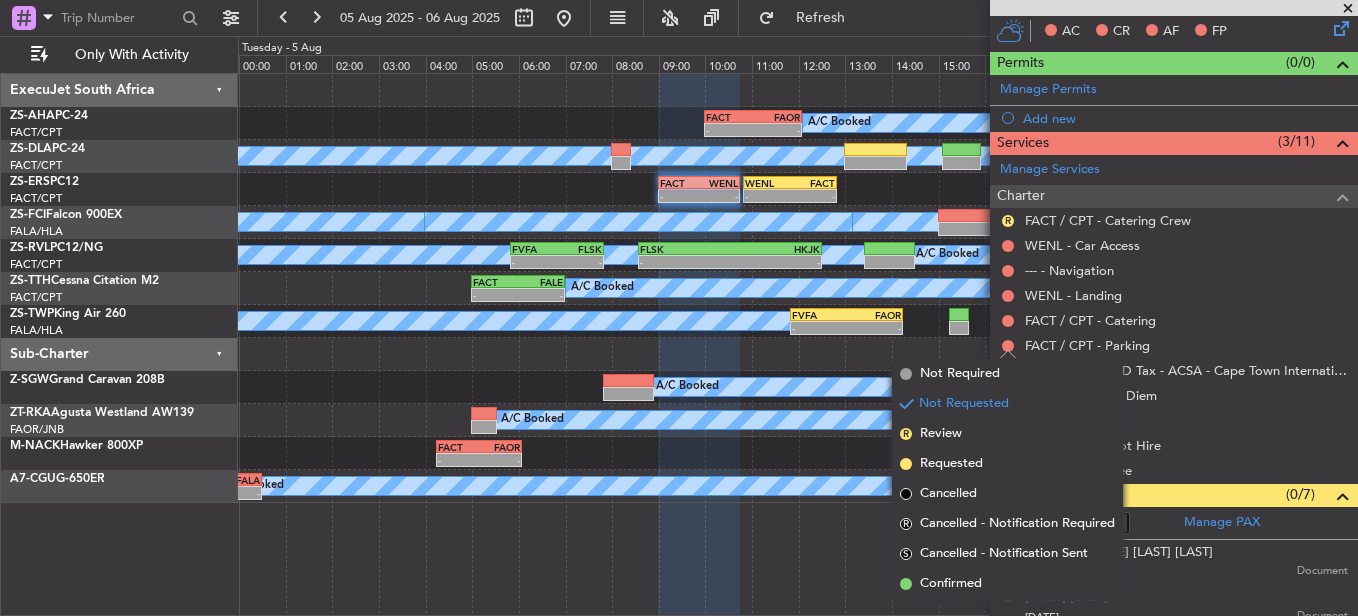 click on "FACT / CPT - Catering" at bounding box center [1174, 320] 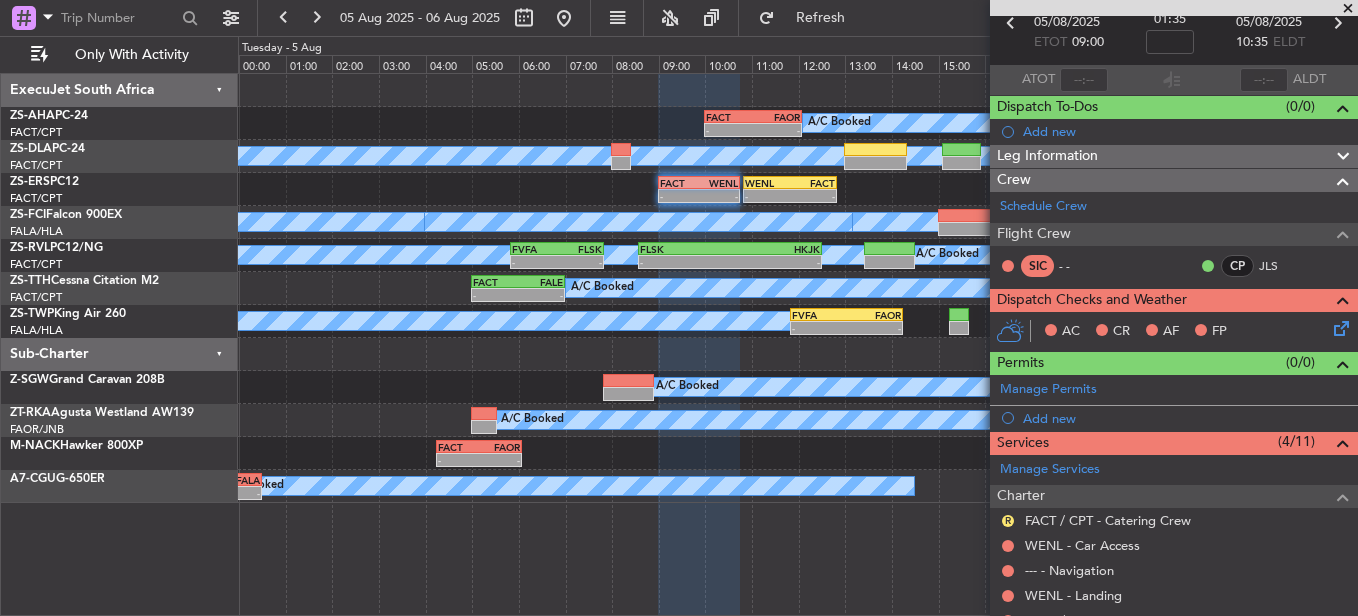 scroll, scrollTop: 200, scrollLeft: 0, axis: vertical 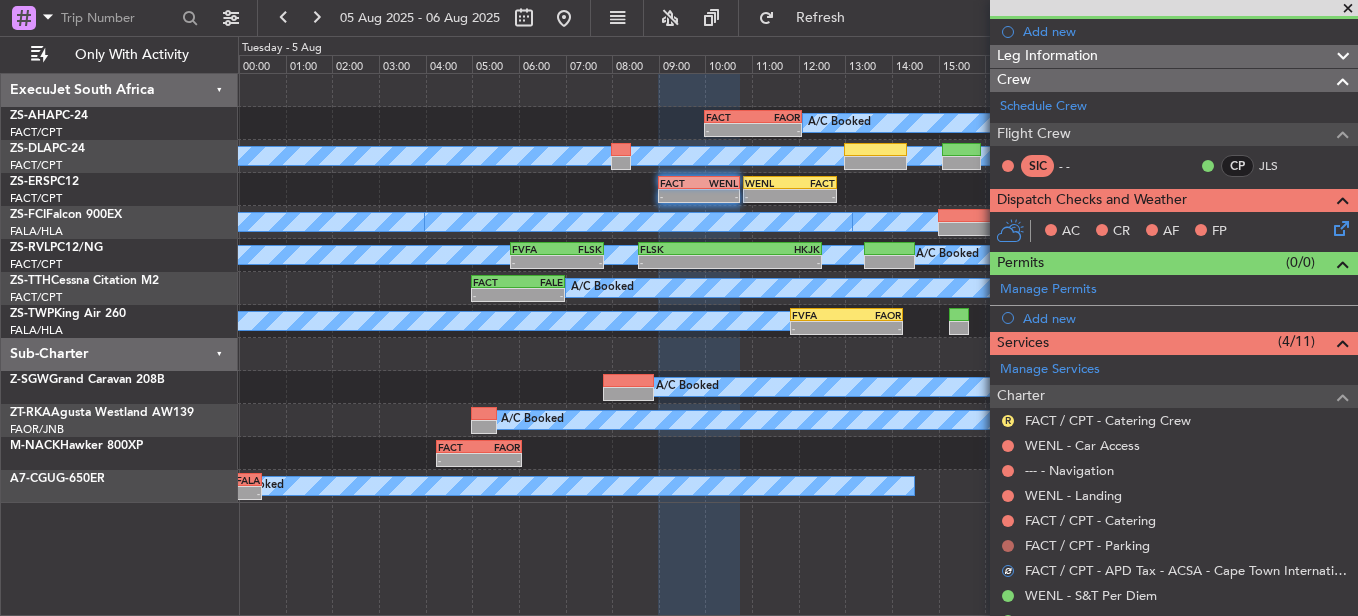click at bounding box center (1008, 546) 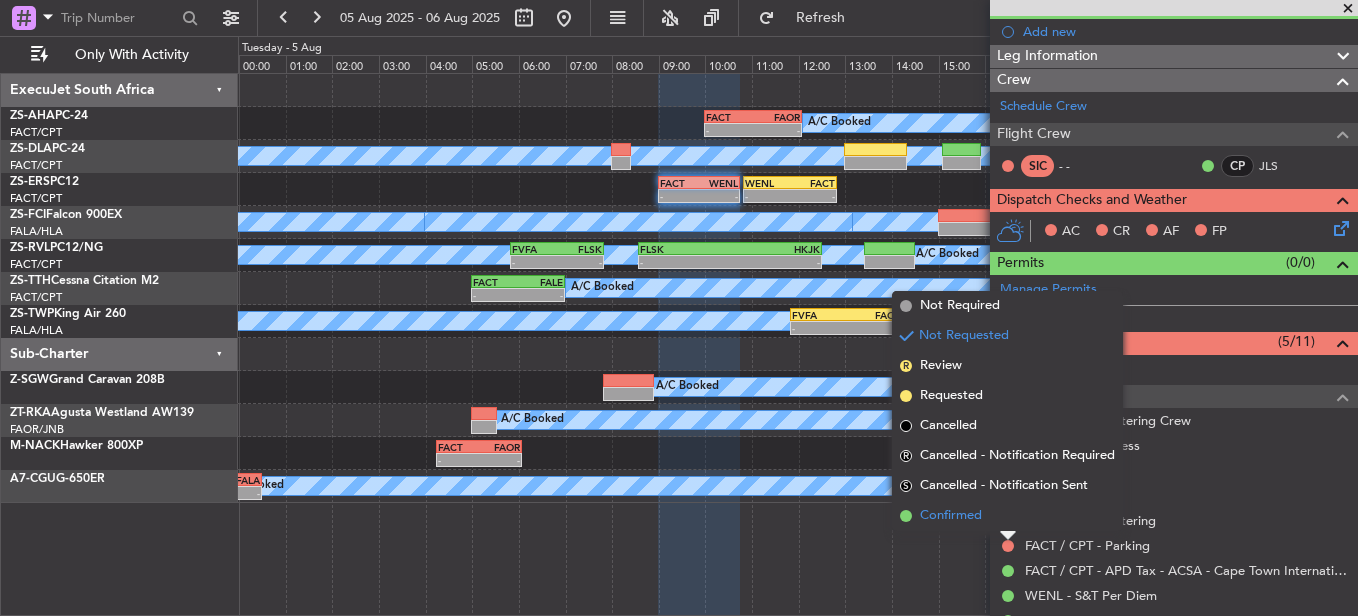 click on "Confirmed" at bounding box center (951, 516) 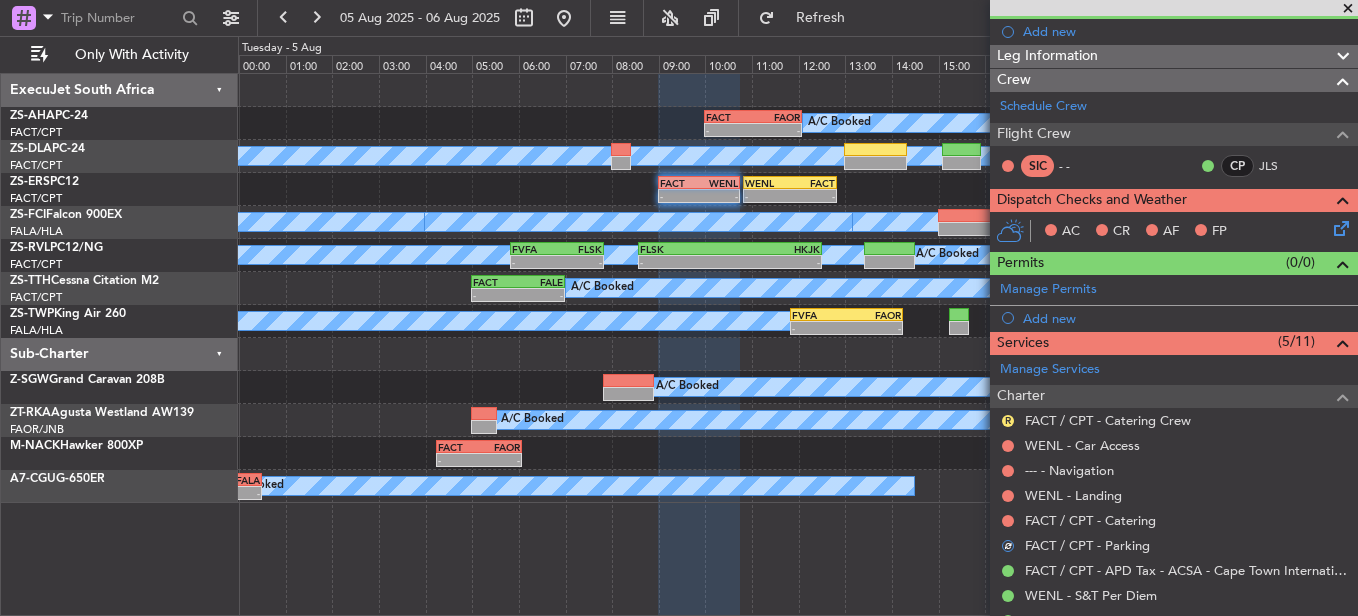 click on "FACT / CPT - Catering" at bounding box center [1174, 520] 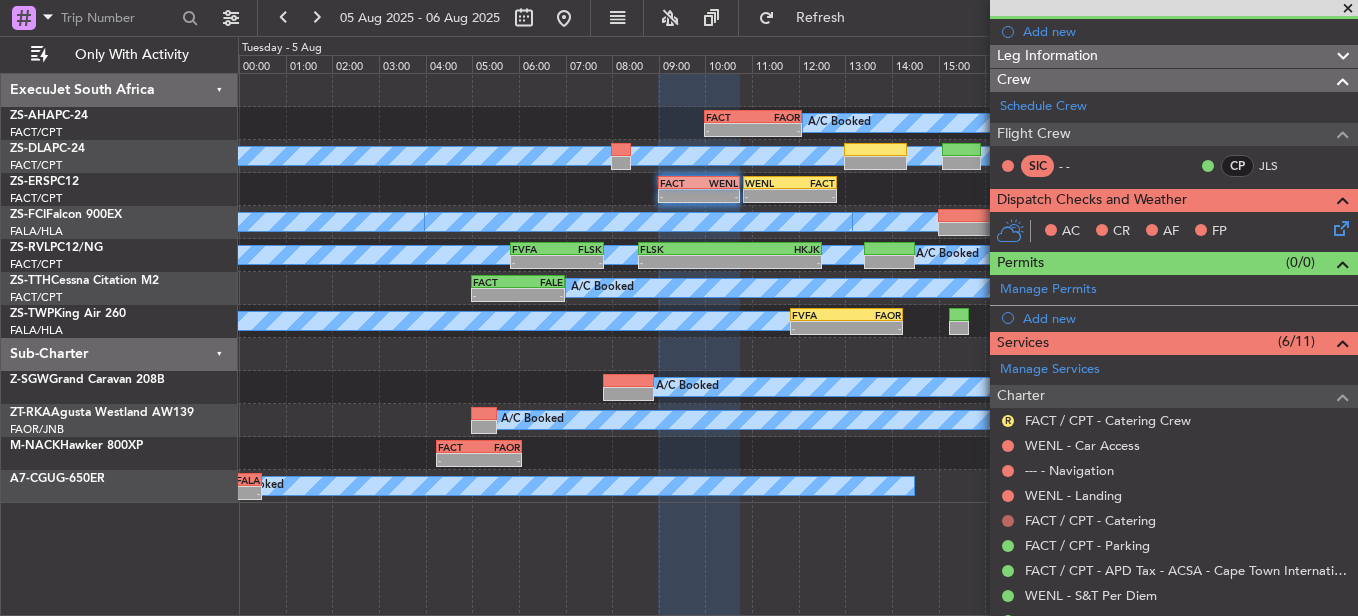 click at bounding box center (1008, 521) 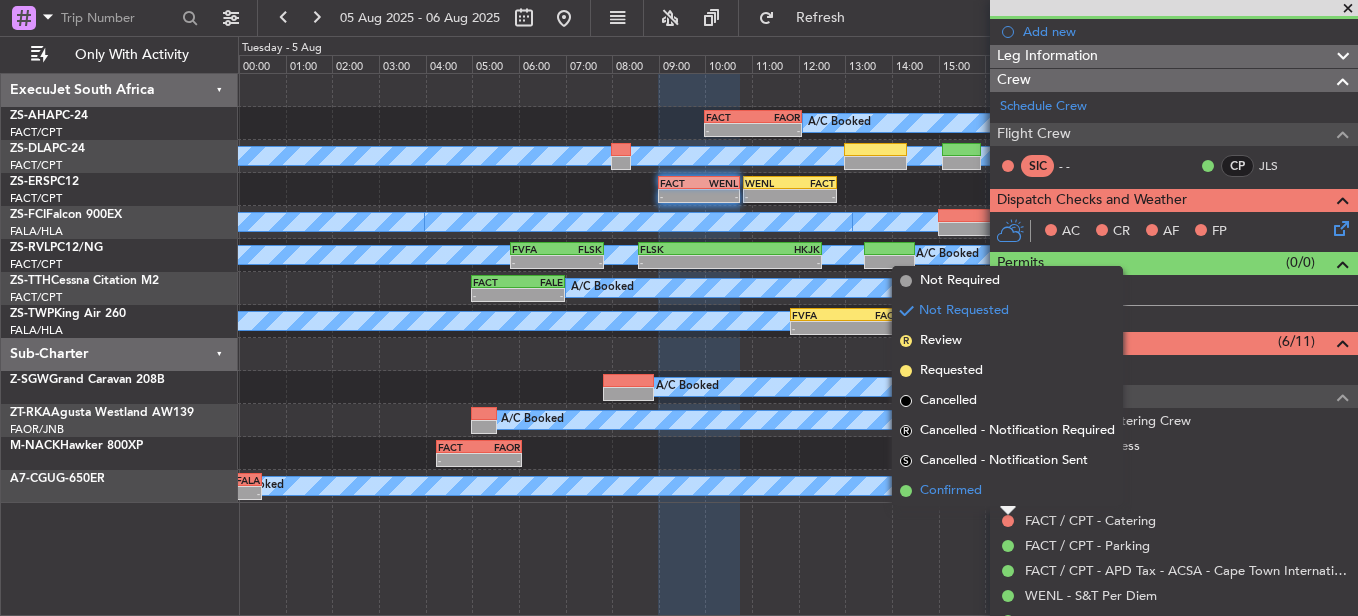 click on "Confirmed" at bounding box center [1007, 491] 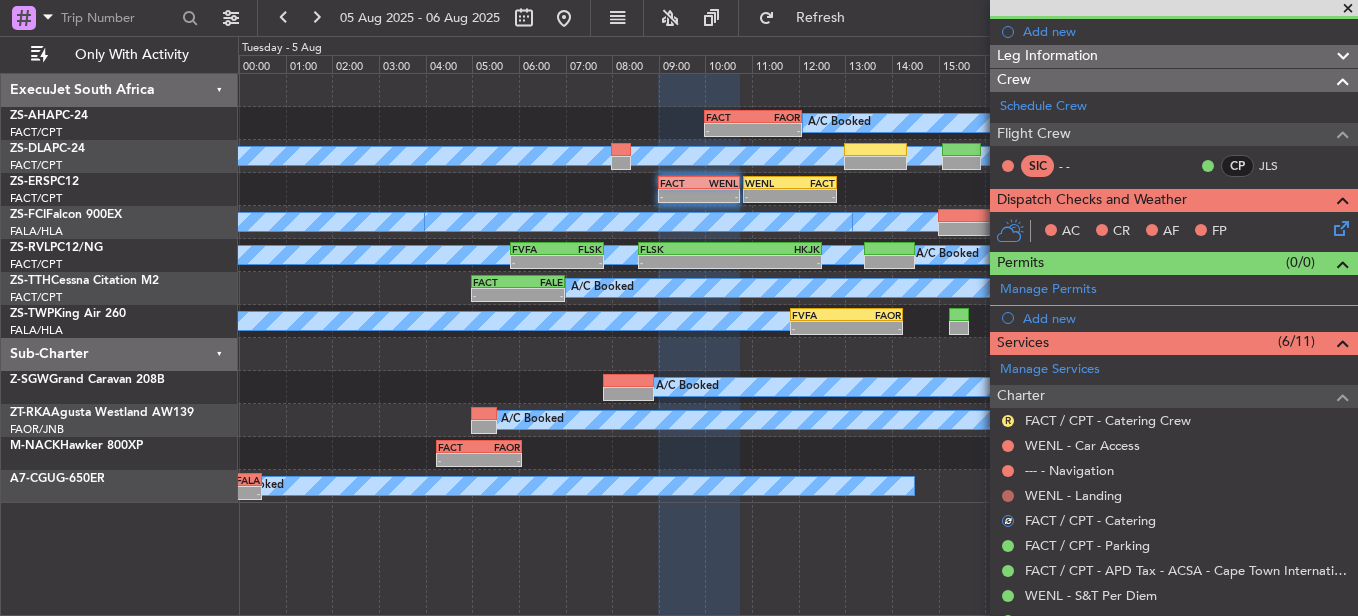 click at bounding box center (1008, 496) 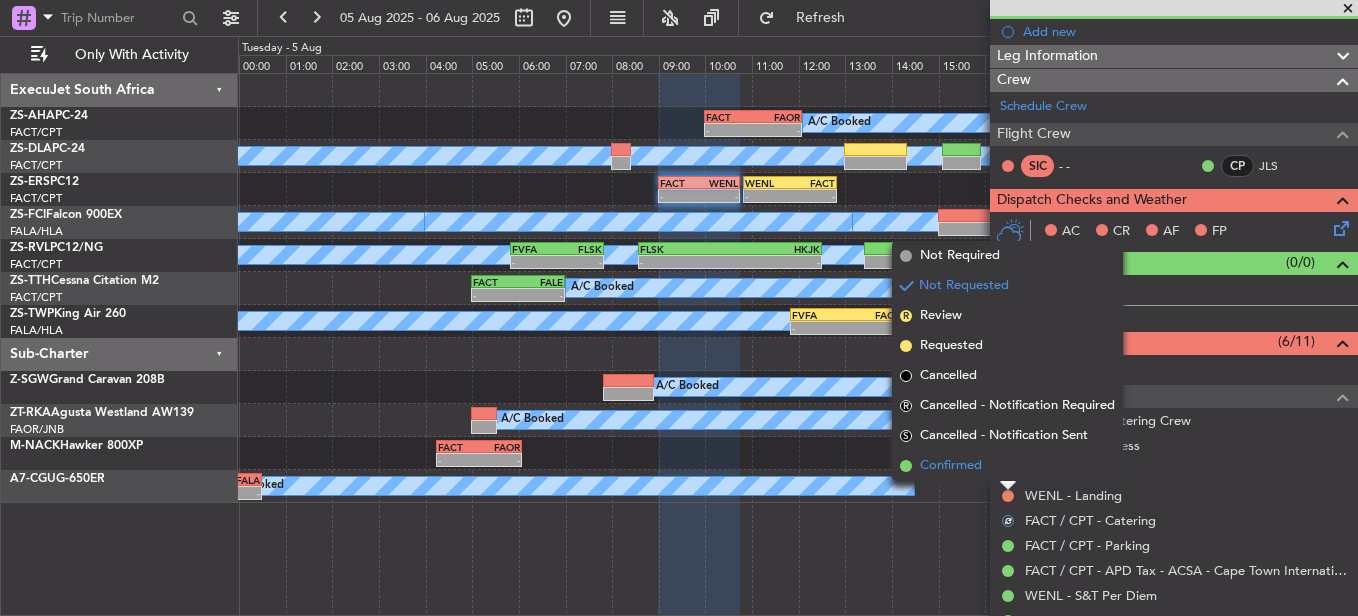 click on "Confirmed" at bounding box center [1007, 466] 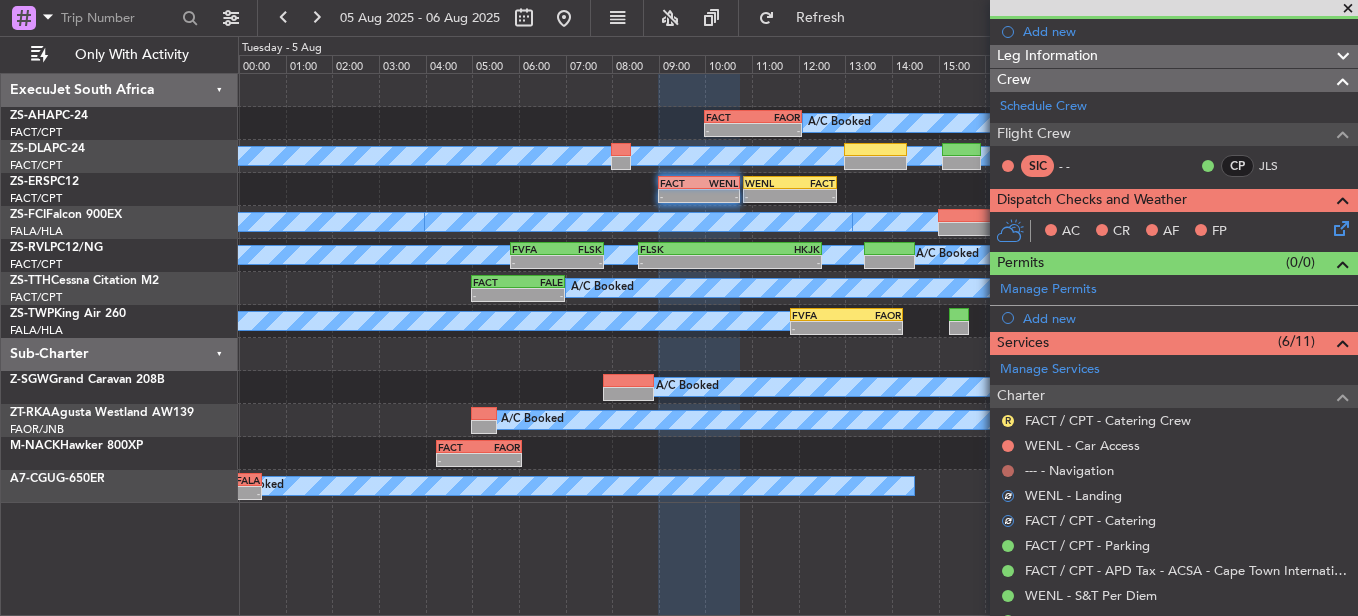 click at bounding box center [1008, 471] 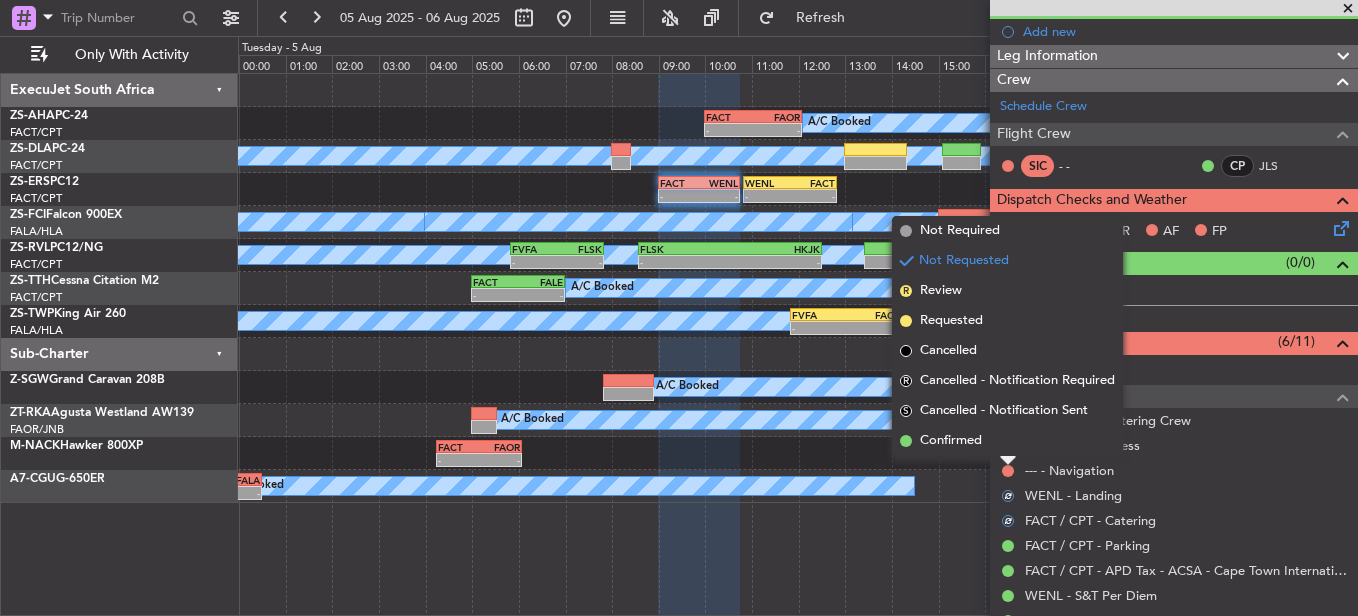 click on "Confirmed" at bounding box center [1007, 441] 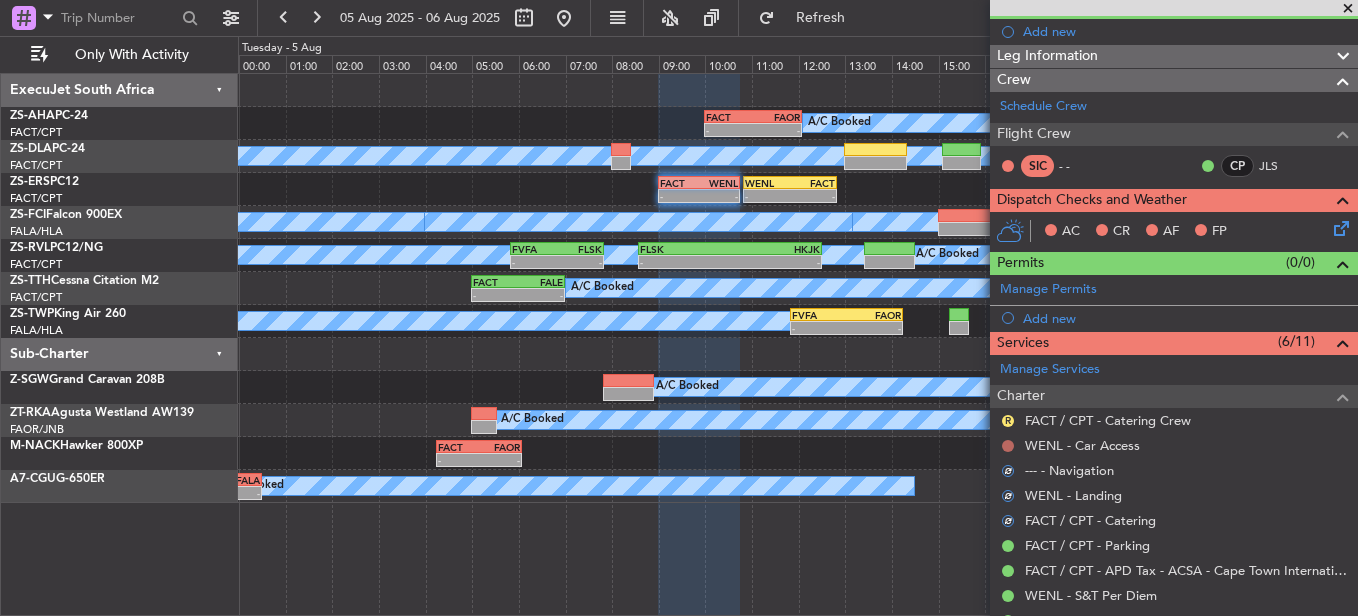 click at bounding box center [1008, 446] 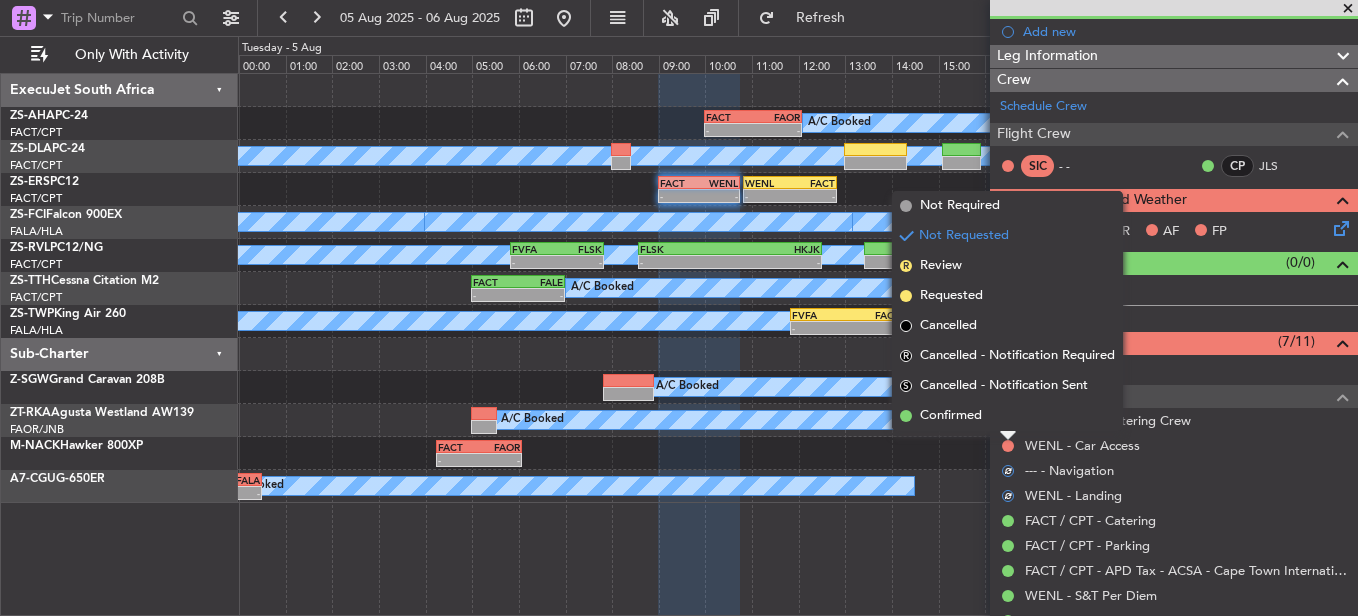 click on "Confirmed" at bounding box center (1007, 416) 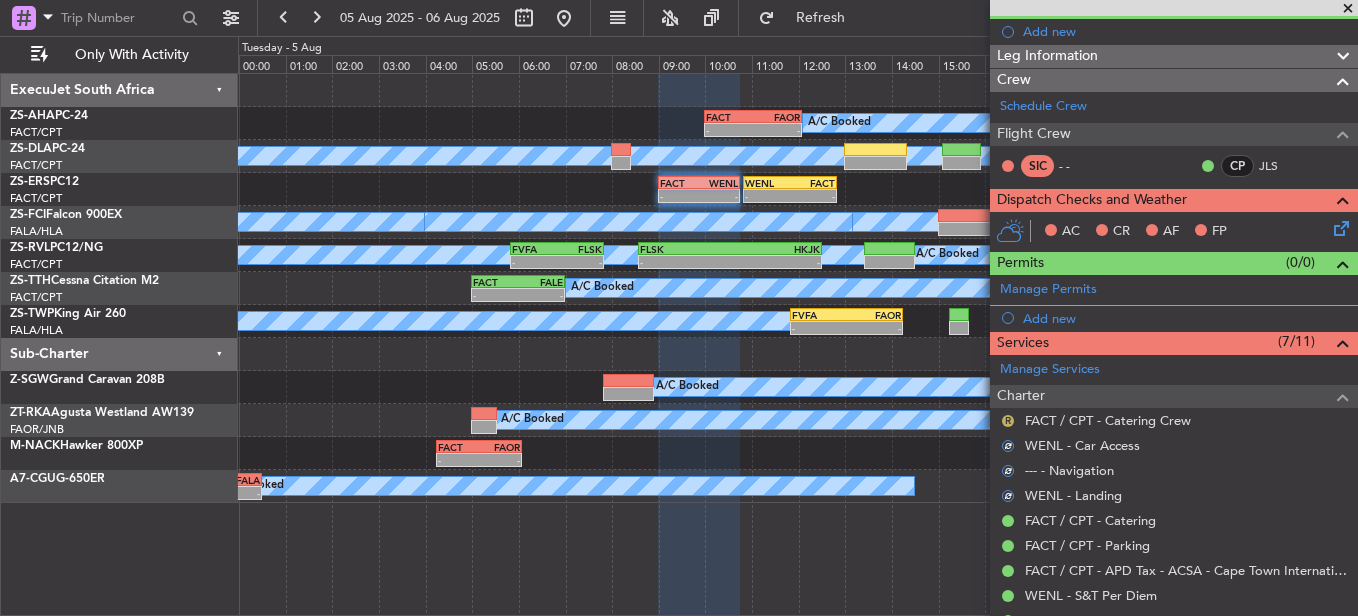 click on "R" at bounding box center (1008, 421) 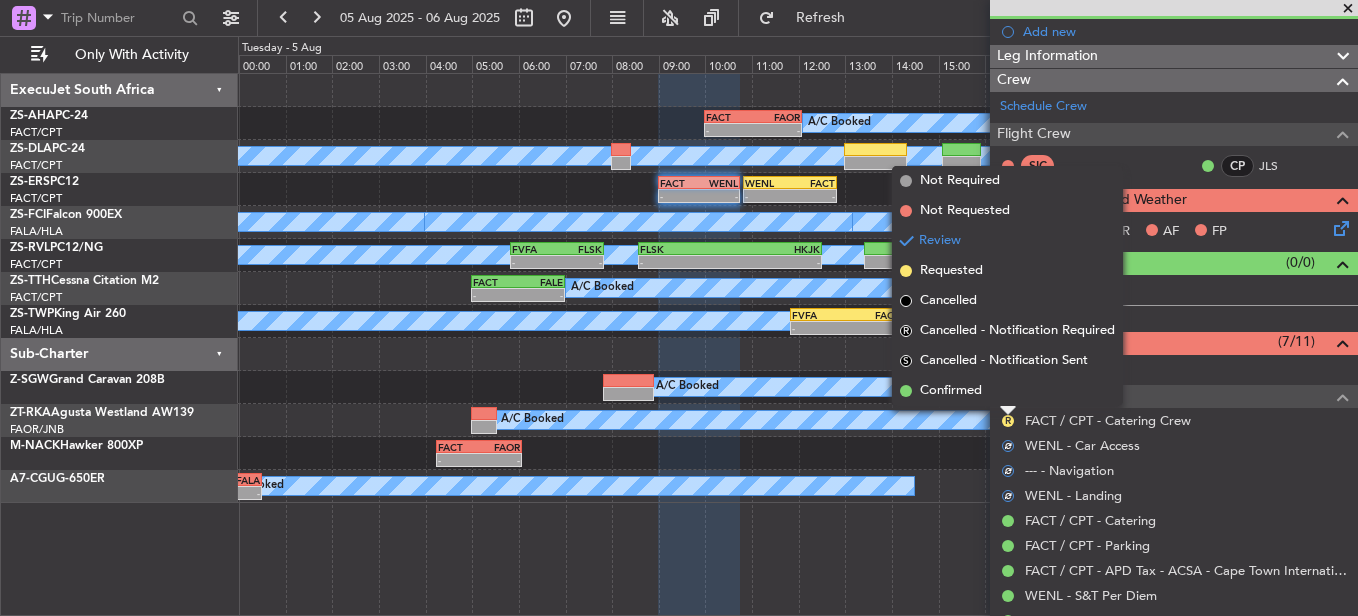 click on "Confirmed" at bounding box center [1007, 391] 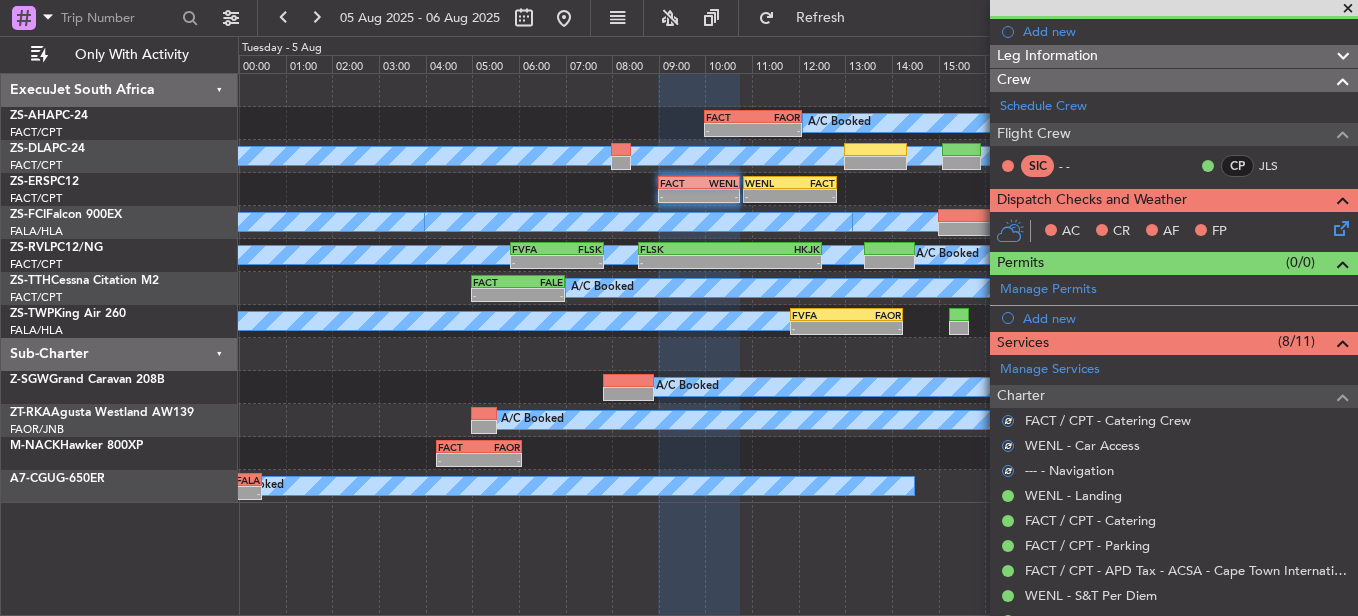 click 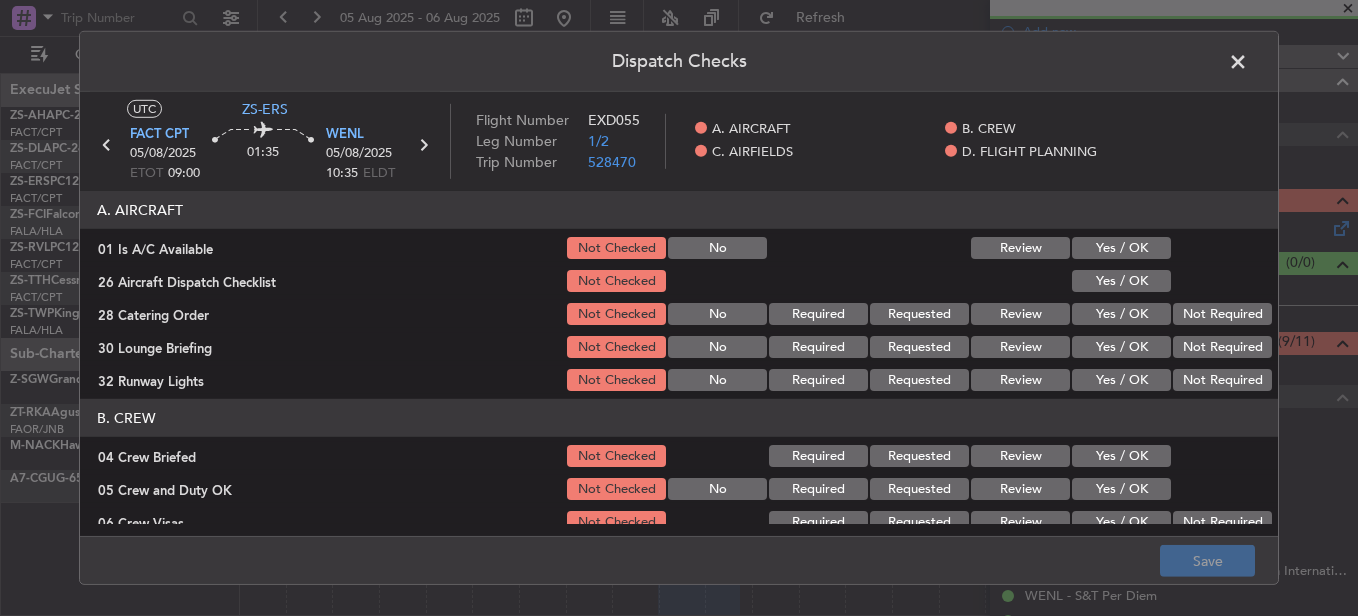 click on "Yes / OK" 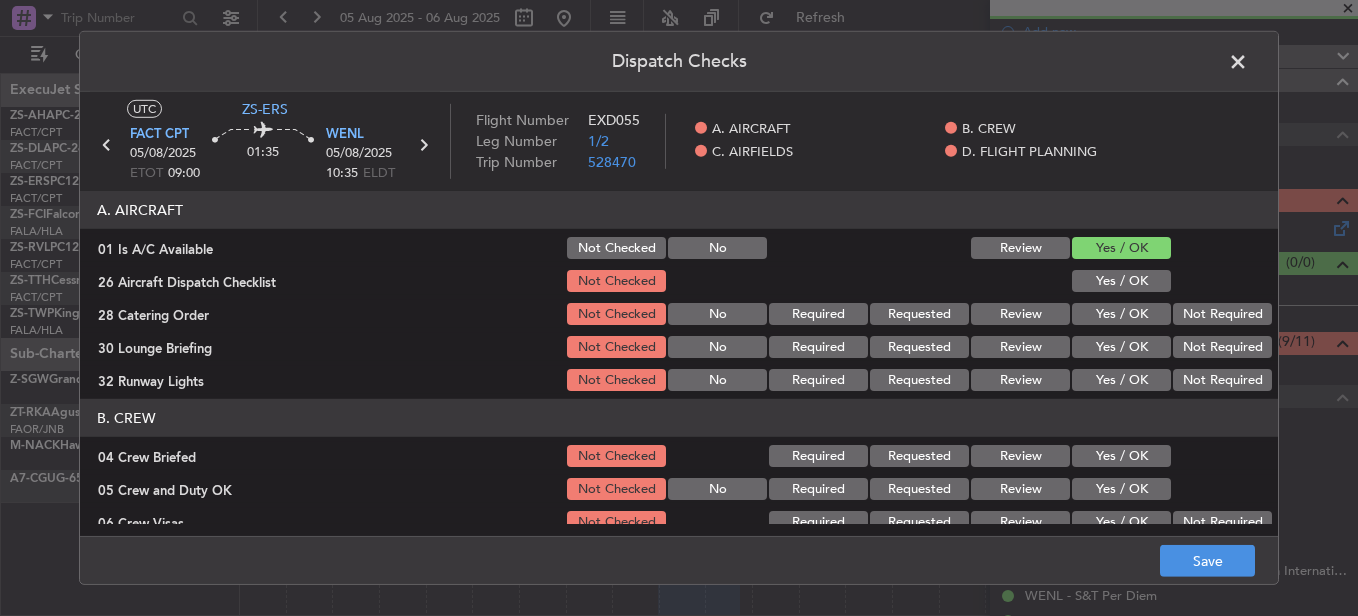 click on "Yes / OK" 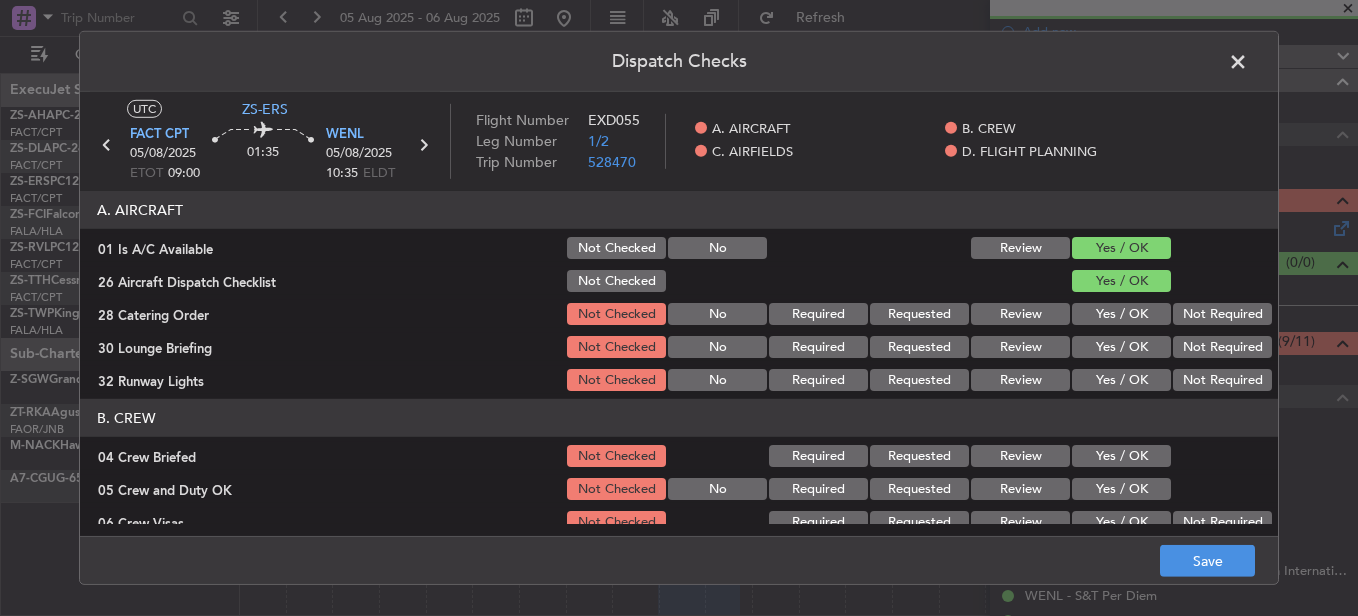 click on "Review" 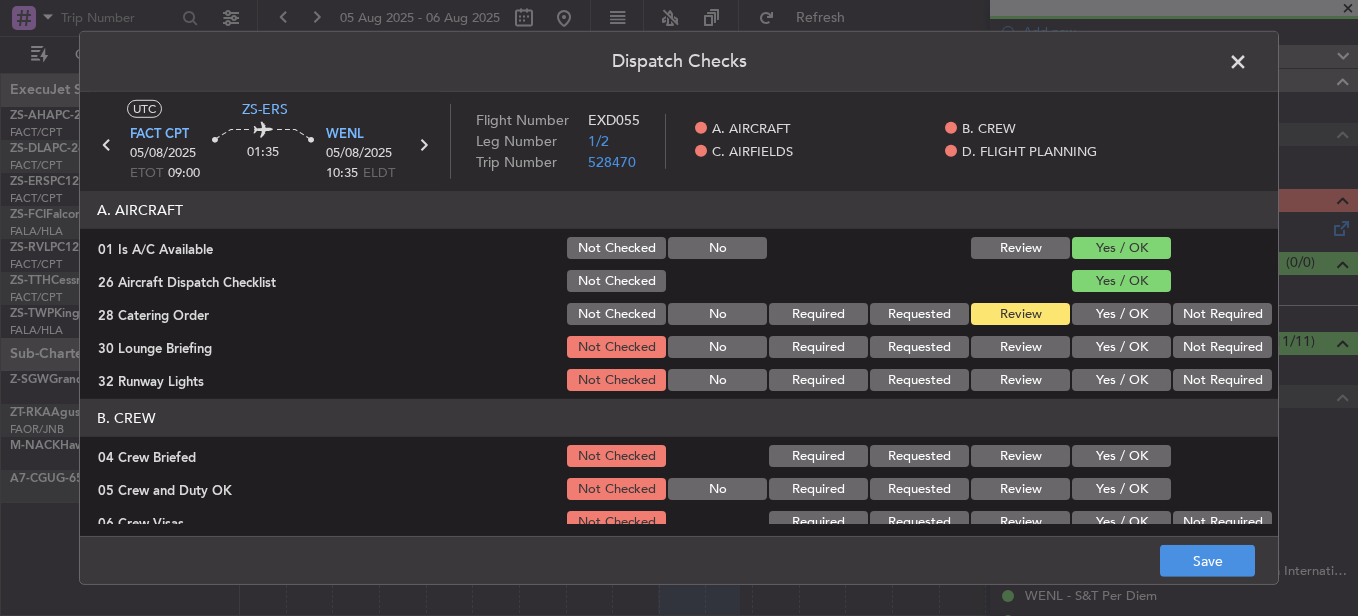 click on "Yes / OK" 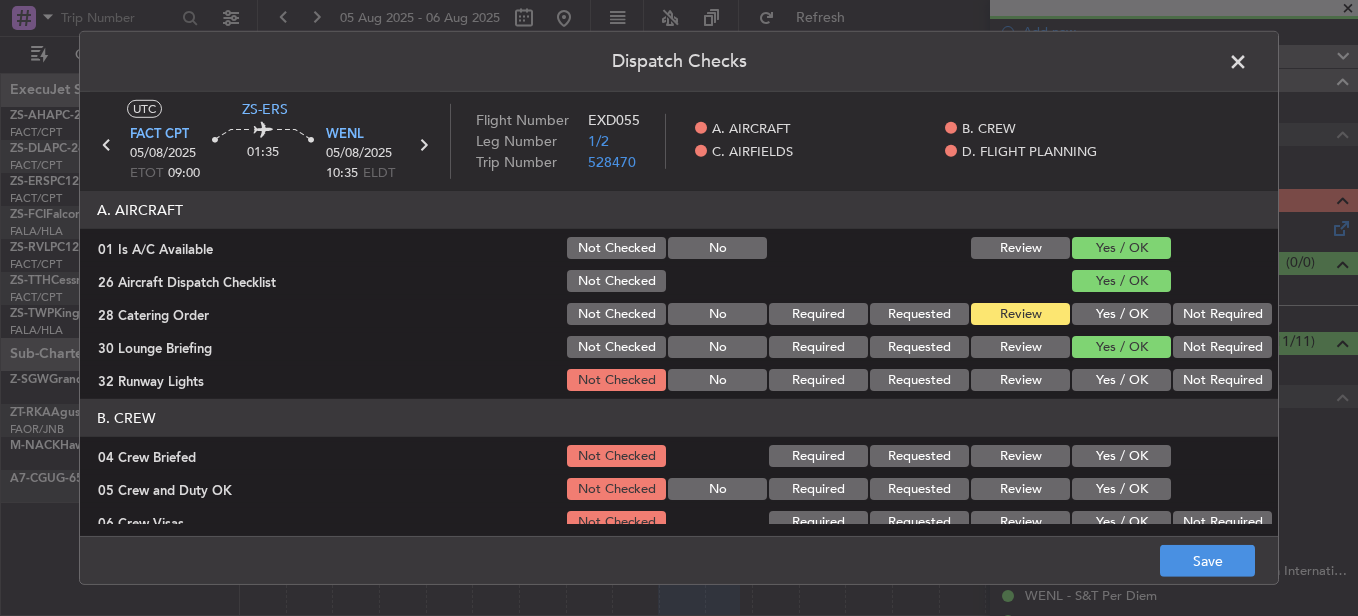 click on "A. AIRCRAFT   01 Is A/C Available  Not Checked No Review Yes / OK  26 Aircraft Dispatch Checklist  Not Checked Yes / OK  28 Catering Order  Not Checked No Required Requested Review Yes / OK Not Required  30 Lounge Briefing  Not Checked No Required Requested Review Yes / OK Not Required  32 Runway Lights  Not Checked No Required Requested Review Yes / OK Not Required" 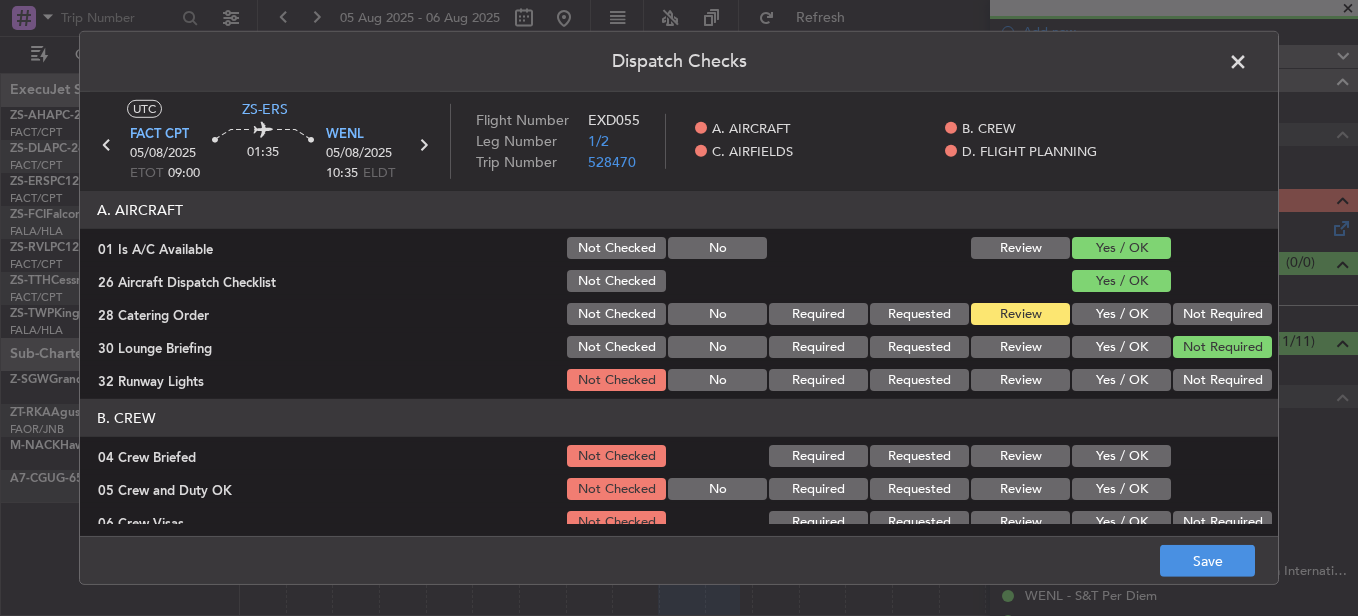 click on "Yes / OK" 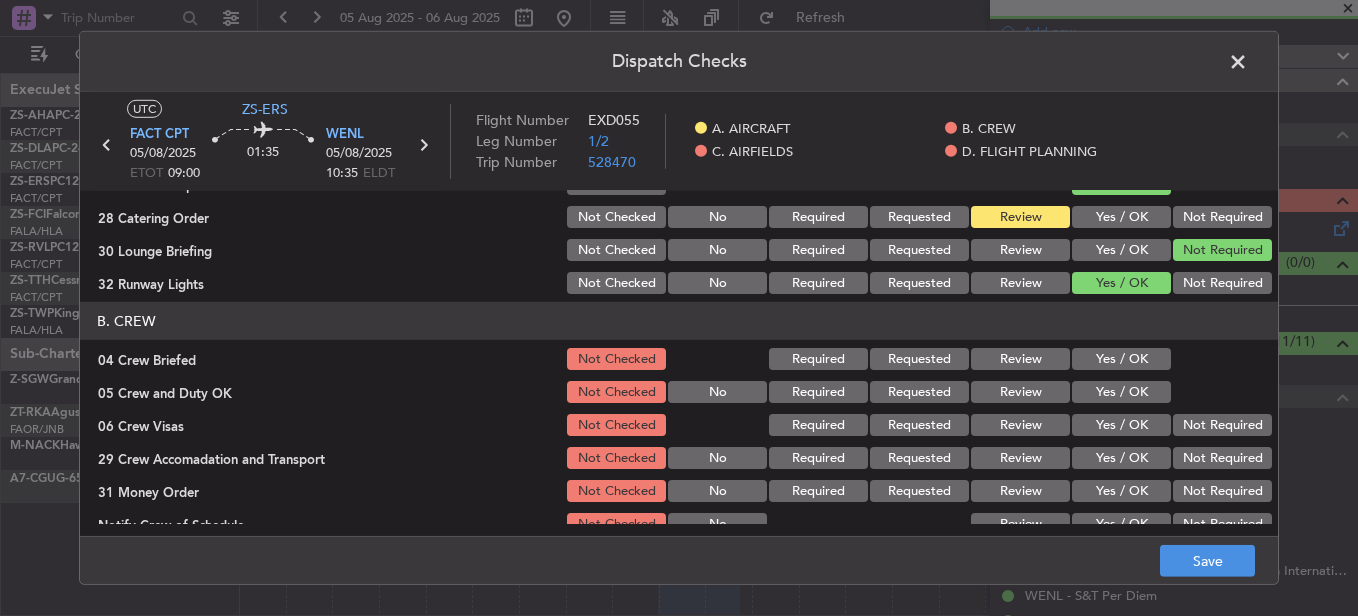 scroll, scrollTop: 100, scrollLeft: 0, axis: vertical 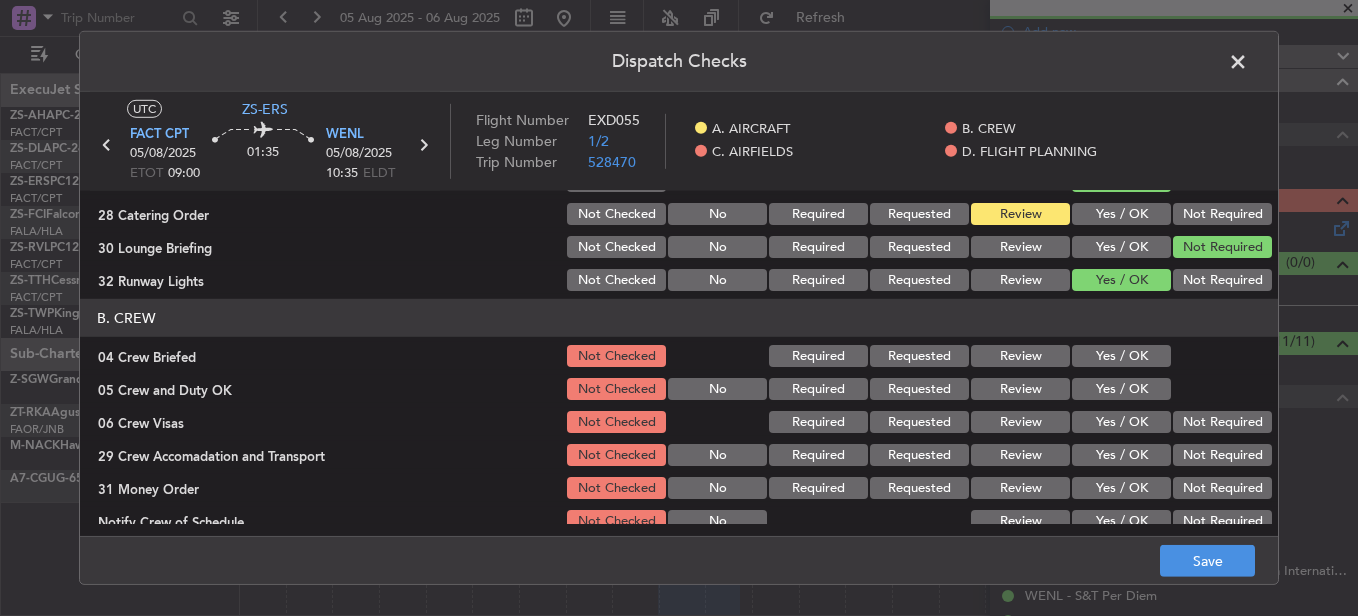 click on "Review" 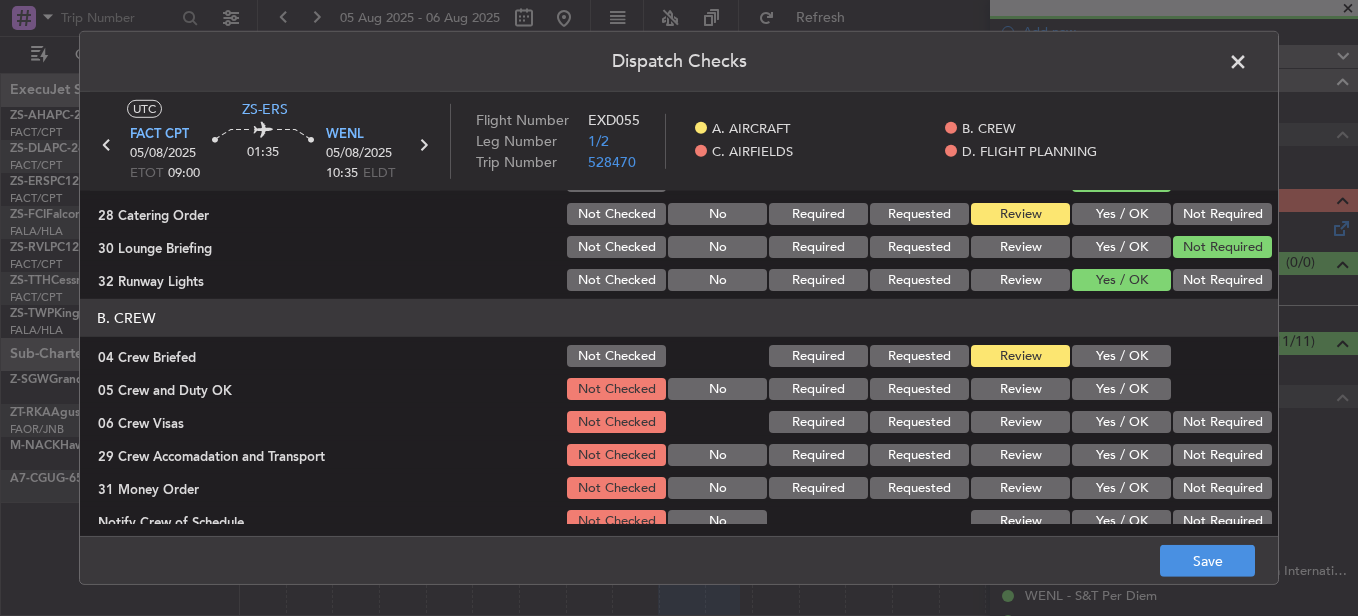 click on "Yes / OK" 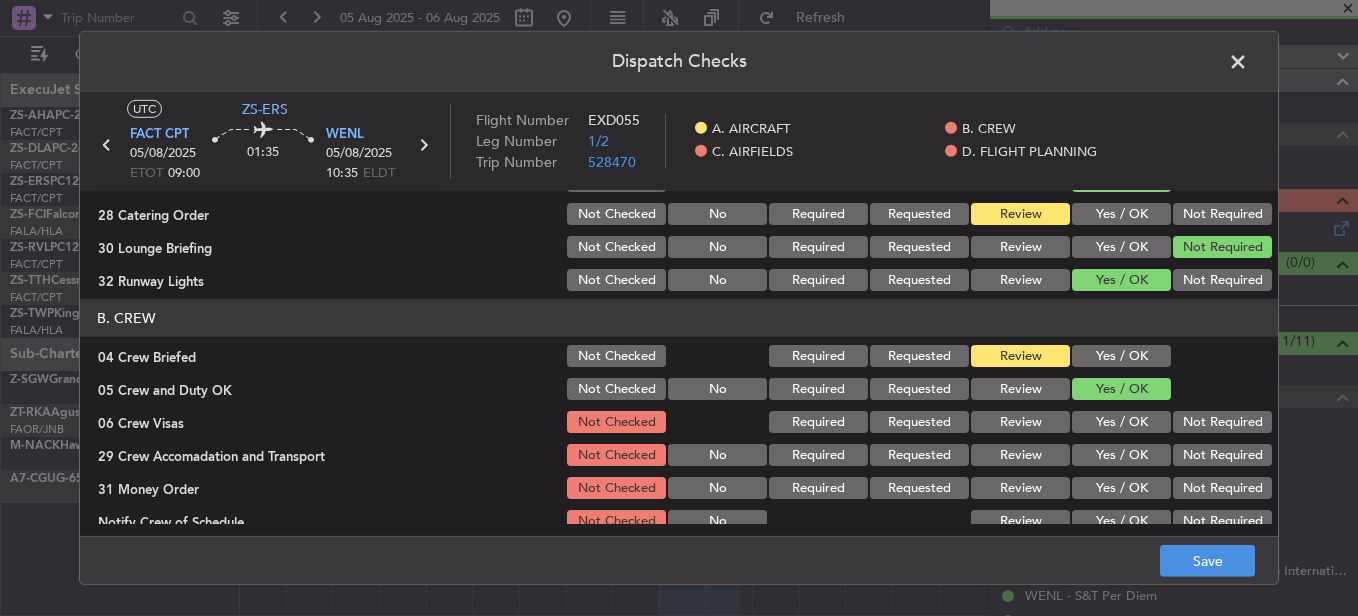 click on "Yes / OK" 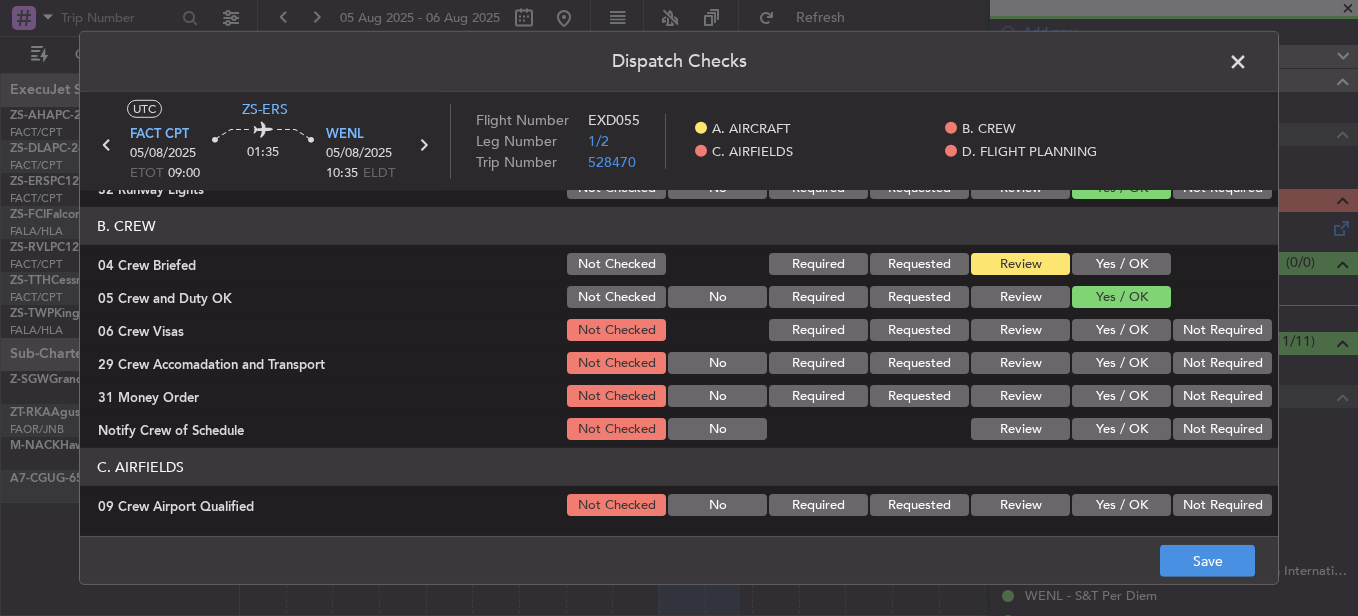 scroll, scrollTop: 200, scrollLeft: 0, axis: vertical 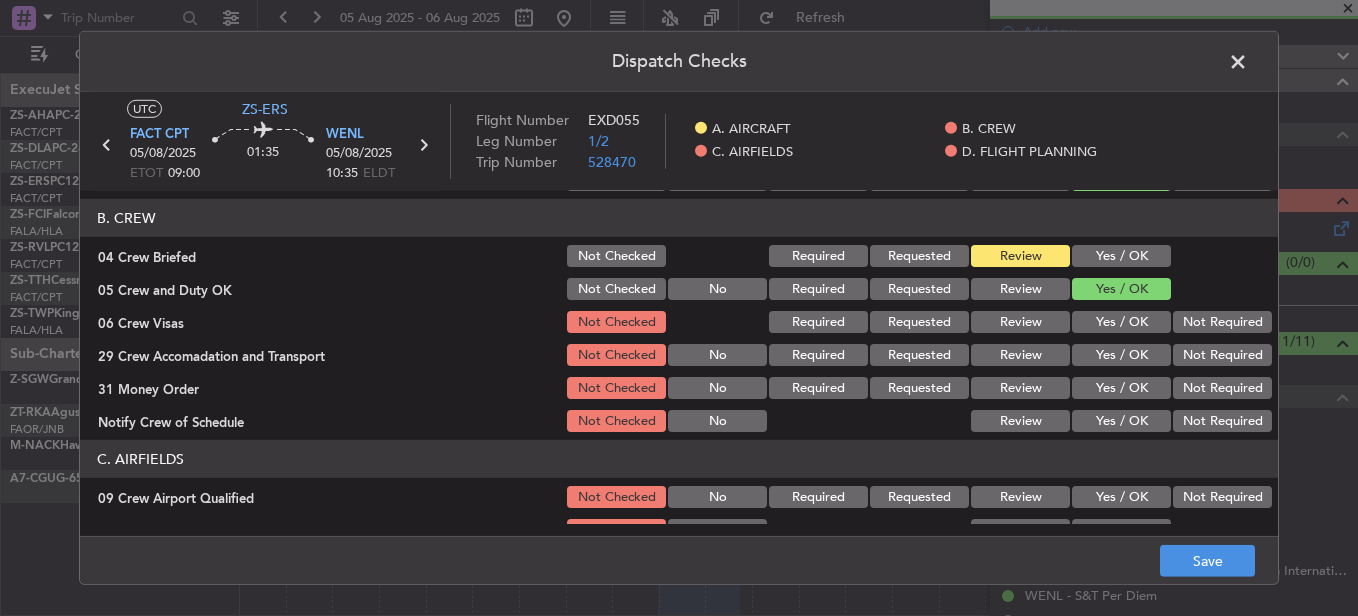 click on "Not Required" 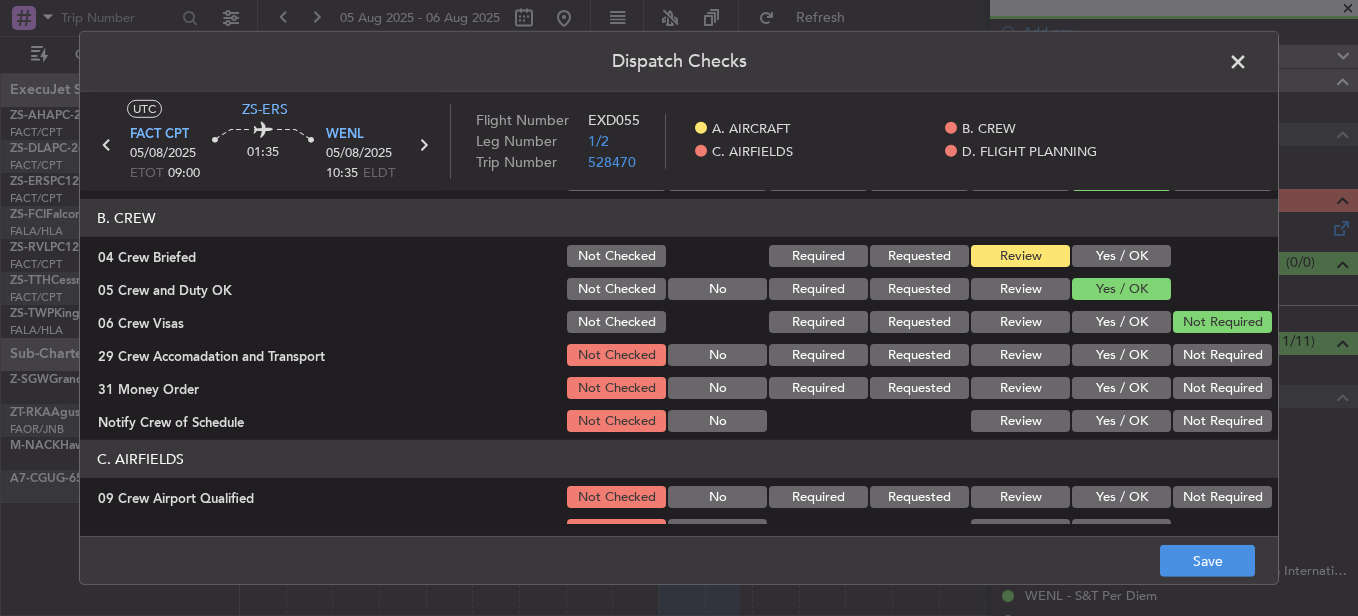 click on "Not Required" 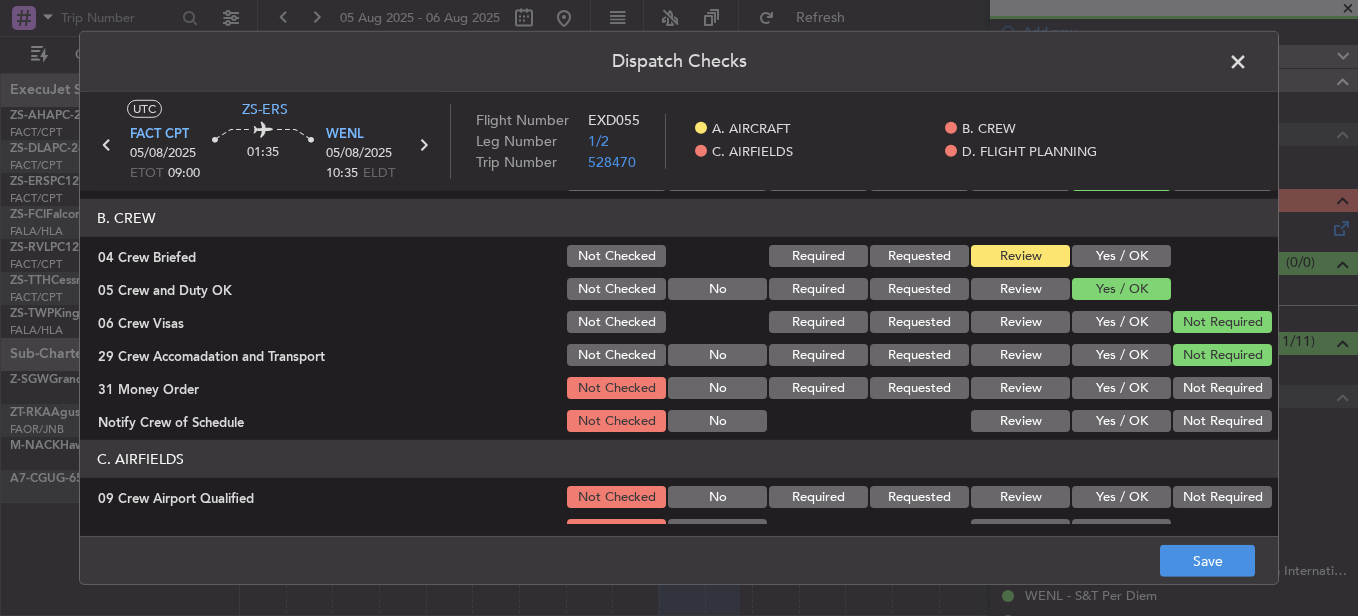 click on "Not Required" 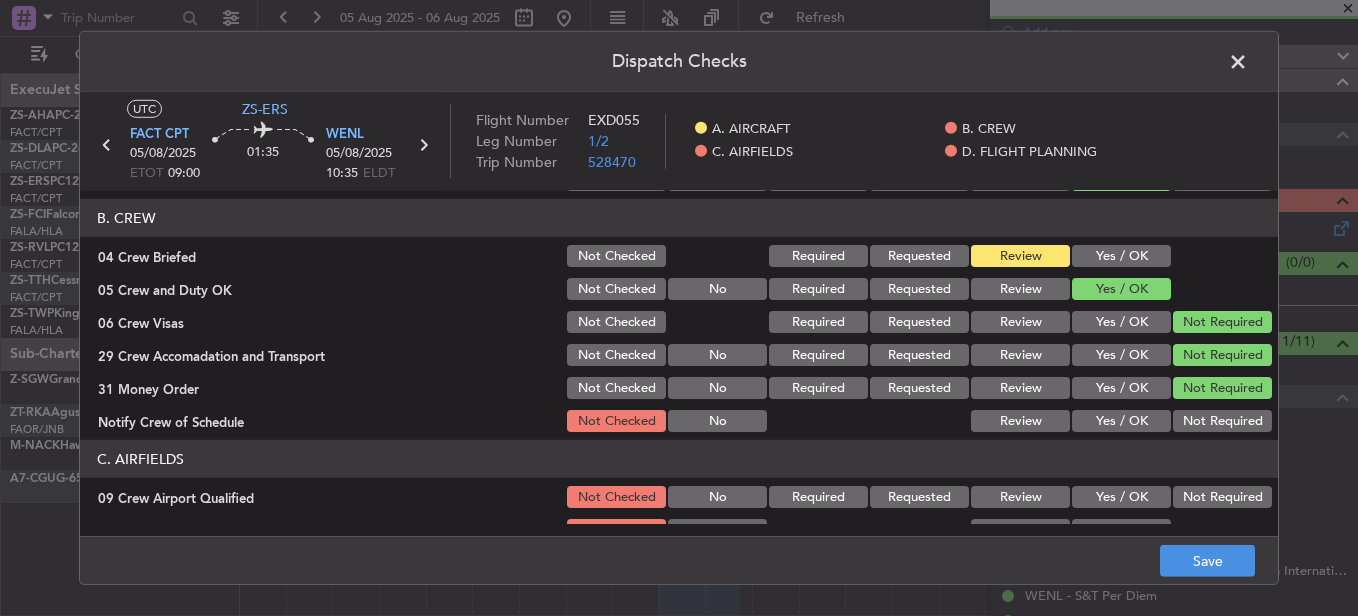 click on "Not Required" 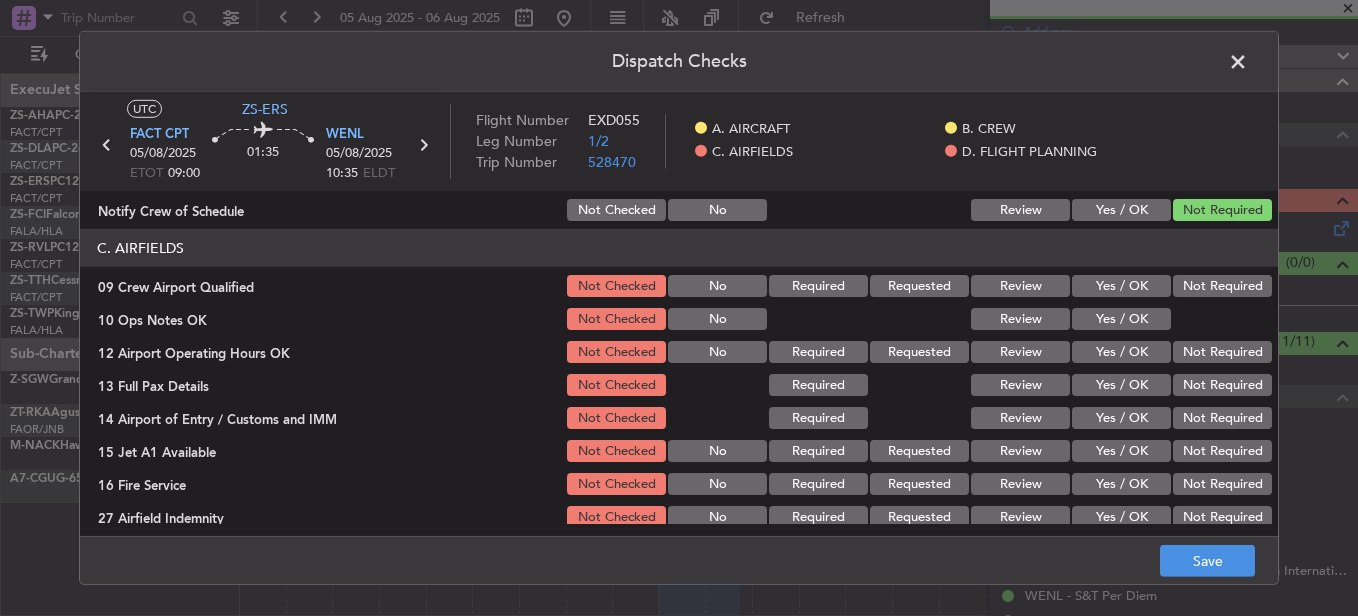 scroll, scrollTop: 400, scrollLeft: 0, axis: vertical 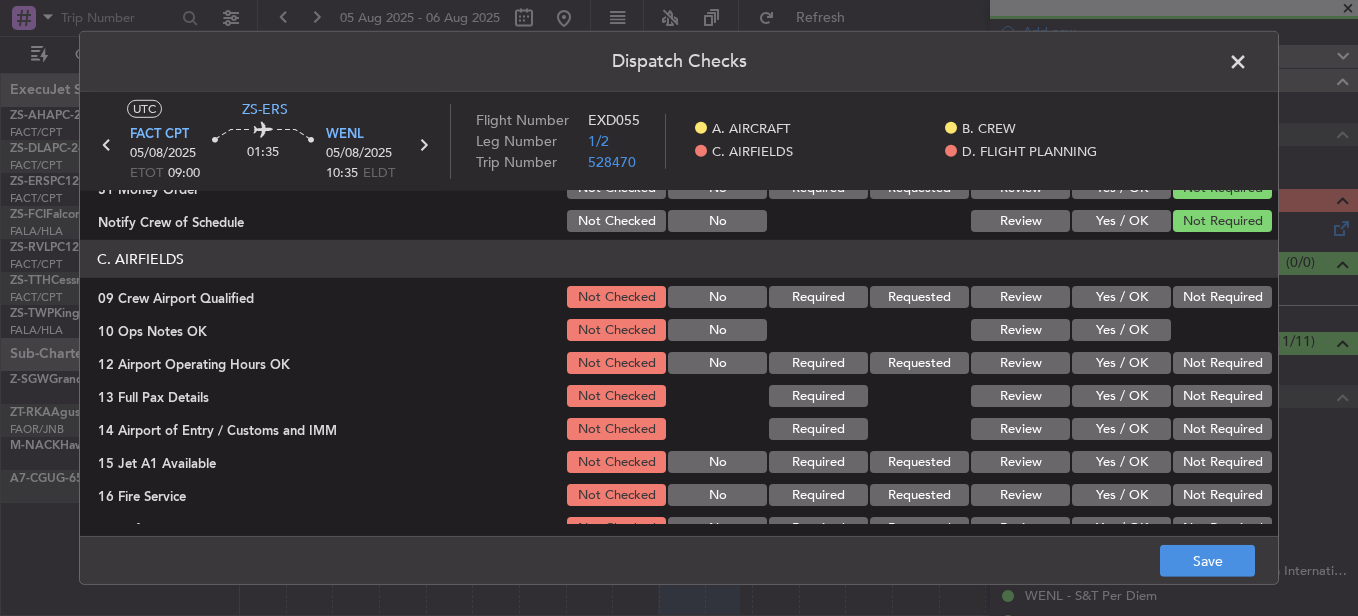 click on "Yes / OK" 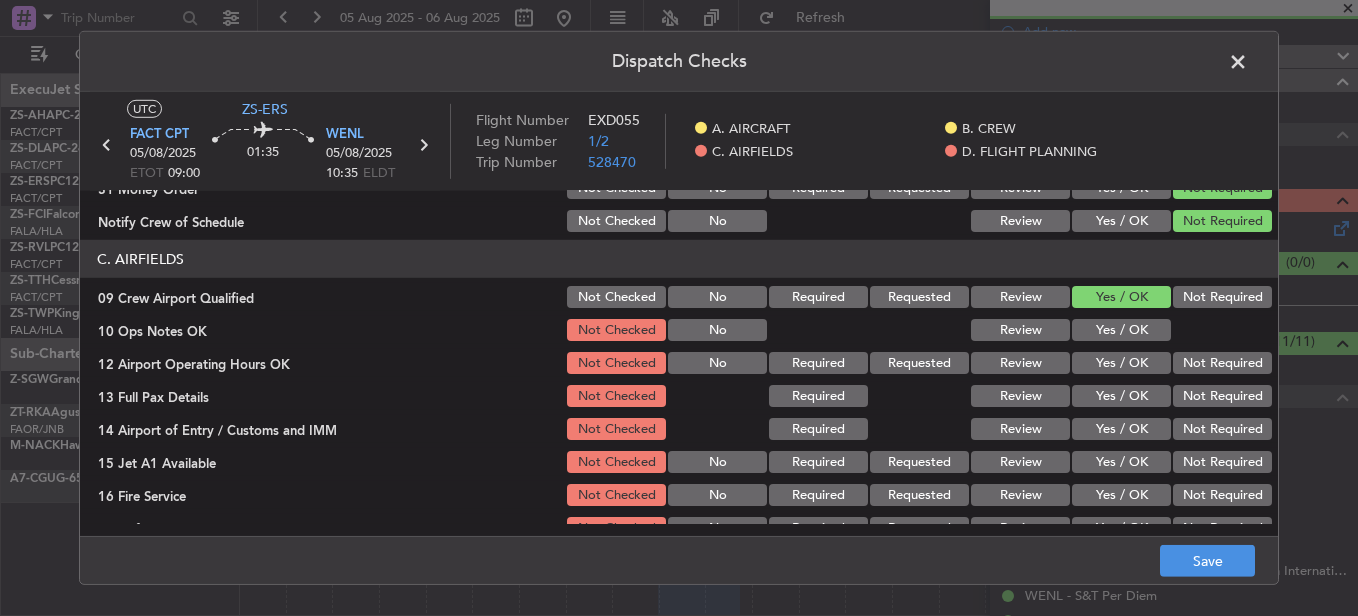 click on "Yes / OK" 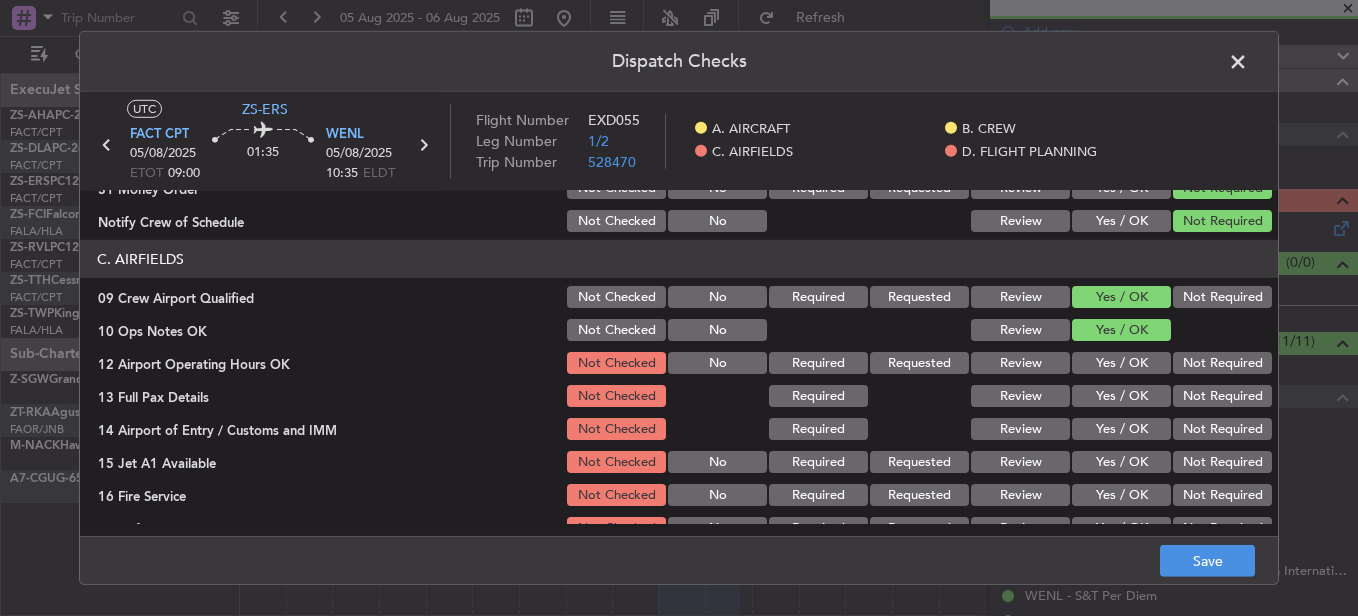 click on "Yes / OK" 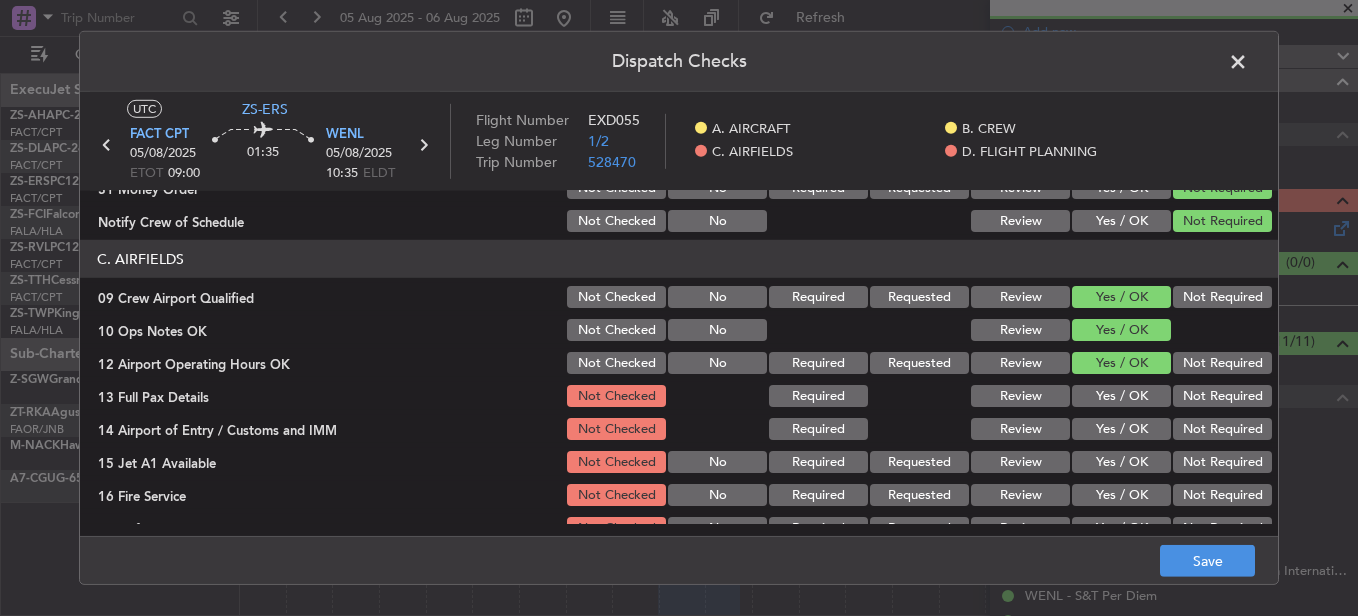 click on "Yes / OK" 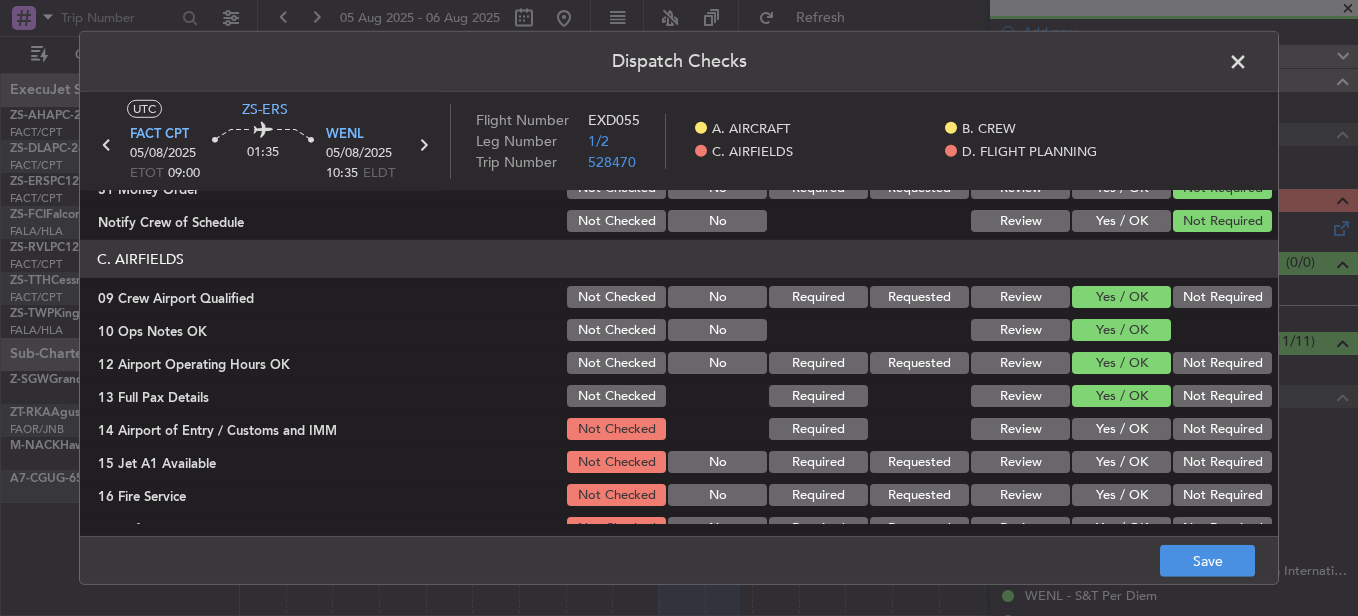 click on "Not Required" 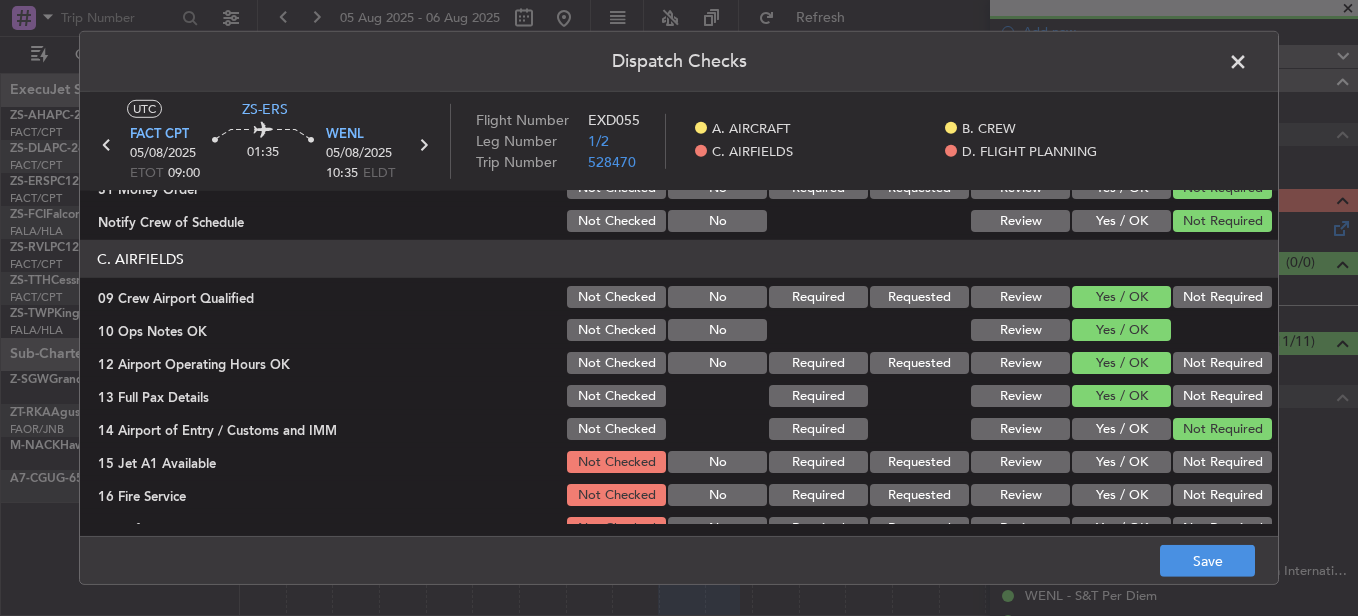 click on "Not Required" 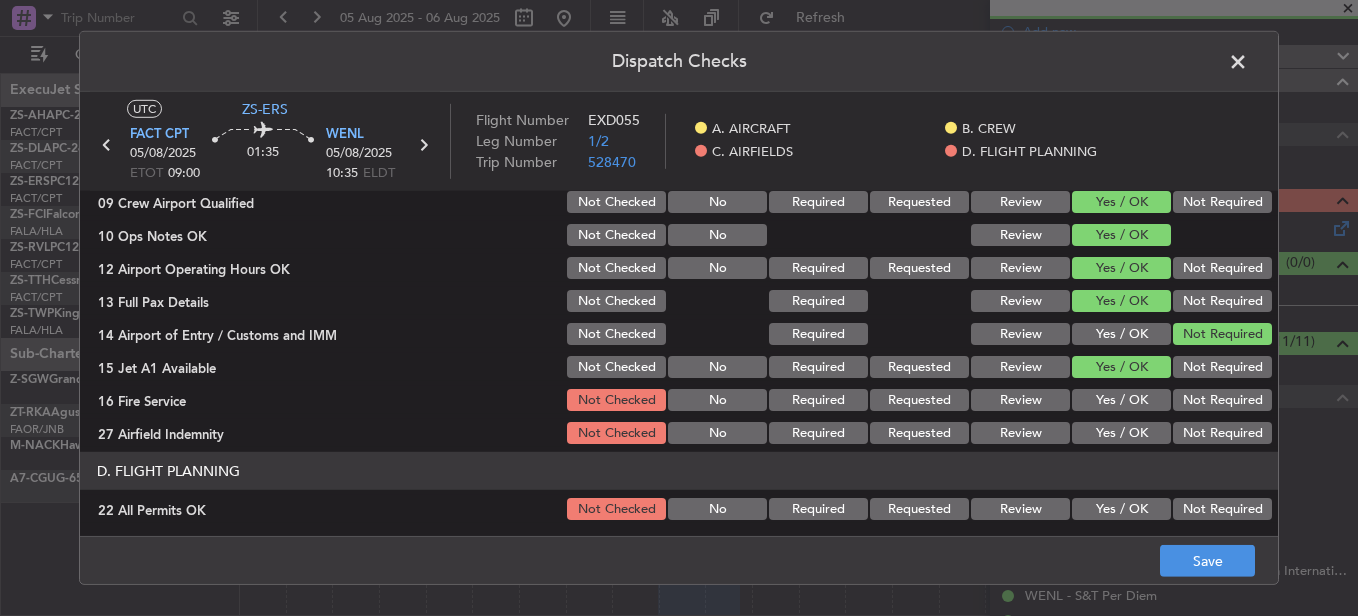 scroll, scrollTop: 500, scrollLeft: 0, axis: vertical 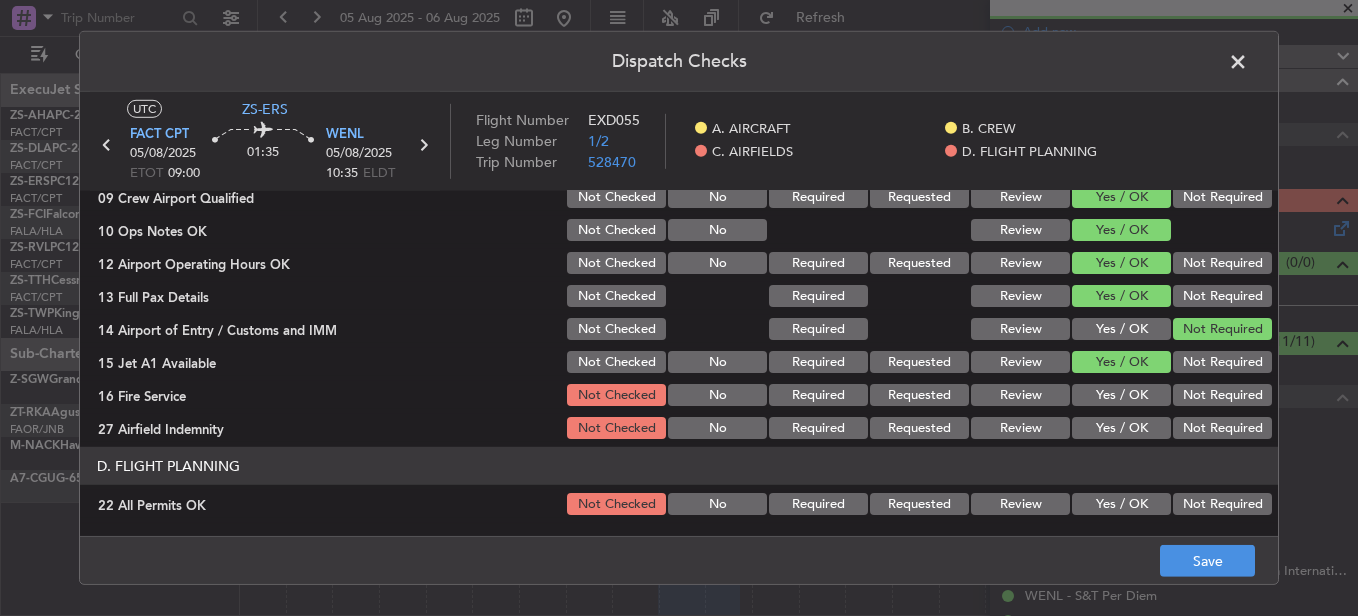 click on "Yes / OK" 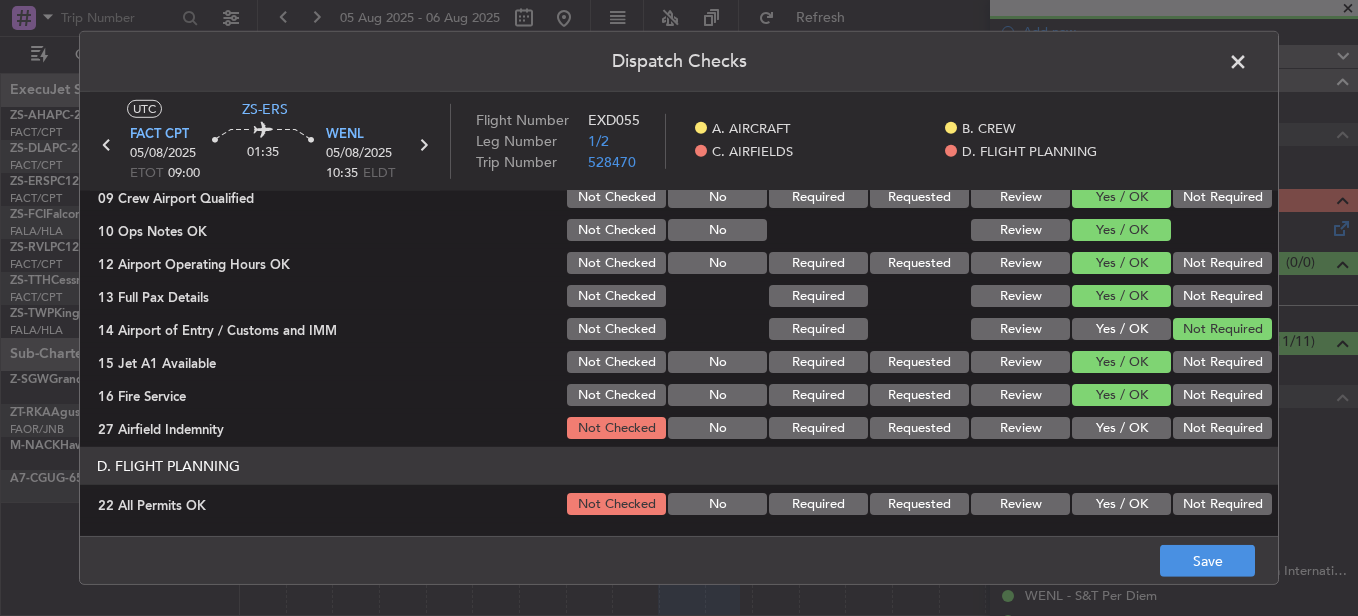 click on "Not Required" 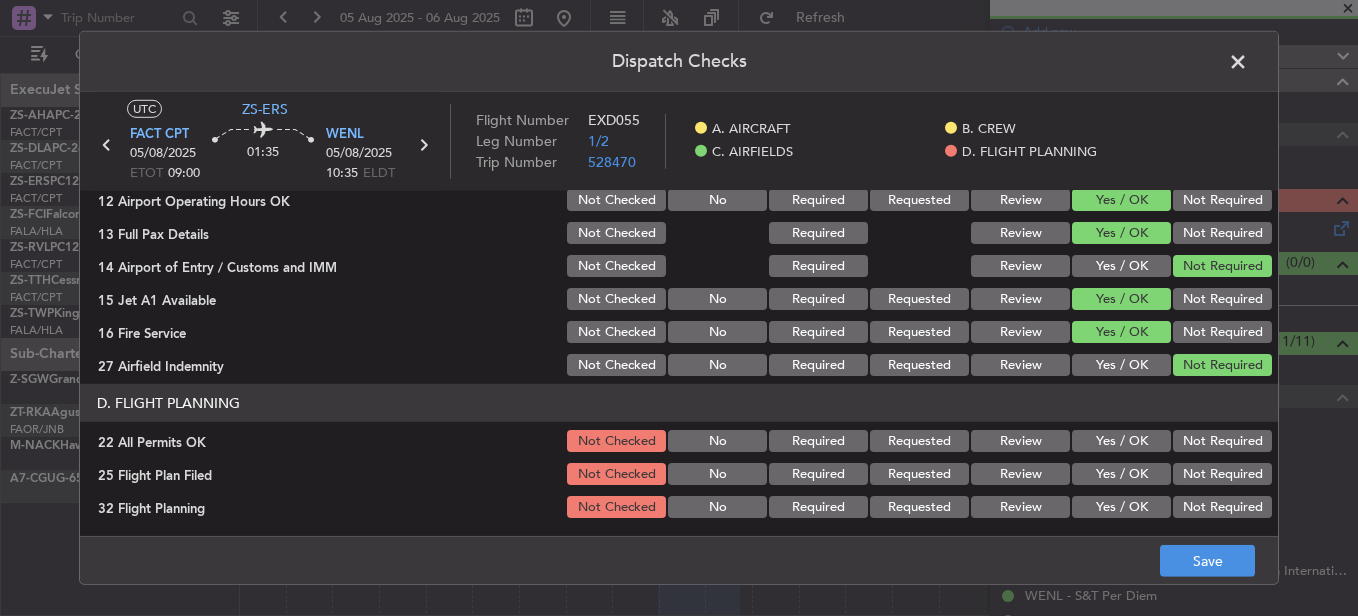 scroll, scrollTop: 565, scrollLeft: 0, axis: vertical 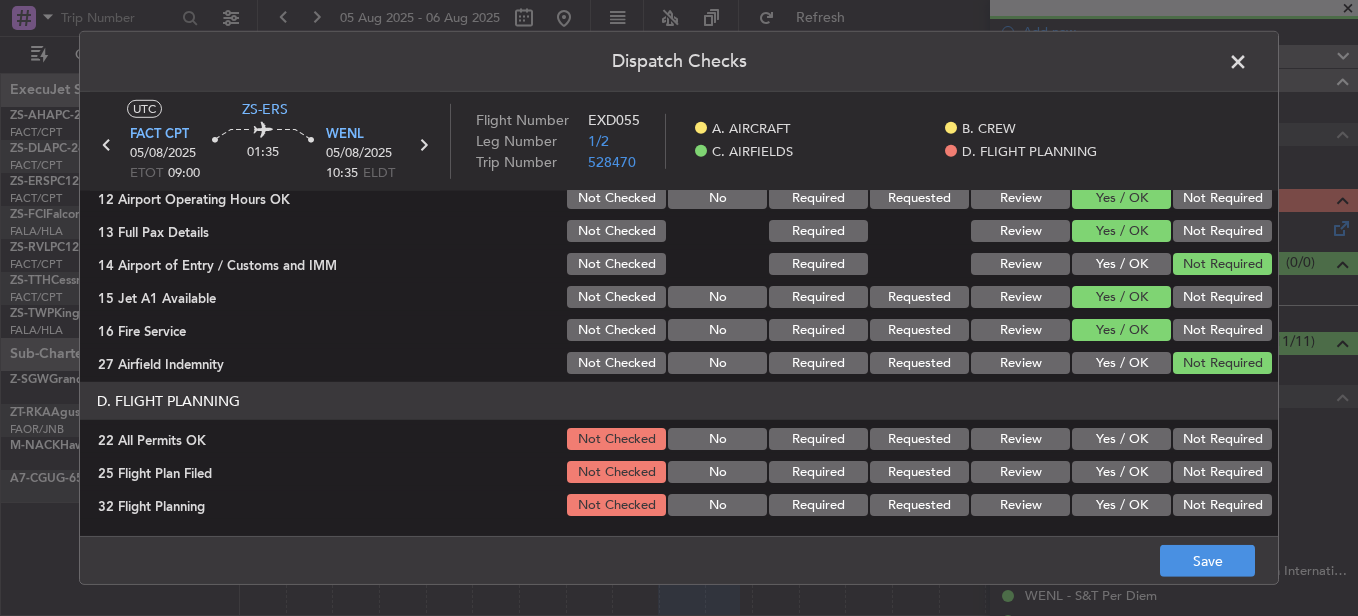 click on "Not Required" 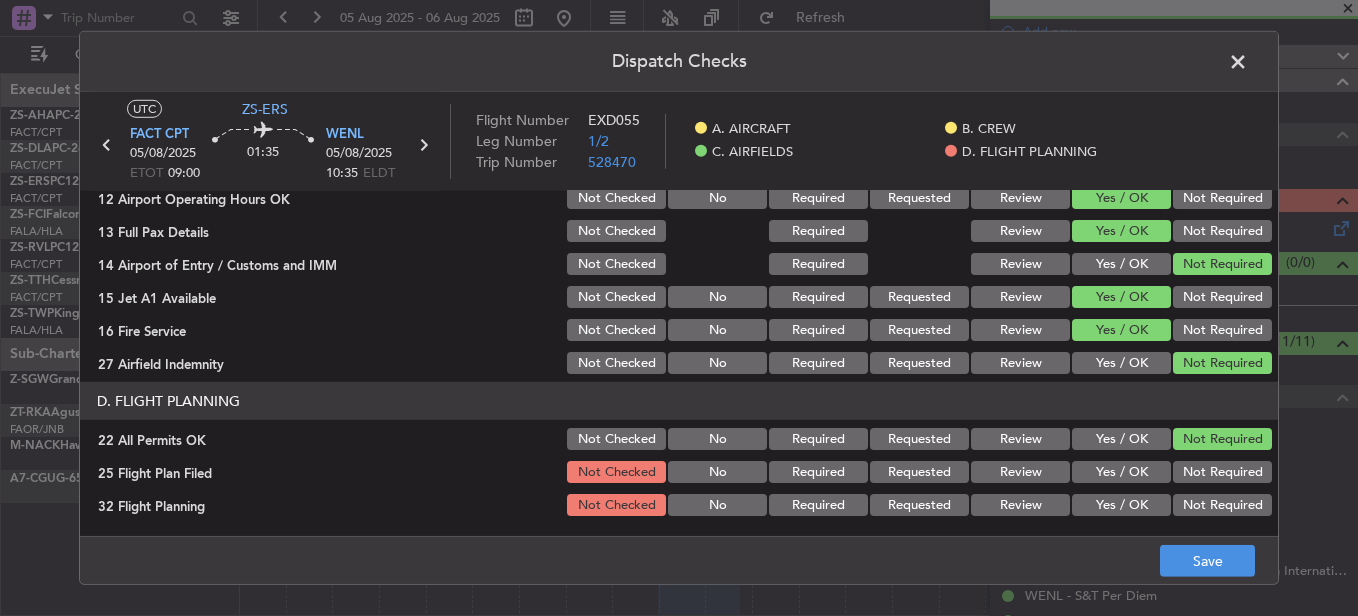 click on "Review" 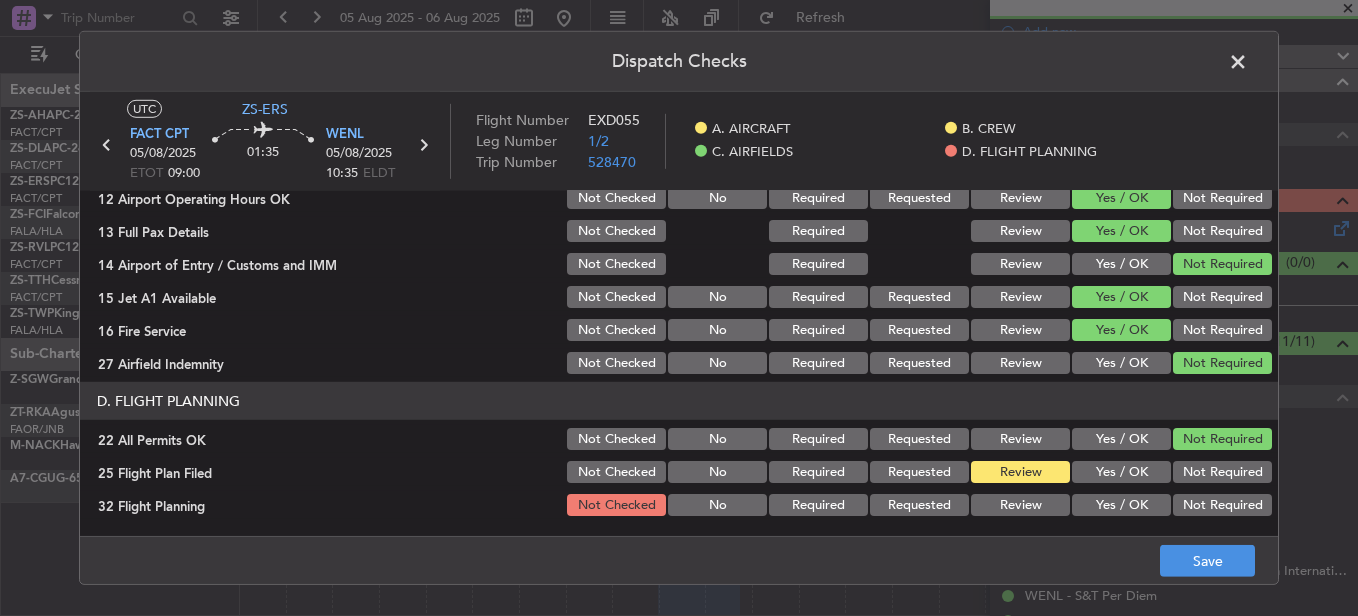 click on "Review" 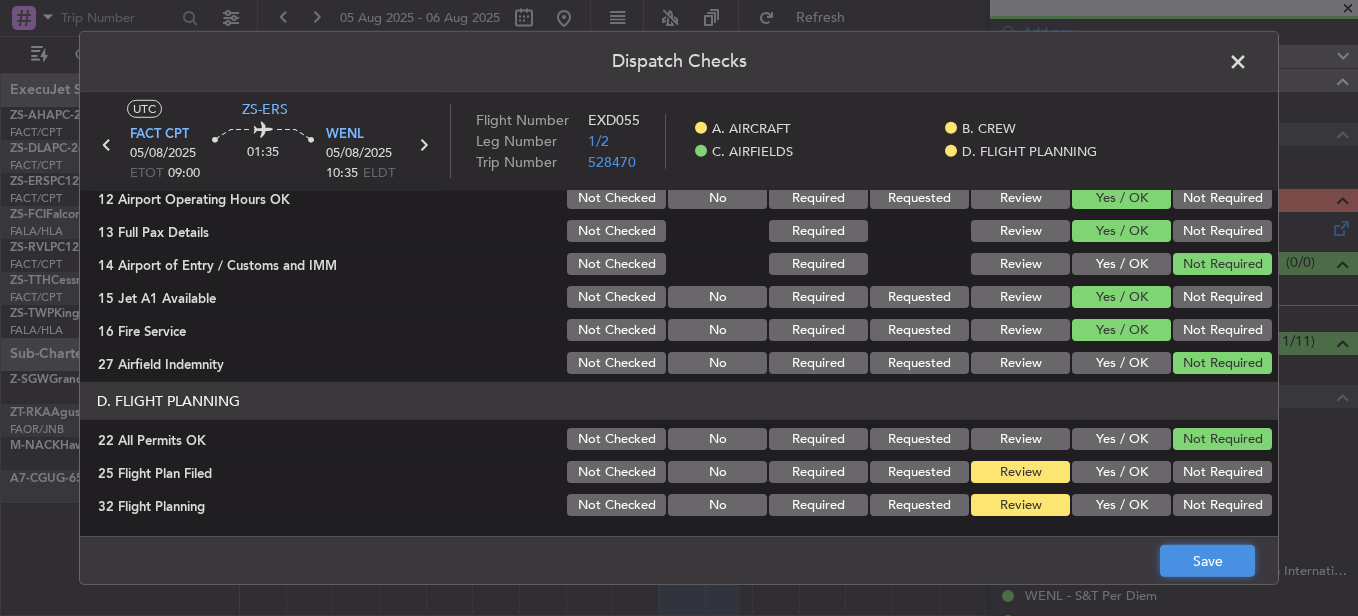 click on "Save" 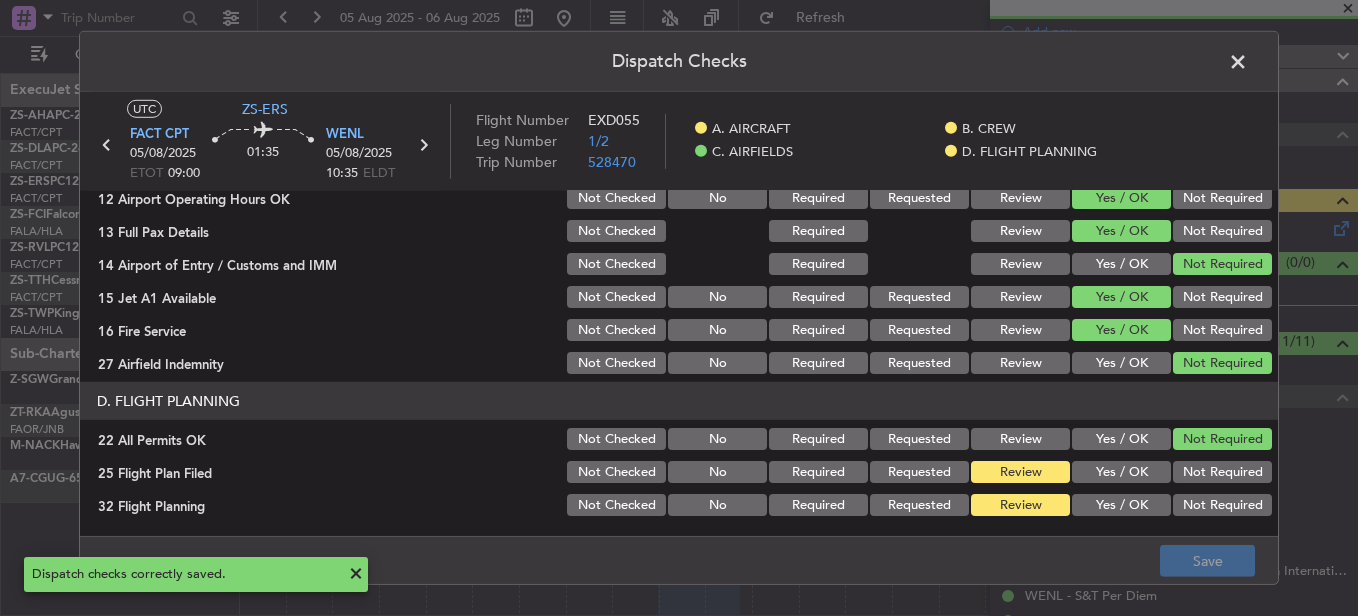 click 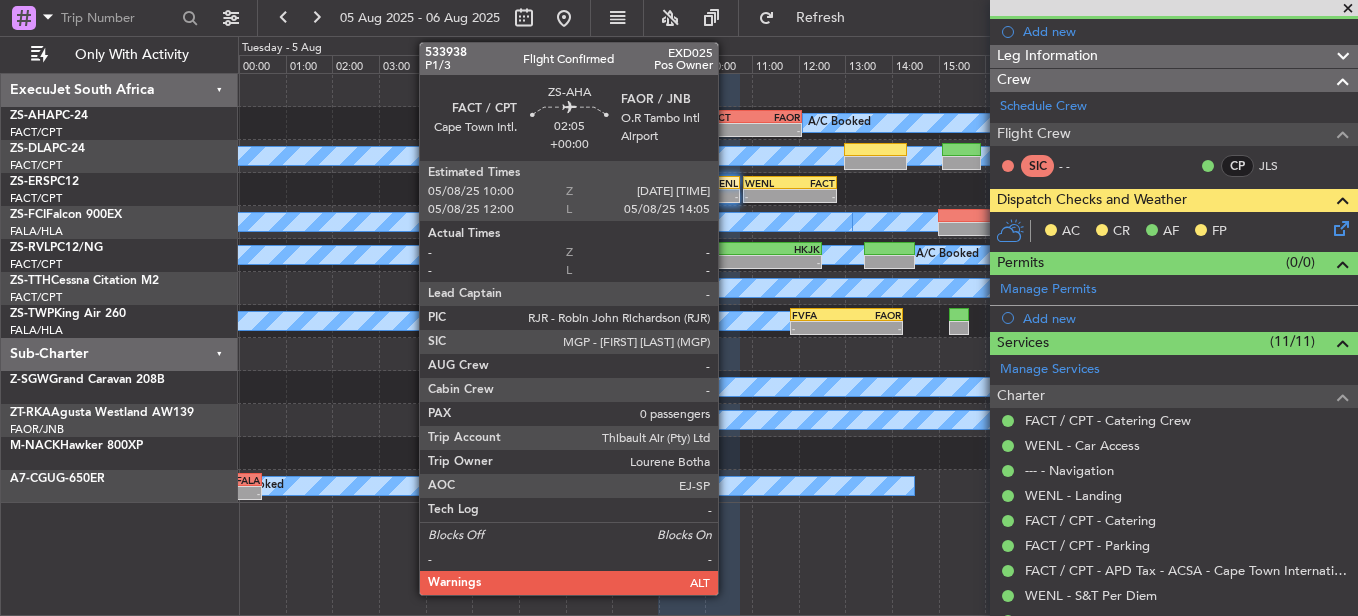 click on "-" 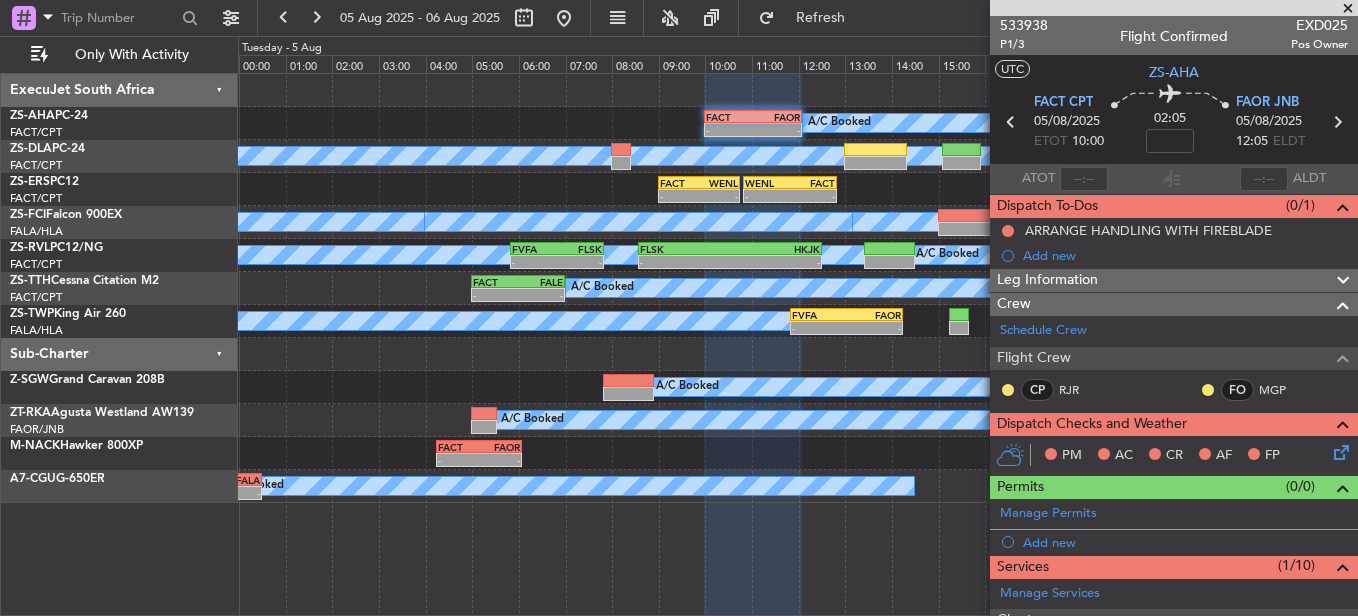 scroll, scrollTop: 0, scrollLeft: 0, axis: both 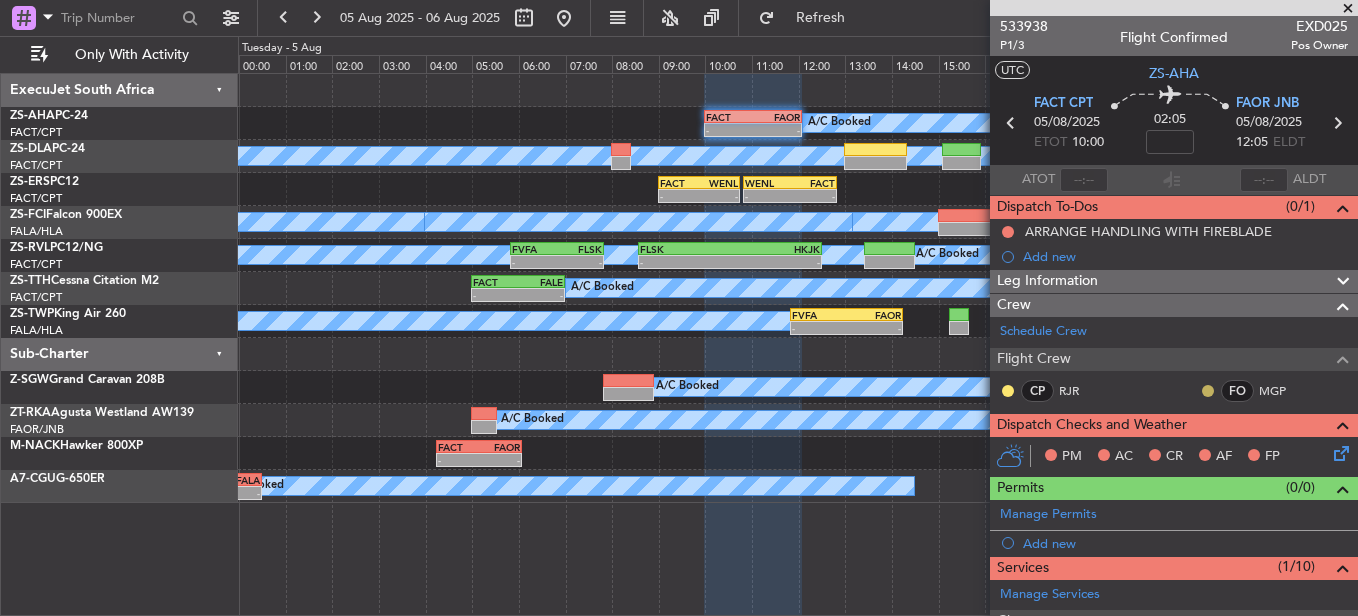 click 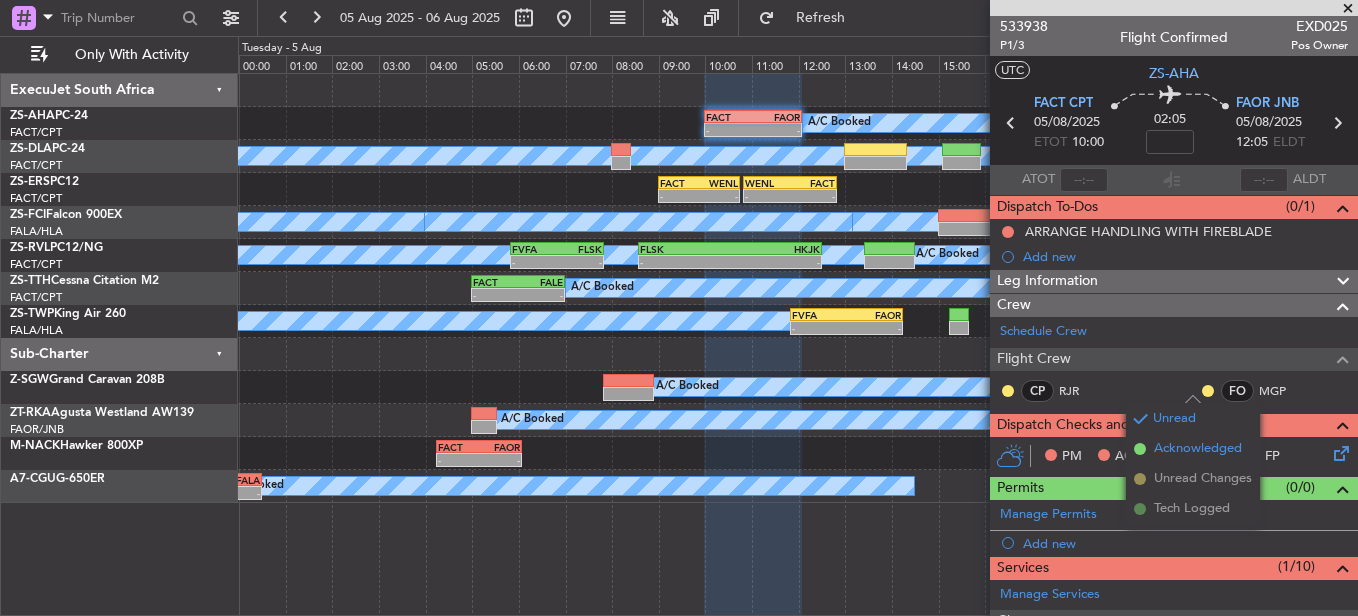 click on "Acknowledged" at bounding box center [1198, 449] 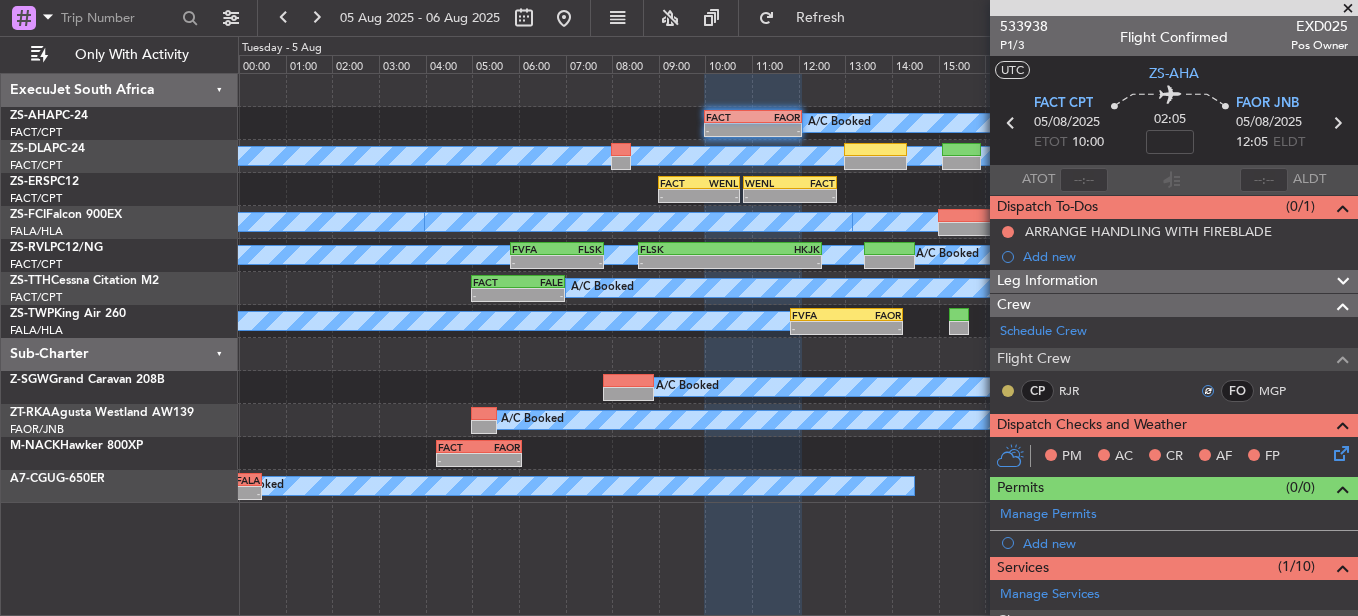 click 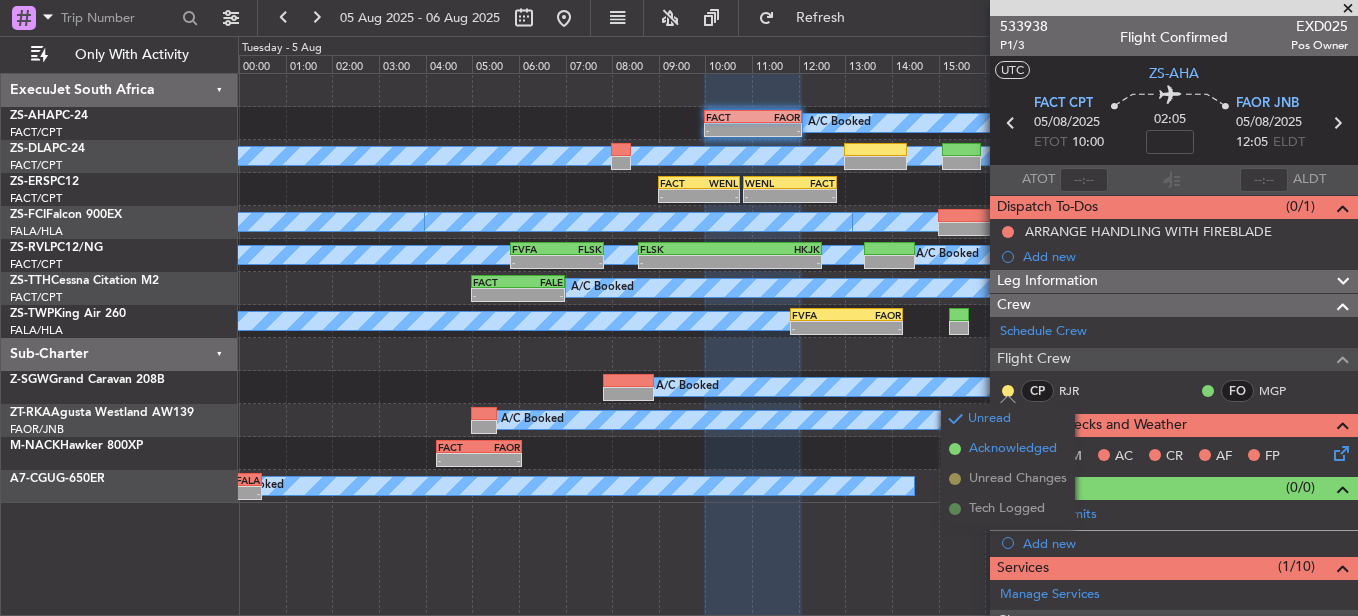 click on "Acknowledged" at bounding box center [1013, 449] 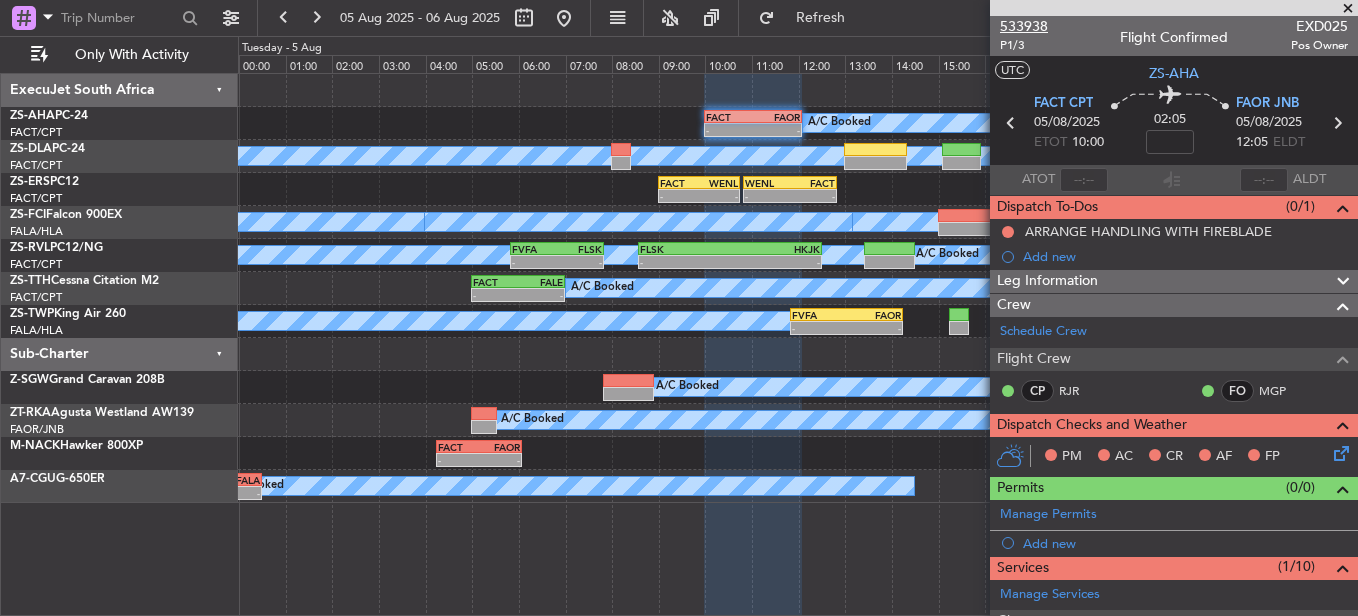 click on "533938" at bounding box center [1024, 26] 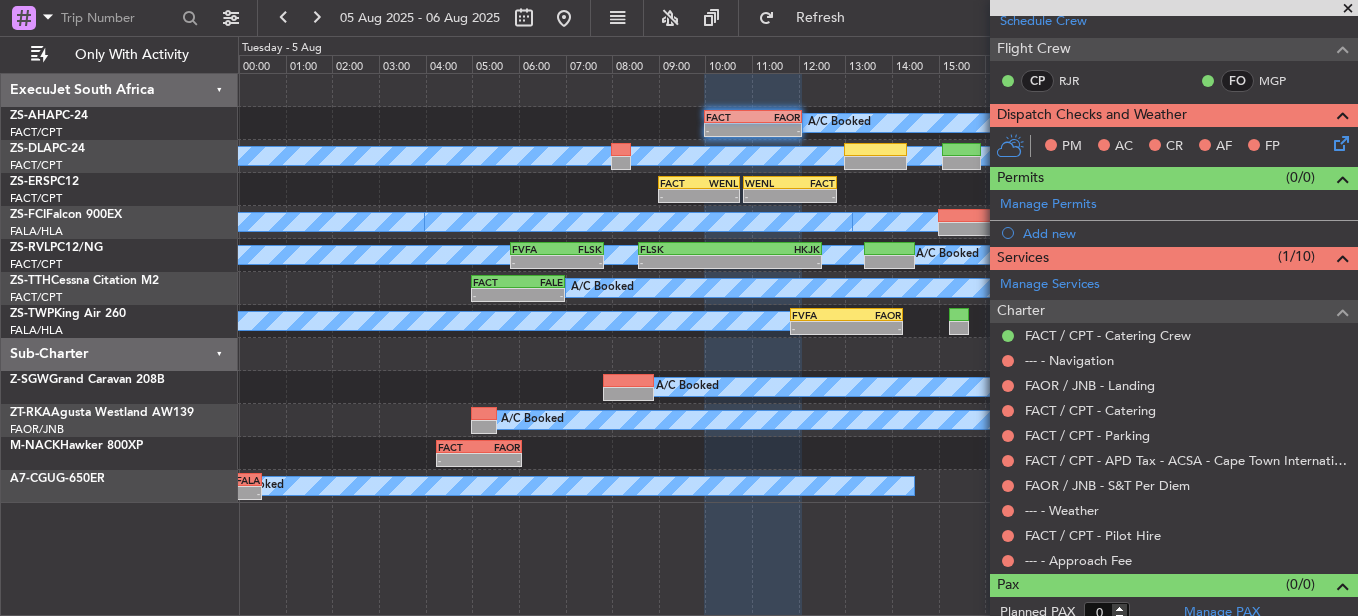scroll, scrollTop: 323, scrollLeft: 0, axis: vertical 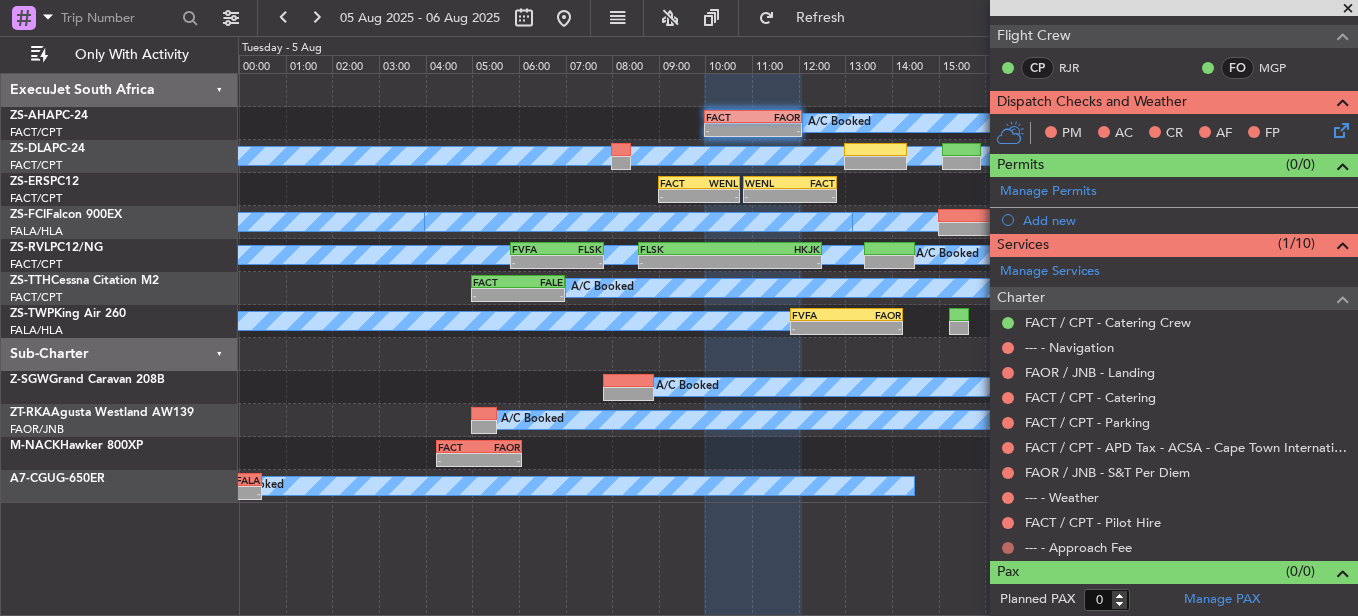 click at bounding box center (1008, 548) 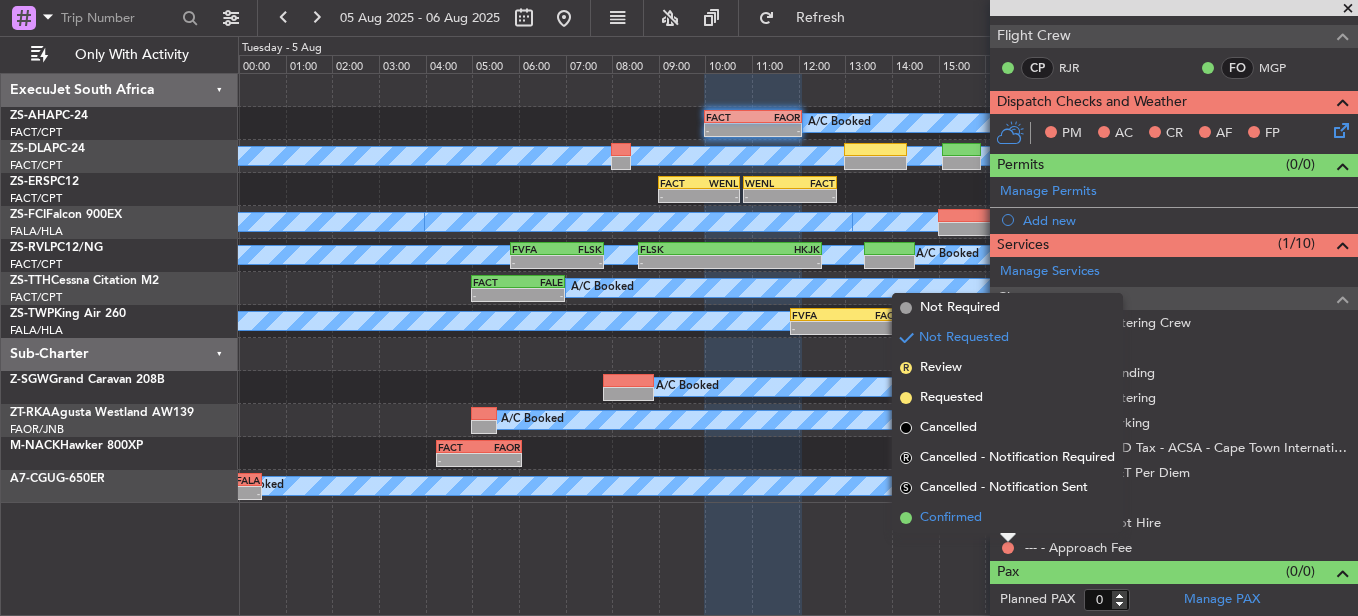 click on "Confirmed" at bounding box center (1007, 518) 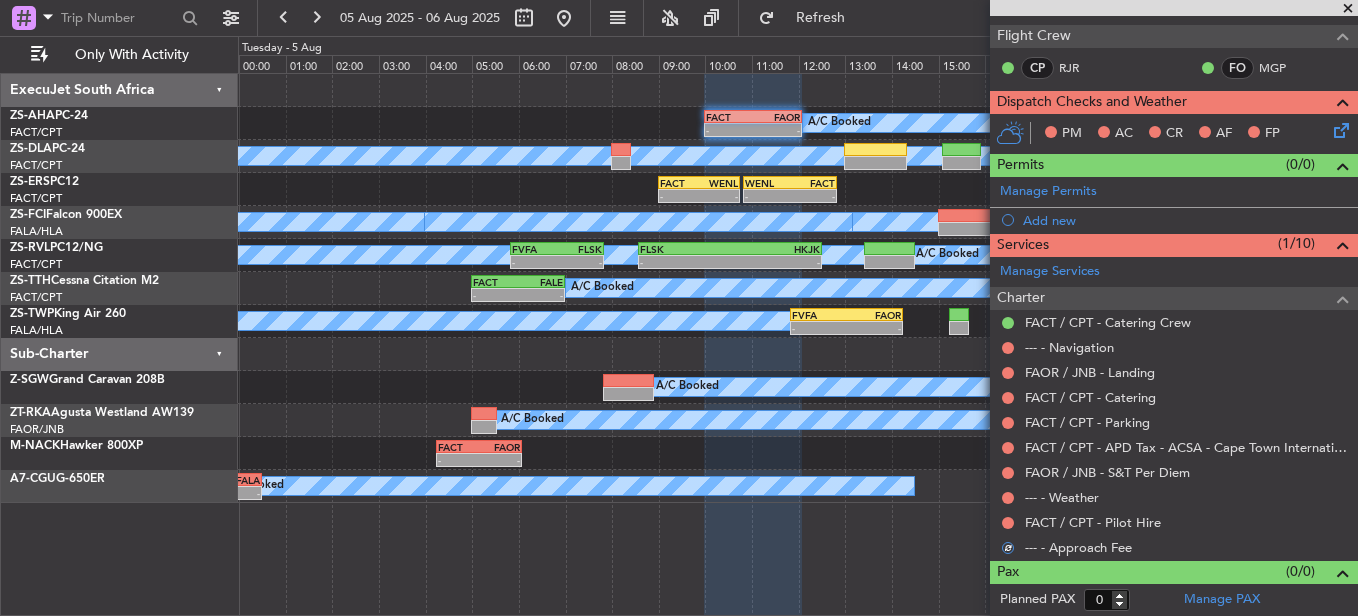 click on "Not Requested" at bounding box center (1008, 554) 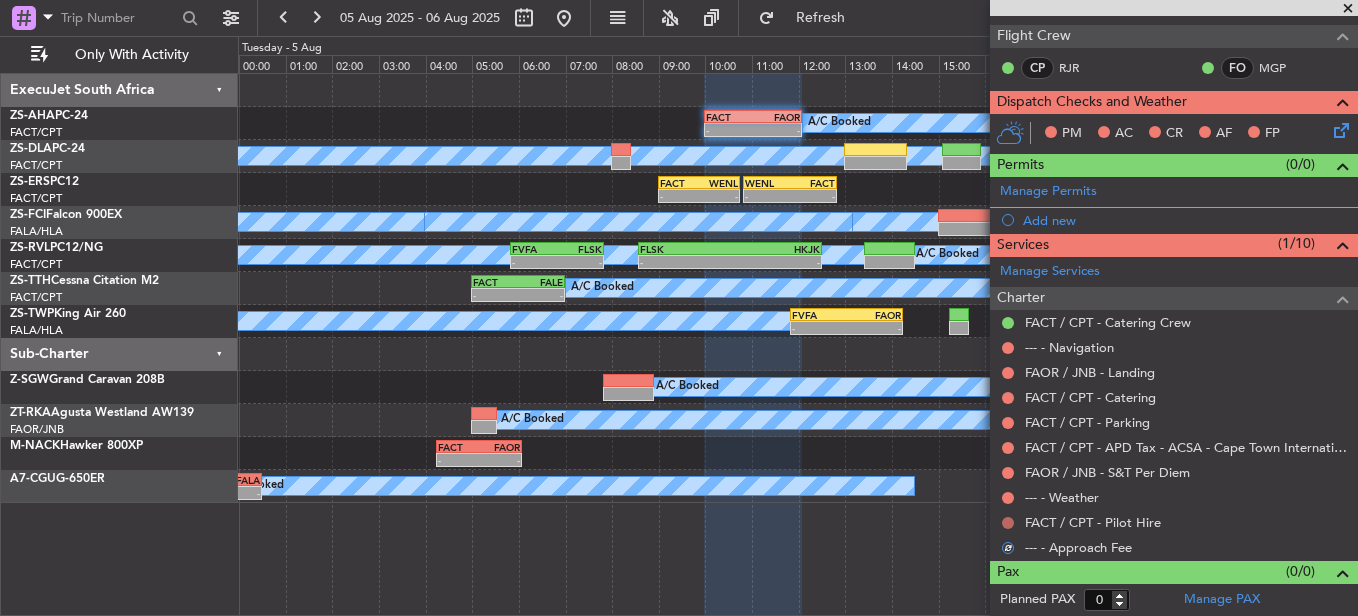 click at bounding box center [1008, 523] 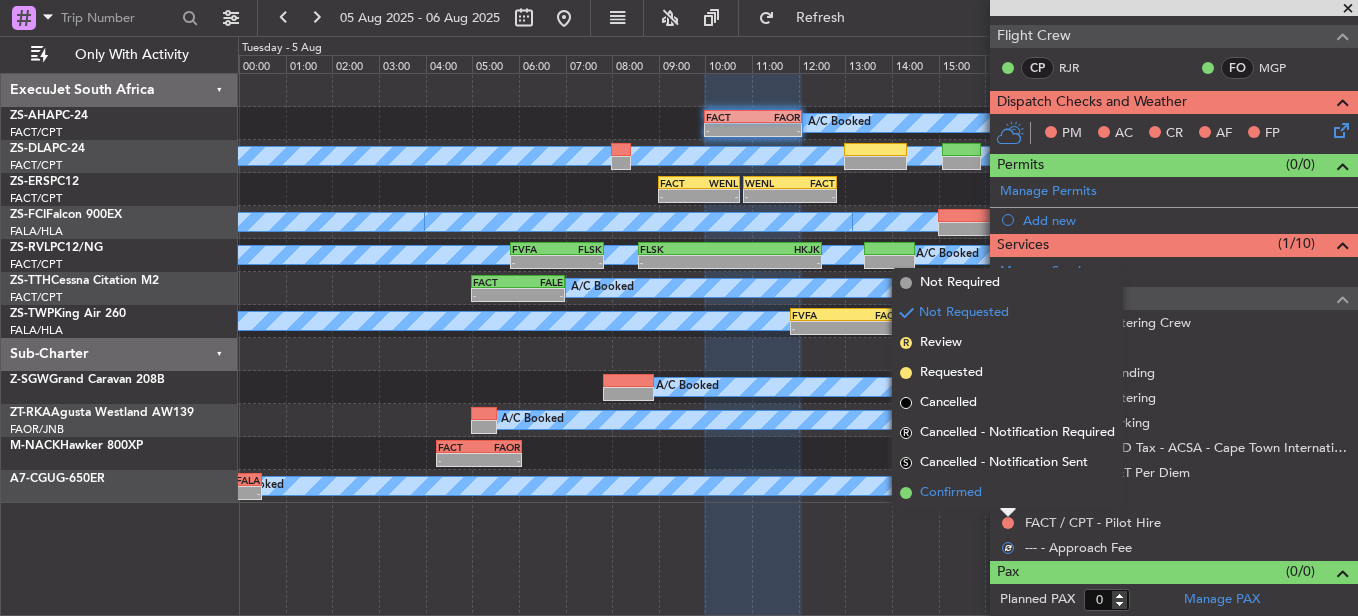 click on "Confirmed" at bounding box center (1007, 493) 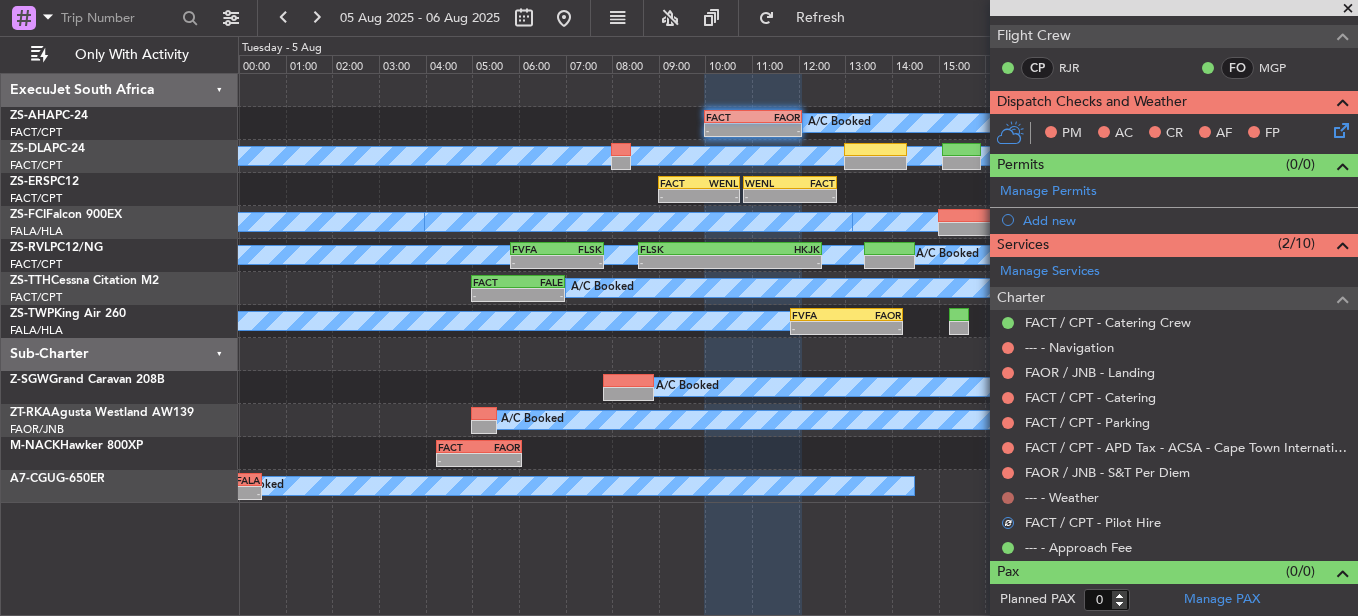 click at bounding box center (1008, 498) 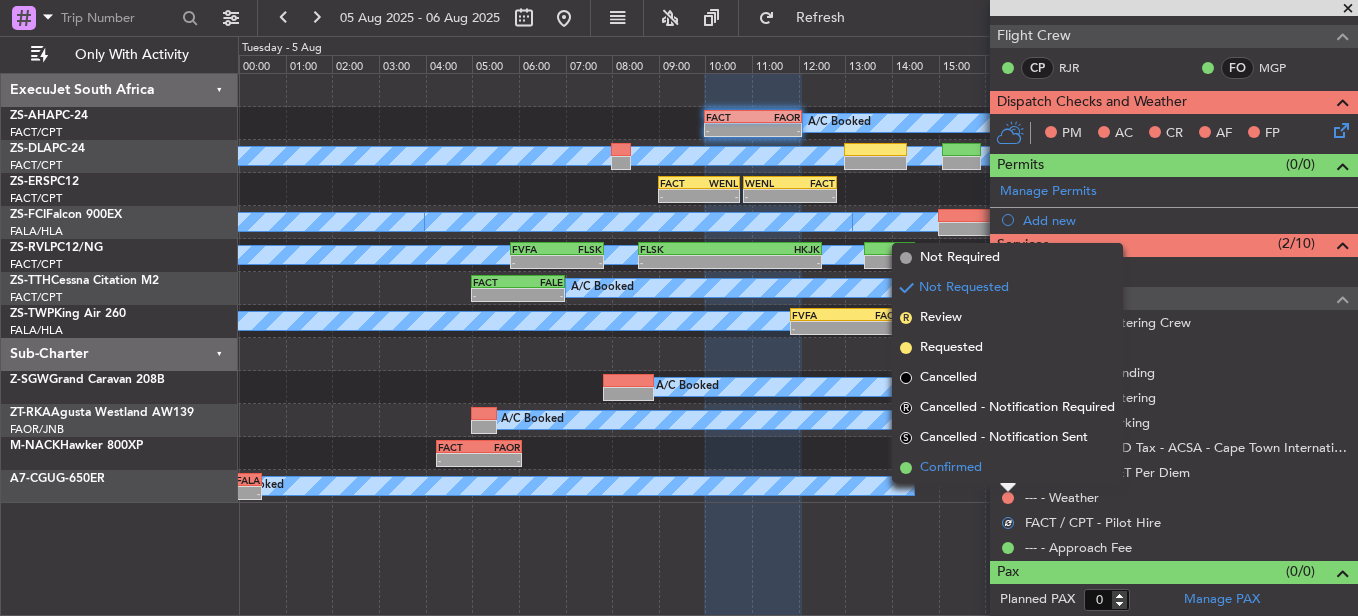 click on "Confirmed" at bounding box center [1007, 468] 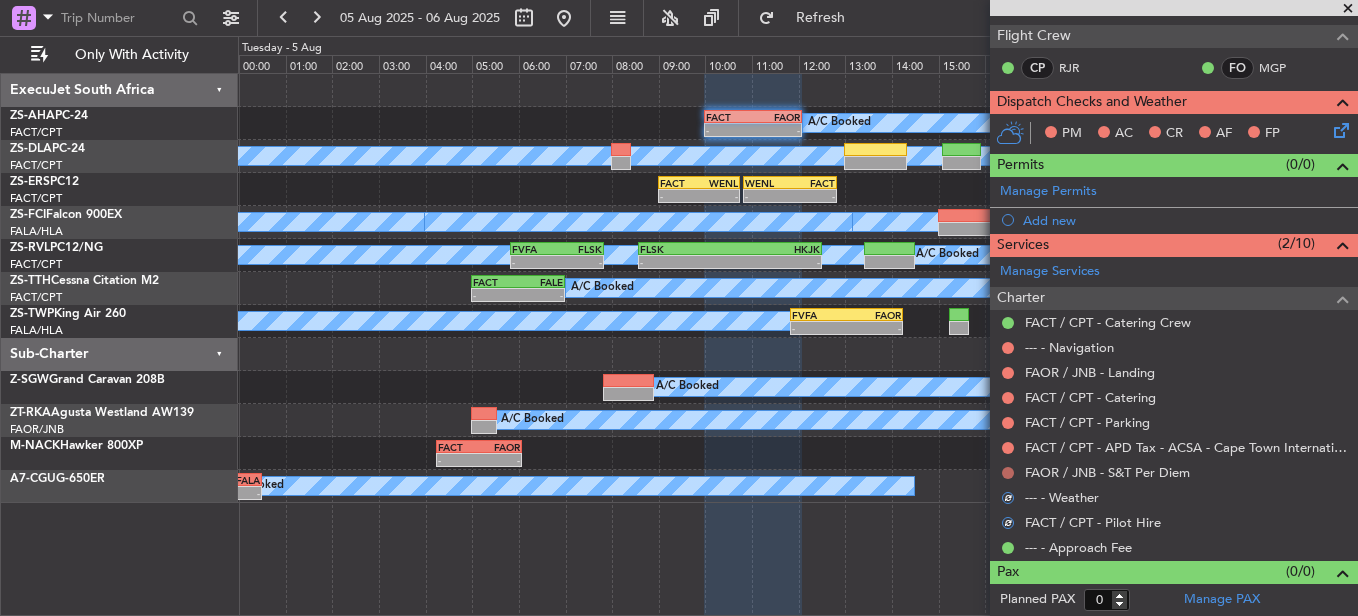 click at bounding box center (1008, 473) 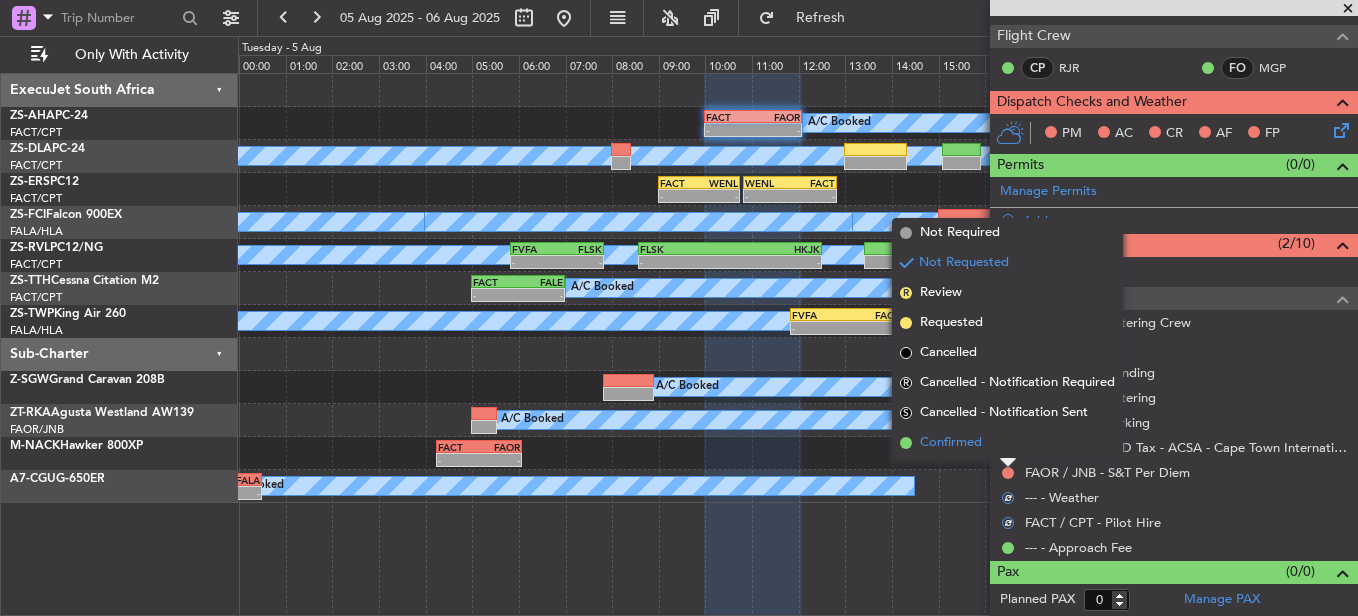 click on "Confirmed" at bounding box center (1007, 443) 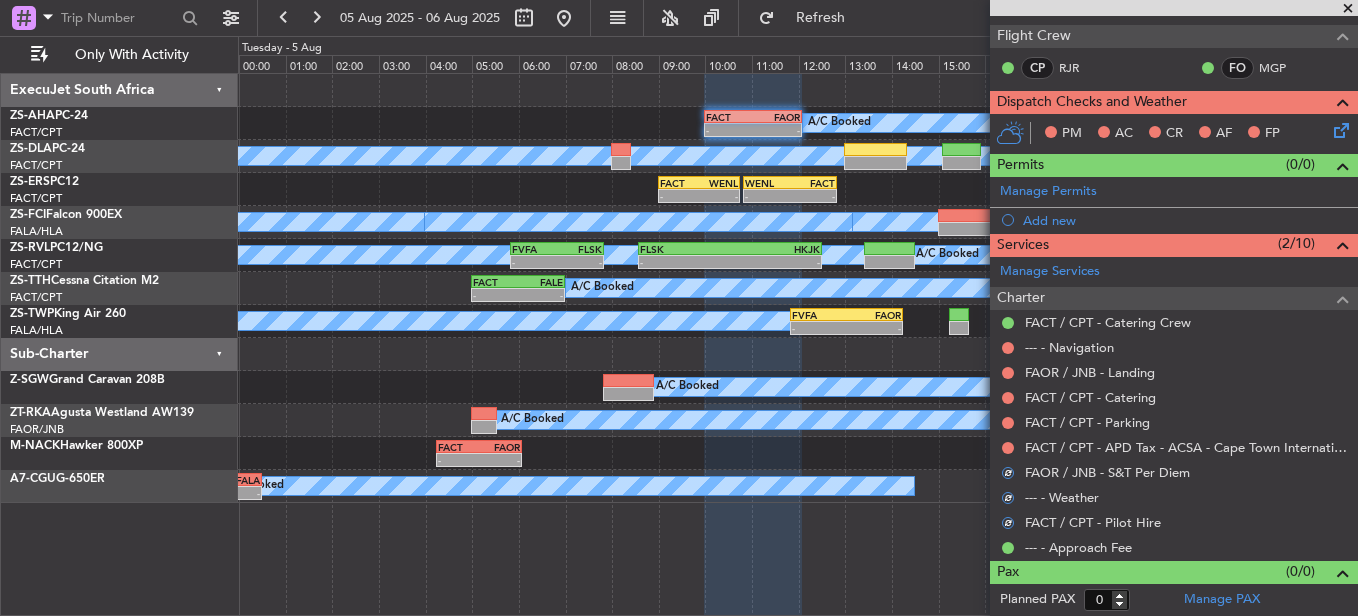 click at bounding box center [1008, 448] 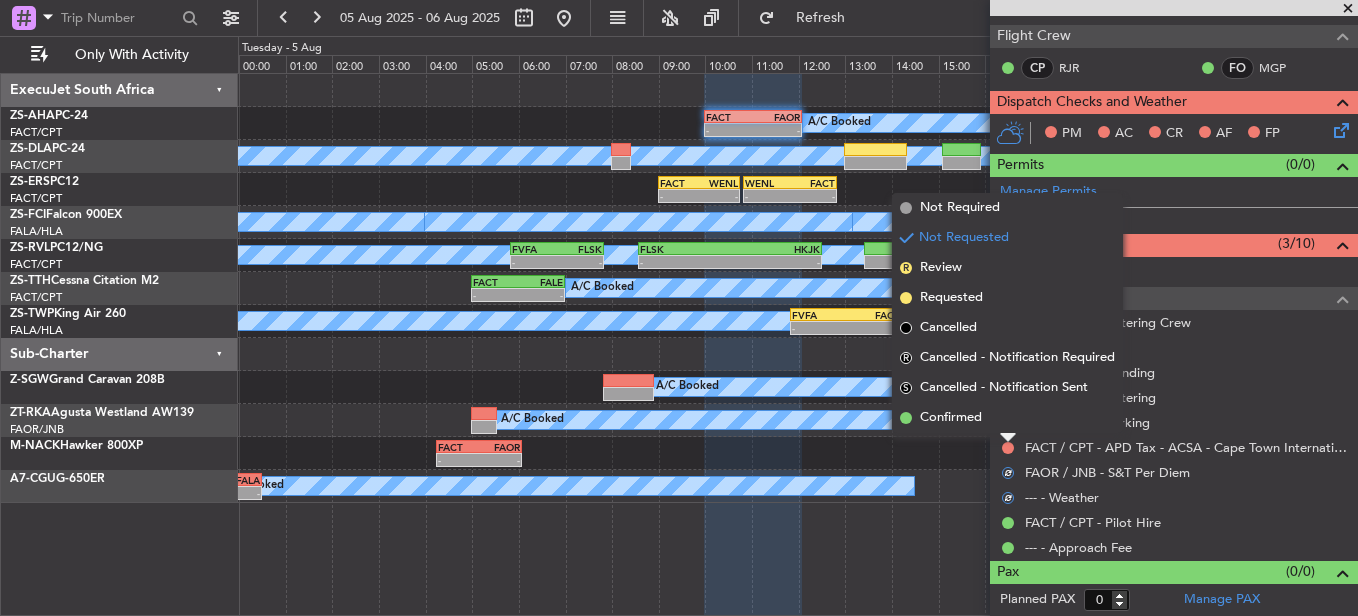click on "Confirmed" at bounding box center [1007, 418] 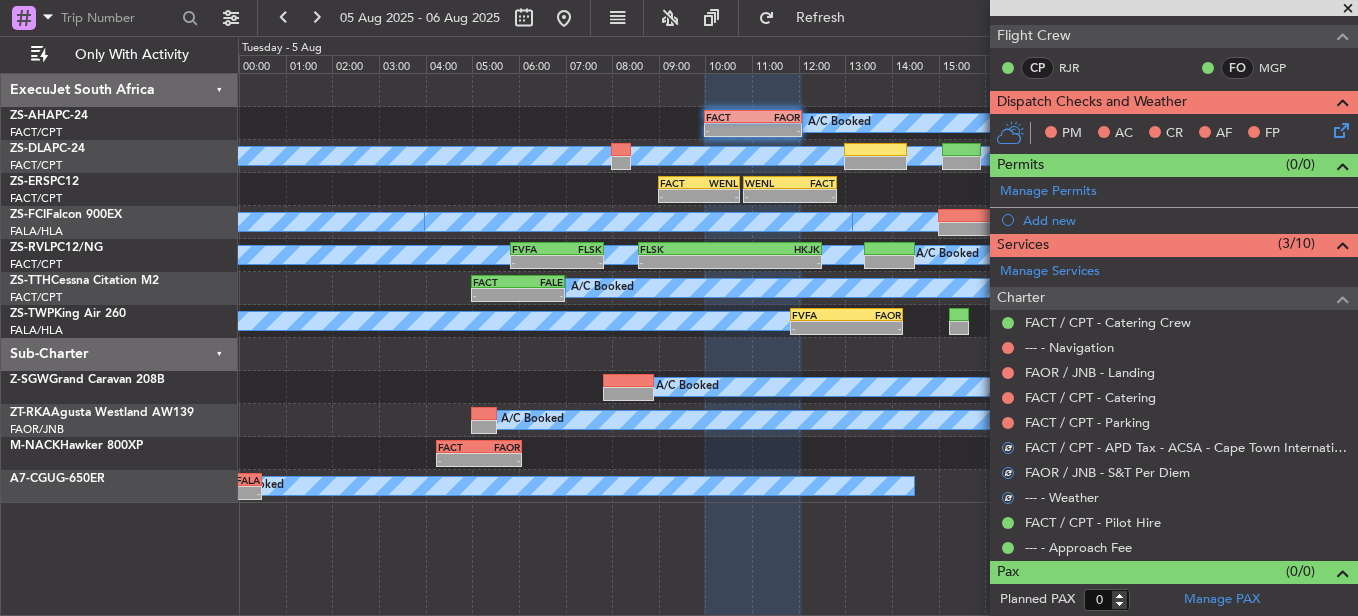 click at bounding box center [1008, 423] 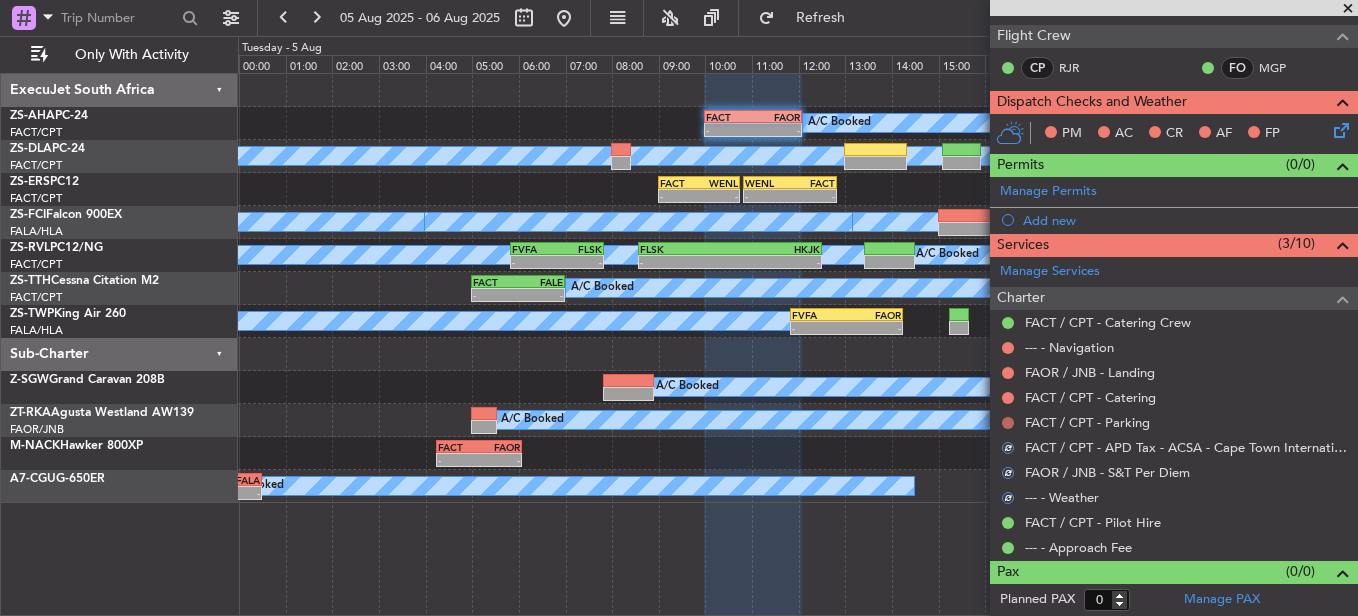 click at bounding box center (1008, 423) 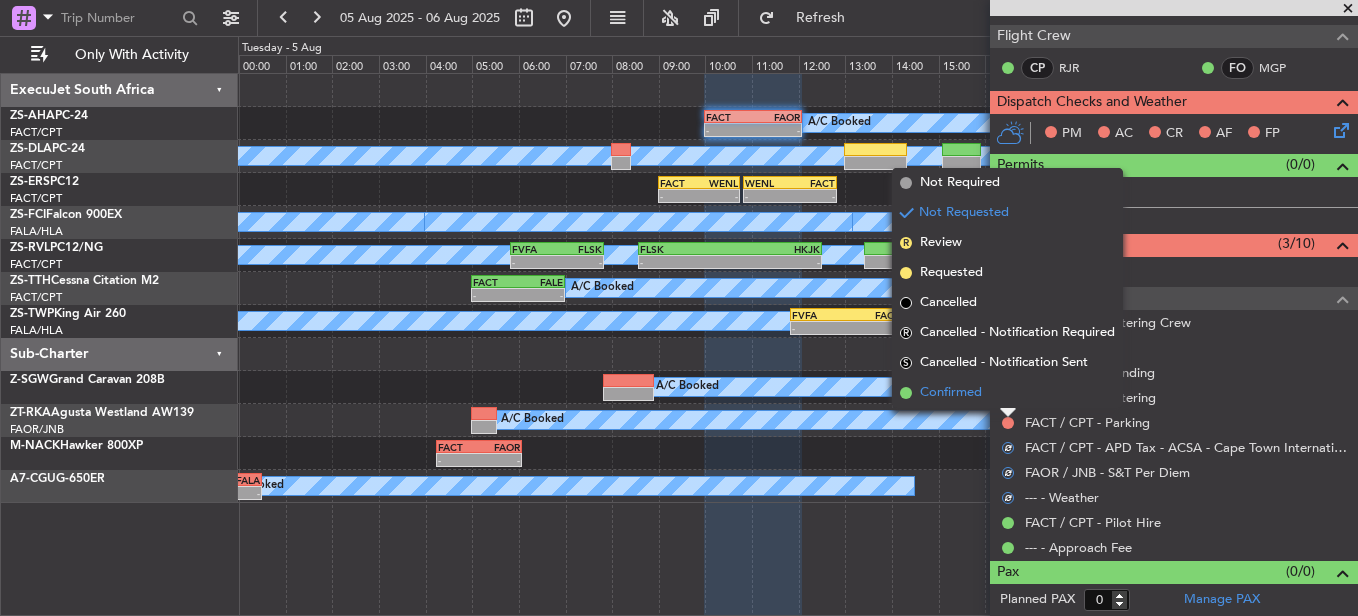 click on "Confirmed" at bounding box center [1007, 393] 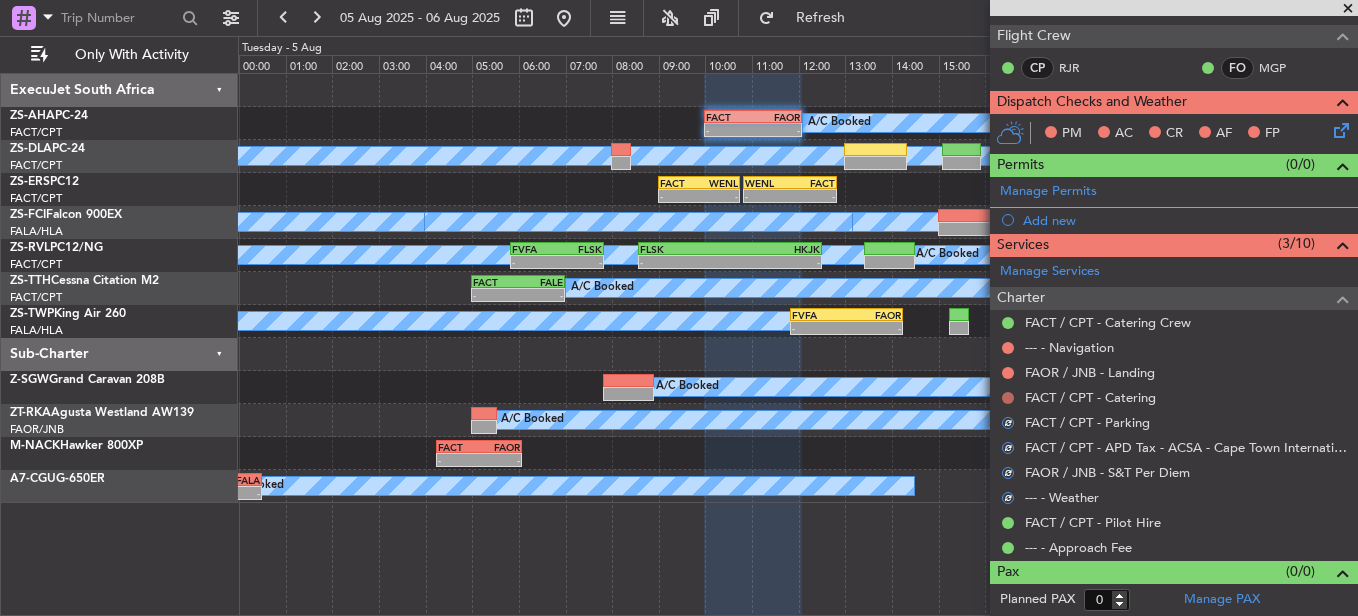 click at bounding box center (1008, 398) 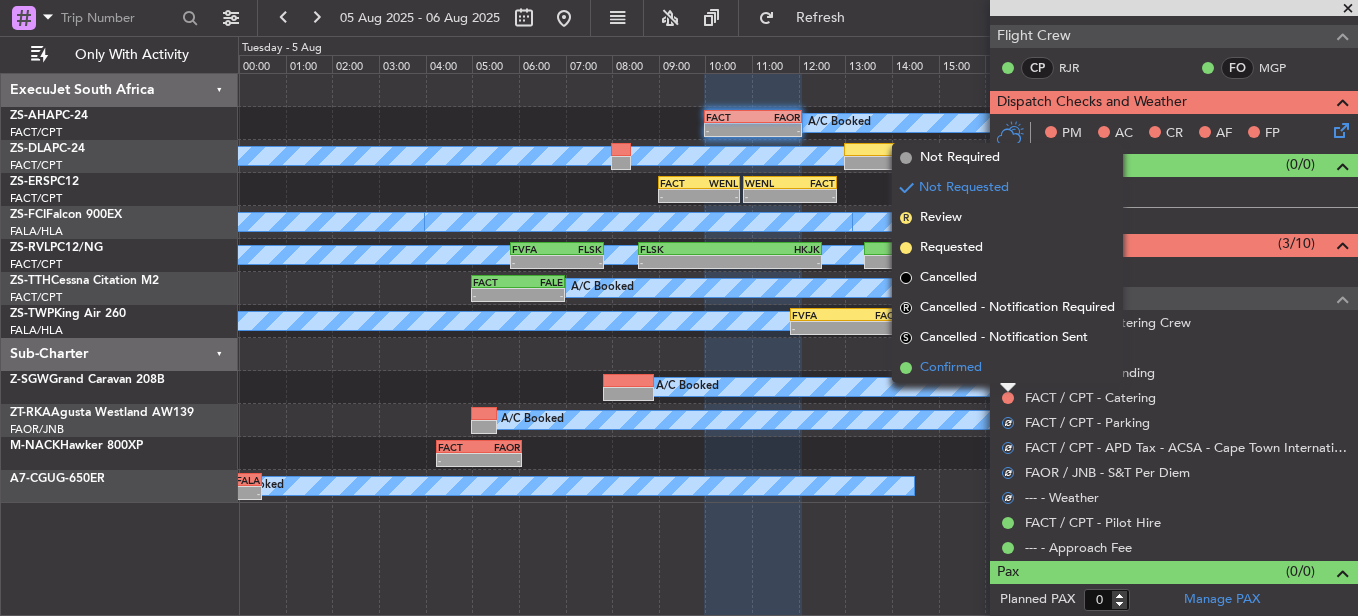 click on "Confirmed" at bounding box center [1007, 368] 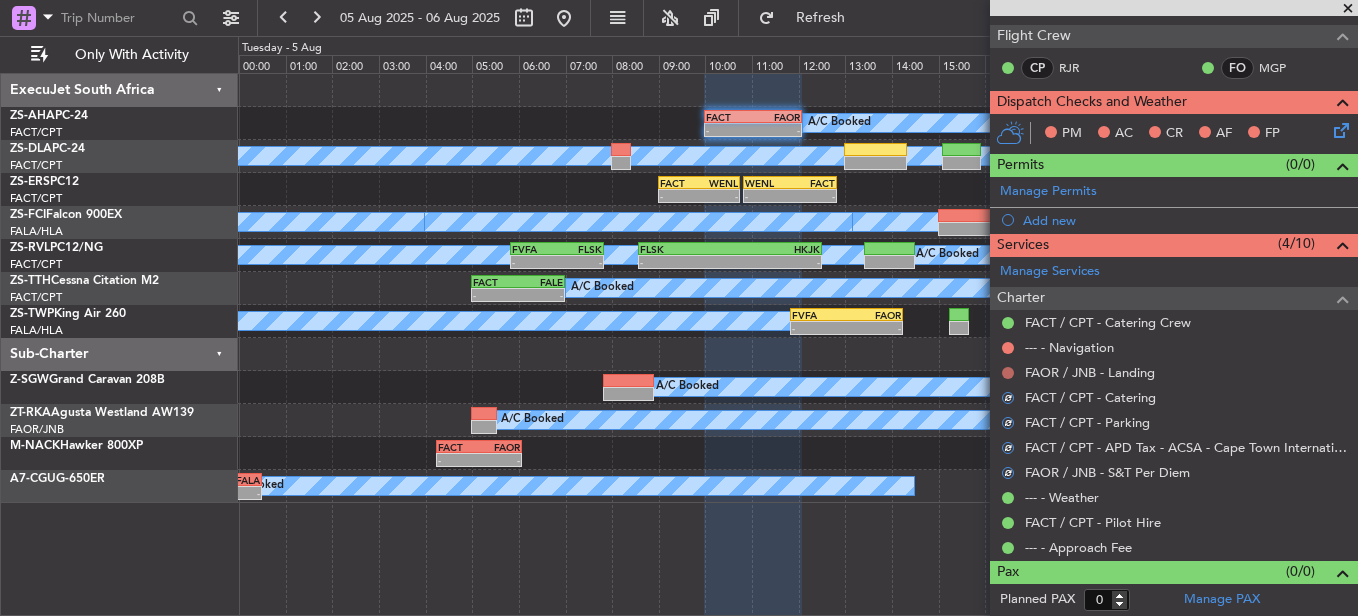 click at bounding box center [1008, 373] 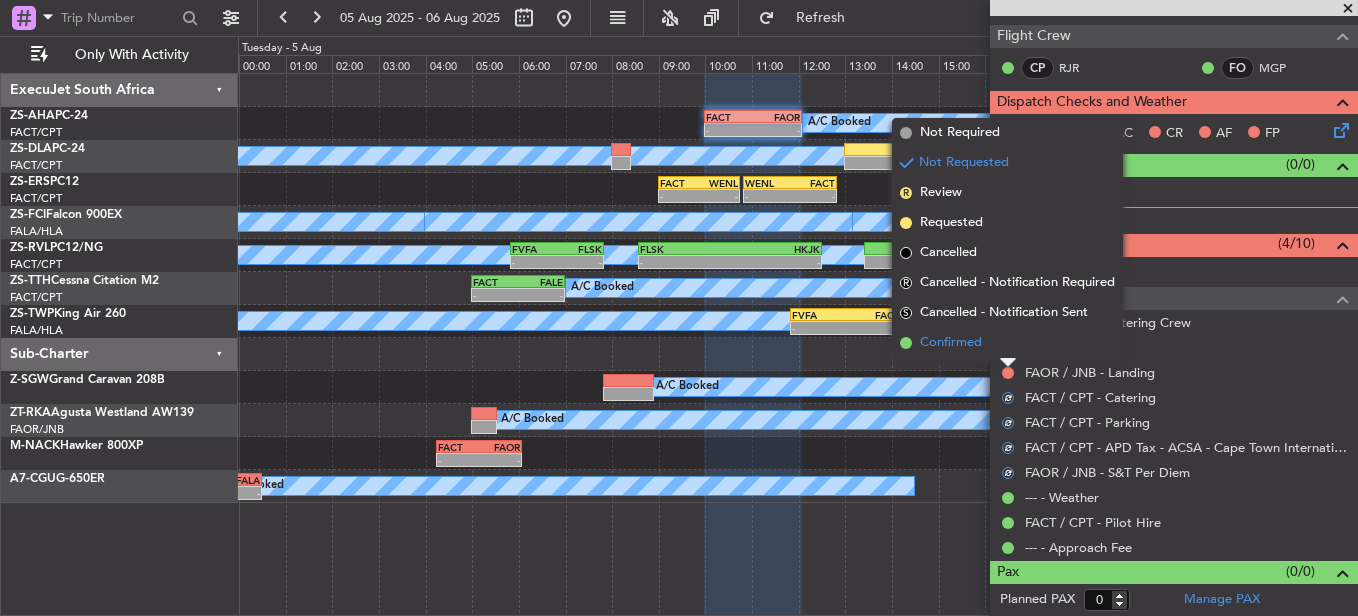click on "Confirmed" at bounding box center (1007, 343) 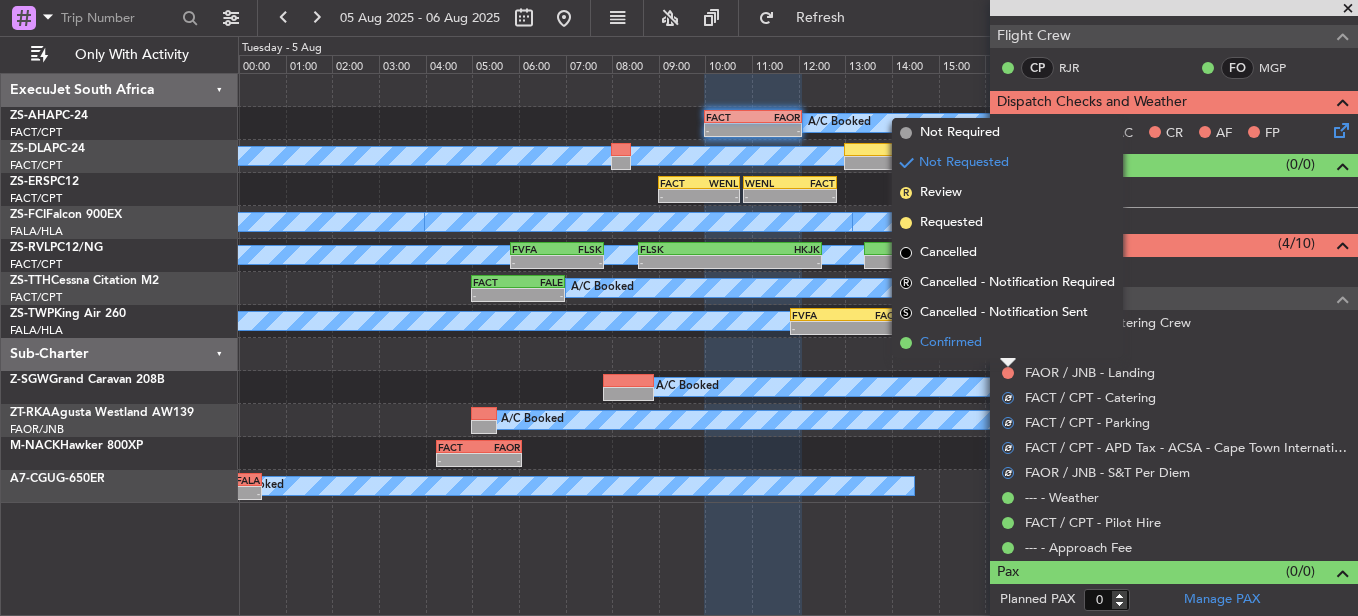 click at bounding box center (1008, 348) 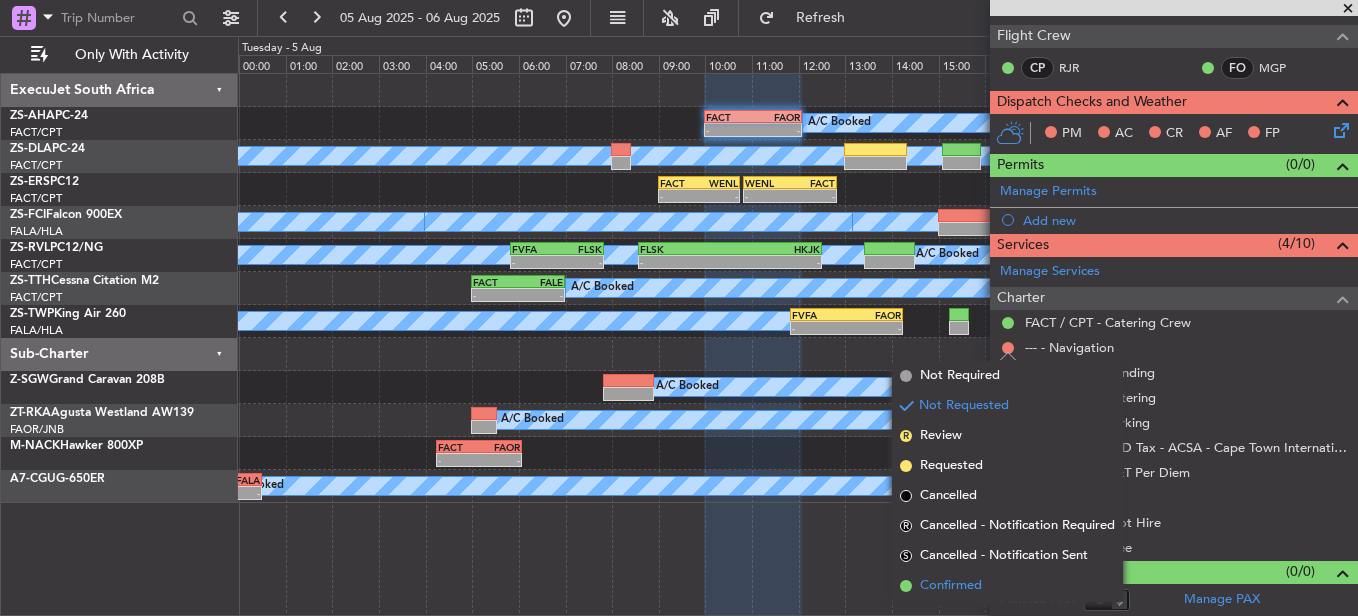 click on "Confirmed" at bounding box center [1007, 586] 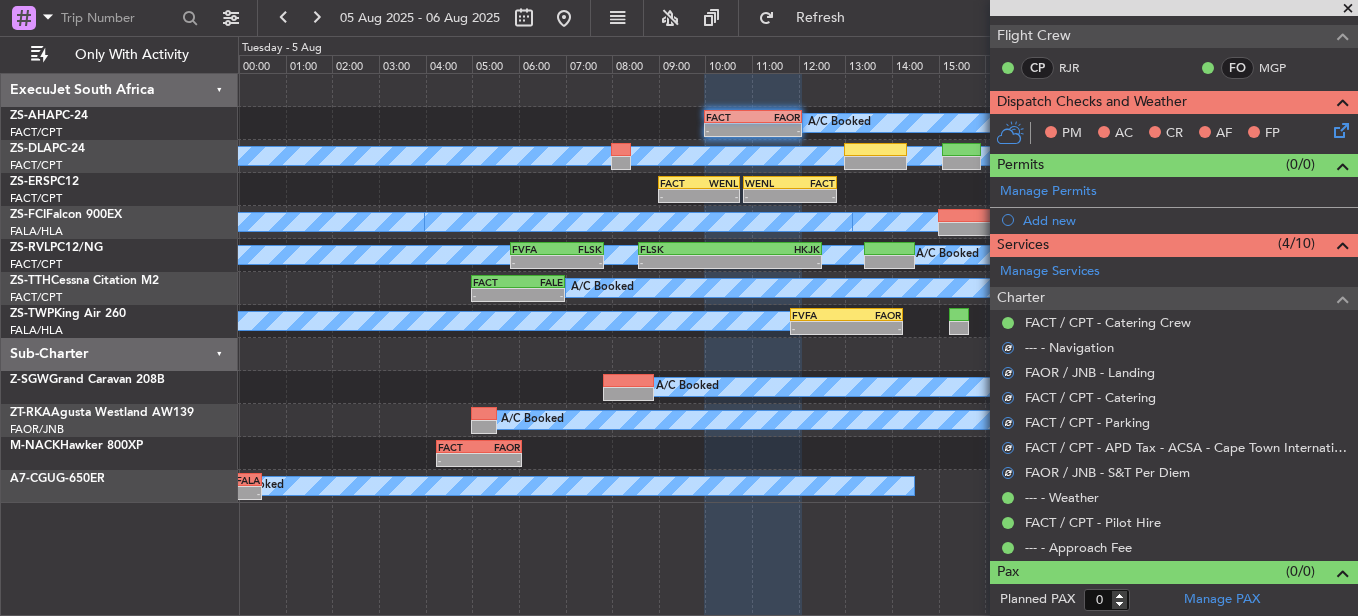 scroll, scrollTop: 0, scrollLeft: 0, axis: both 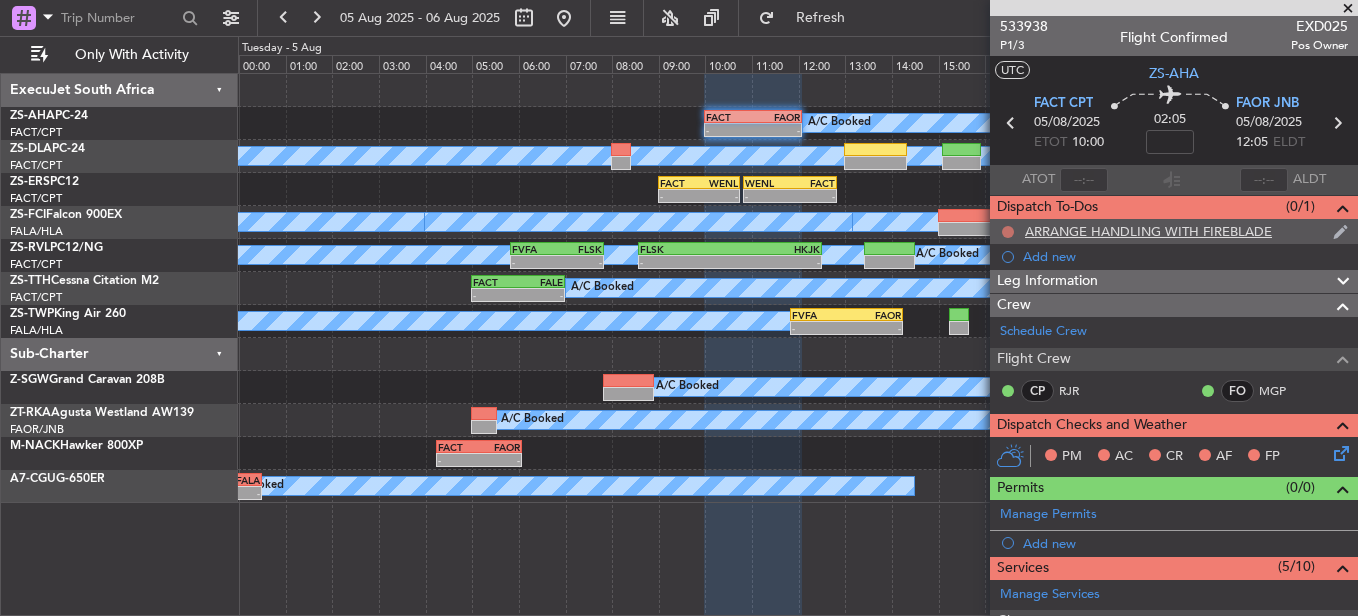 click 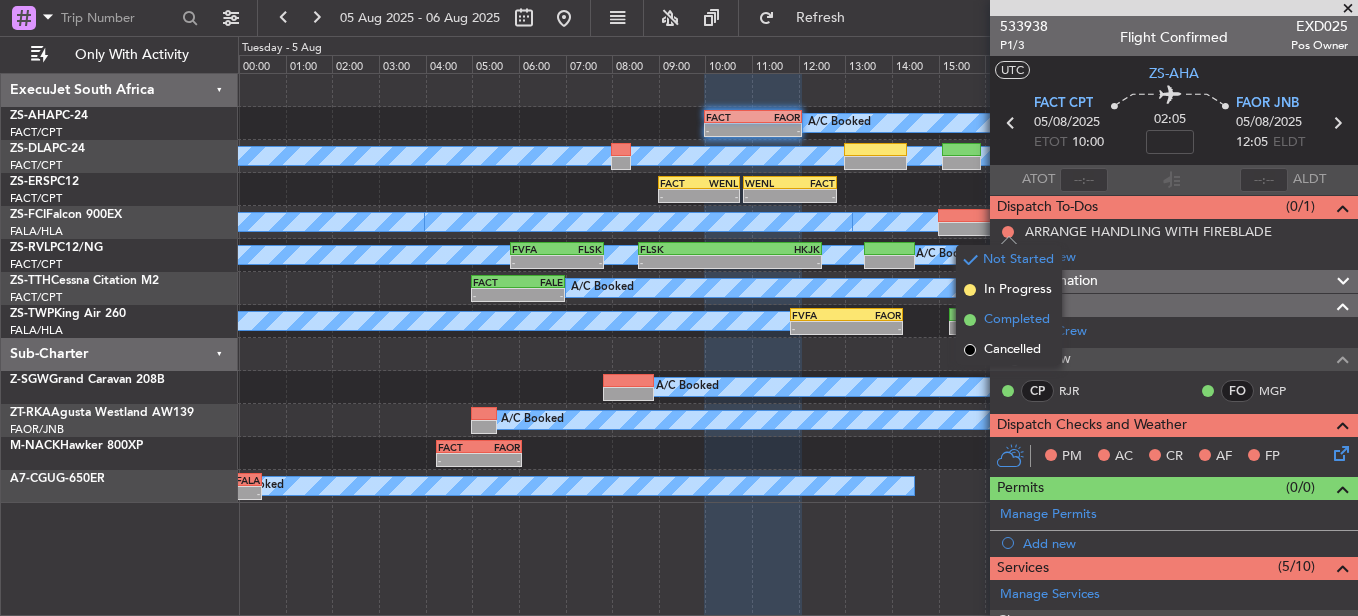 click on "Completed" at bounding box center (1017, 320) 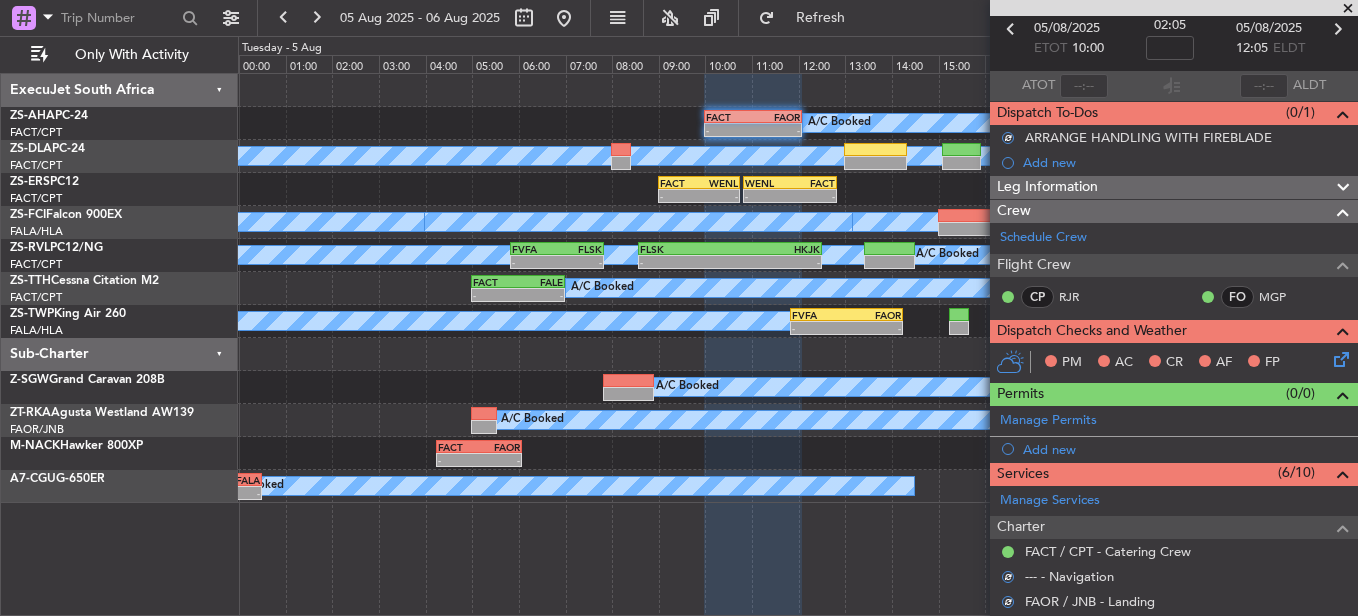 scroll, scrollTop: 100, scrollLeft: 0, axis: vertical 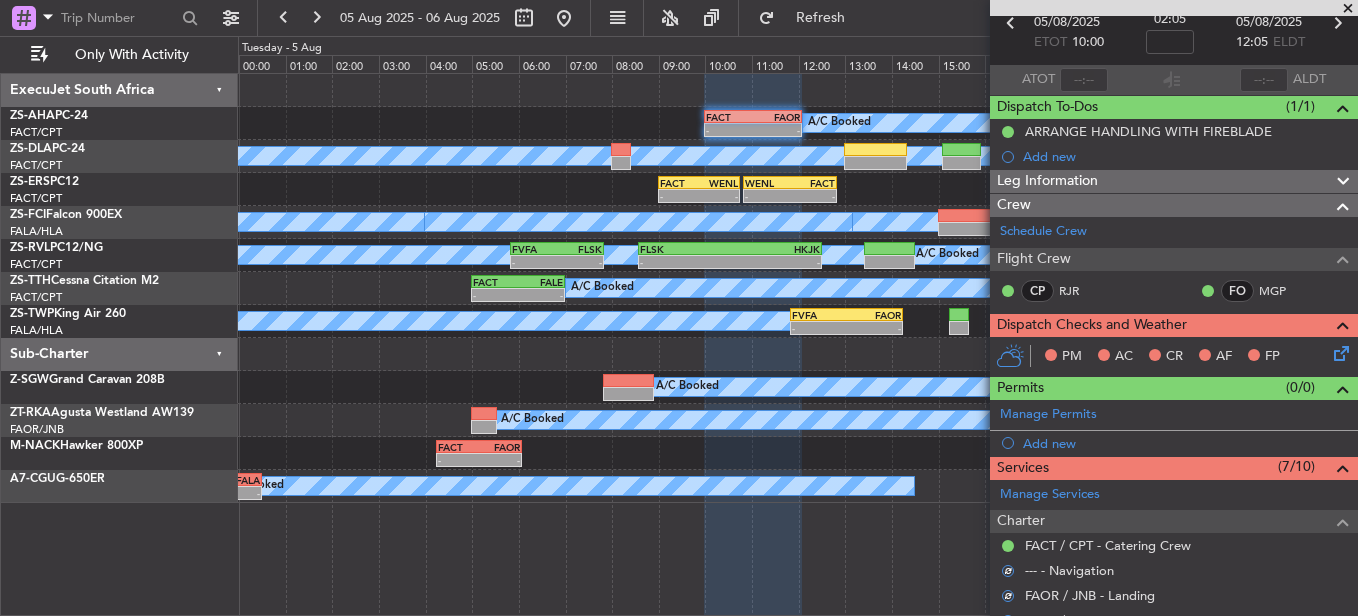 click 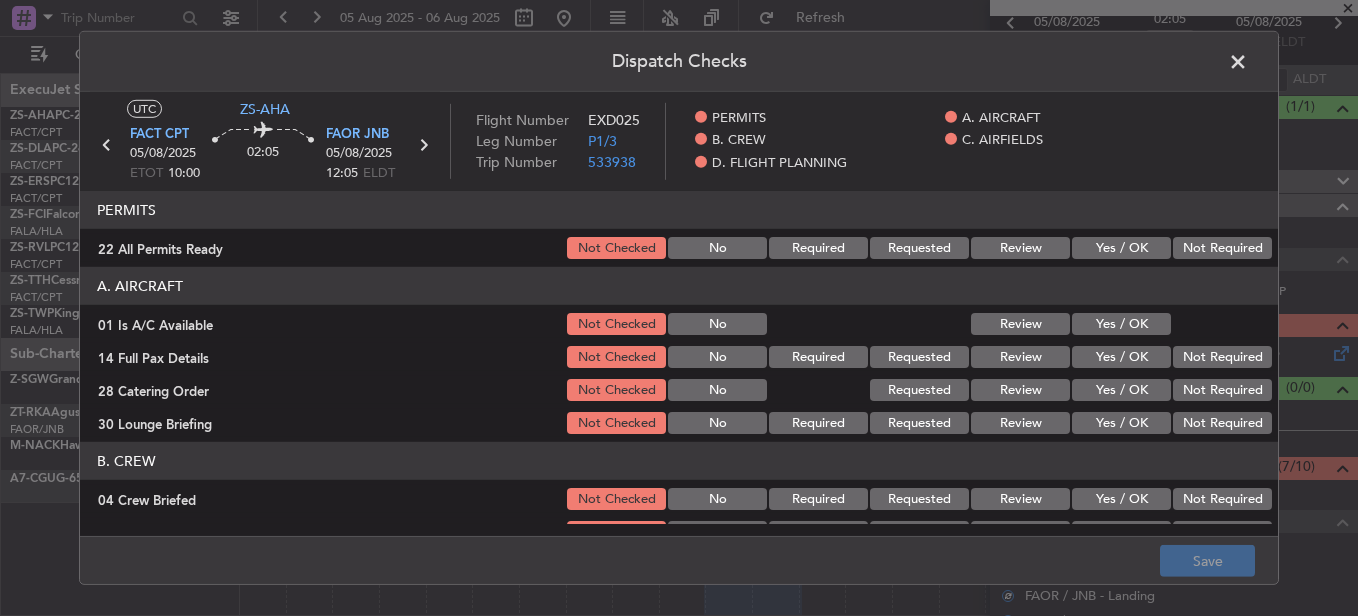 click 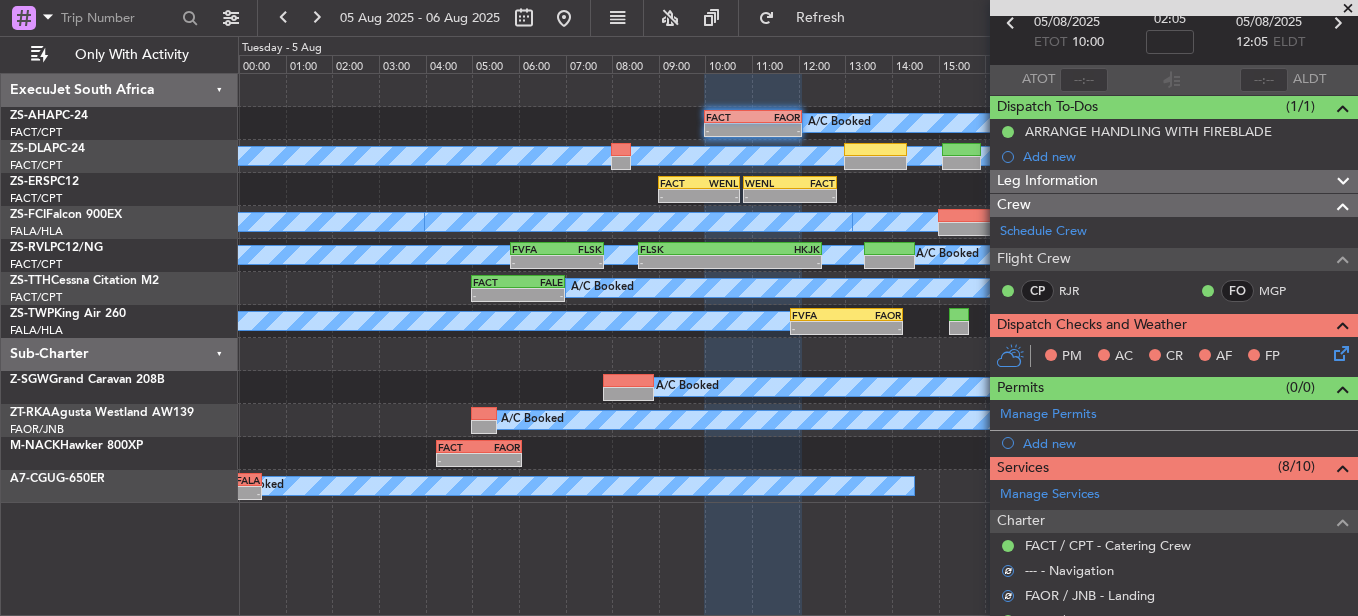click 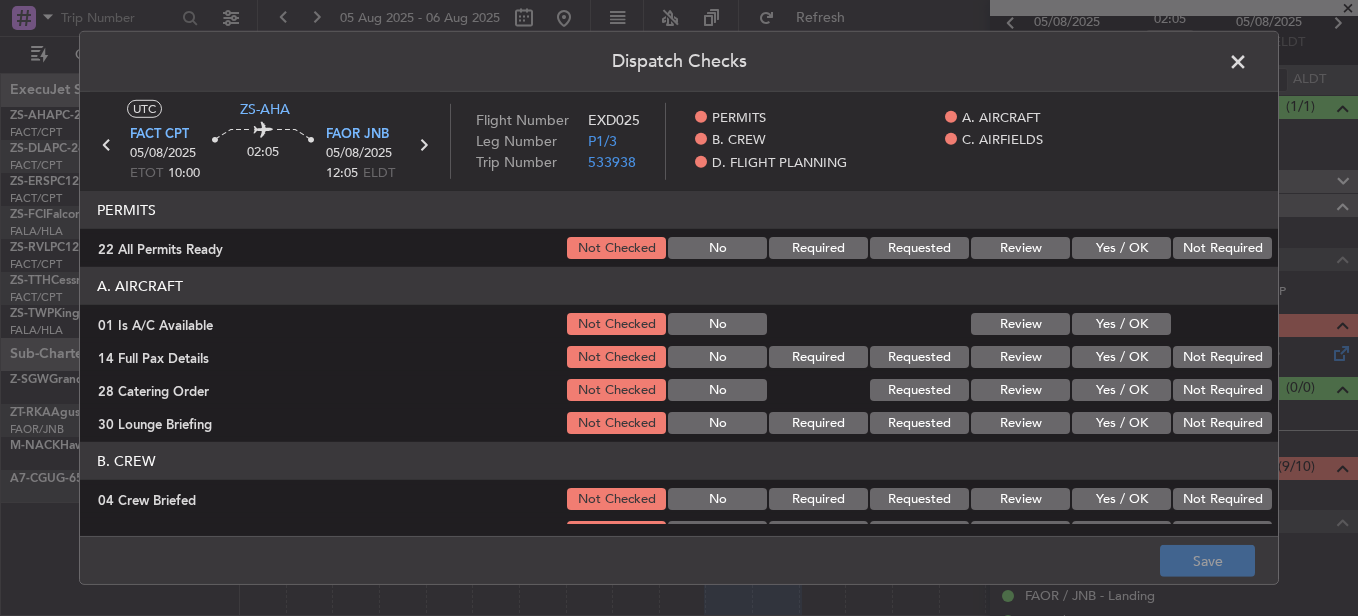 drag, startPoint x: 1088, startPoint y: 243, endPoint x: 1104, endPoint y: 289, distance: 48.703182 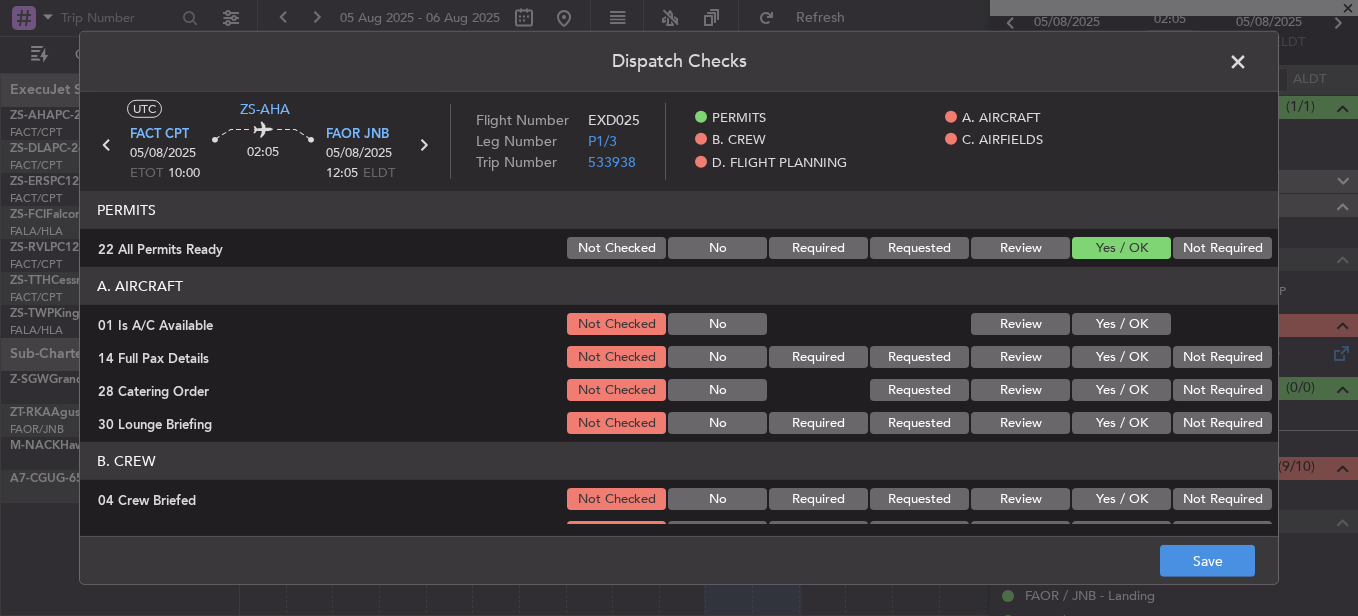 click on "Yes / OK" 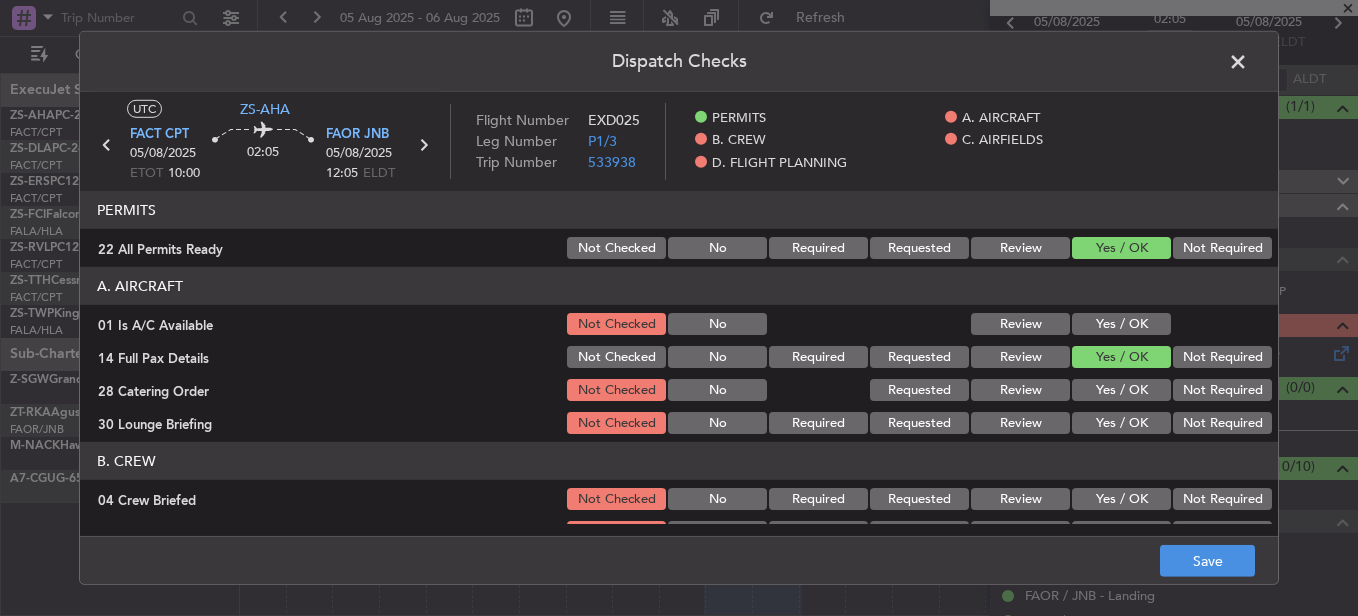 click on "Yes / OK" 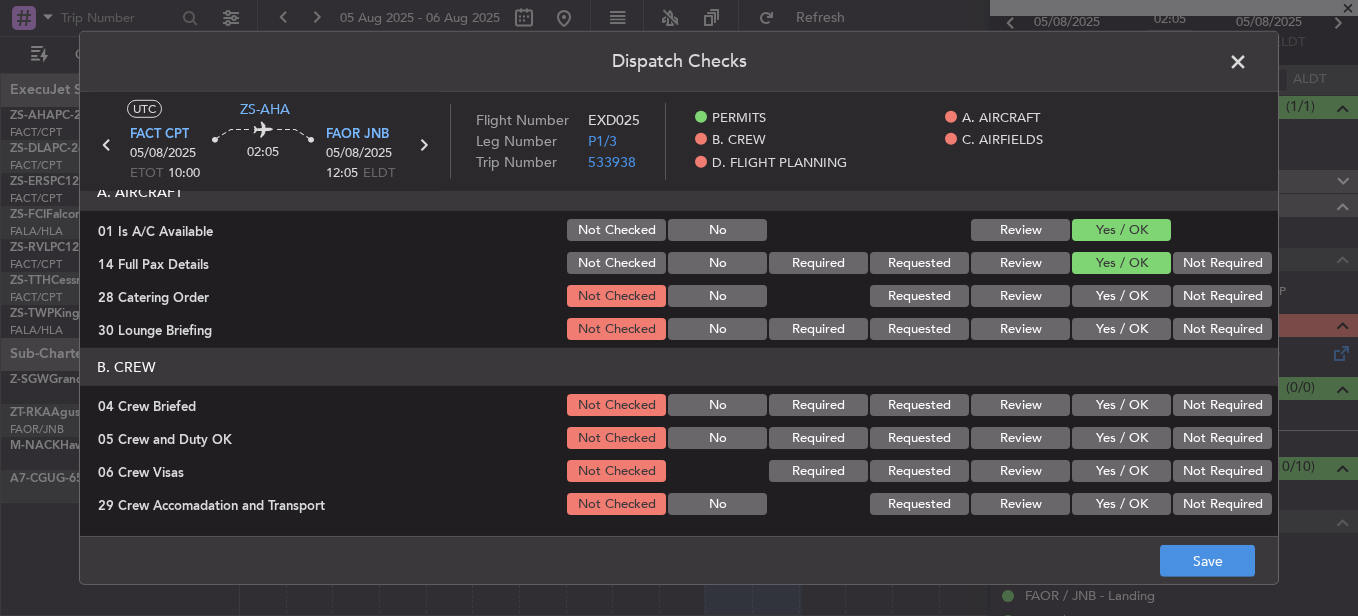scroll, scrollTop: 100, scrollLeft: 0, axis: vertical 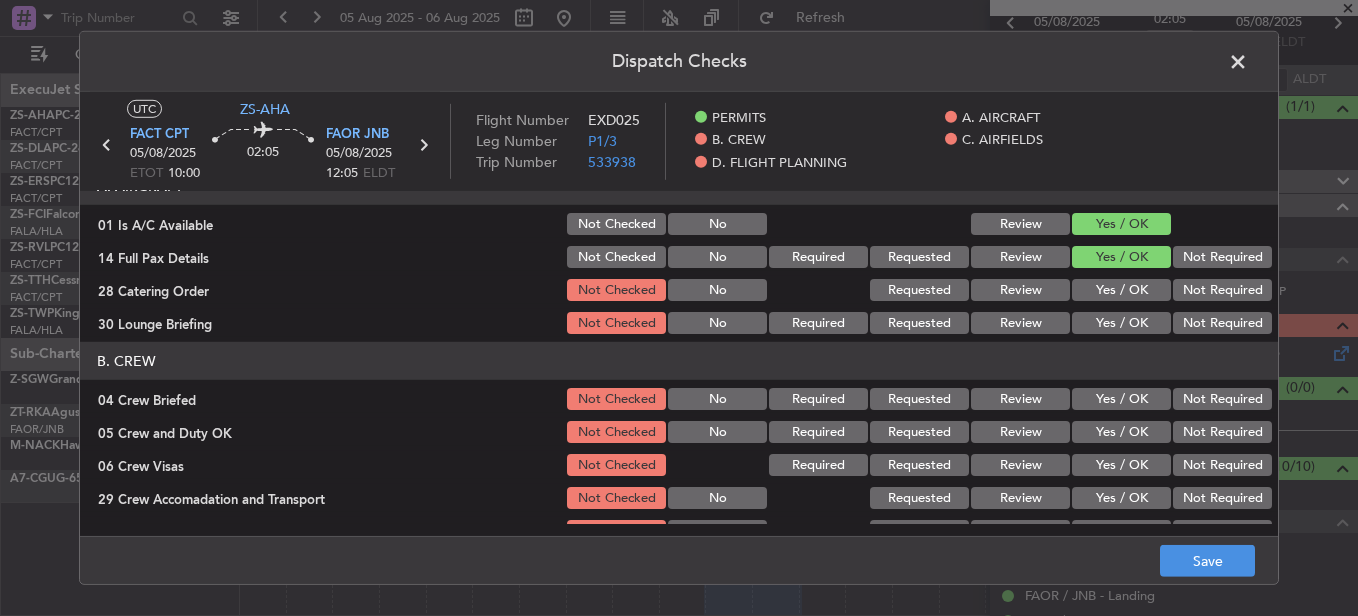 click on "Not Required" 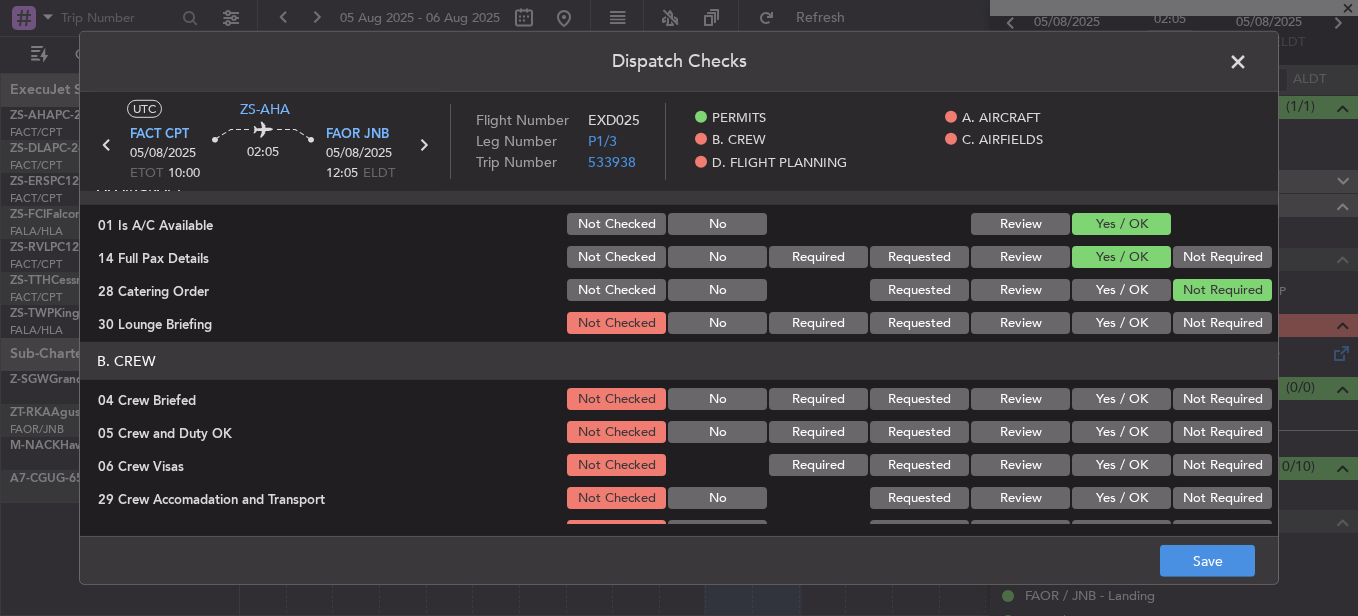 click on "Not Required" 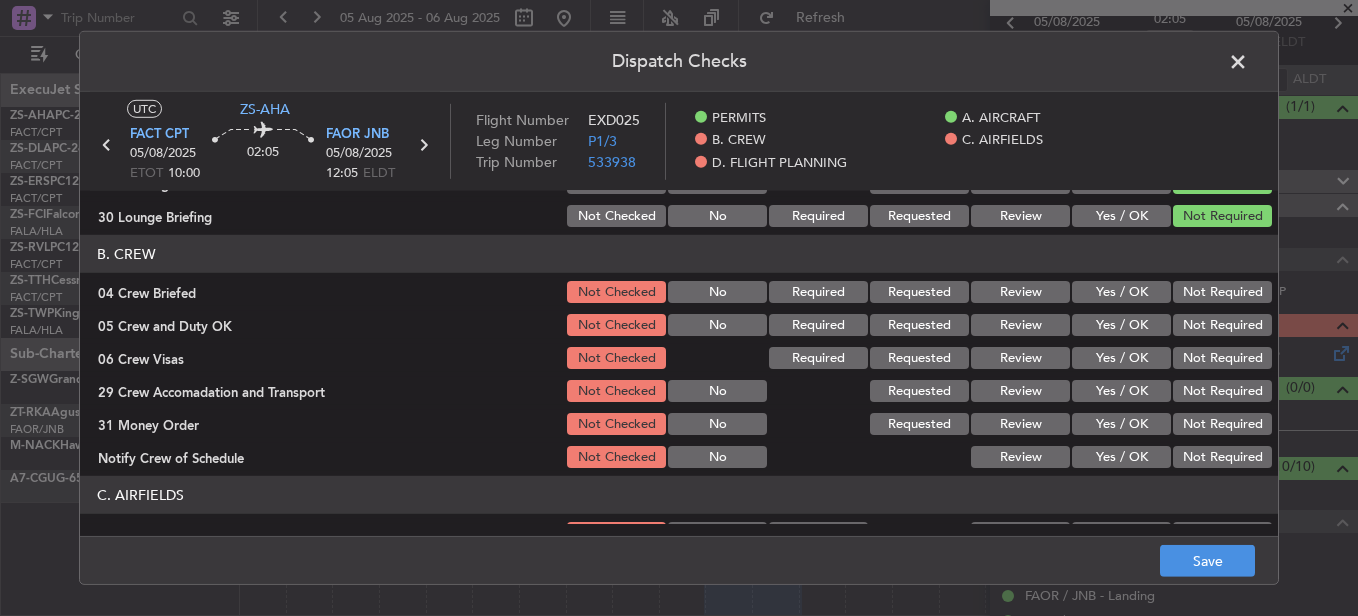 scroll, scrollTop: 200, scrollLeft: 0, axis: vertical 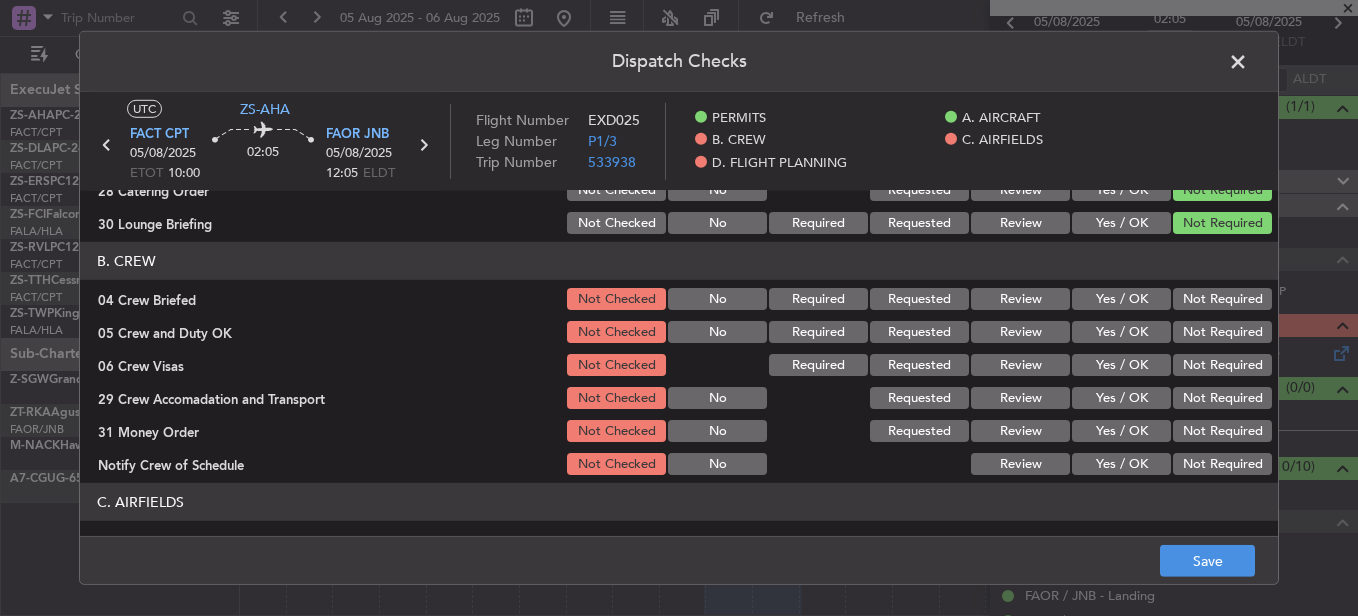 click on "Review" 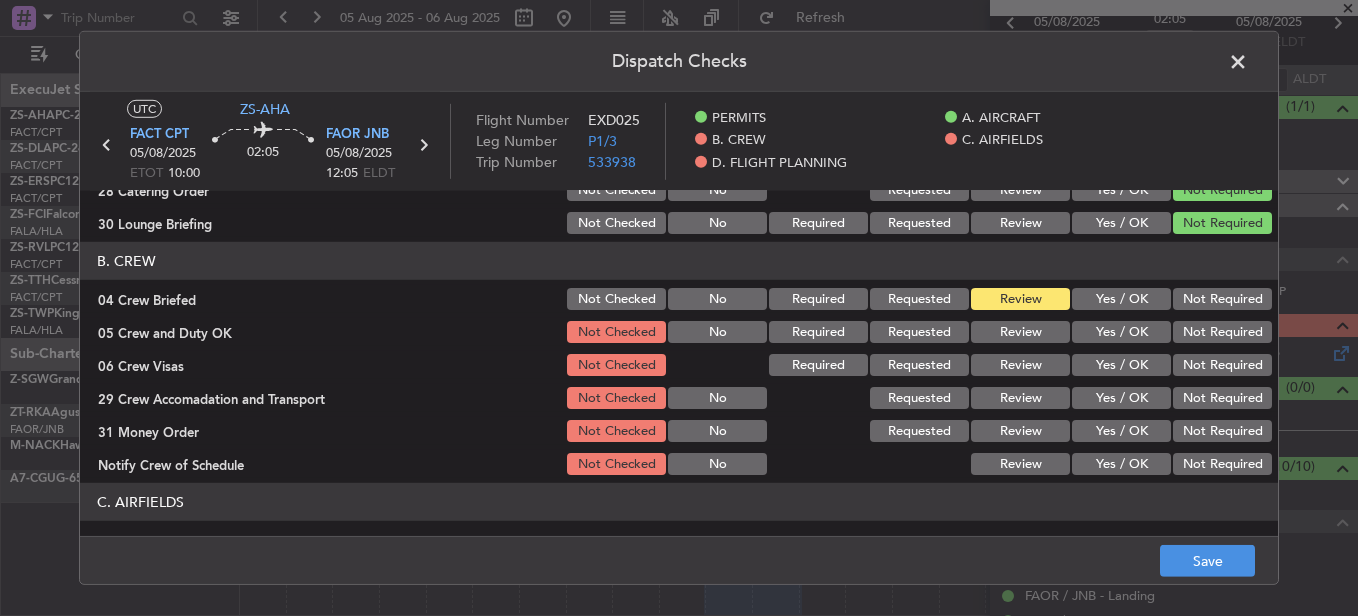 click on "Yes / OK" 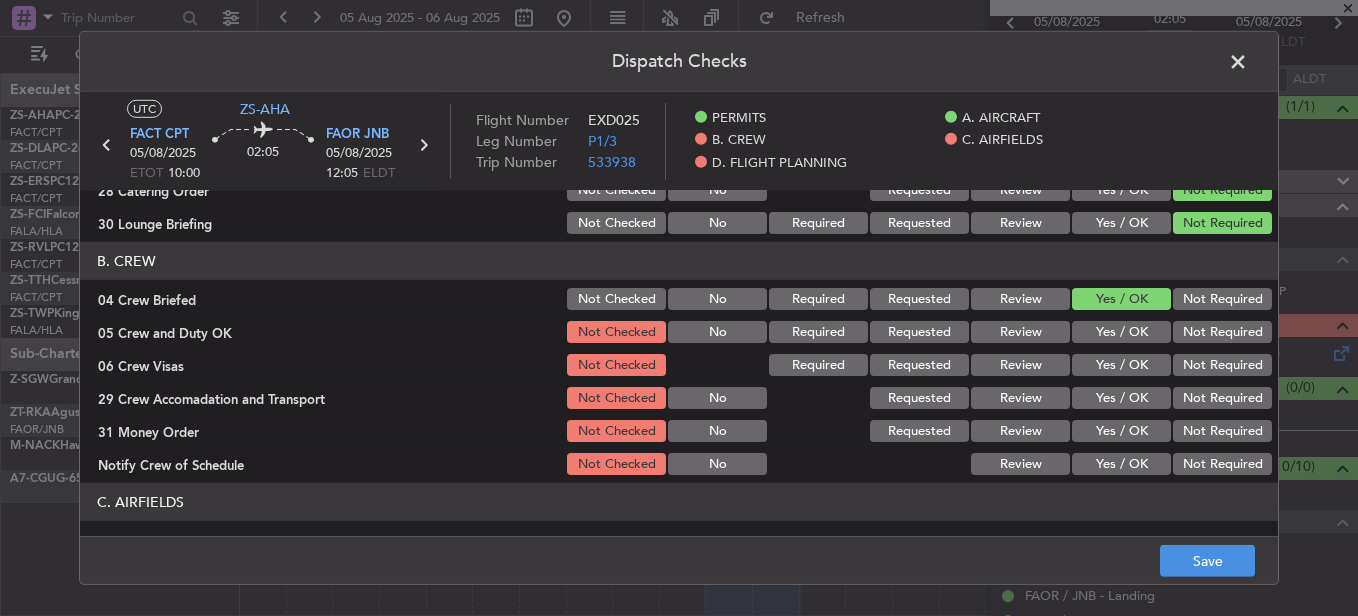 click on "Yes / OK" 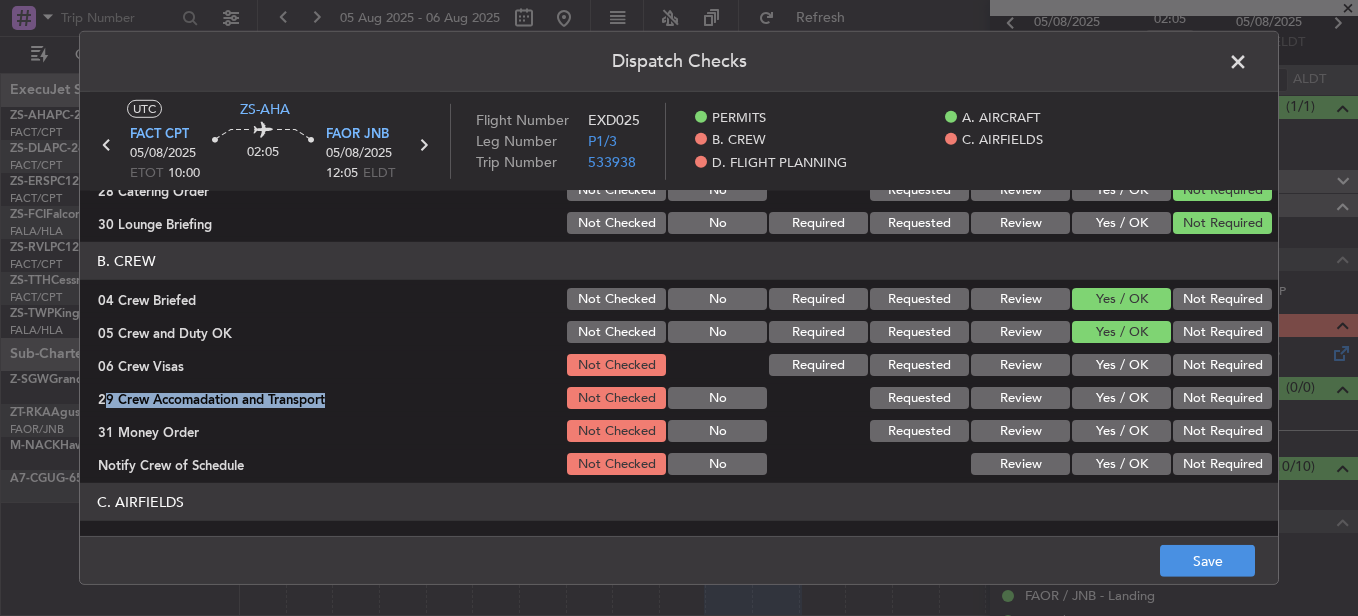 click on "B. CREW   04 Crew Briefed  Not Checked No Required Requested Review Yes / OK Not Required  05 Crew and Duty OK  Not Checked No Required Requested Review Yes / OK Not Required  06 Crew Visas  Not Checked Required Requested Review Yes / OK Not Required  29 Crew Accomadation and Transport  Not Checked No Requested Review Yes / OK Not Required  31 Money Order  Not Checked No Requested Review Yes / OK Not Required  Notify Crew of Schedule  Not Checked No Review Yes / OK Not Required" 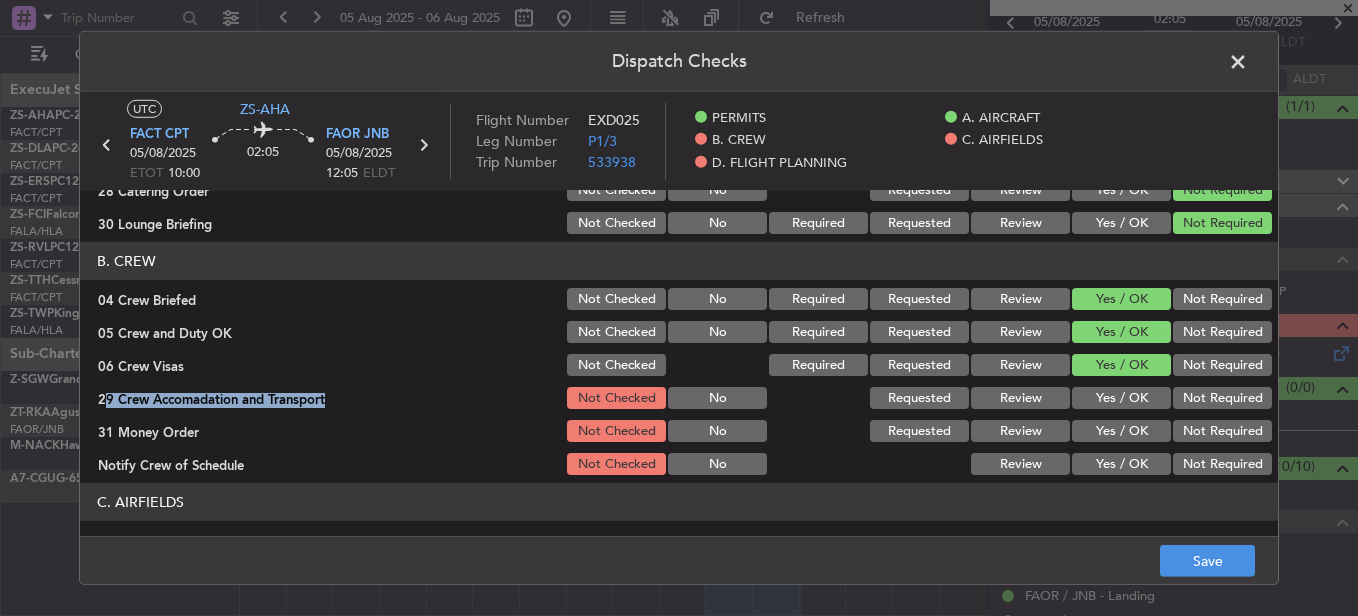 click on "Yes / OK" 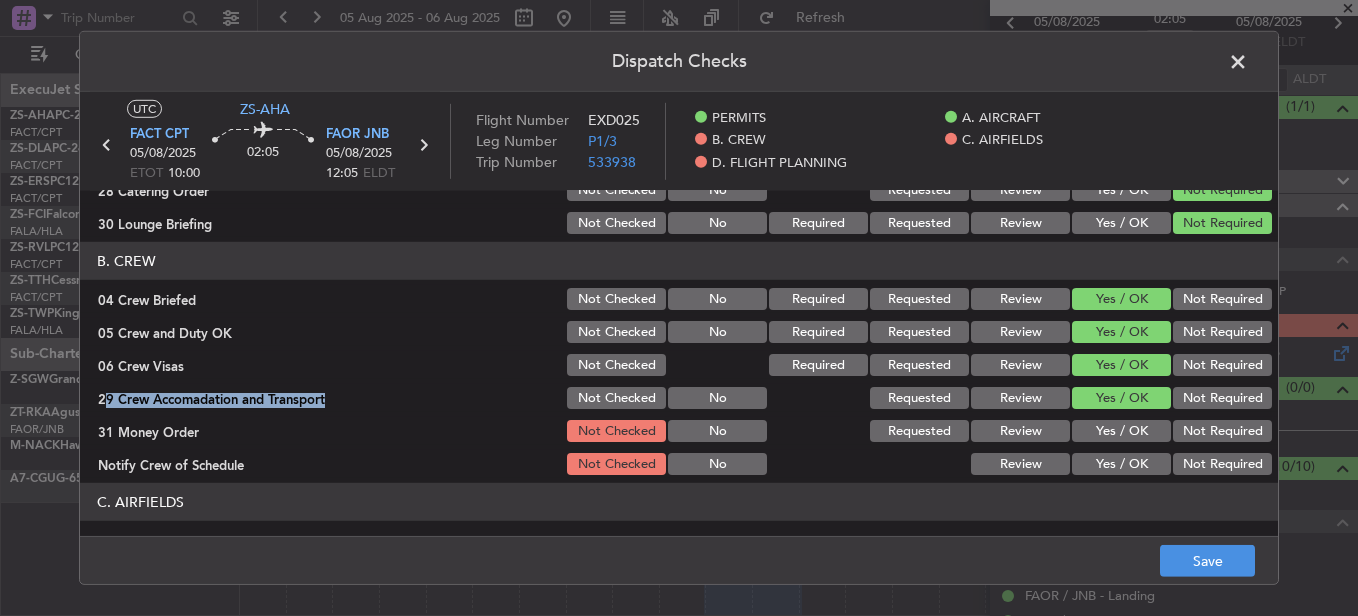 click on "Not Required" 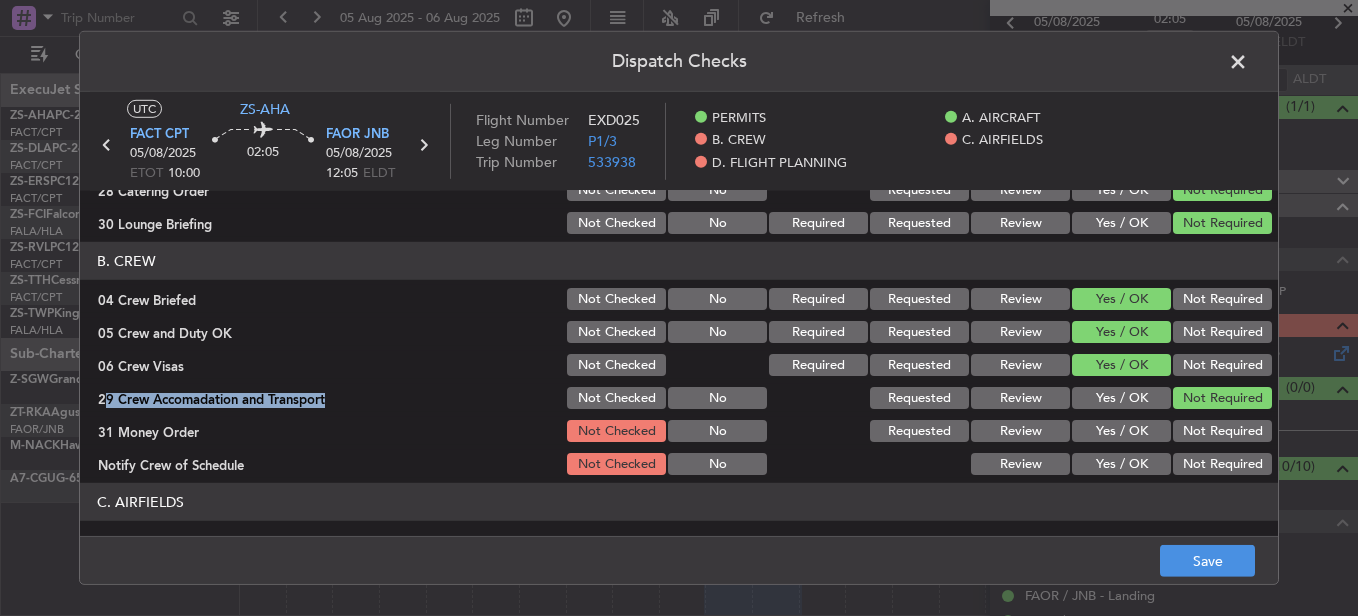 click on "Not Required" 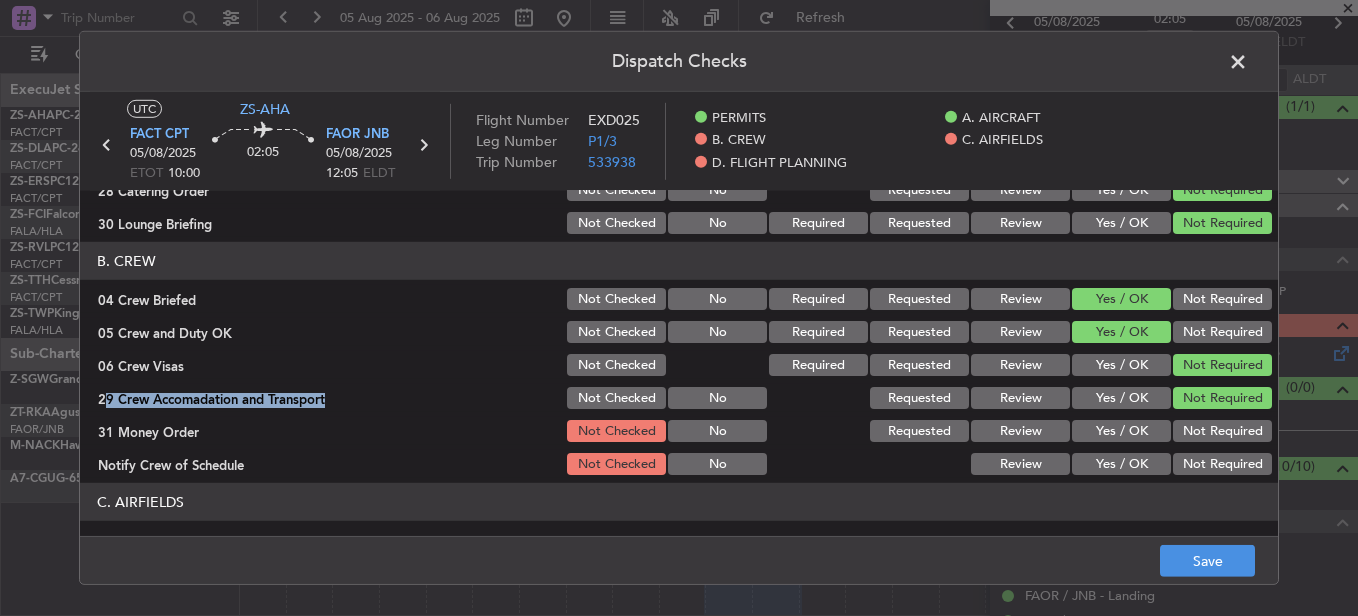 click on "Not Required" 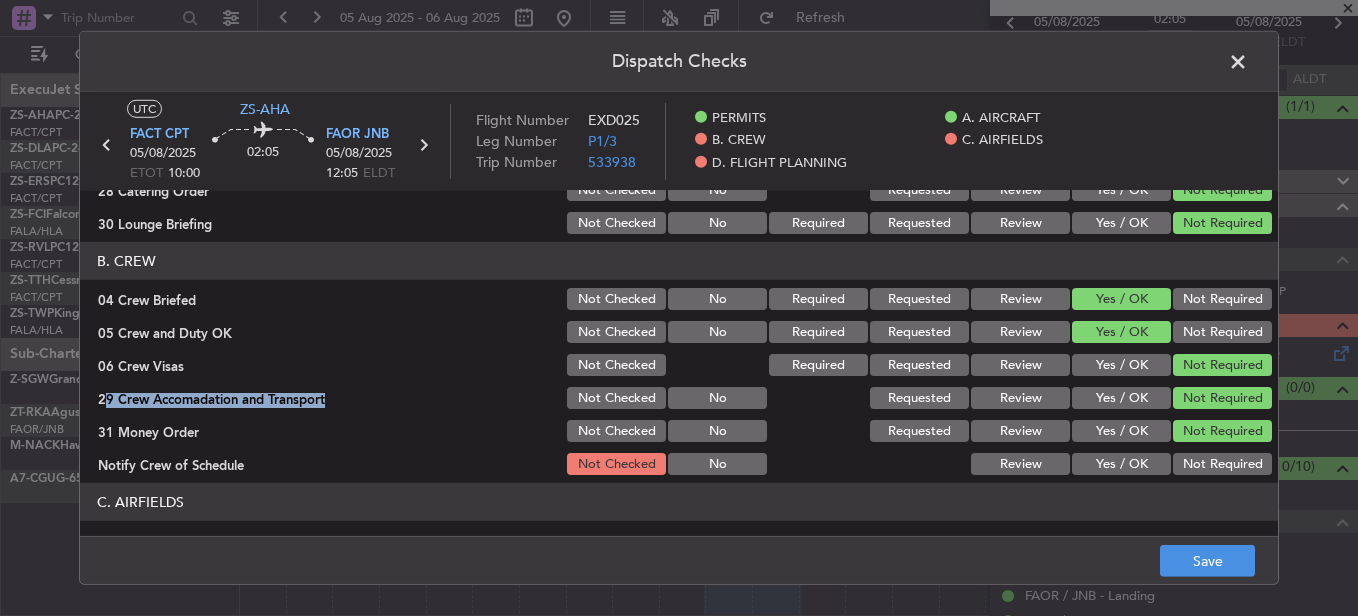 click on "Yes / OK" 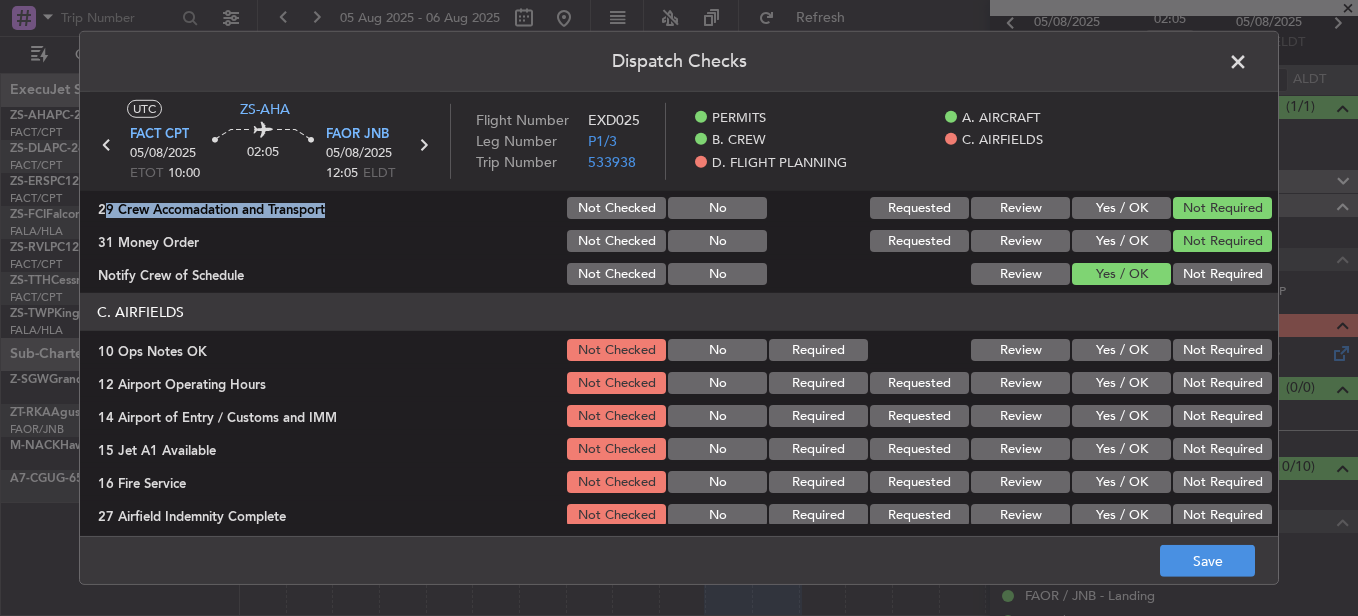 scroll, scrollTop: 342, scrollLeft: 0, axis: vertical 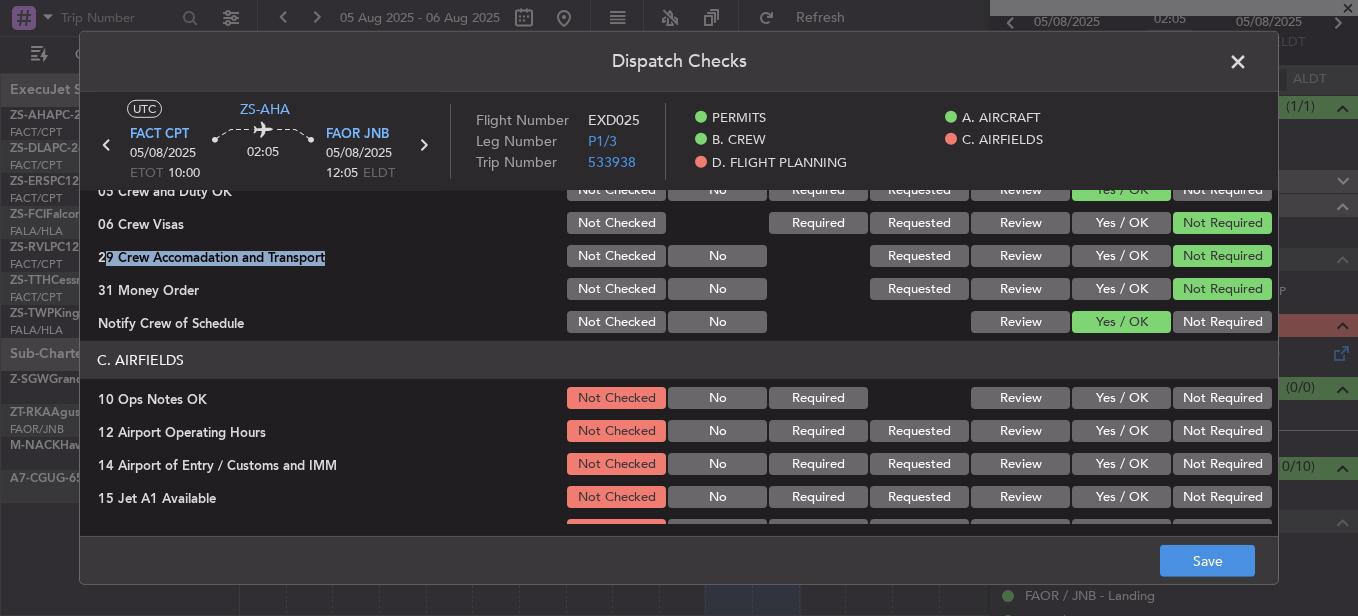 click on "Yes / OK" 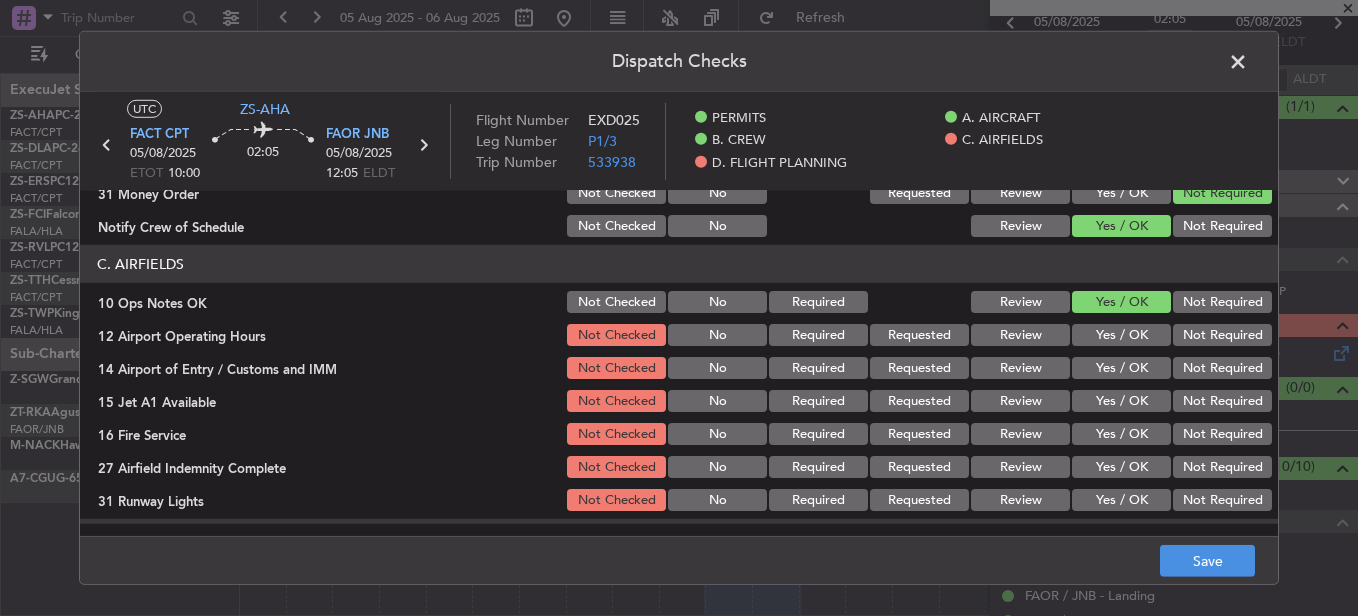 scroll, scrollTop: 442, scrollLeft: 0, axis: vertical 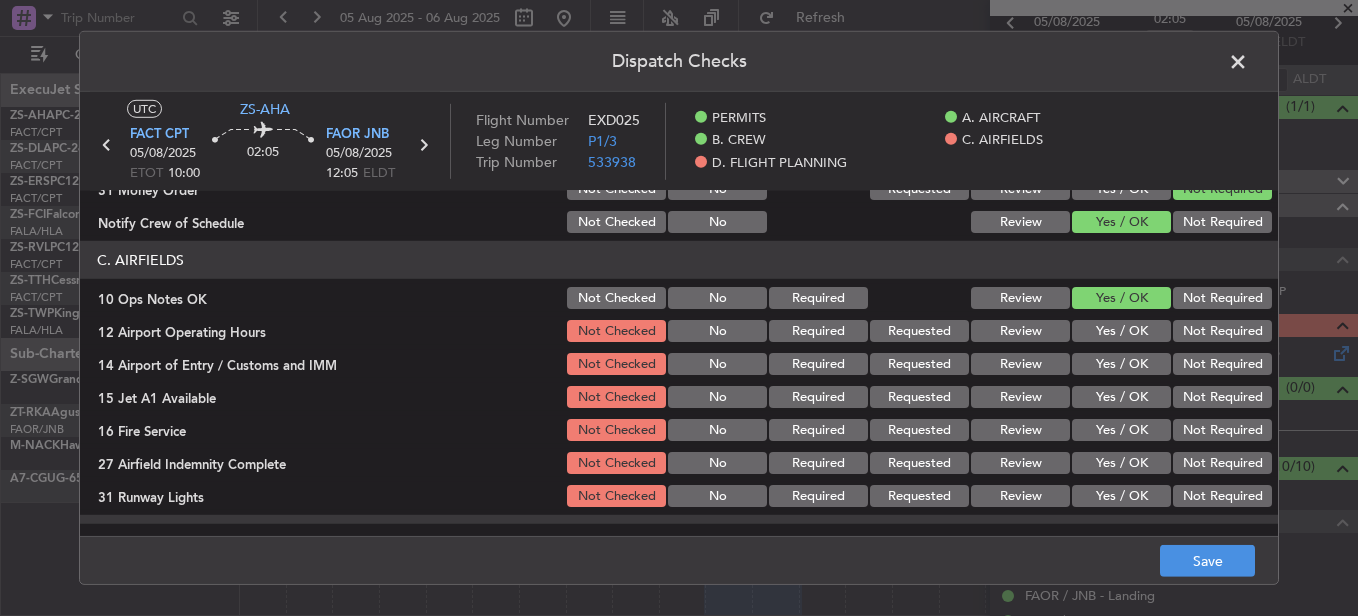click on "Yes / OK" 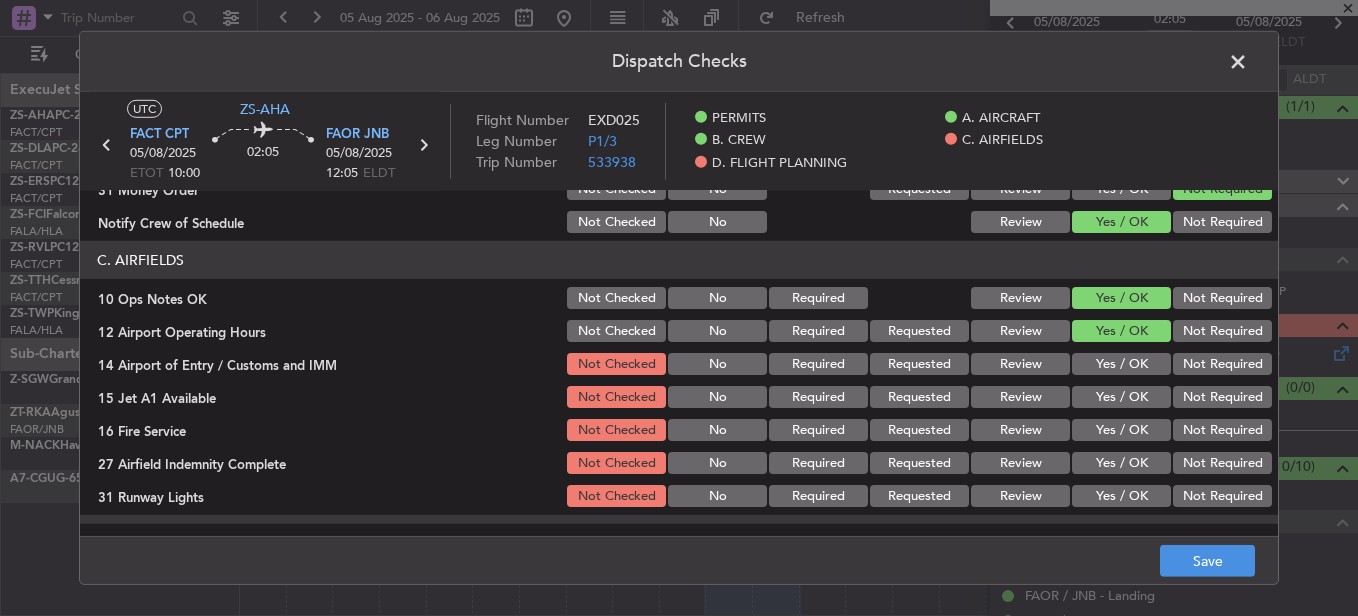 click on "Yes / OK" 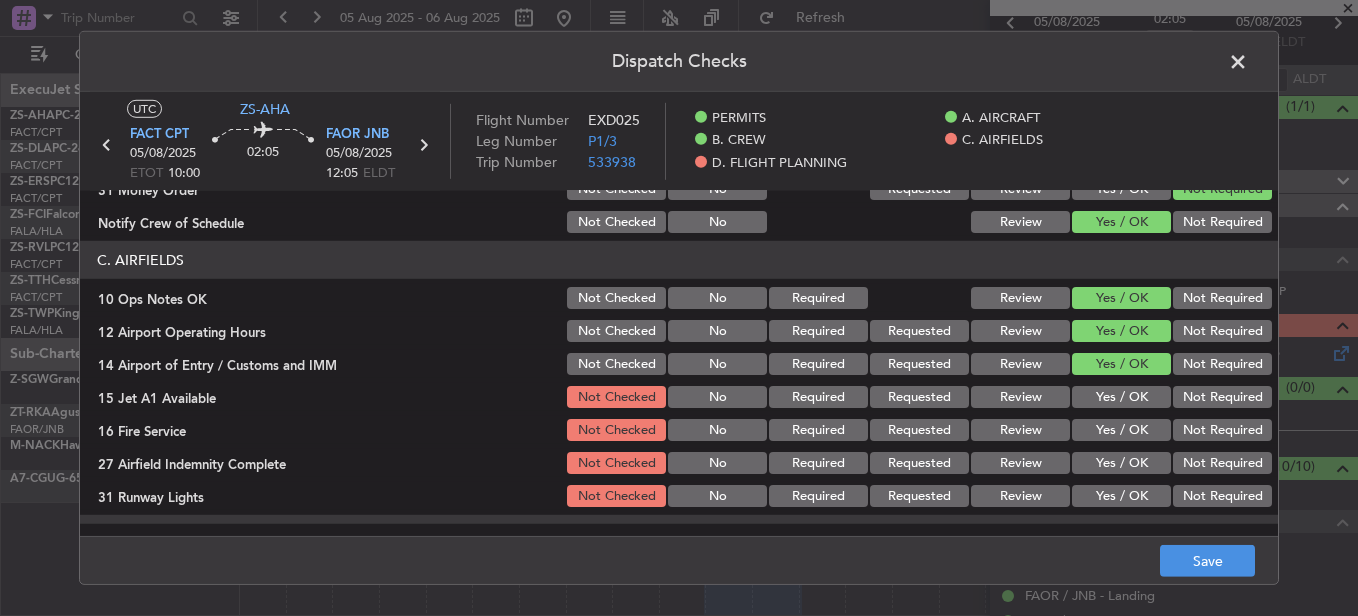 click on "Yes / OK" 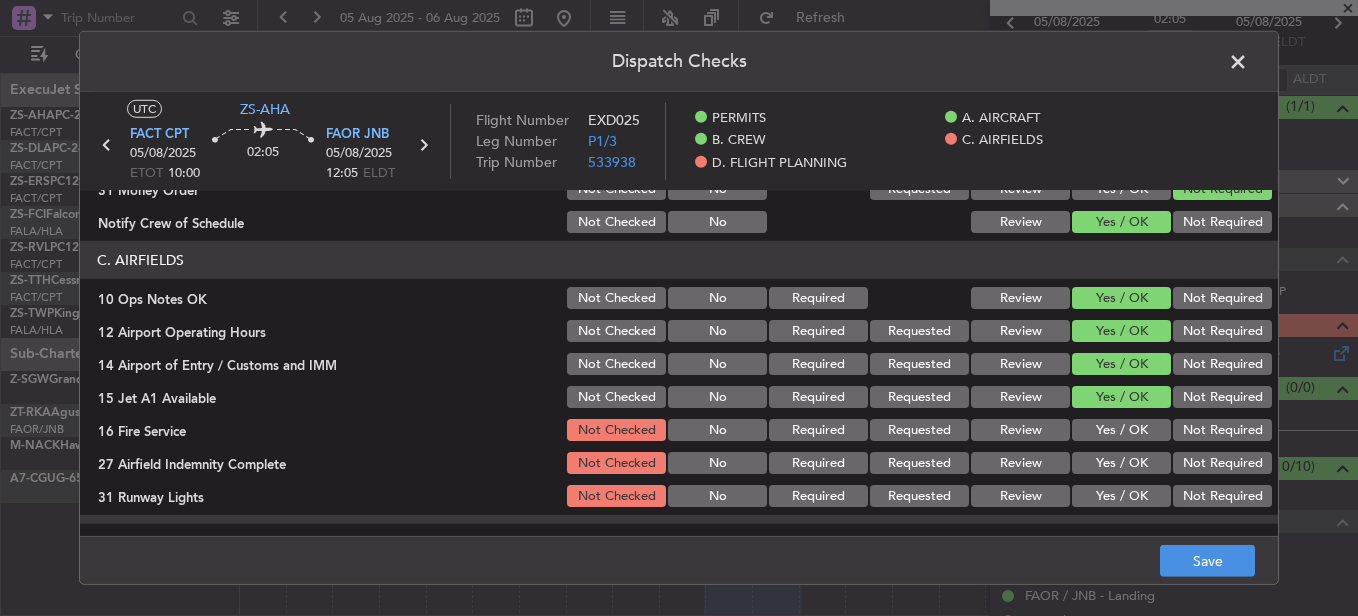 click on "Yes / OK" 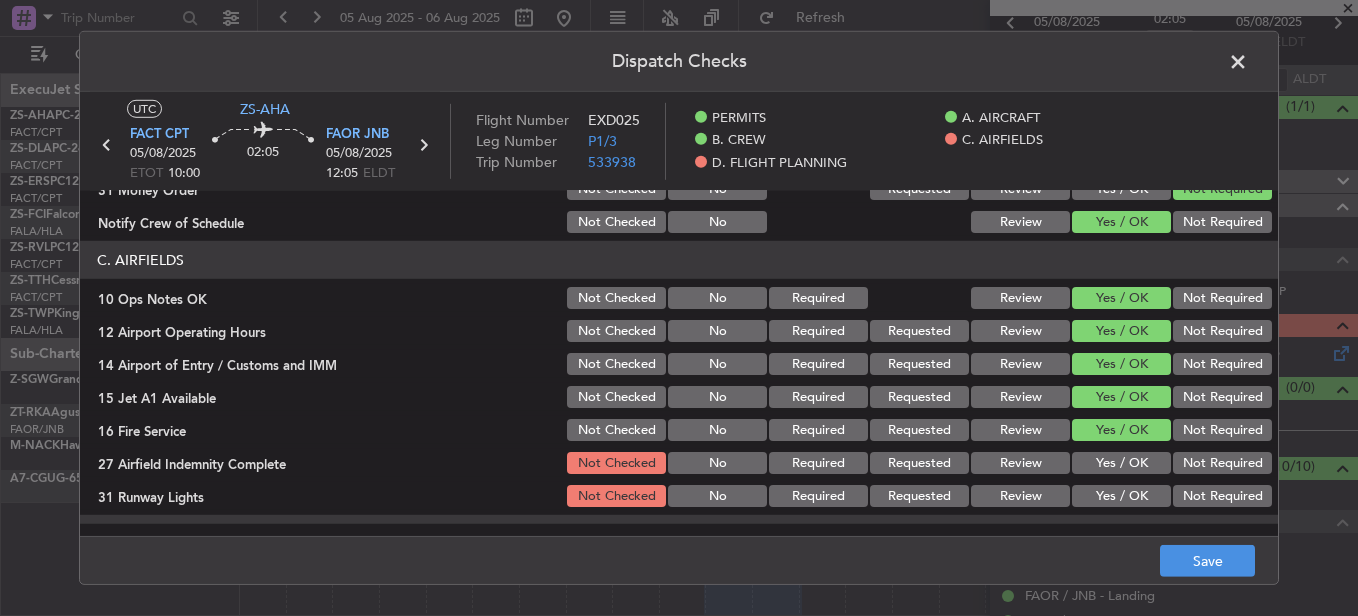 click on "Review" 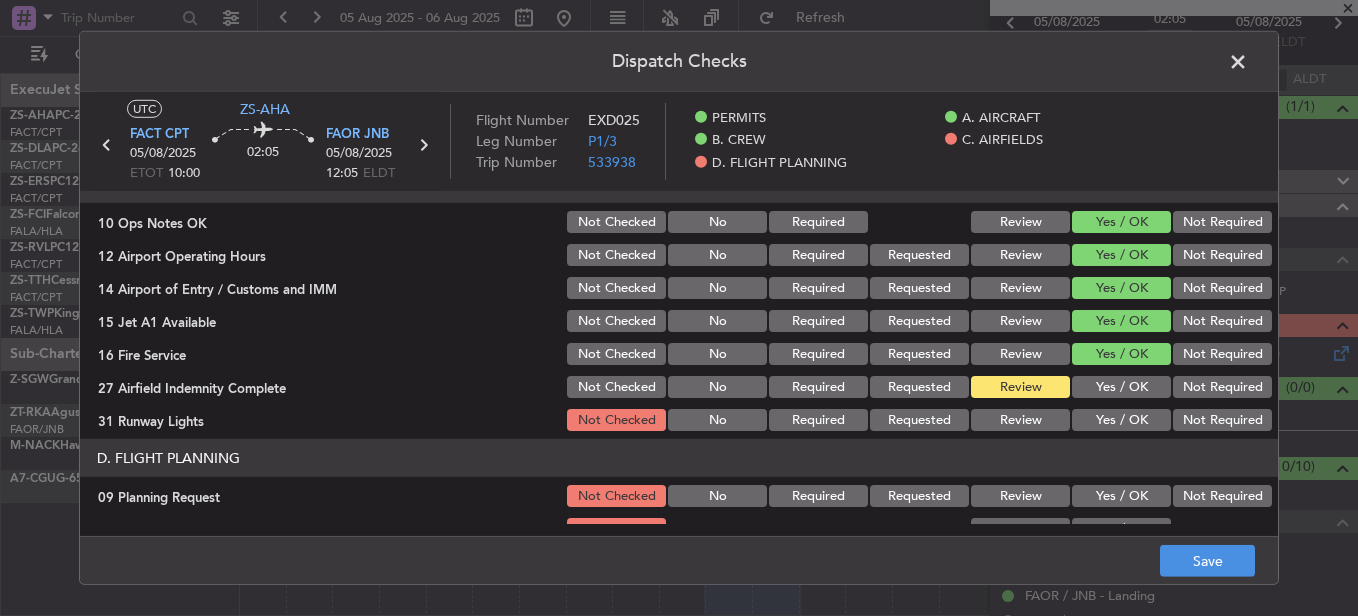 scroll, scrollTop: 542, scrollLeft: 0, axis: vertical 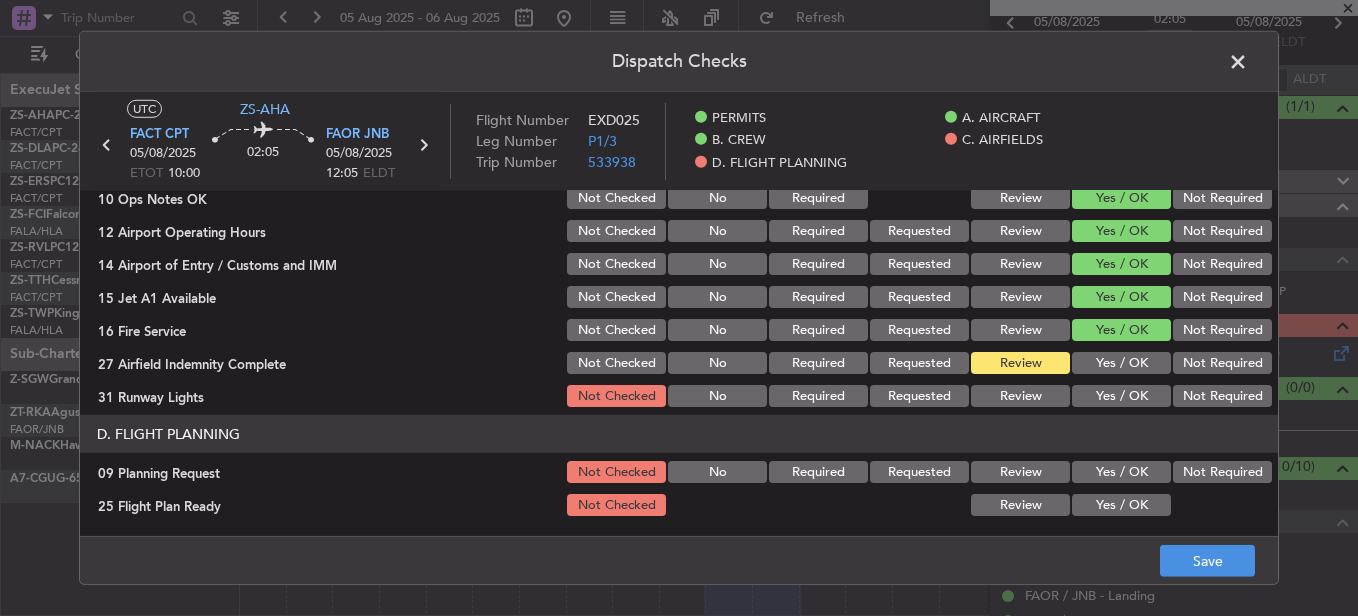 click on "Yes / OK" 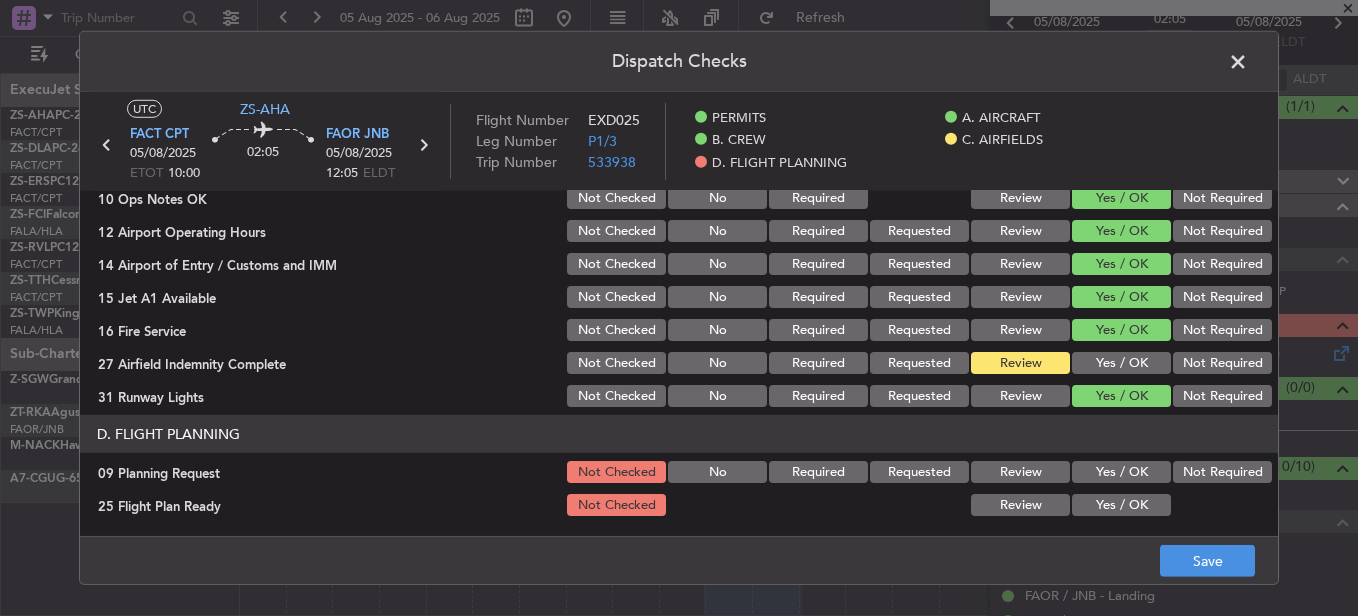 click on "Yes / OK" 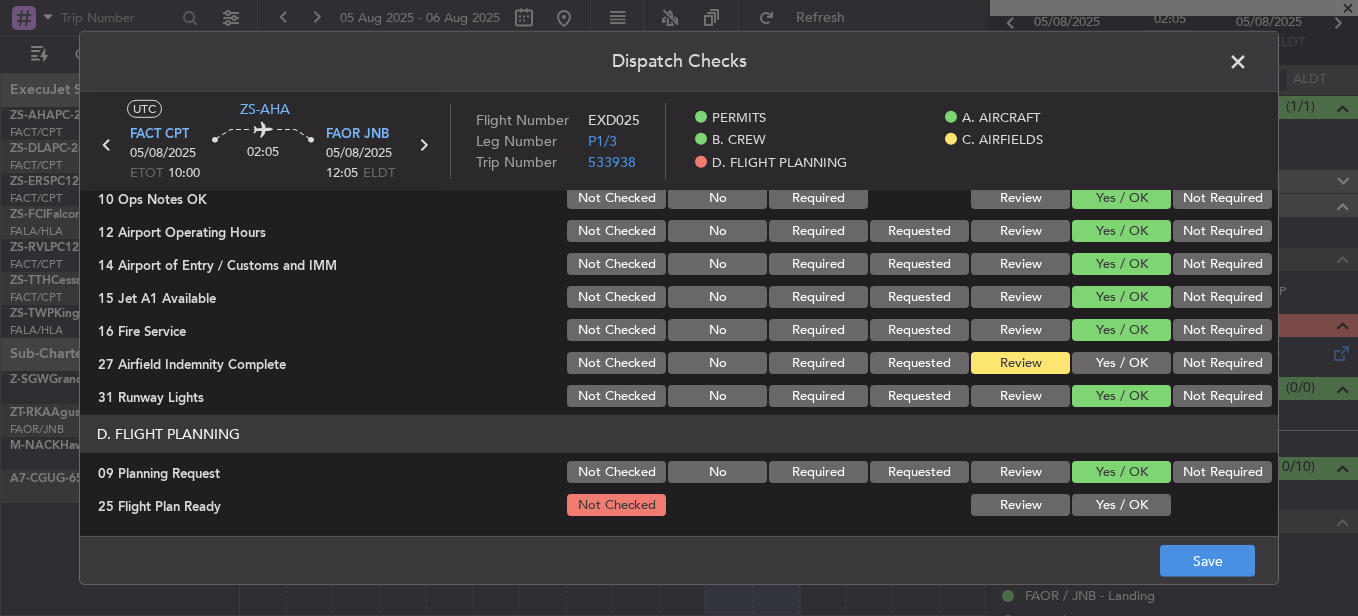 drag, startPoint x: 1093, startPoint y: 501, endPoint x: 1122, endPoint y: 530, distance: 41.01219 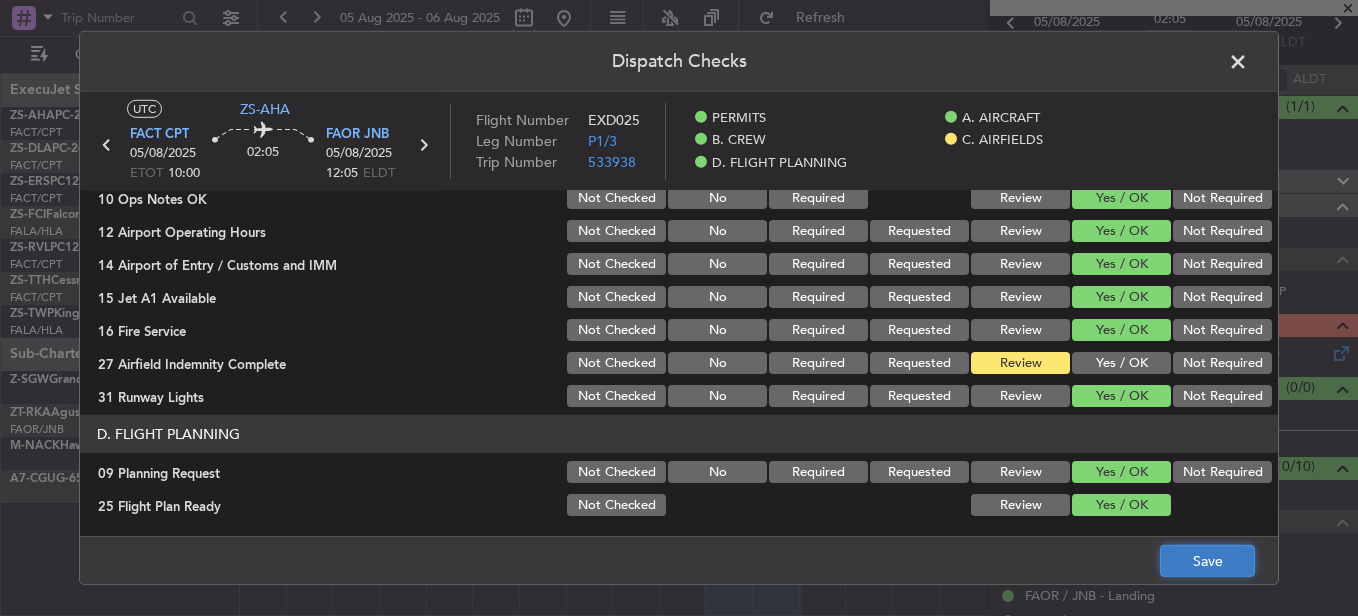 click on "Save" 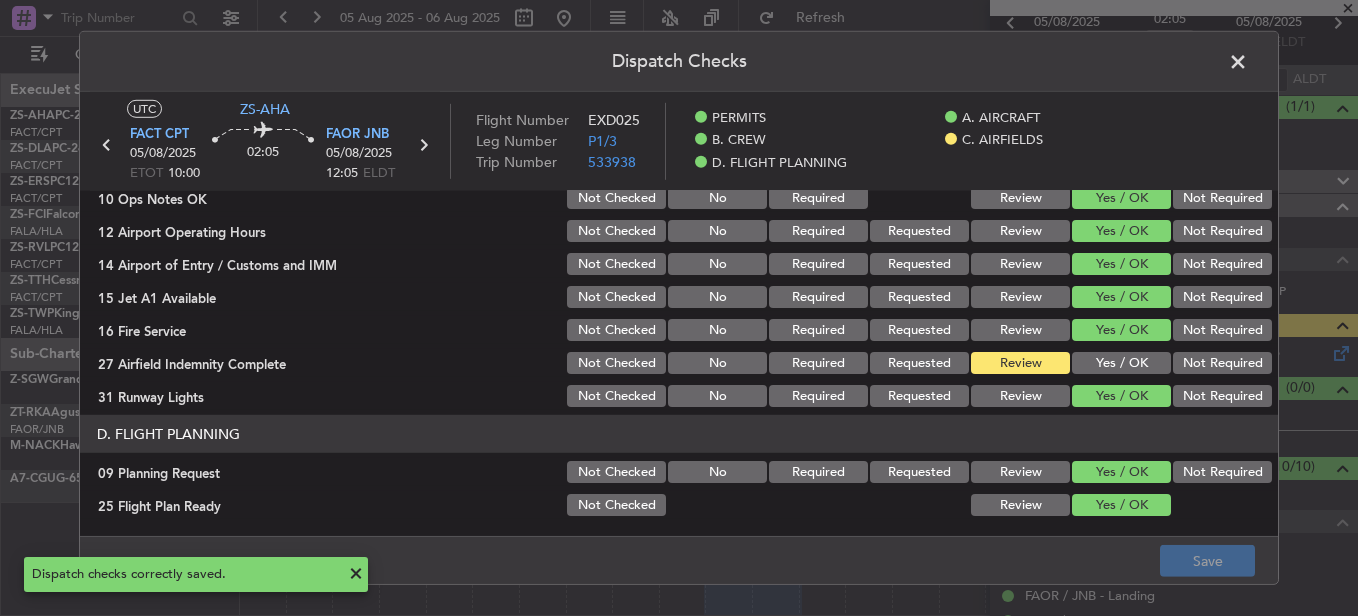 click 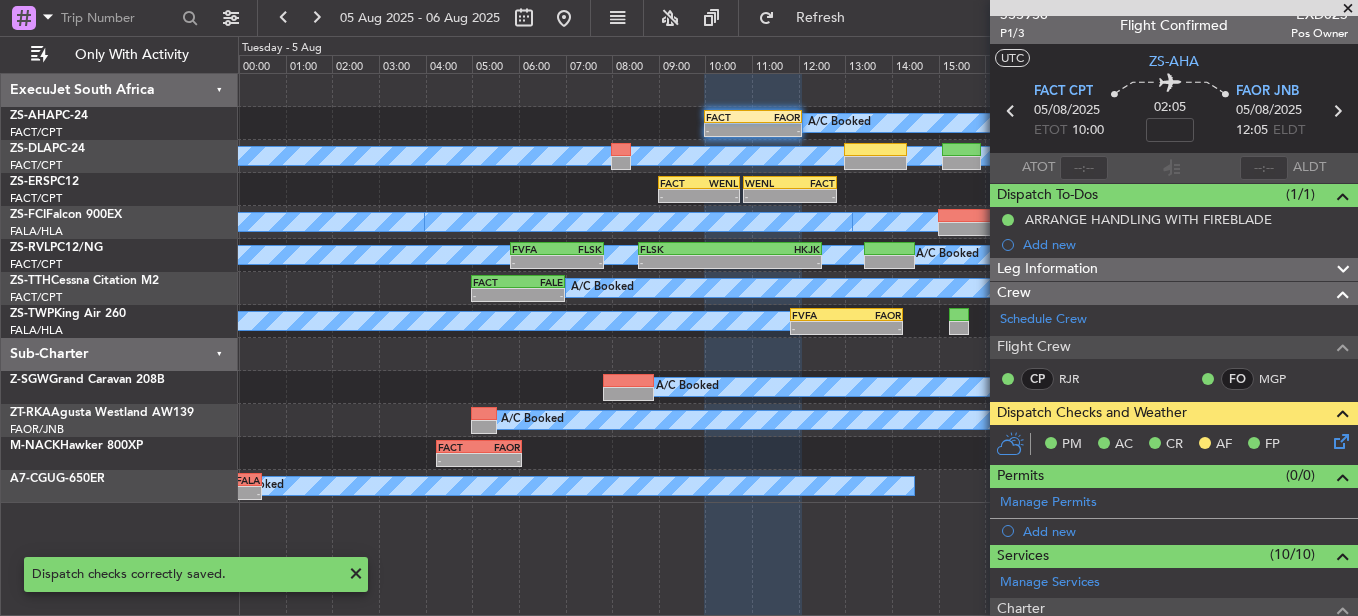 scroll, scrollTop: 0, scrollLeft: 0, axis: both 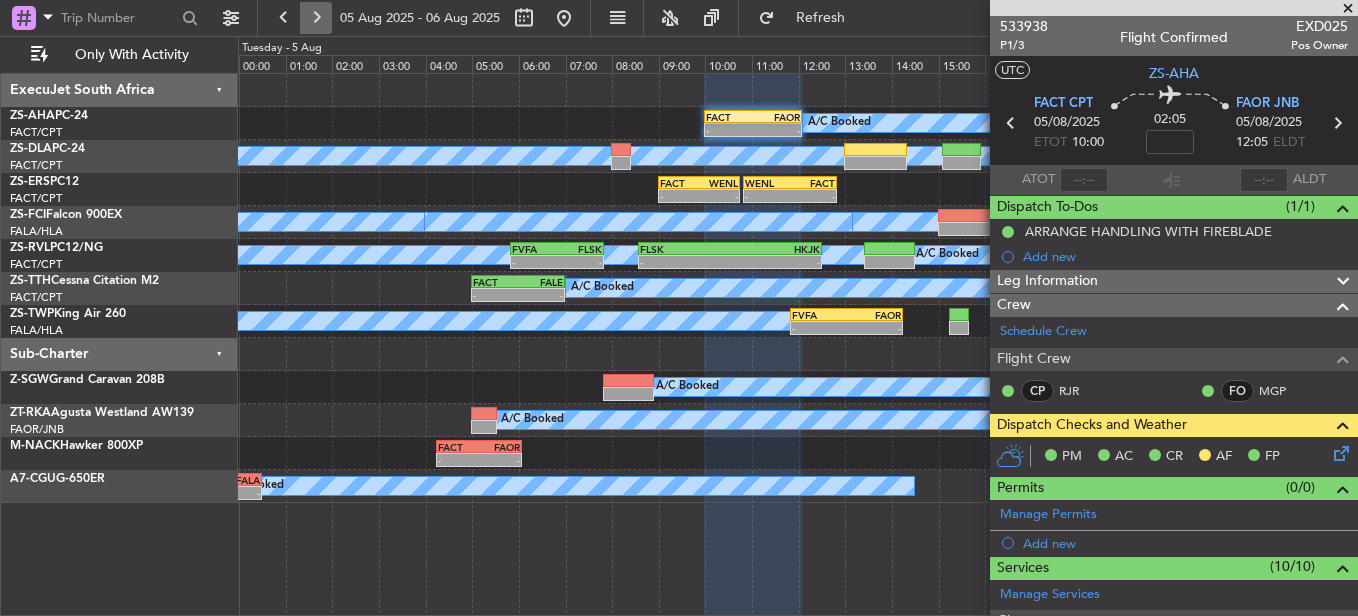 click at bounding box center [316, 18] 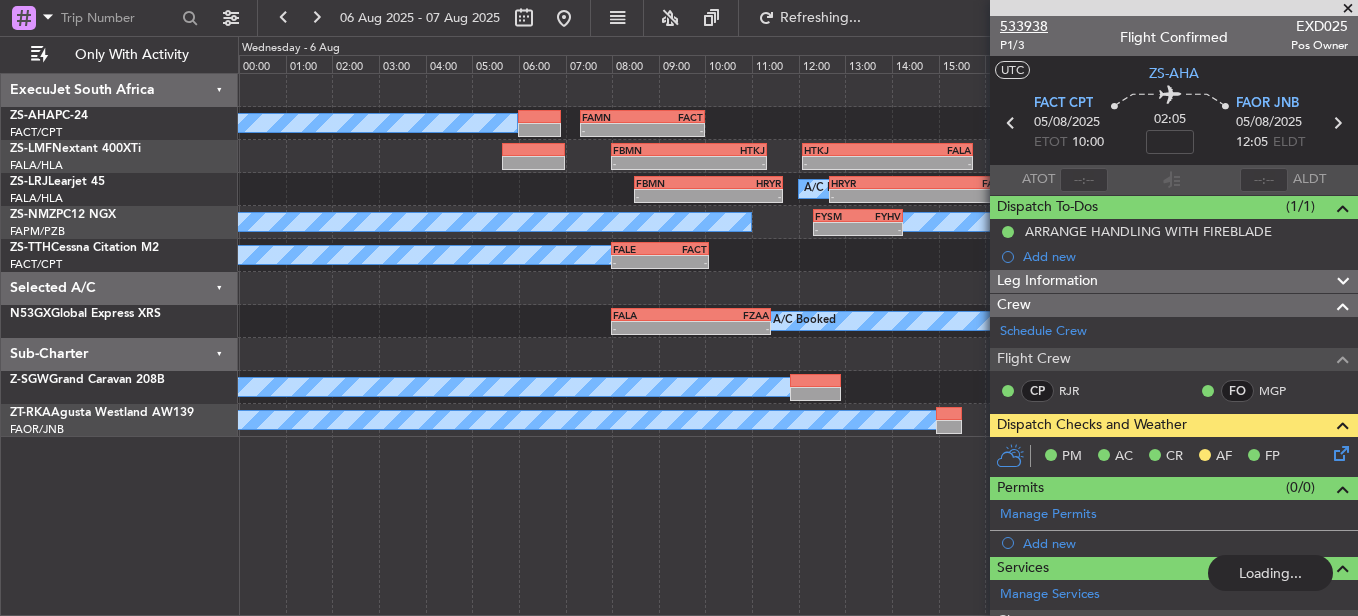 click on "533938" at bounding box center [1024, 26] 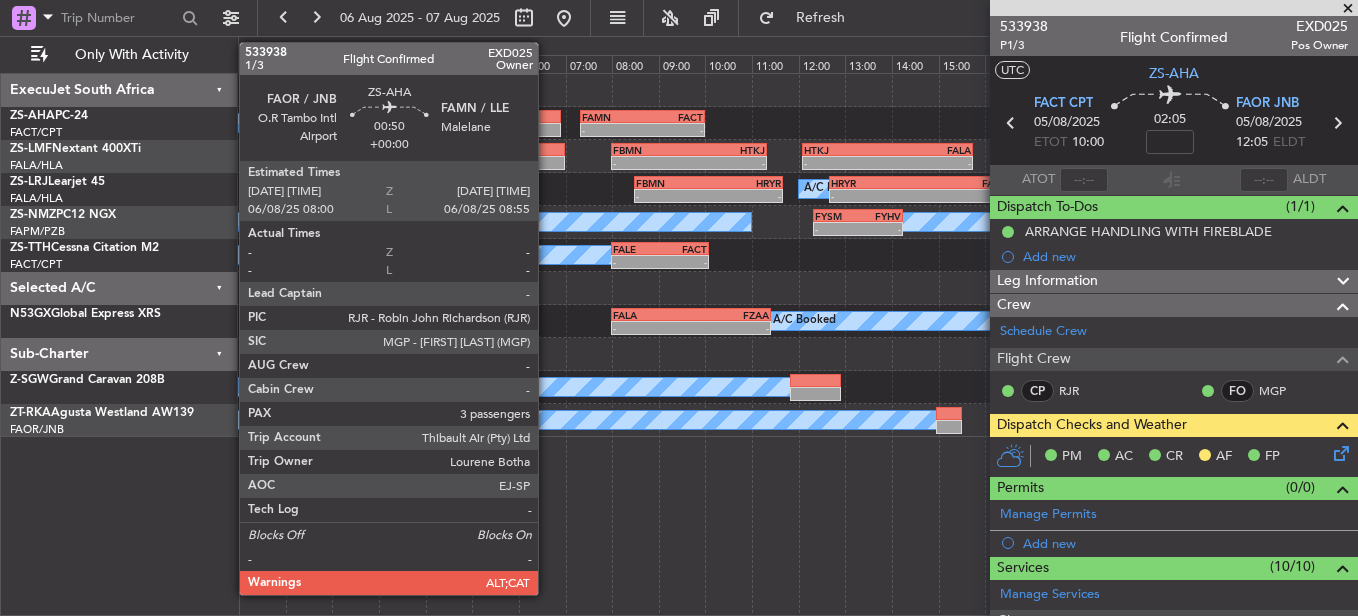 click 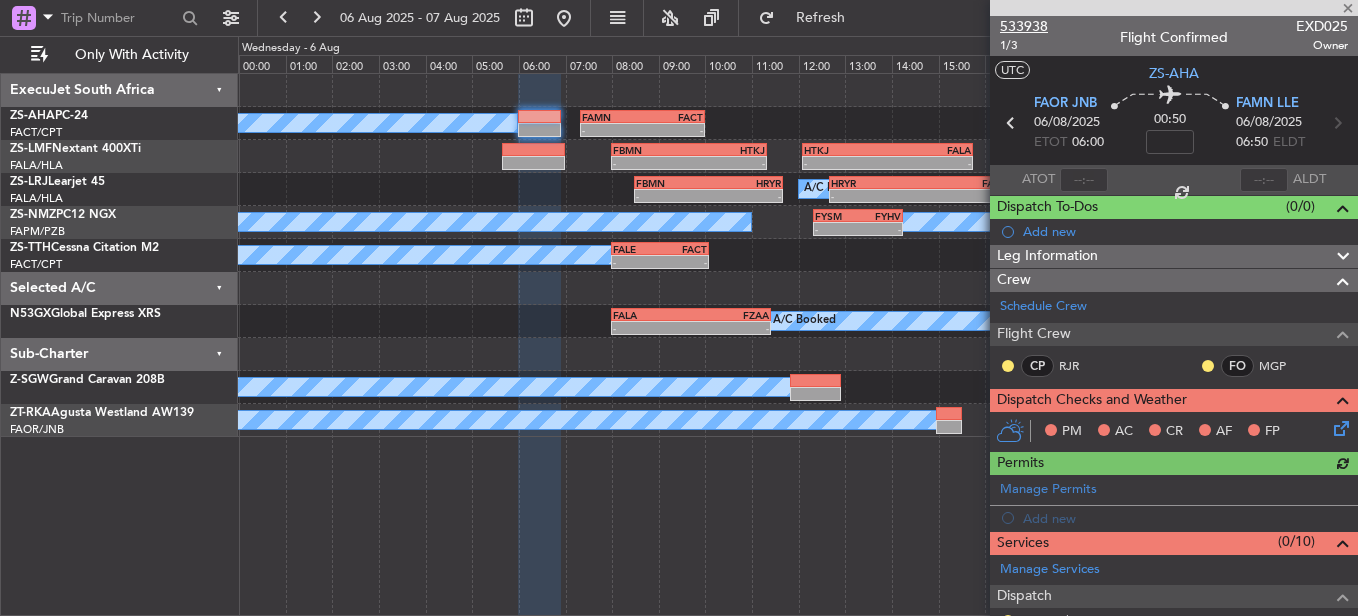 click on "533938" at bounding box center [1024, 26] 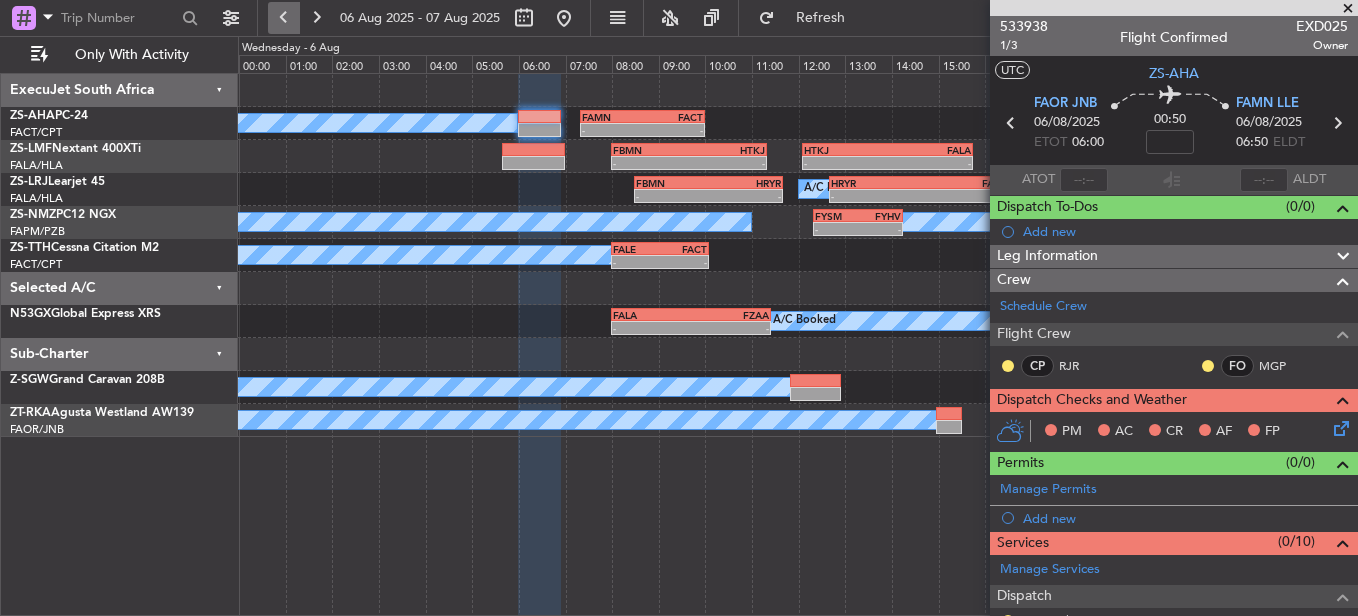 click at bounding box center (284, 18) 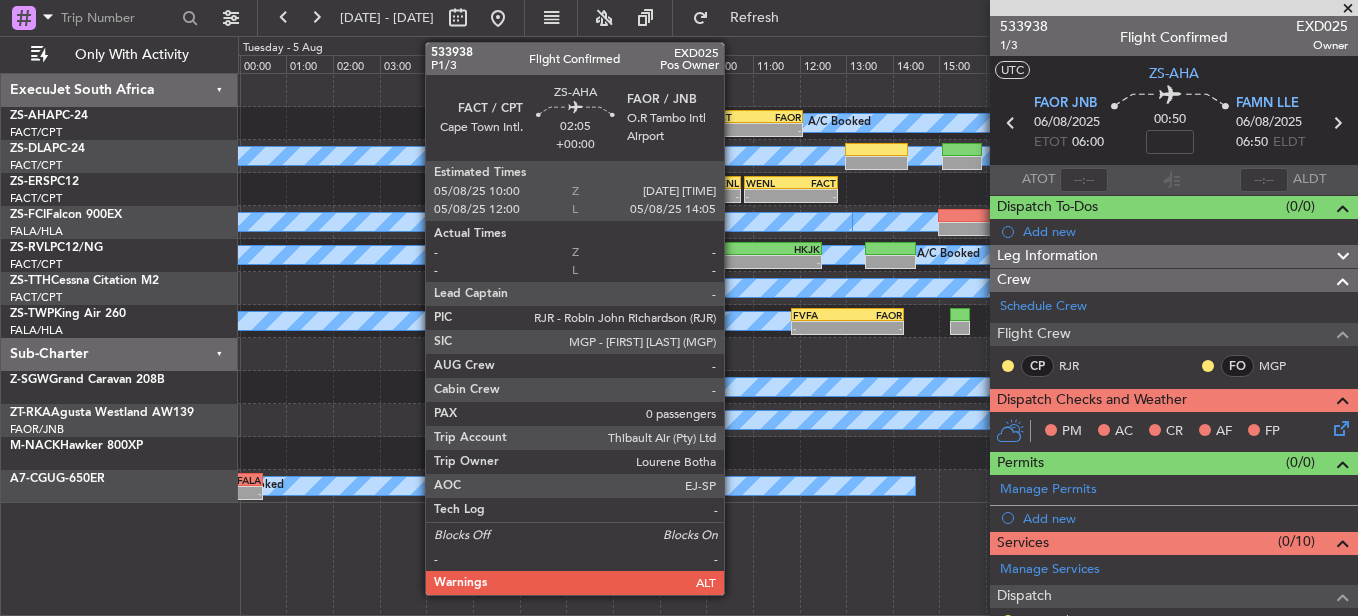 click on "FACT" 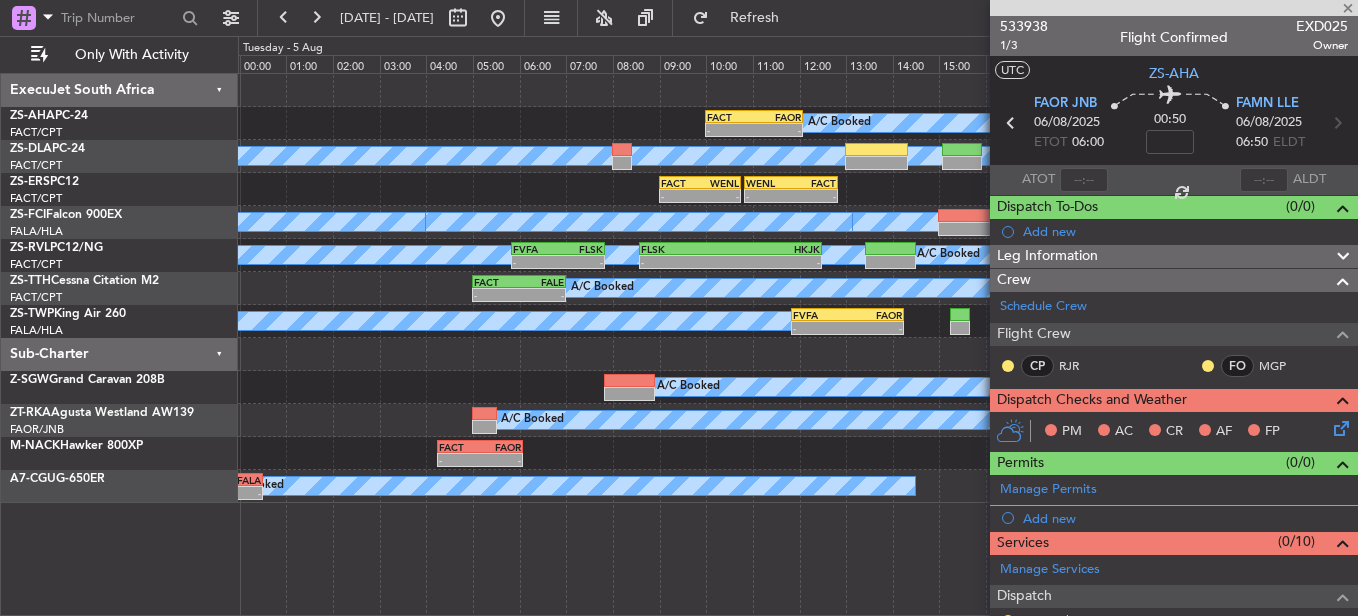type on "0" 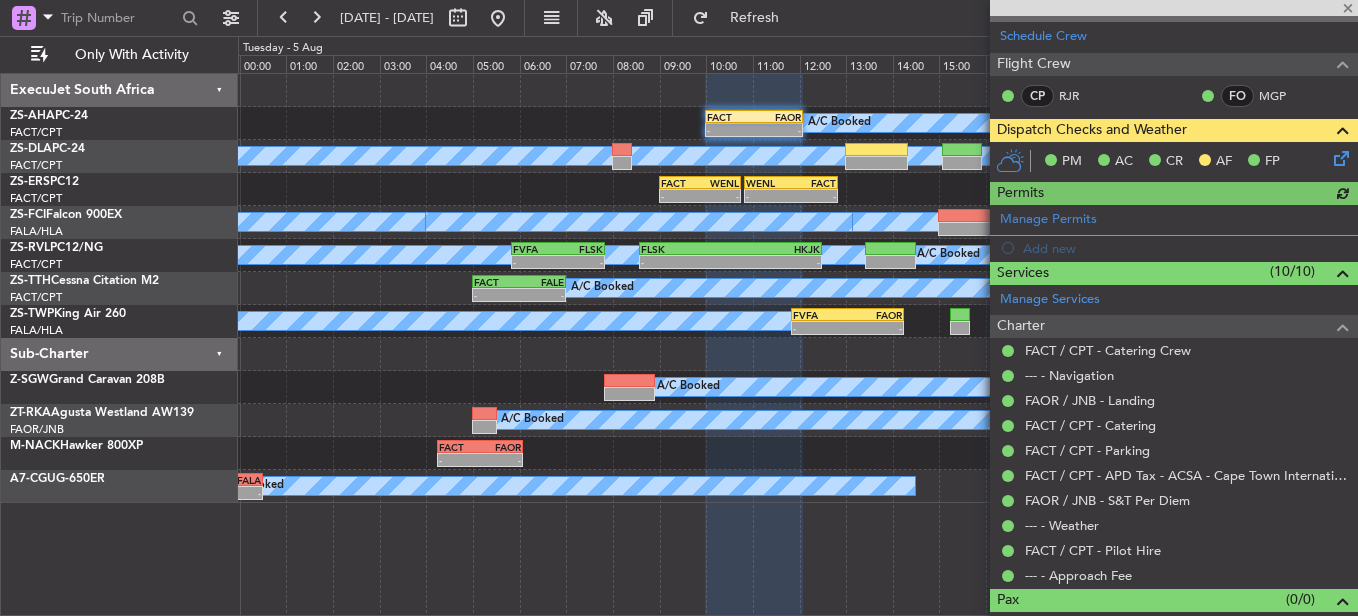 scroll, scrollTop: 323, scrollLeft: 0, axis: vertical 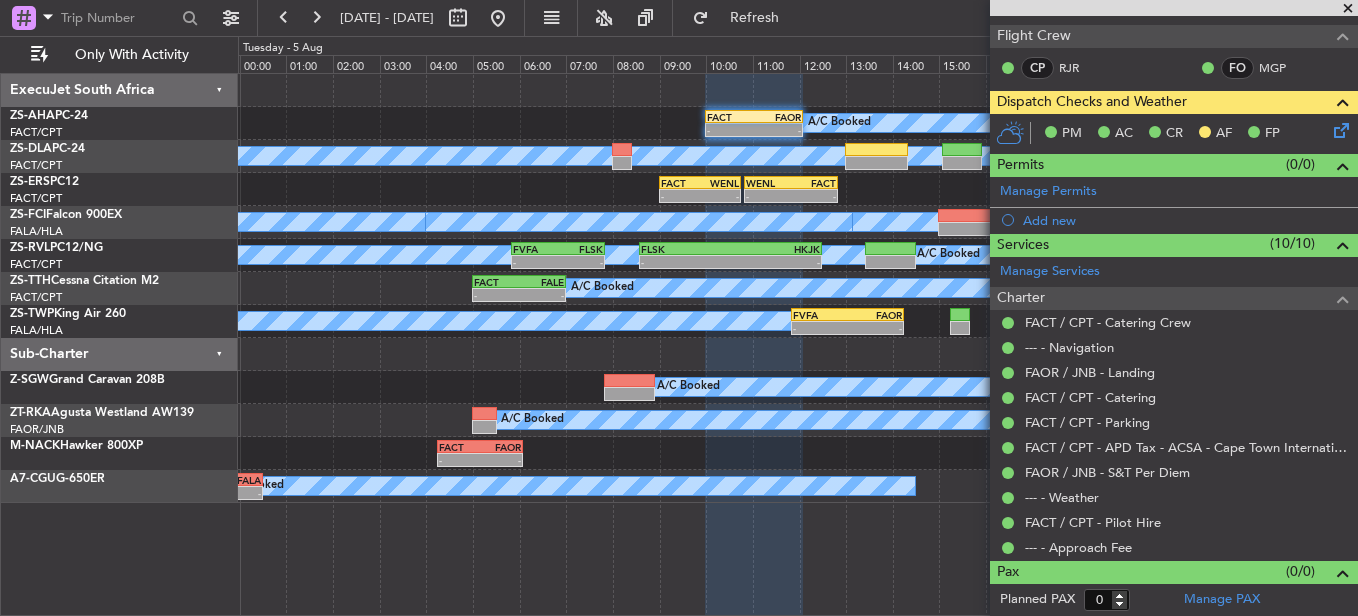 click at bounding box center (1348, 9) 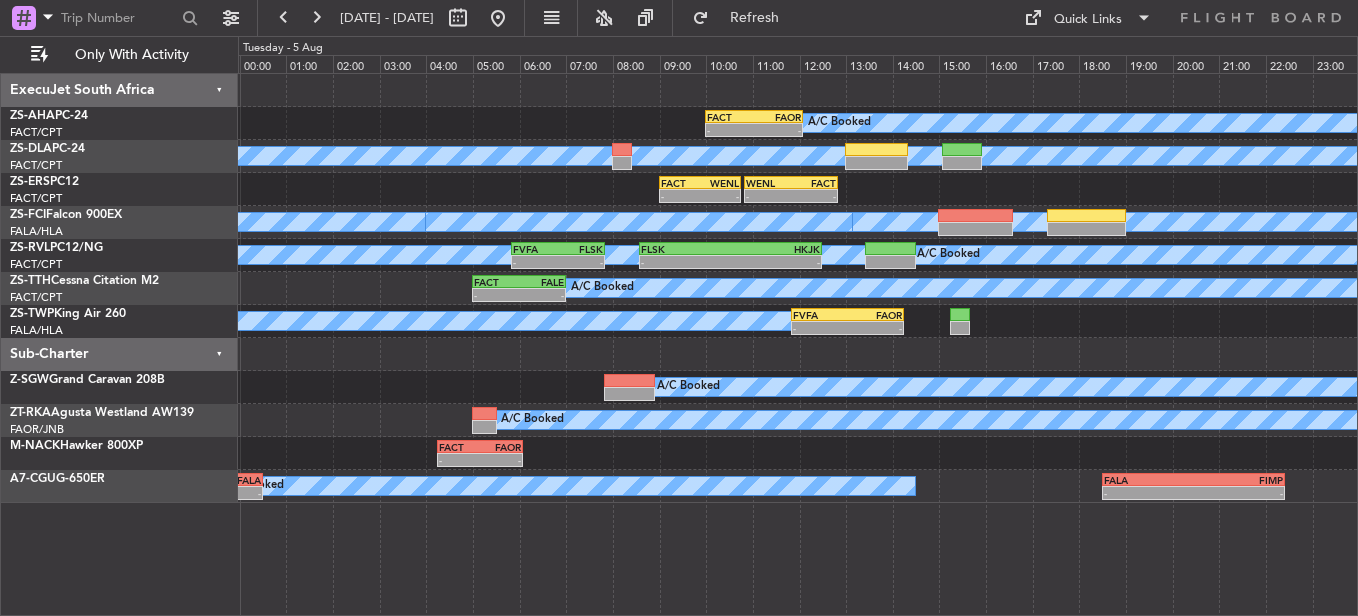 scroll, scrollTop: 0, scrollLeft: 0, axis: both 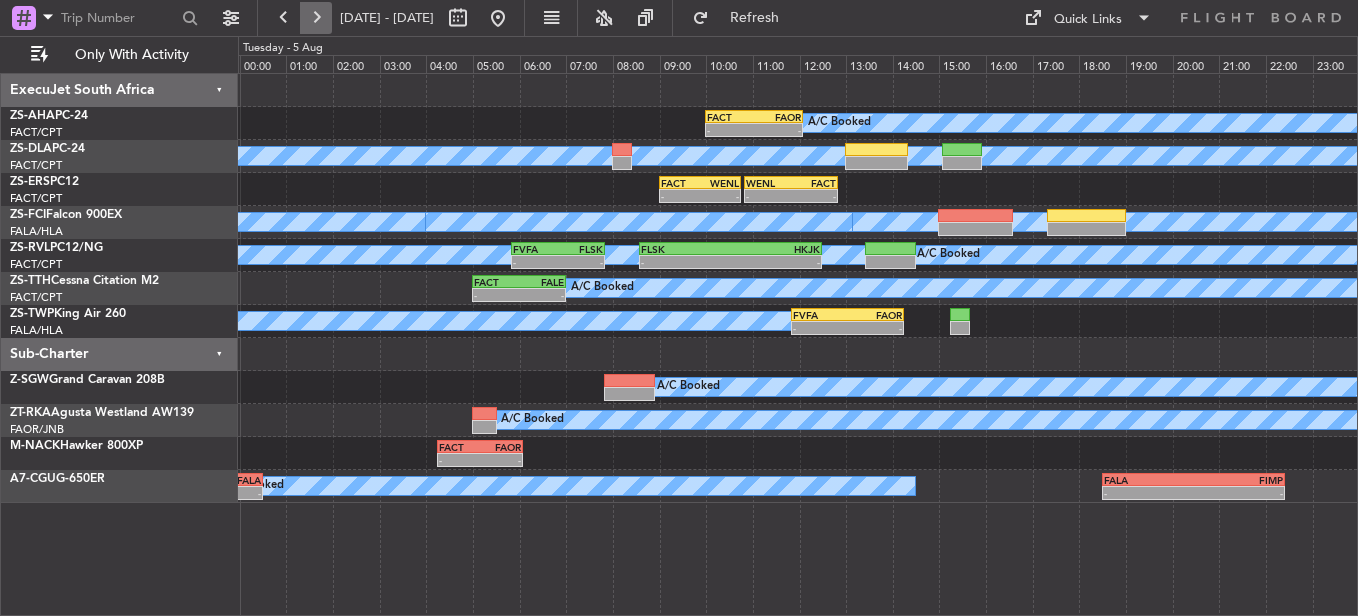 click at bounding box center [316, 18] 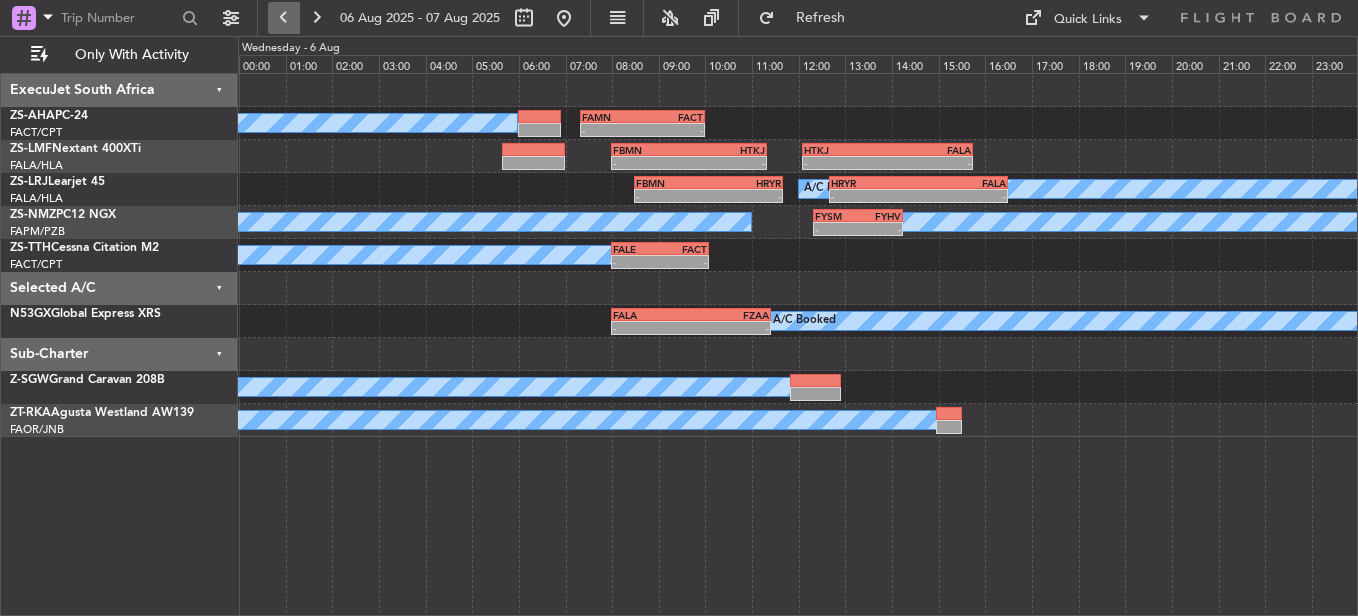 click at bounding box center [284, 18] 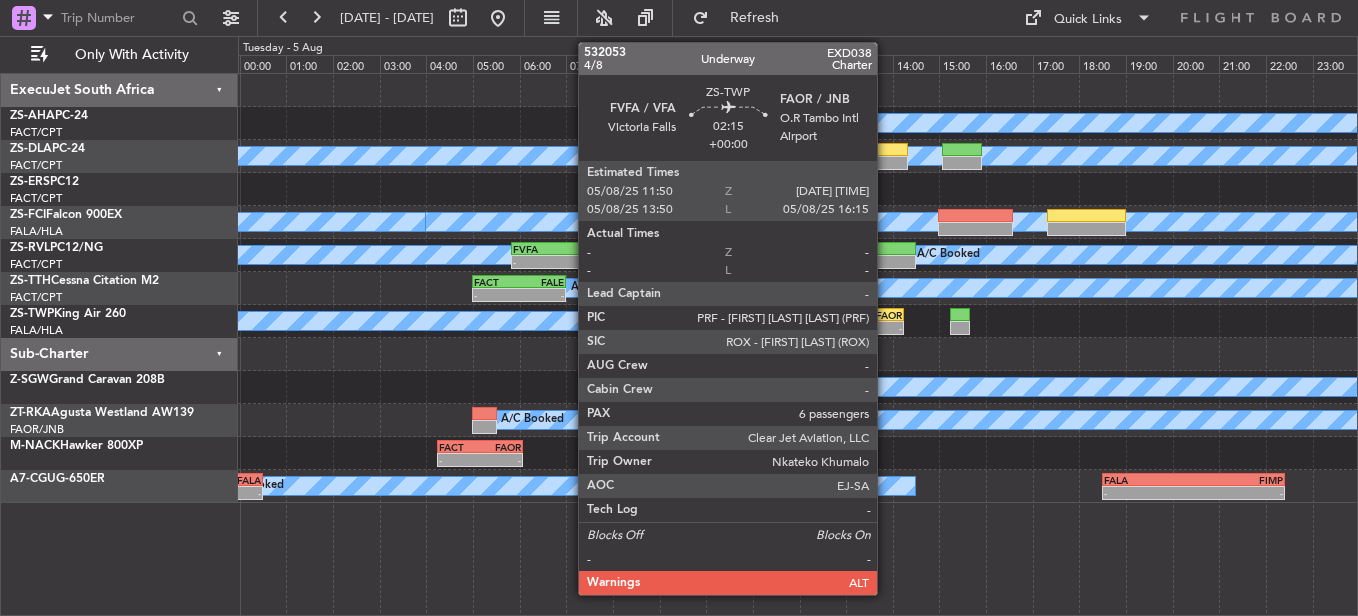 click on "FAOR" 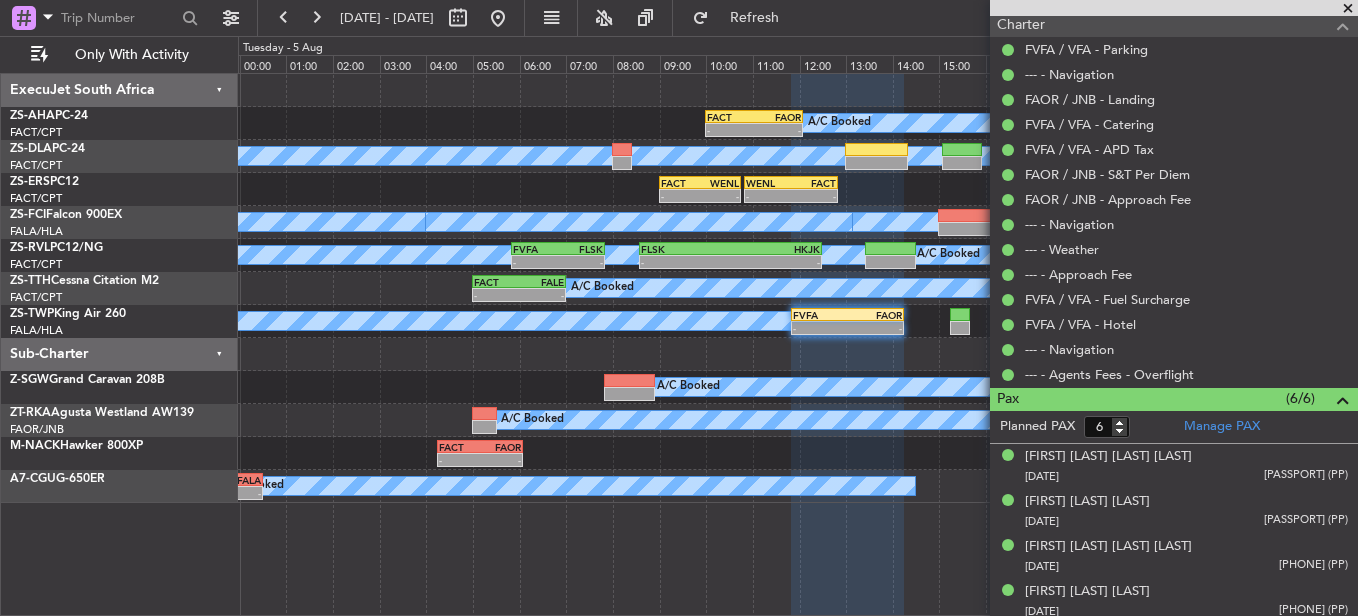 scroll, scrollTop: 642, scrollLeft: 0, axis: vertical 